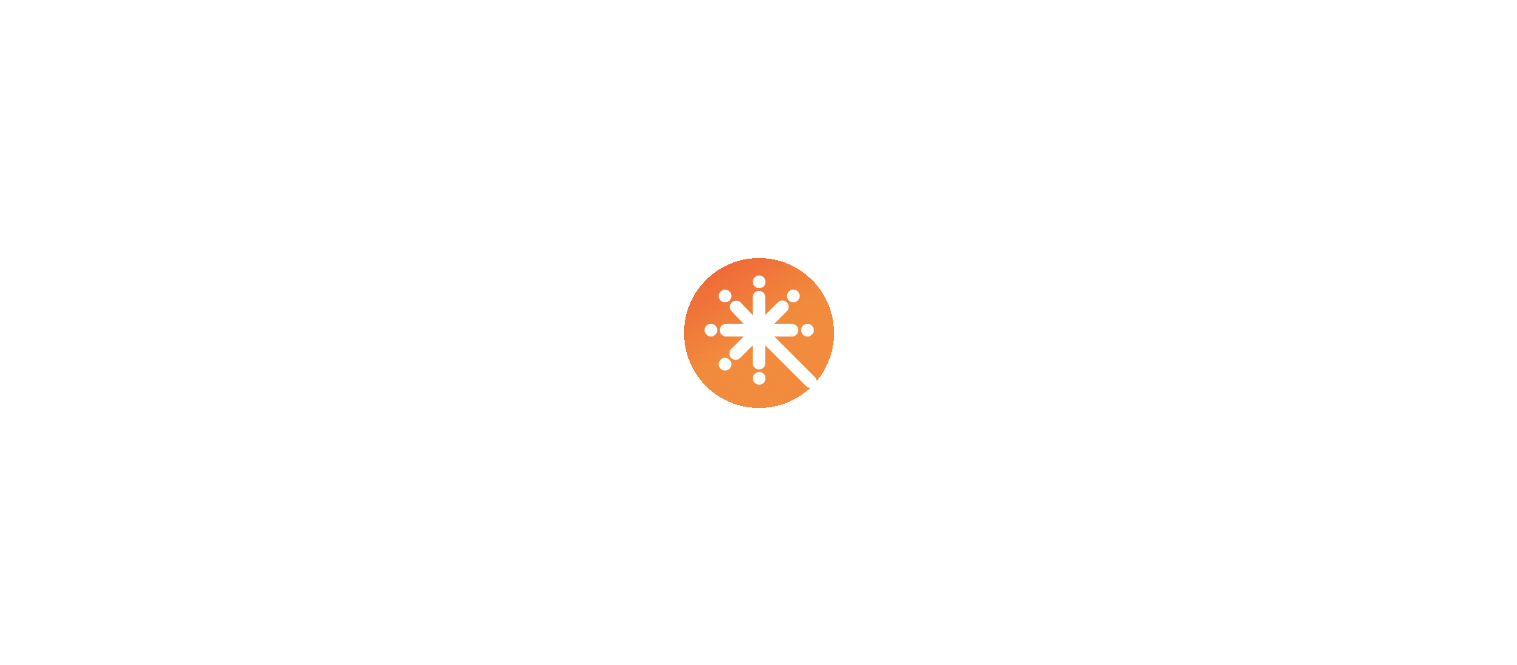 scroll, scrollTop: 0, scrollLeft: 0, axis: both 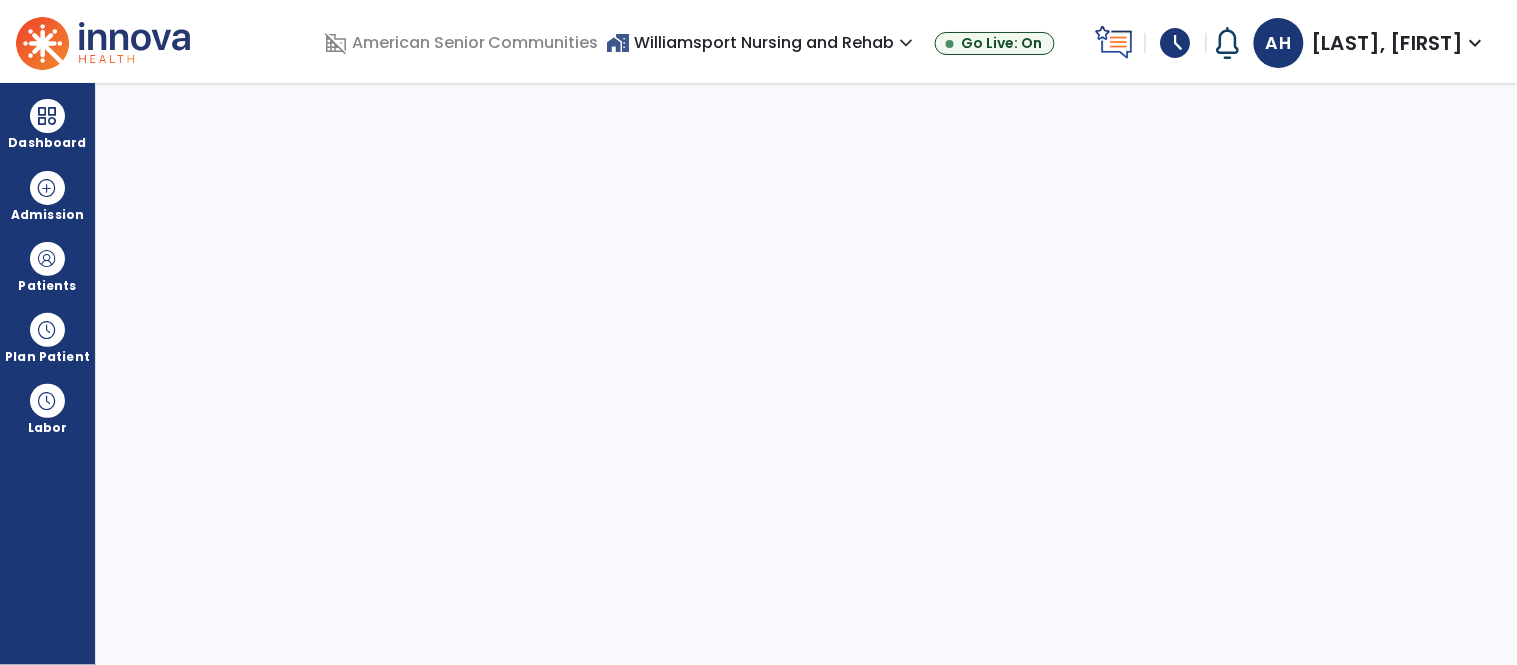 select on "****" 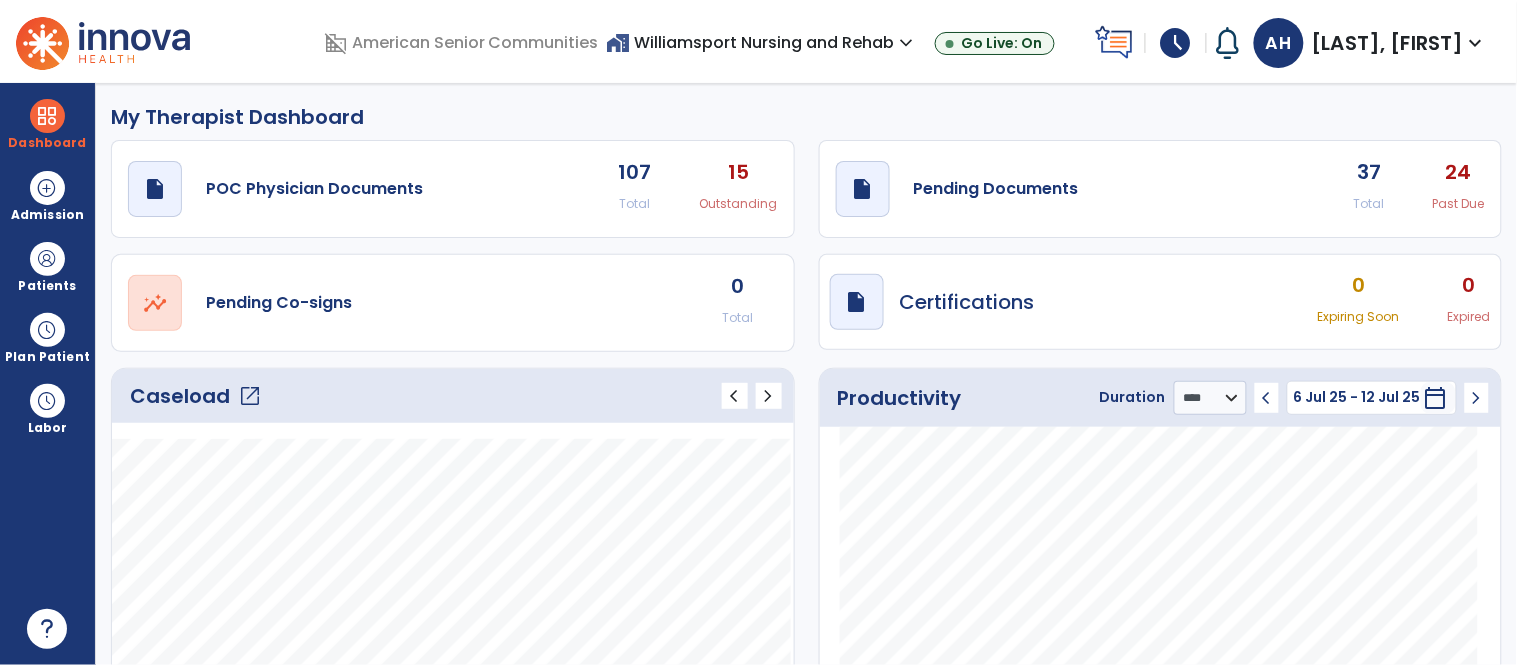 scroll, scrollTop: 0, scrollLeft: 0, axis: both 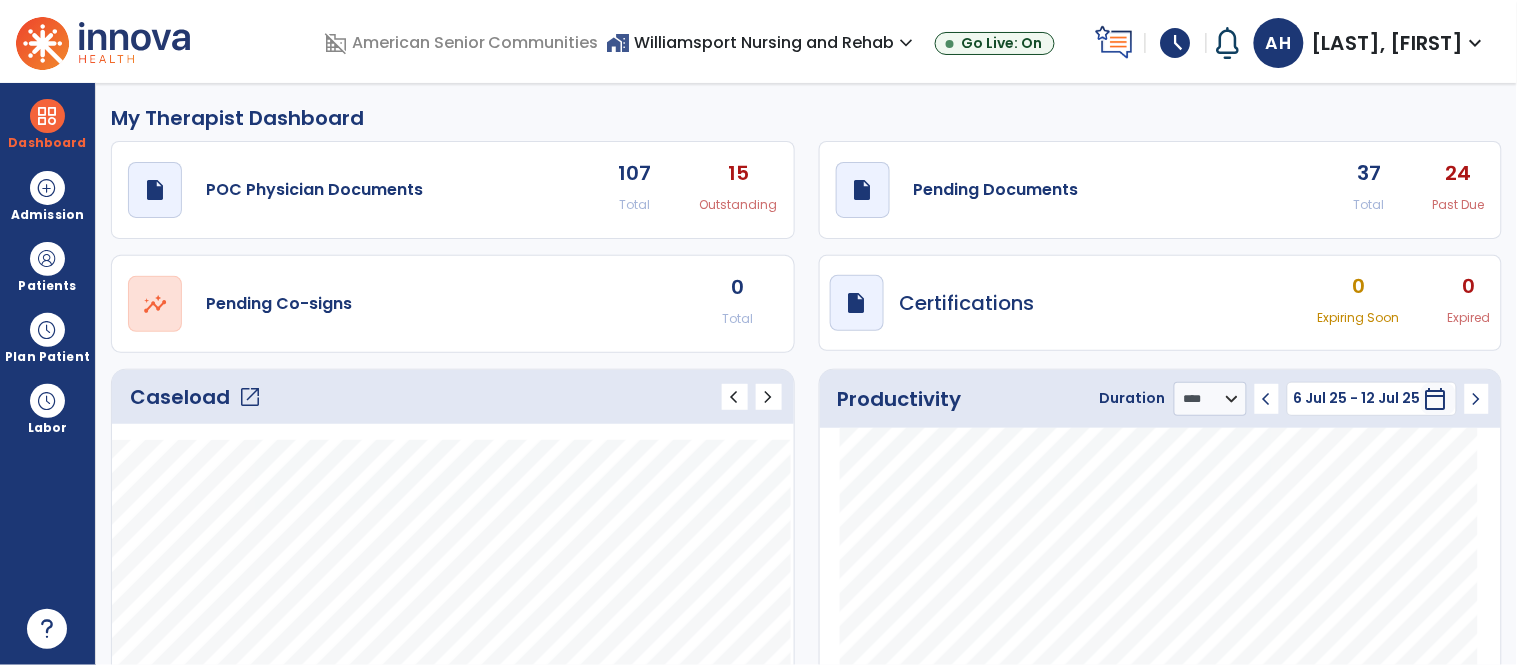click on "Total" 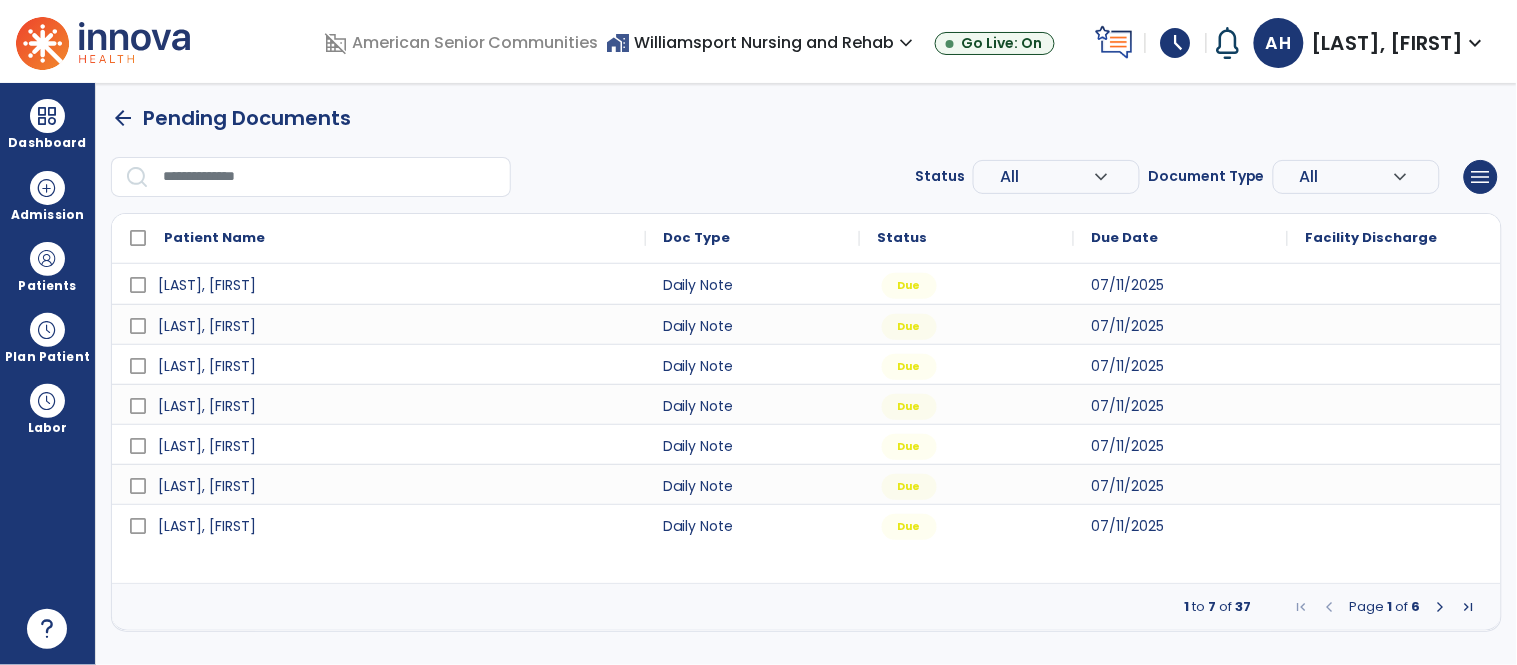 click at bounding box center (1441, 607) 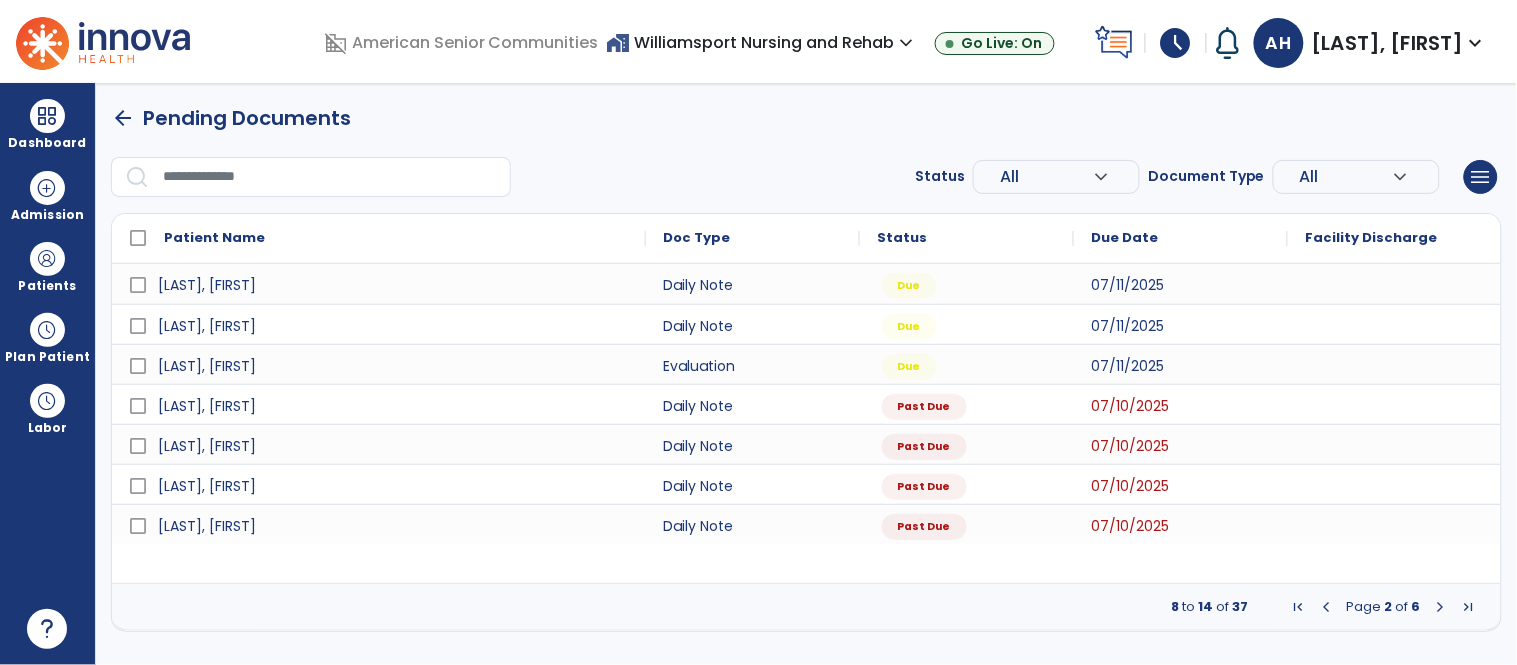 click at bounding box center [1441, 607] 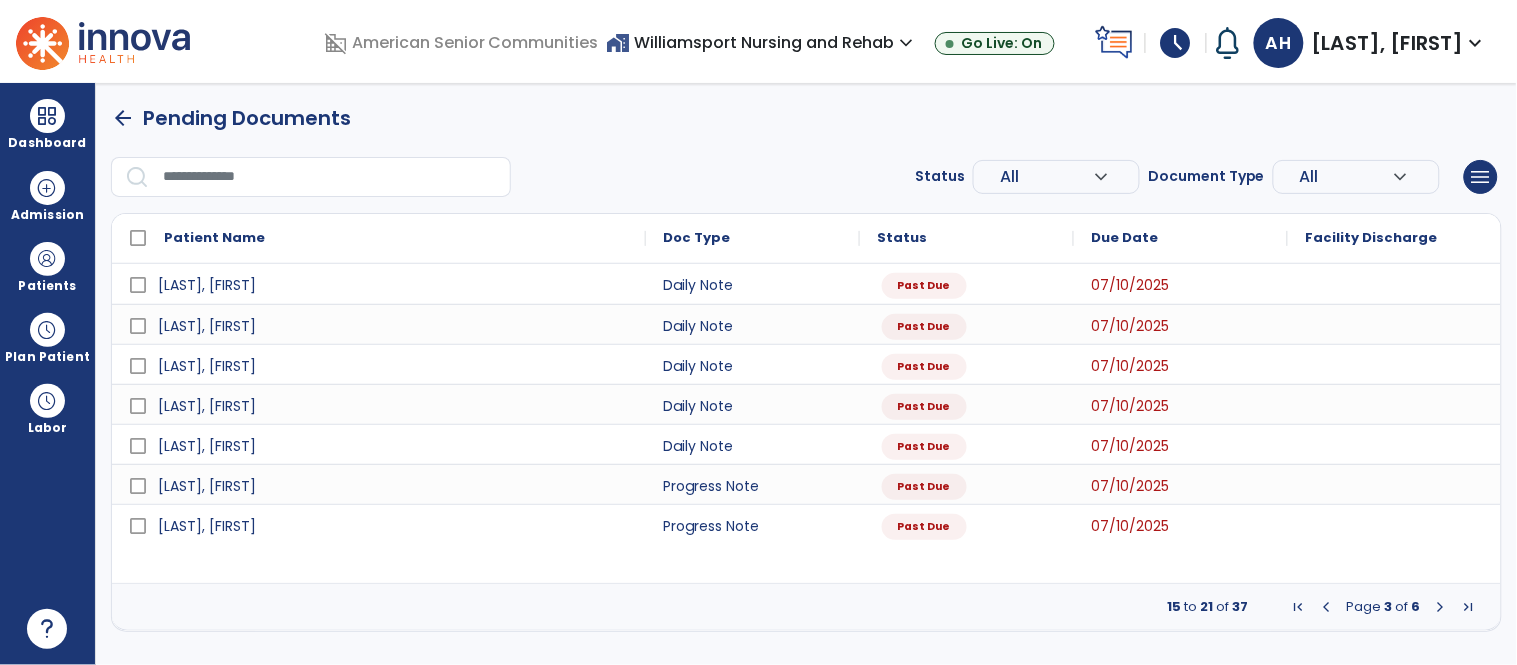 click at bounding box center (1441, 607) 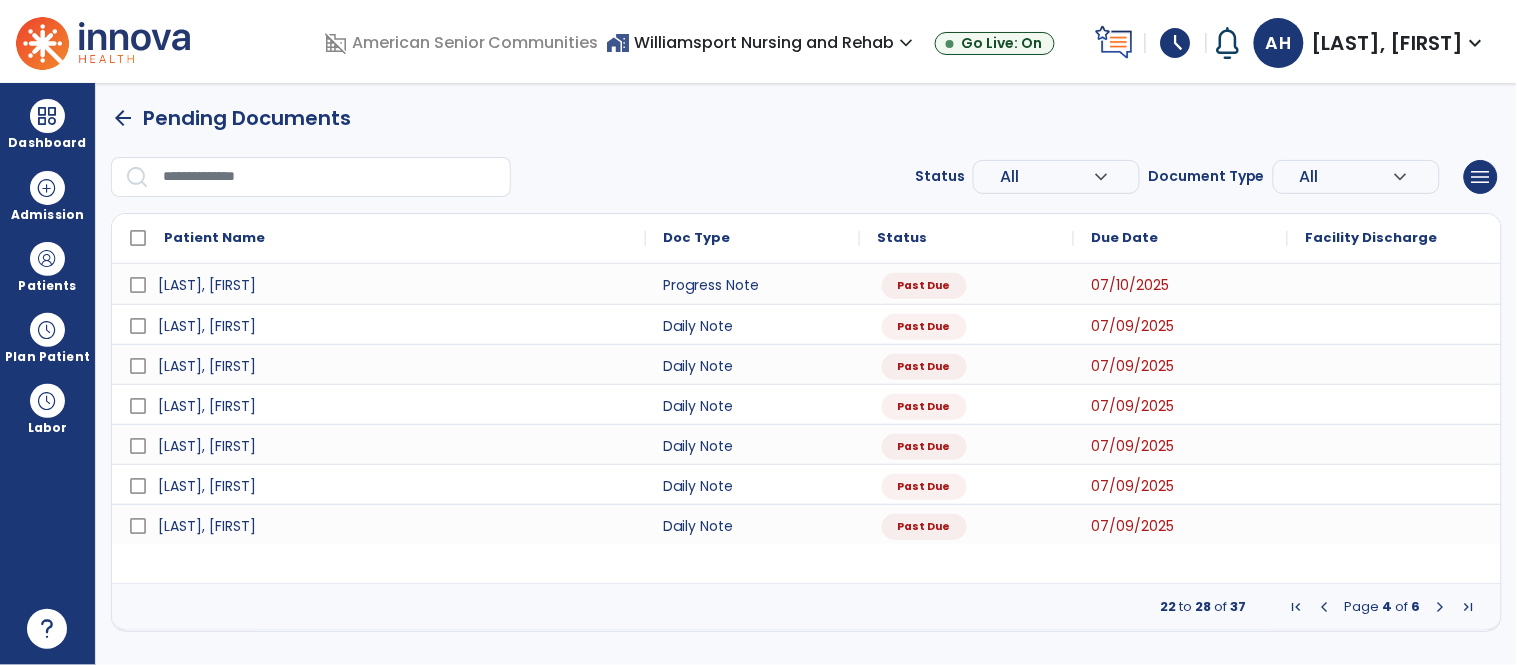 click at bounding box center [1441, 607] 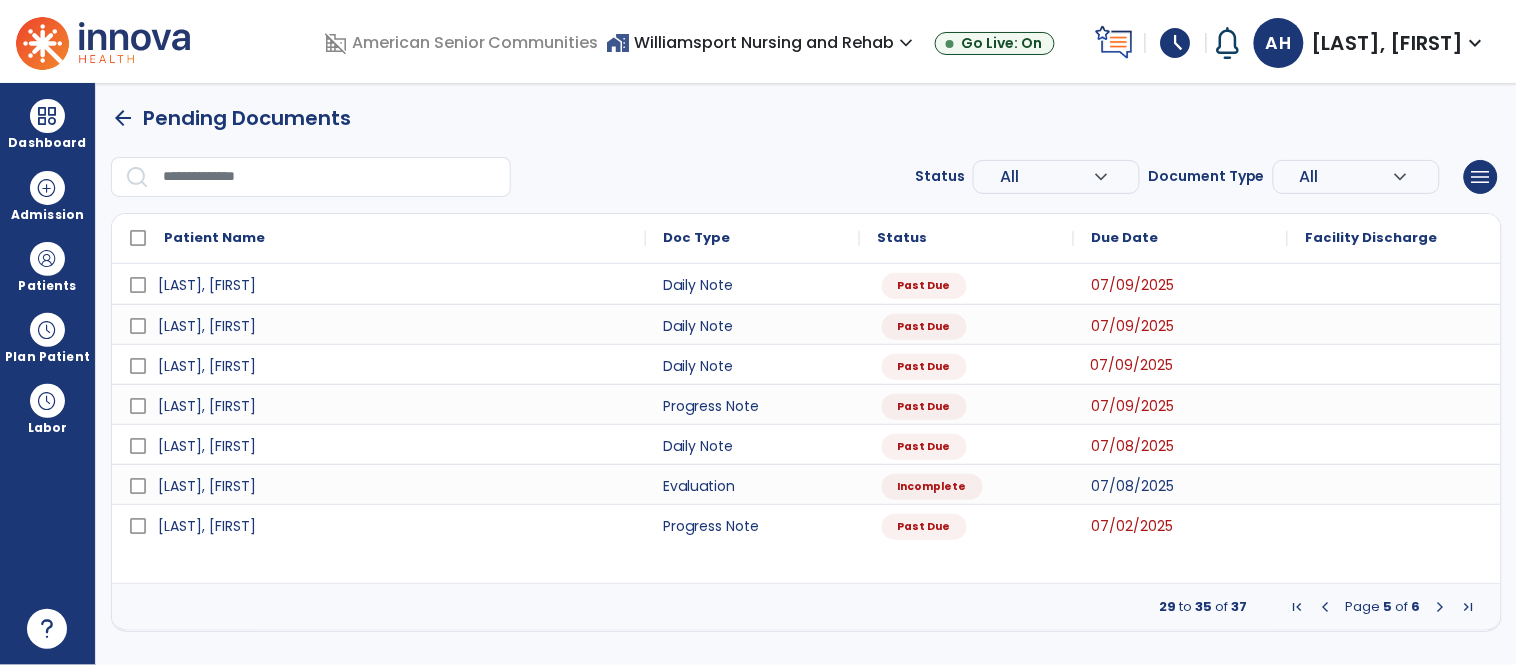 click on "07/09/2025" at bounding box center (1132, 365) 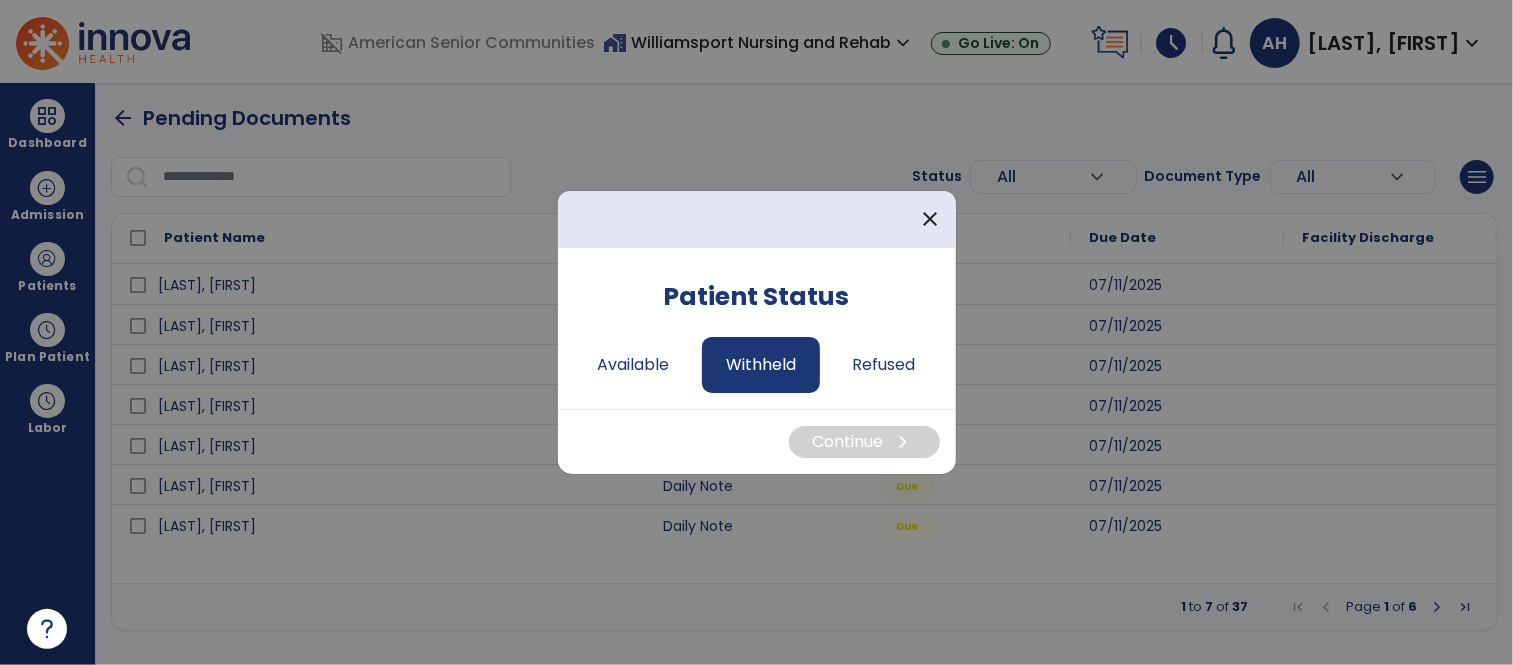click on "Withheld" at bounding box center [761, 365] 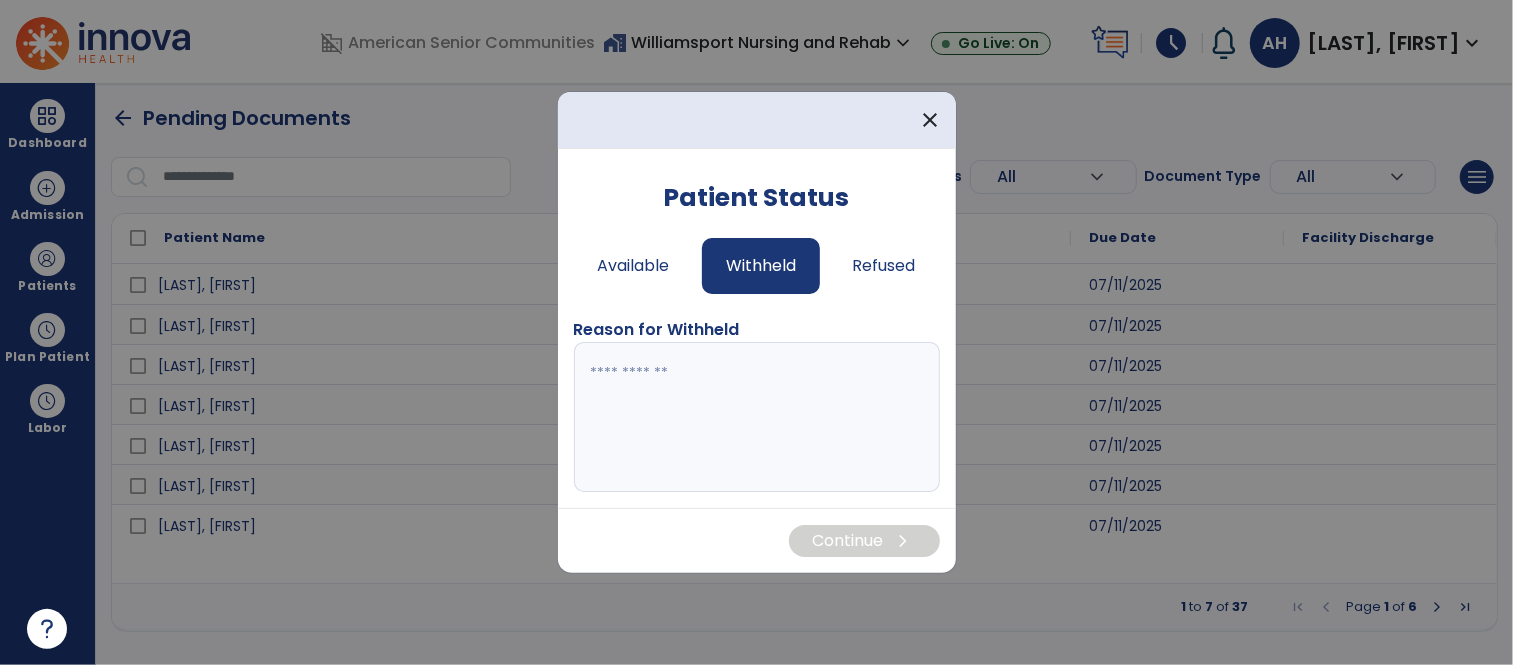 click at bounding box center (757, 417) 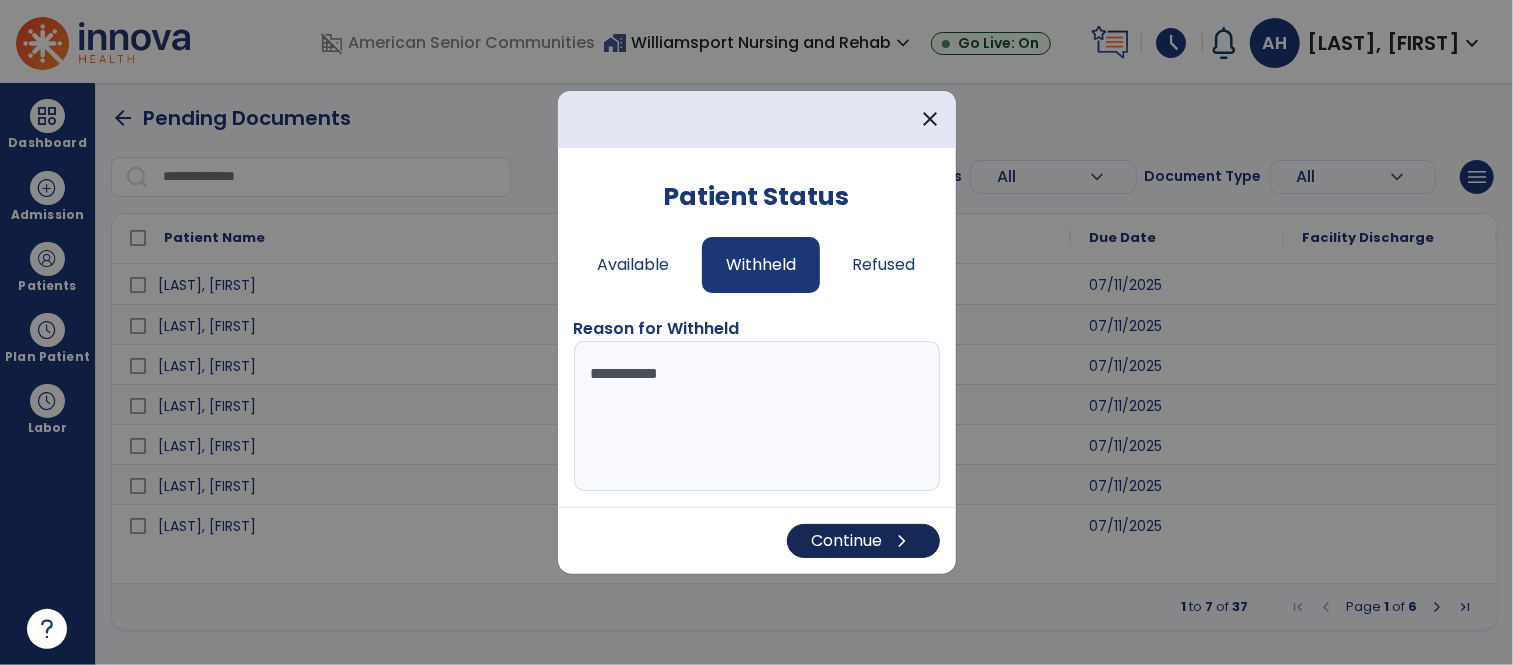 type on "**********" 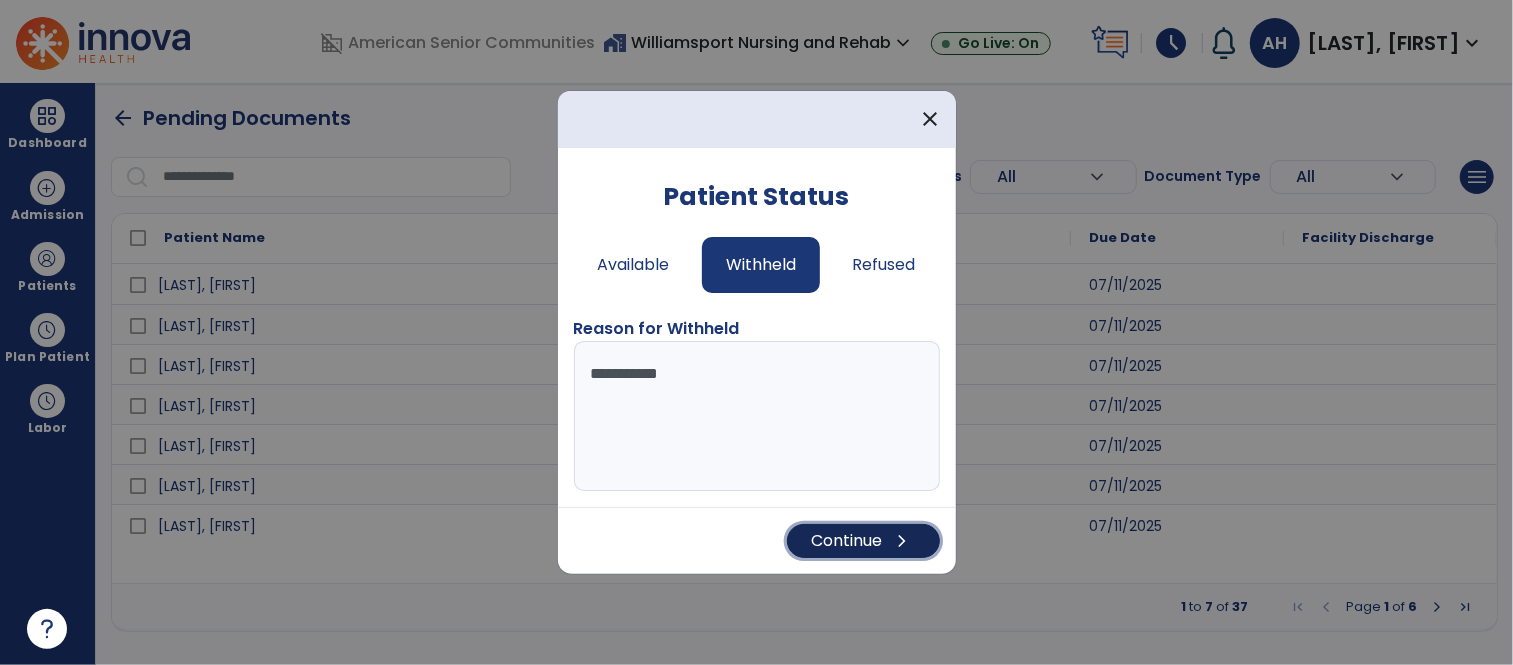 click on "chevron_right" at bounding box center [903, 541] 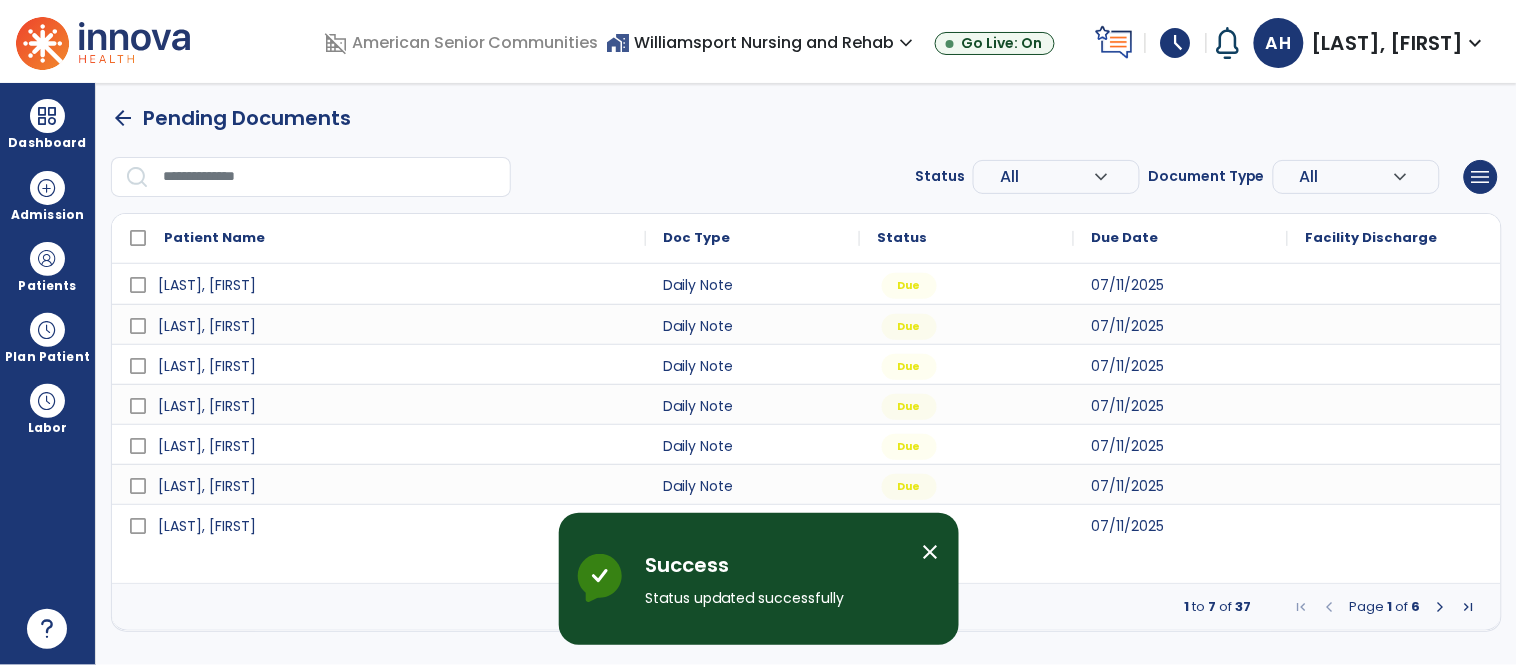 click on "close" at bounding box center [931, 552] 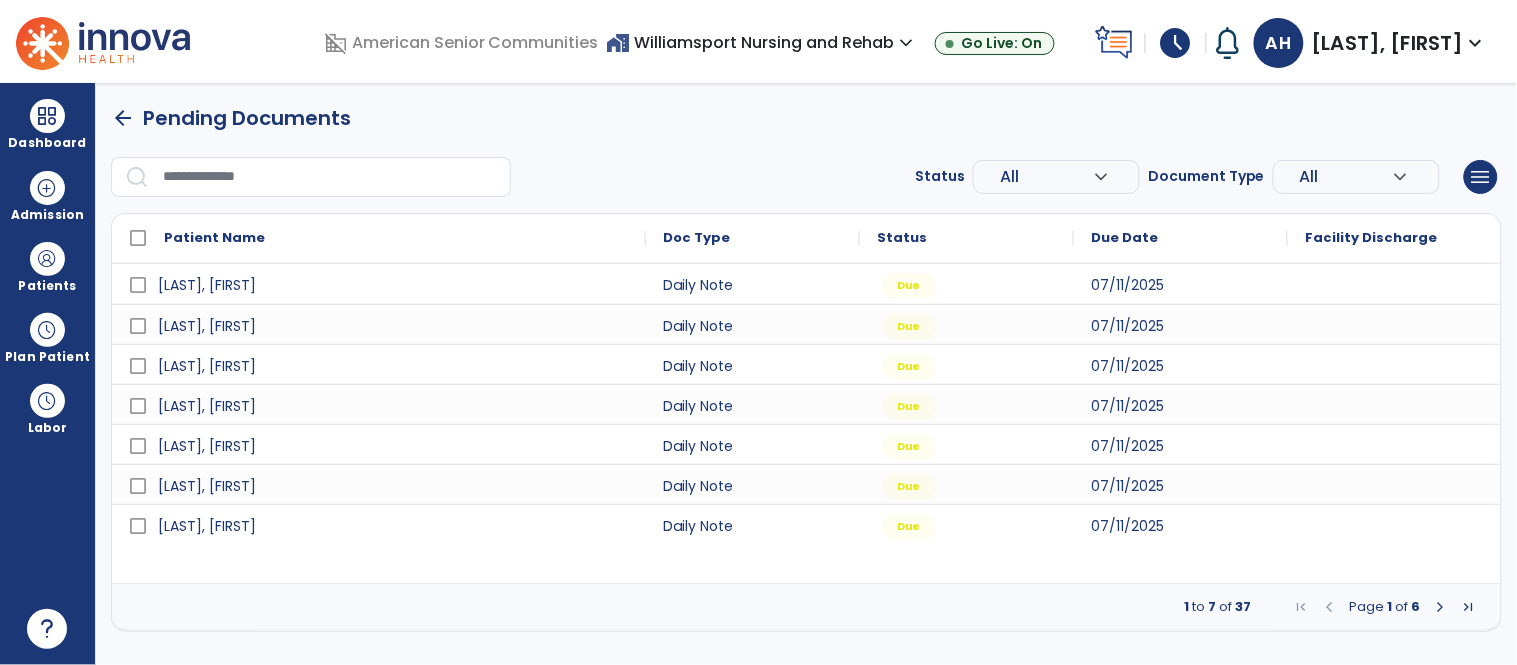 click on "arrow_back" at bounding box center (123, 118) 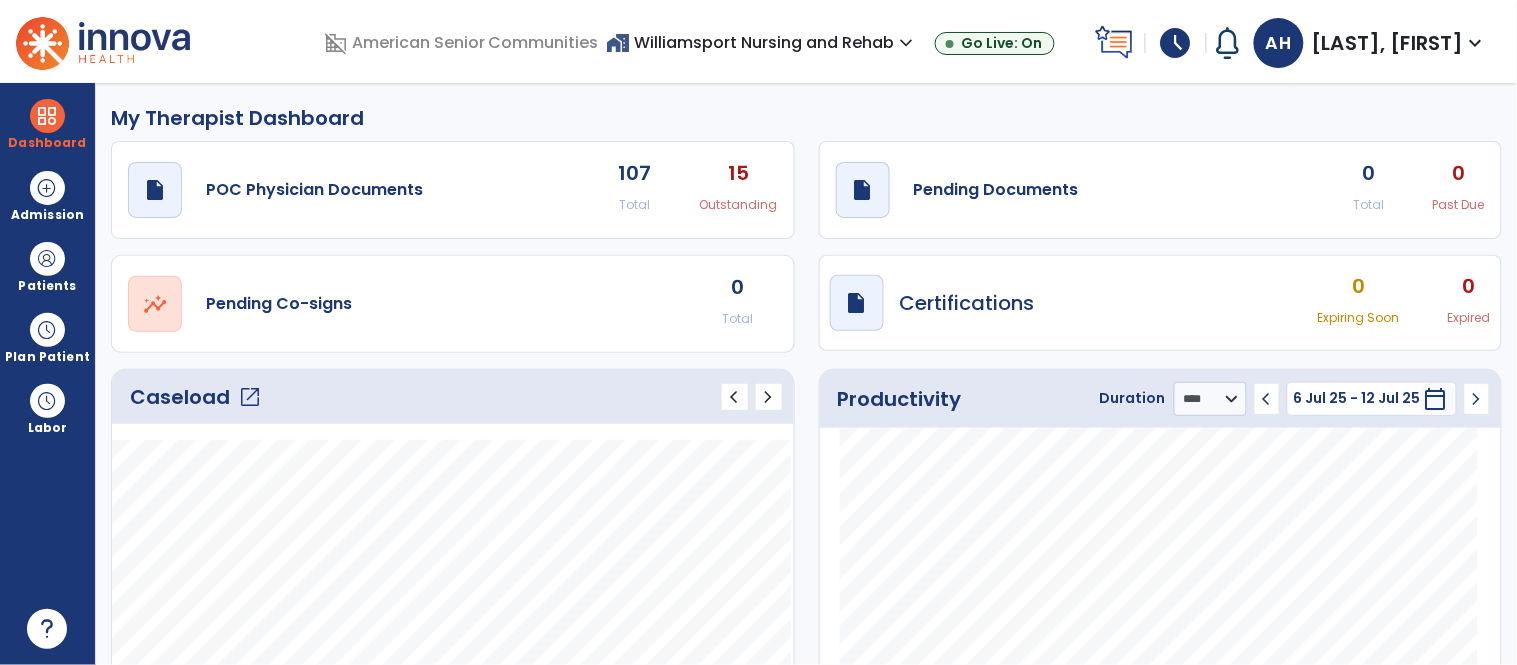 click on "open_in_new" 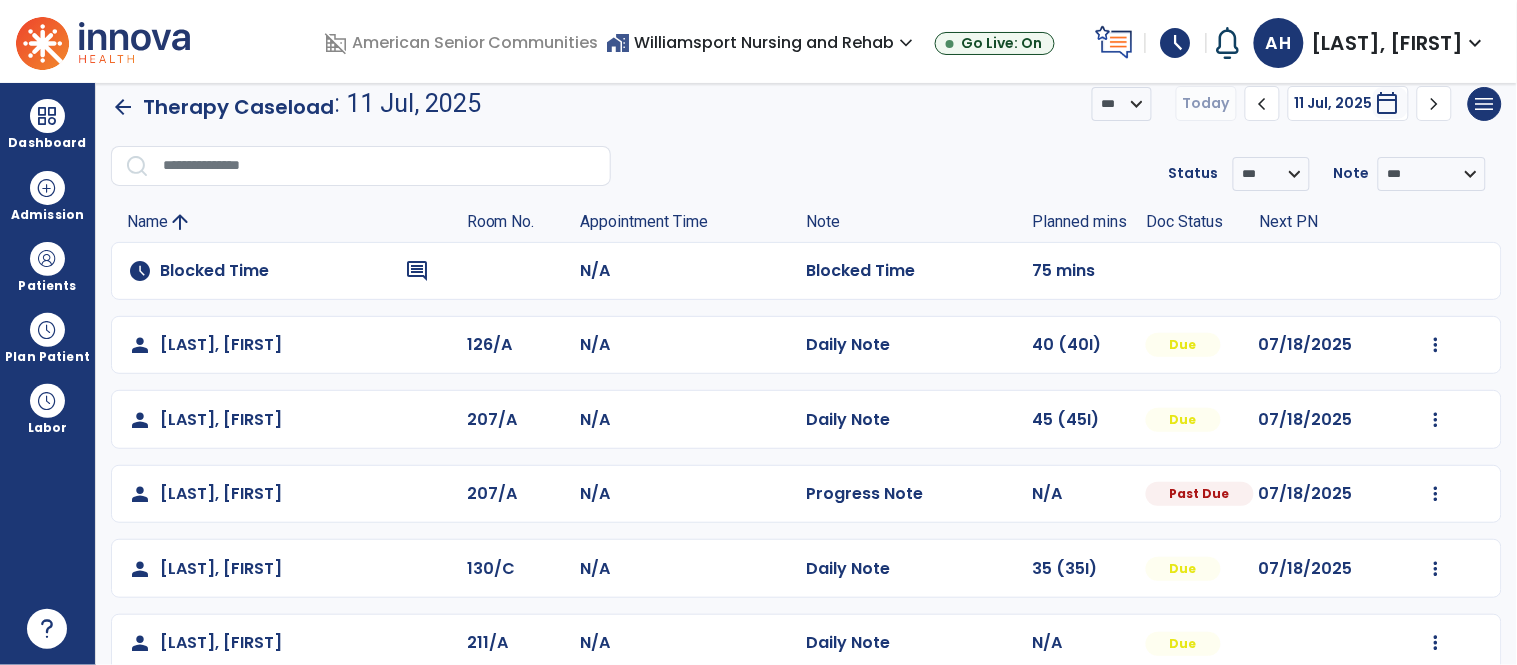 scroll, scrollTop: 0, scrollLeft: 0, axis: both 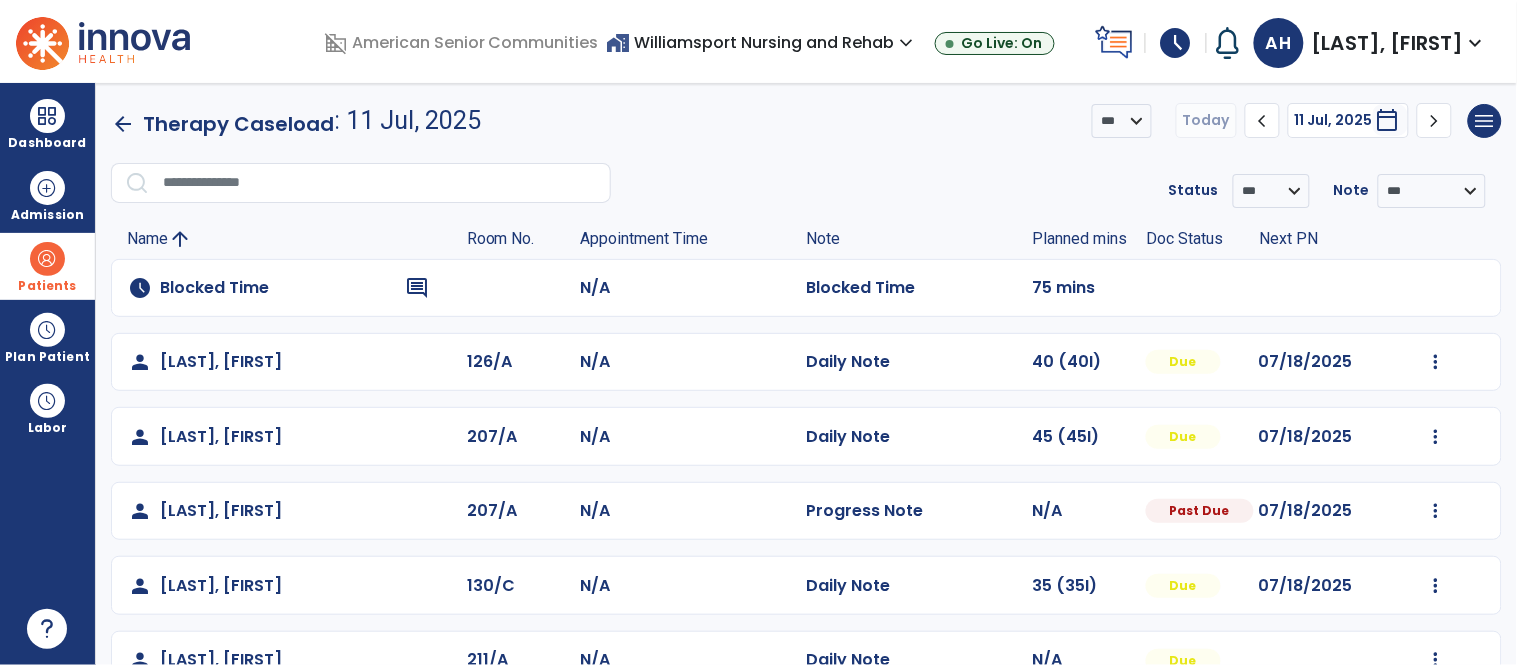 click on "Patients" at bounding box center [47, 286] 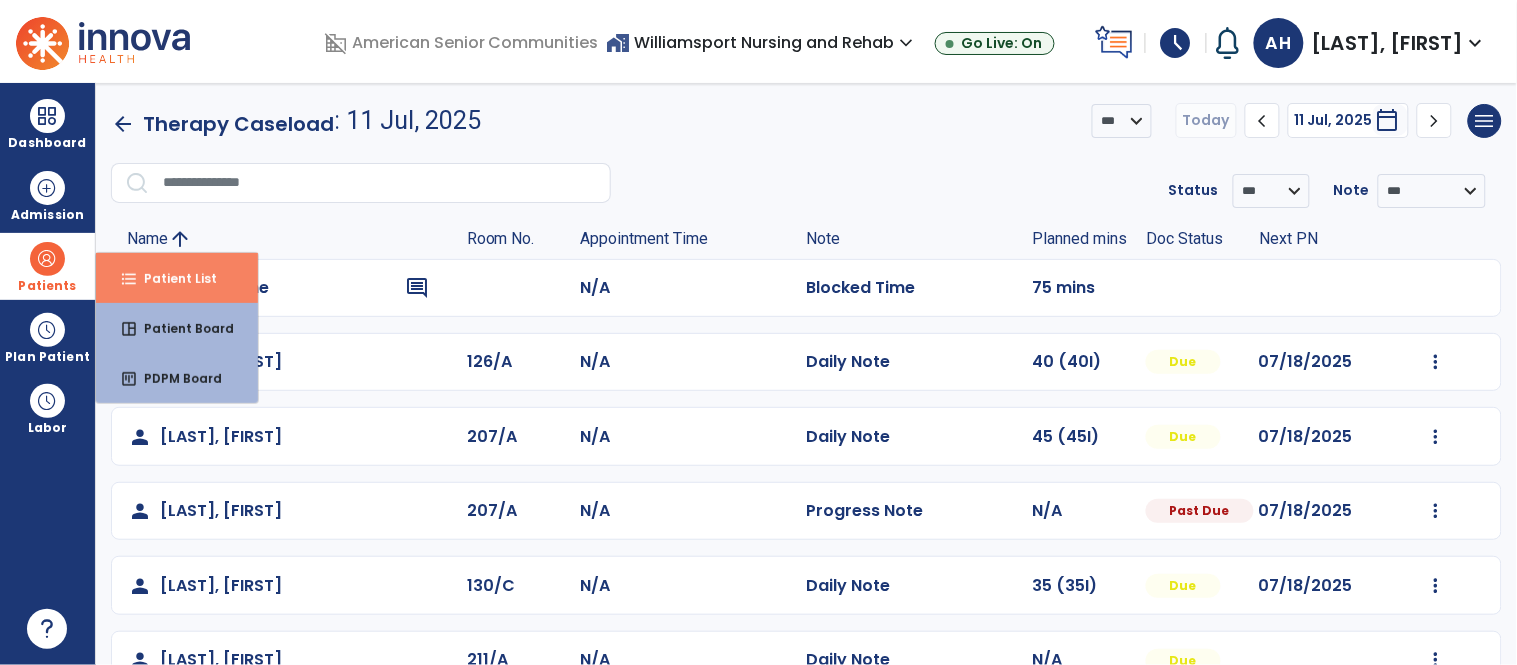 click on "format_list_bulleted  Patient List" at bounding box center [177, 278] 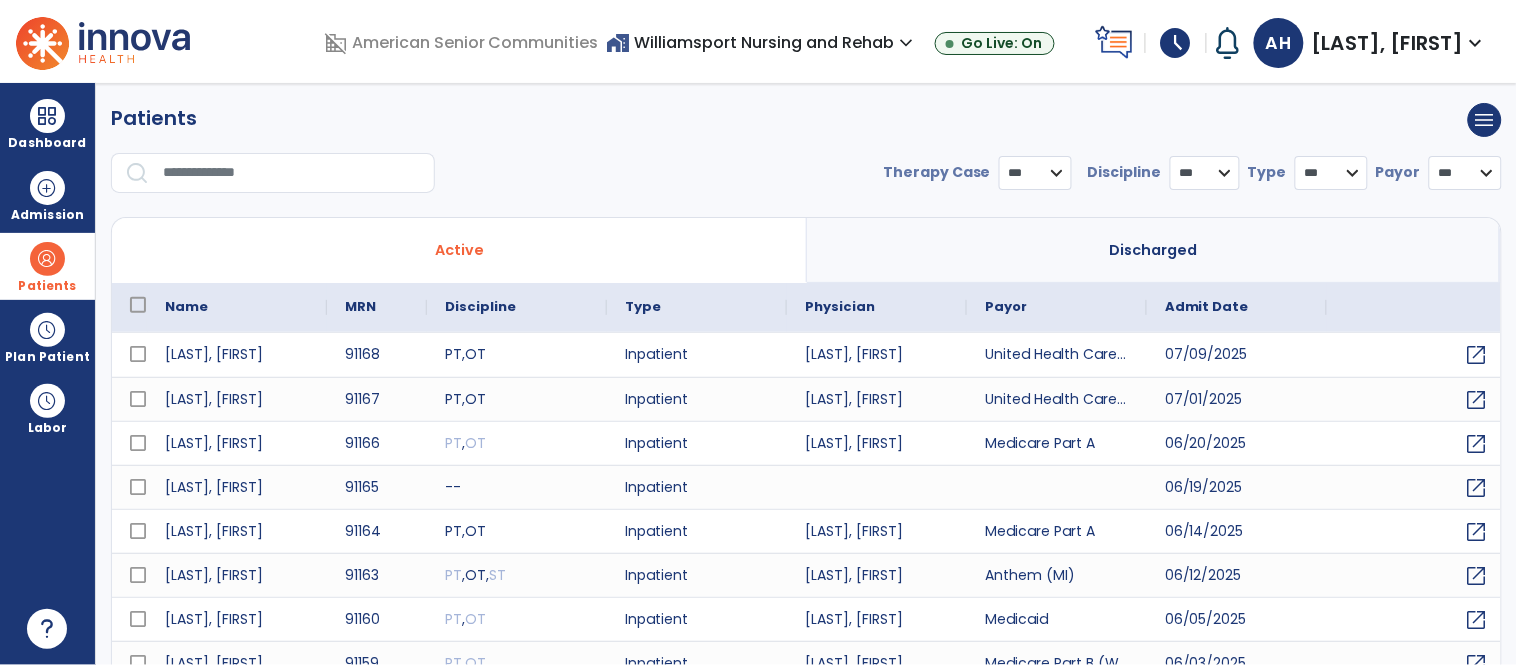 select on "***" 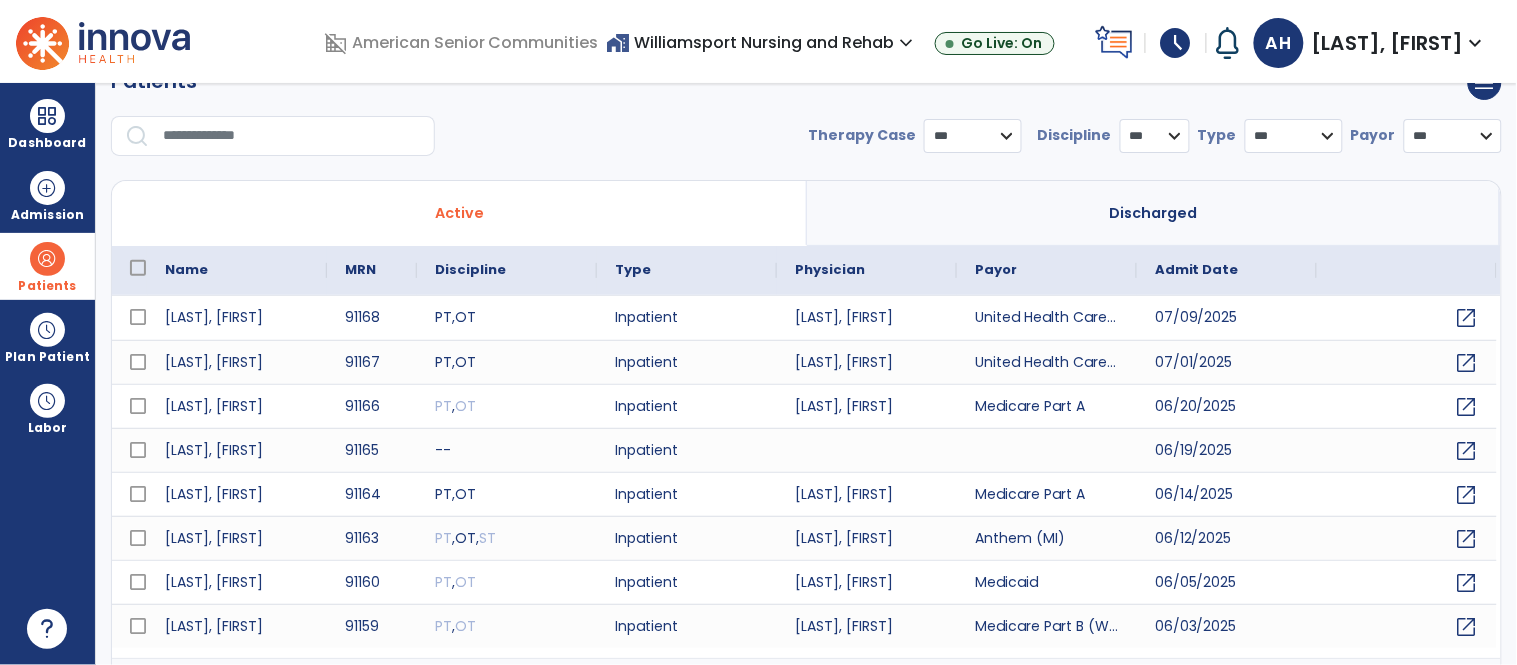 scroll, scrollTop: 77, scrollLeft: 0, axis: vertical 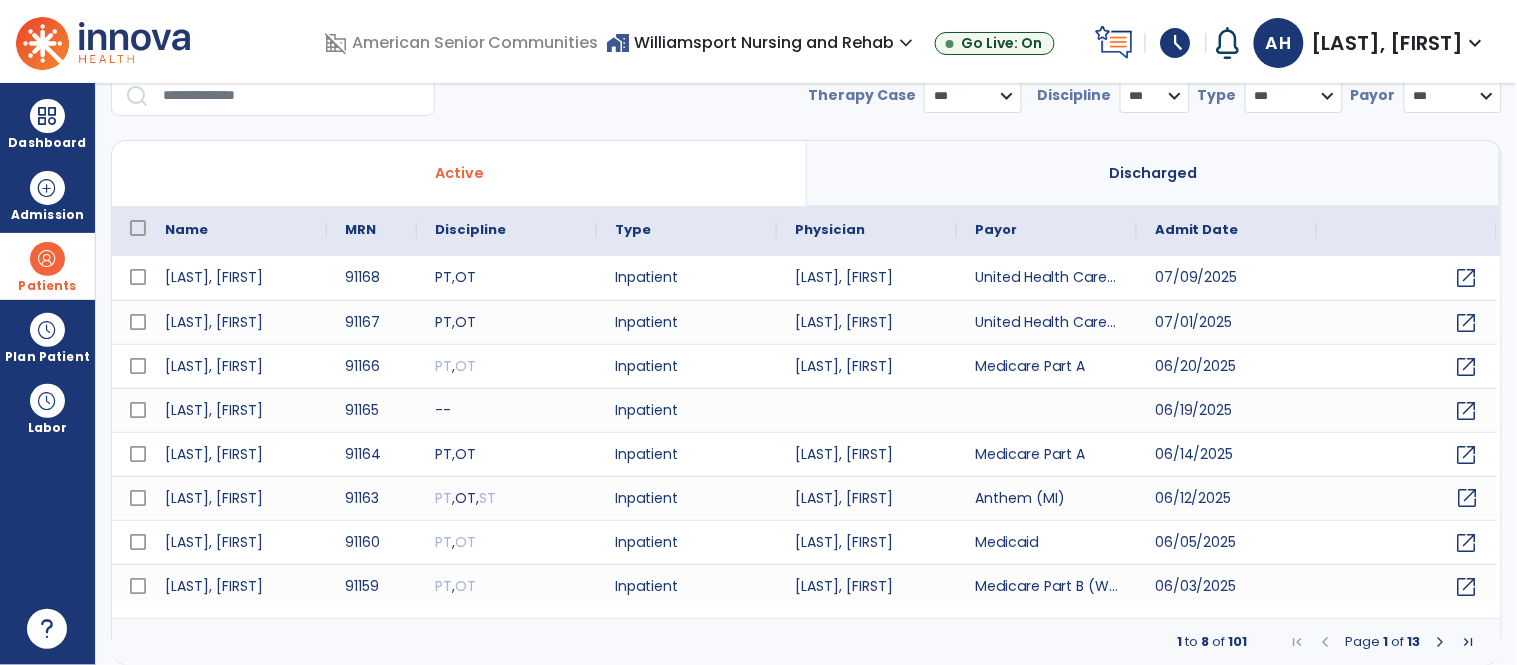 click on "open_in_new" at bounding box center [1468, 498] 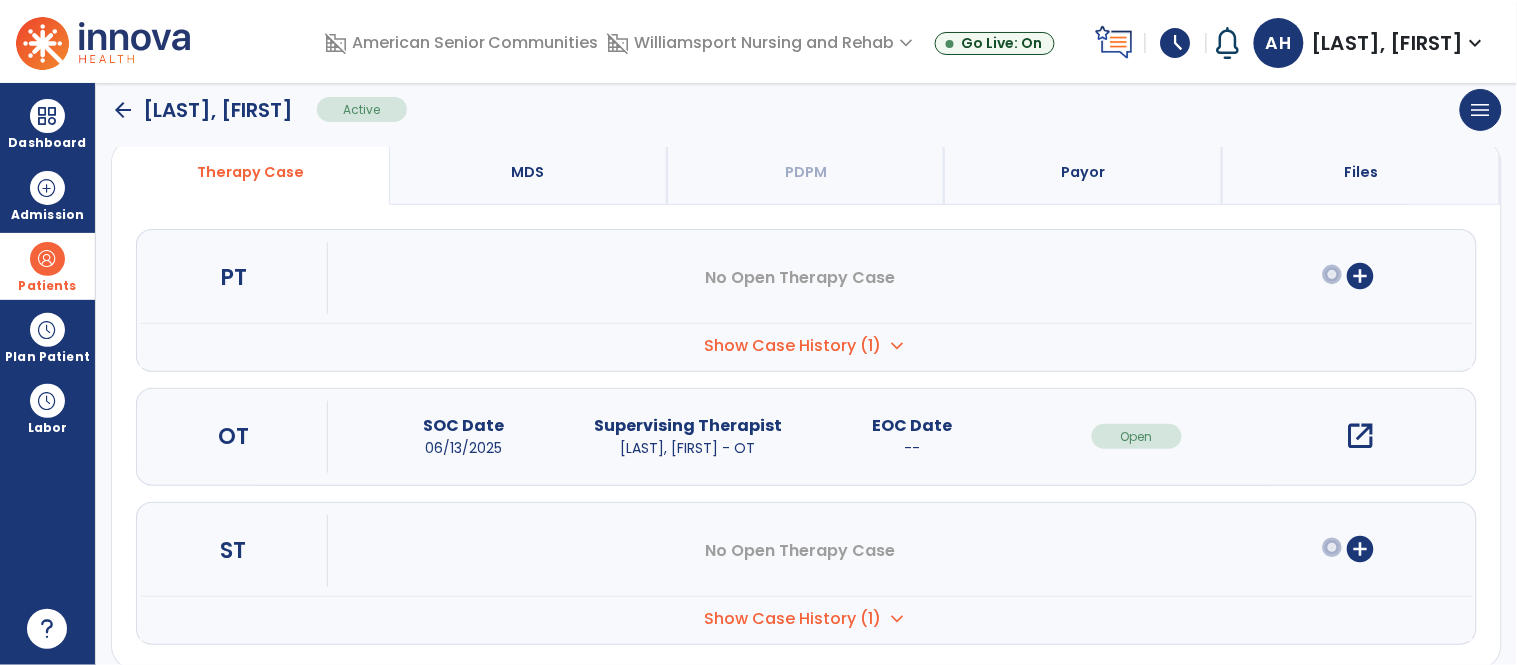 scroll, scrollTop: 165, scrollLeft: 0, axis: vertical 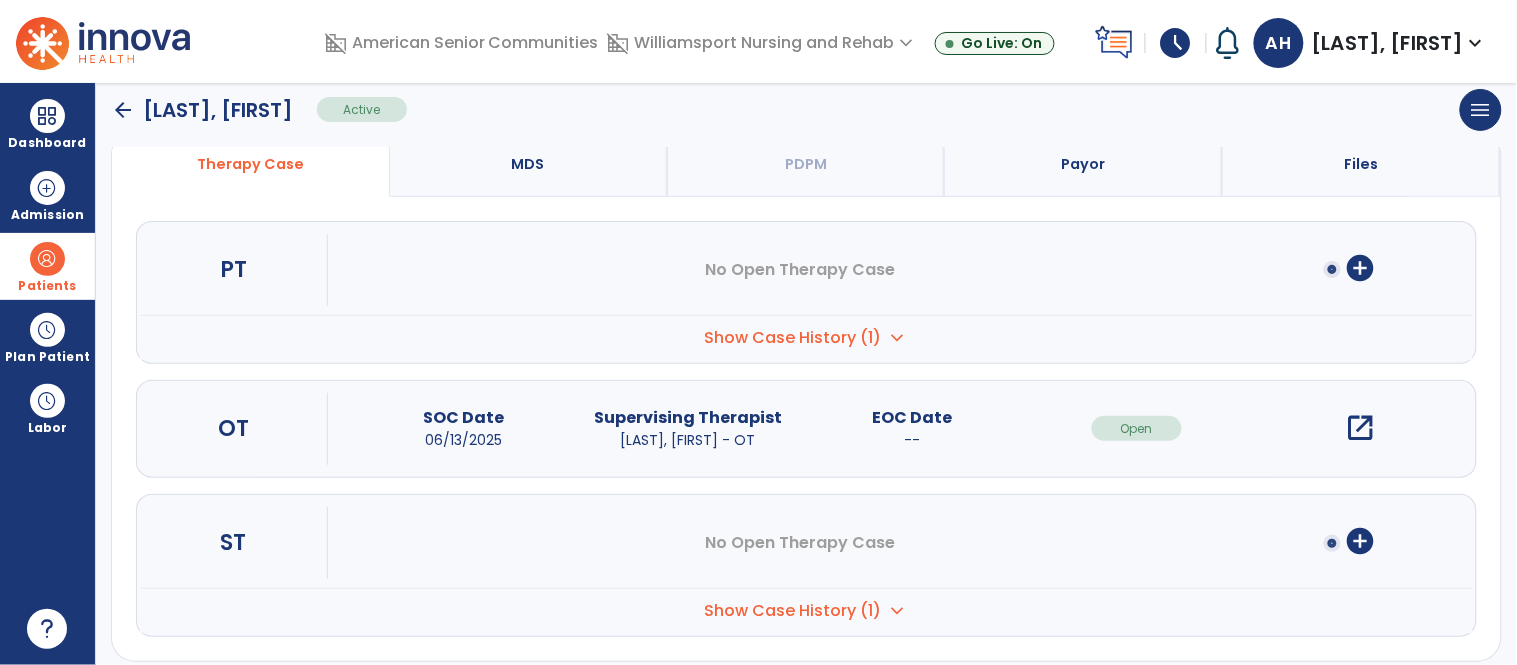 click on "open_in_new" at bounding box center [1361, 428] 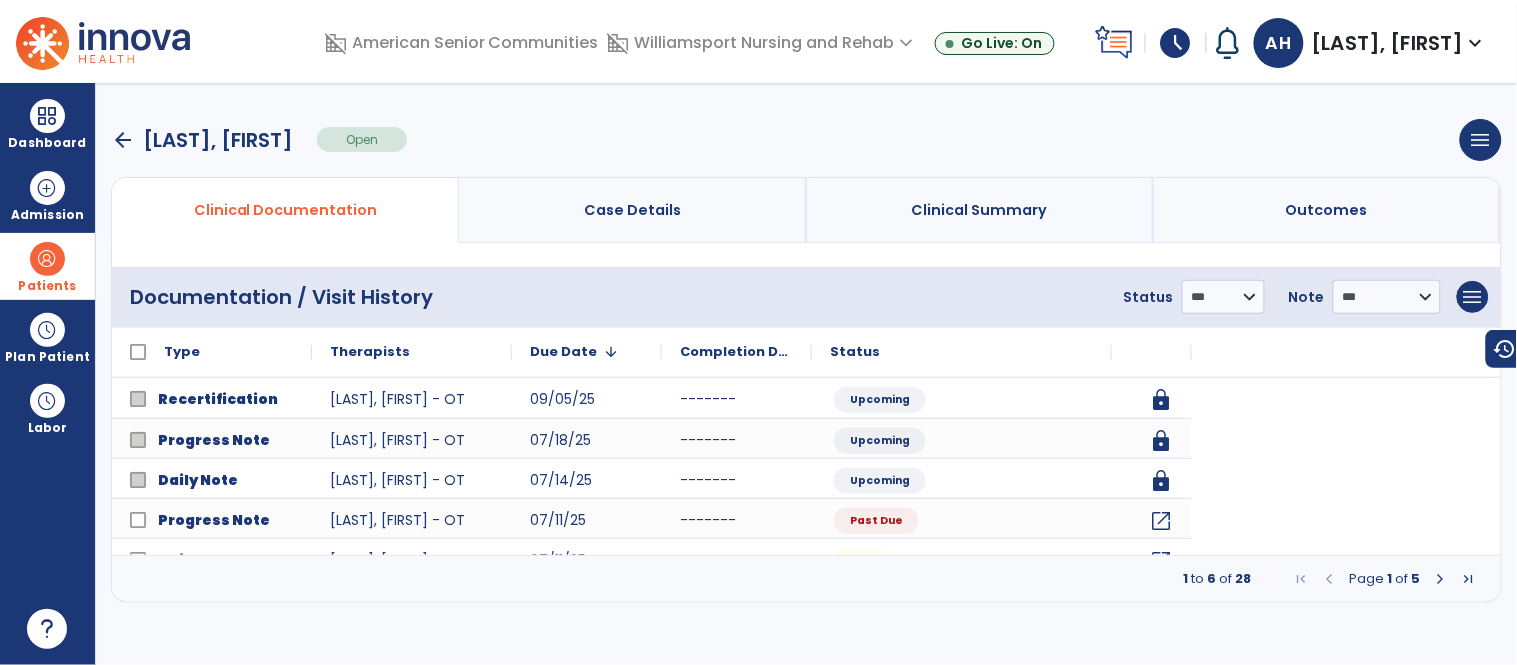 scroll, scrollTop: 0, scrollLeft: 0, axis: both 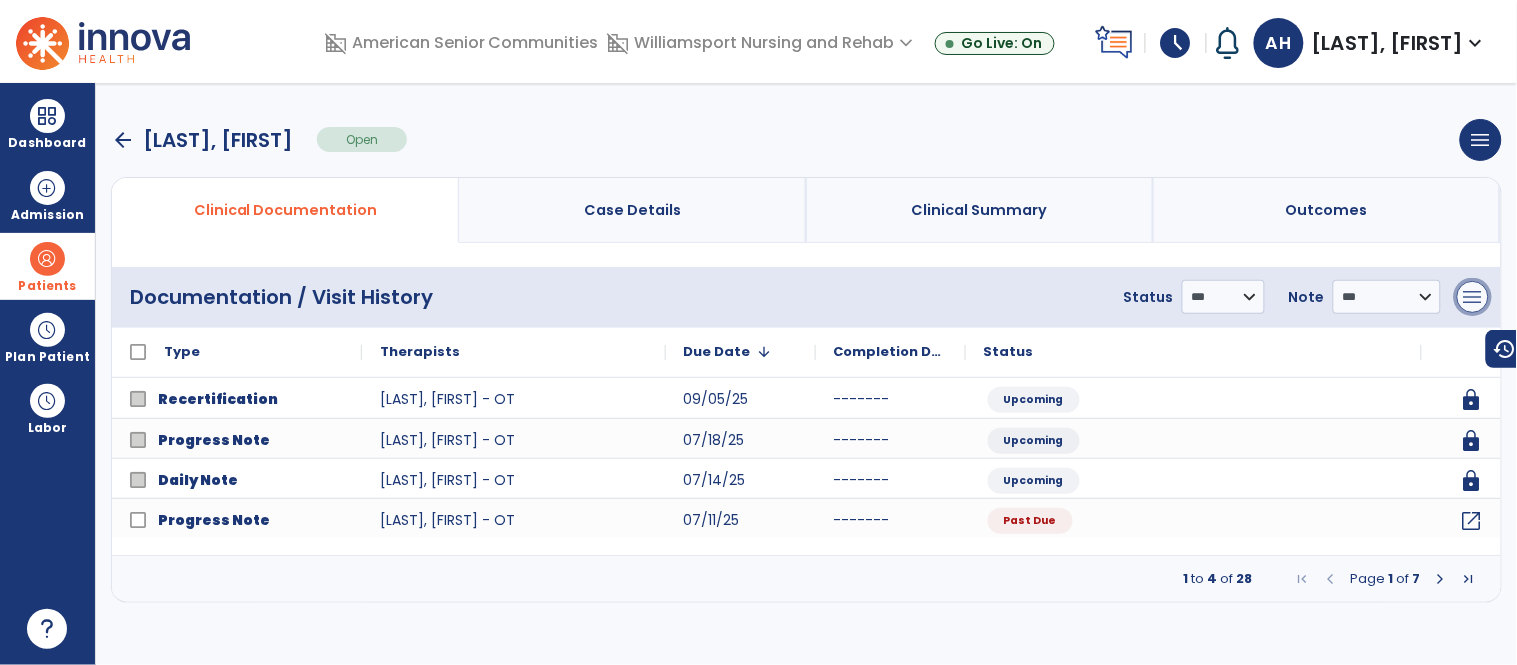 click on "menu" at bounding box center (1473, 297) 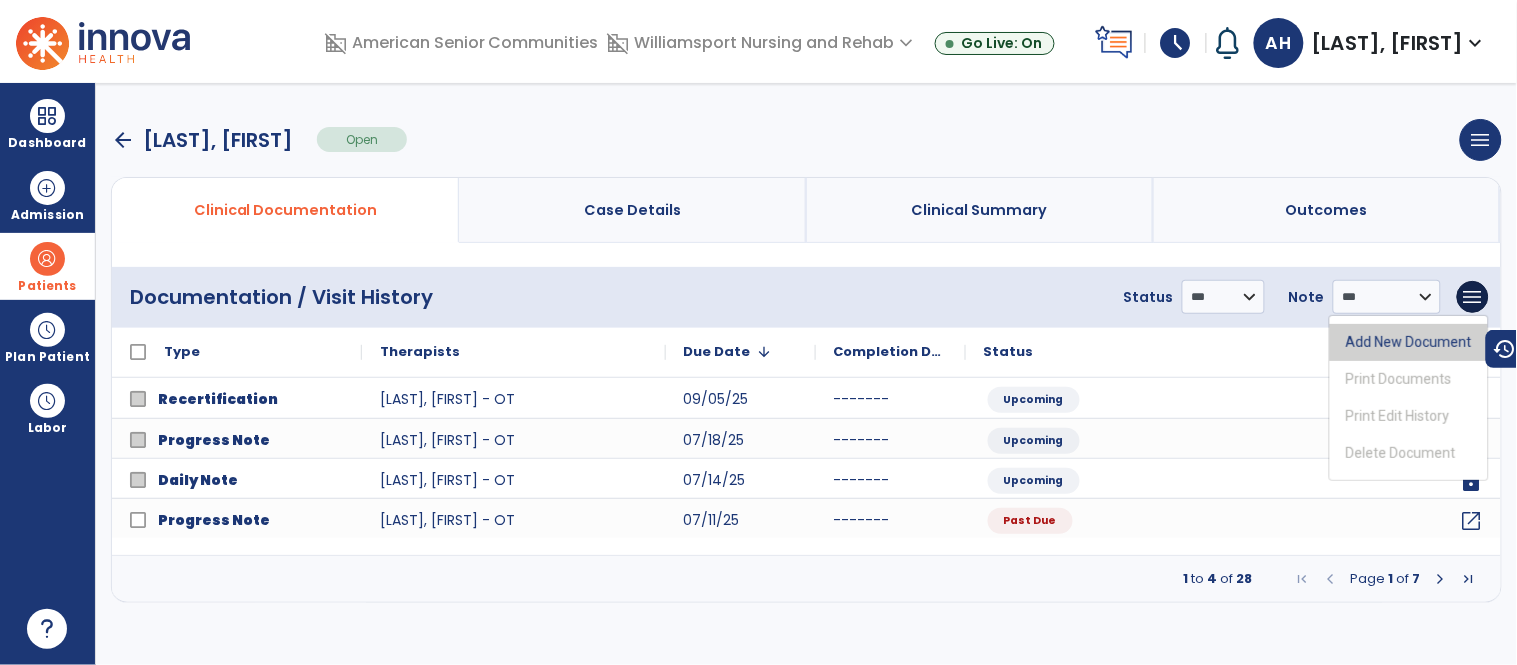click on "Add New Document" at bounding box center (1409, 342) 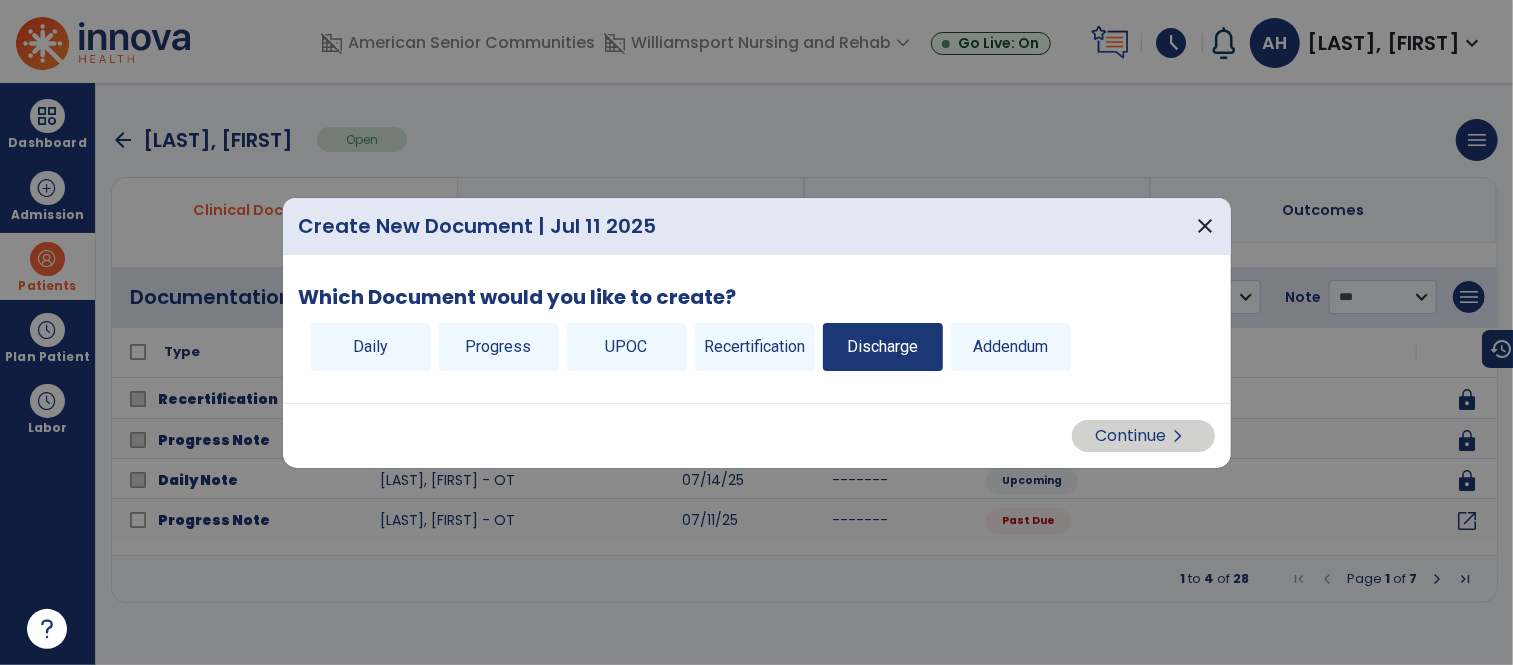 click on "Discharge" at bounding box center (883, 347) 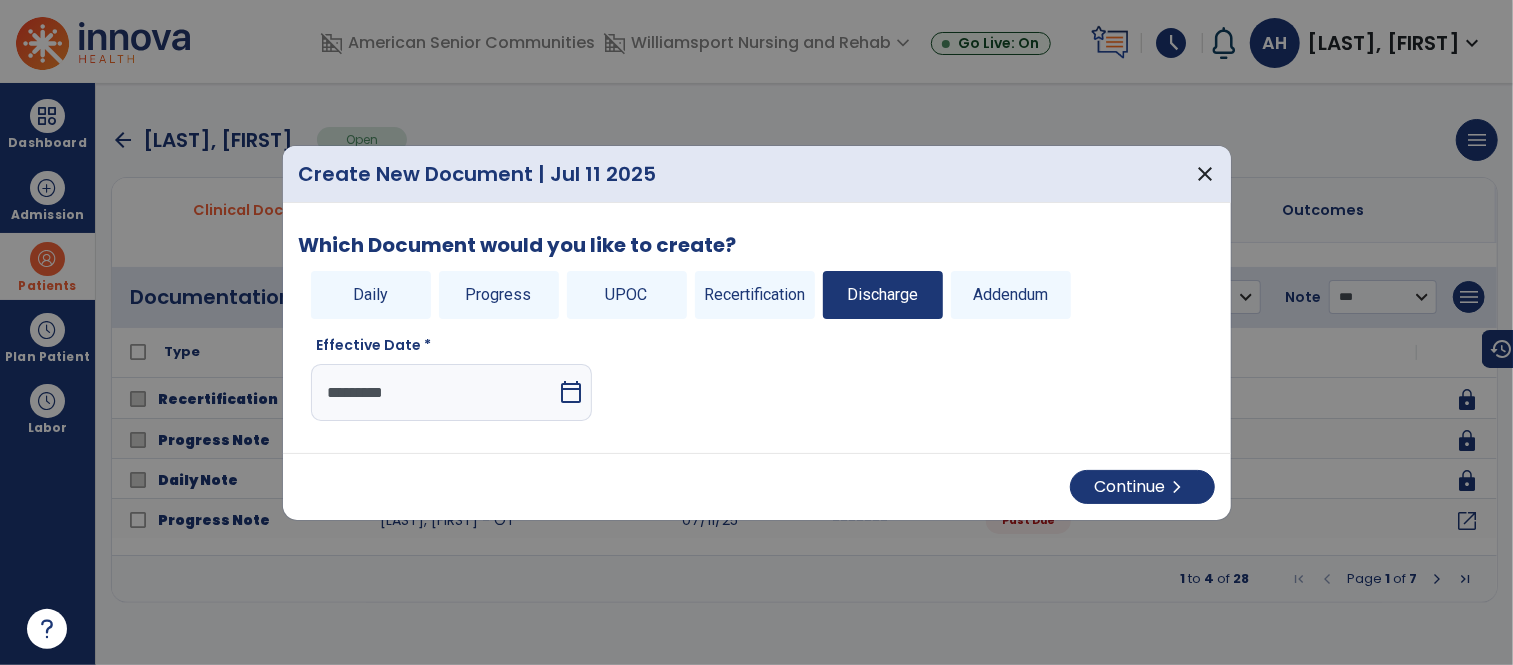 click on "calendar_today" at bounding box center (571, 392) 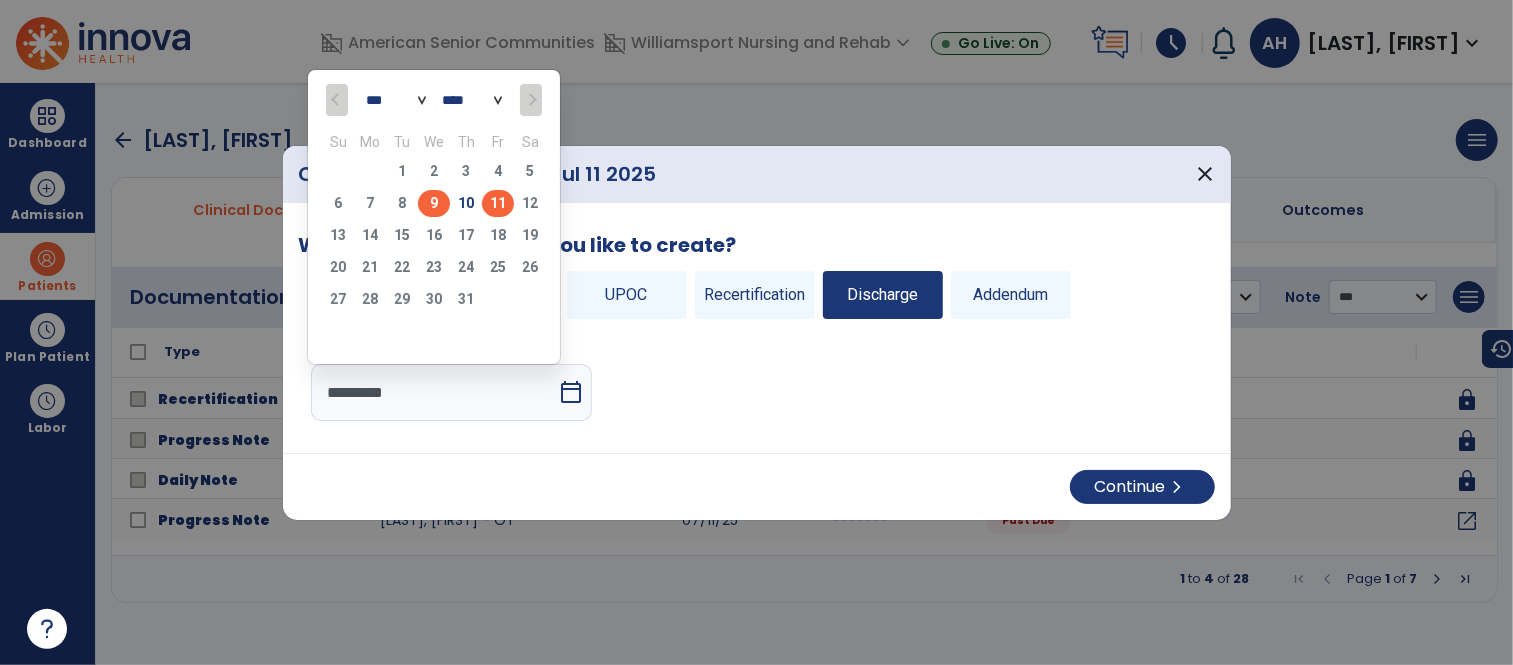 click on "9" 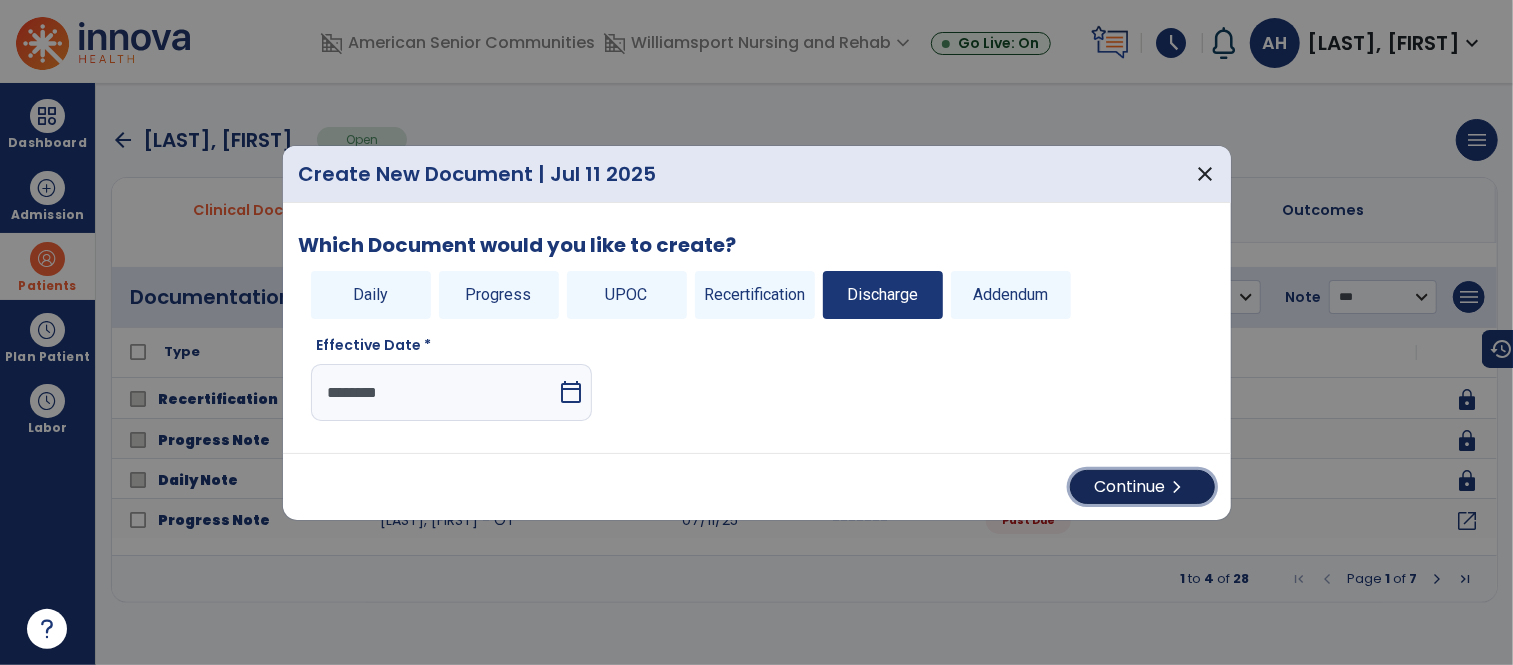 click on "Continue   chevron_right" at bounding box center [1142, 487] 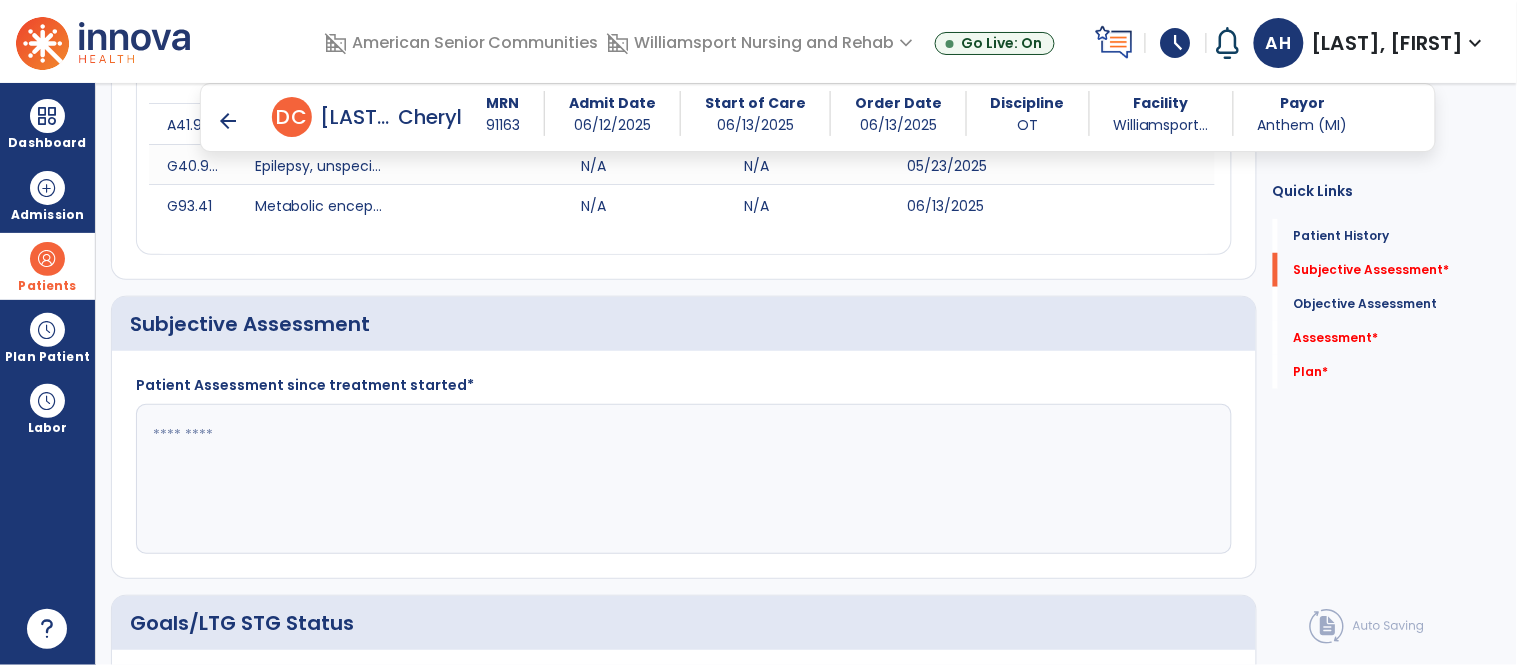 scroll, scrollTop: 327, scrollLeft: 0, axis: vertical 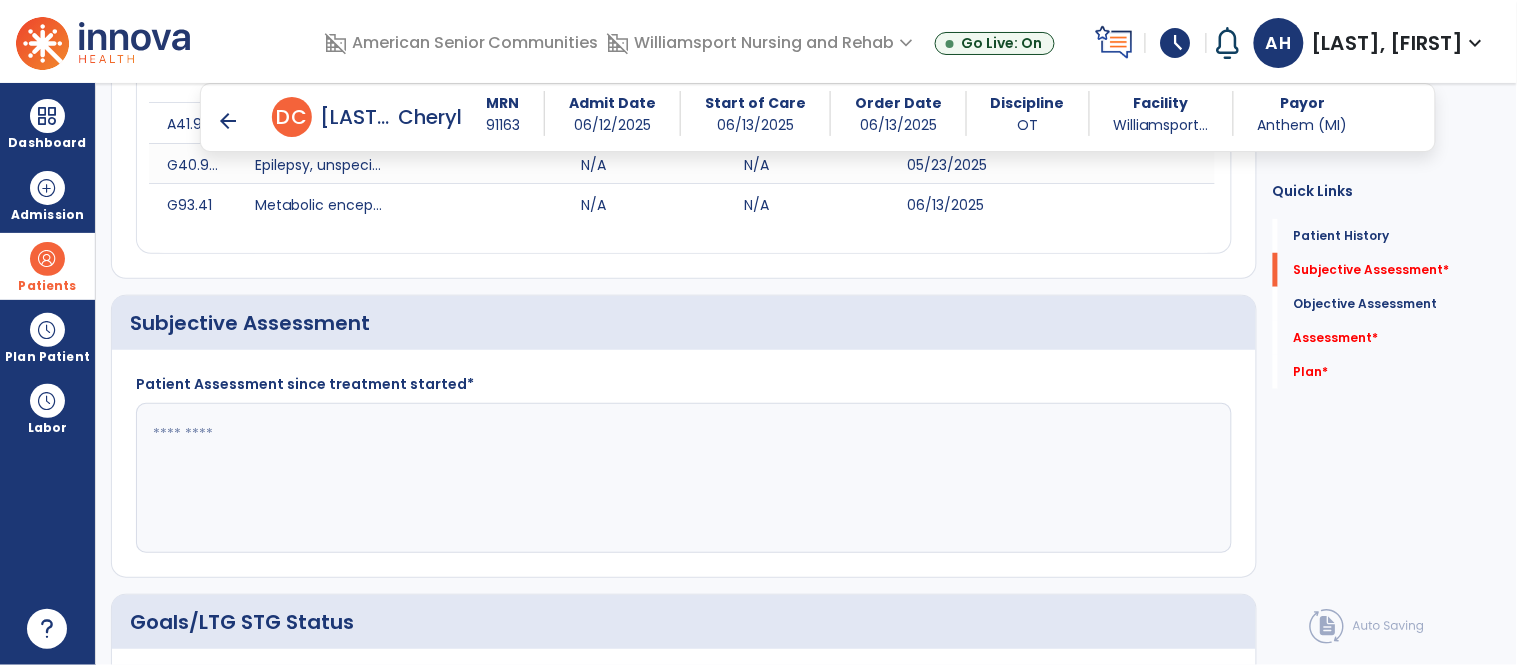 click 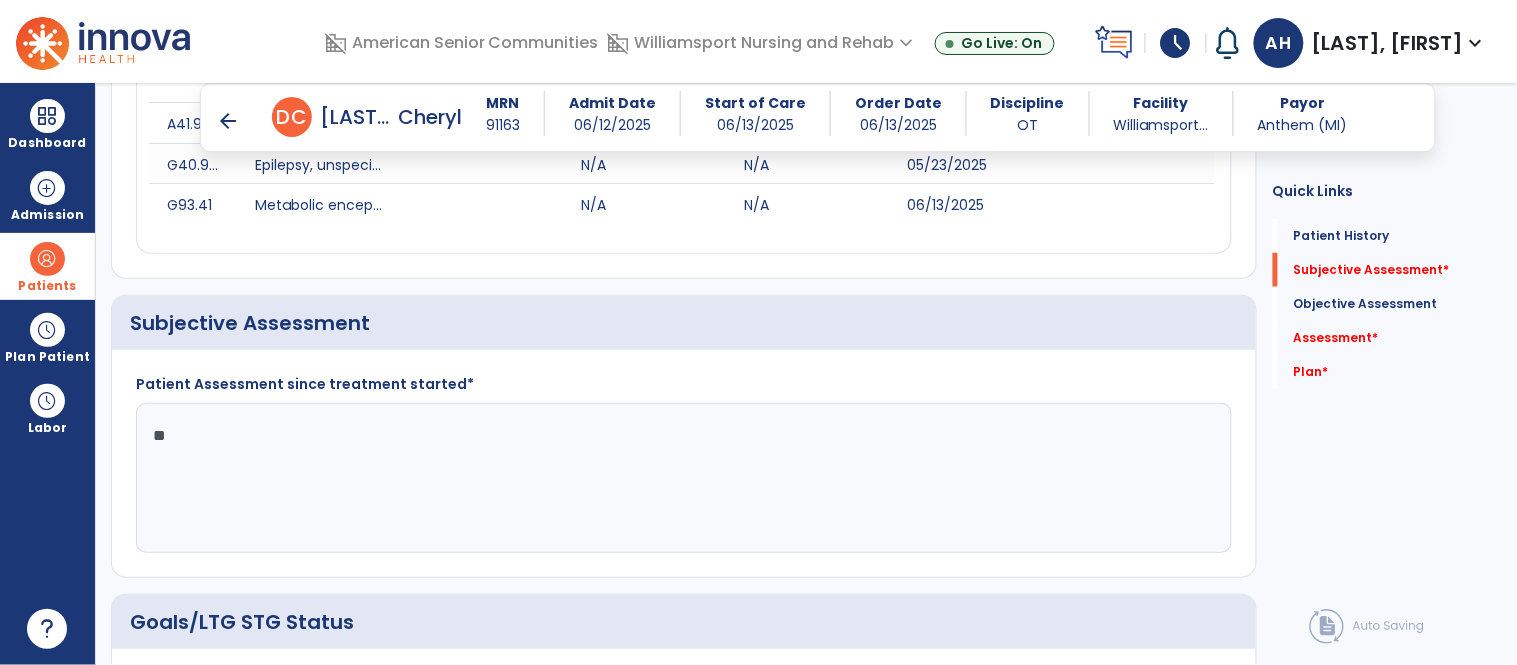 type on "*" 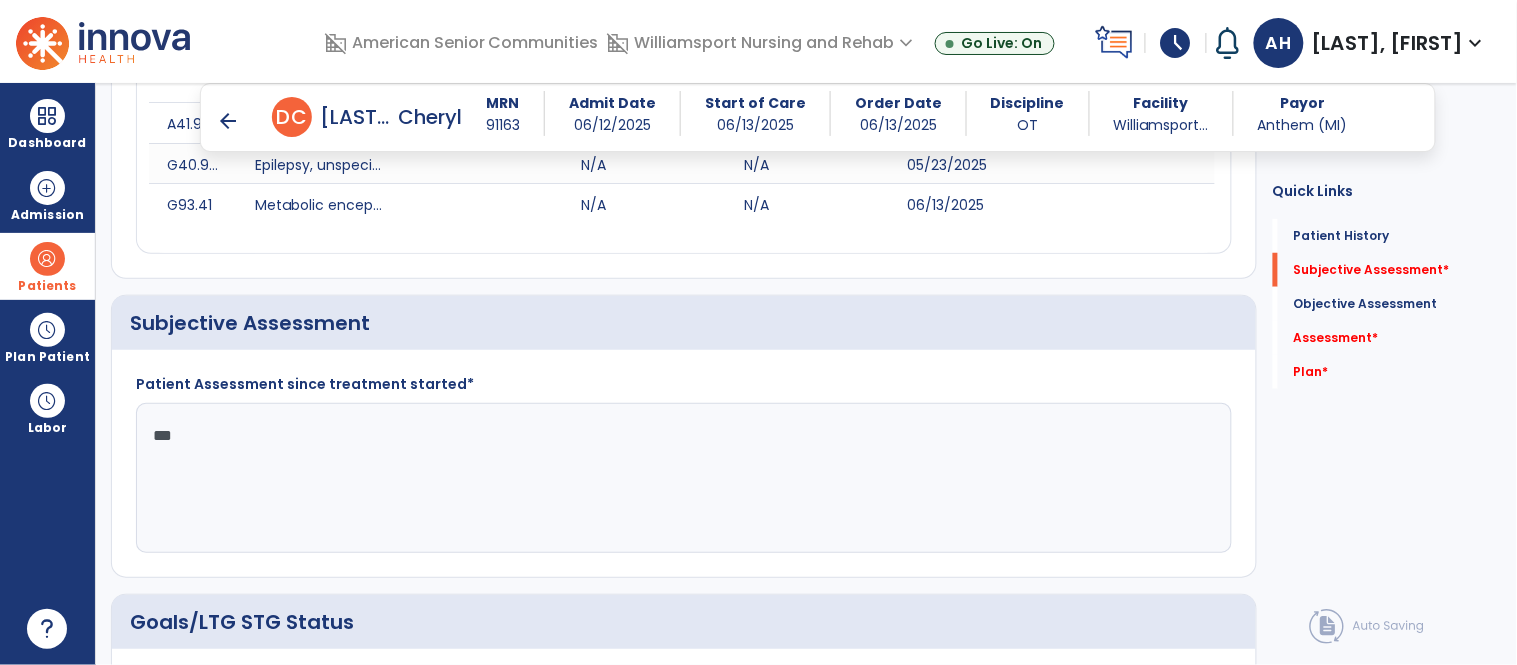 type on "****" 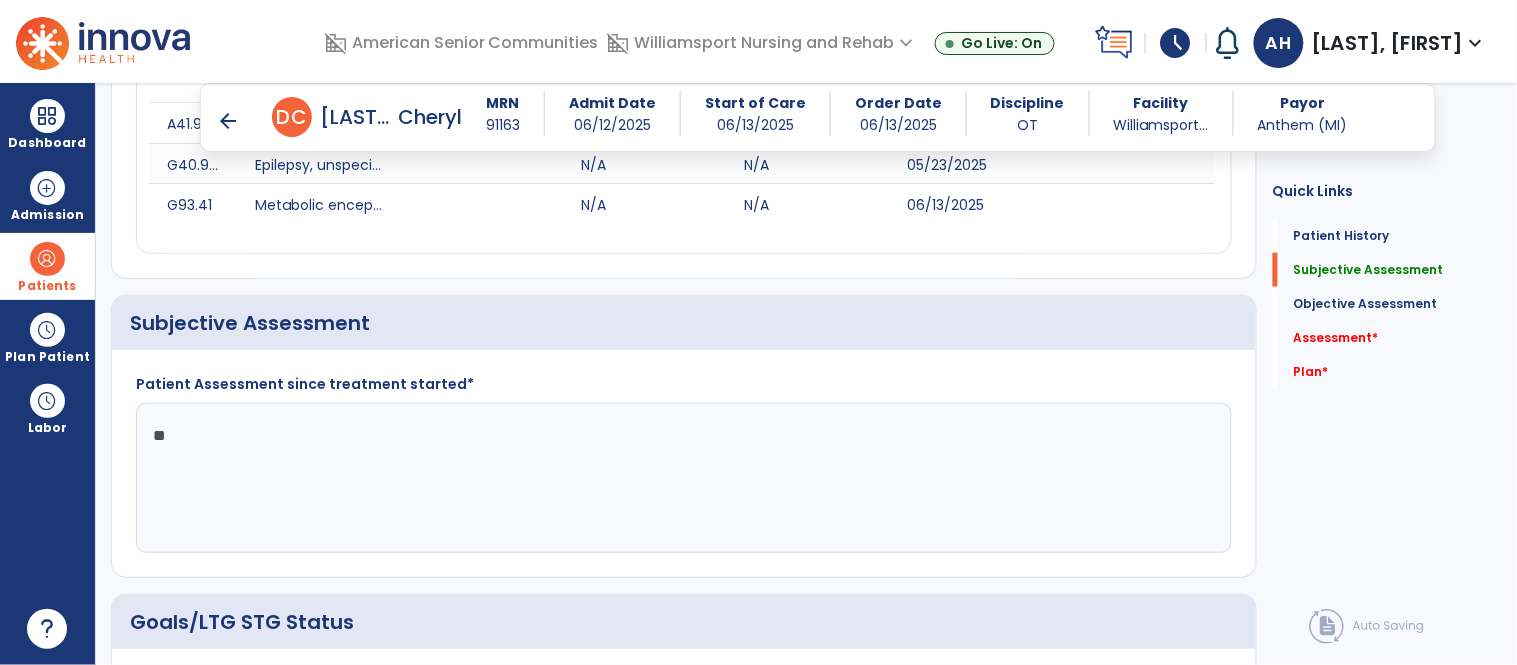 type on "*" 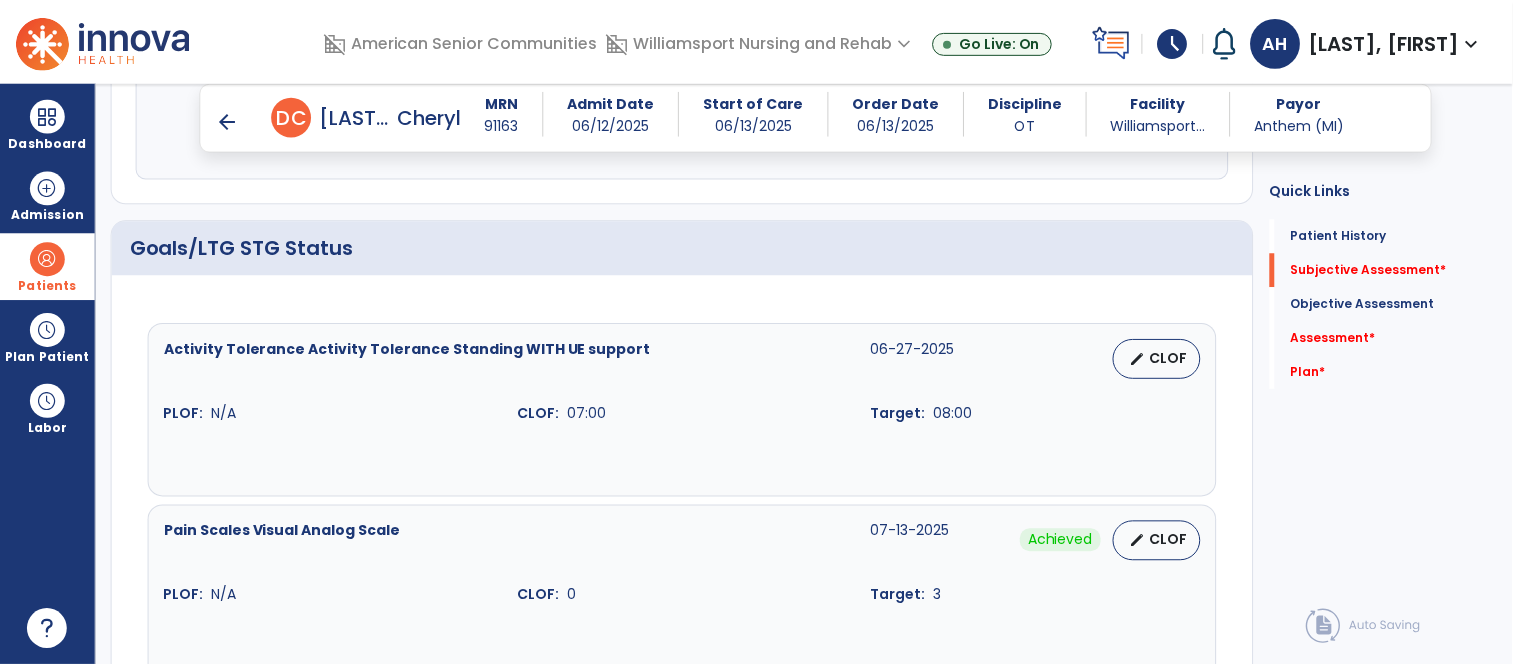scroll, scrollTop: 697, scrollLeft: 0, axis: vertical 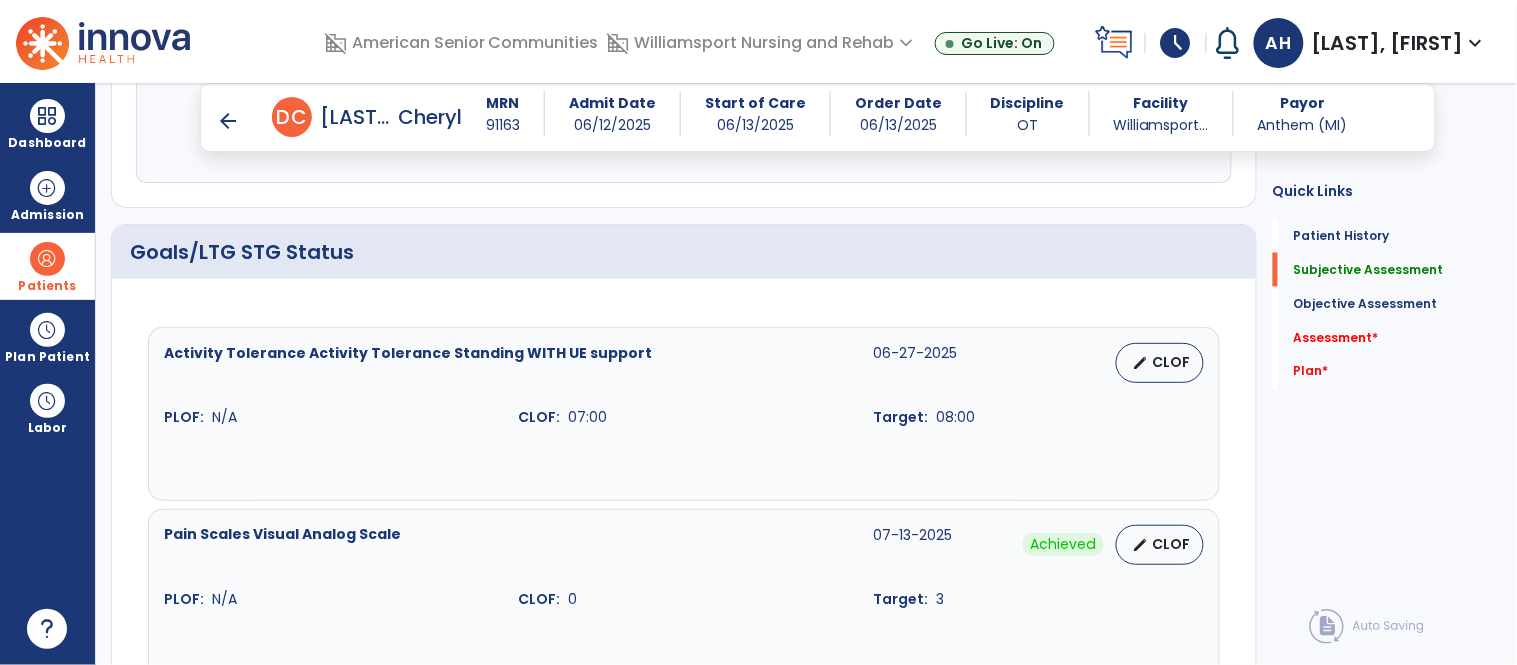 type on "**********" 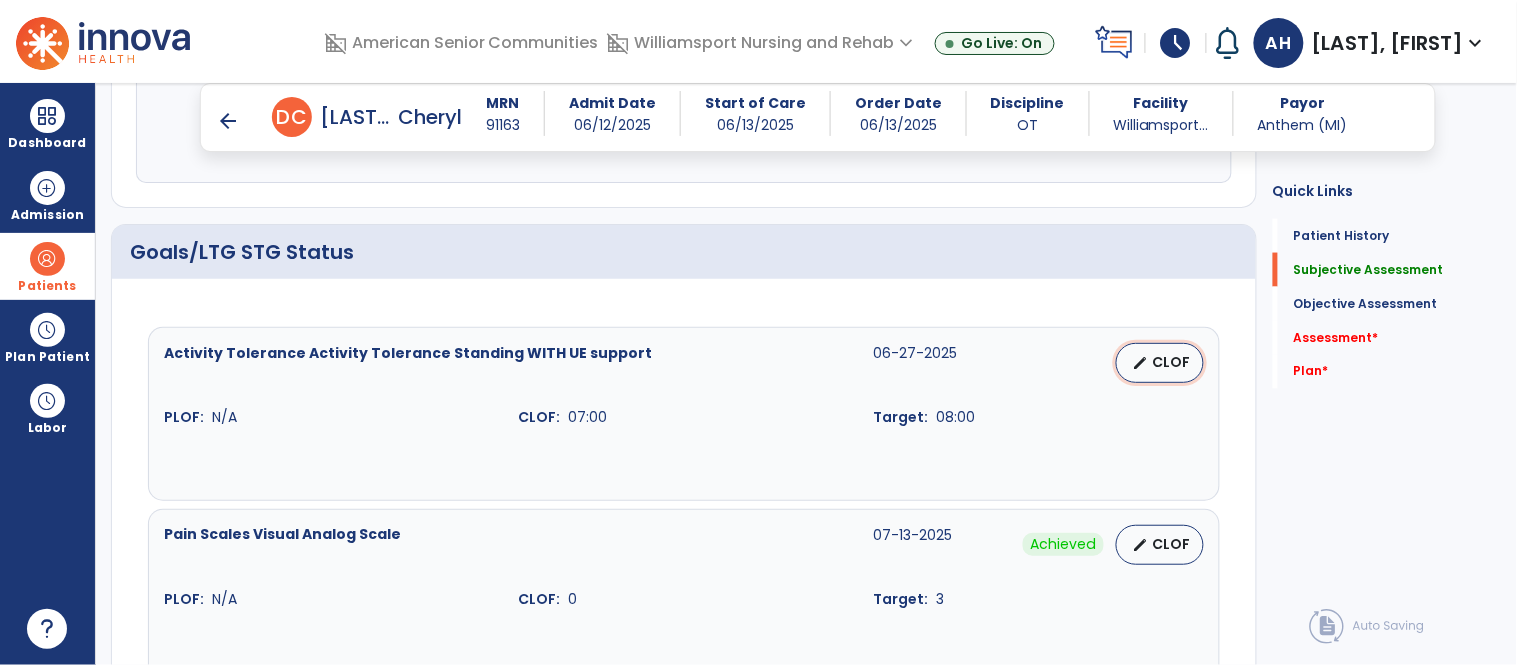 click on "edit   CLOF" at bounding box center [1160, 363] 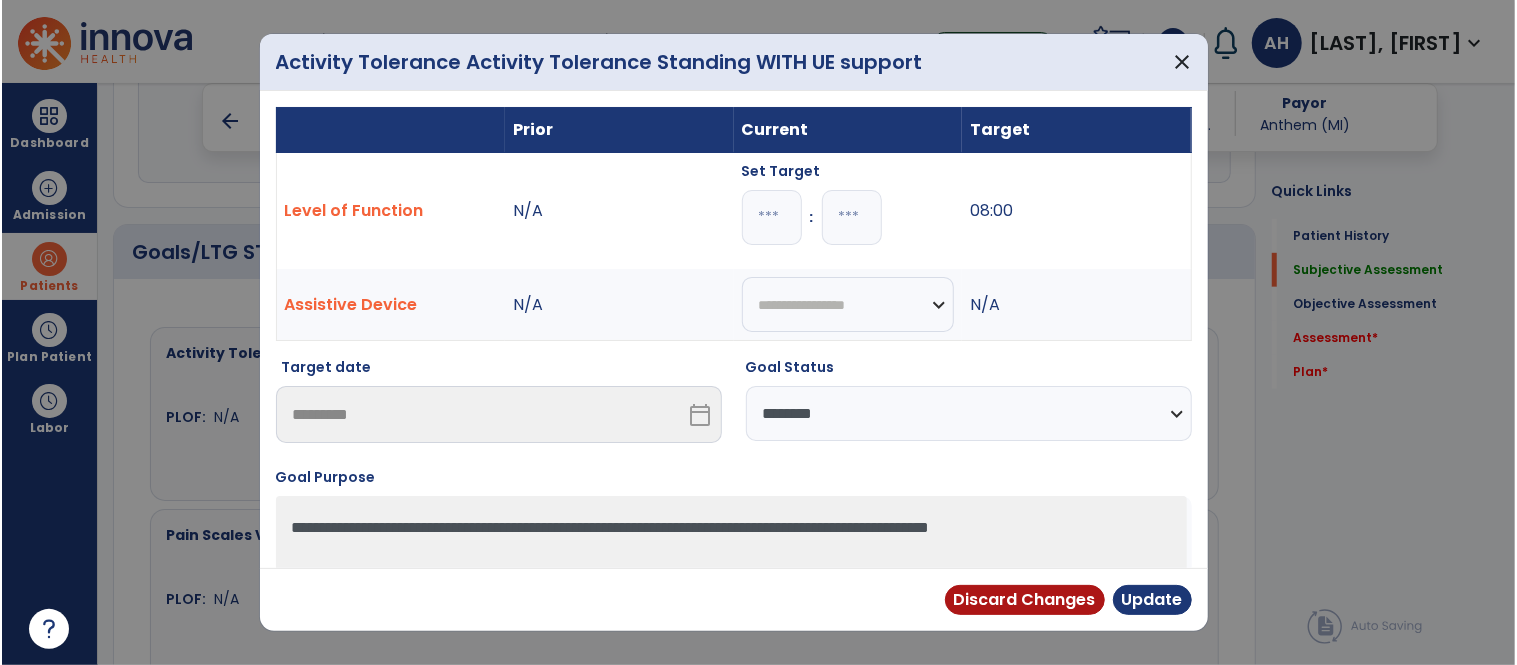 scroll, scrollTop: 697, scrollLeft: 0, axis: vertical 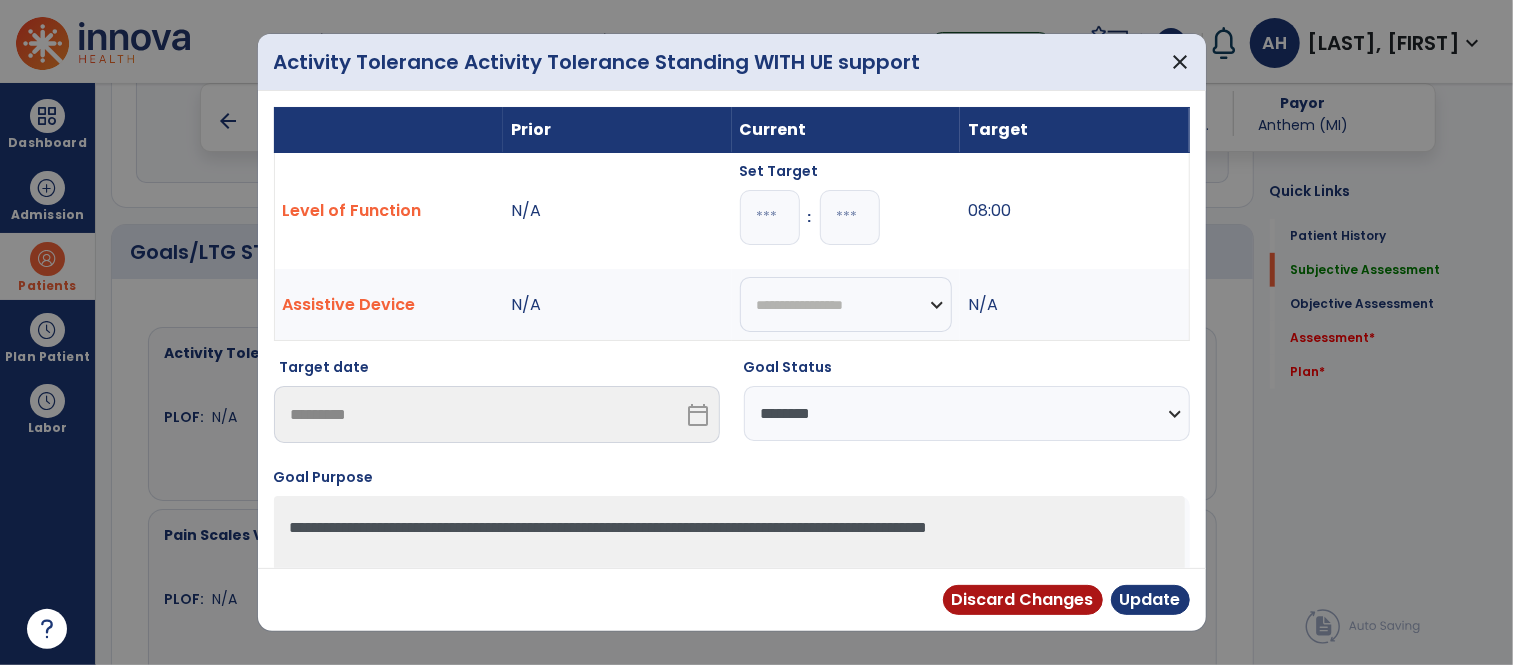 click on "*" at bounding box center (770, 217) 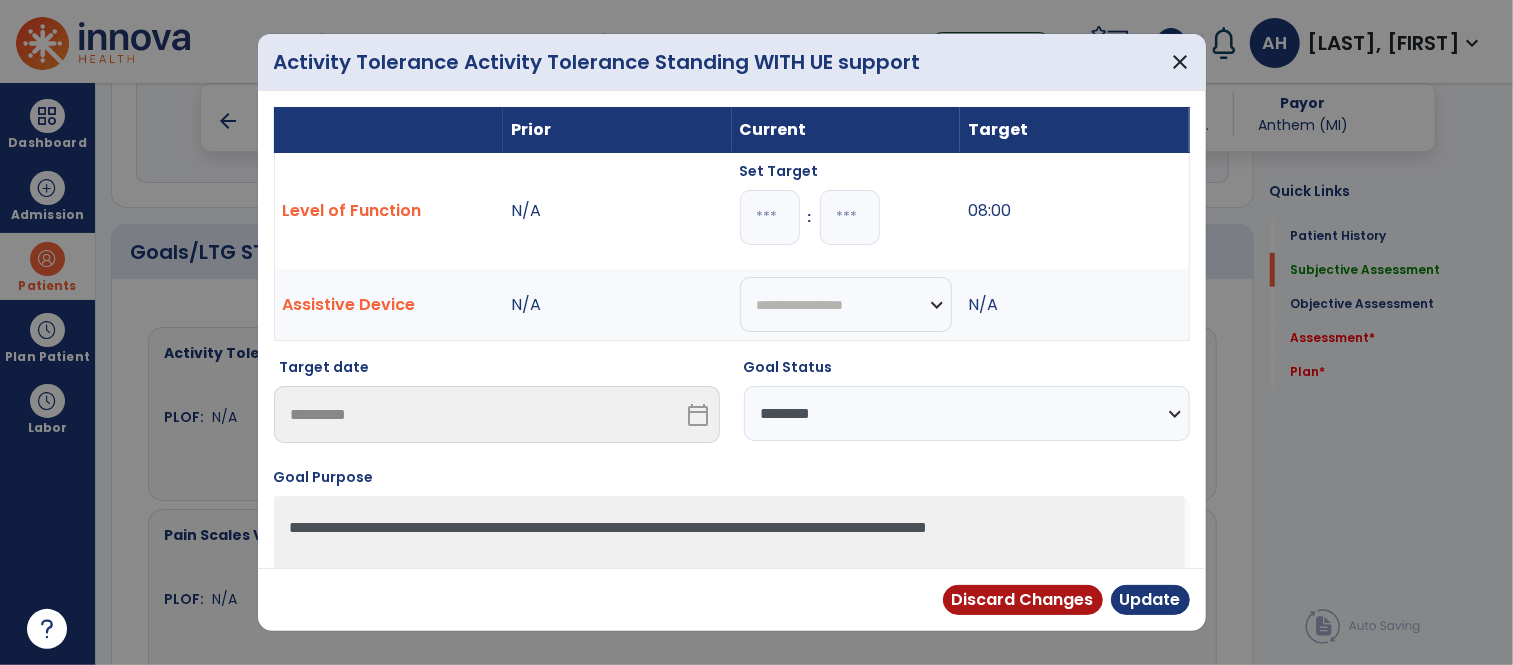 type on "*" 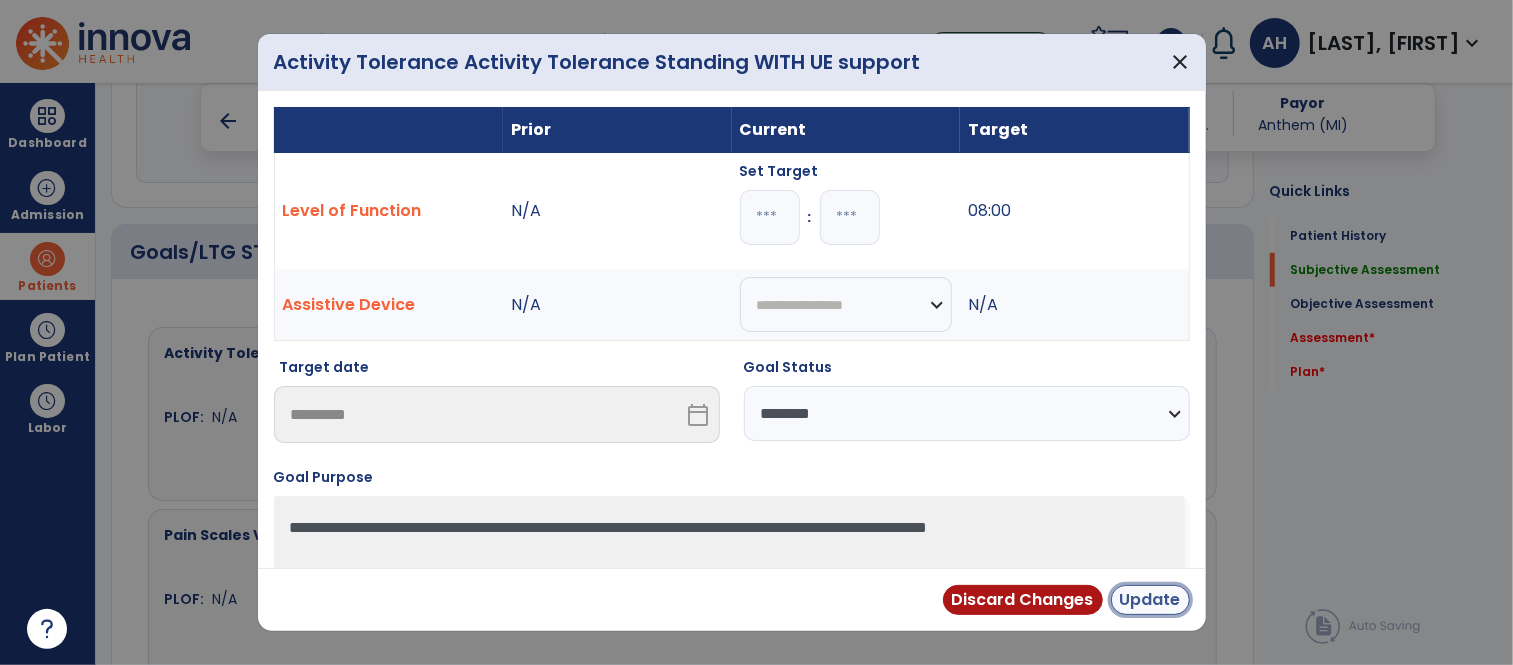 click on "Update" at bounding box center [1150, 600] 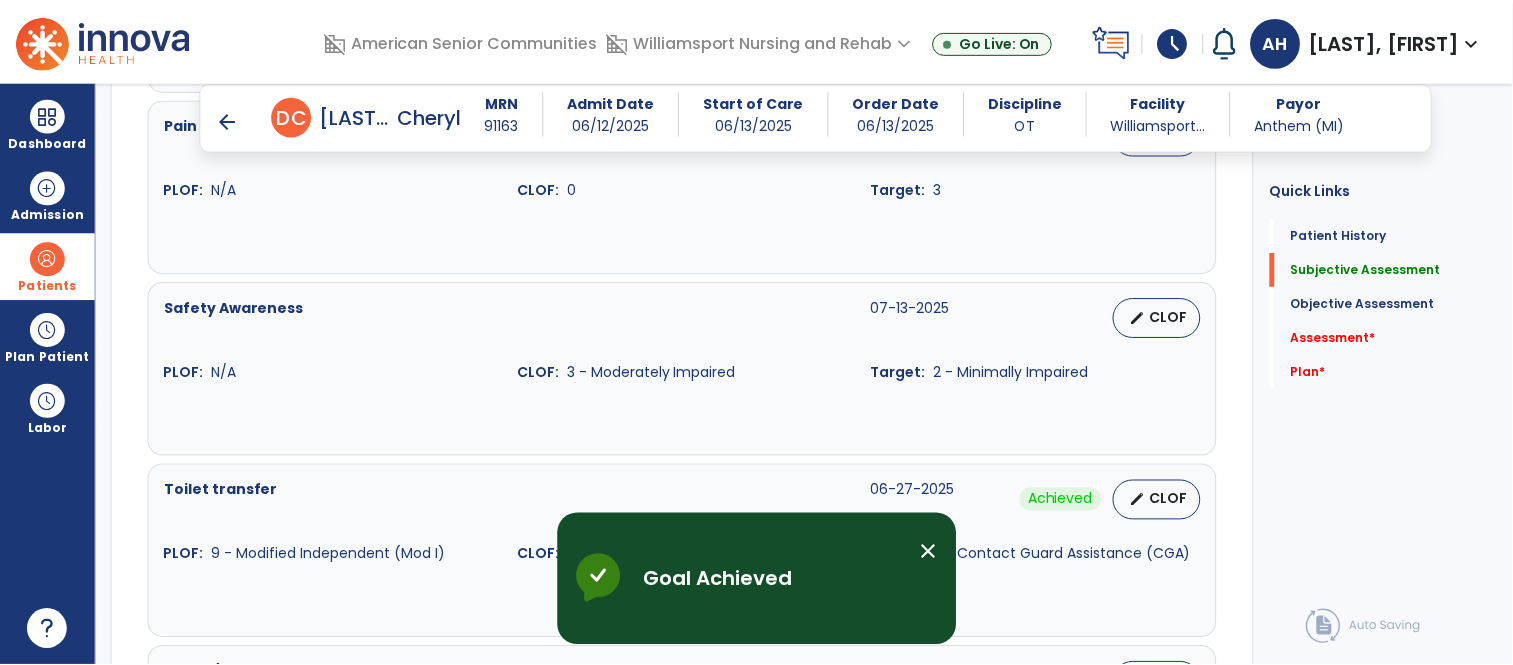 scroll, scrollTop: 1117, scrollLeft: 0, axis: vertical 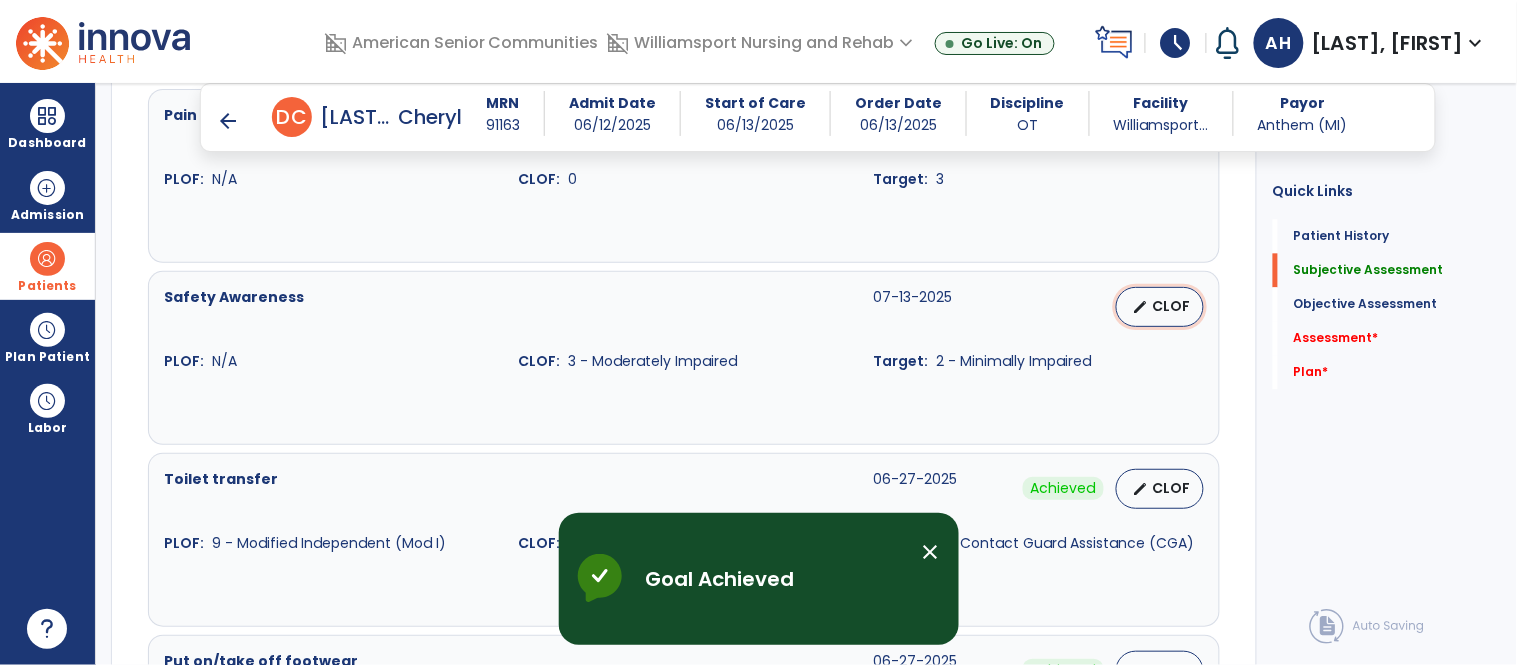 click on "CLOF" at bounding box center [1172, 306] 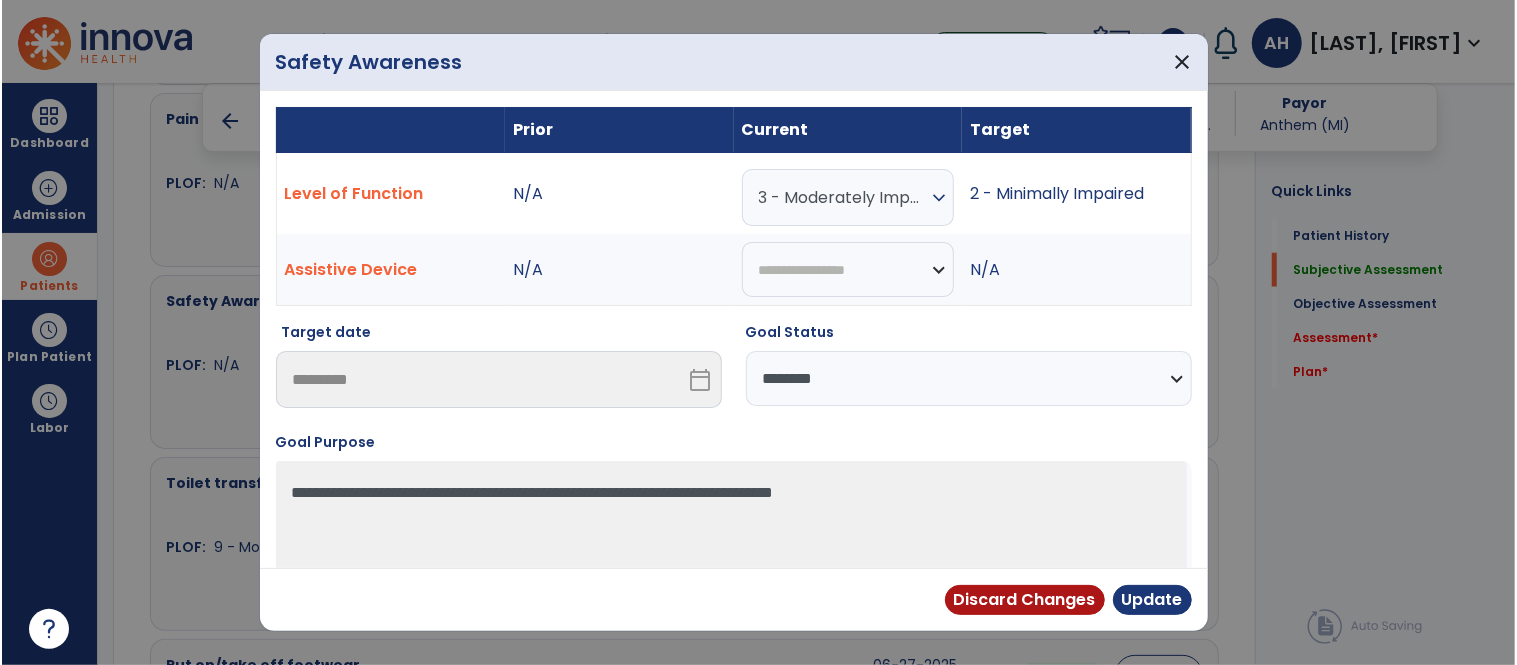scroll, scrollTop: 1117, scrollLeft: 0, axis: vertical 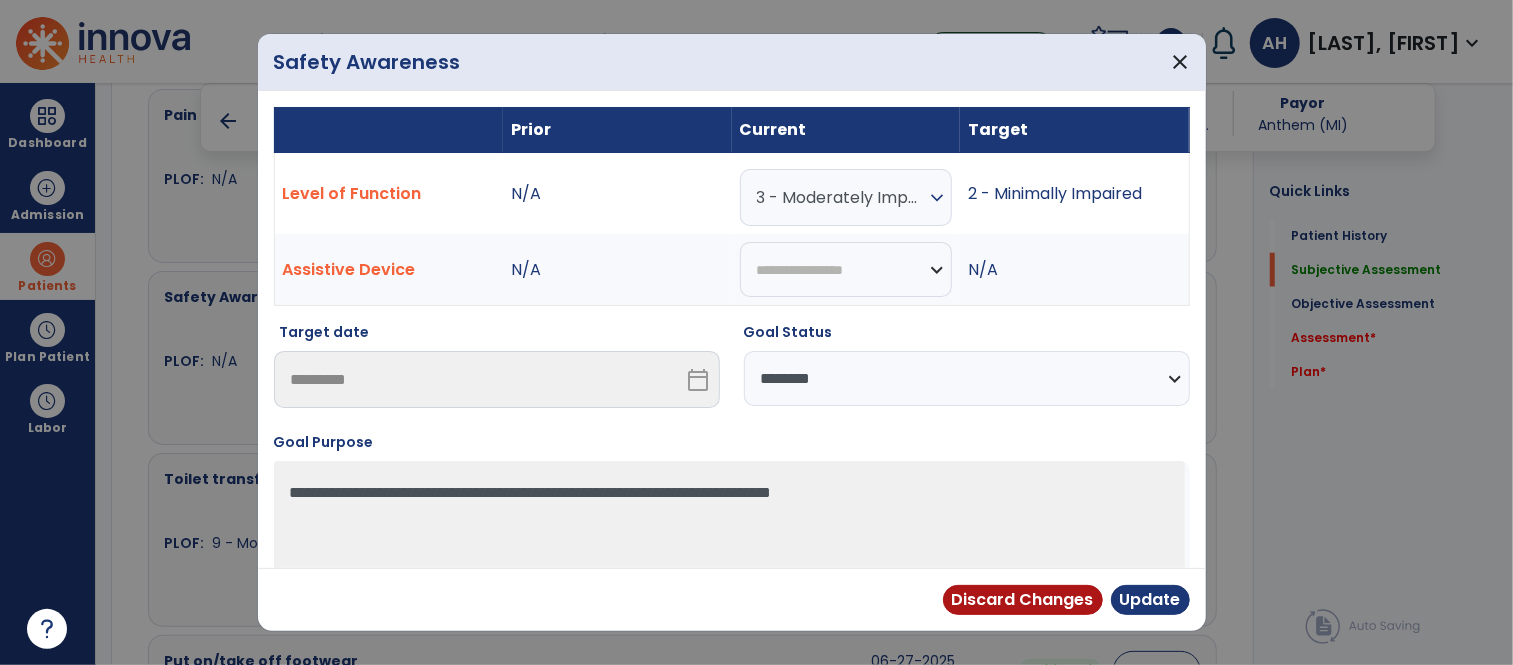 click on "**********" at bounding box center (967, 378) 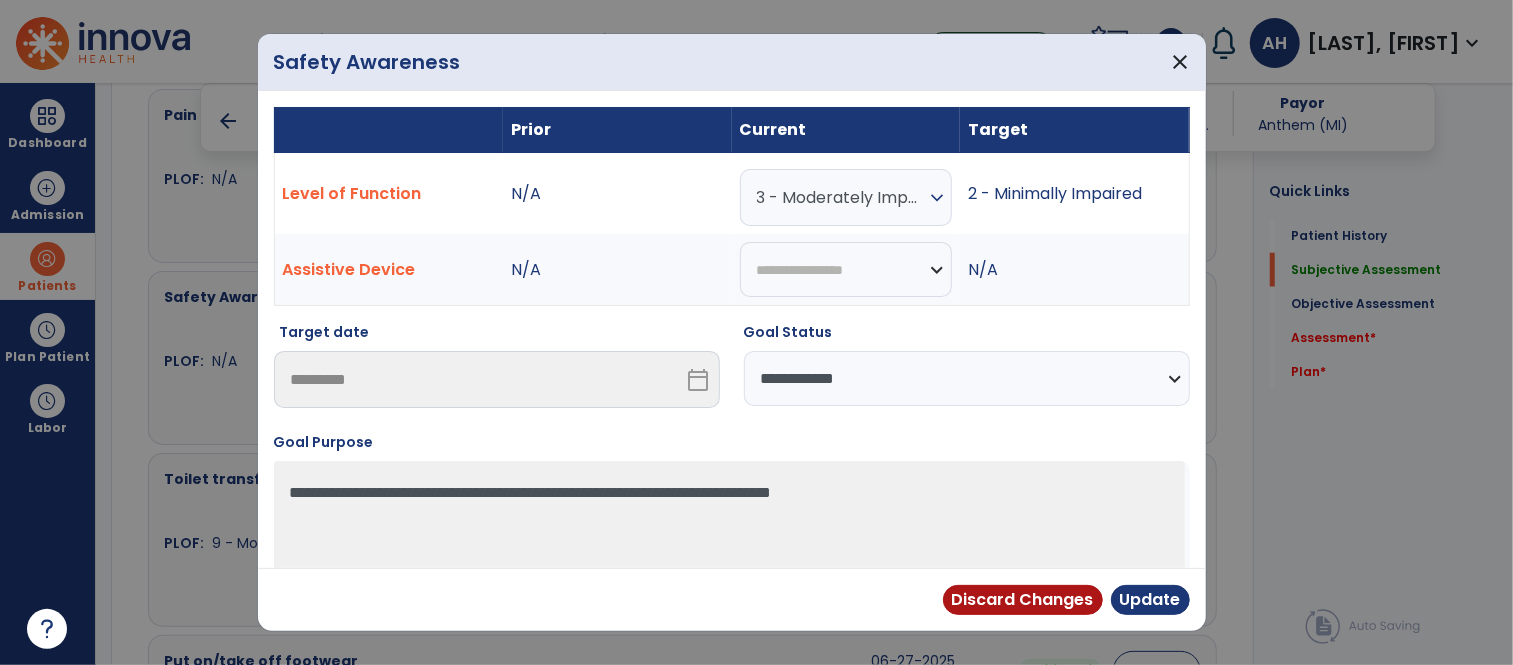 click on "**********" at bounding box center [967, 378] 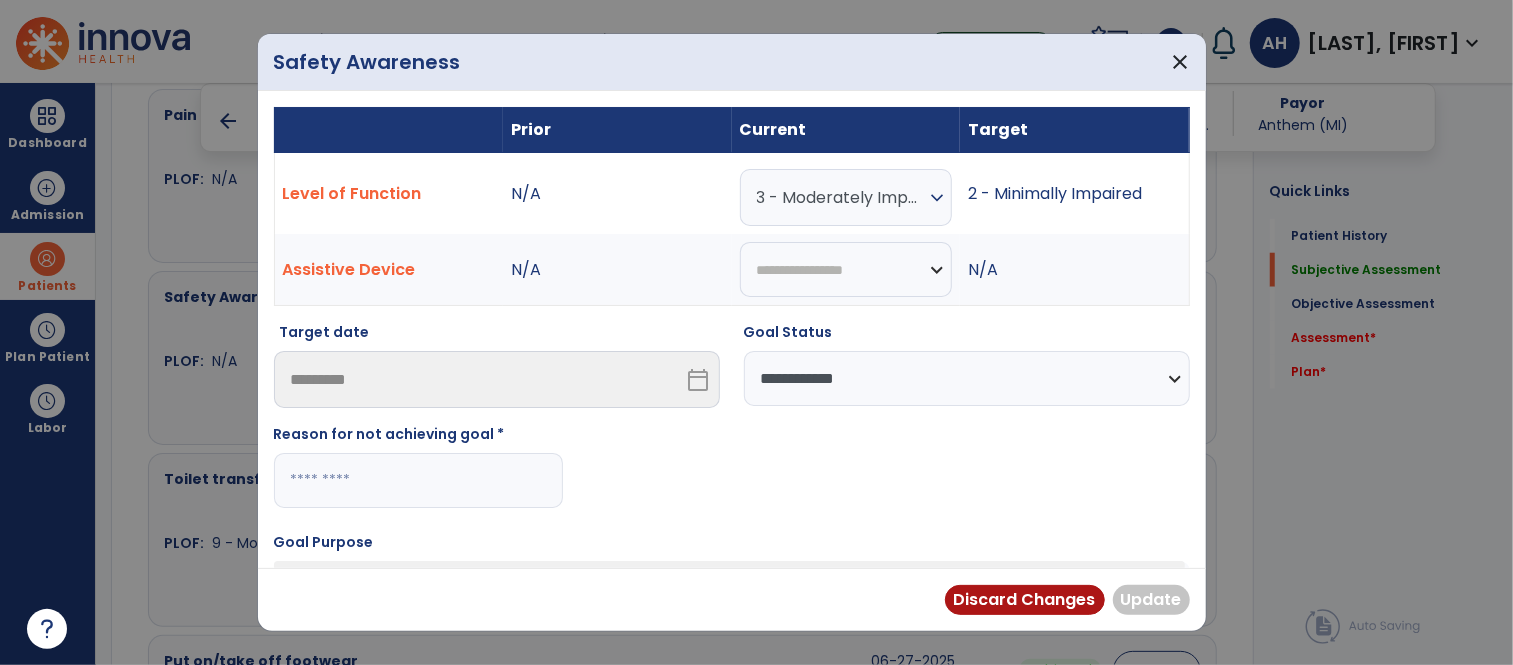 click at bounding box center (418, 480) 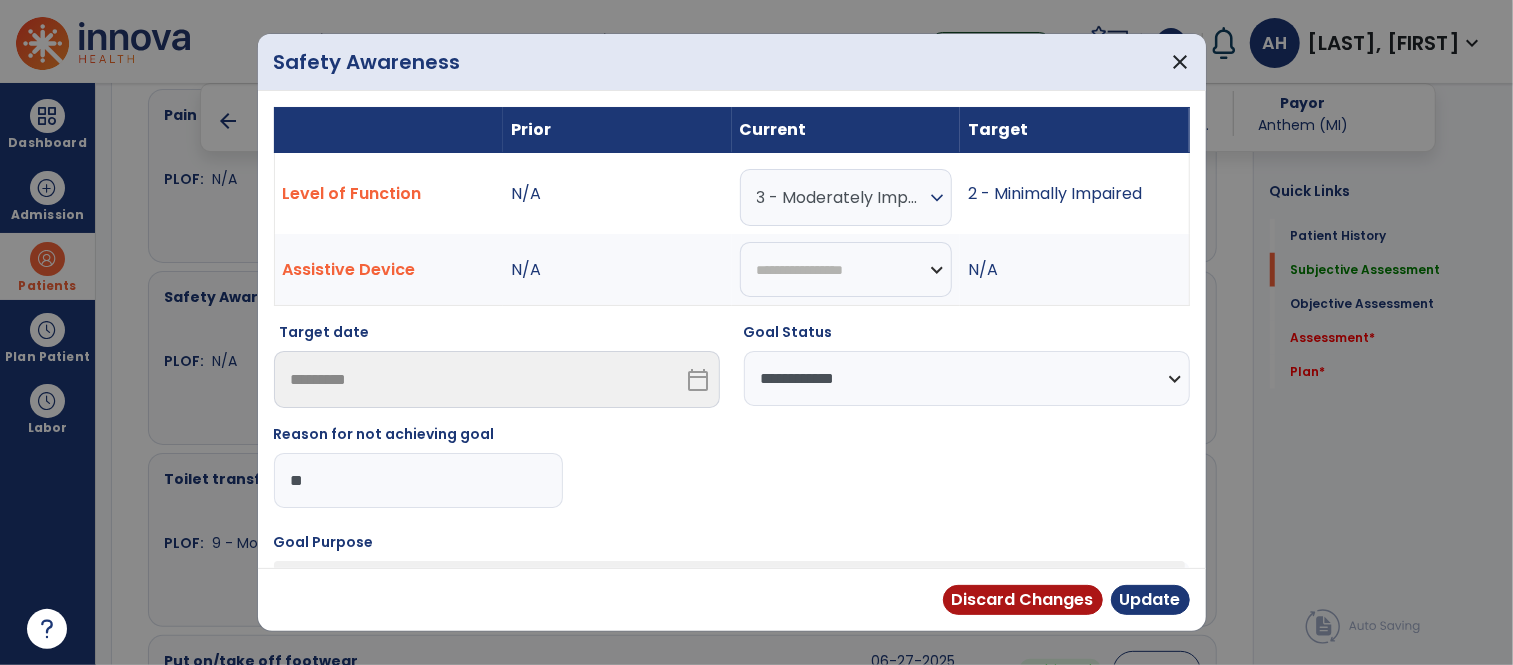 type on "*" 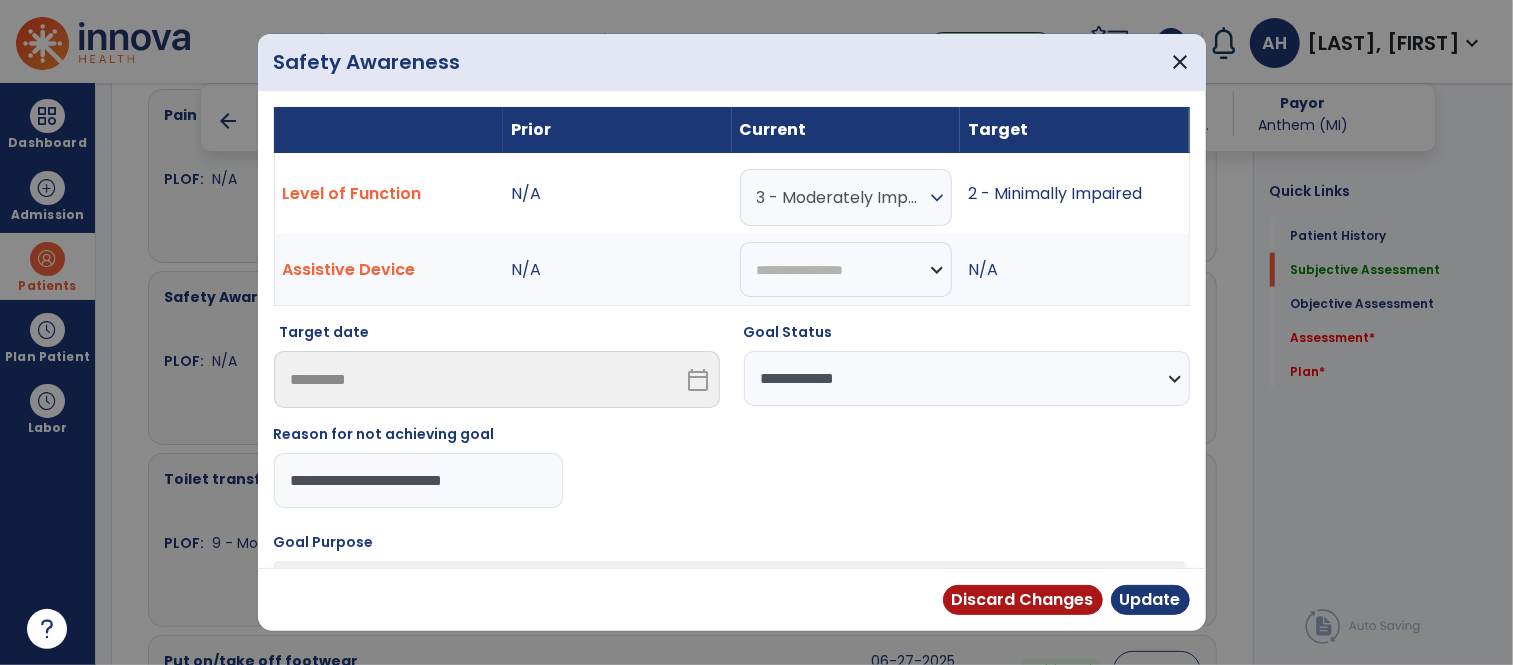 type on "**********" 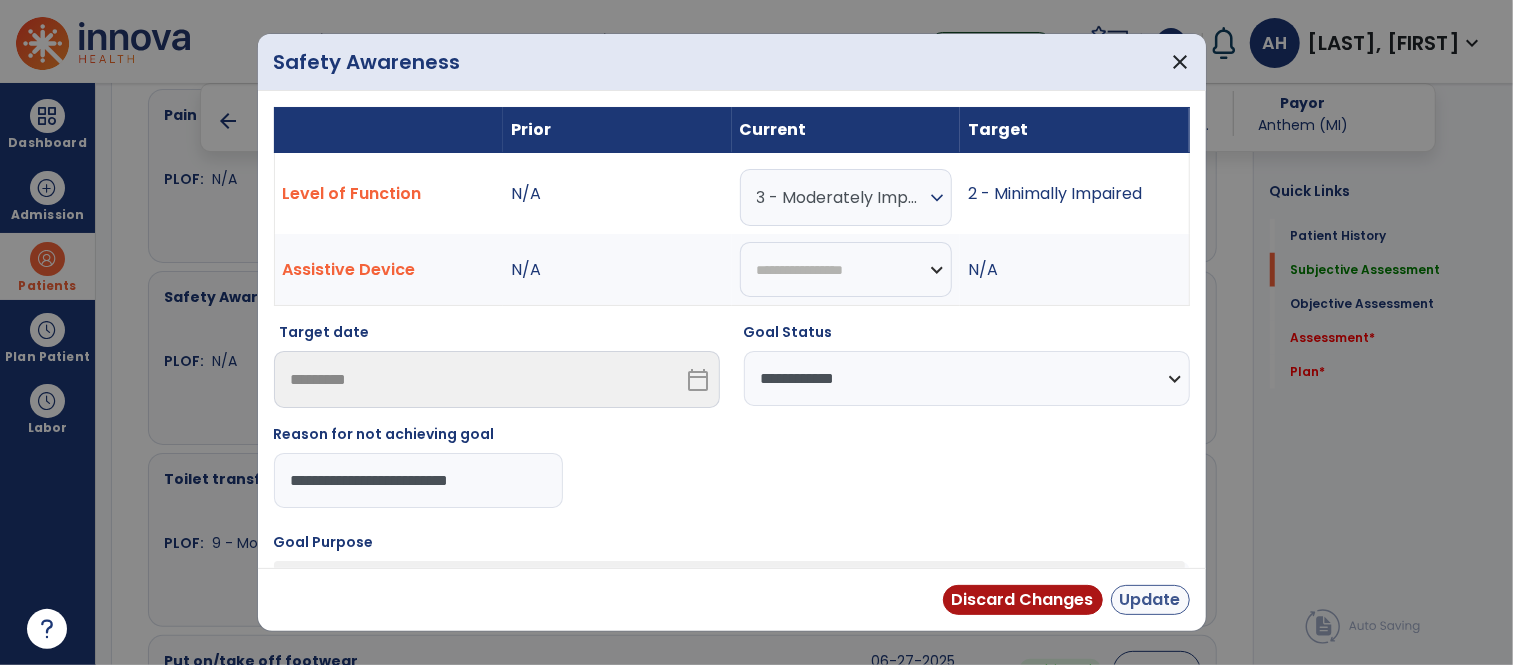 click on "Update" at bounding box center (1150, 600) 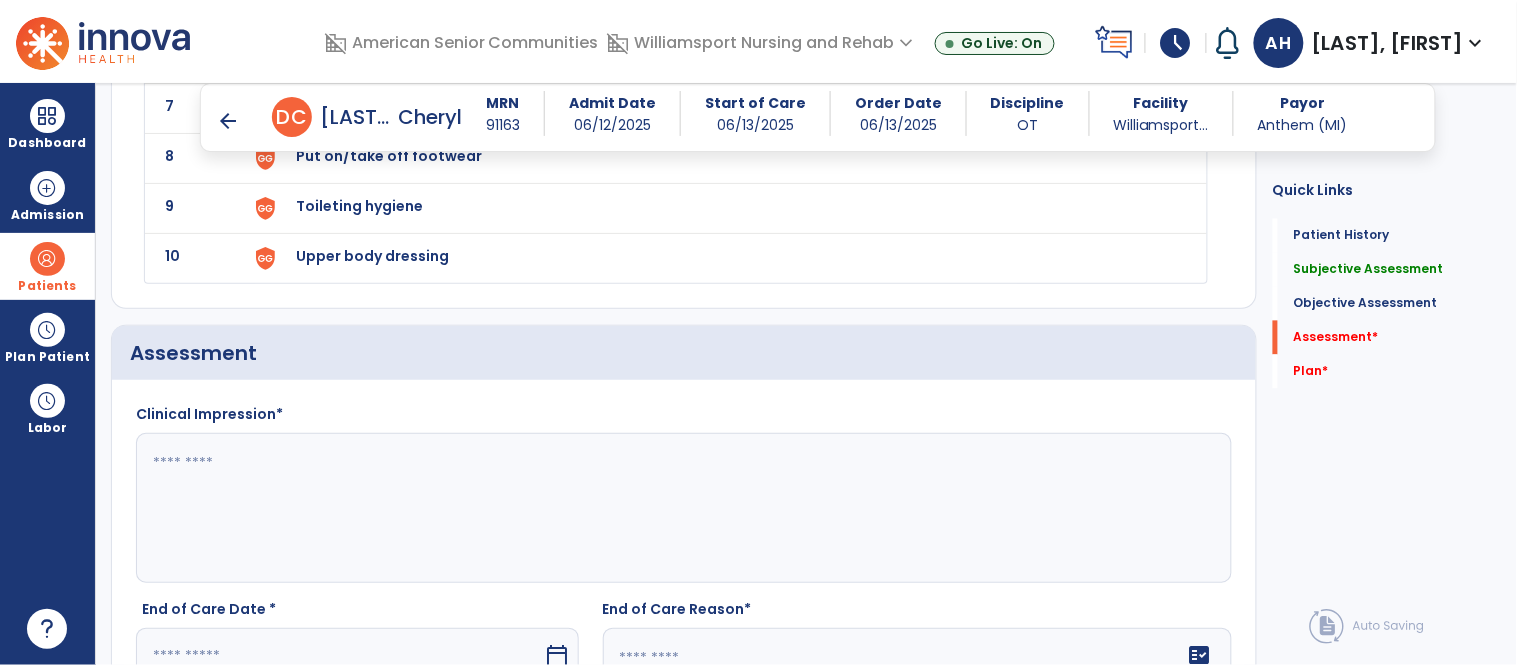 scroll, scrollTop: 2934, scrollLeft: 0, axis: vertical 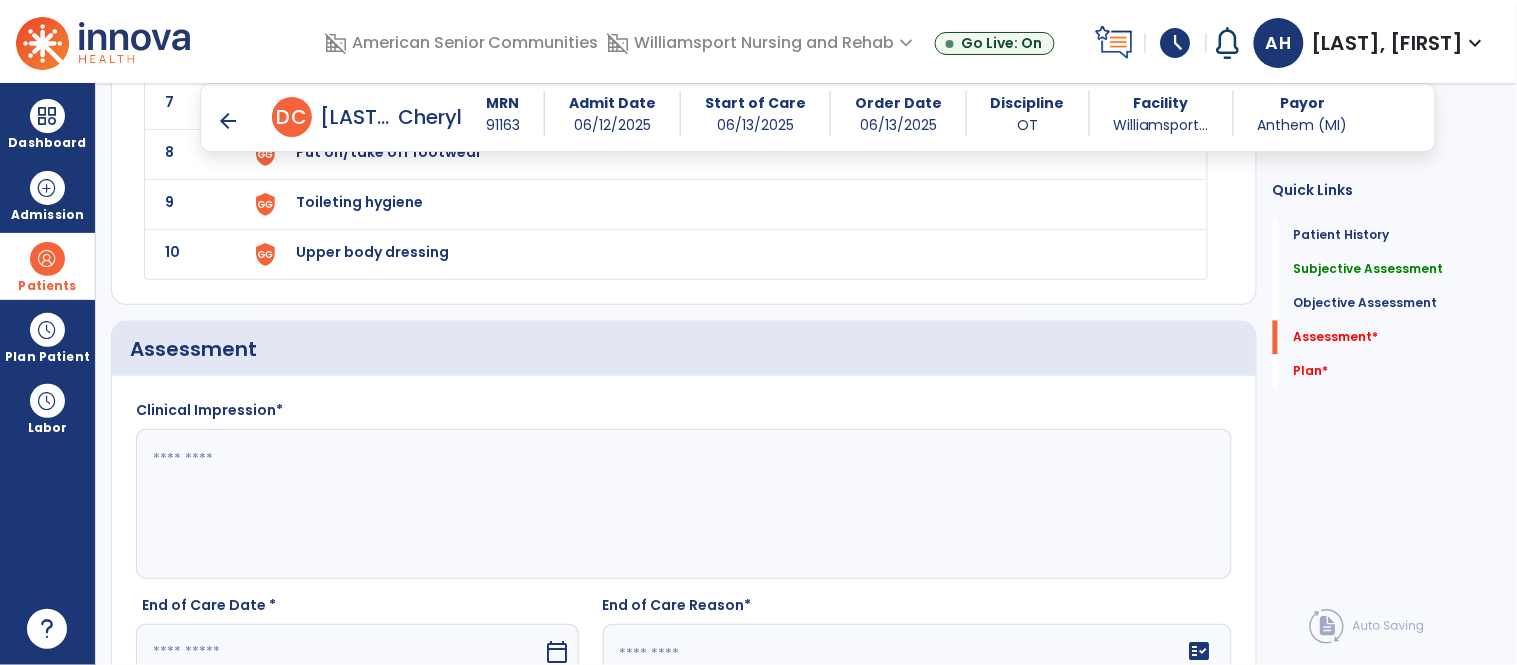 click 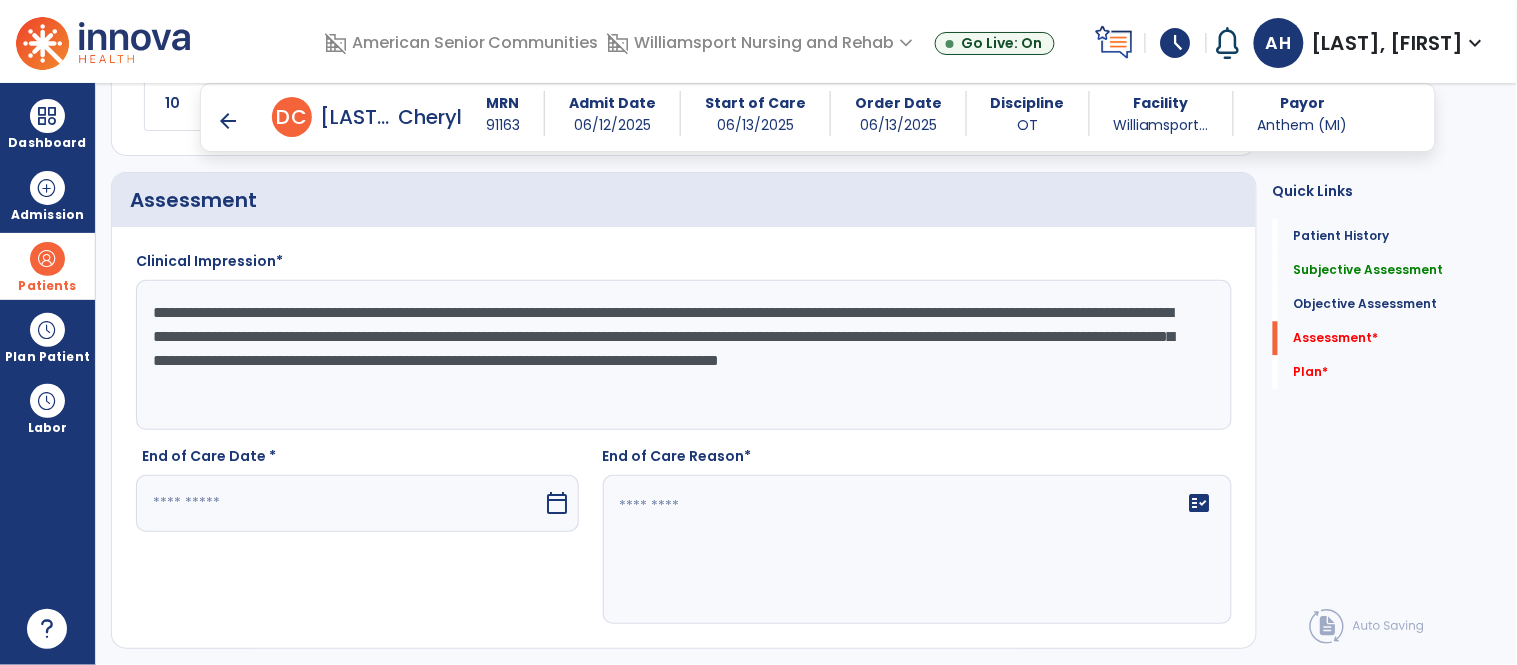 scroll, scrollTop: 3125, scrollLeft: 0, axis: vertical 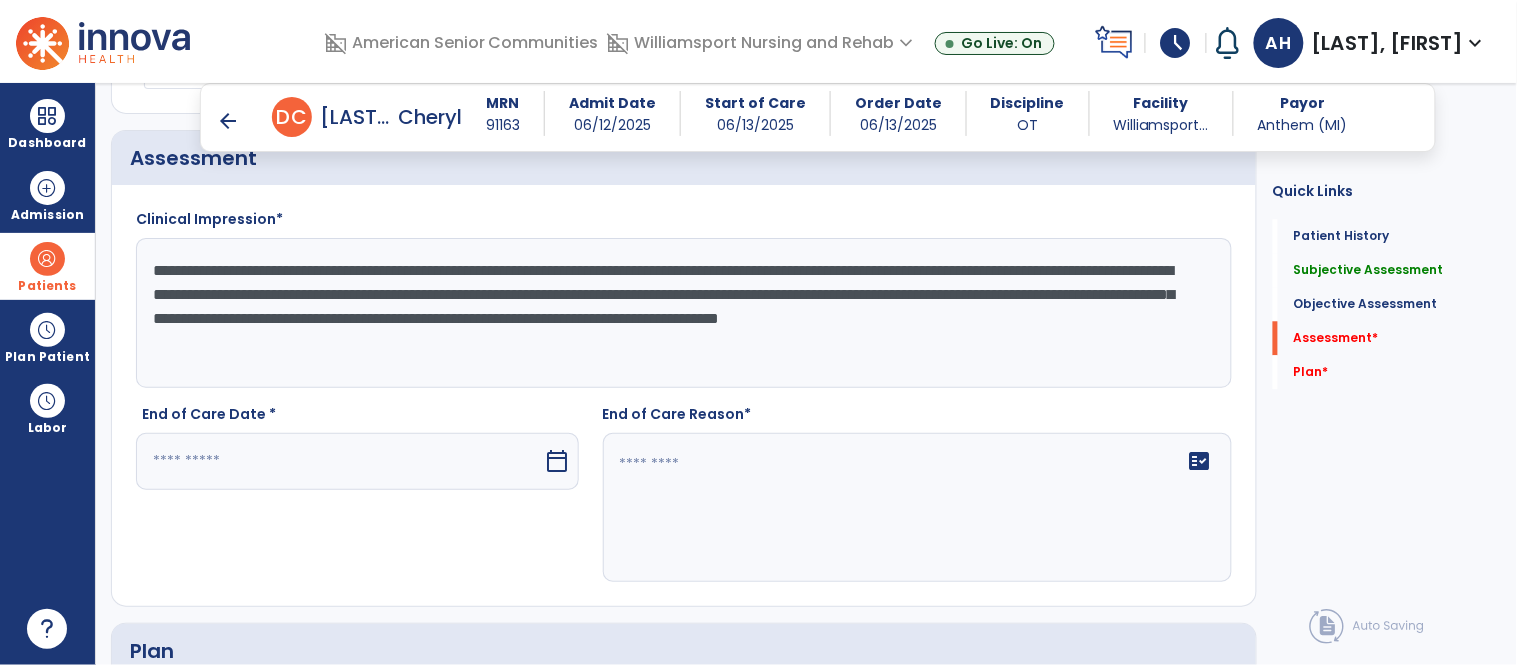 type on "**********" 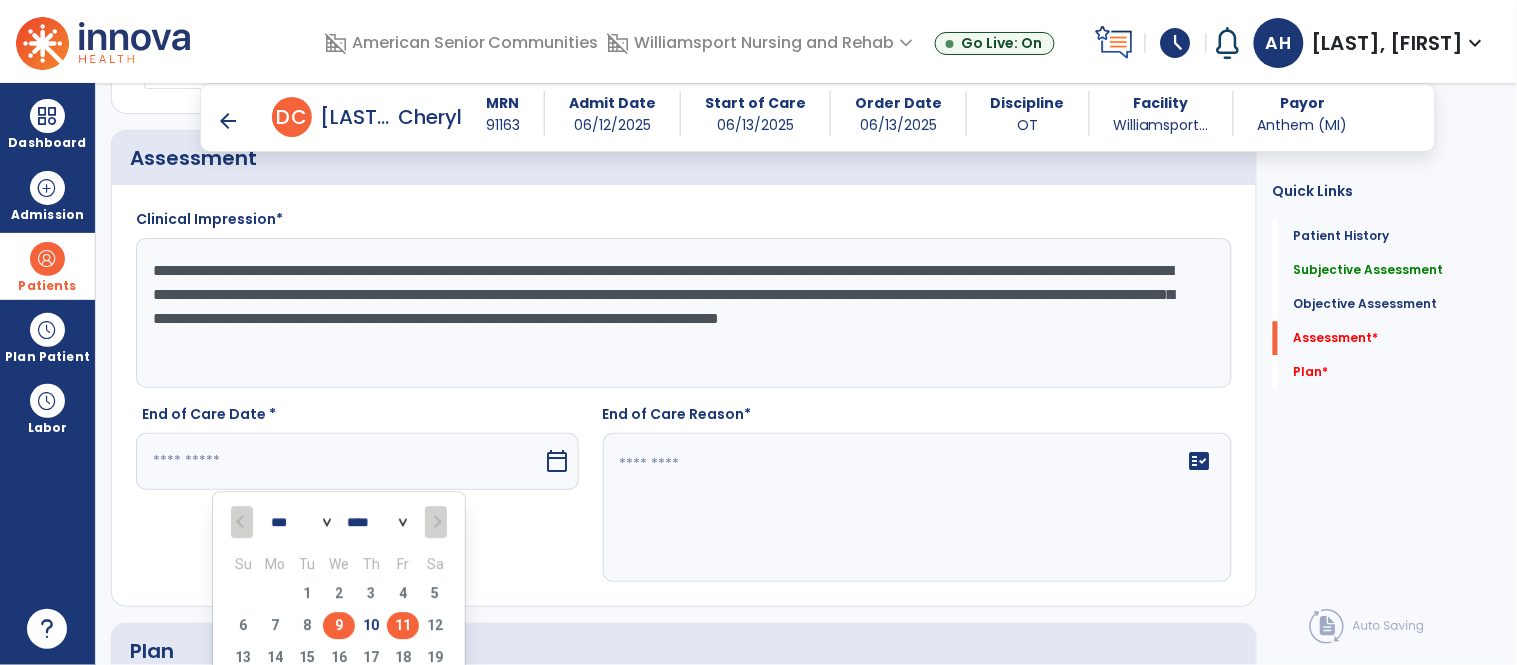 click on "9" at bounding box center [339, 625] 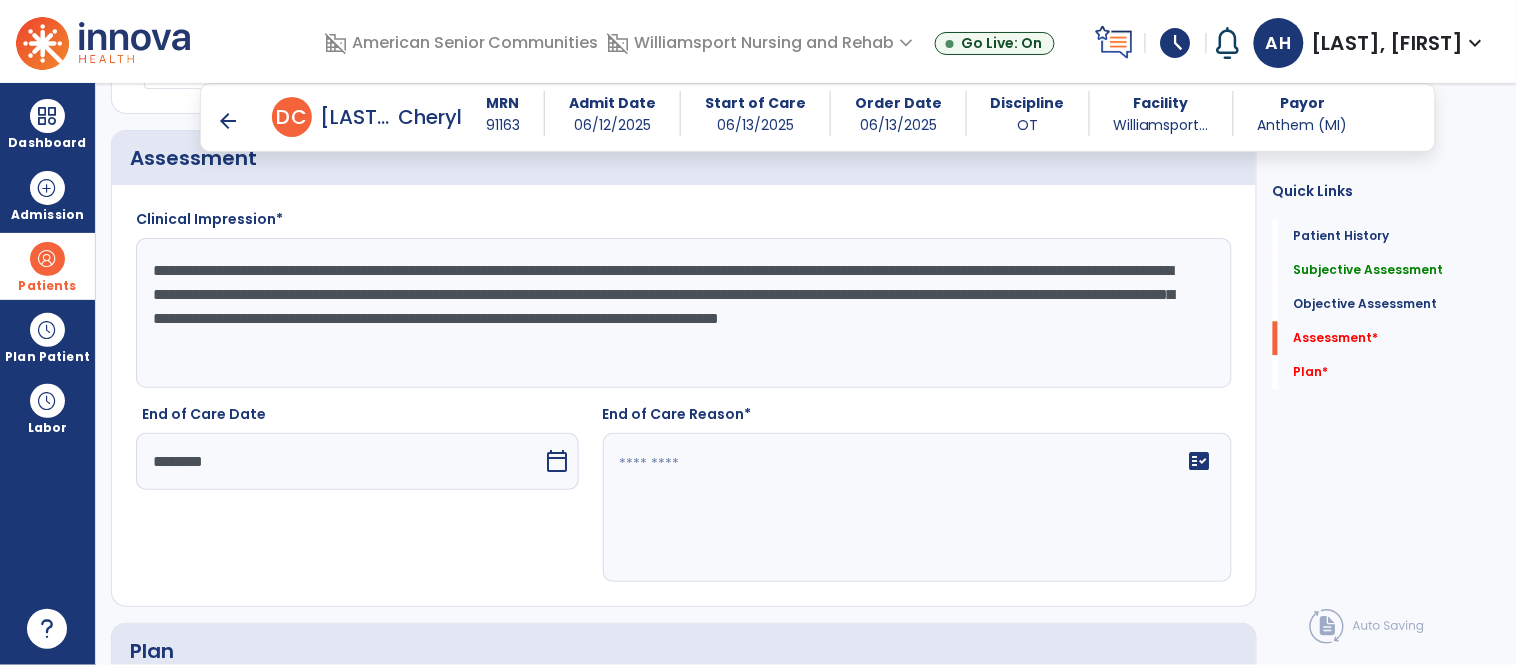 click 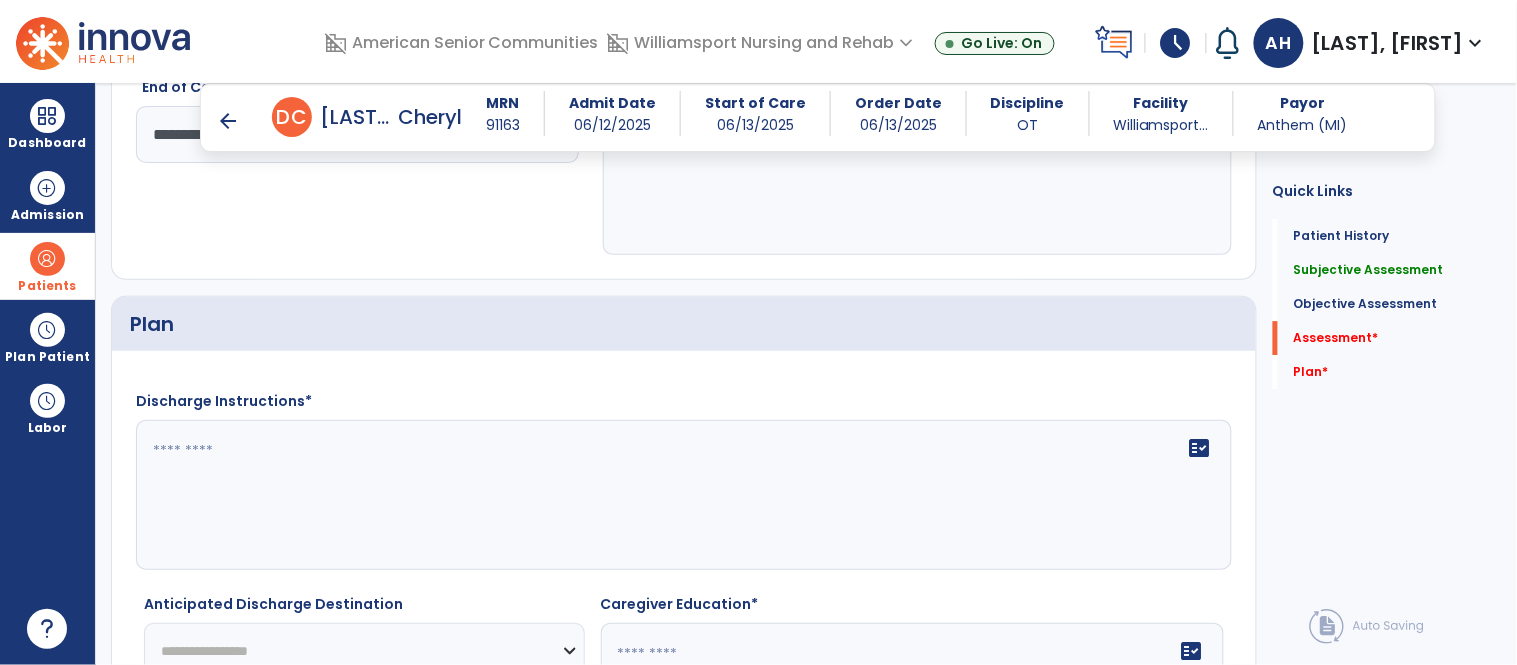 scroll, scrollTop: 3456, scrollLeft: 0, axis: vertical 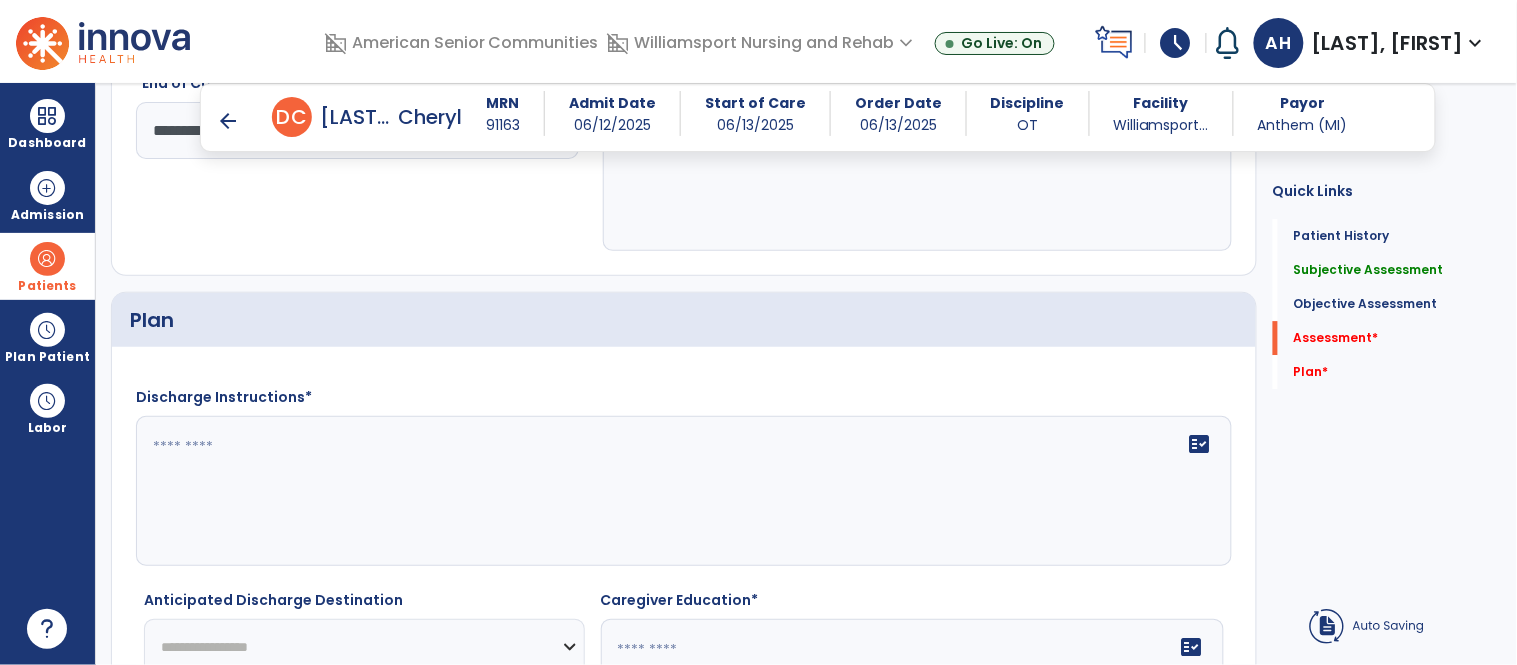 type on "*********" 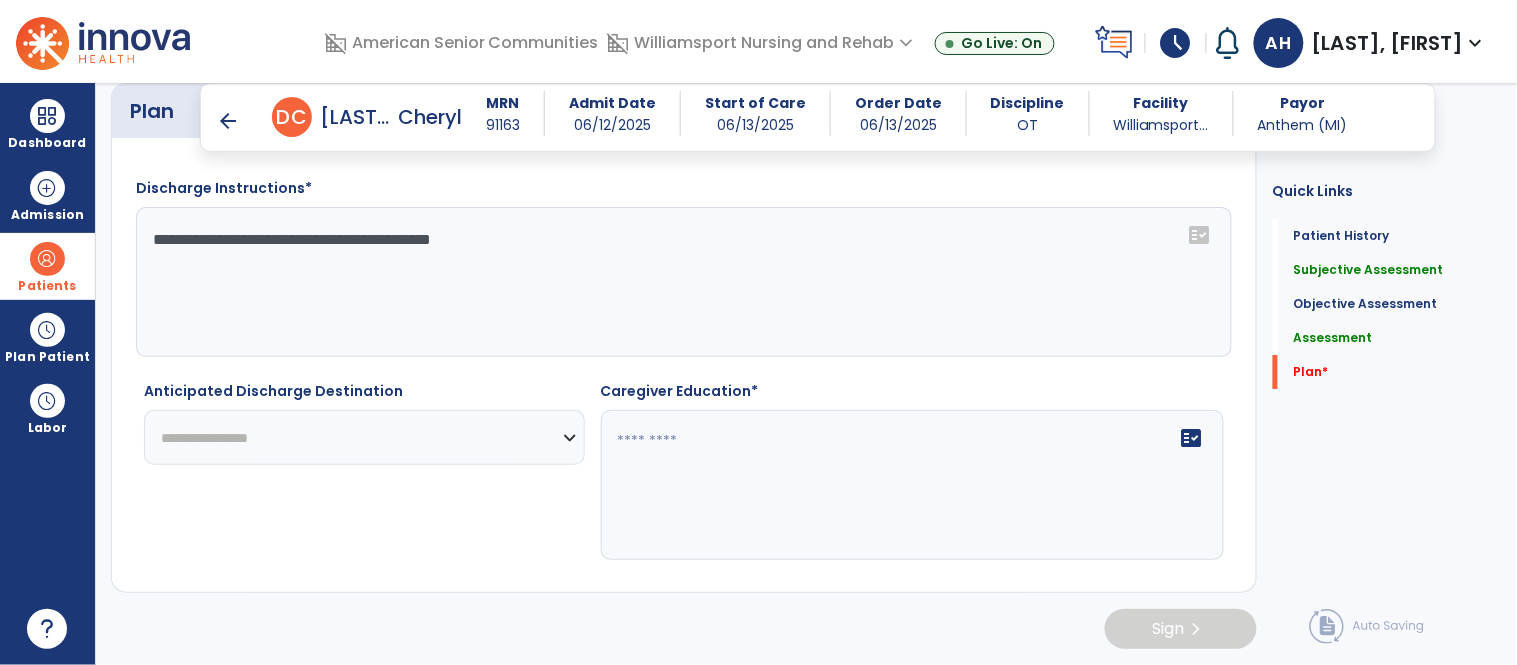 scroll, scrollTop: 3666, scrollLeft: 0, axis: vertical 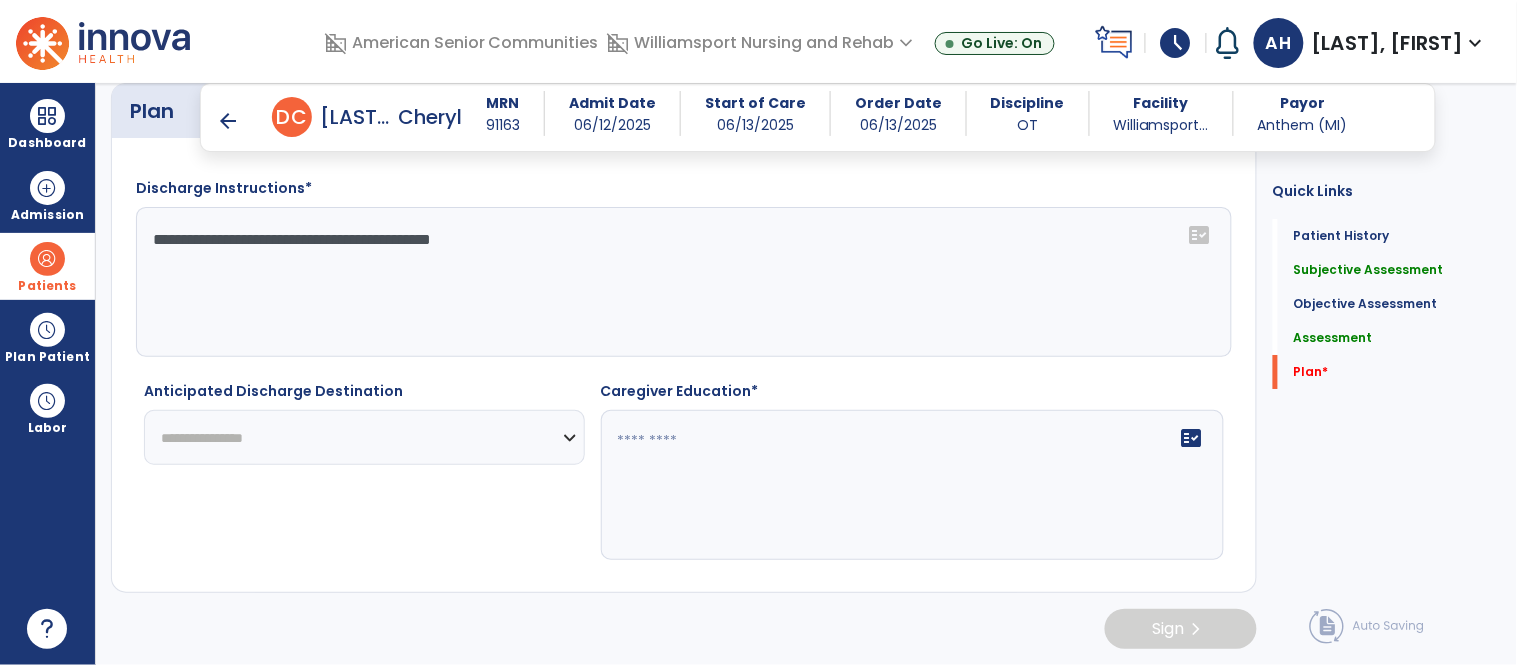 click on "**********" 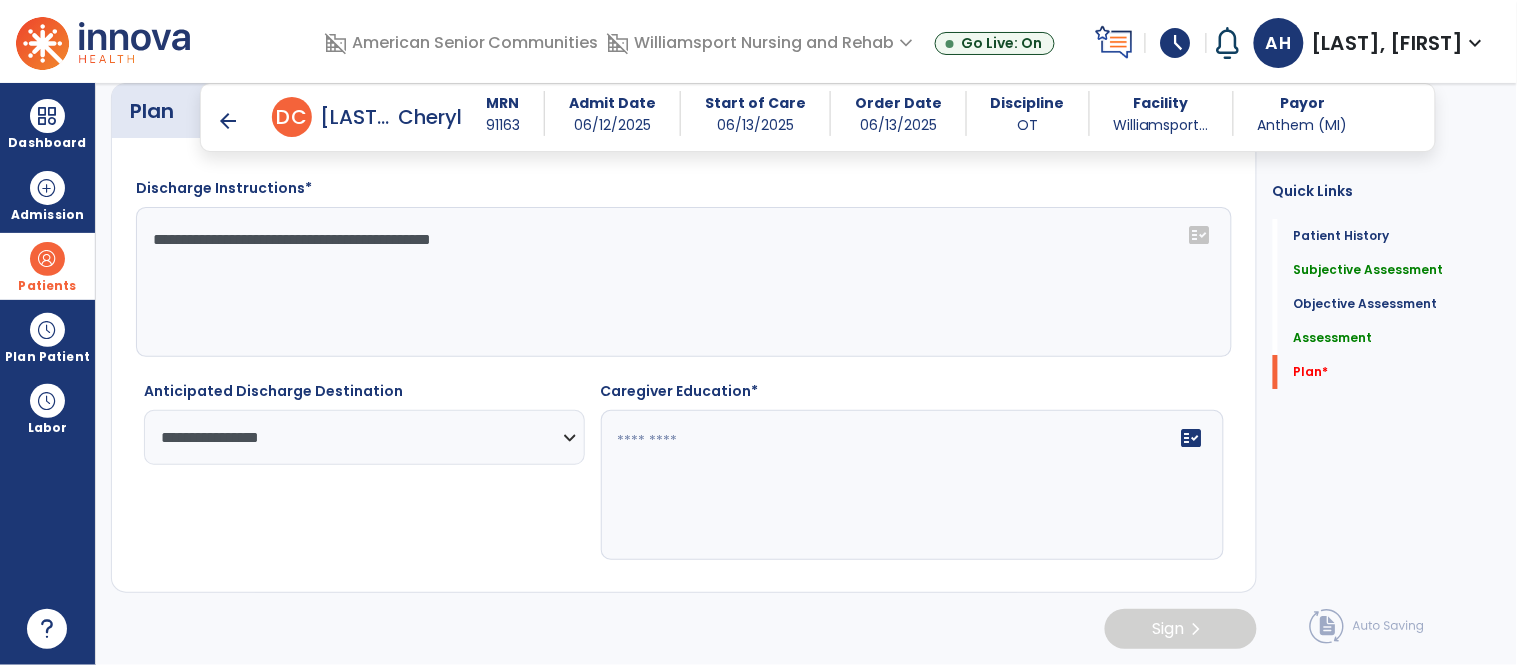 click 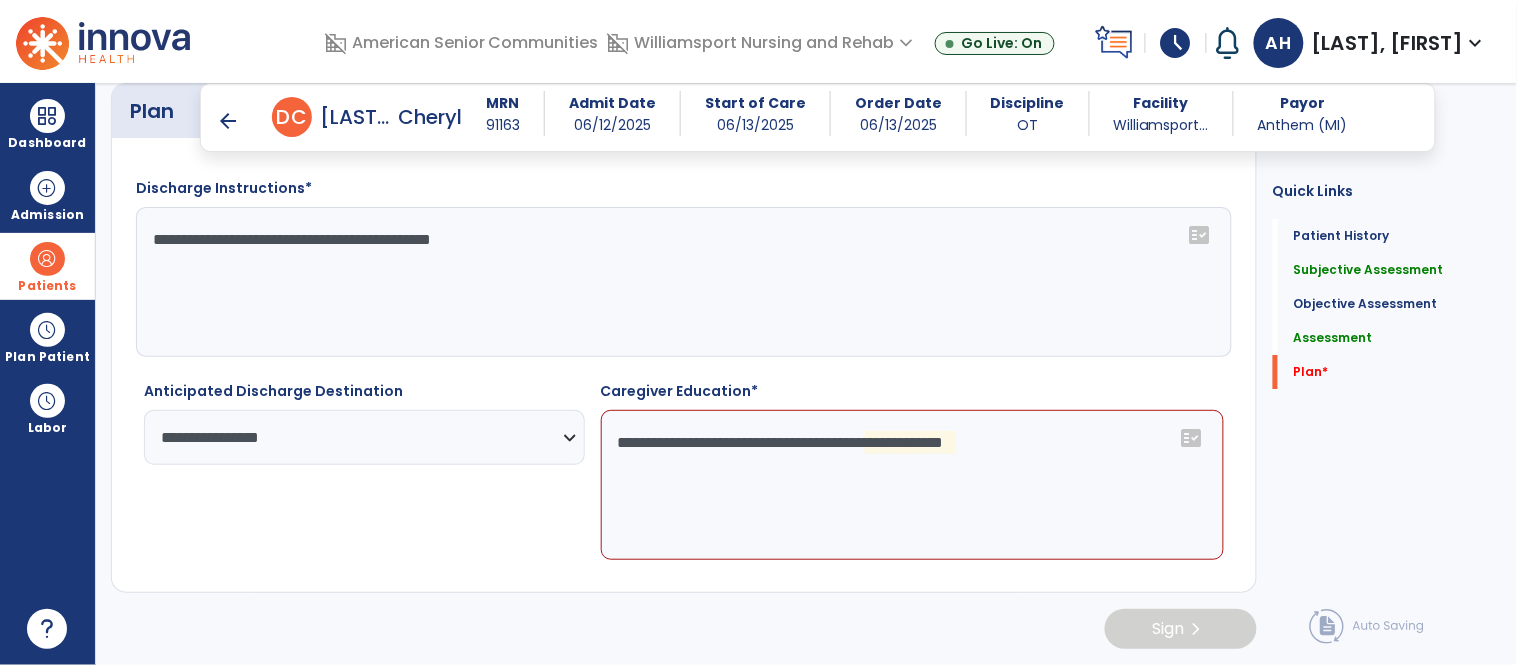 click on "**********" 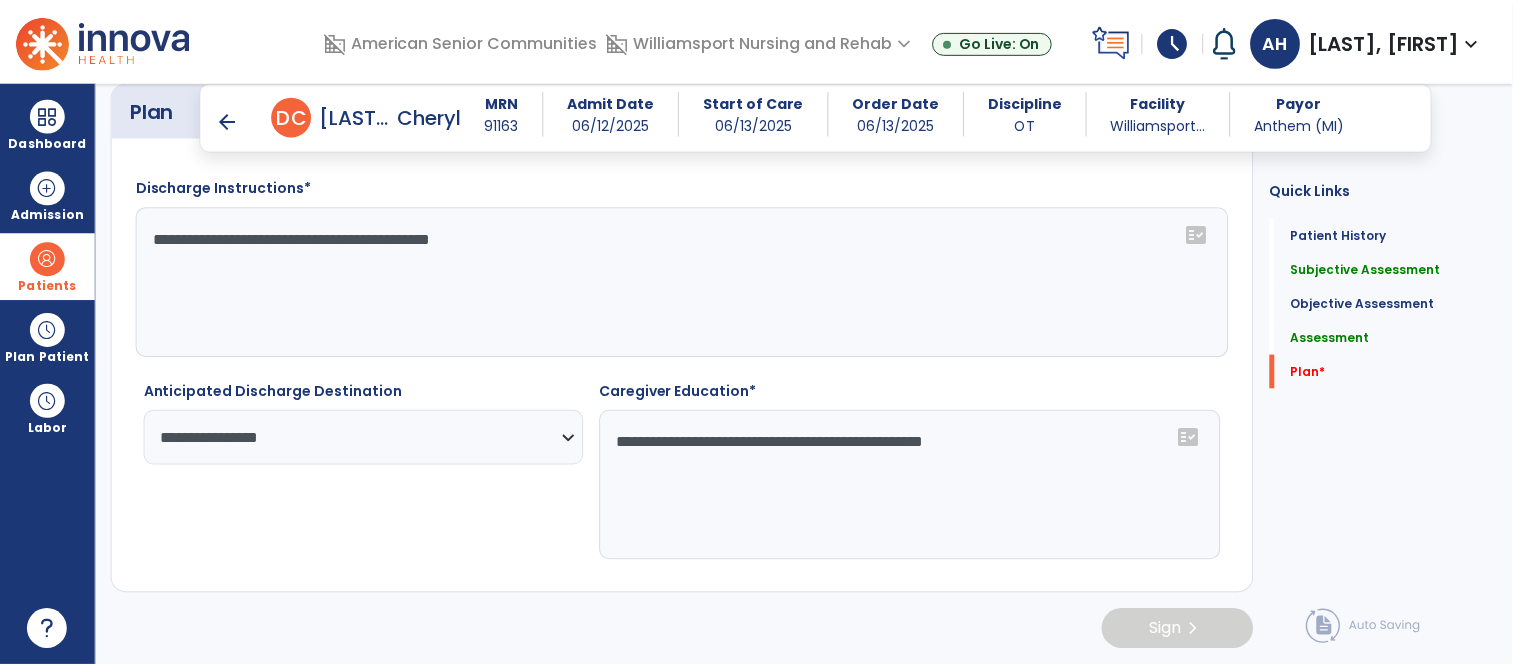 scroll, scrollTop: 3670, scrollLeft: 0, axis: vertical 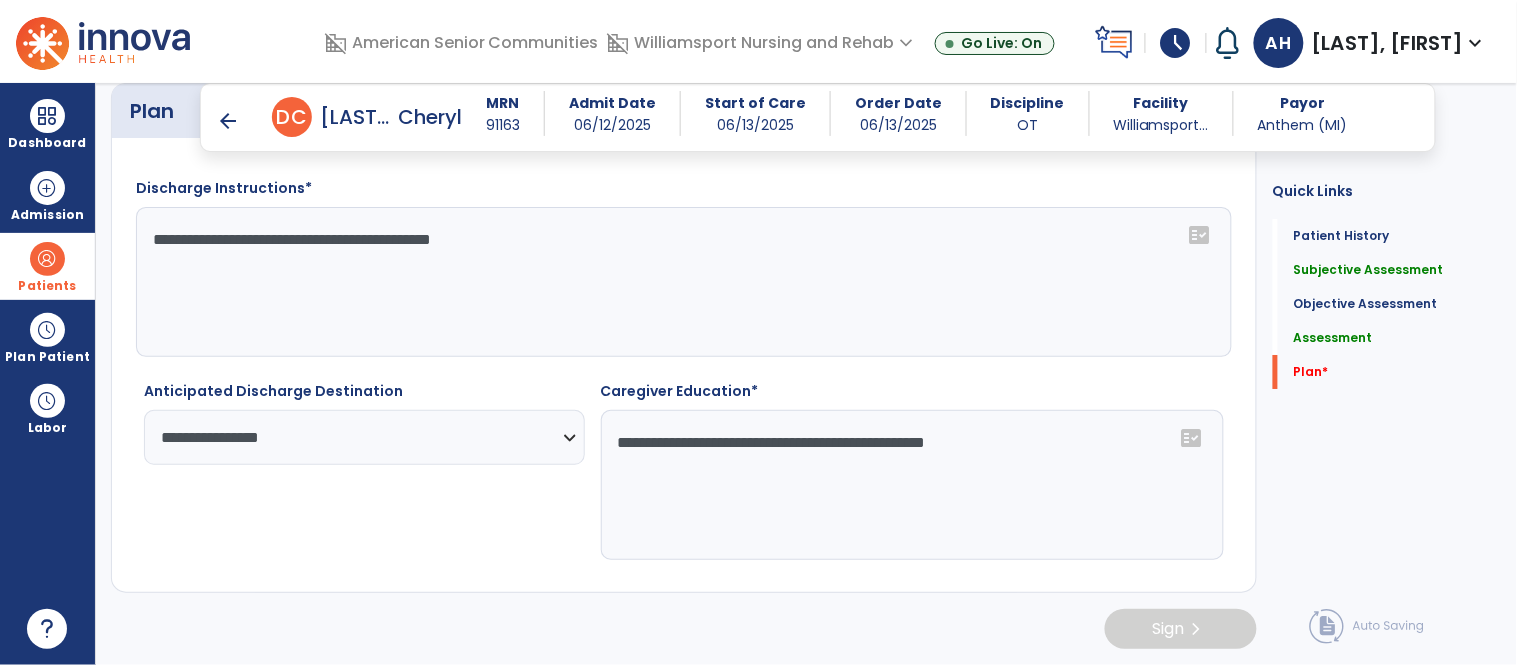 click on "**********" 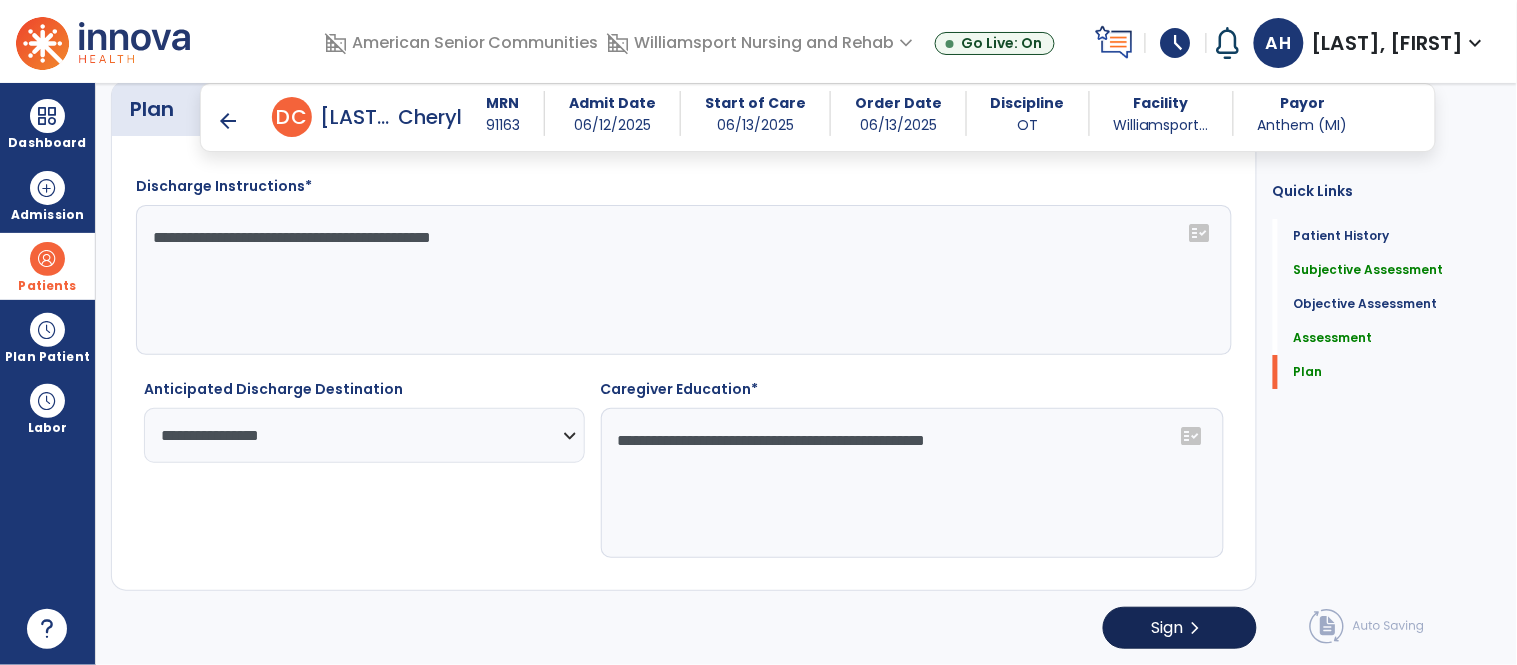 type on "**********" 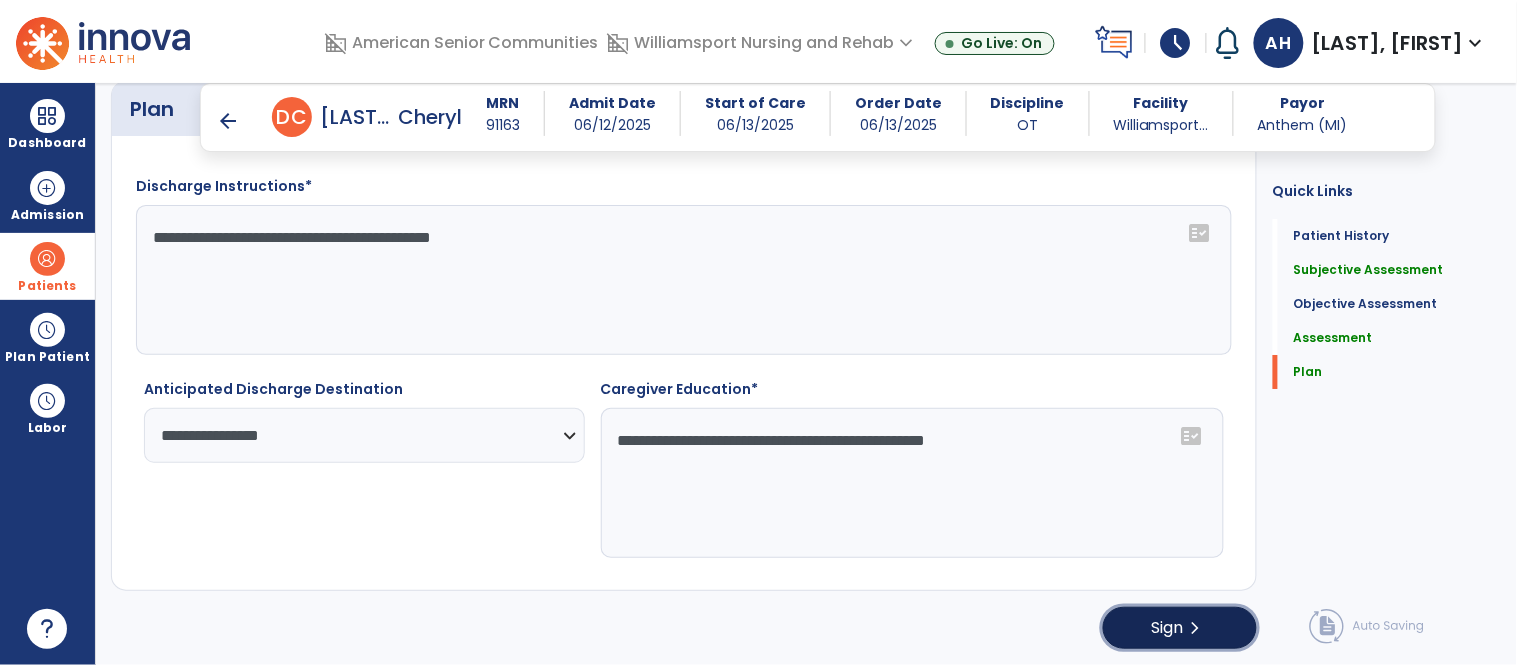 click on "Sign  chevron_right" 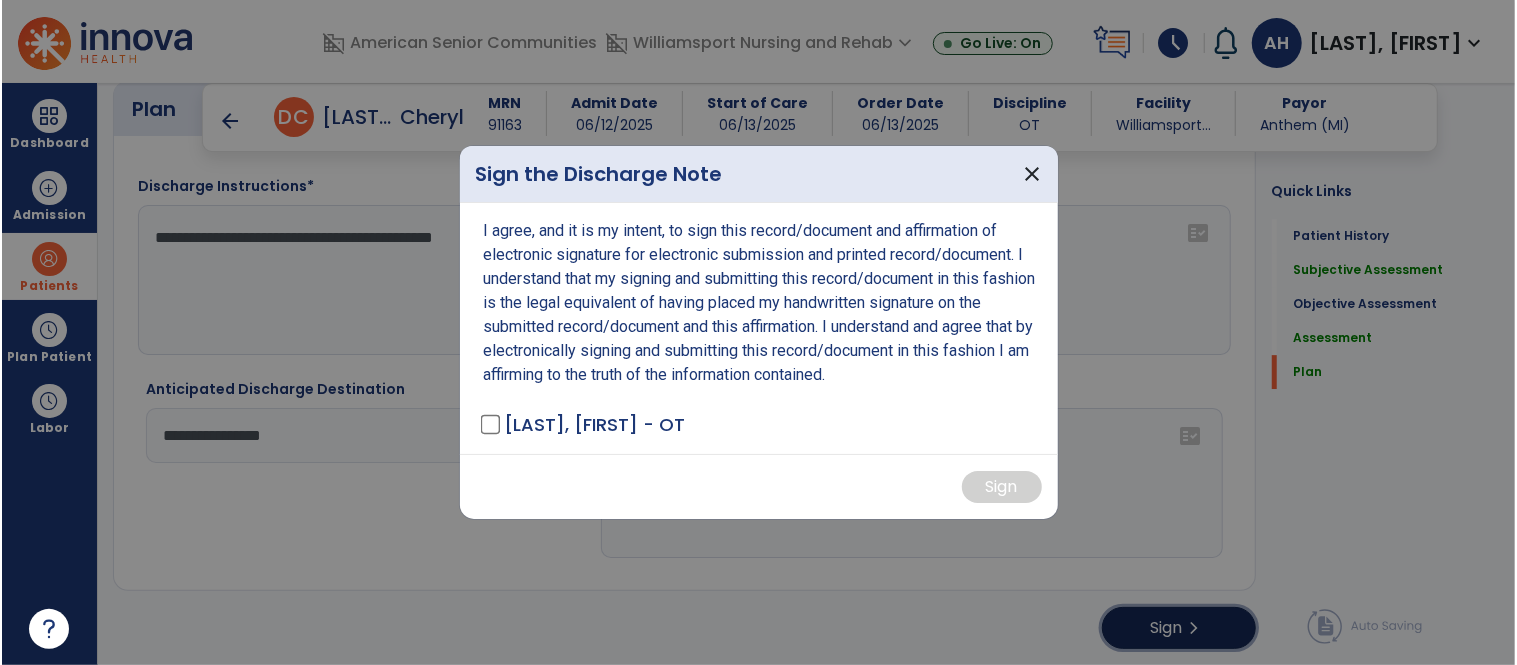 scroll, scrollTop: 3670, scrollLeft: 0, axis: vertical 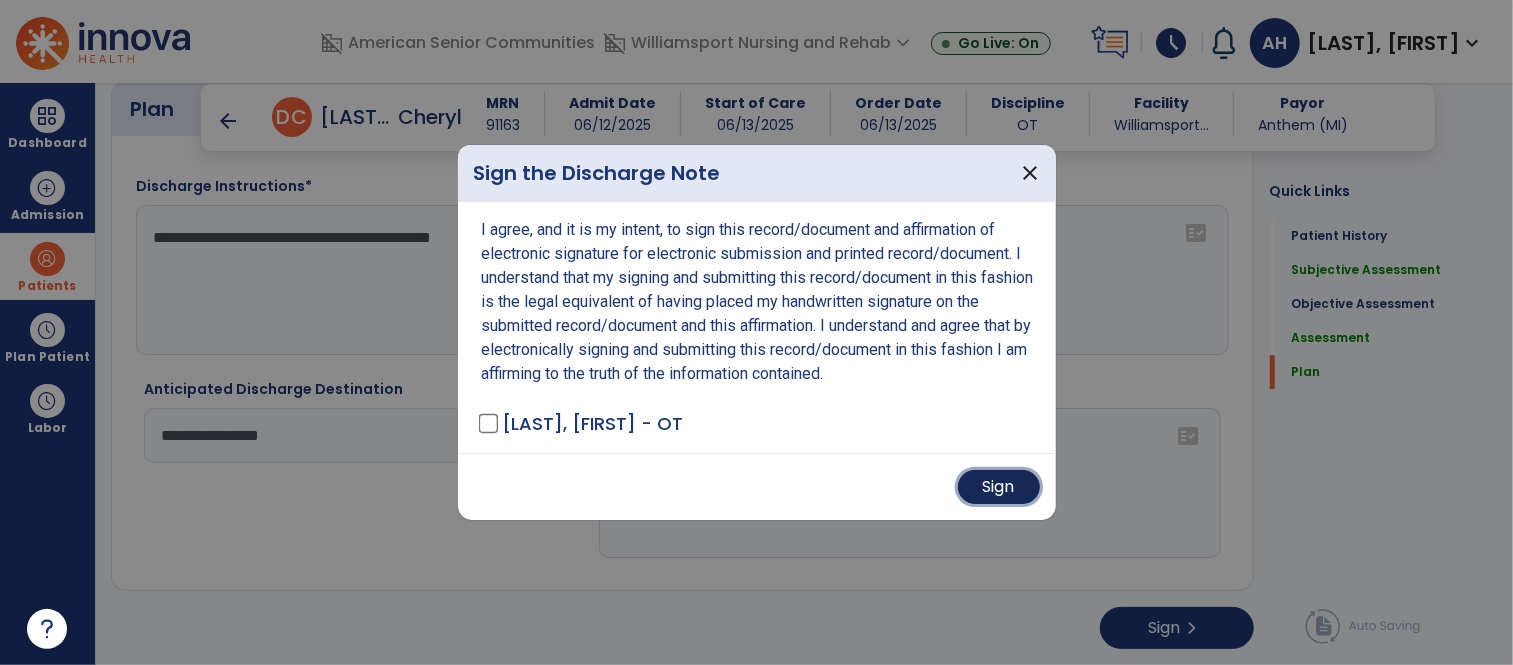 click on "Sign" at bounding box center (999, 487) 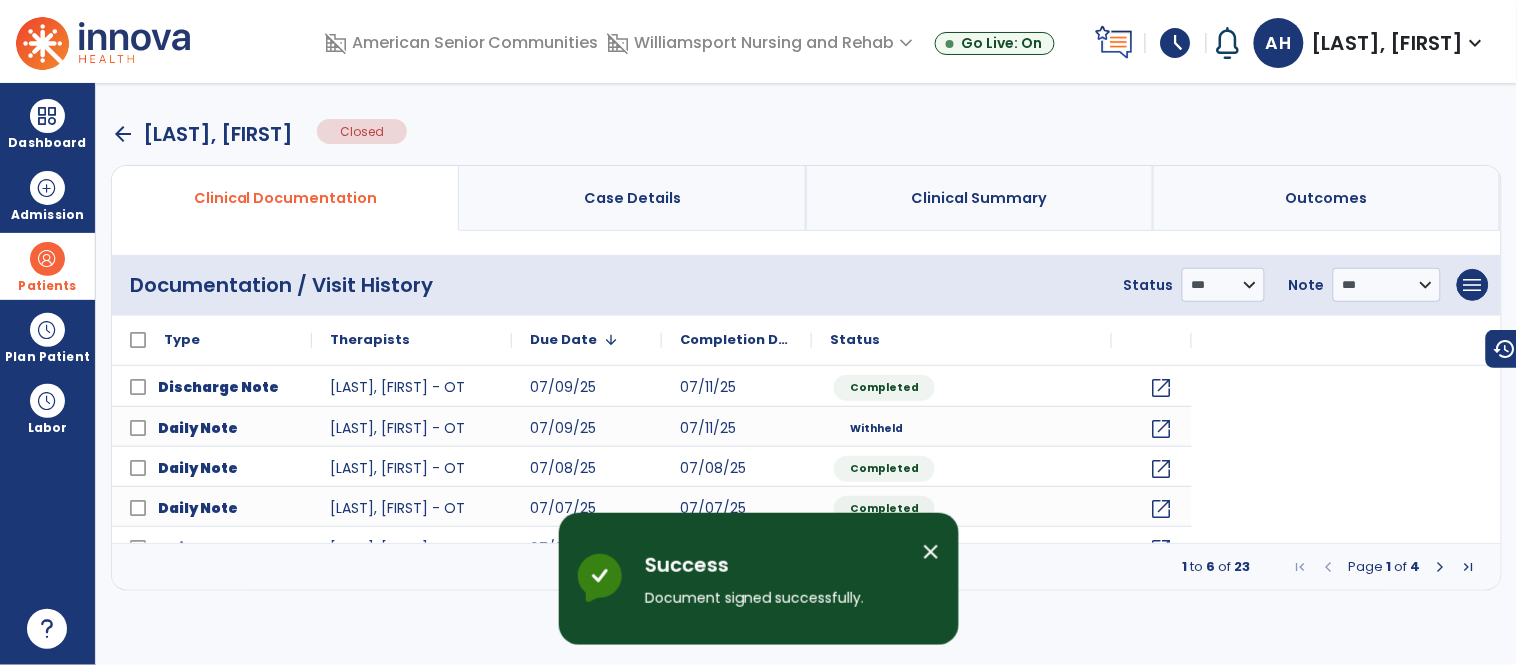 scroll, scrollTop: 0, scrollLeft: 0, axis: both 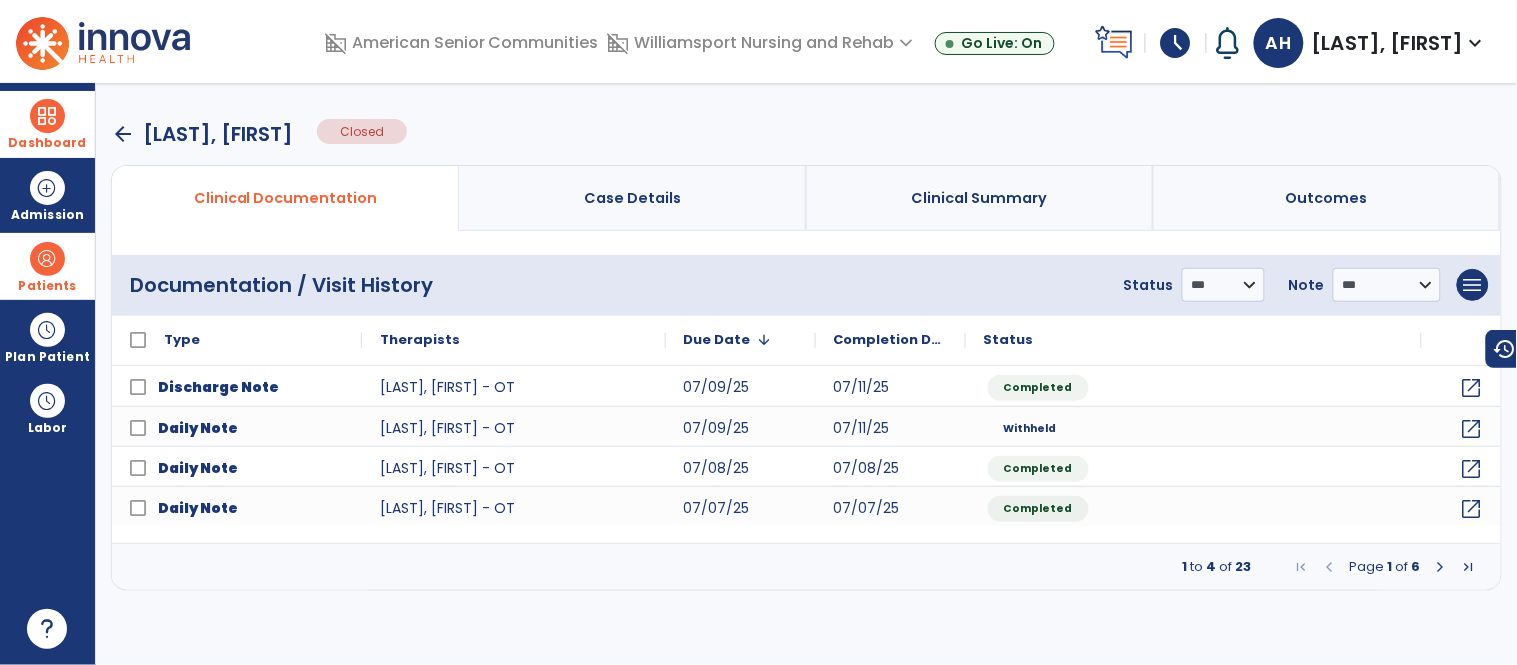 click at bounding box center [47, 116] 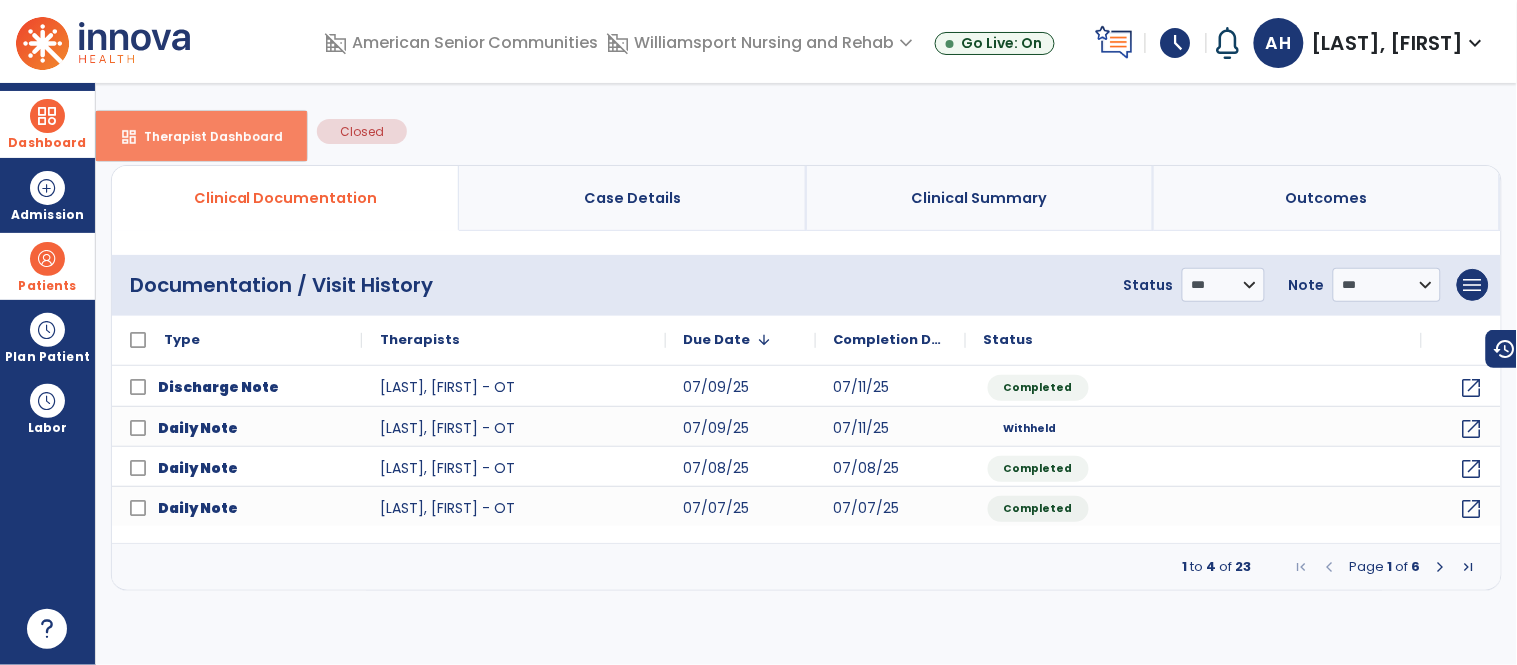 click on "Therapist Dashboard" at bounding box center (205, 136) 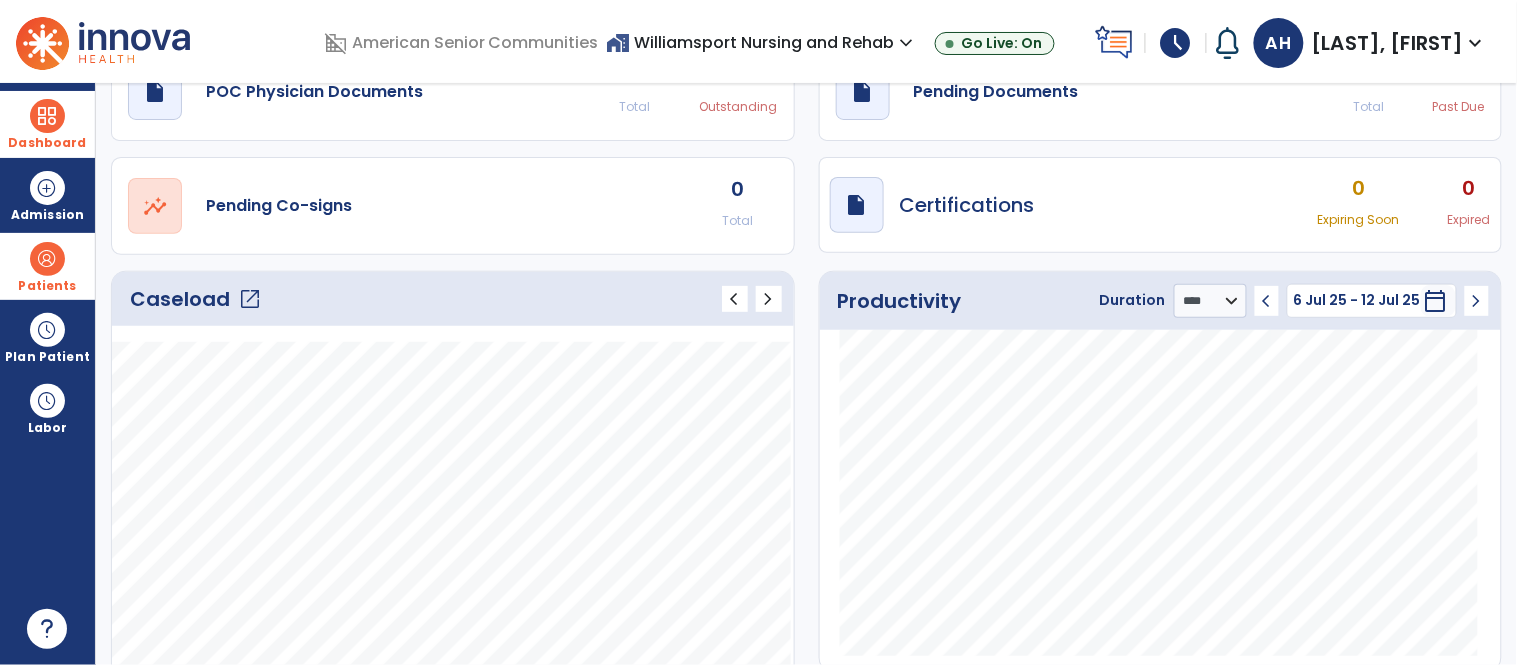 scroll, scrollTop: 63, scrollLeft: 0, axis: vertical 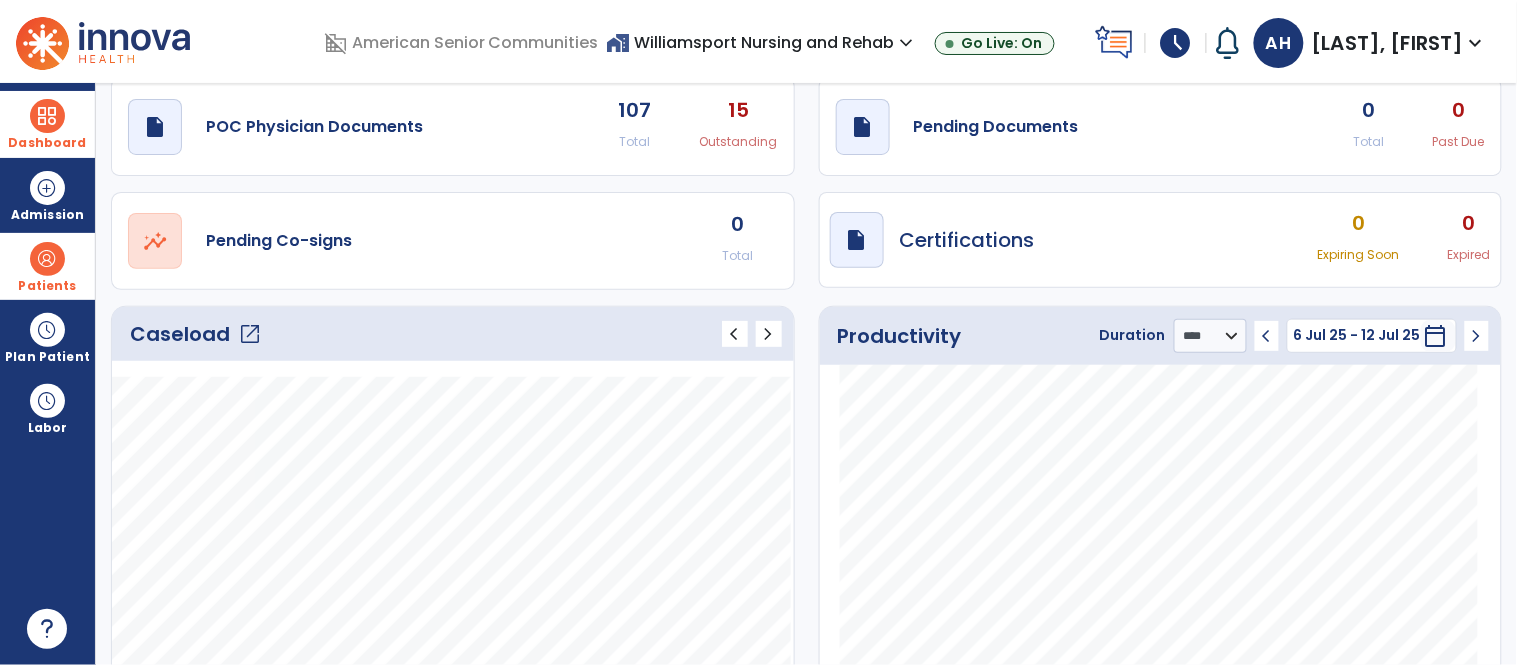 click on "open_in_new" 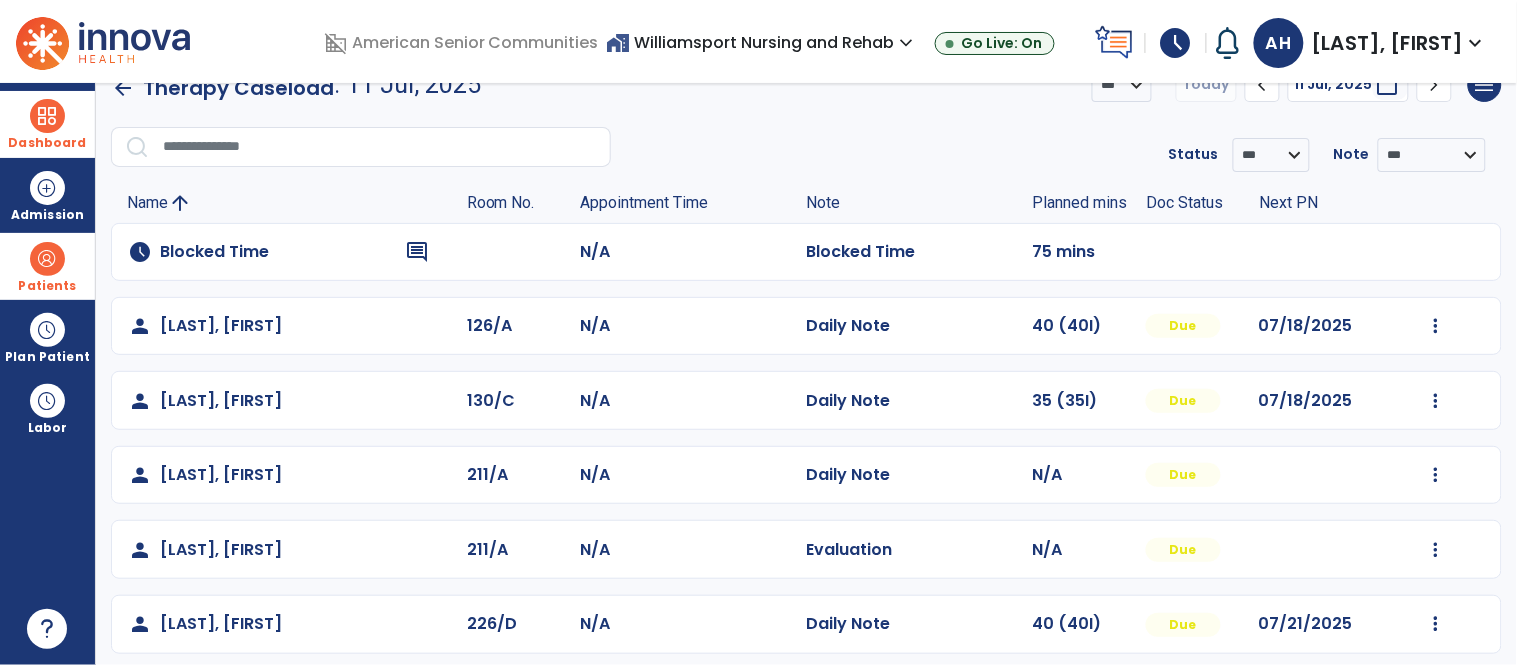 scroll, scrollTop: 0, scrollLeft: 0, axis: both 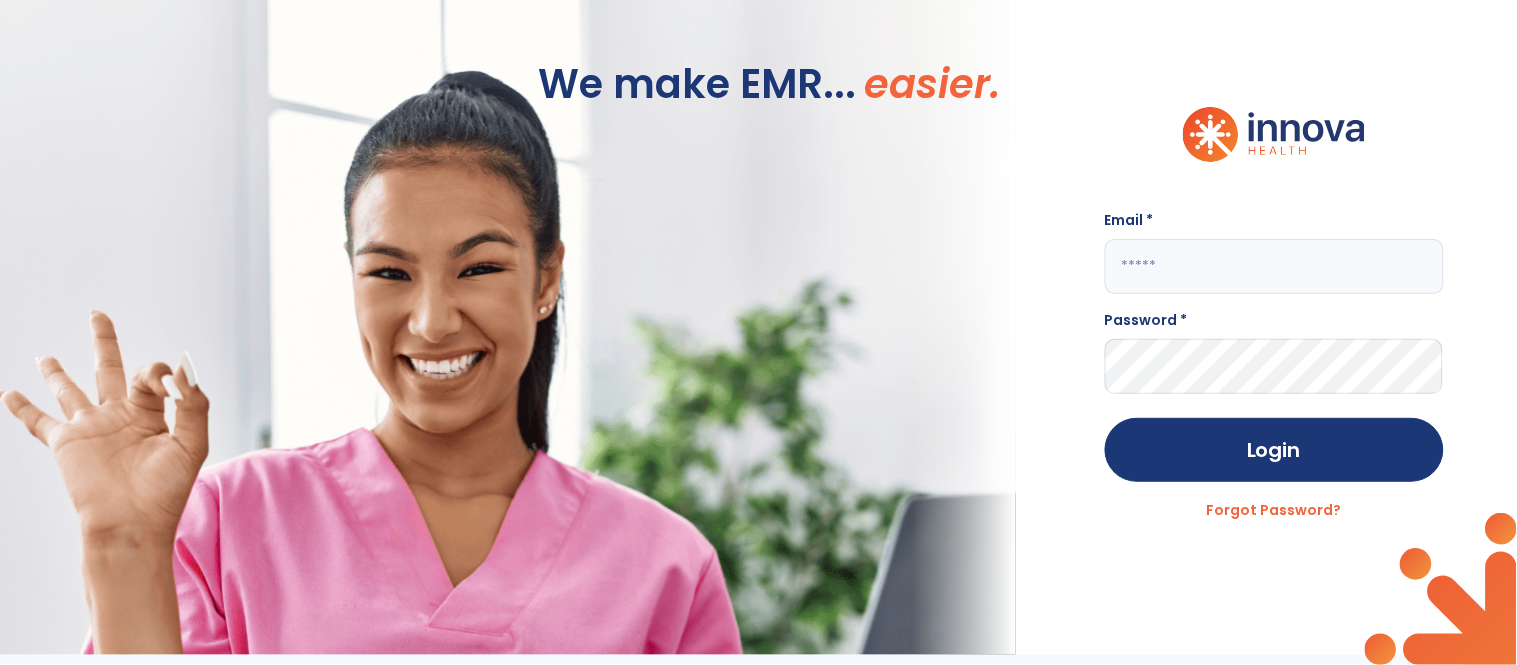 click 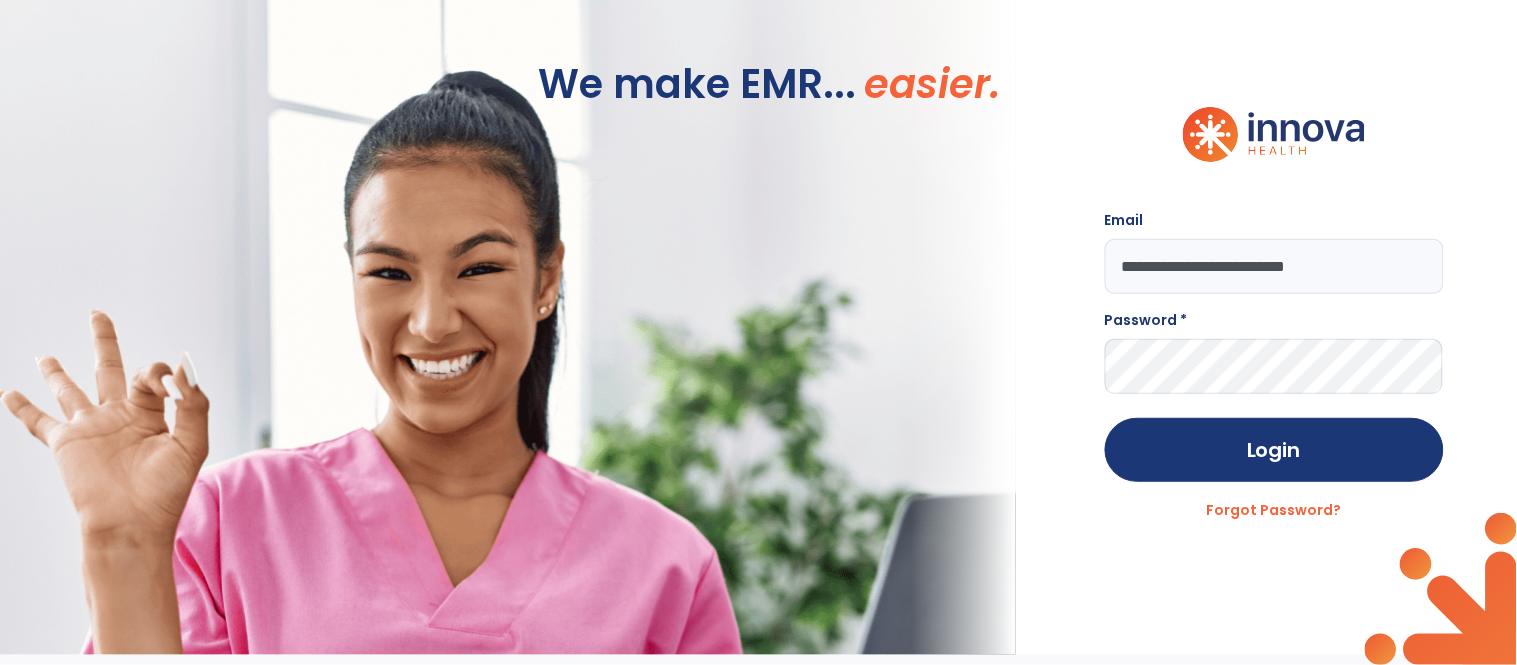 type on "**********" 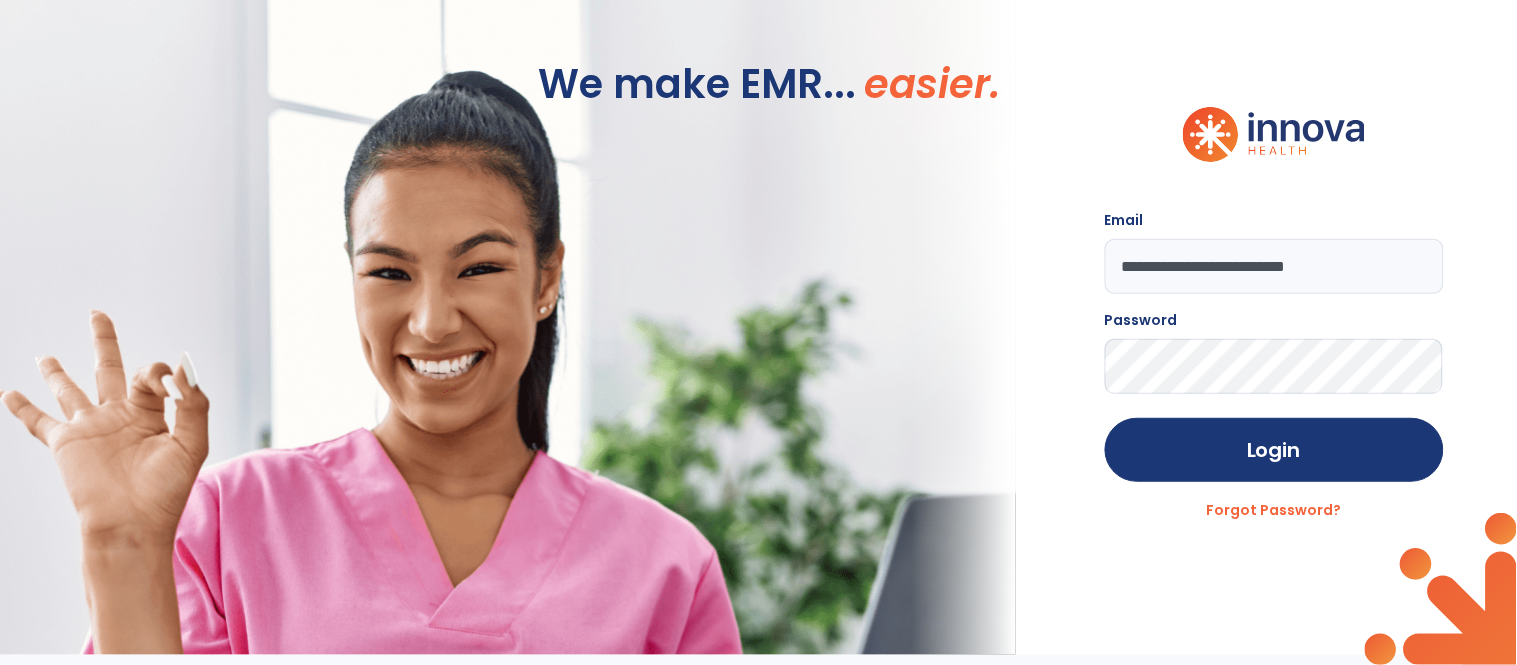 click on "Login" 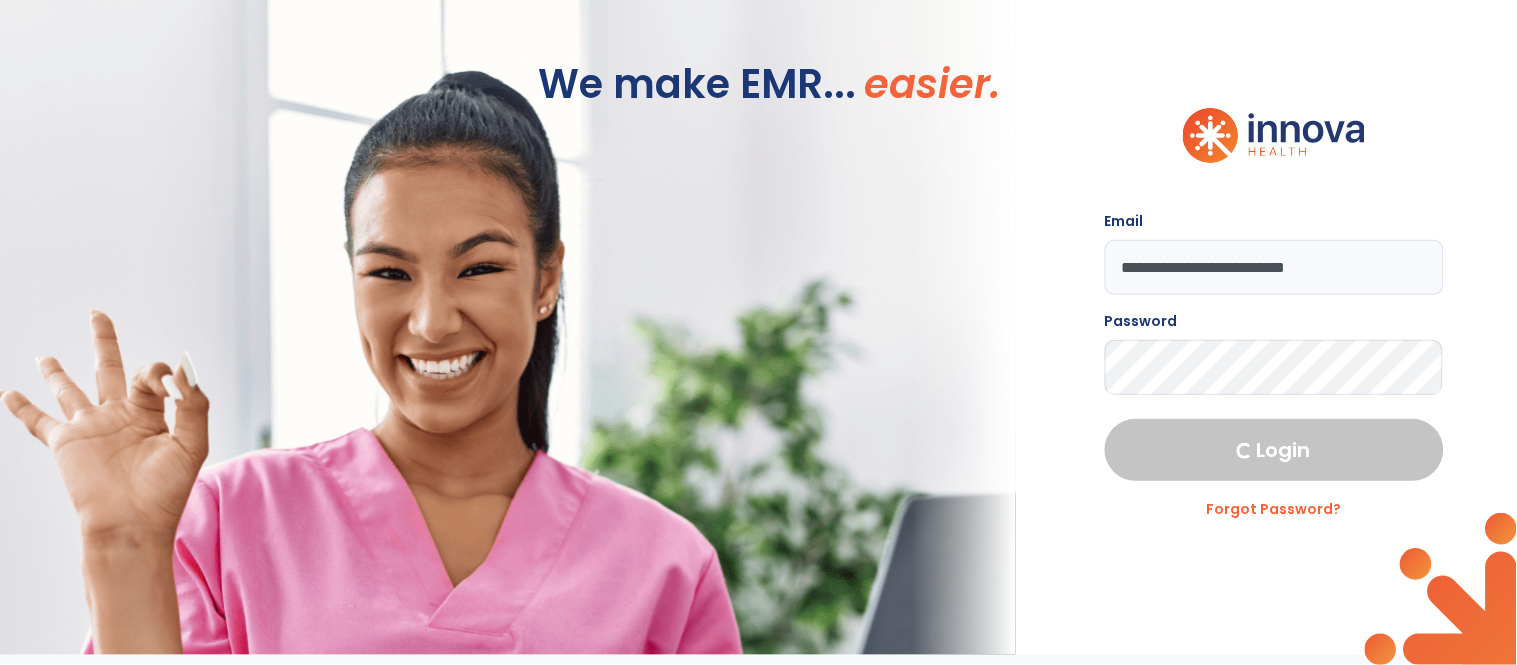 select on "****" 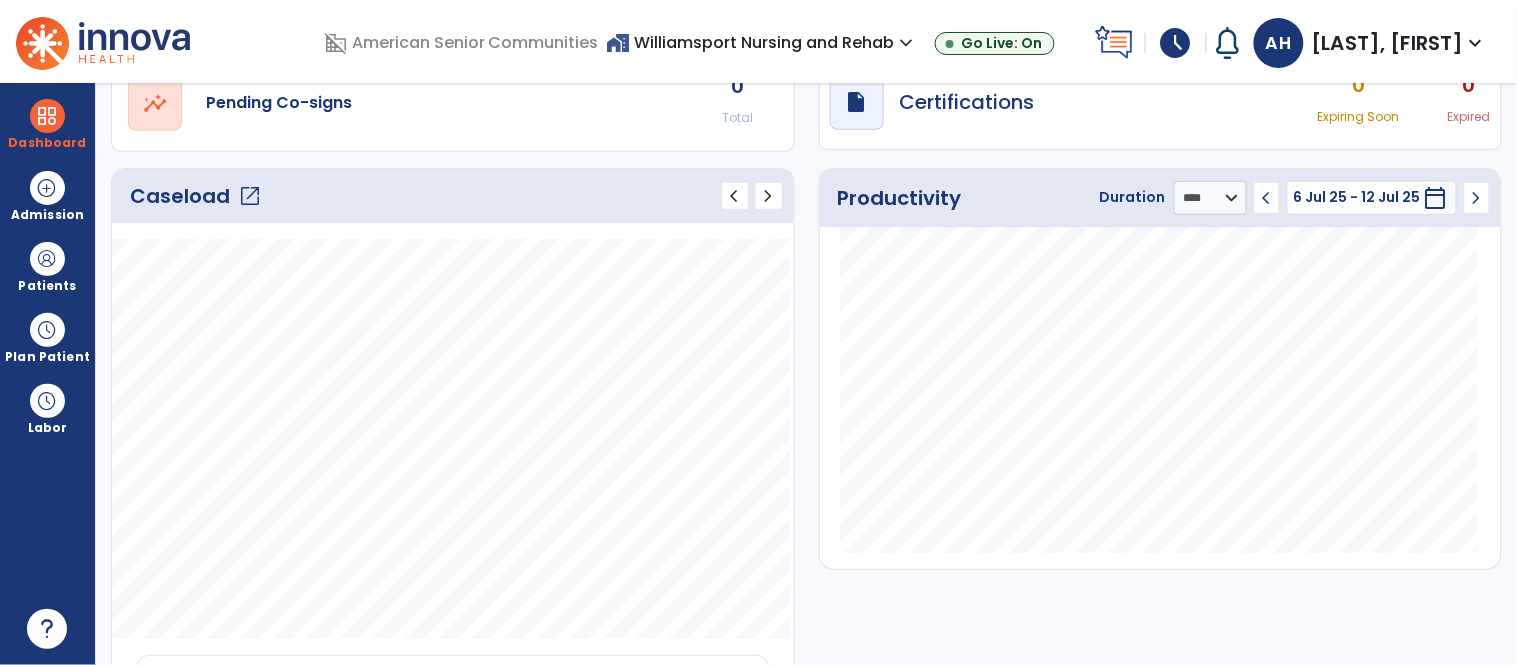 scroll, scrollTop: 188, scrollLeft: 0, axis: vertical 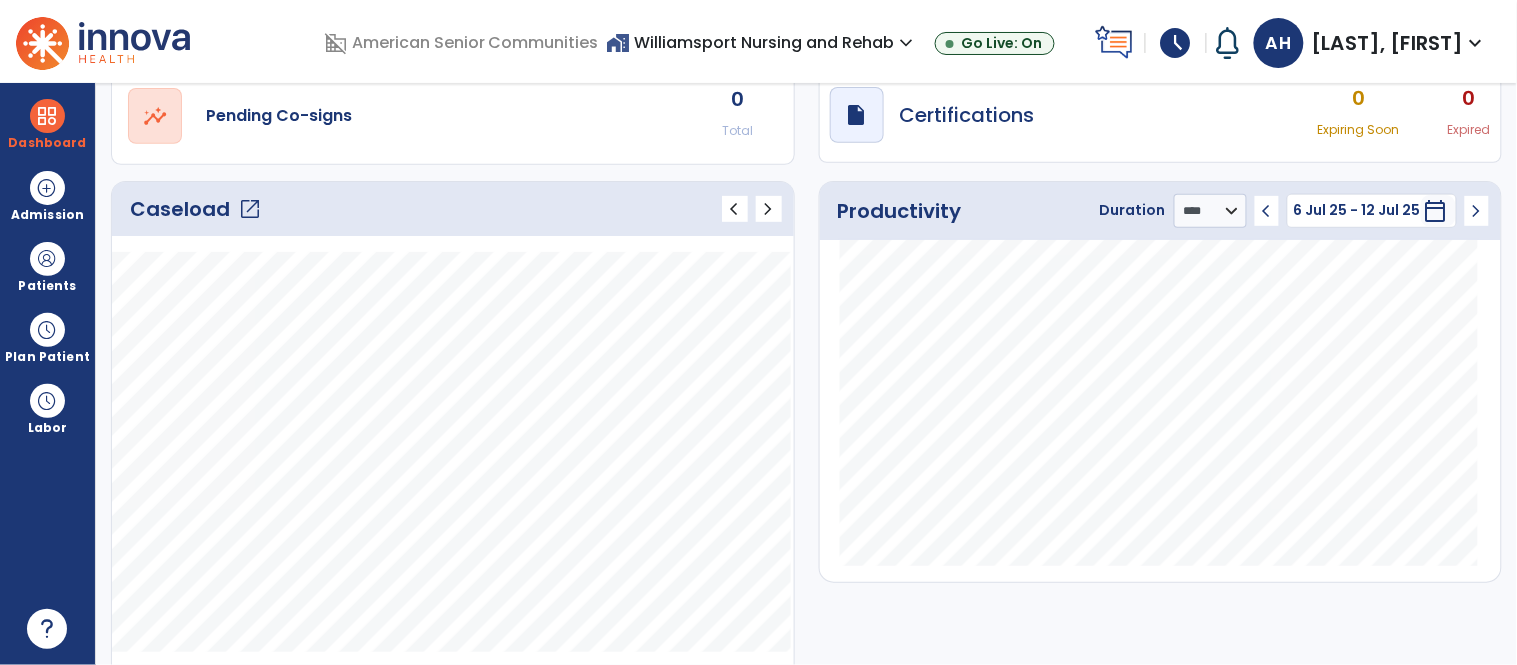 click on "open_in_new" 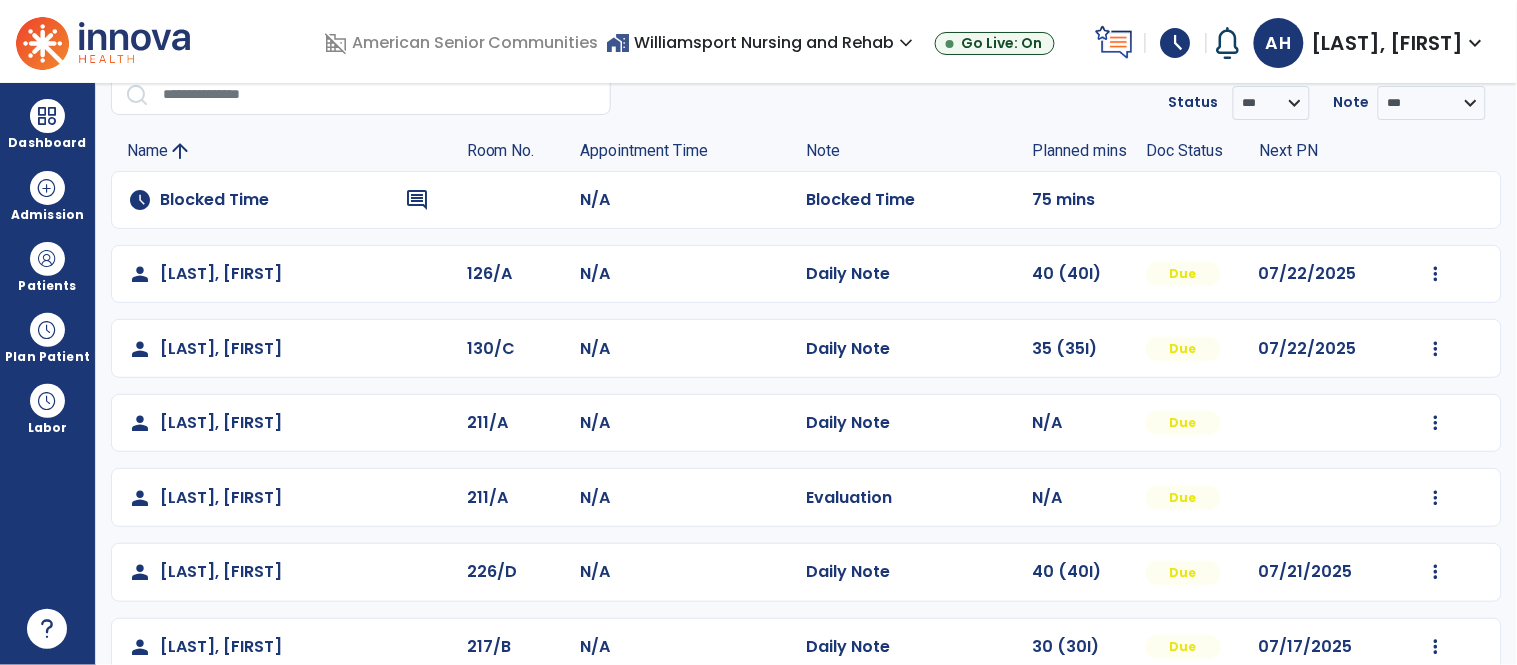 scroll, scrollTop: 93, scrollLeft: 0, axis: vertical 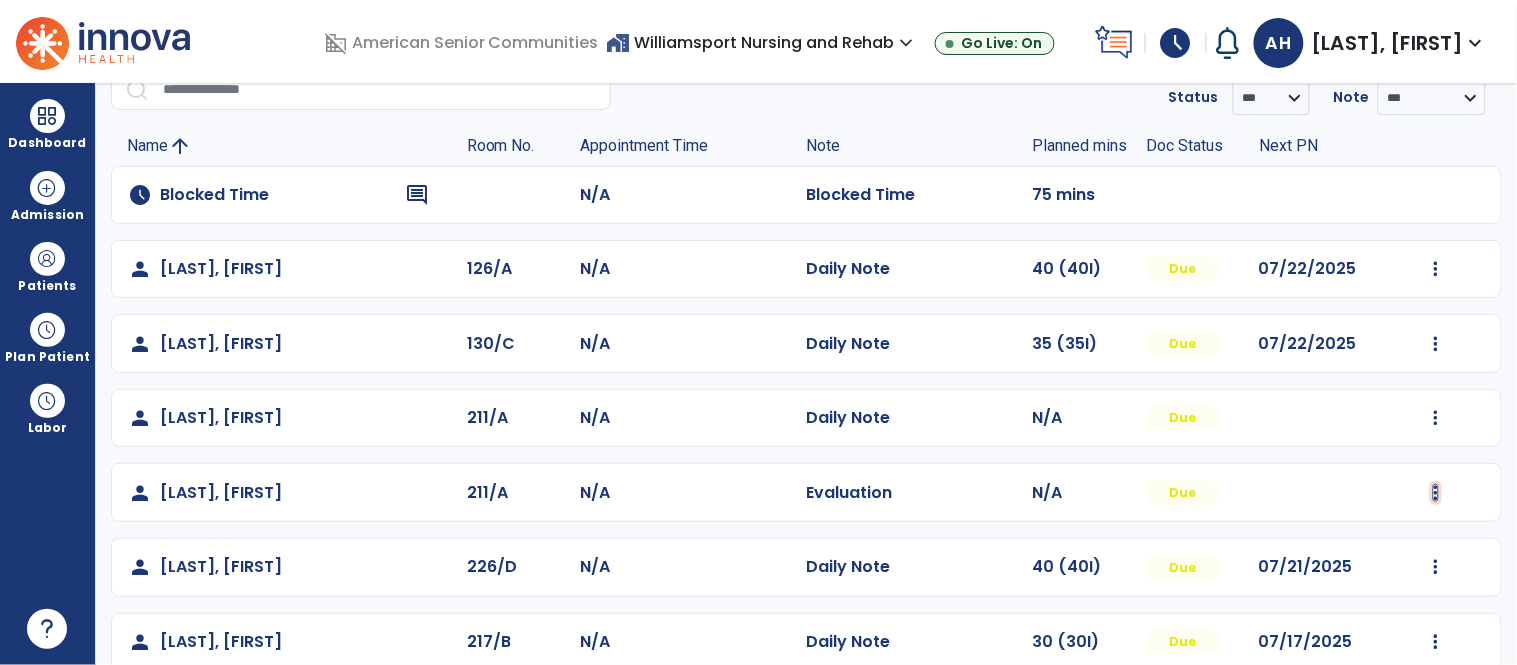 click at bounding box center (1436, 269) 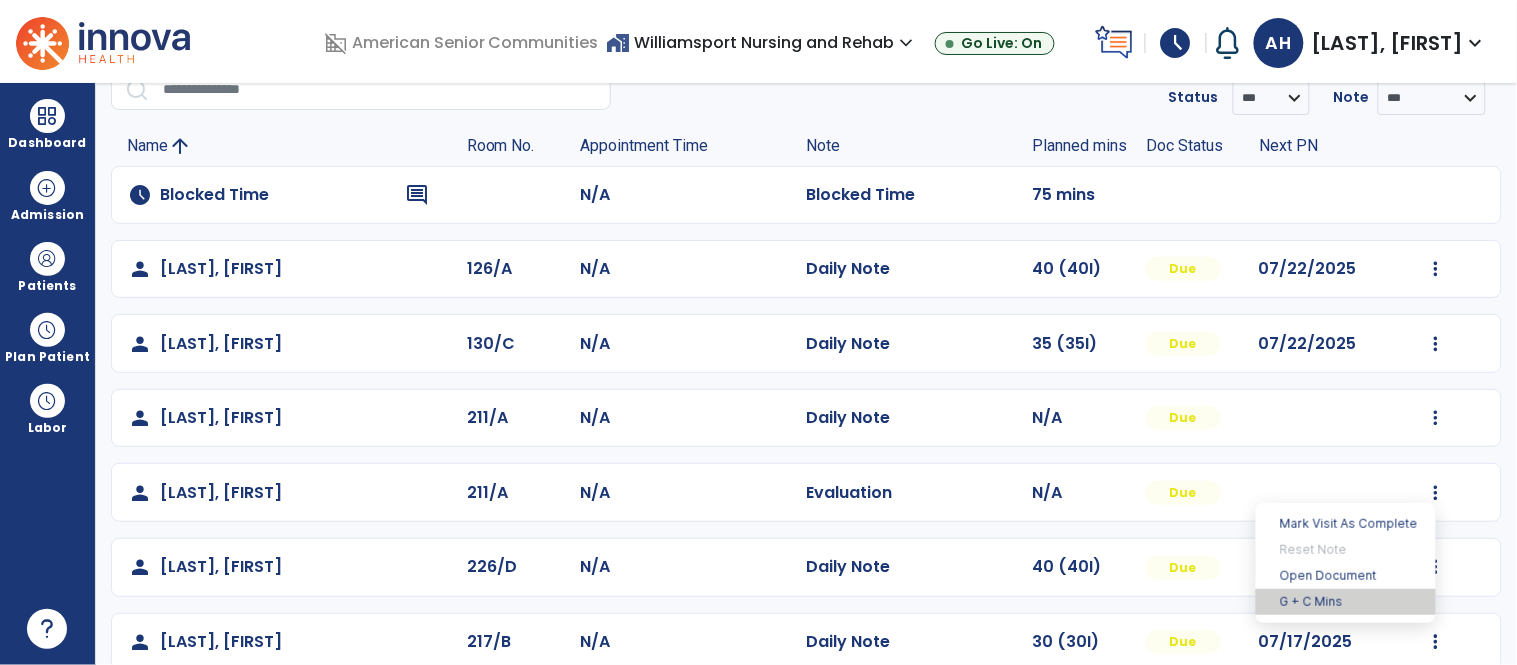 click on "G + C Mins" at bounding box center (1346, 602) 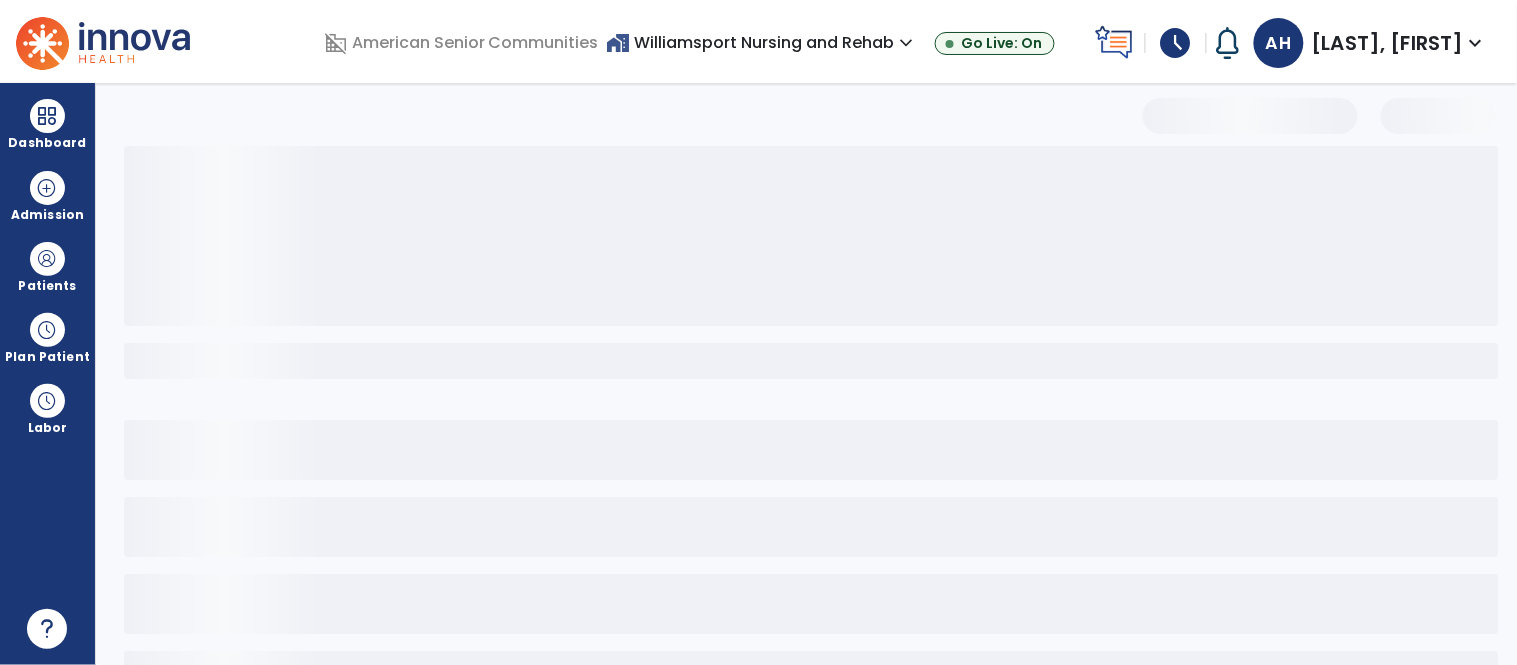 select on "****" 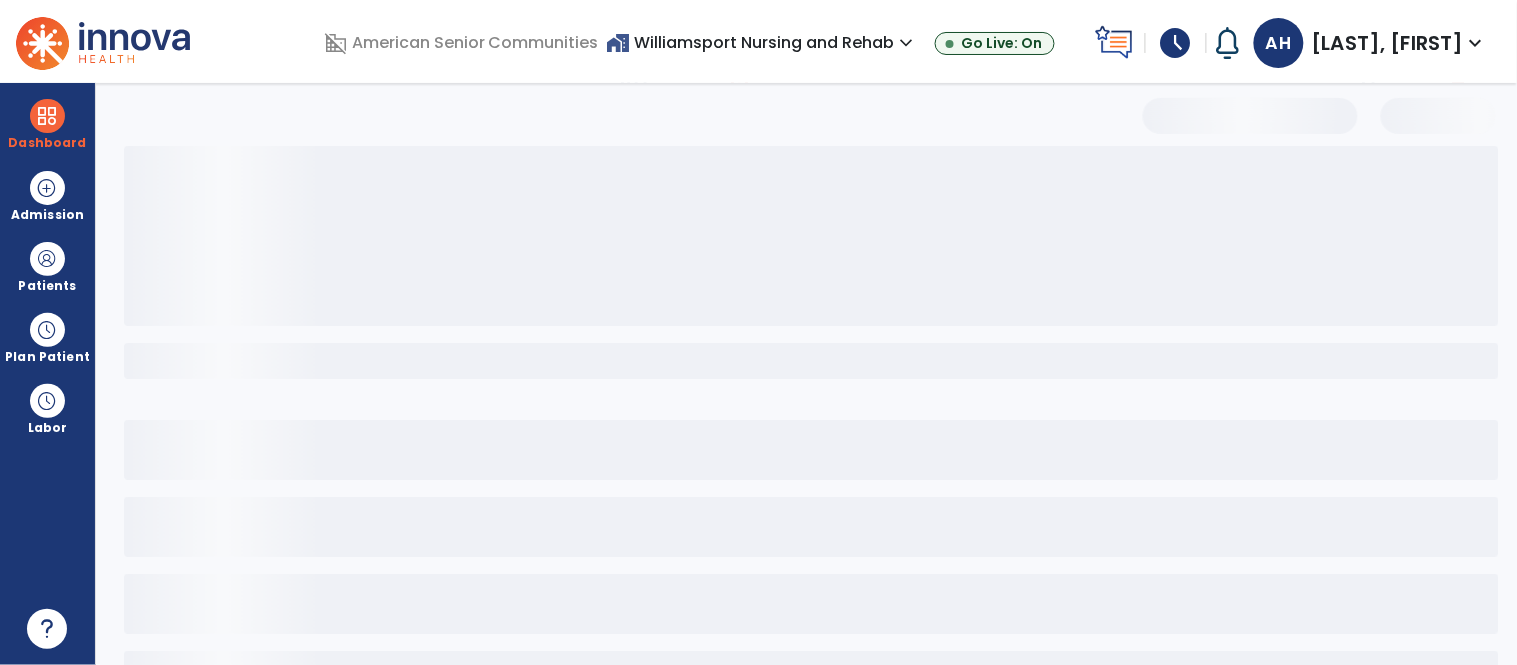 select on "****" 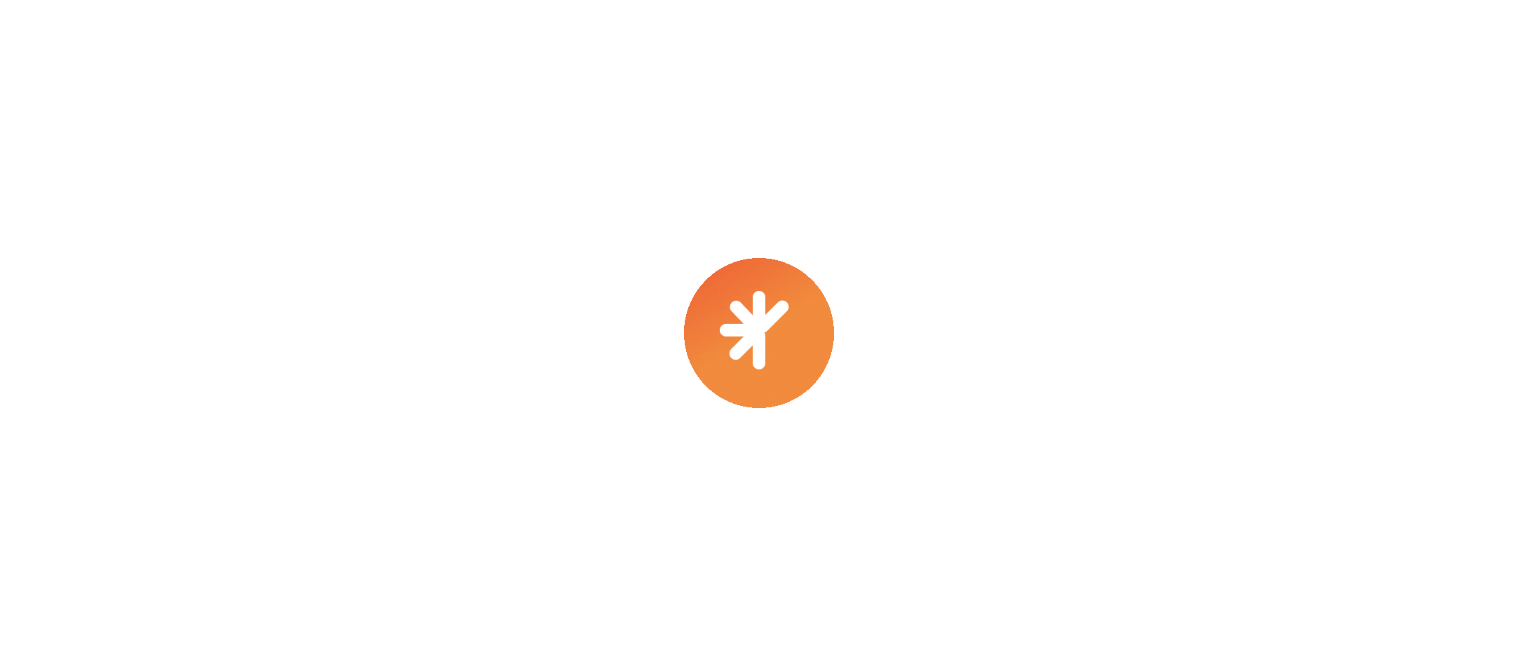 scroll, scrollTop: 0, scrollLeft: 0, axis: both 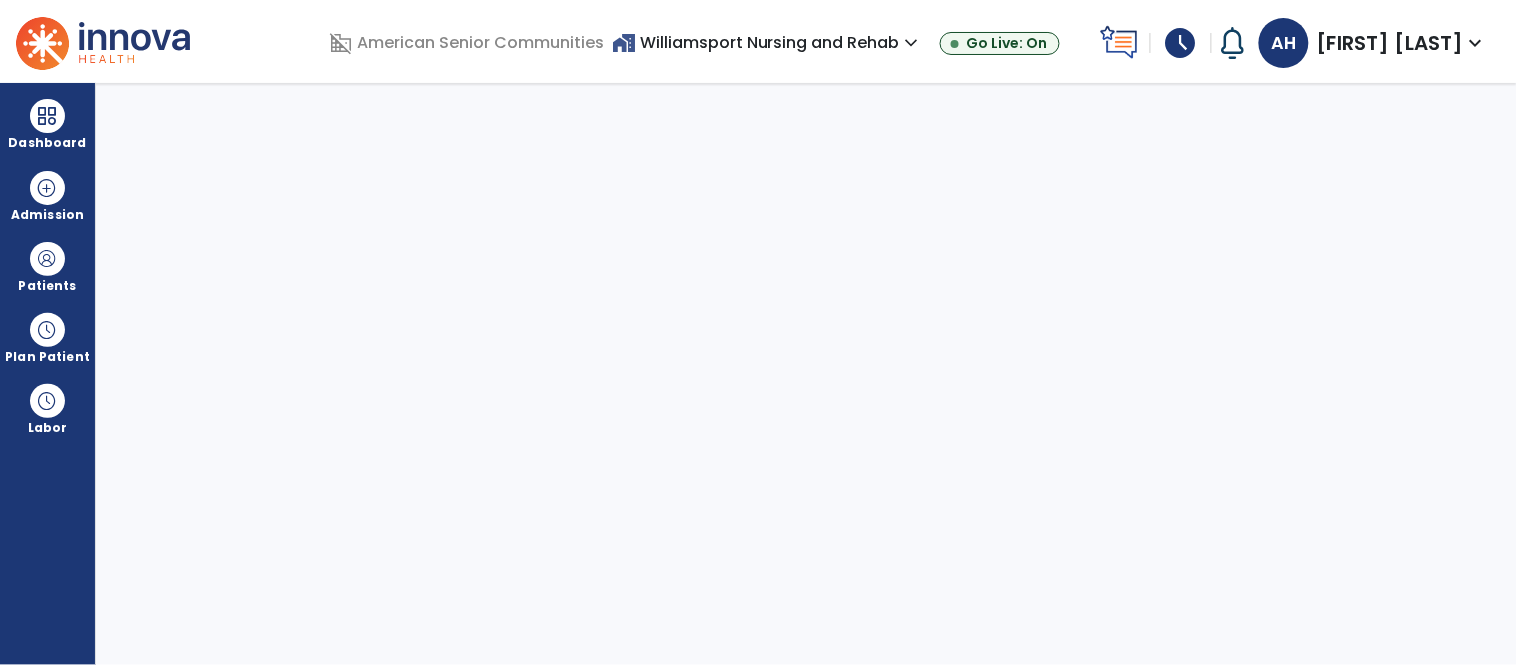 select on "****" 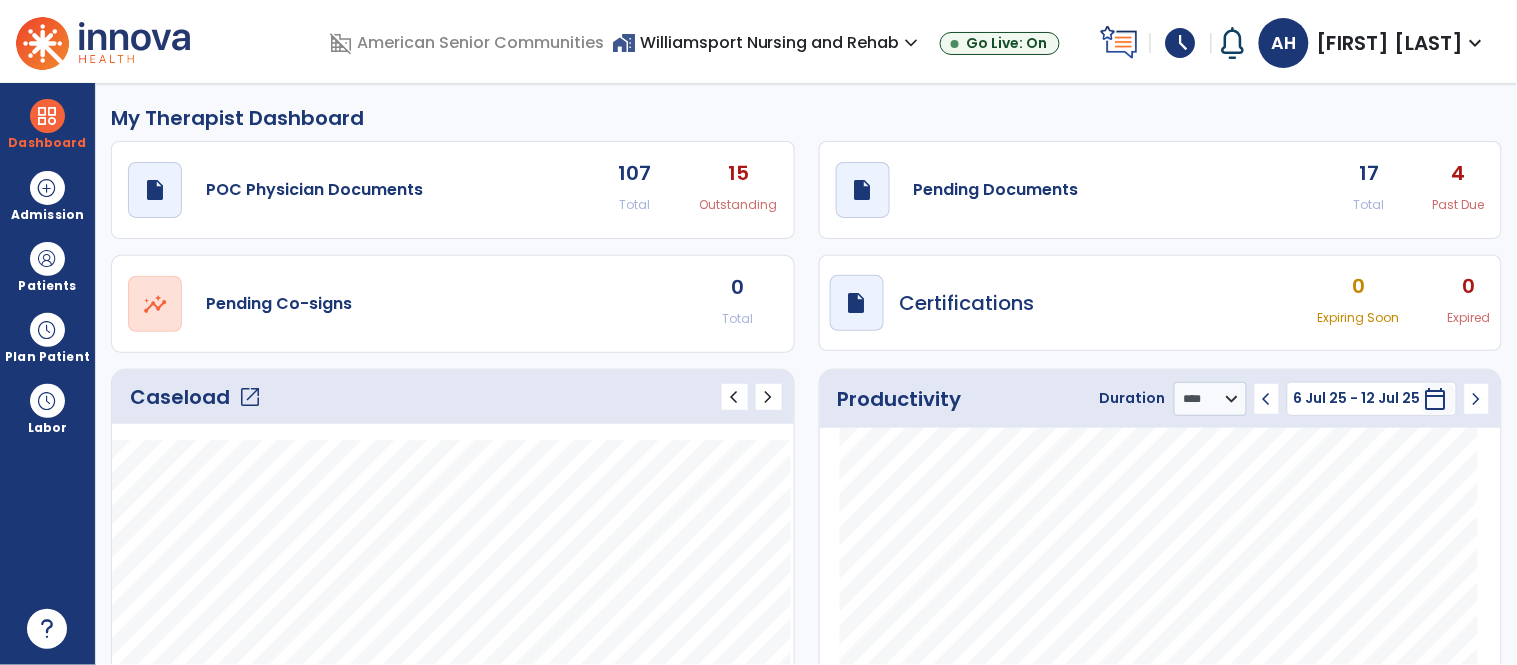 click on "open_in_new" 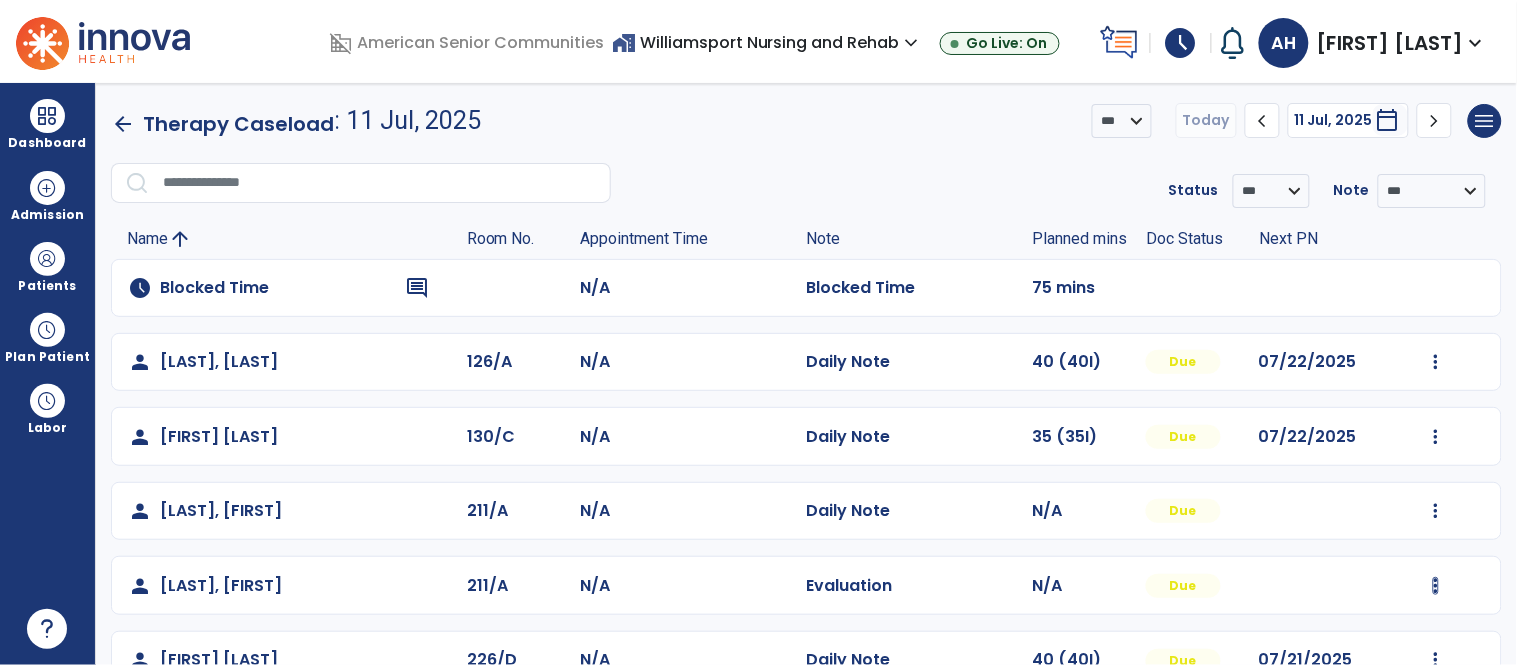 click at bounding box center (1436, 362) 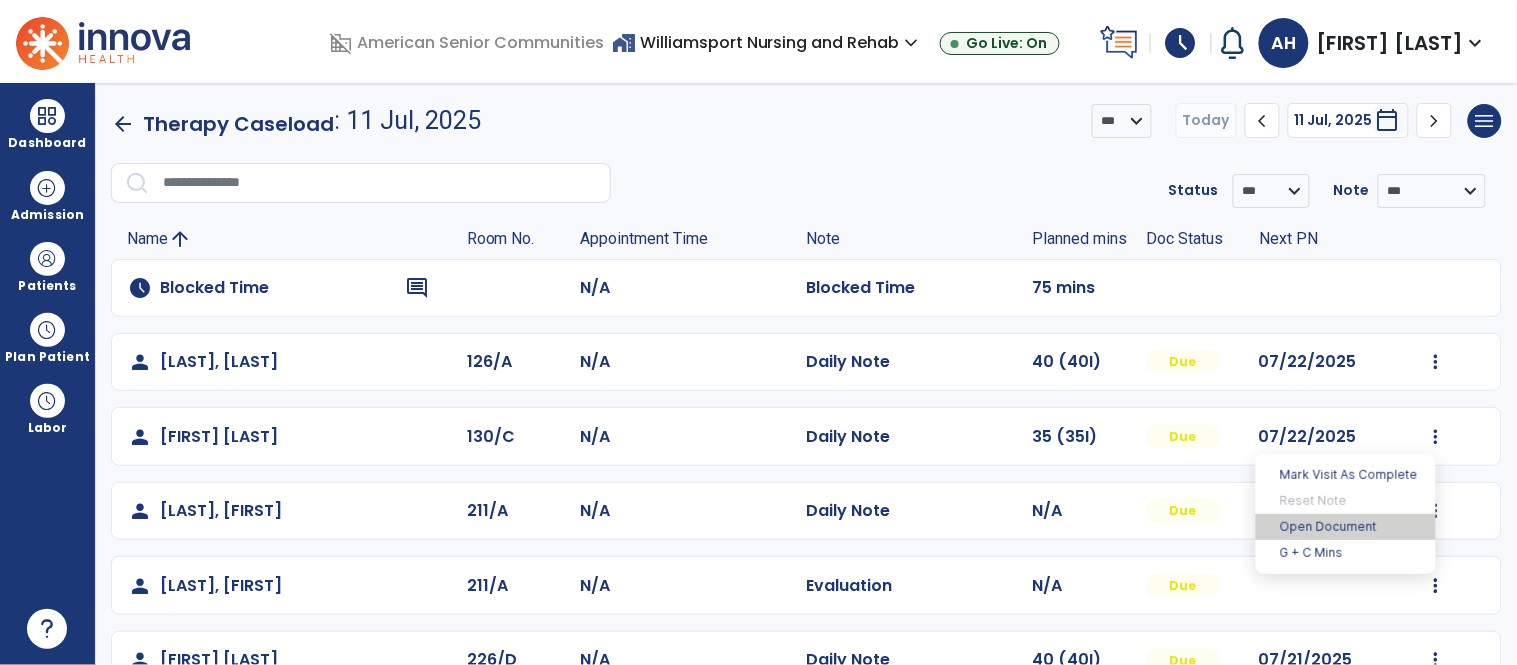 click on "Open Document" at bounding box center (1346, 527) 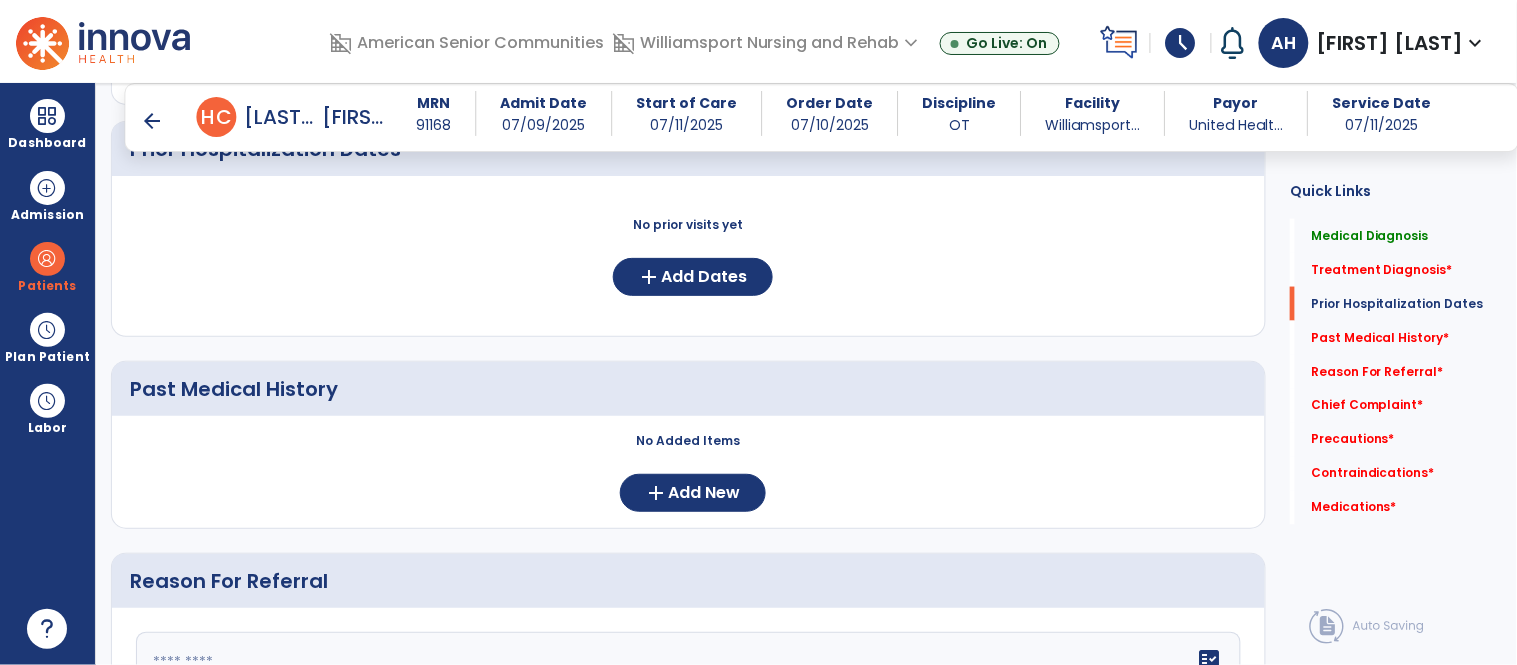 scroll, scrollTop: 668, scrollLeft: 0, axis: vertical 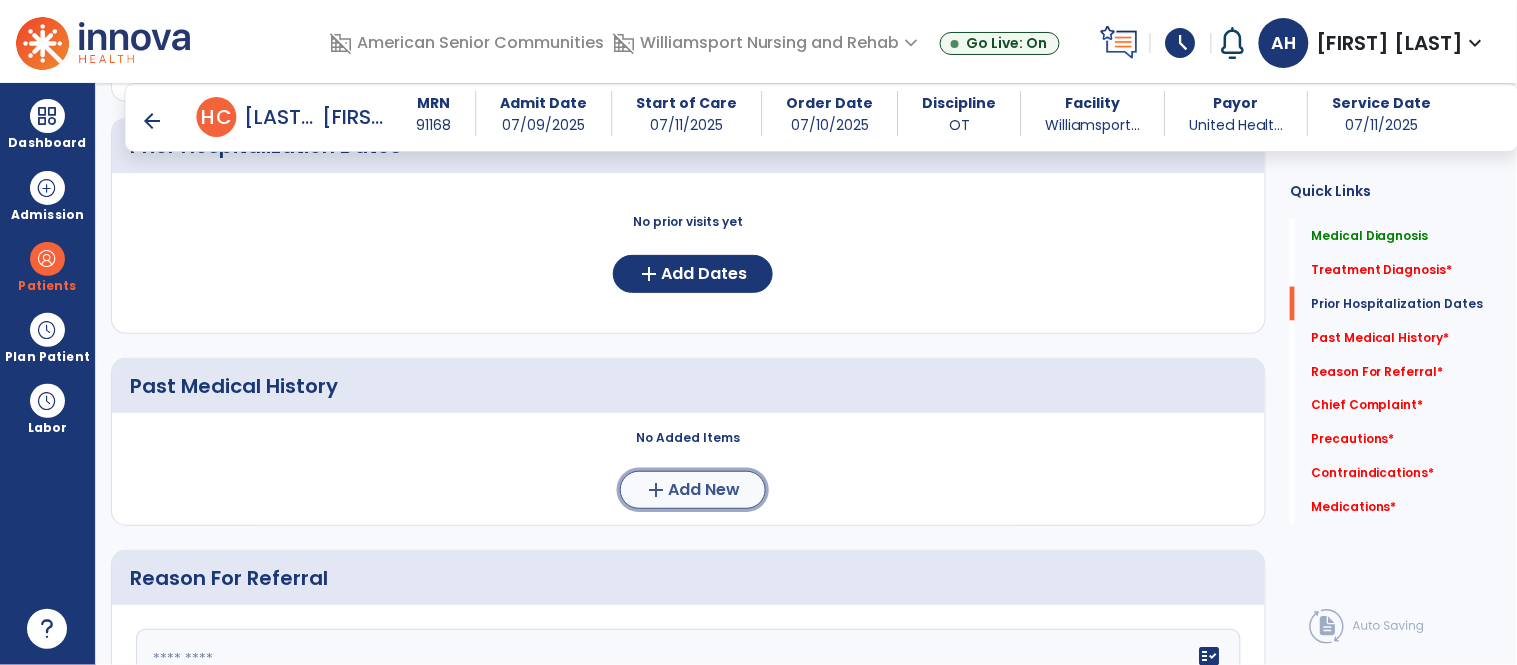 click on "Add New" 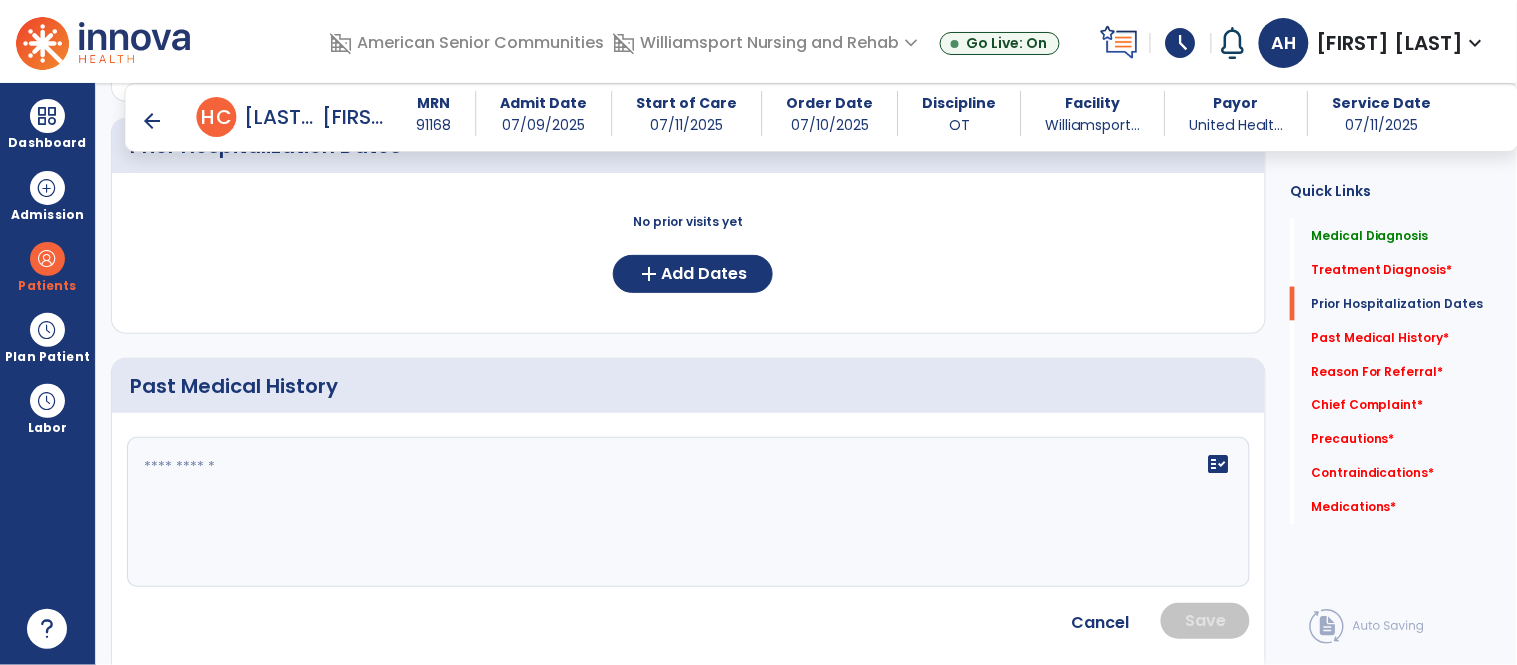 click 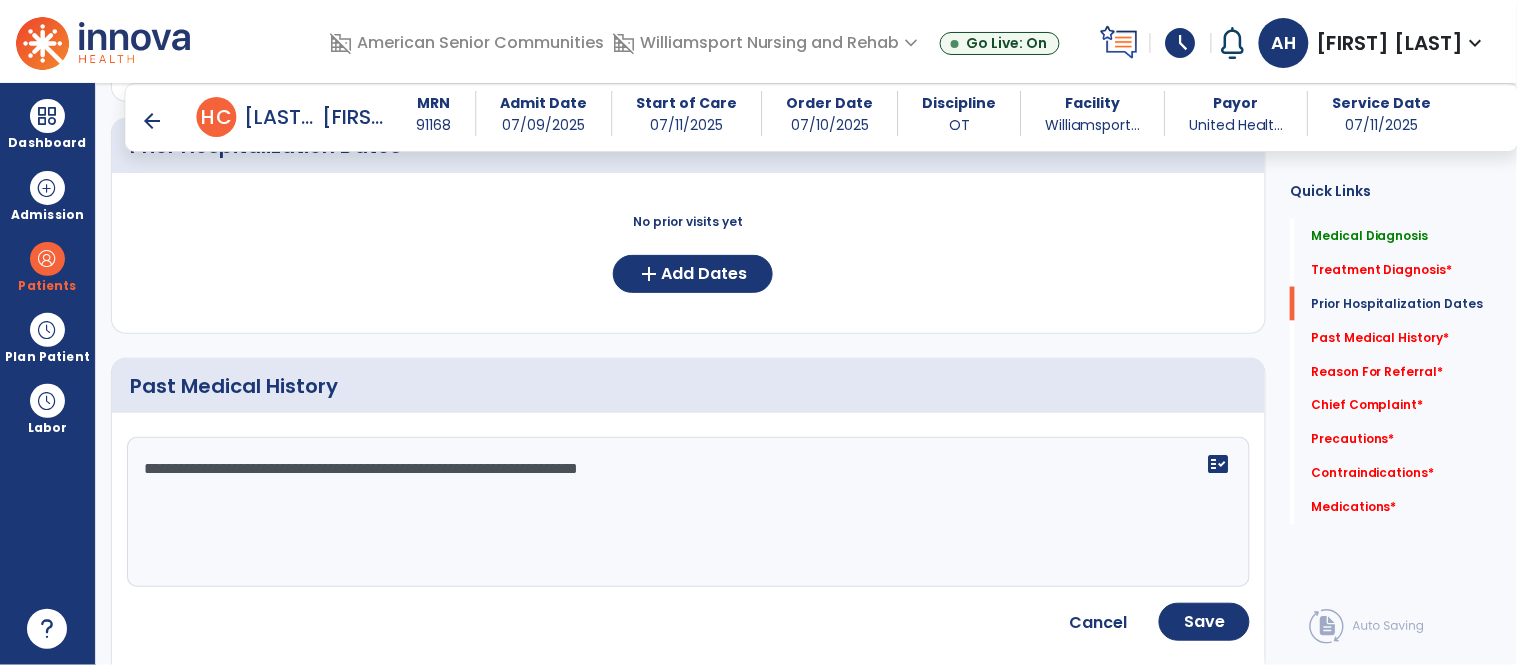 click on "**********" 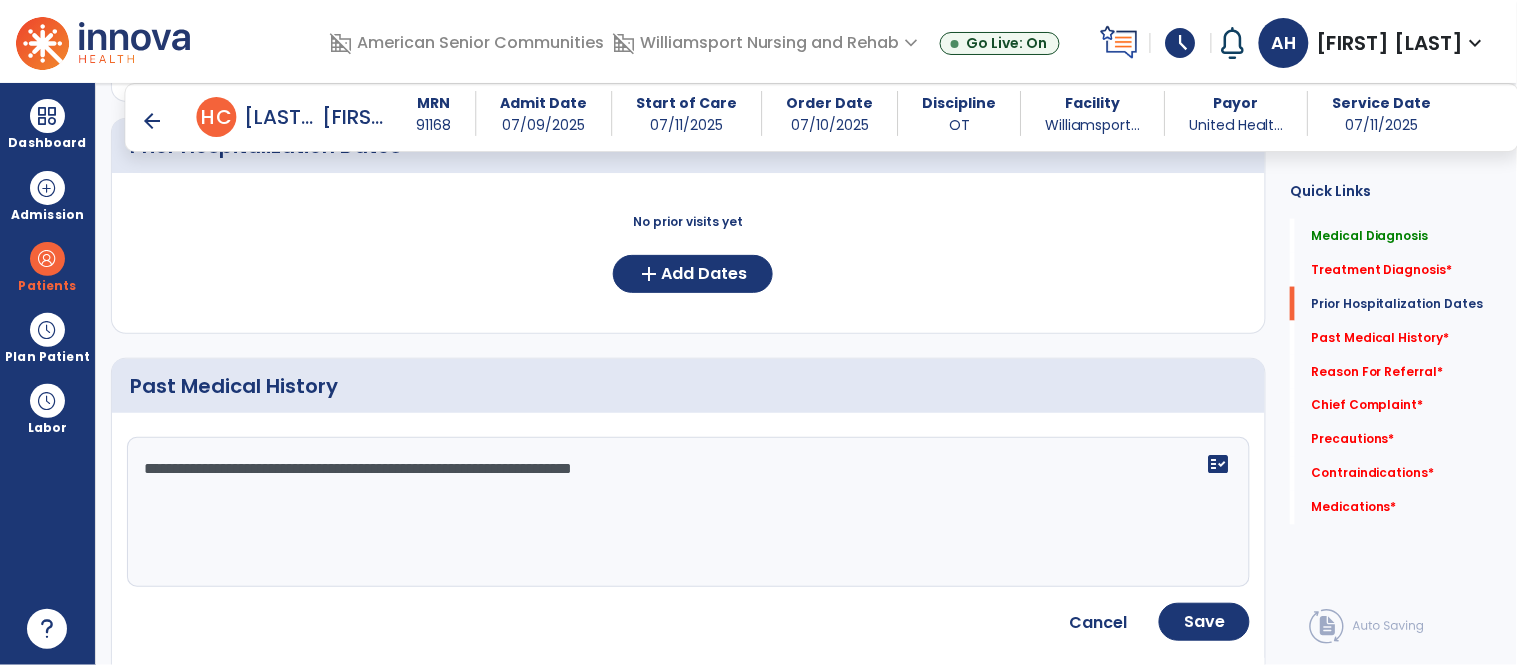 click on "**********" 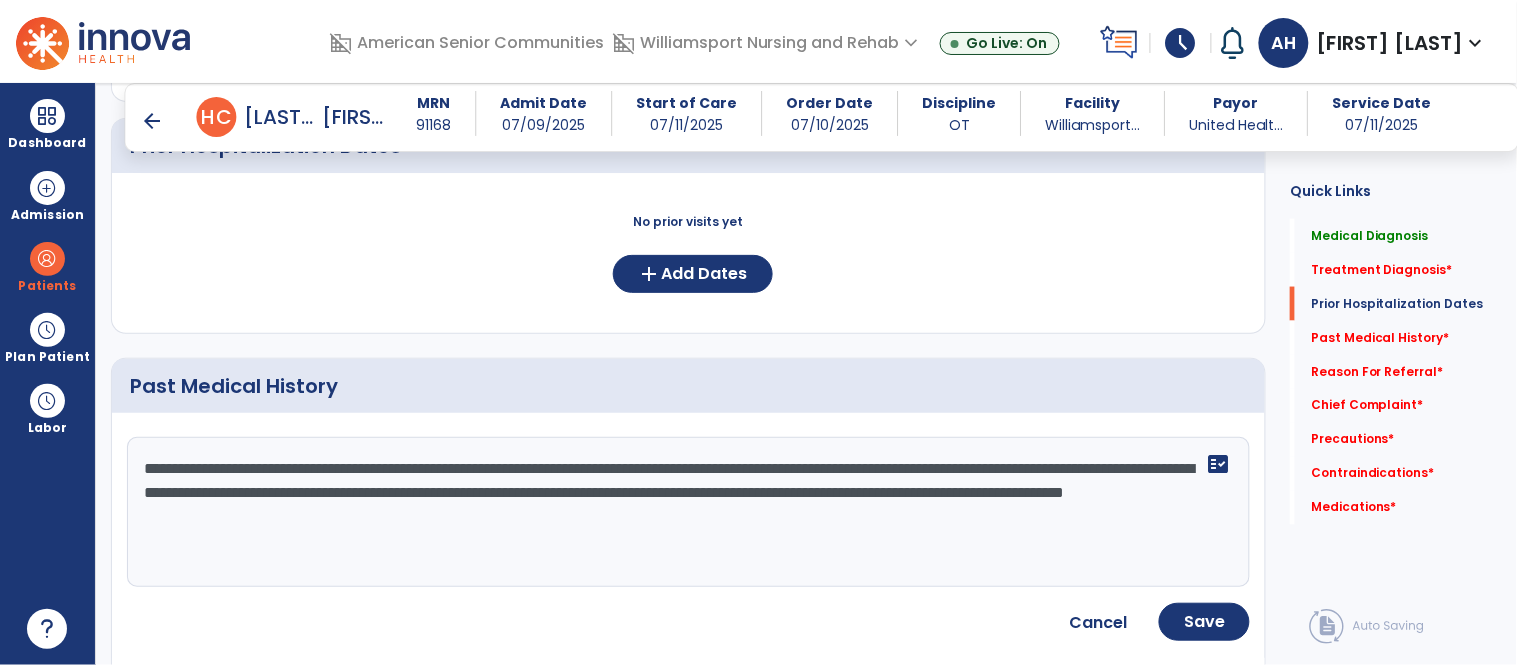 click on "**********" 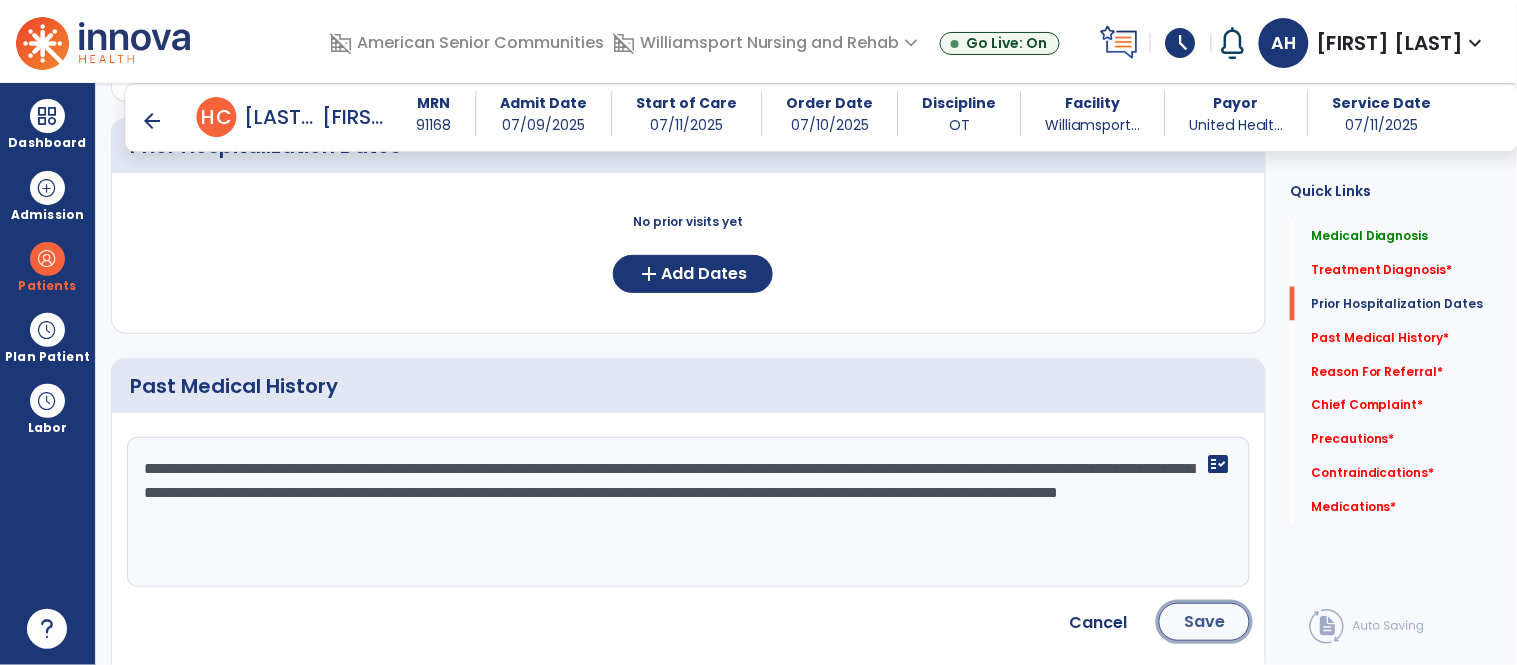 click on "Save" 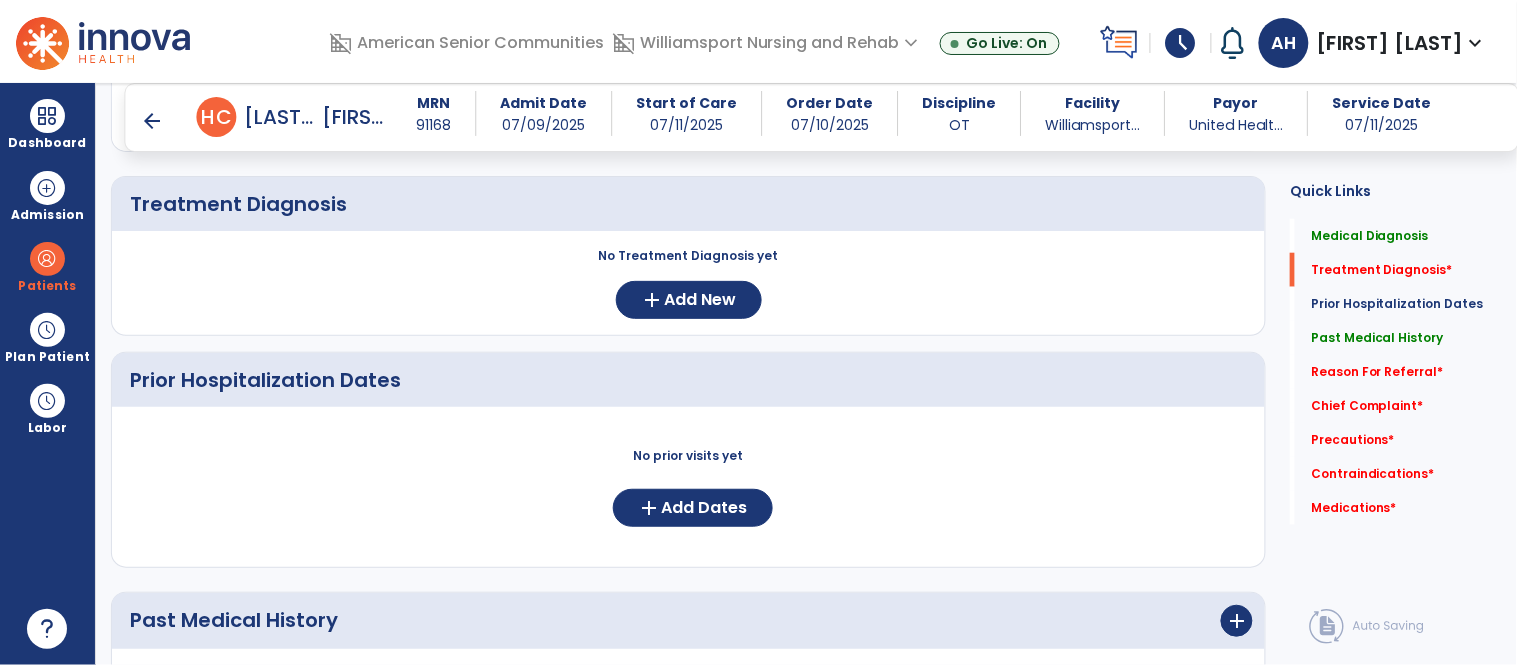 scroll, scrollTop: 438, scrollLeft: 0, axis: vertical 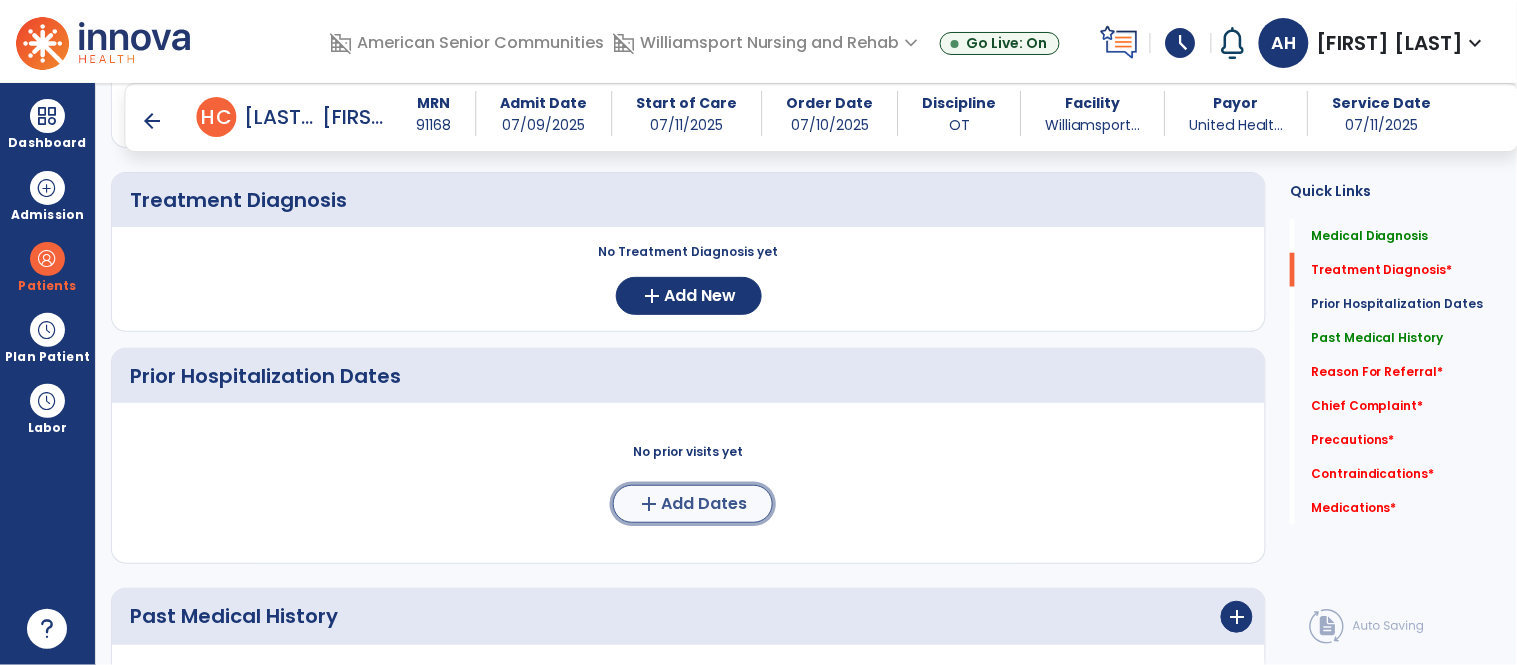 click on "Add Dates" 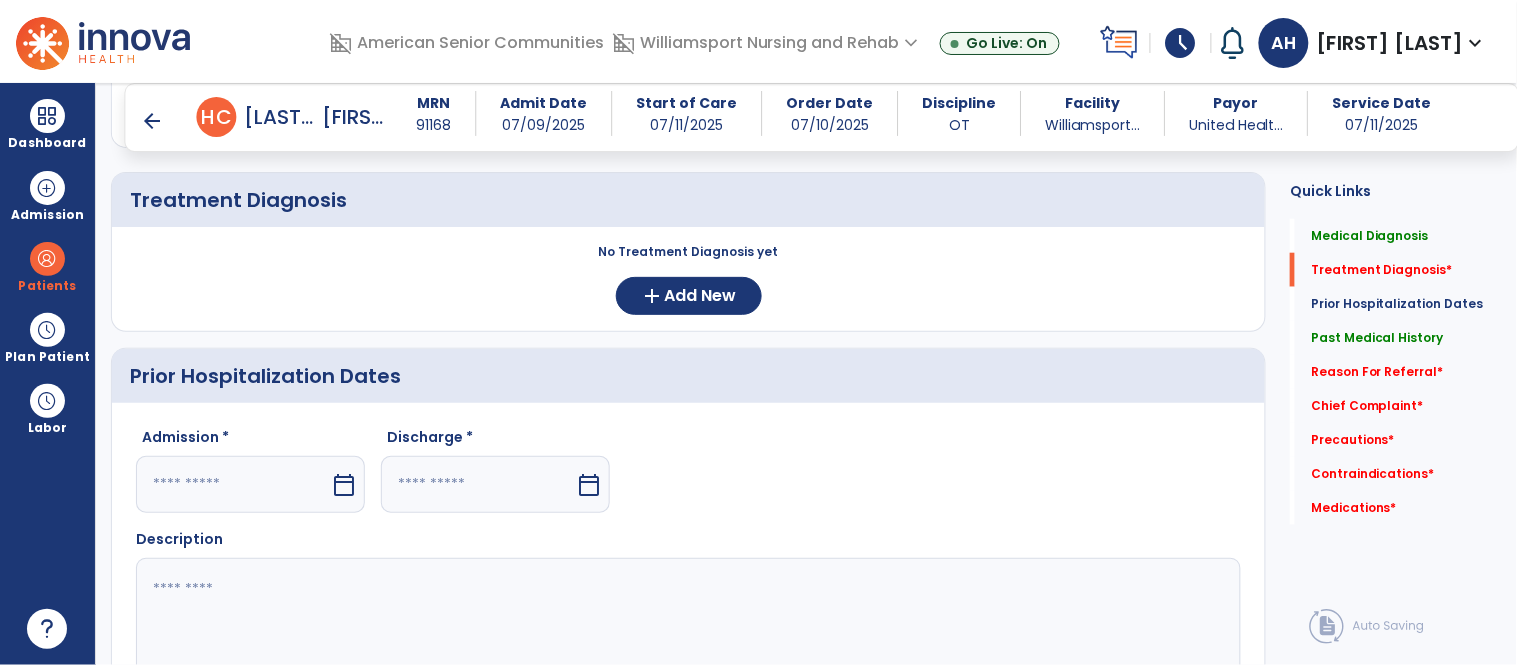 click on "calendar_today" at bounding box center [346, 484] 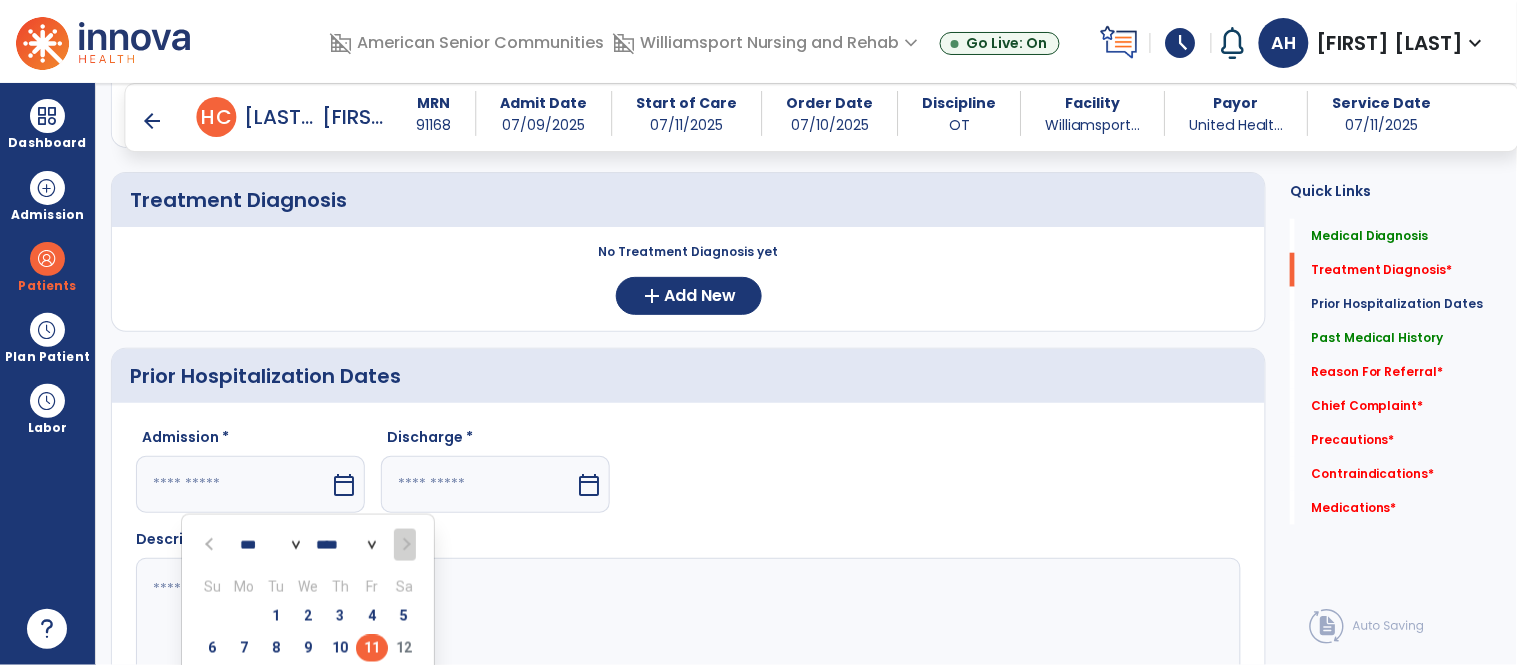 scroll, scrollTop: 441, scrollLeft: 0, axis: vertical 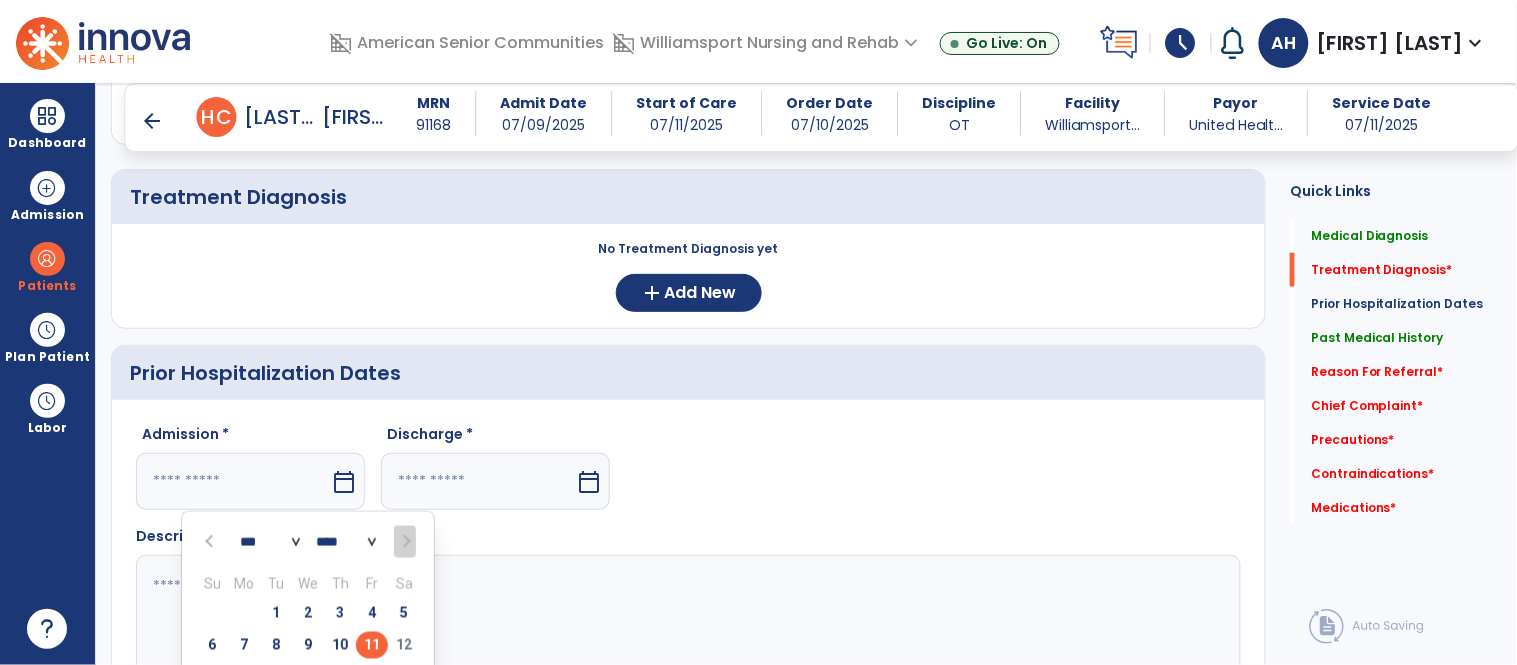 click at bounding box center (211, 542) 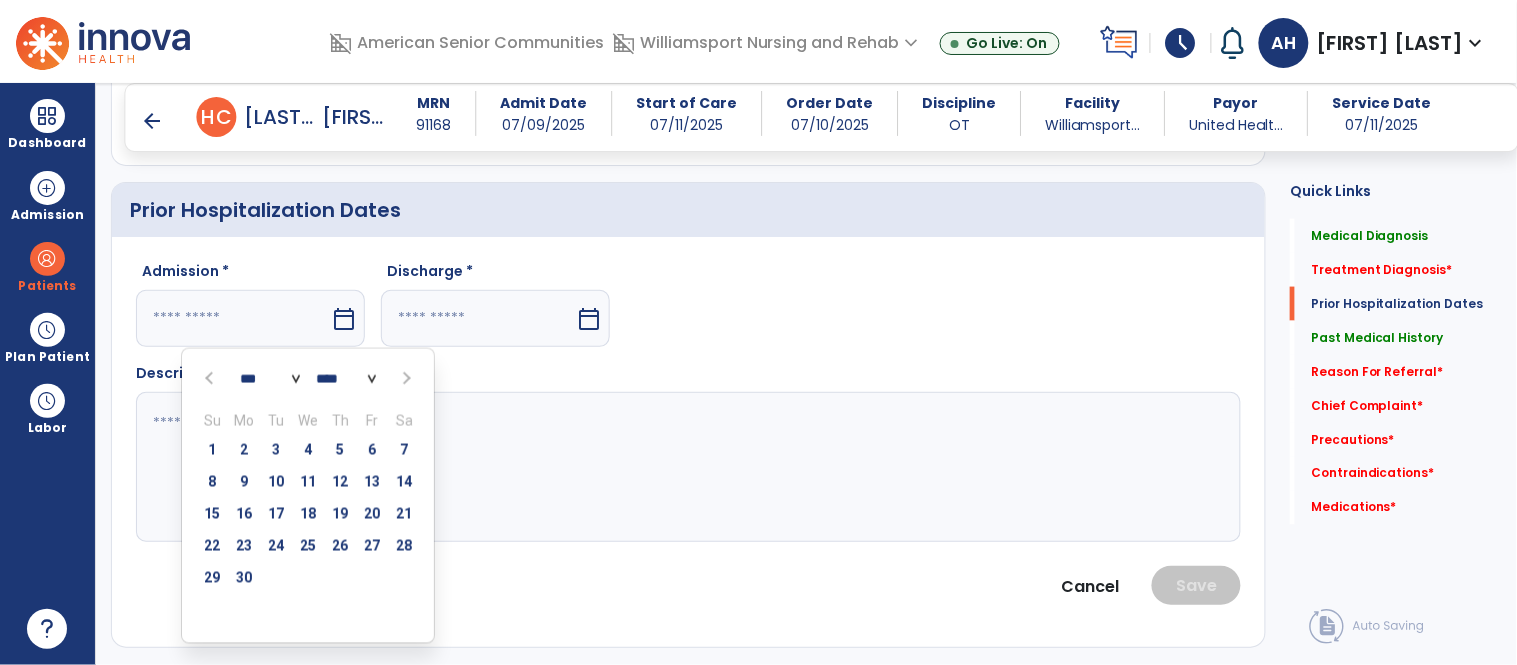 scroll, scrollTop: 605, scrollLeft: 0, axis: vertical 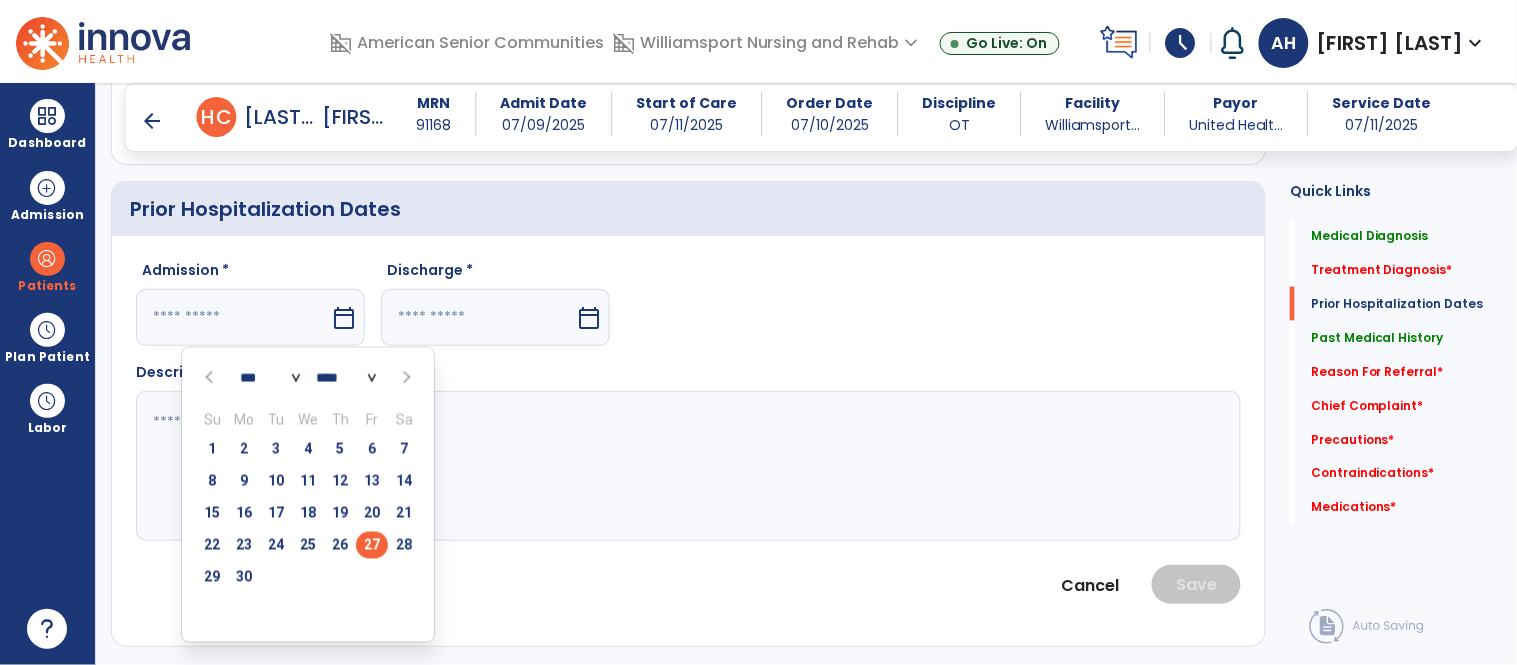 click on "27" at bounding box center (372, 545) 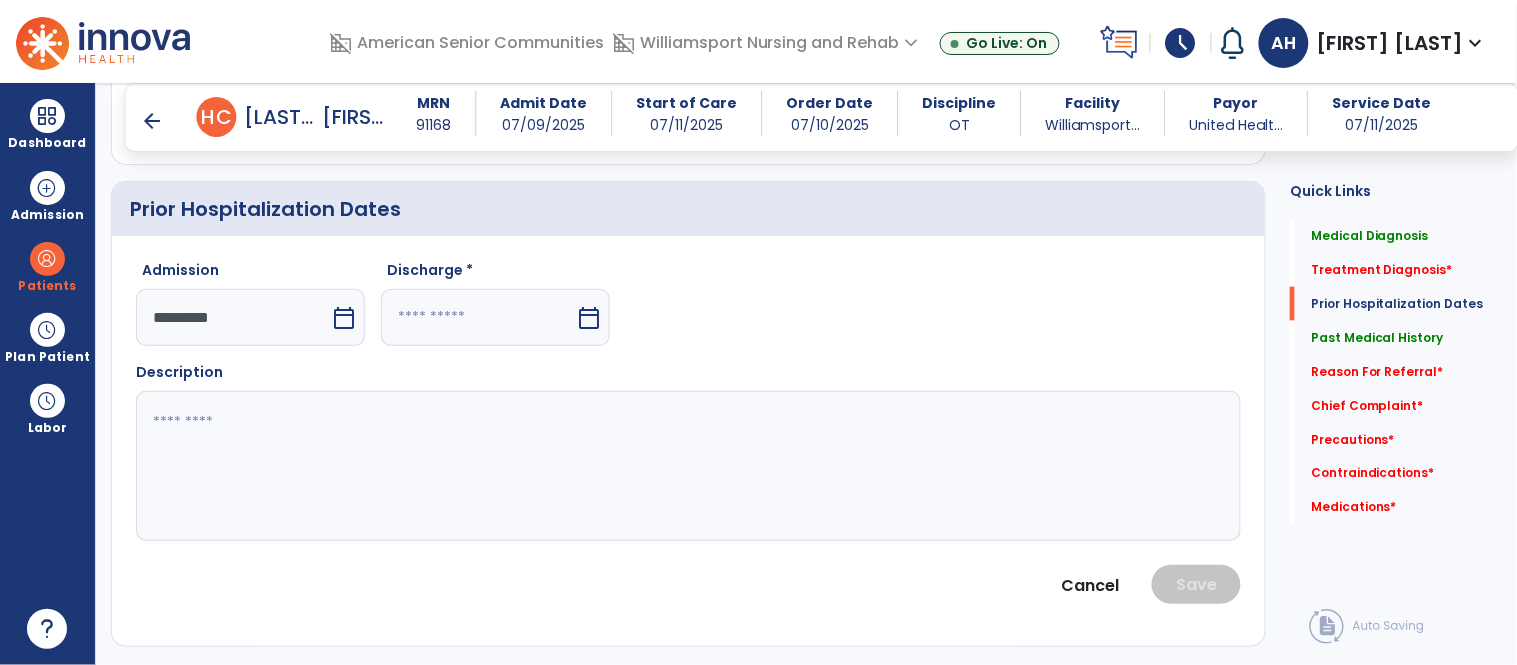 click on "calendar_today" at bounding box center [589, 318] 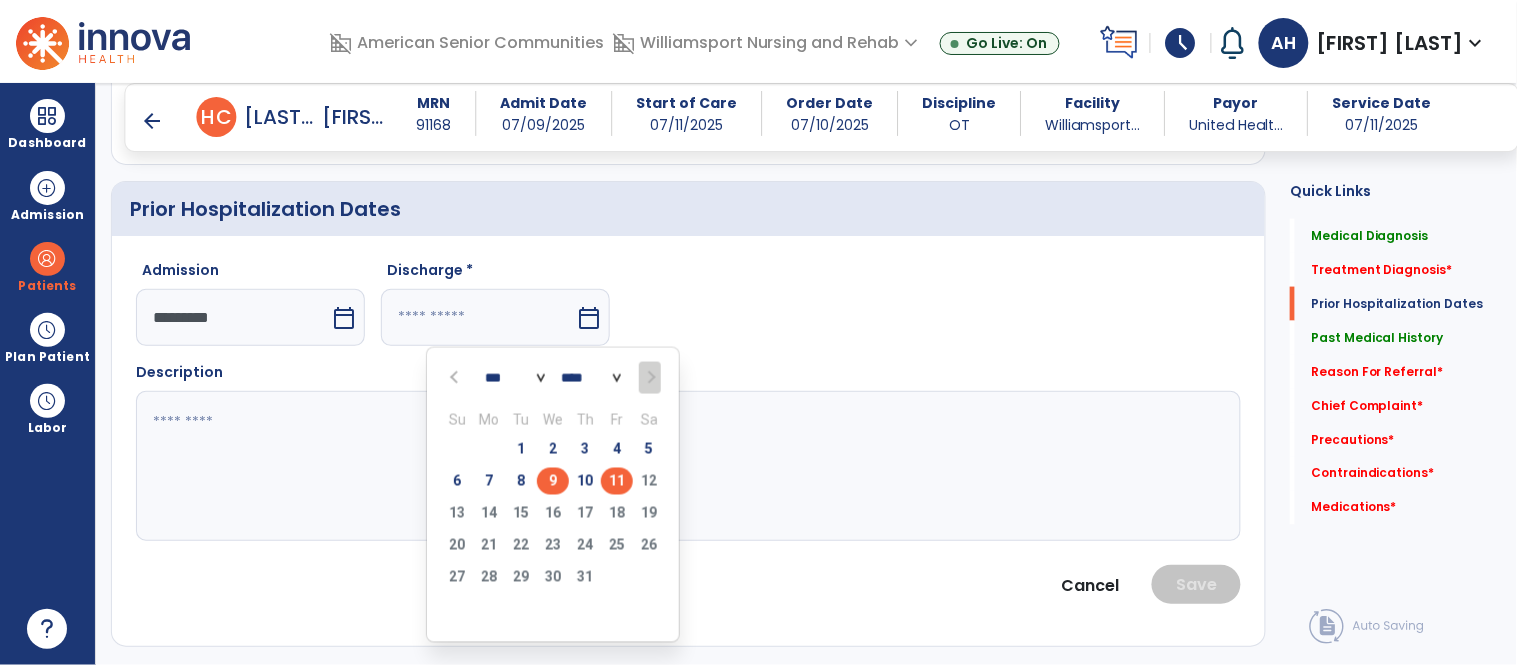 click on "9" at bounding box center [553, 481] 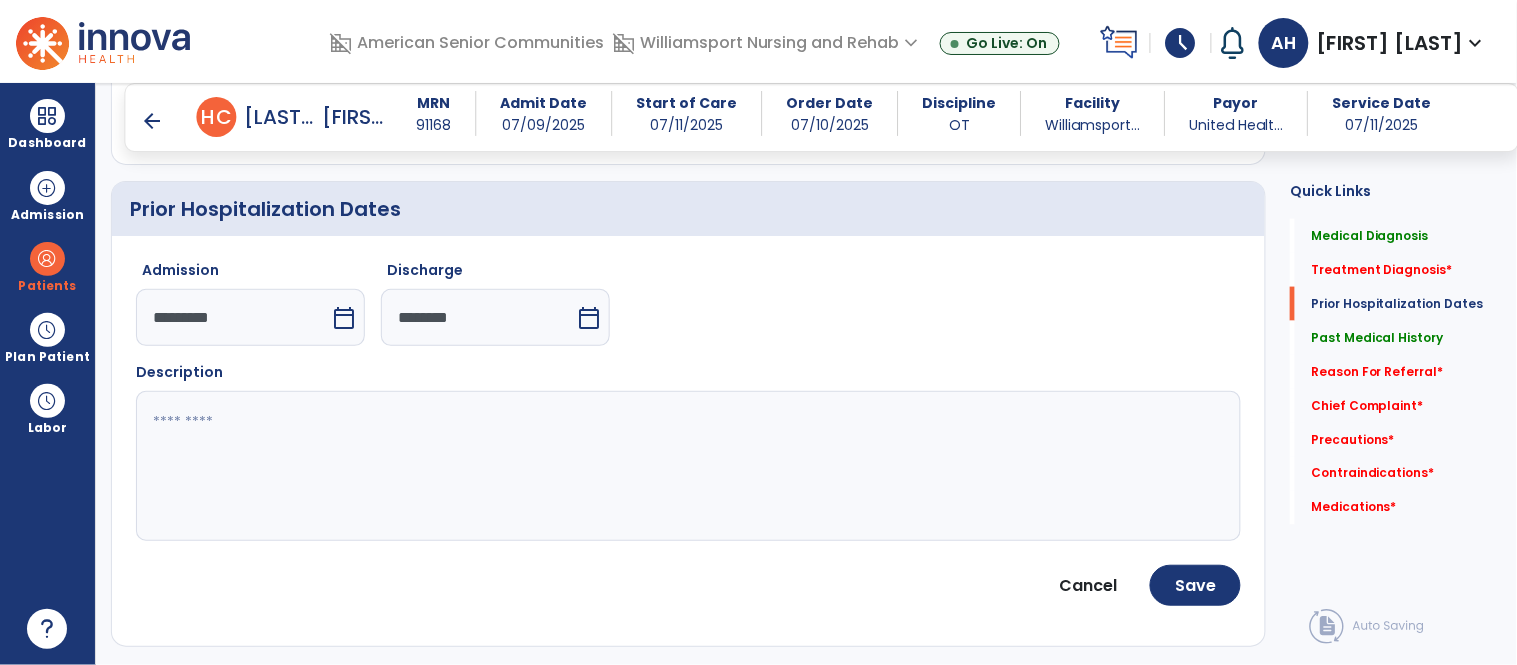 click 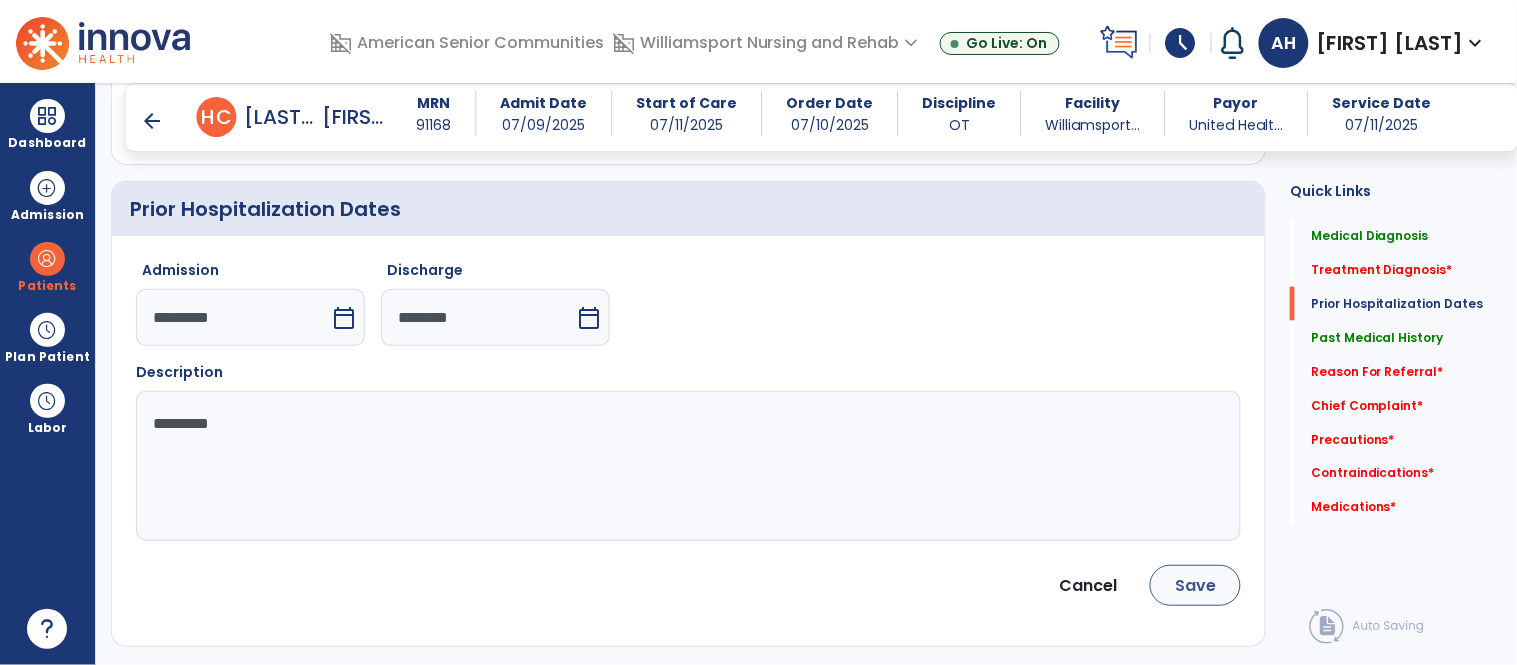 type on "*********" 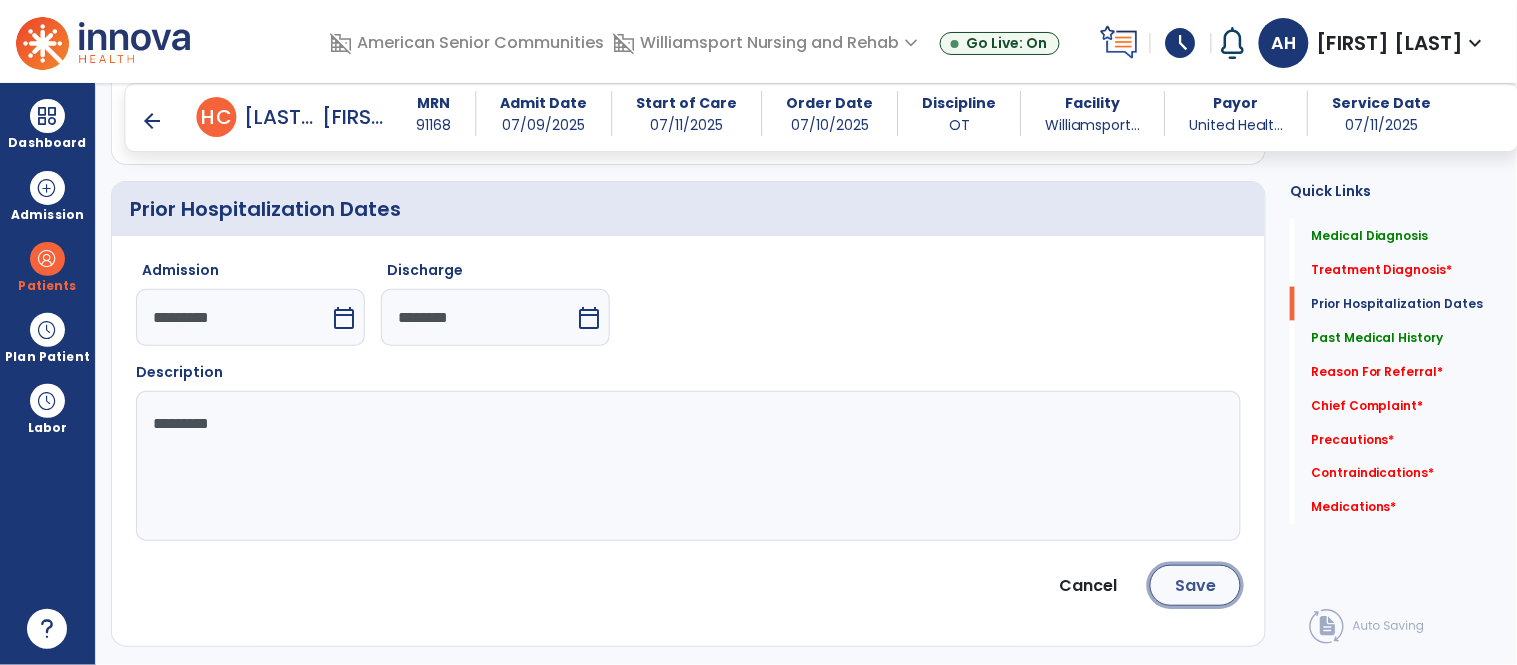 click on "Save" 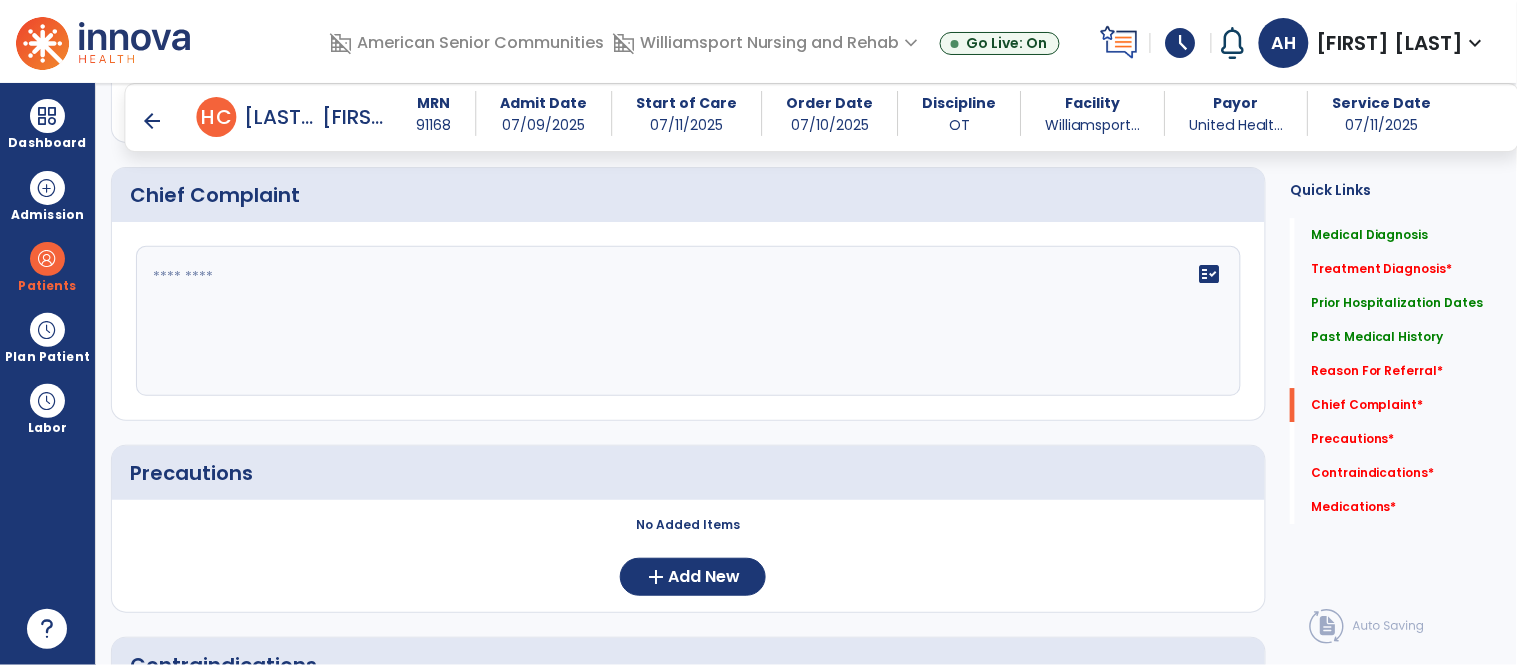 scroll, scrollTop: 1514, scrollLeft: 0, axis: vertical 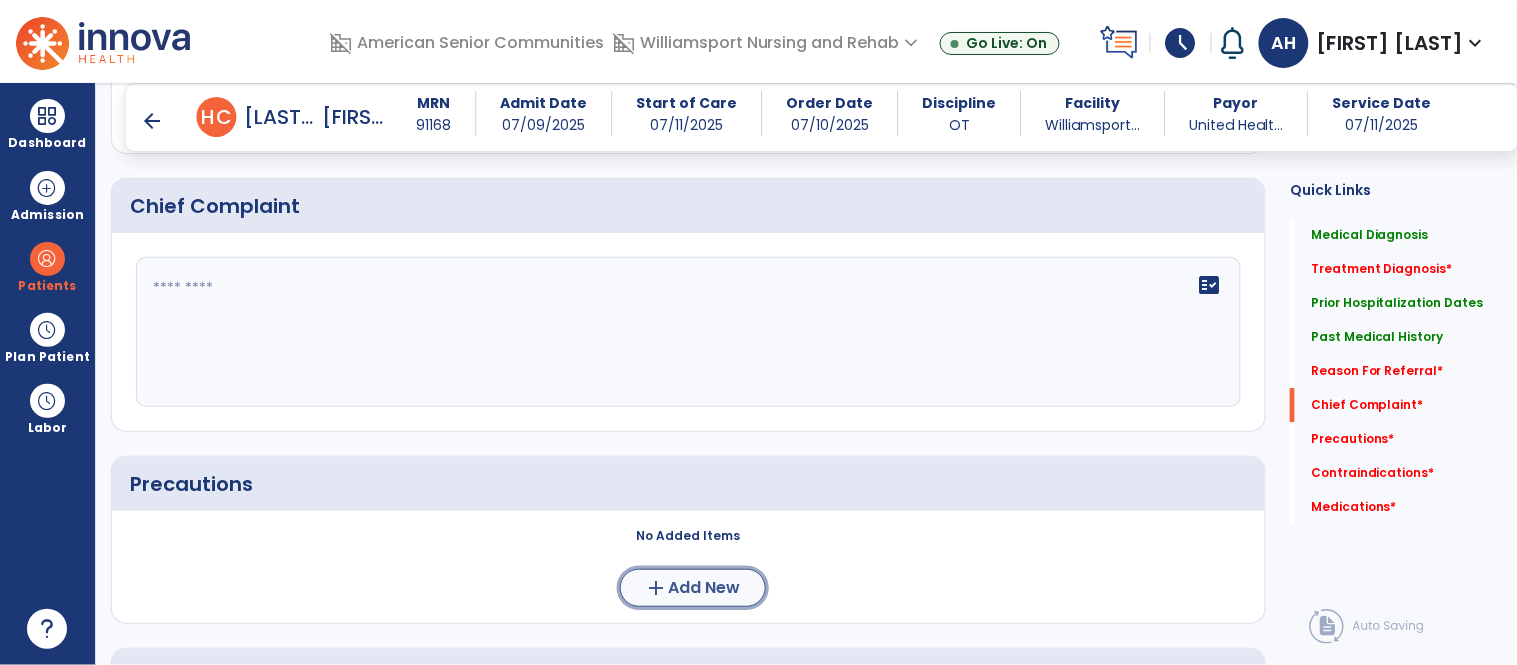 click on "Add New" 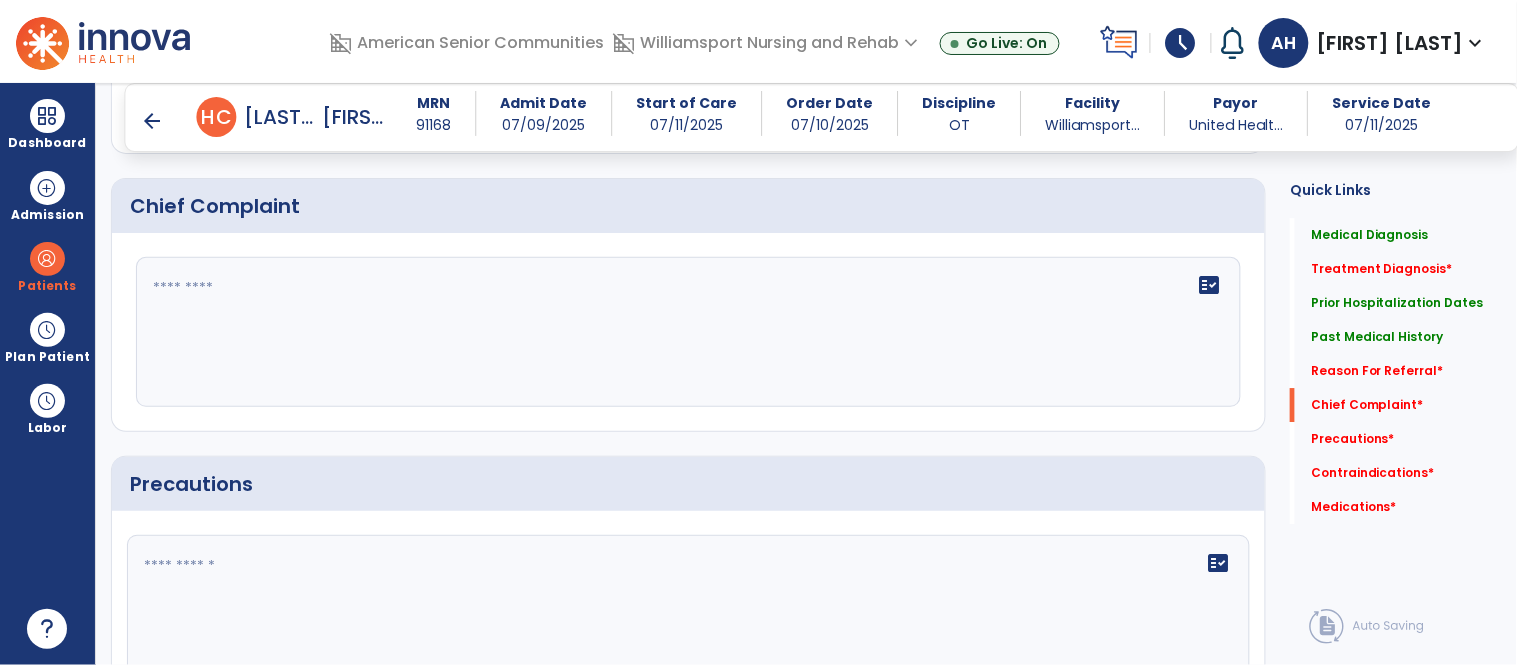 click 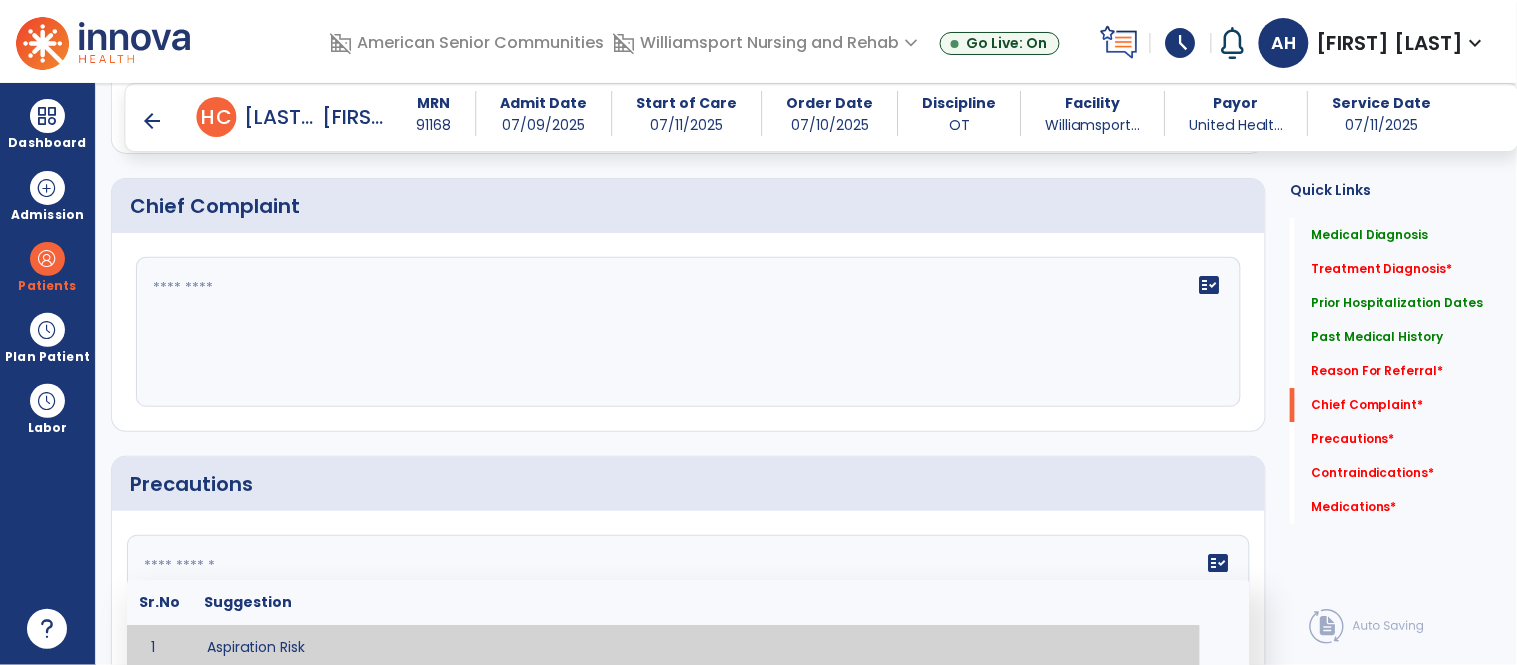 scroll, scrollTop: 1521, scrollLeft: 0, axis: vertical 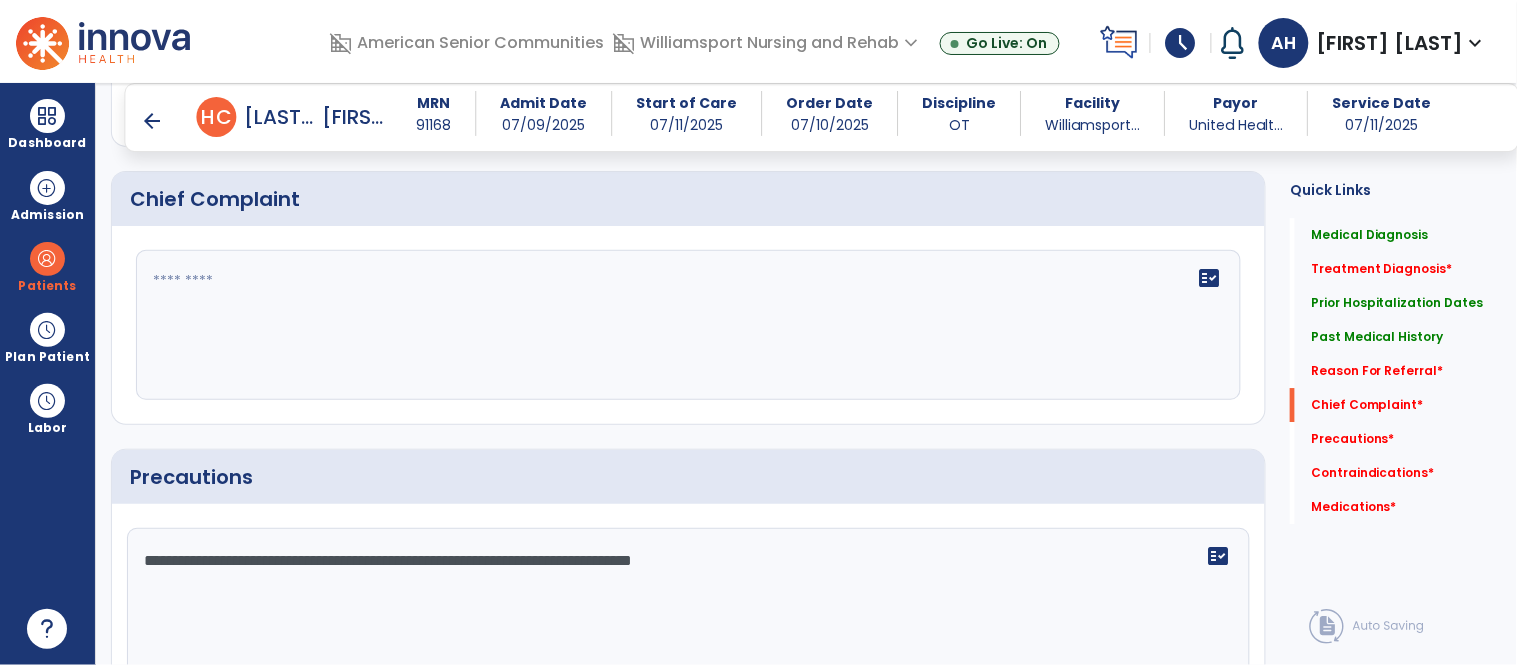 type on "**********" 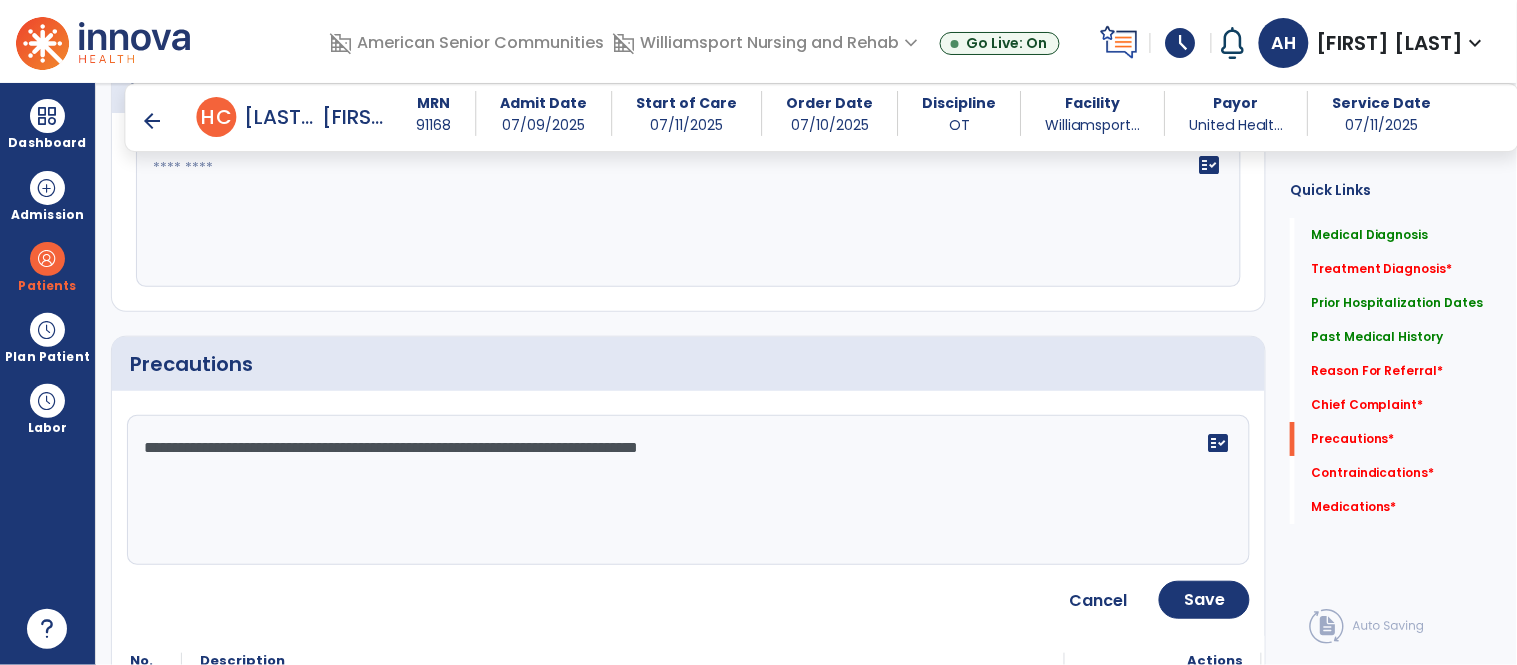 scroll, scrollTop: 1644, scrollLeft: 0, axis: vertical 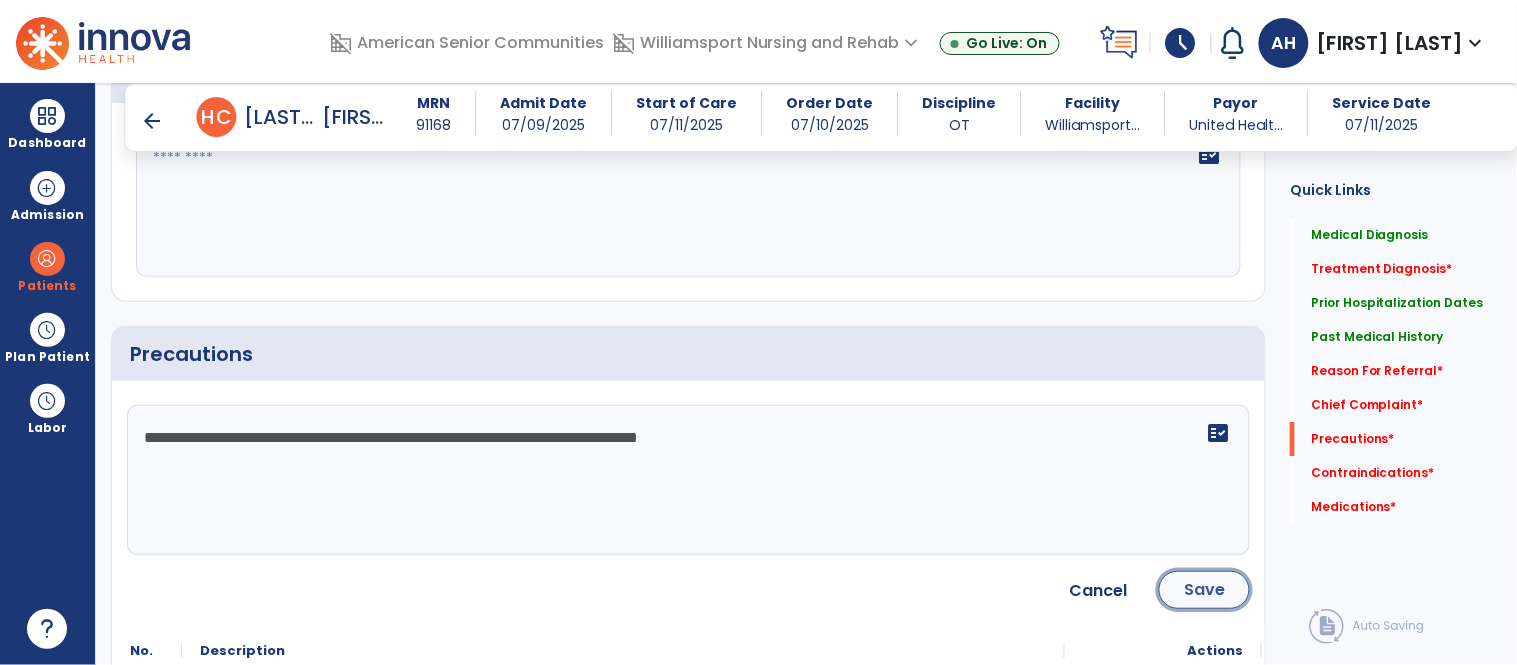 click on "Save" 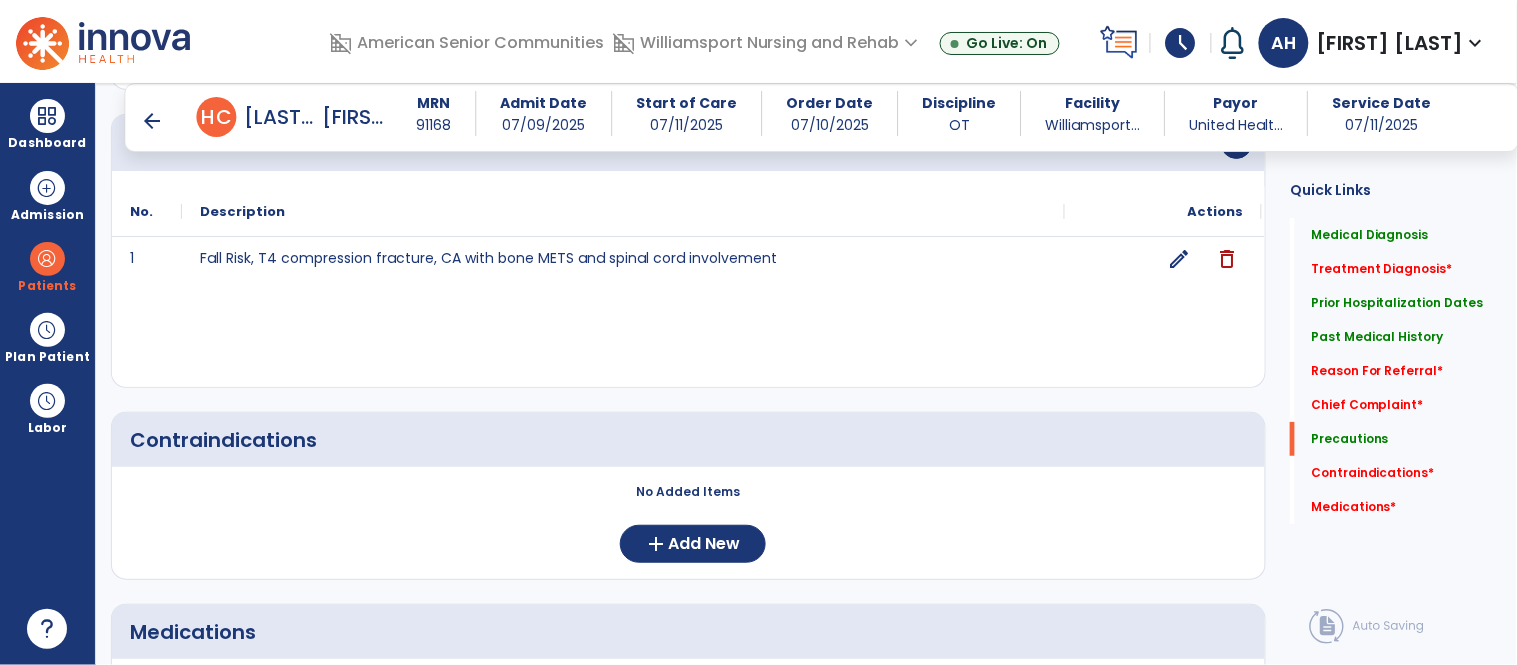 scroll, scrollTop: 1878, scrollLeft: 0, axis: vertical 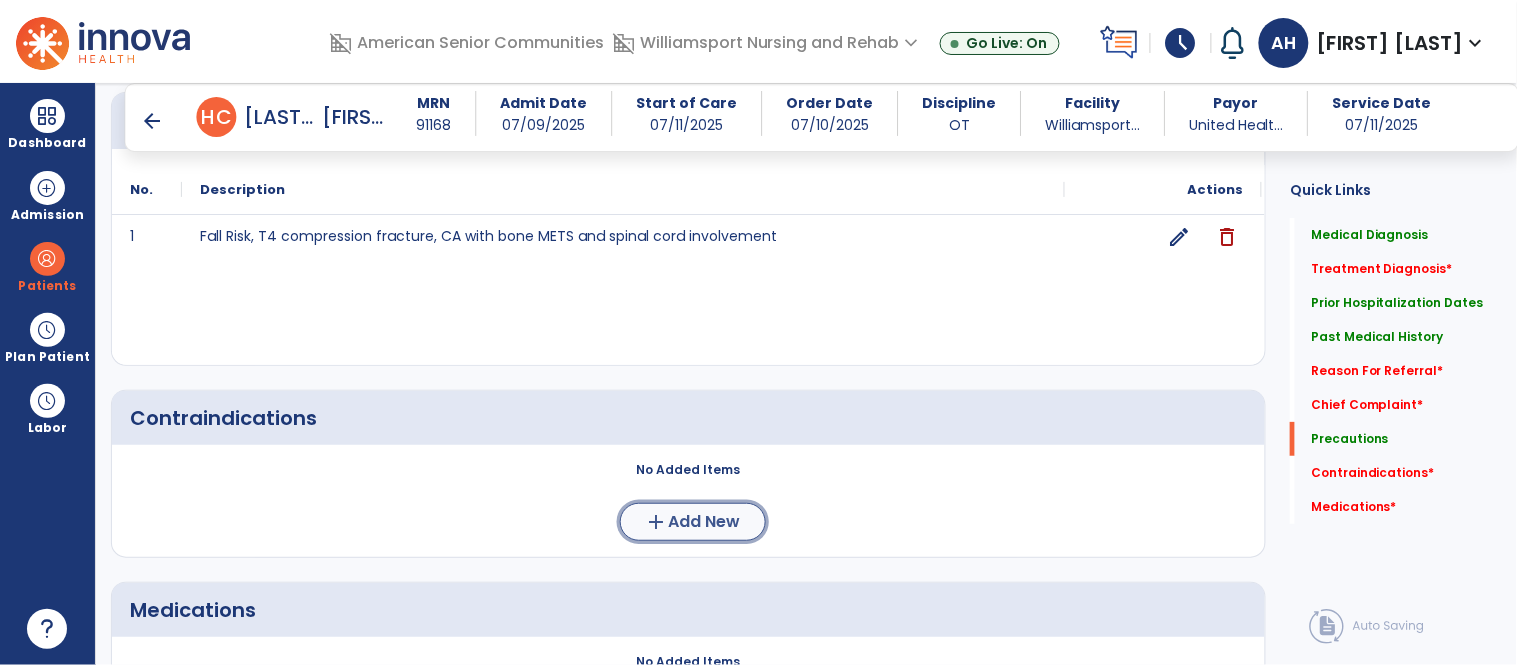 click on "add  Add New" 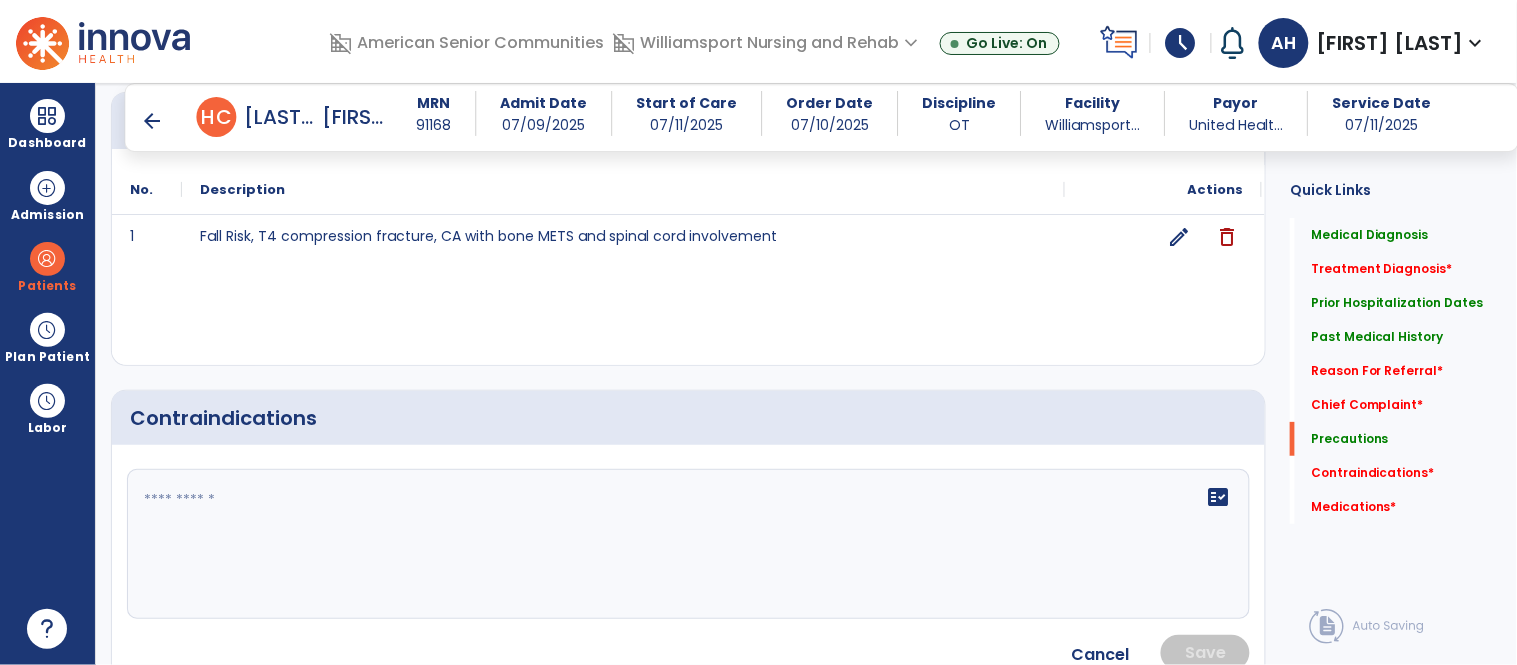 click 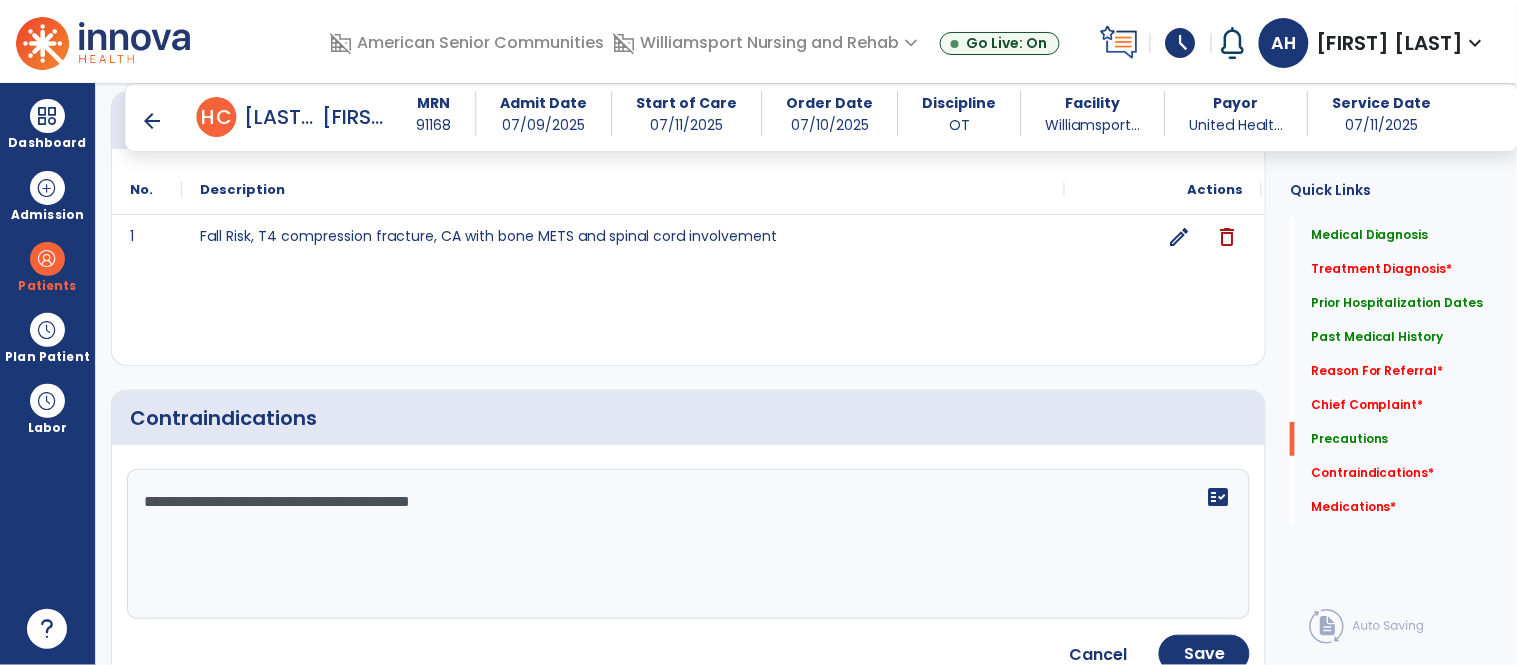 type on "**********" 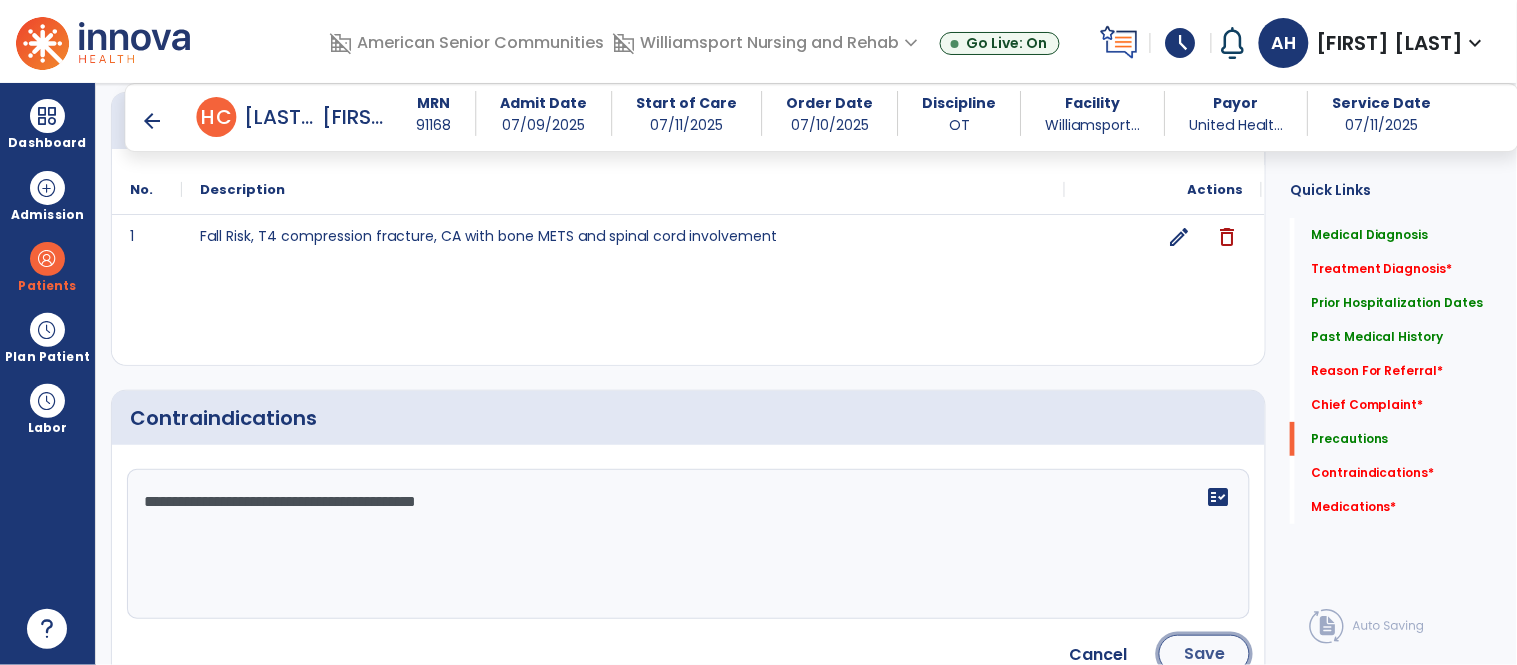 click on "Save" 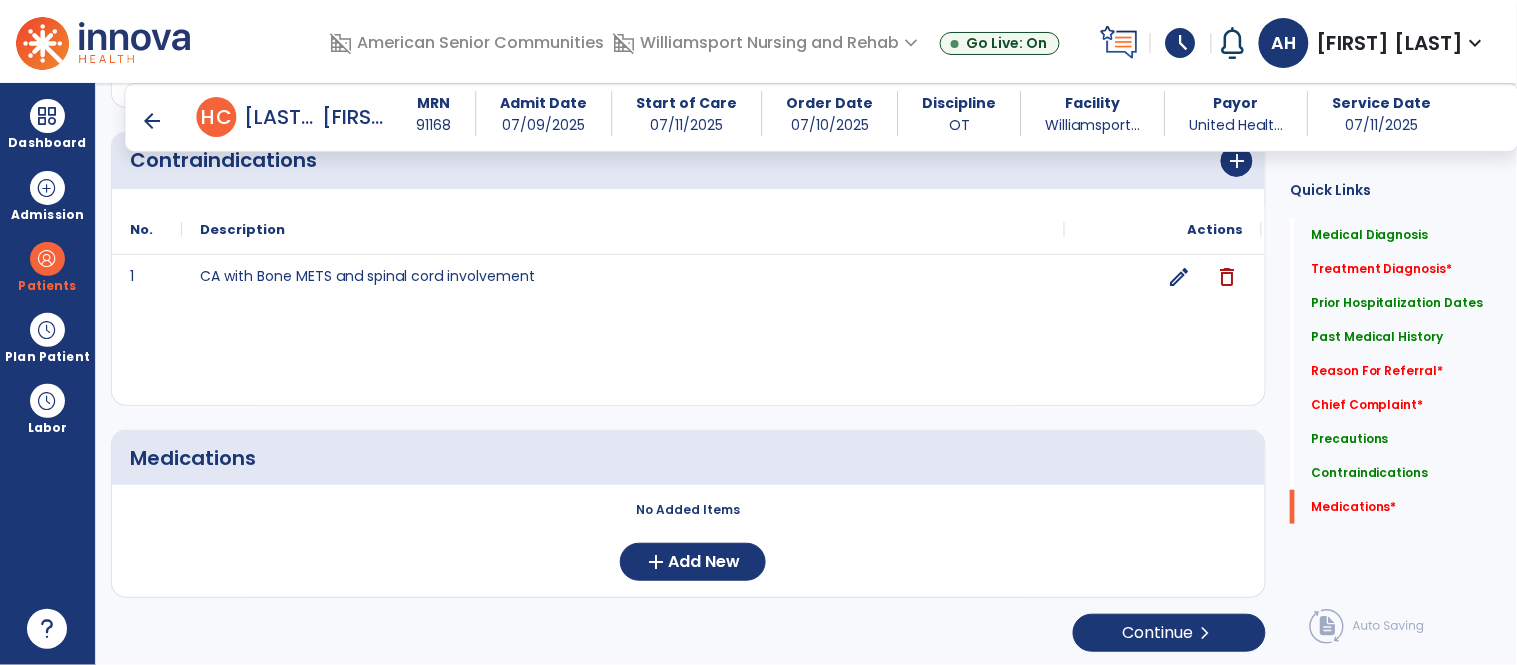 scroll, scrollTop: 2141, scrollLeft: 0, axis: vertical 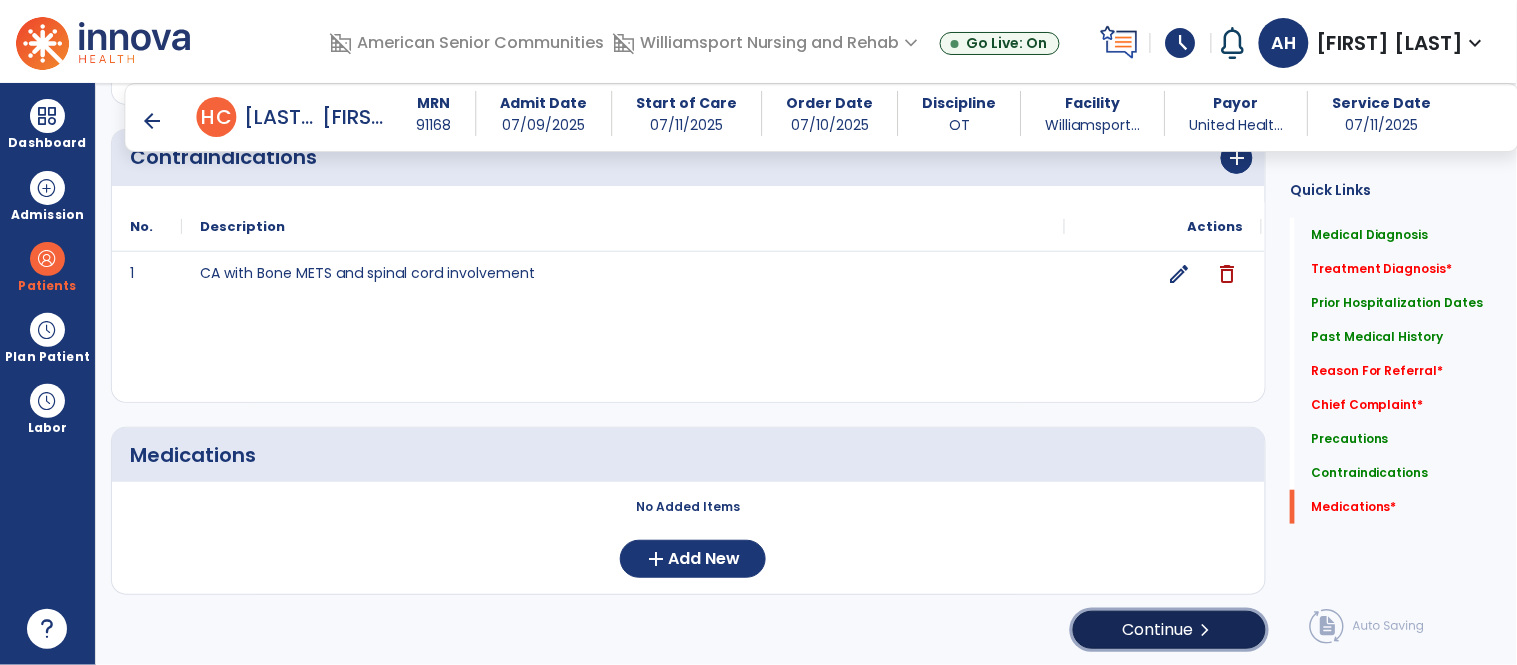 click on "Continue  chevron_right" 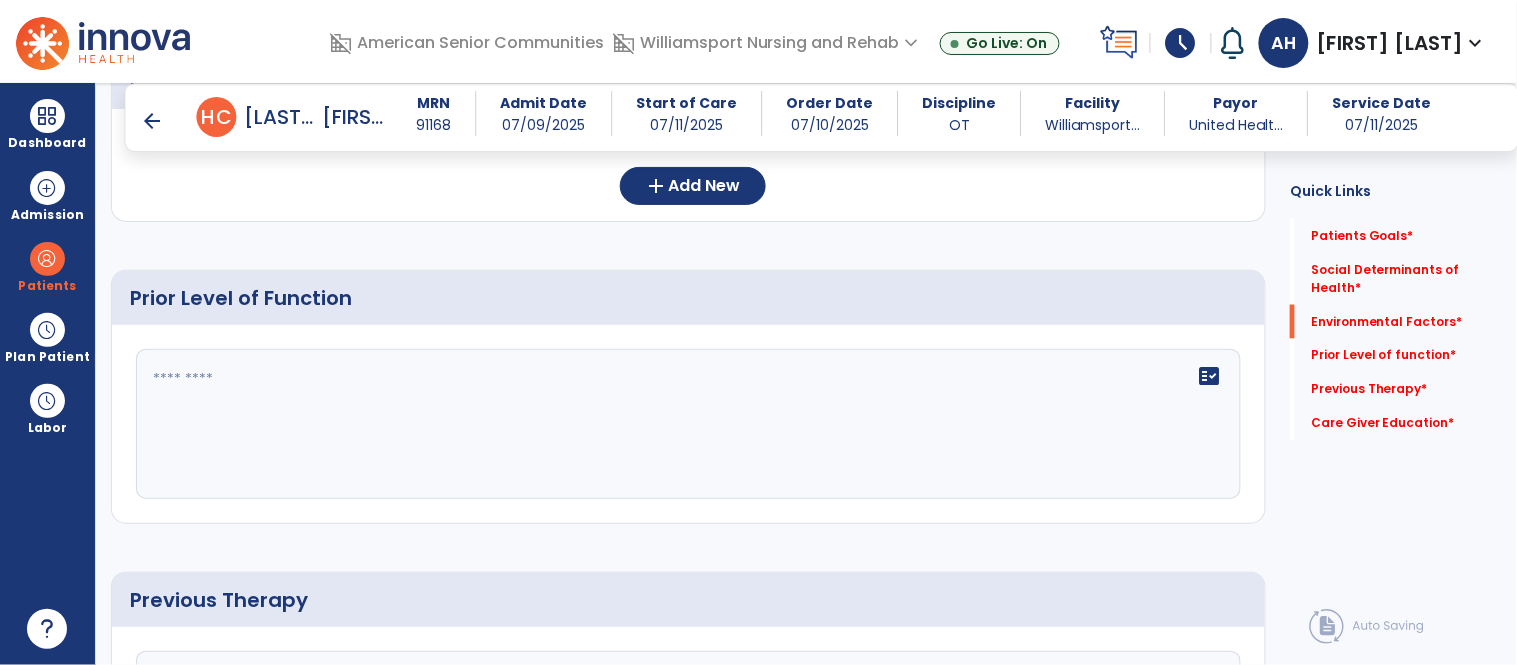 scroll, scrollTop: 711, scrollLeft: 0, axis: vertical 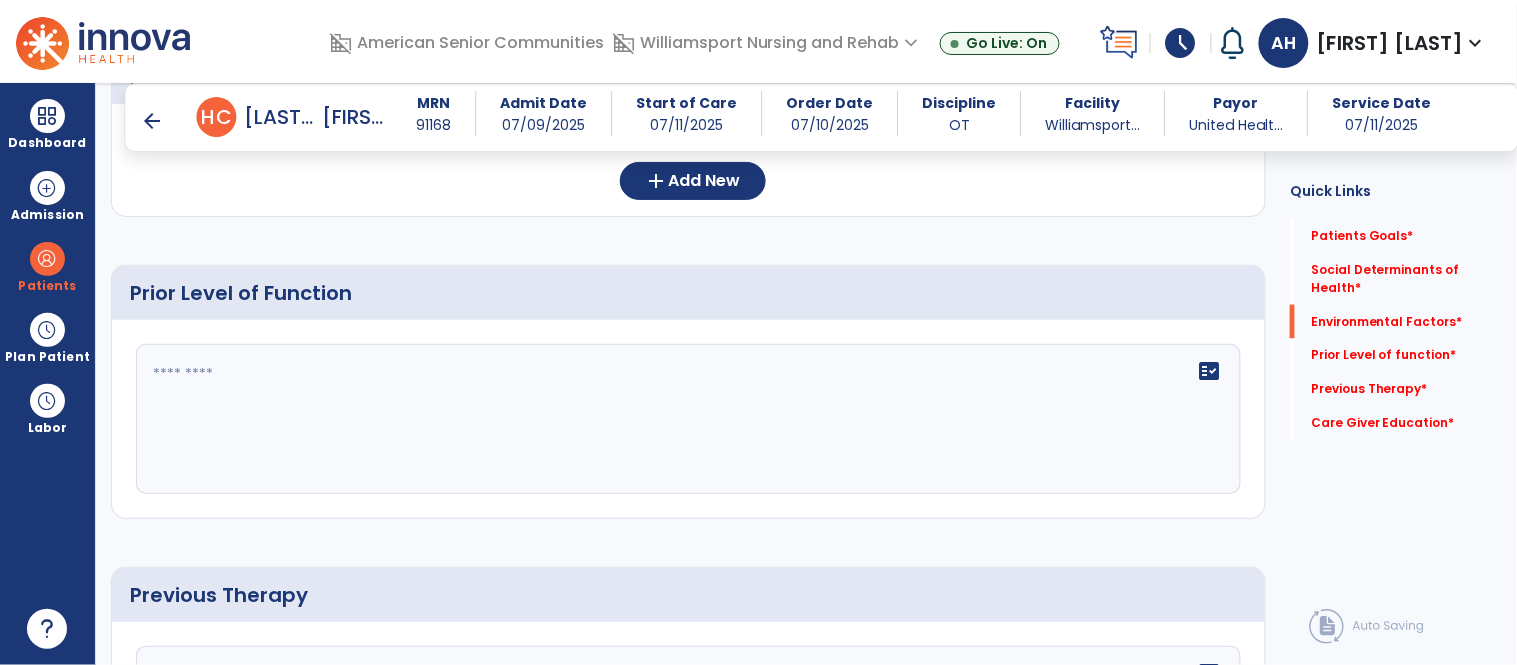 click 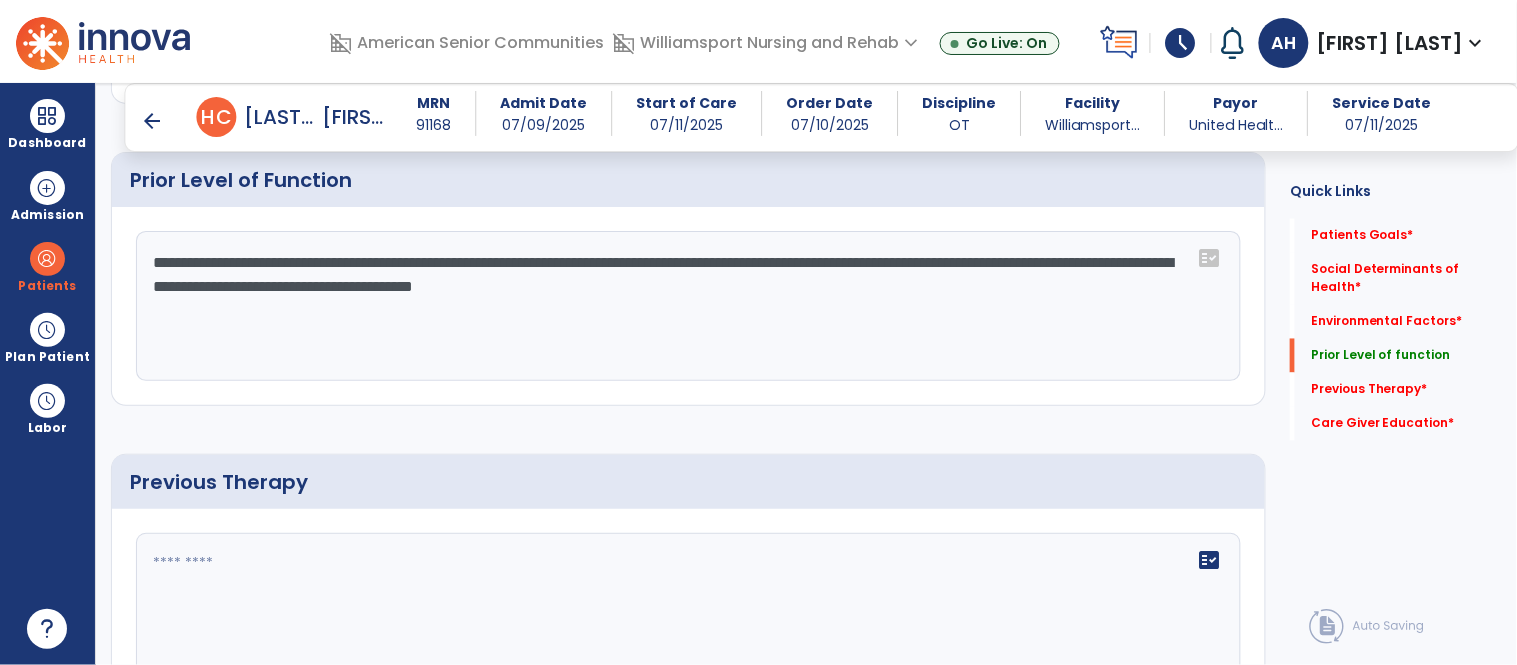 scroll, scrollTop: 900, scrollLeft: 0, axis: vertical 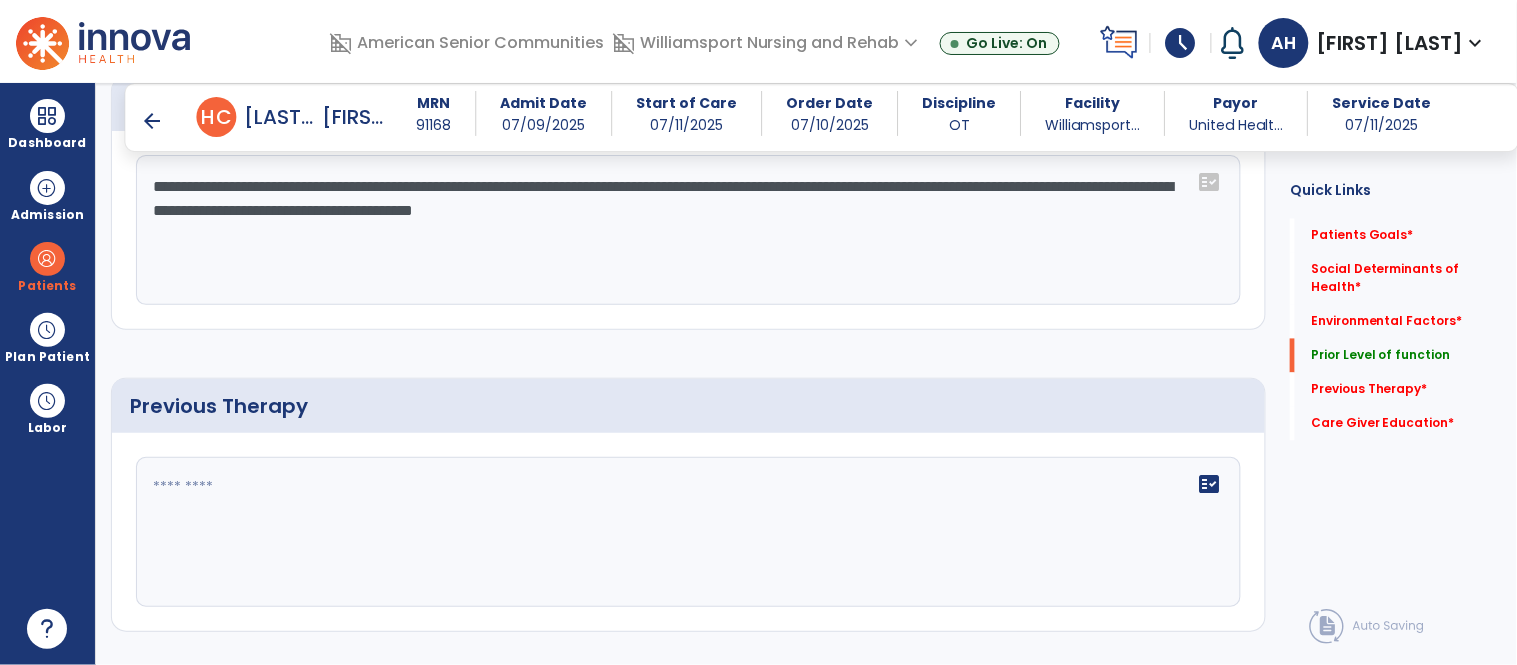 type on "**********" 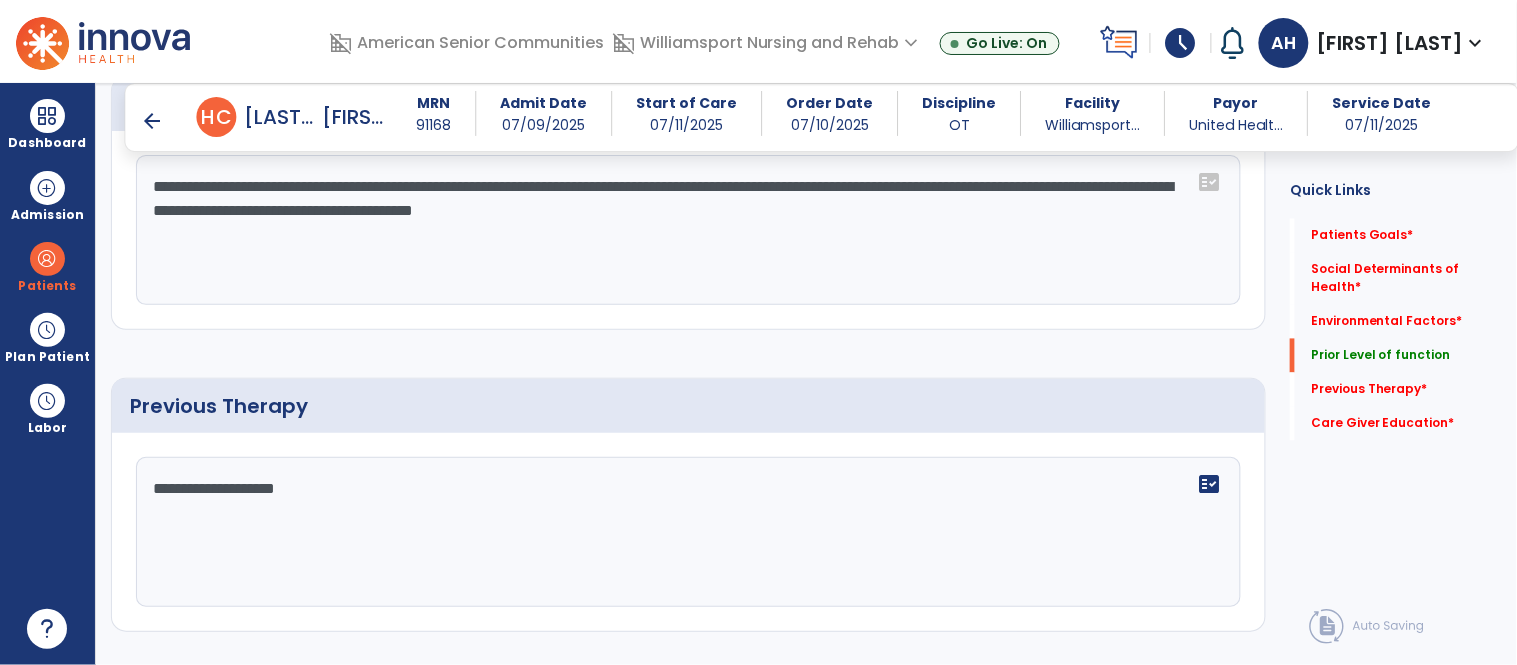 type on "**********" 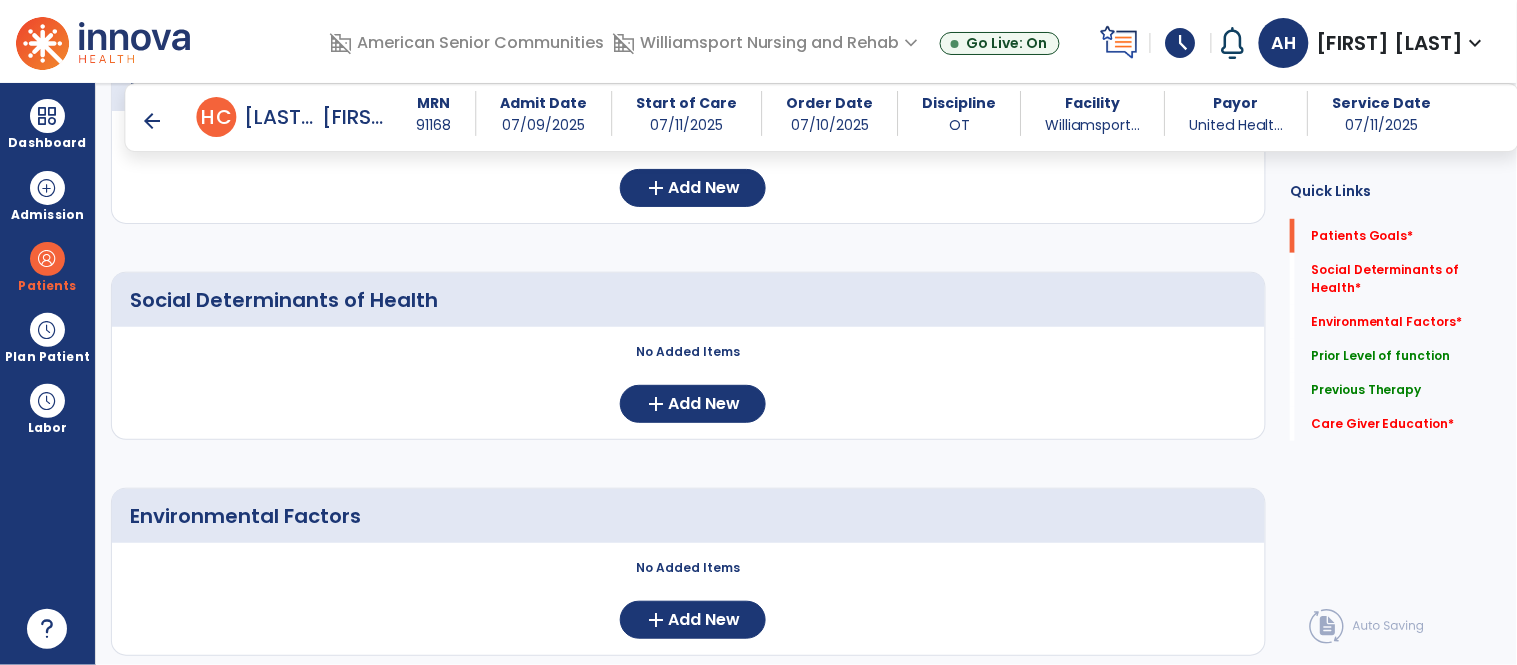 scroll, scrollTop: 0, scrollLeft: 0, axis: both 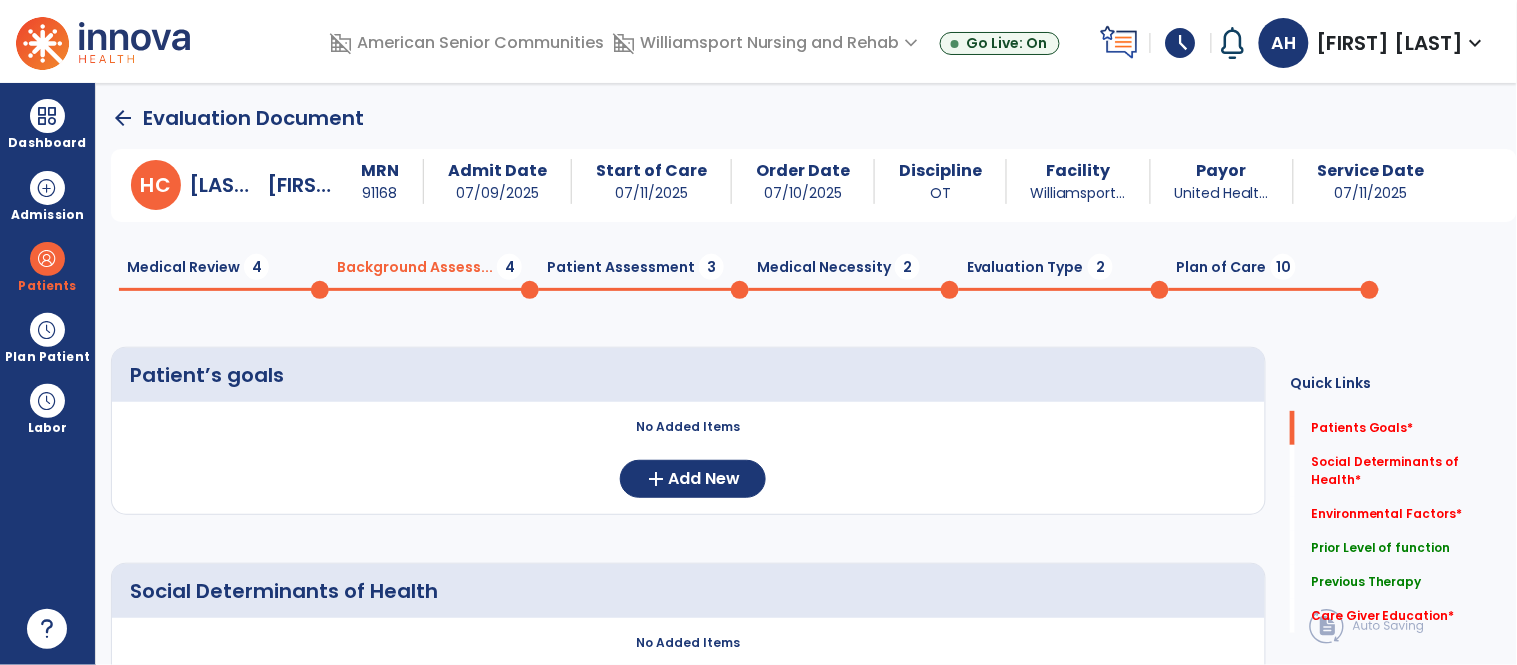 click 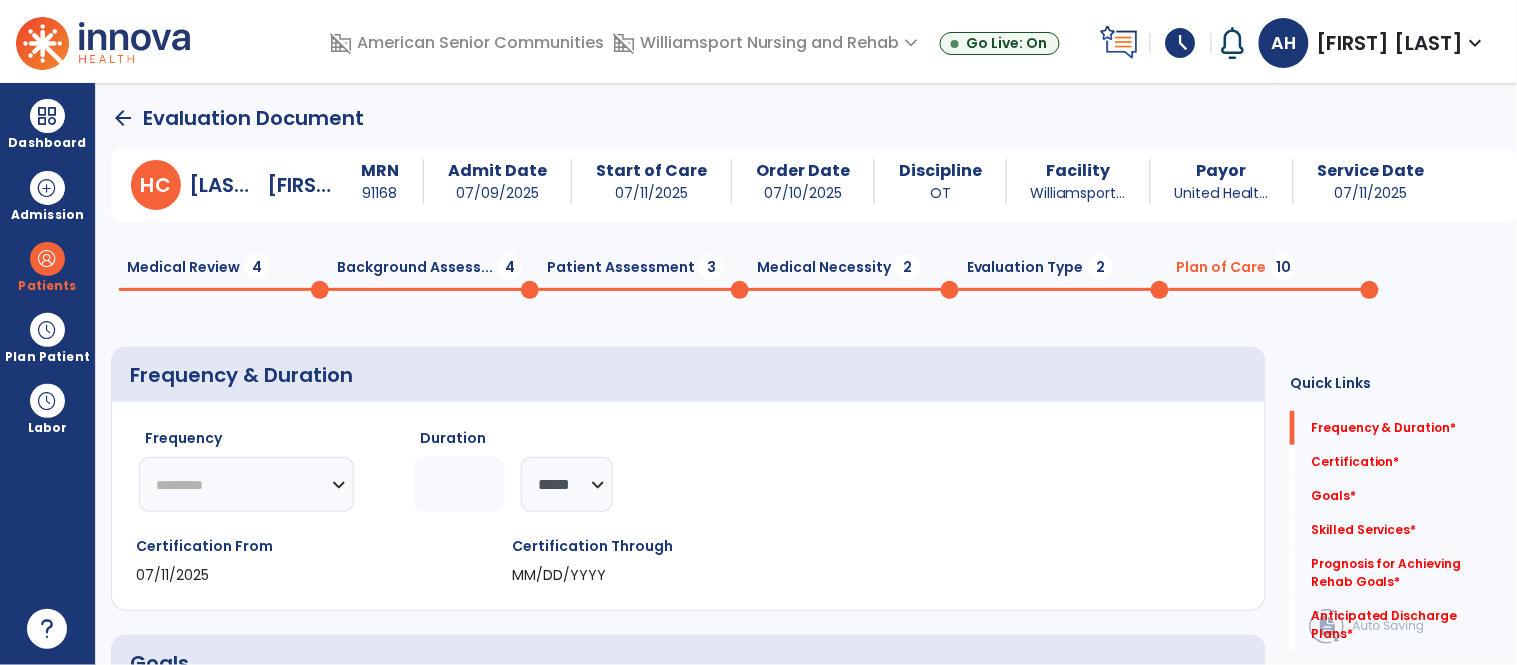 click on "********* ** ** ** ** ** ** **" 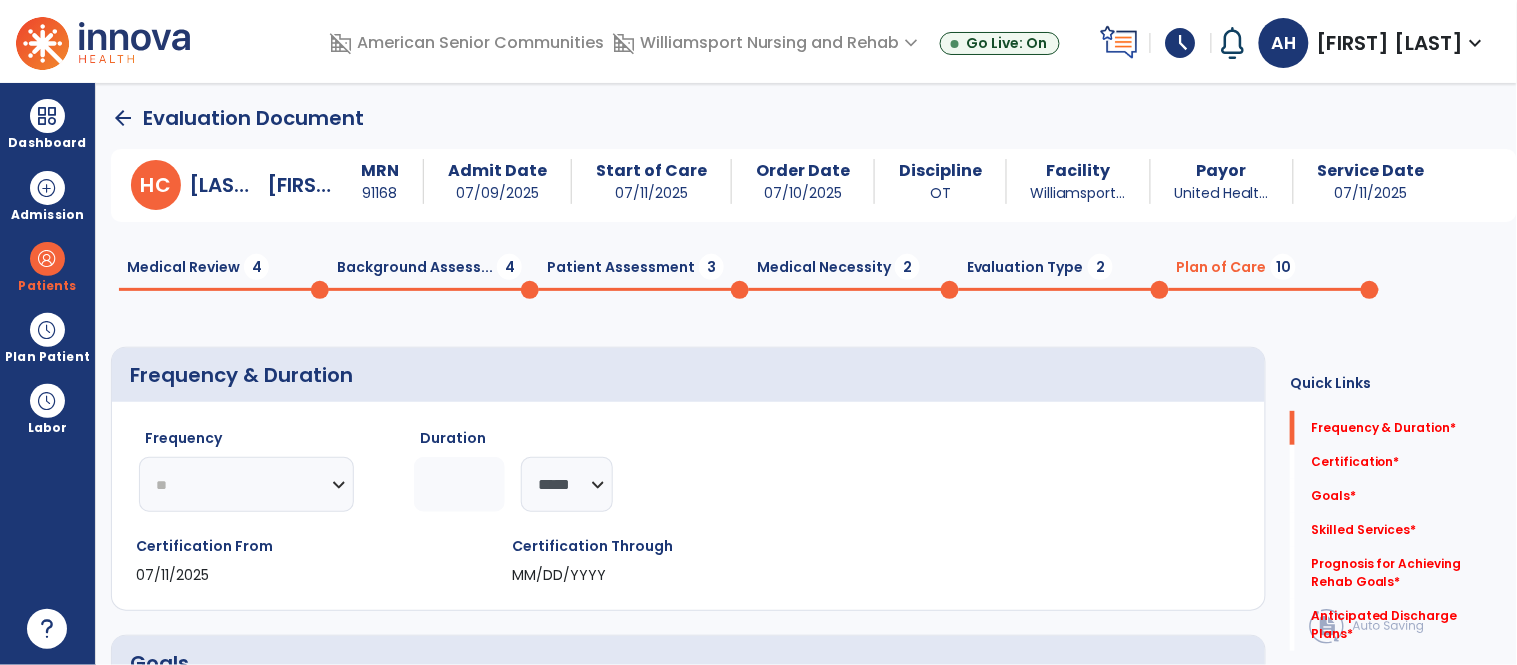 click on "********* ** ** ** ** ** ** **" 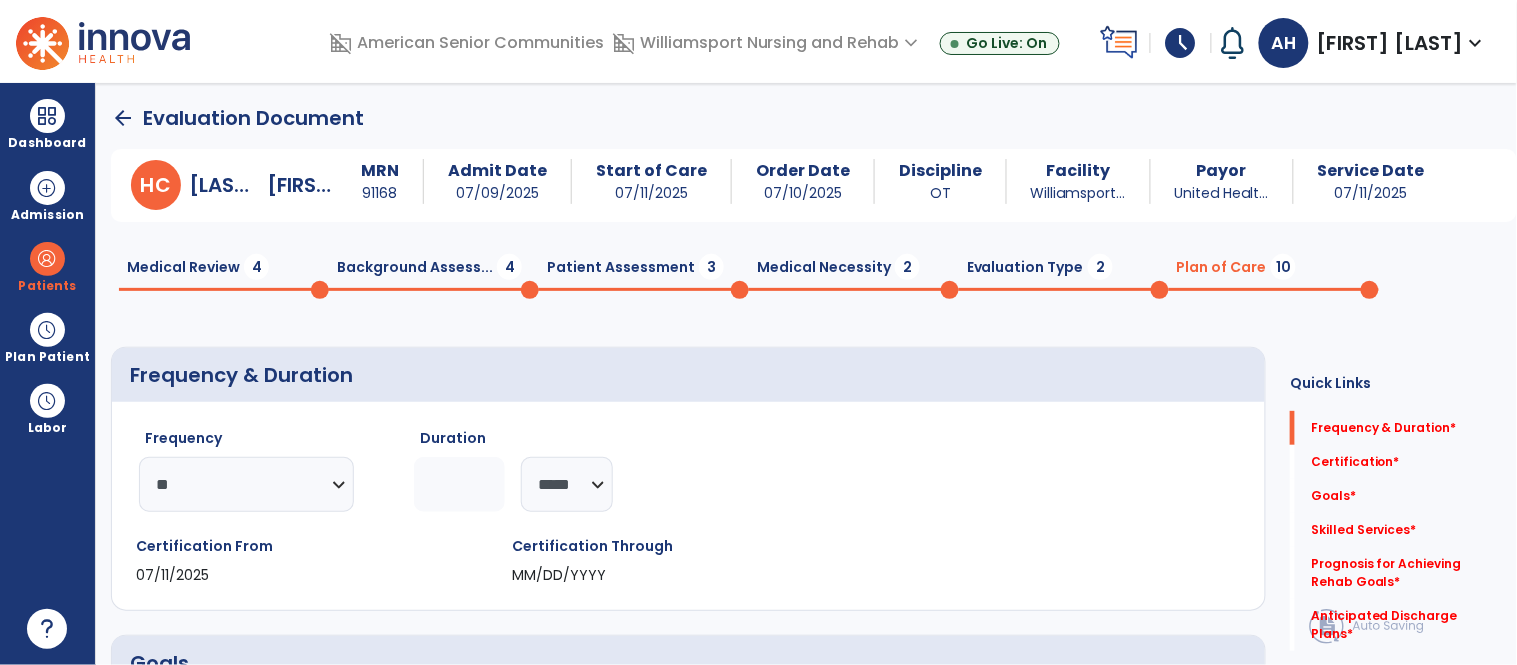 click 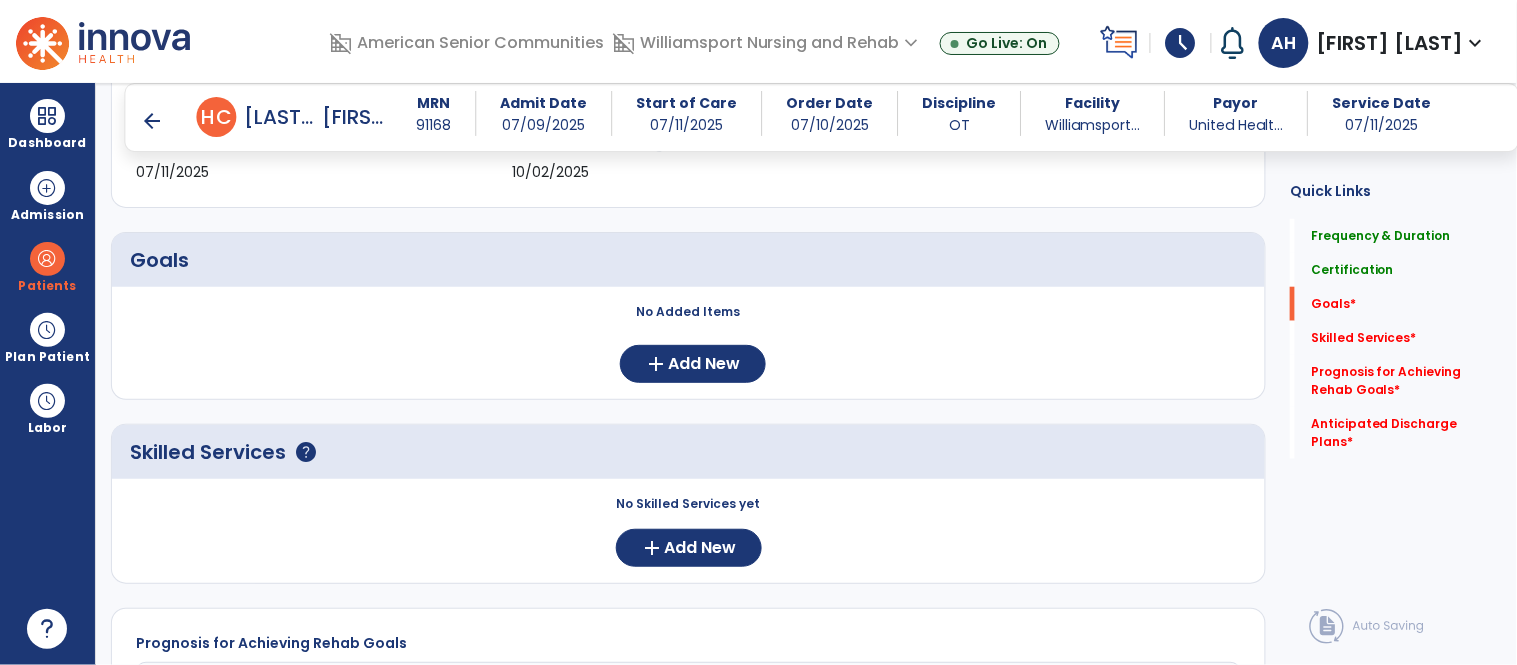 scroll, scrollTop: 388, scrollLeft: 0, axis: vertical 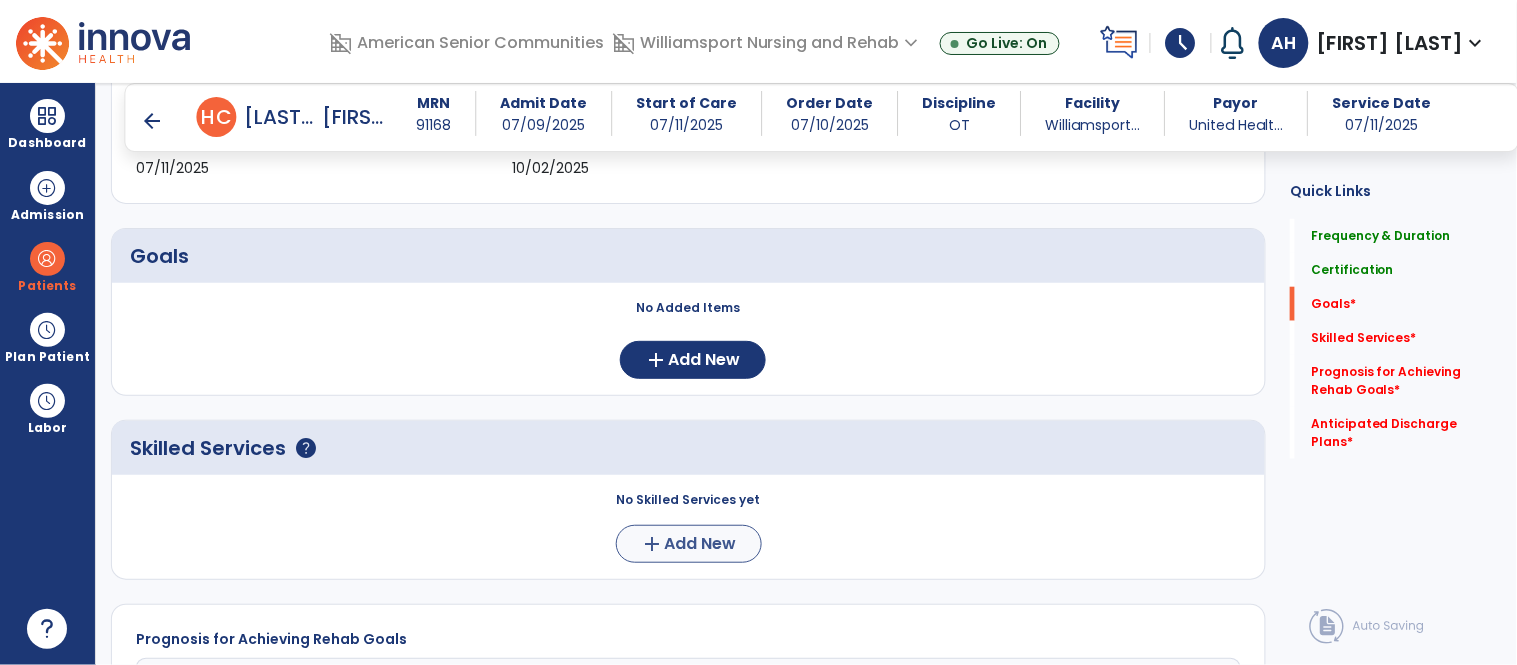 type on "**" 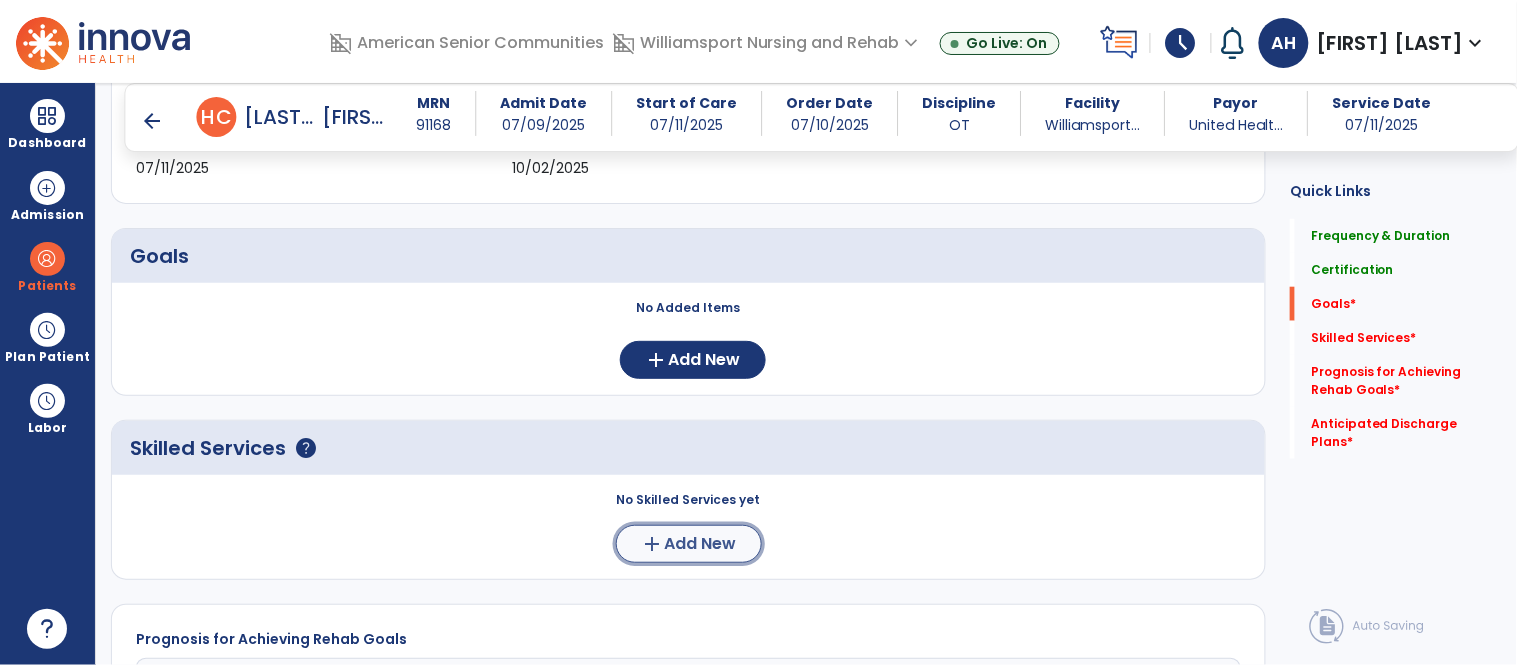 click on "add  Add New" 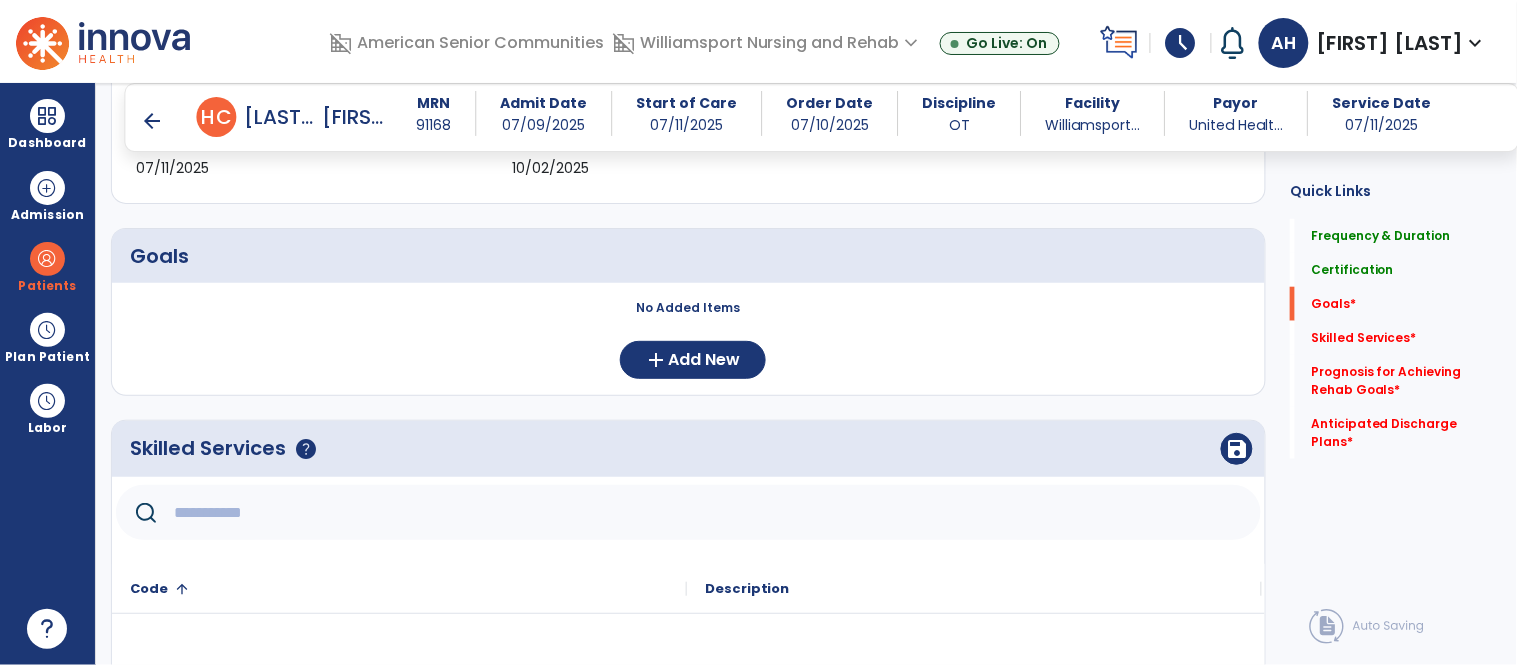click 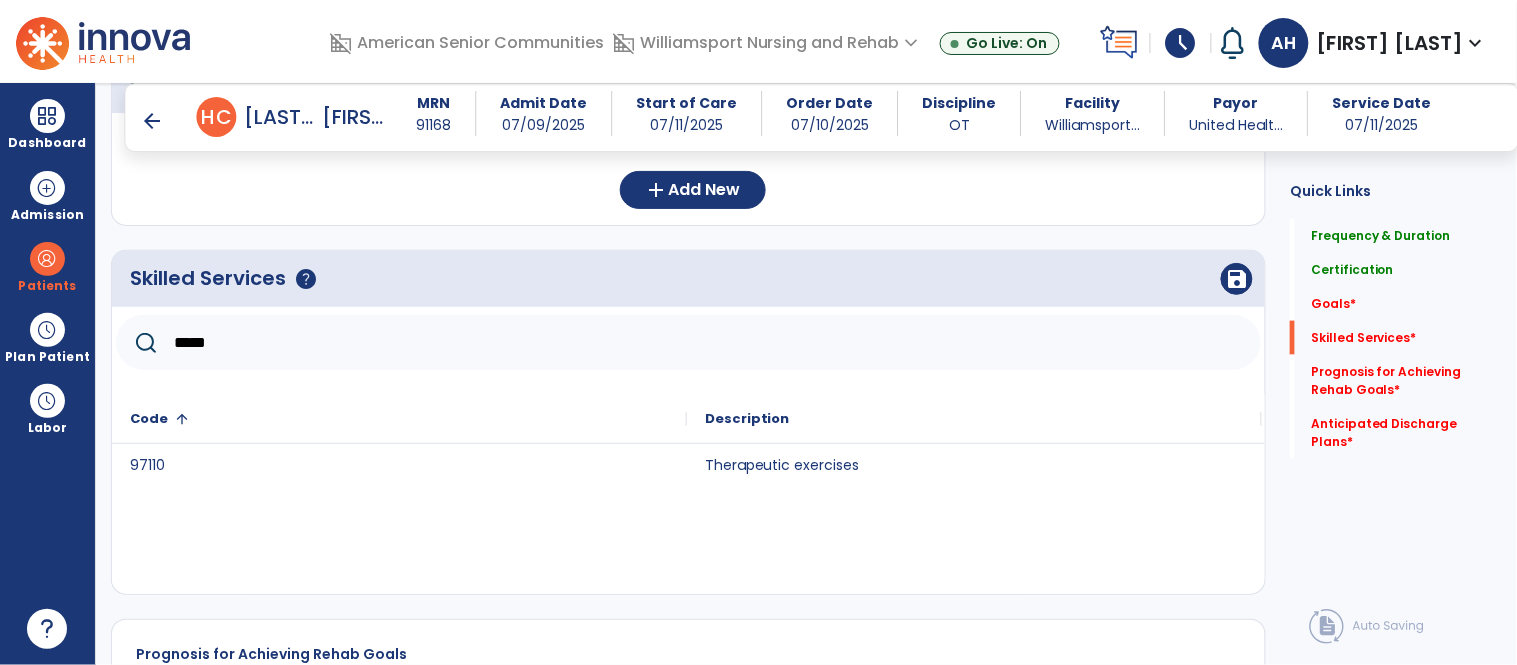 scroll, scrollTop: 563, scrollLeft: 0, axis: vertical 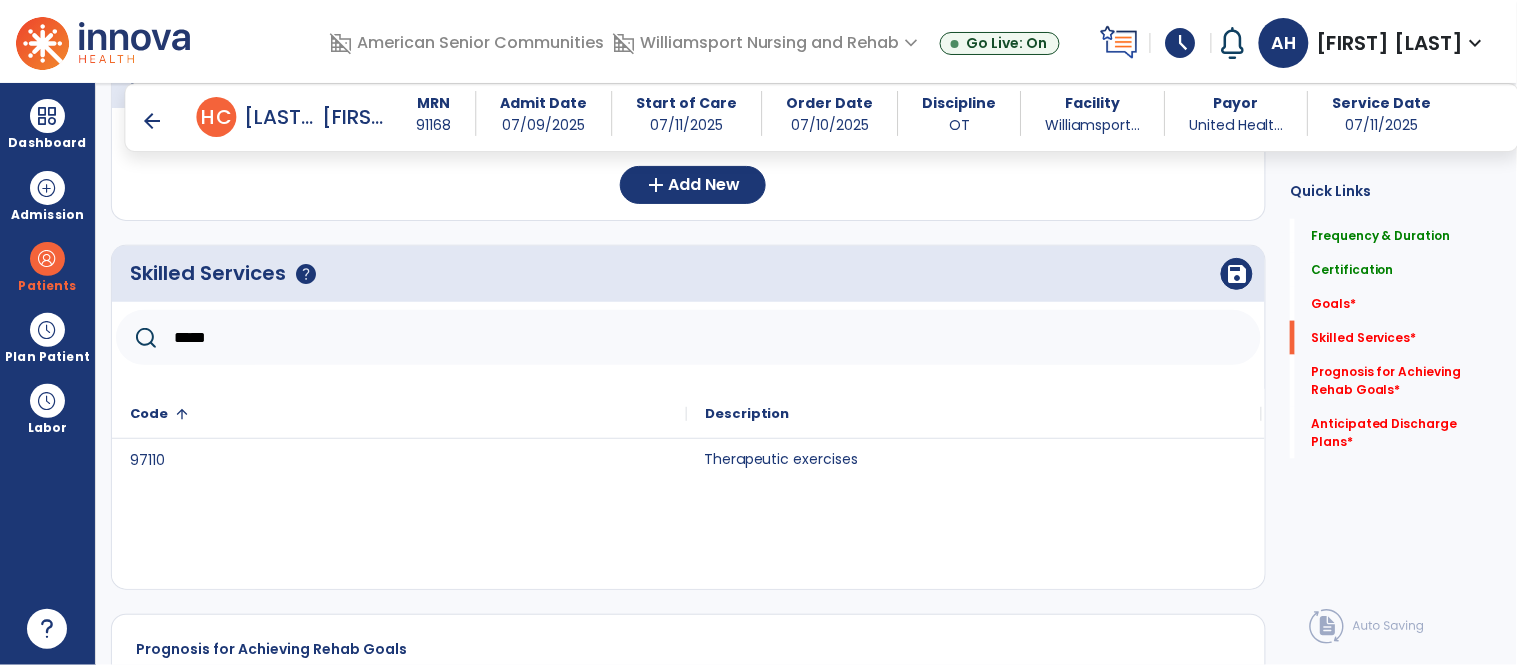 click on "Therapeutic exercises" 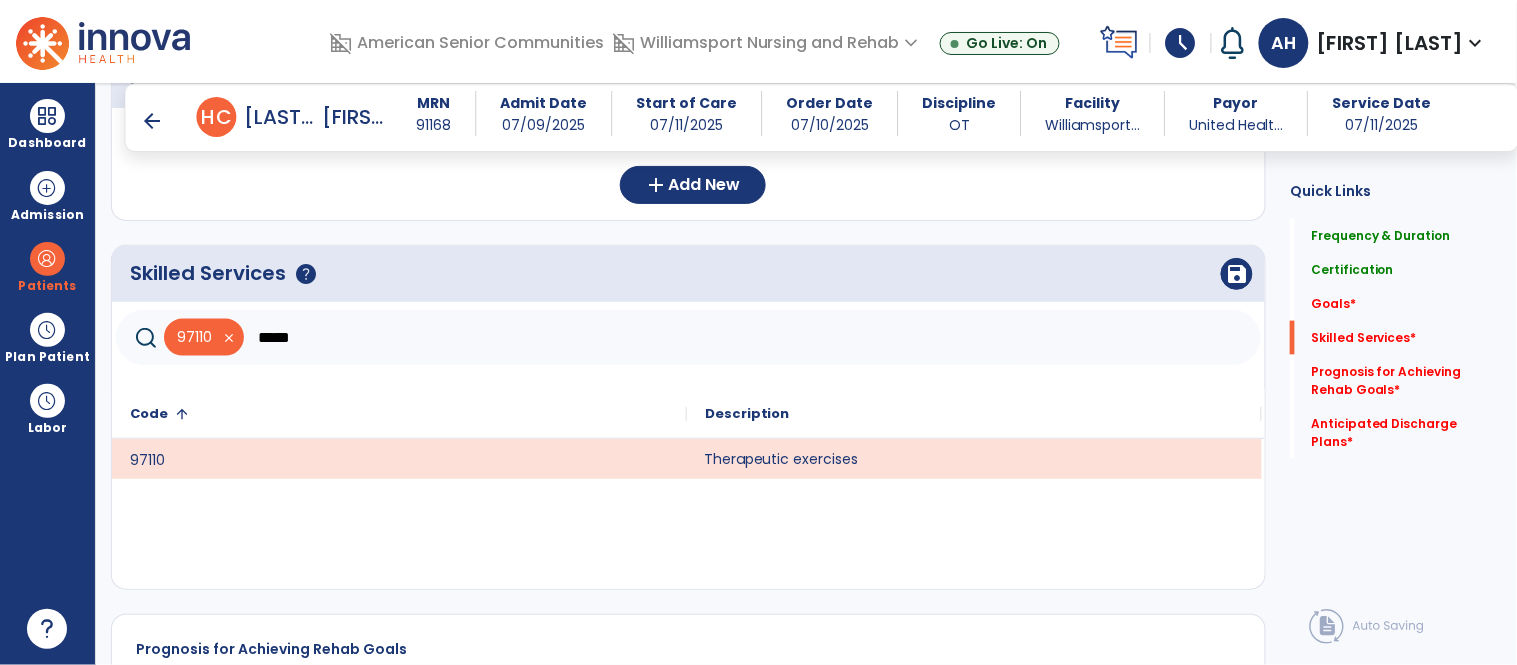 click on "*****" 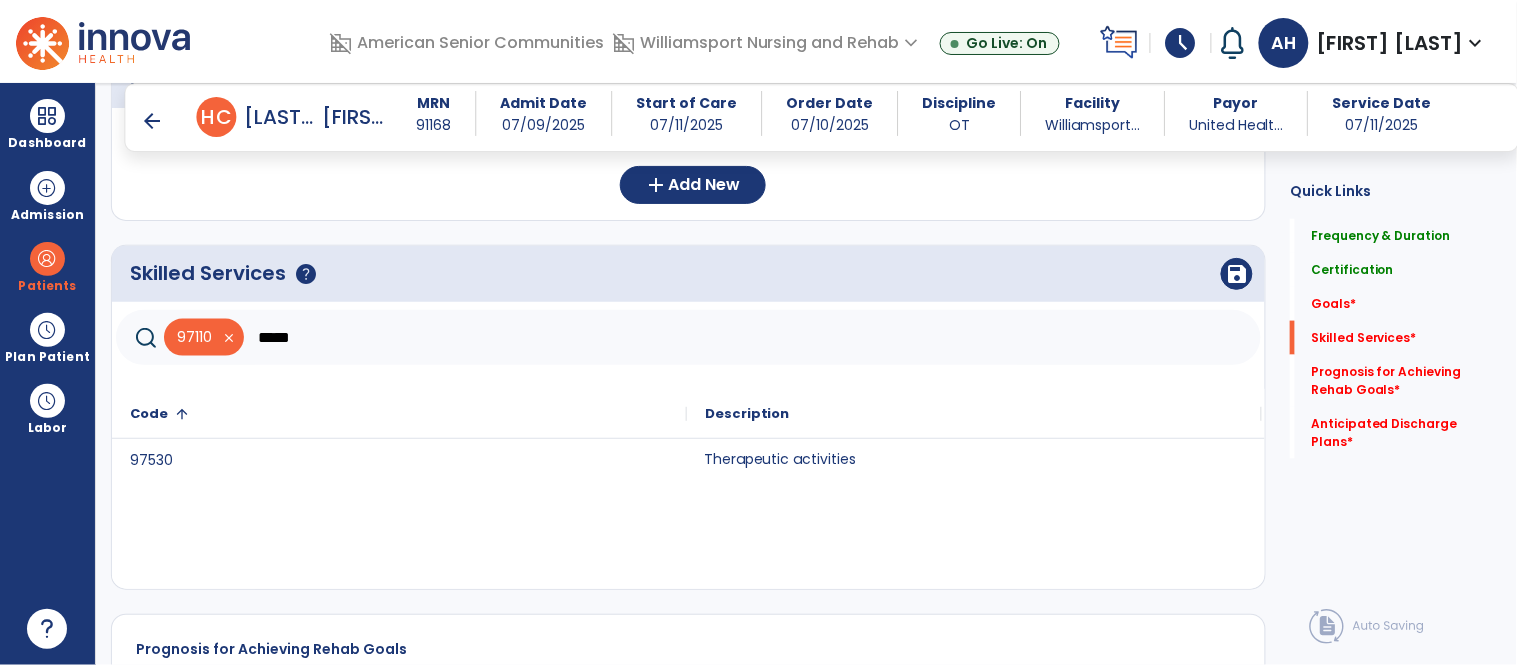 click on "Therapeutic activities" 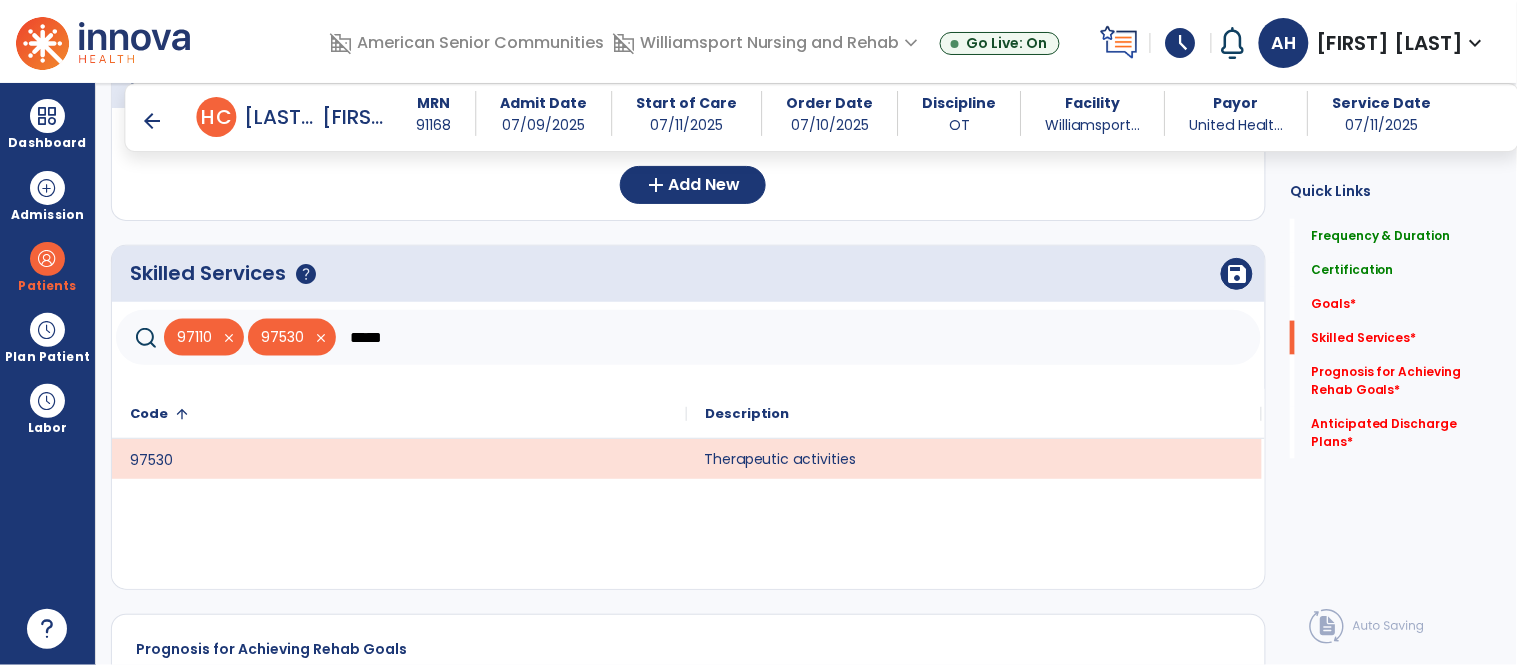 click on "*****" 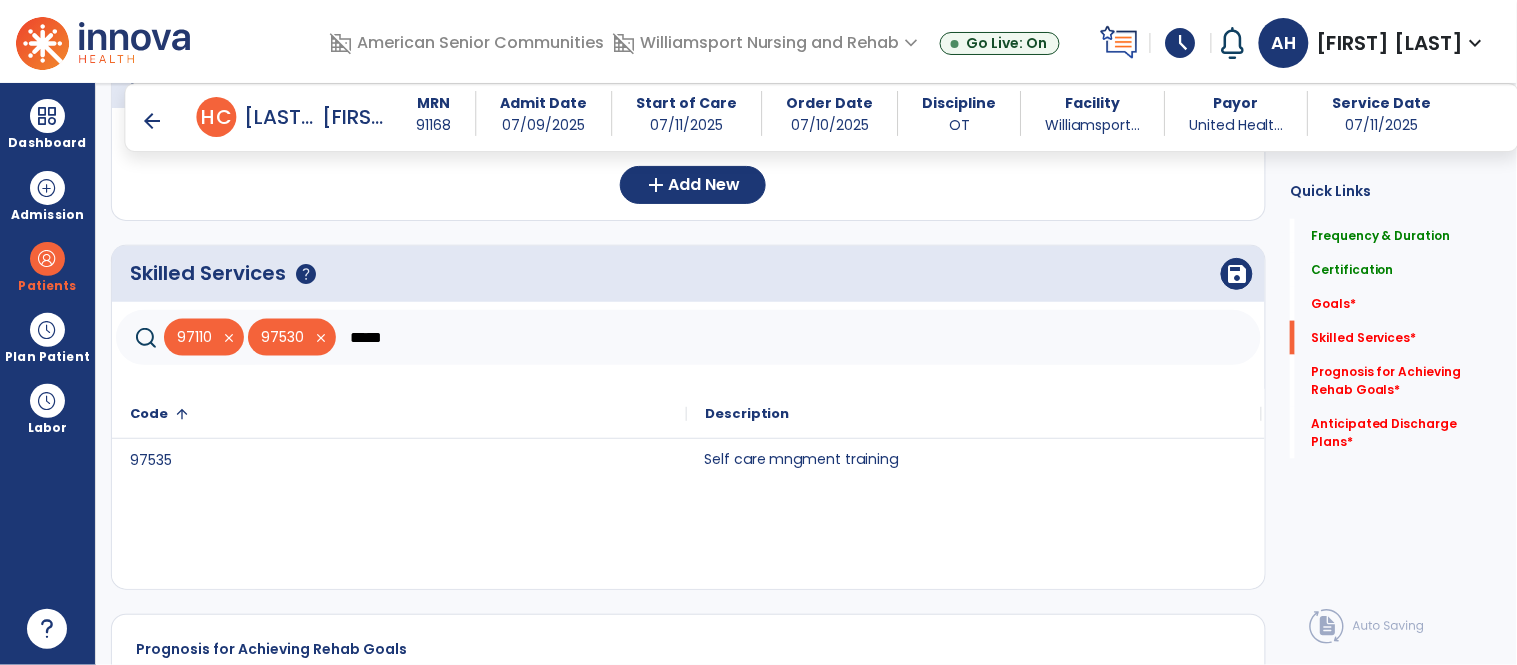 click on "Self care mngment training" 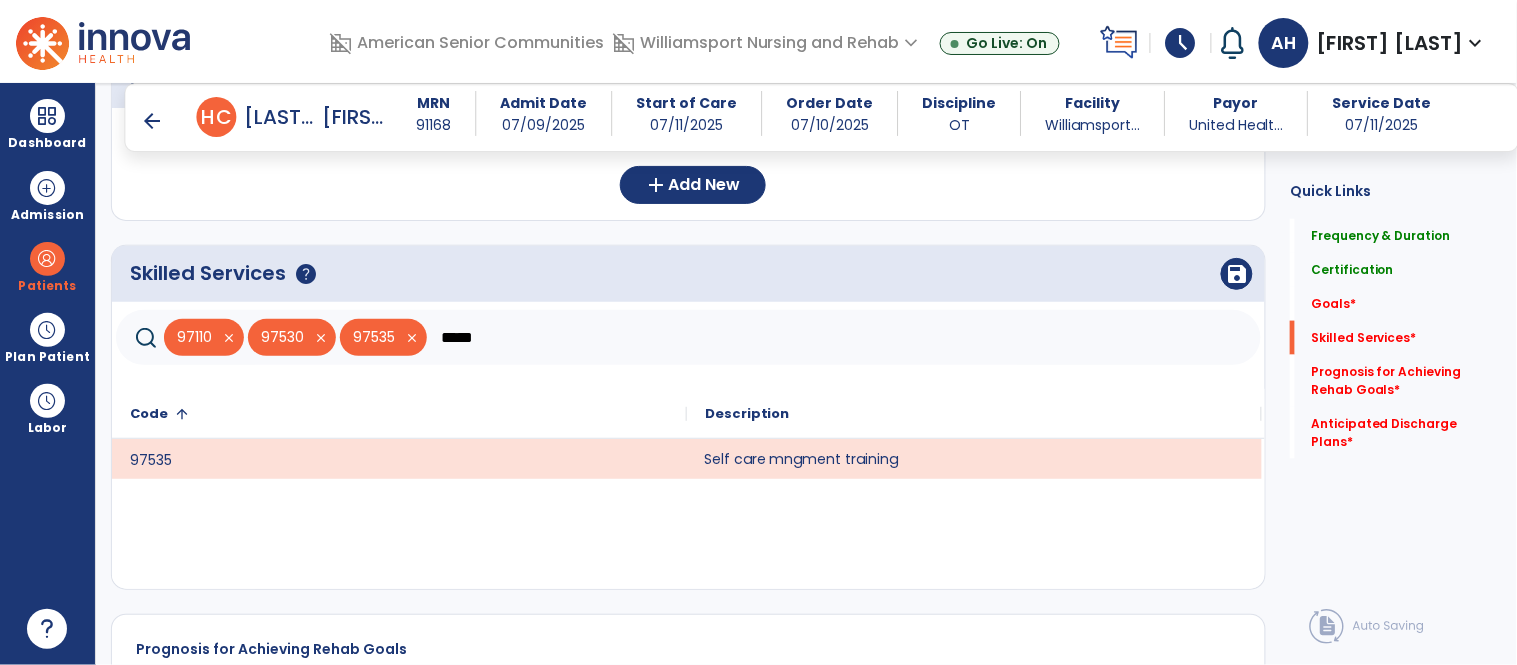 click on "*****" 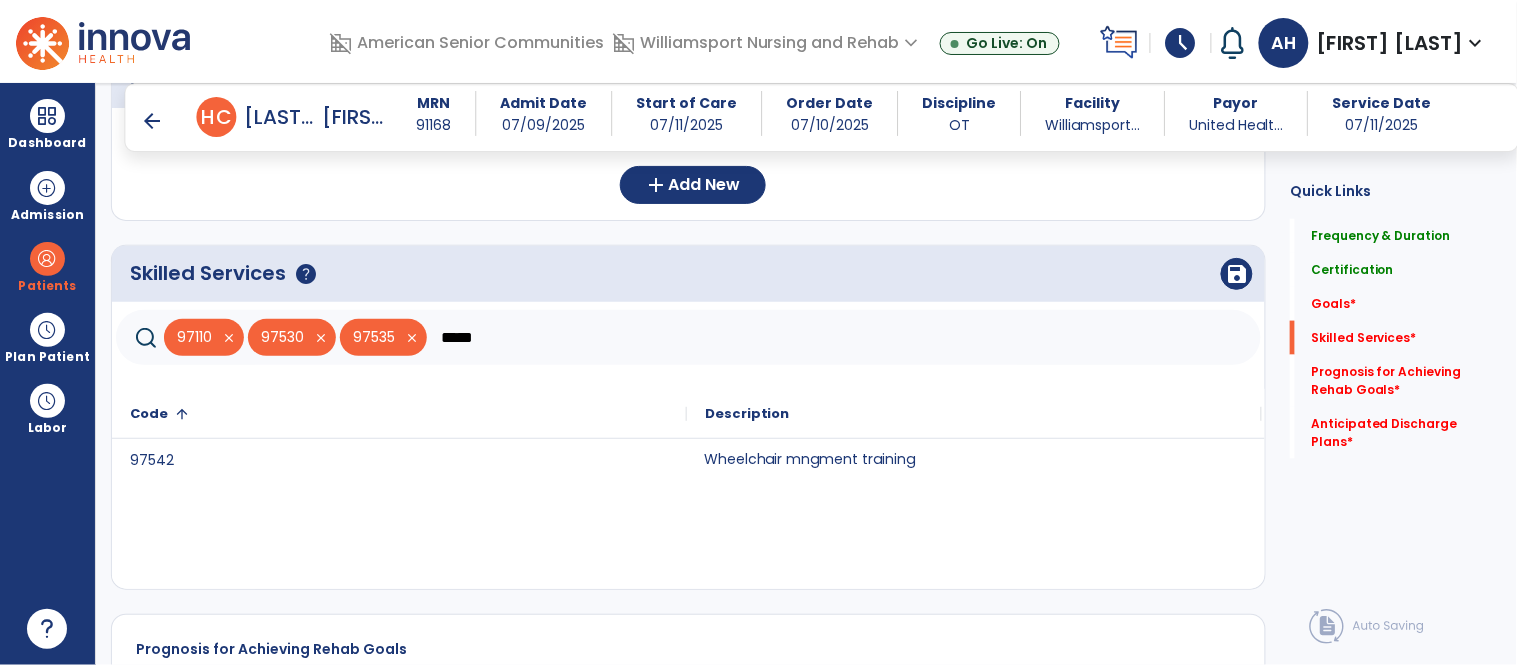 click on "Wheelchair mngment training" 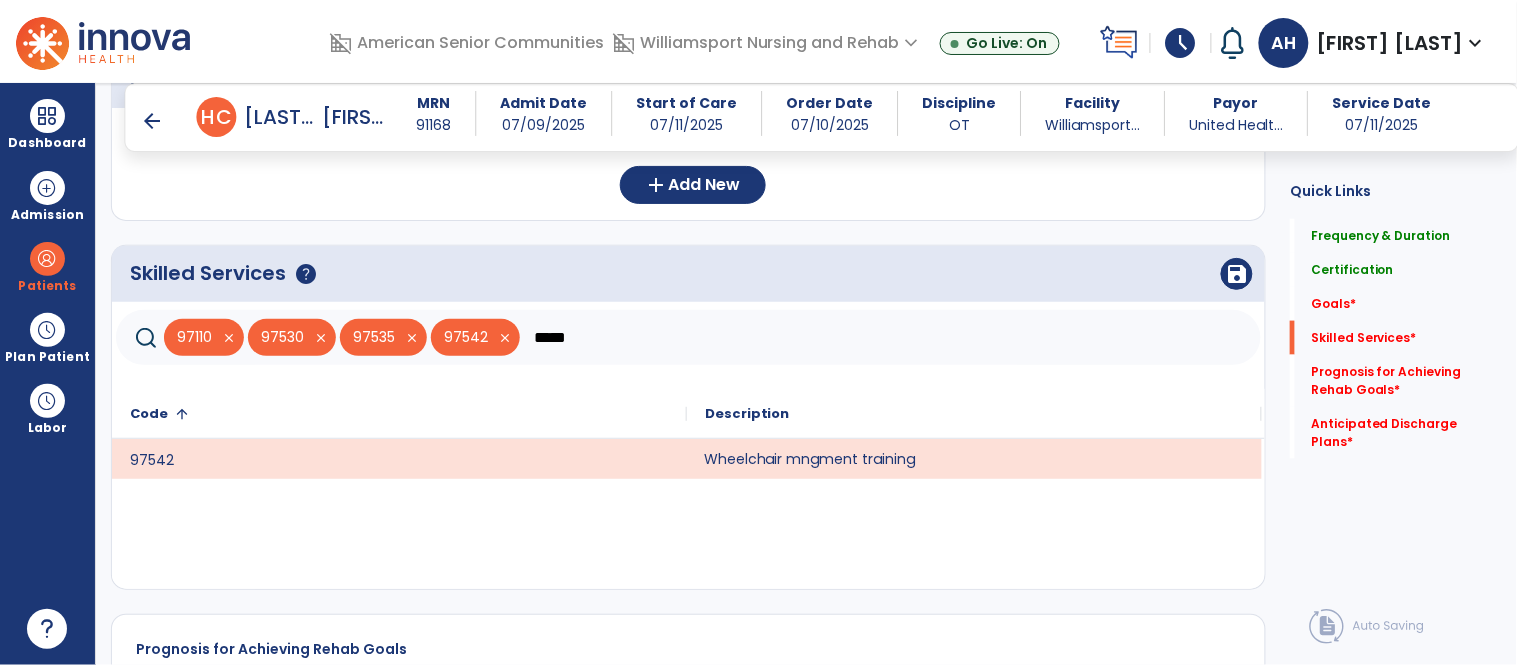 click on "*****" 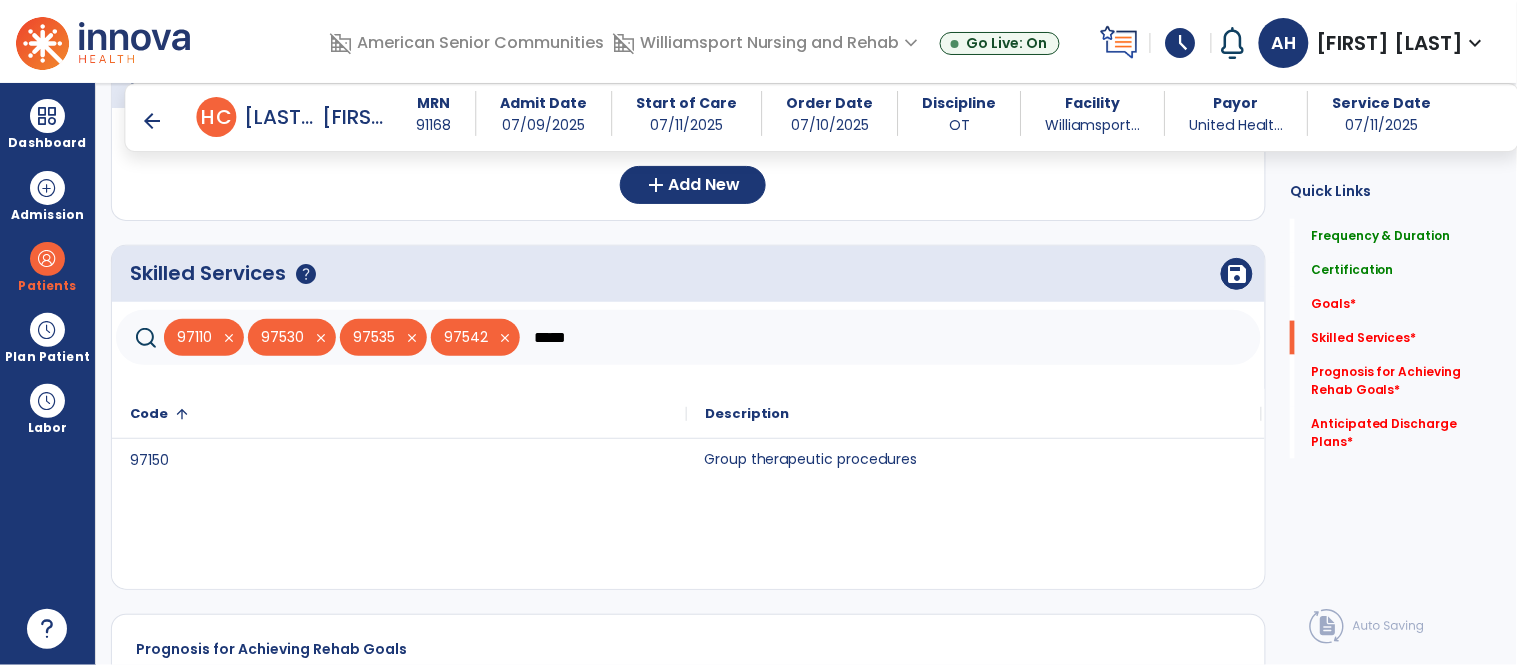 click on "Group therapeutic procedures" 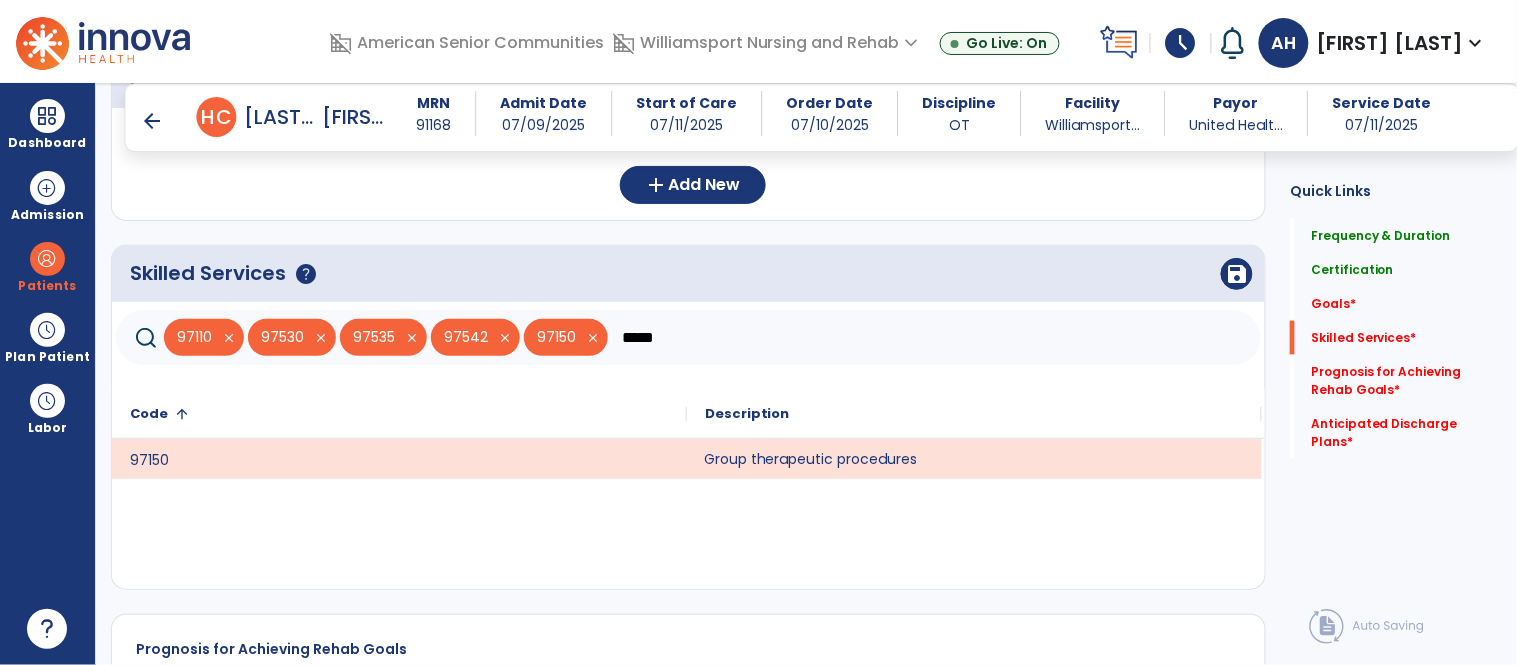 click on "*****" 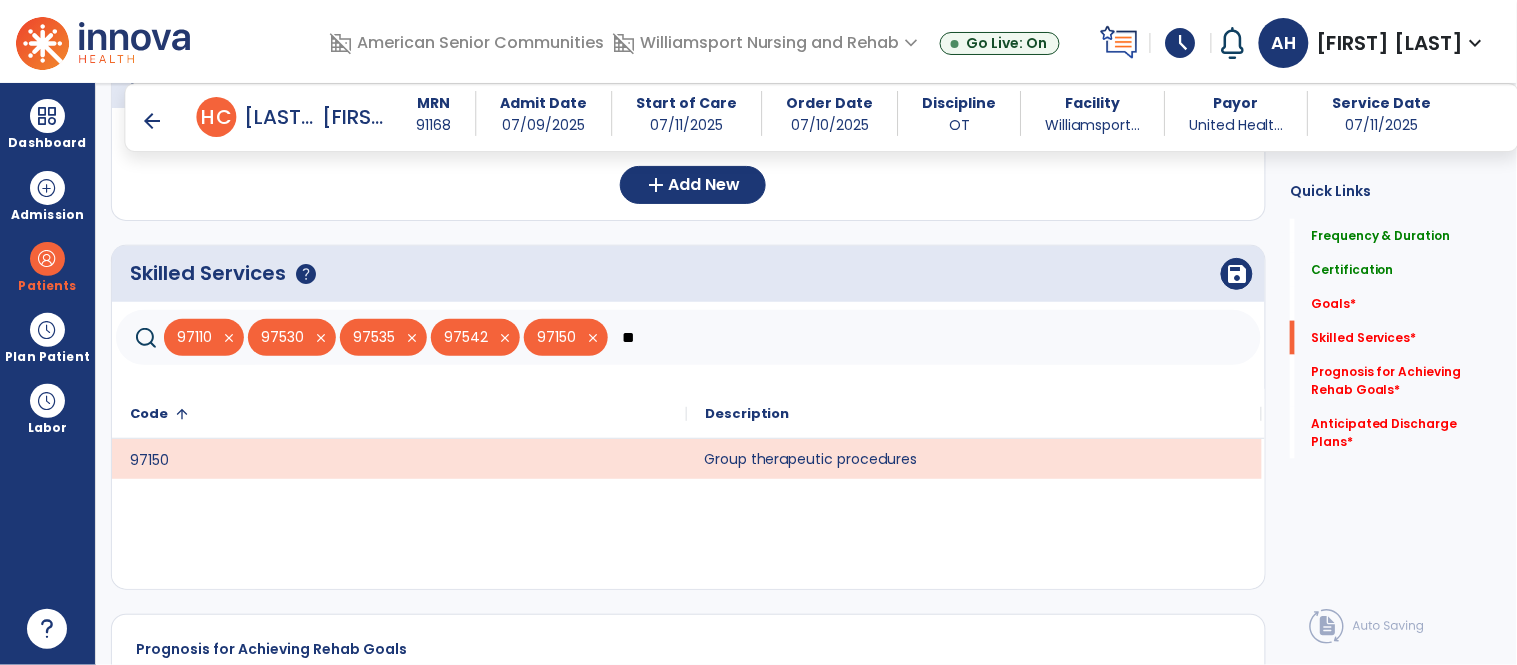 type on "*" 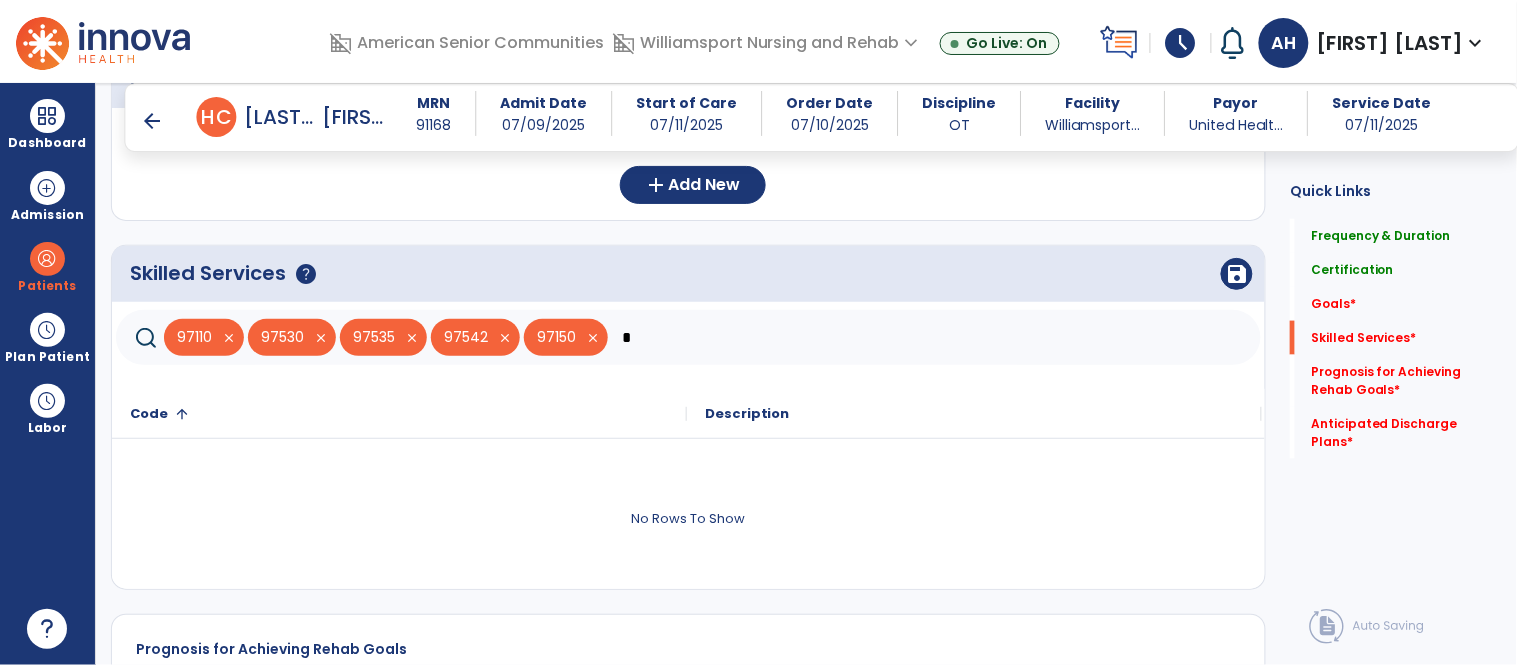 type 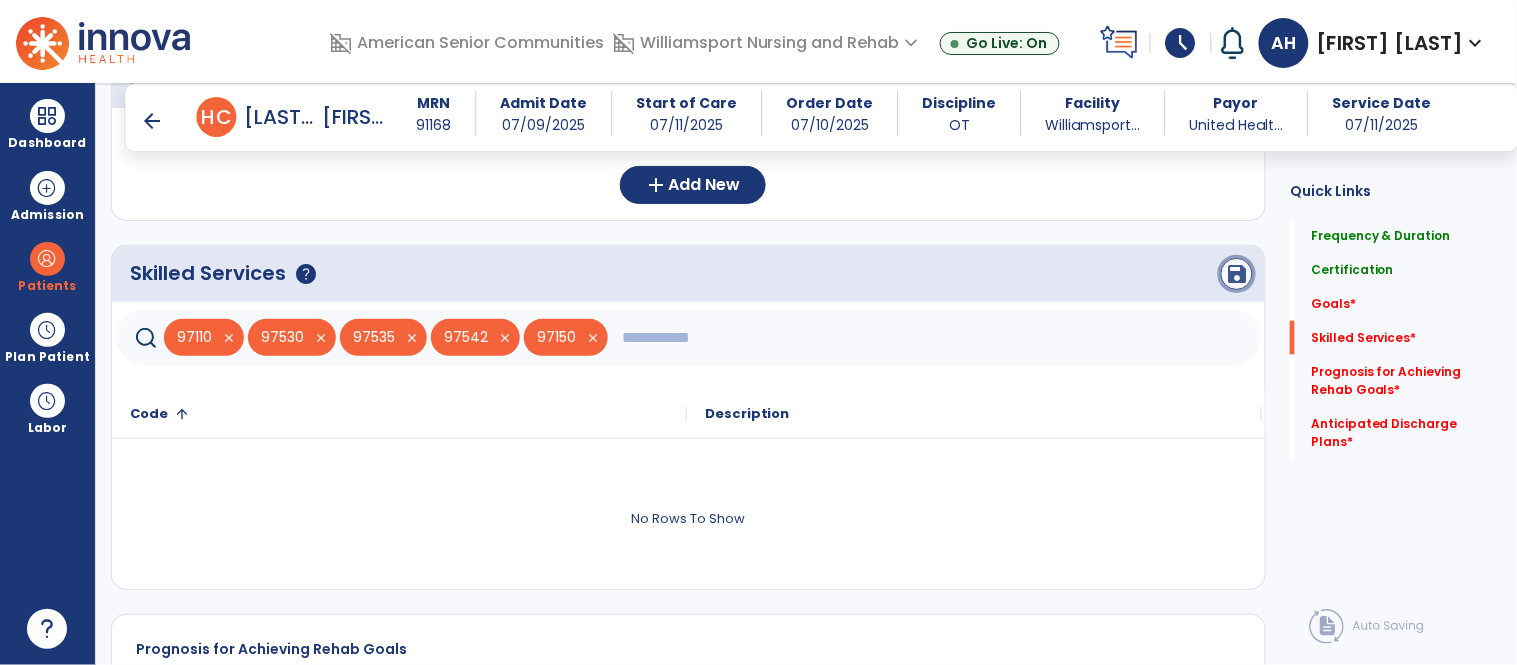 click on "save" 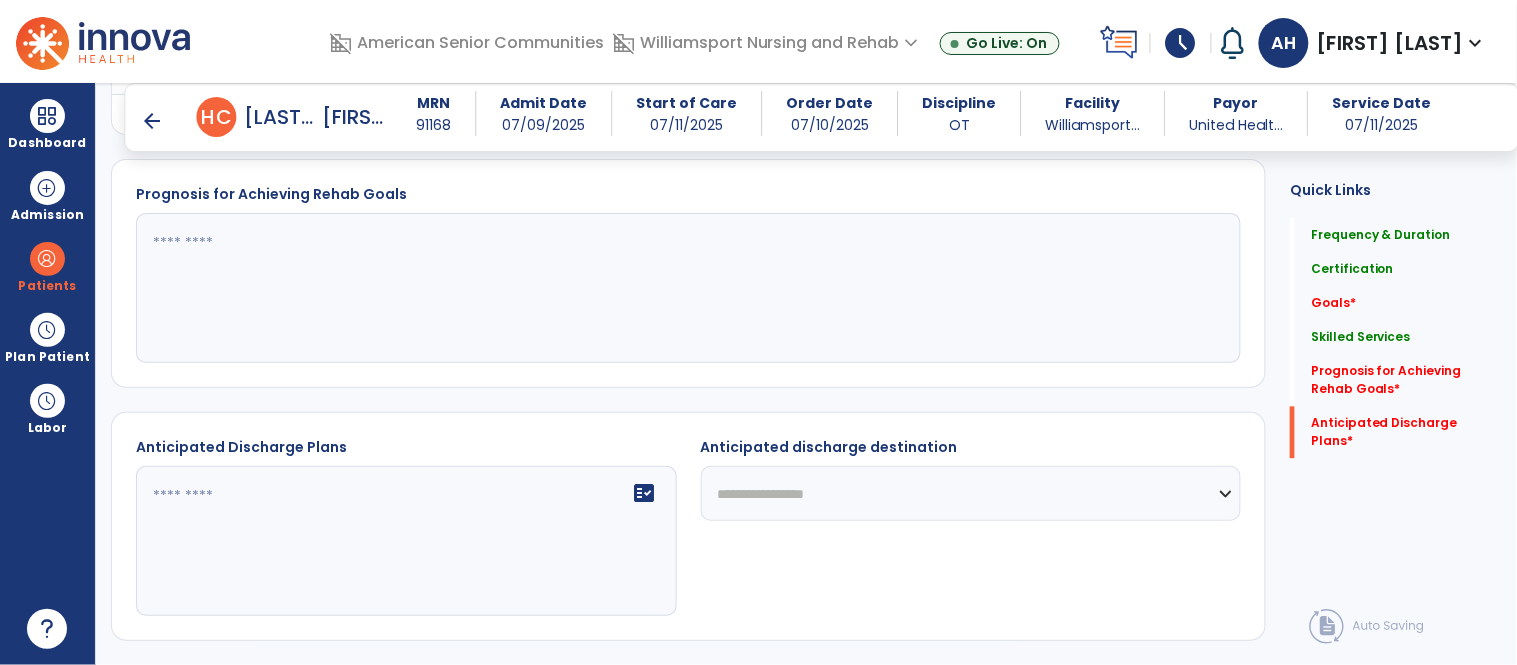 scroll, scrollTop: 1054, scrollLeft: 0, axis: vertical 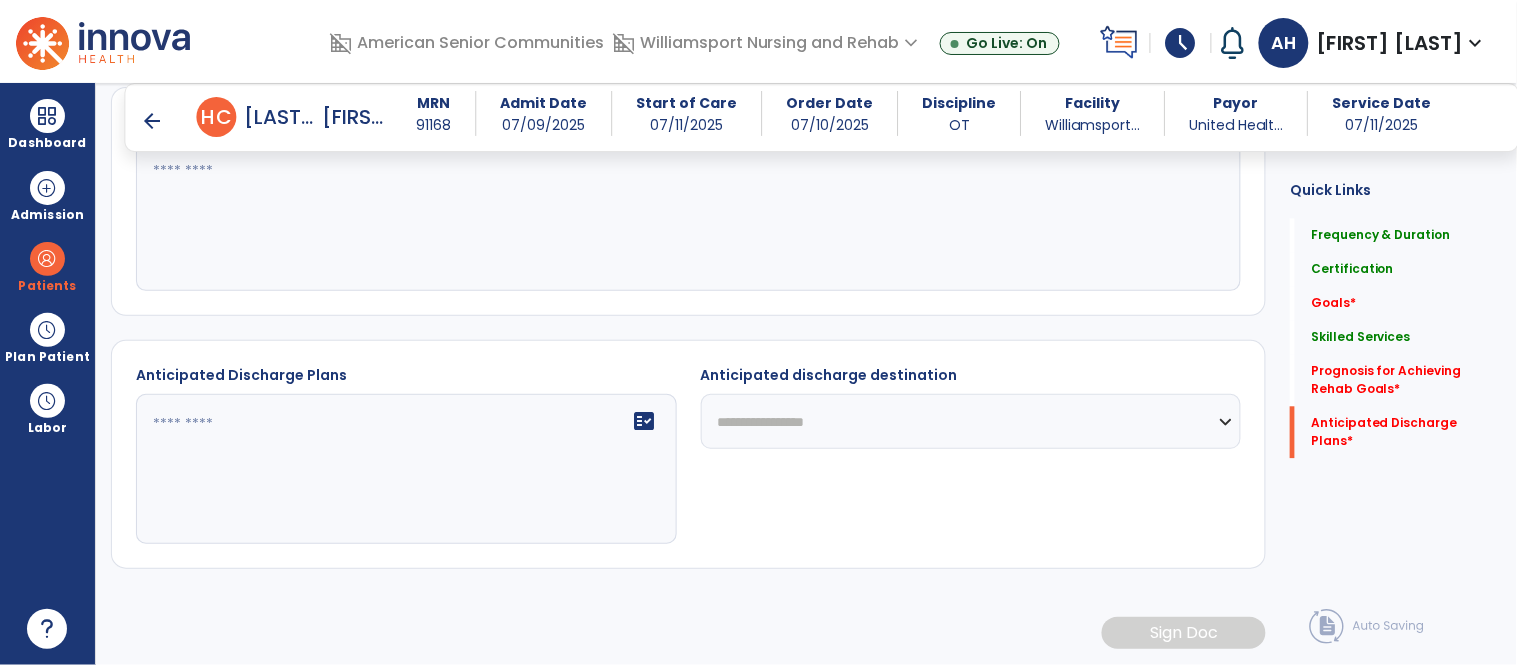 click on "**********" 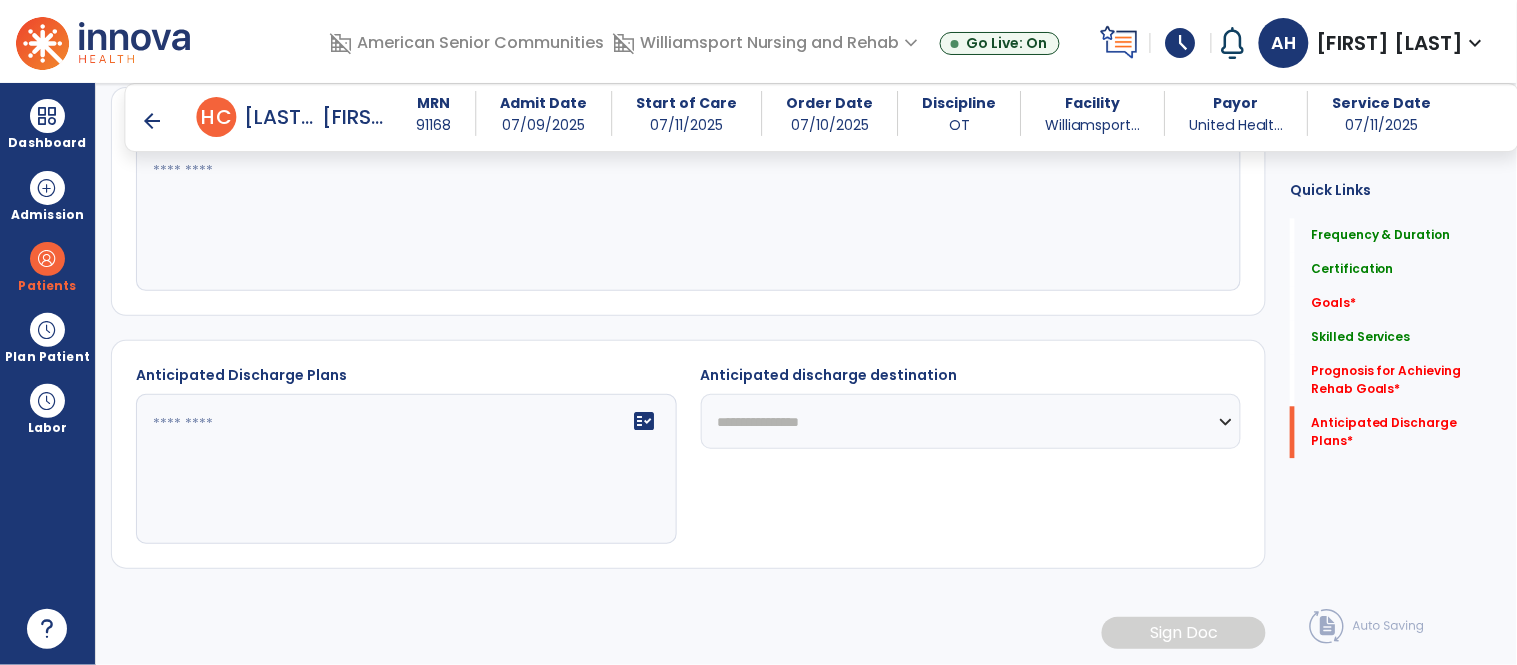 click on "**********" 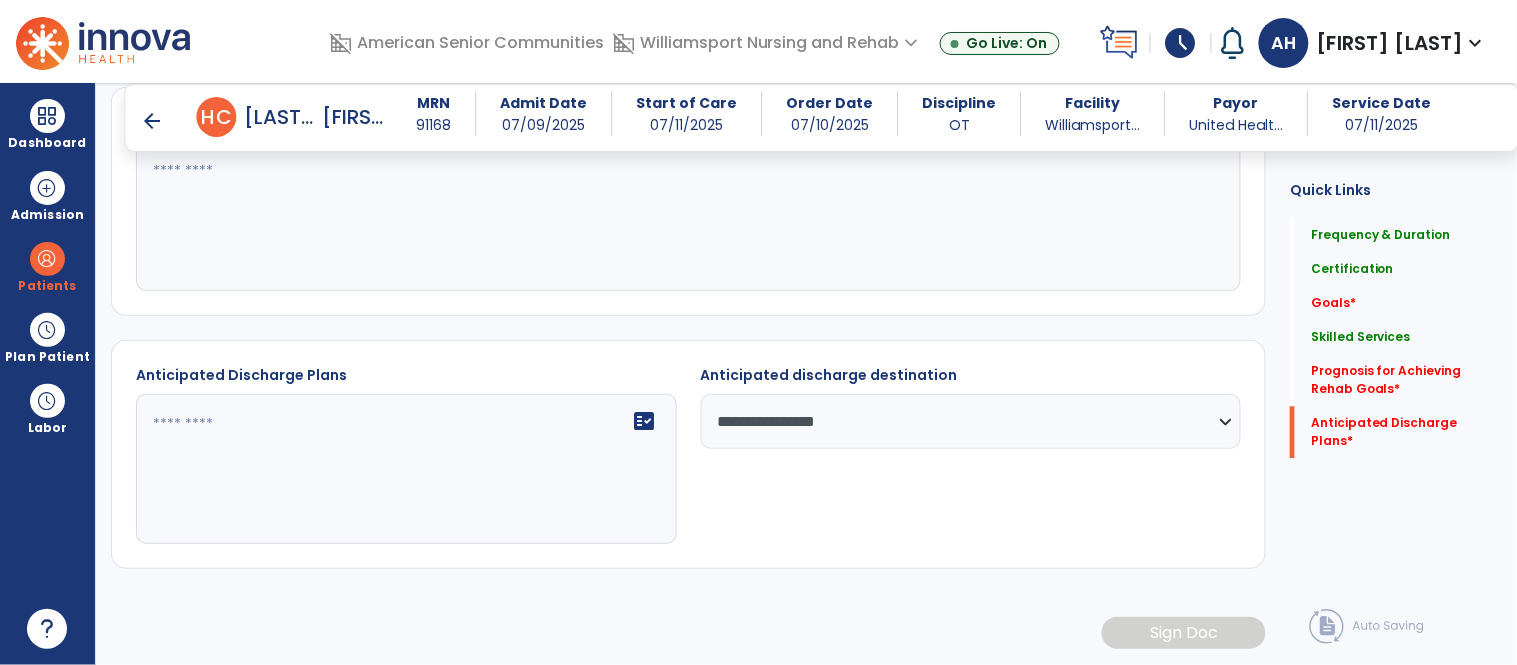 click 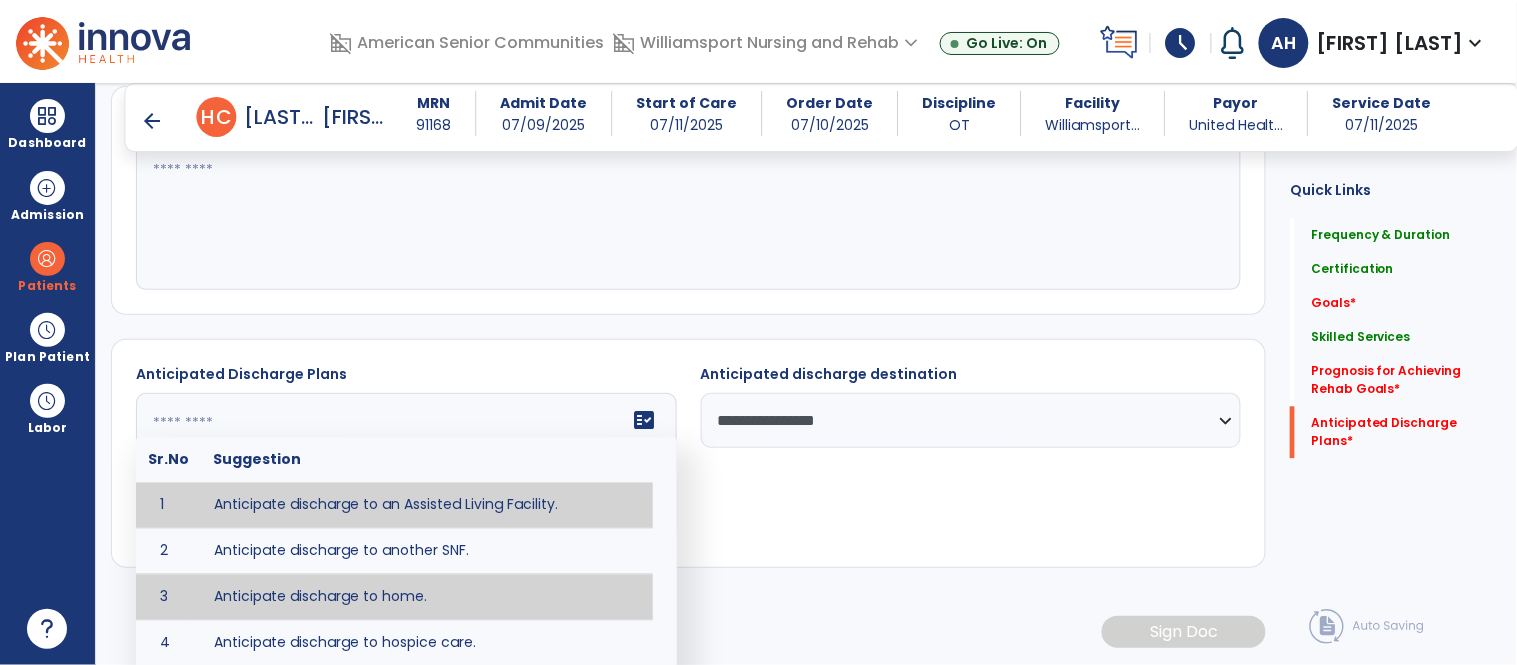 type on "**********" 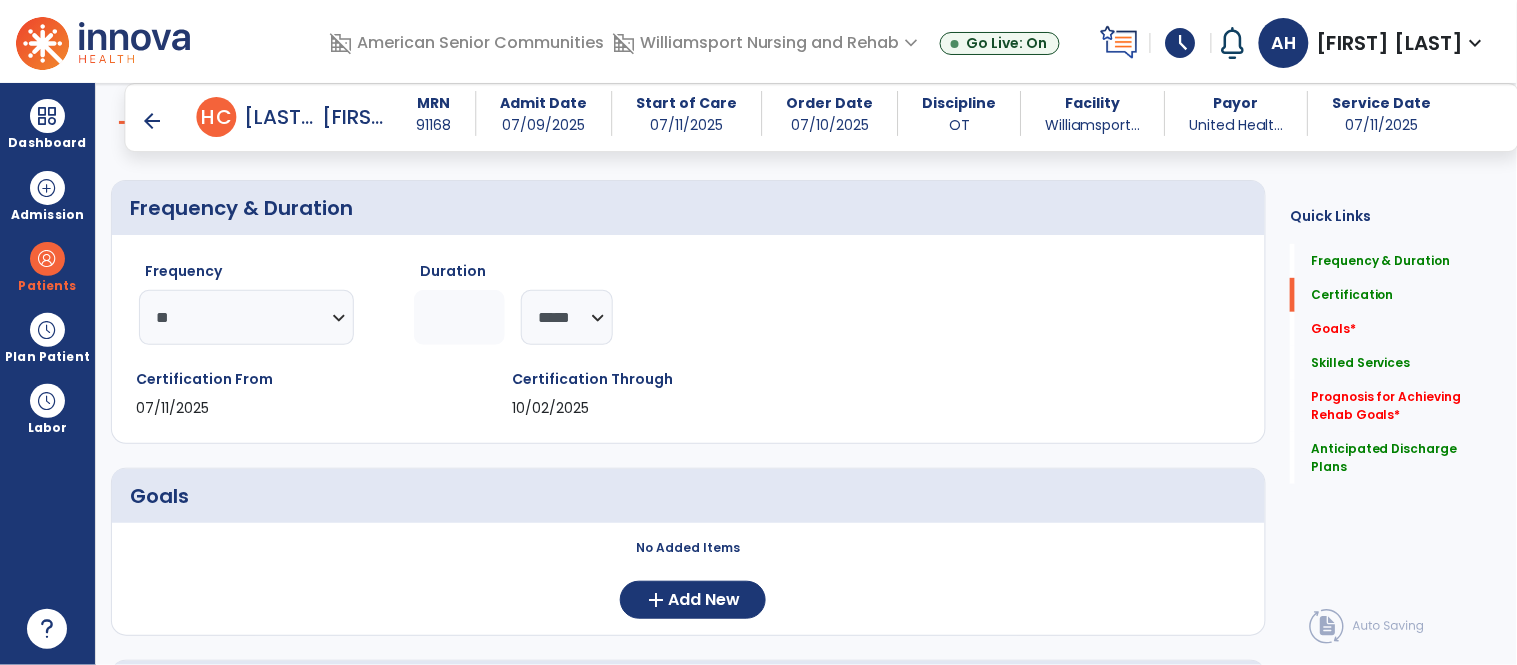 scroll, scrollTop: 0, scrollLeft: 0, axis: both 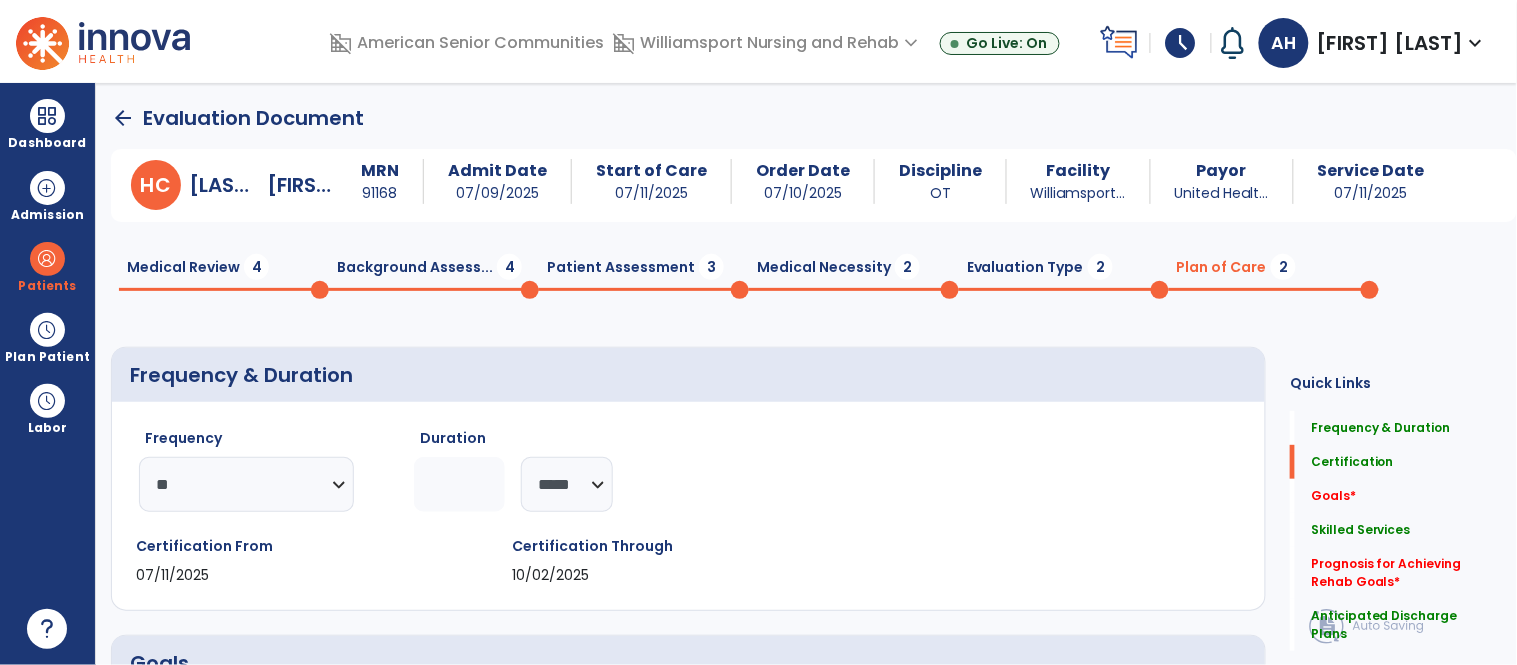 click on "Medical Review  4" 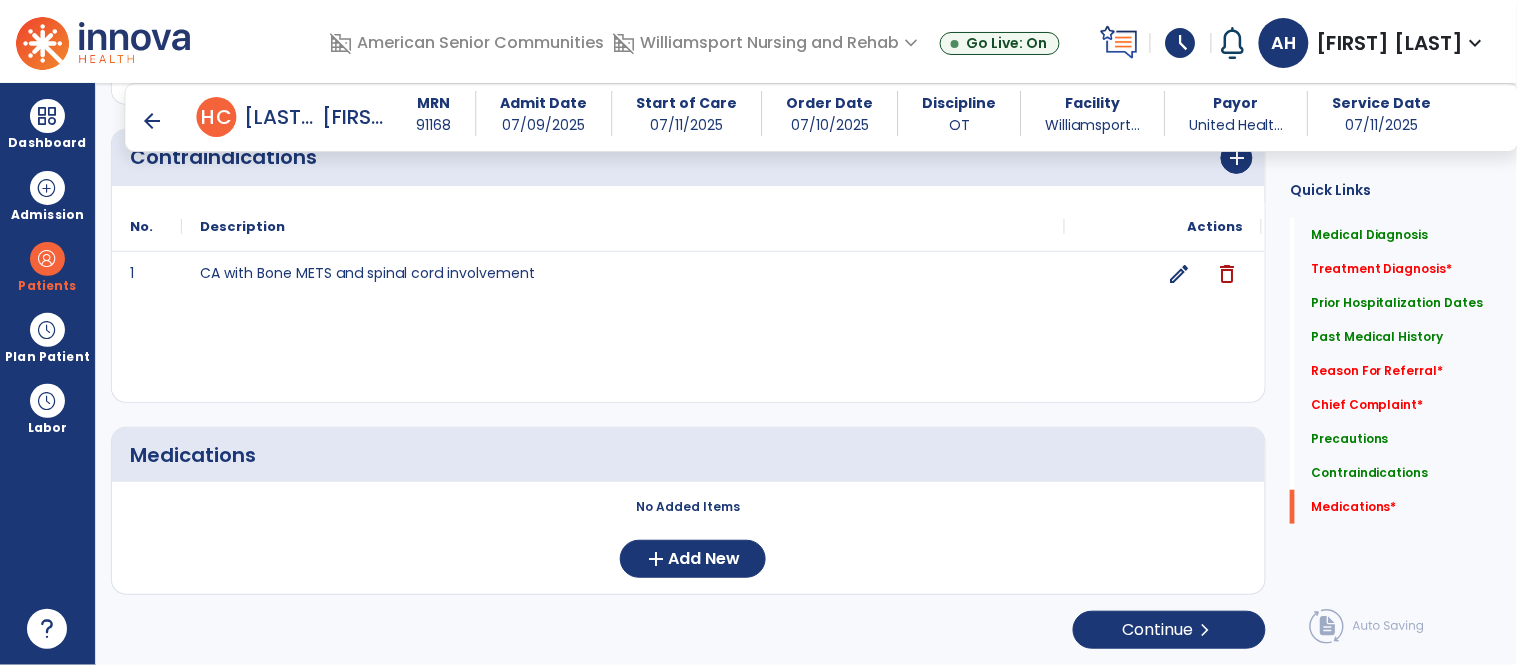 scroll, scrollTop: 2141, scrollLeft: 0, axis: vertical 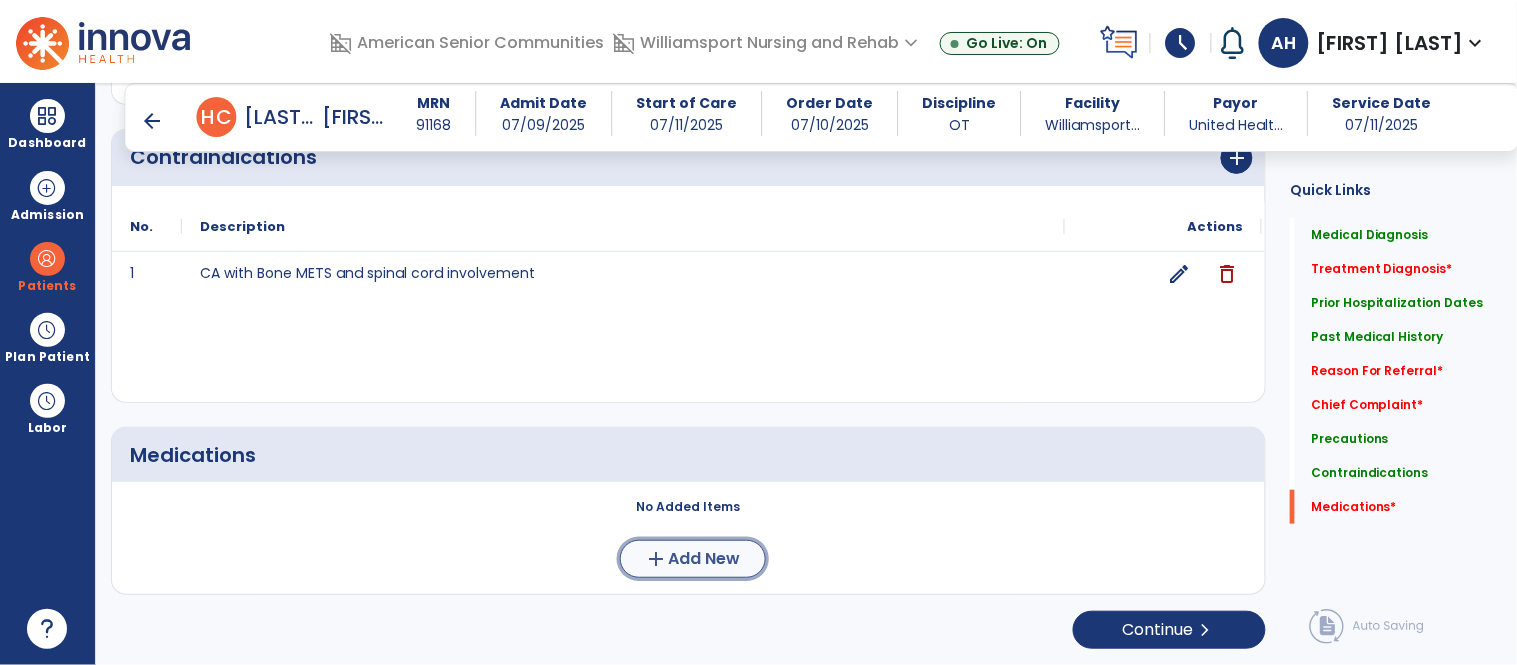 click on "Add New" 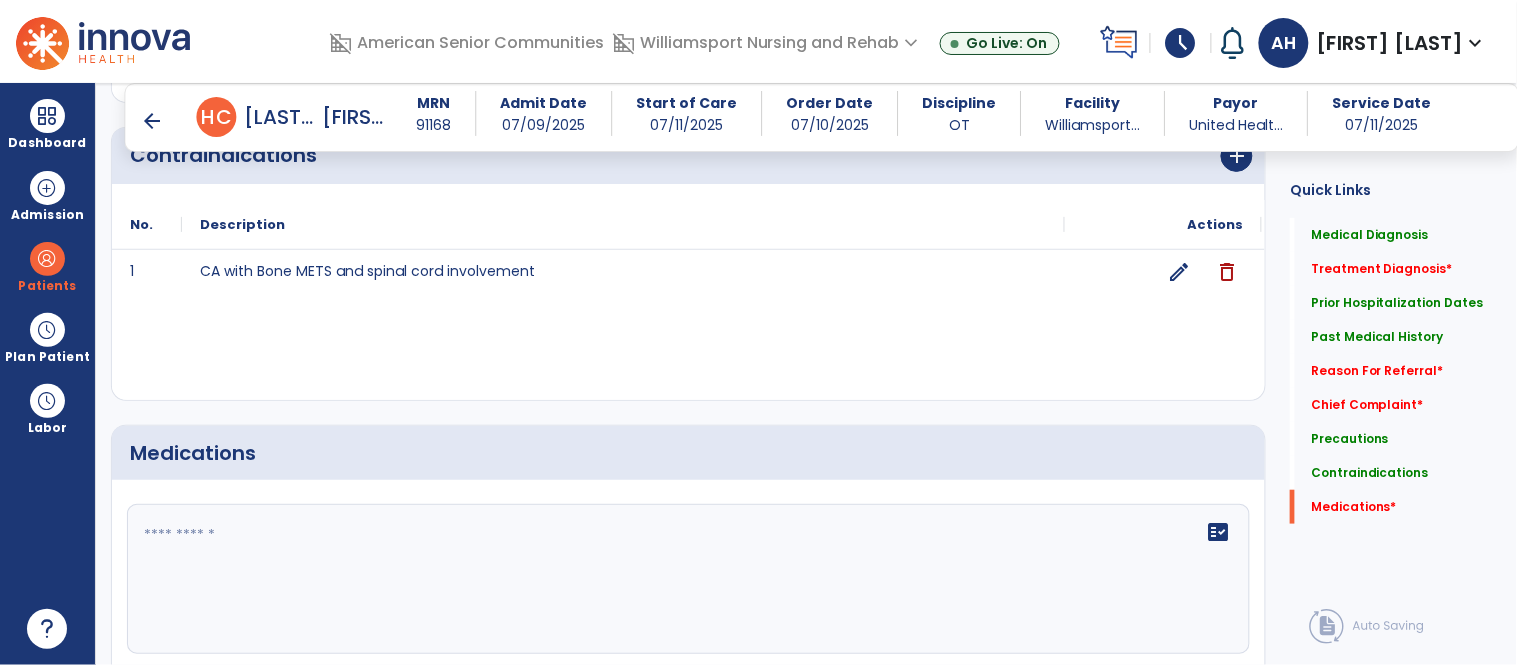click 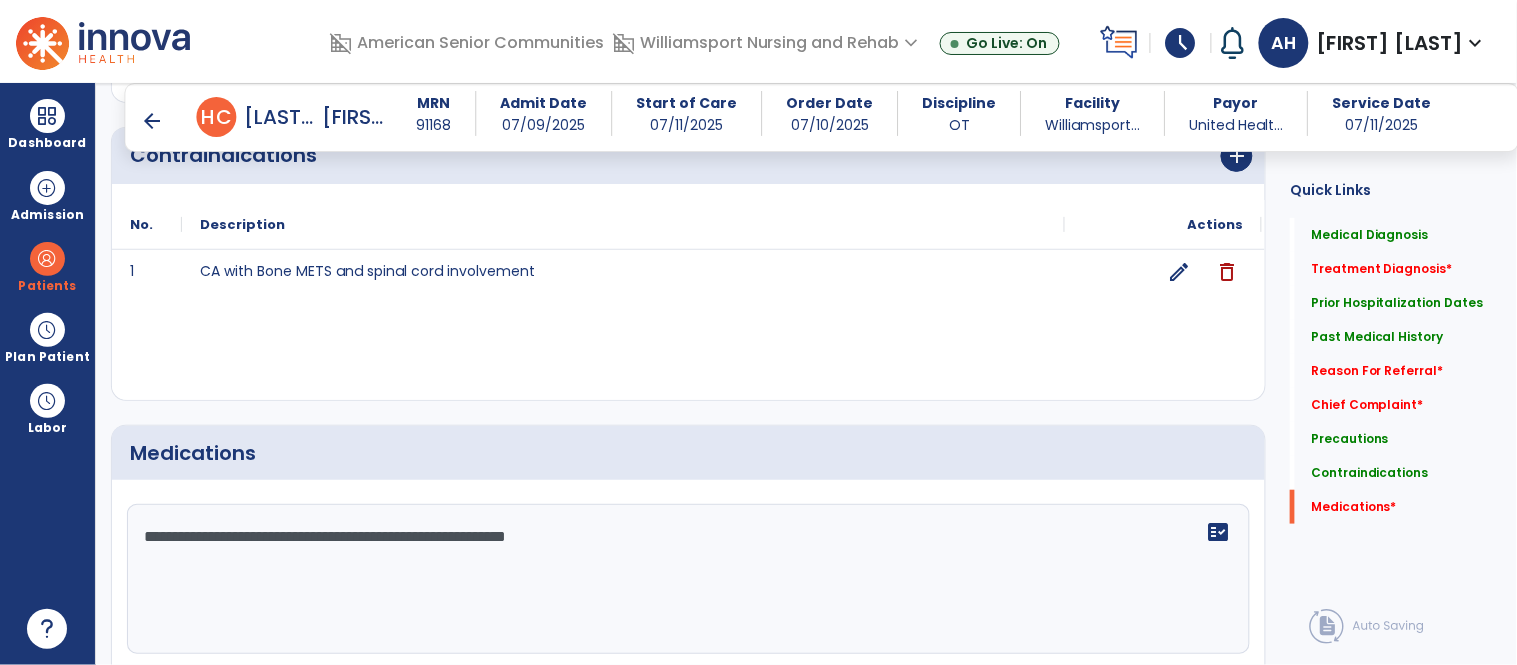 type on "**********" 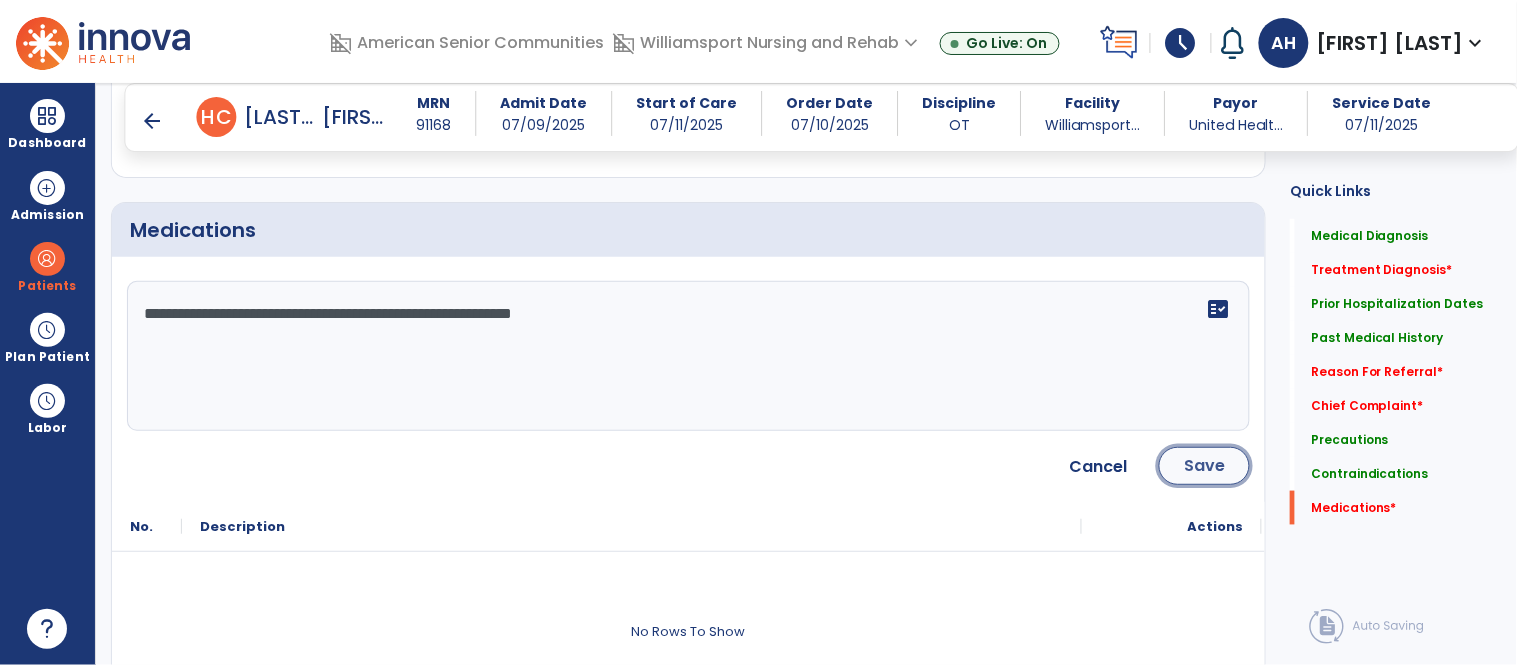 click on "Save" 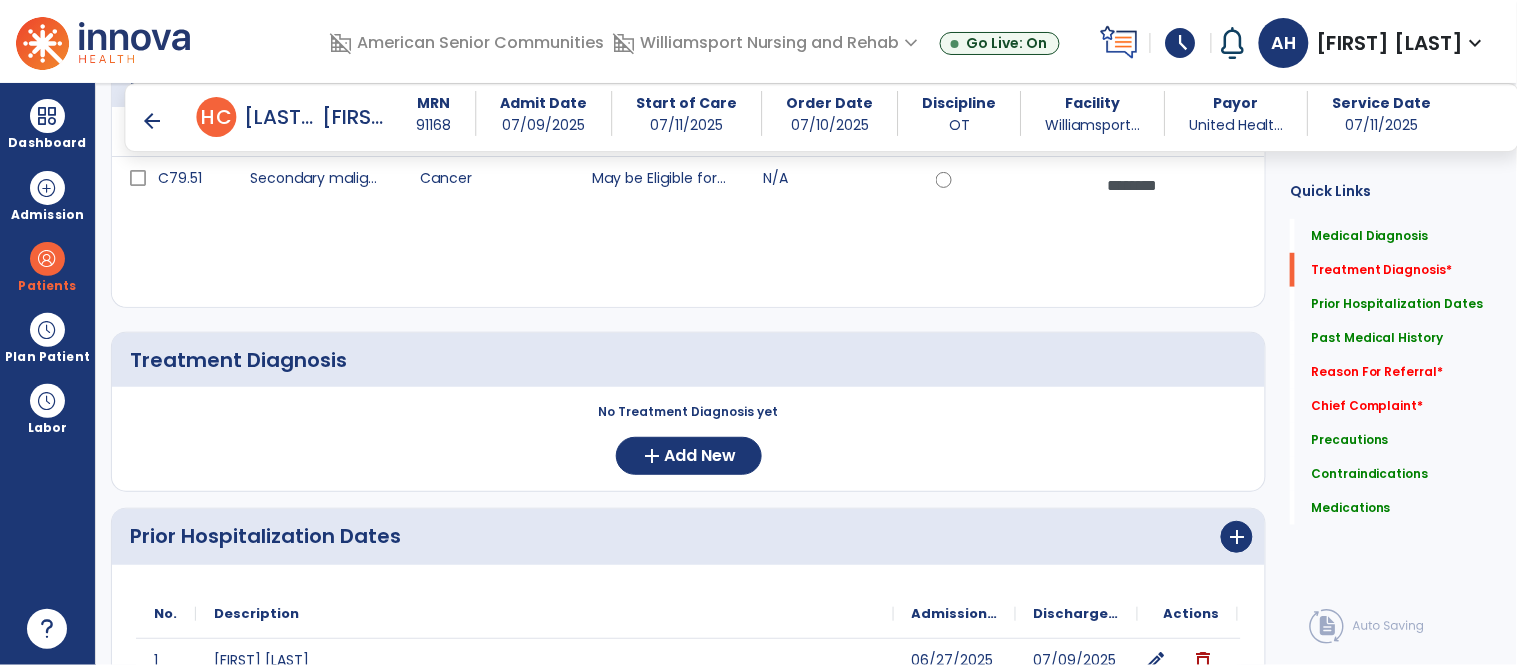 scroll, scrollTop: 281, scrollLeft: 0, axis: vertical 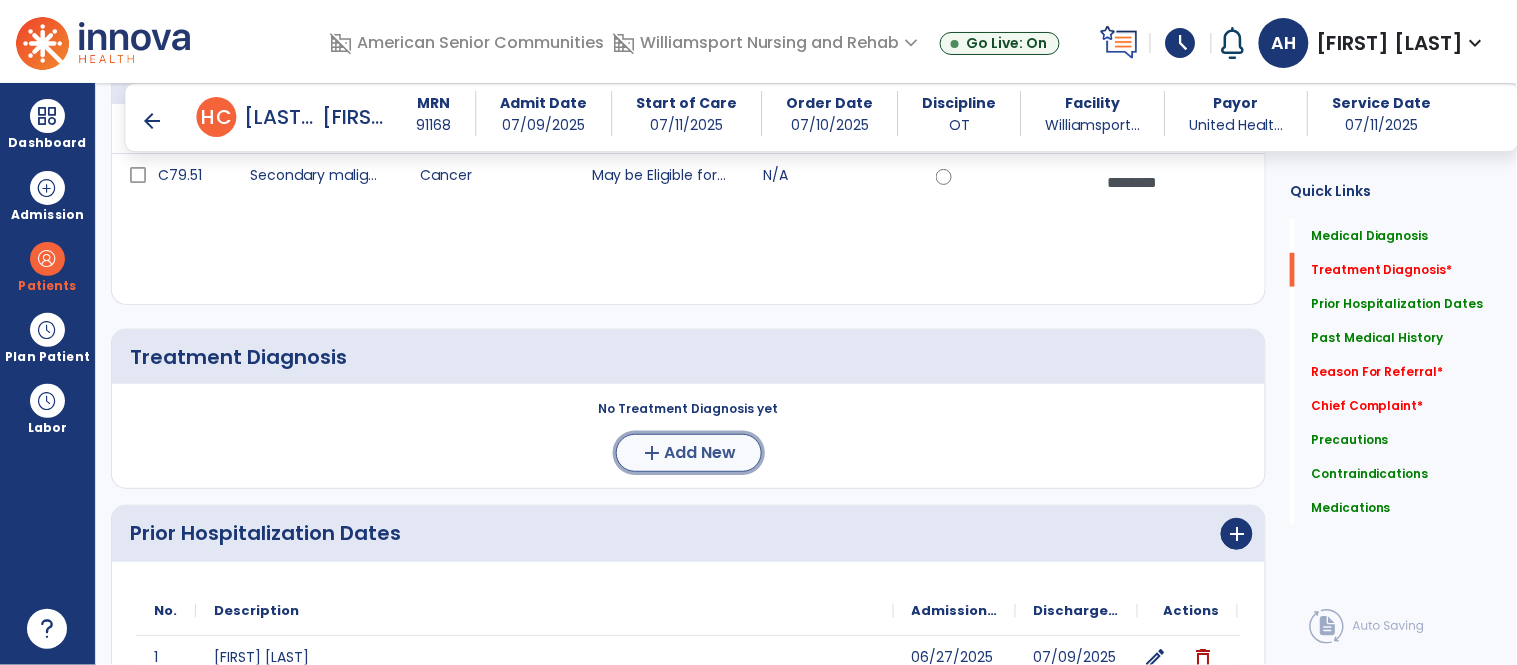 click on "Add New" 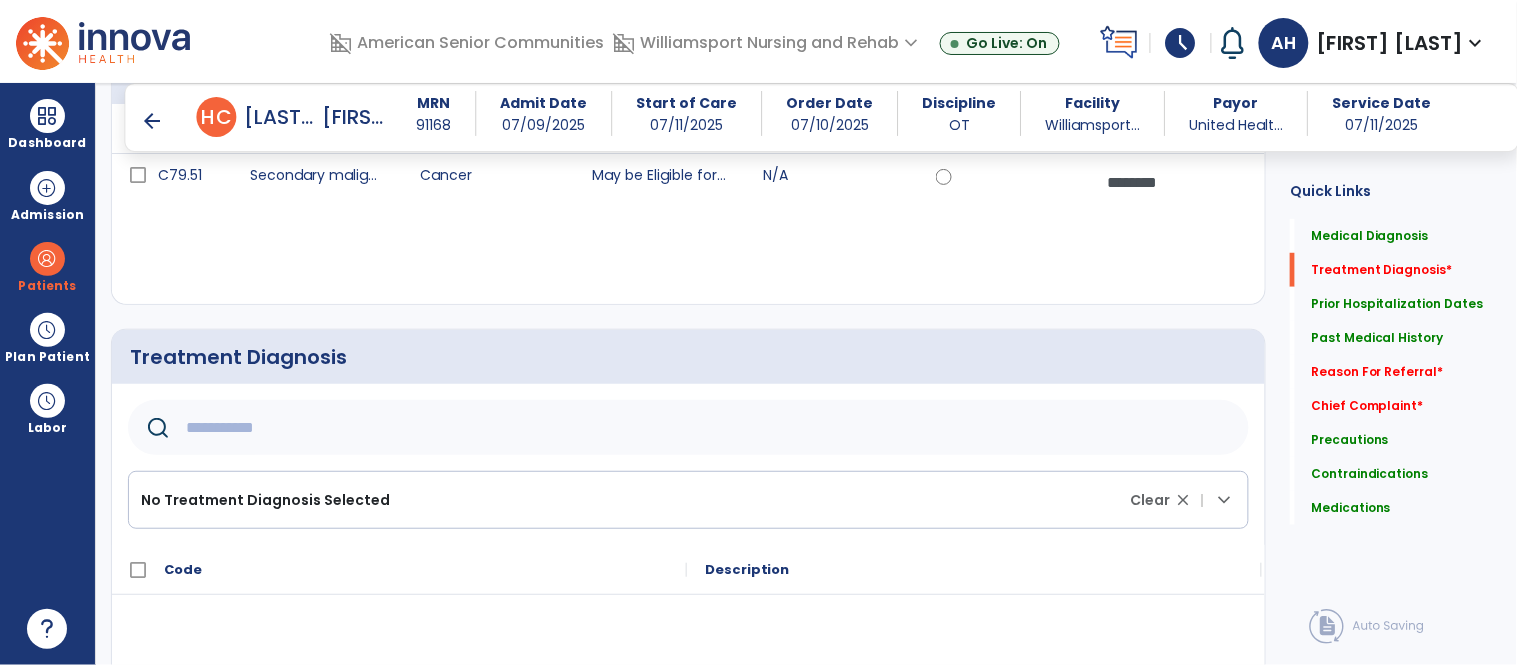 click 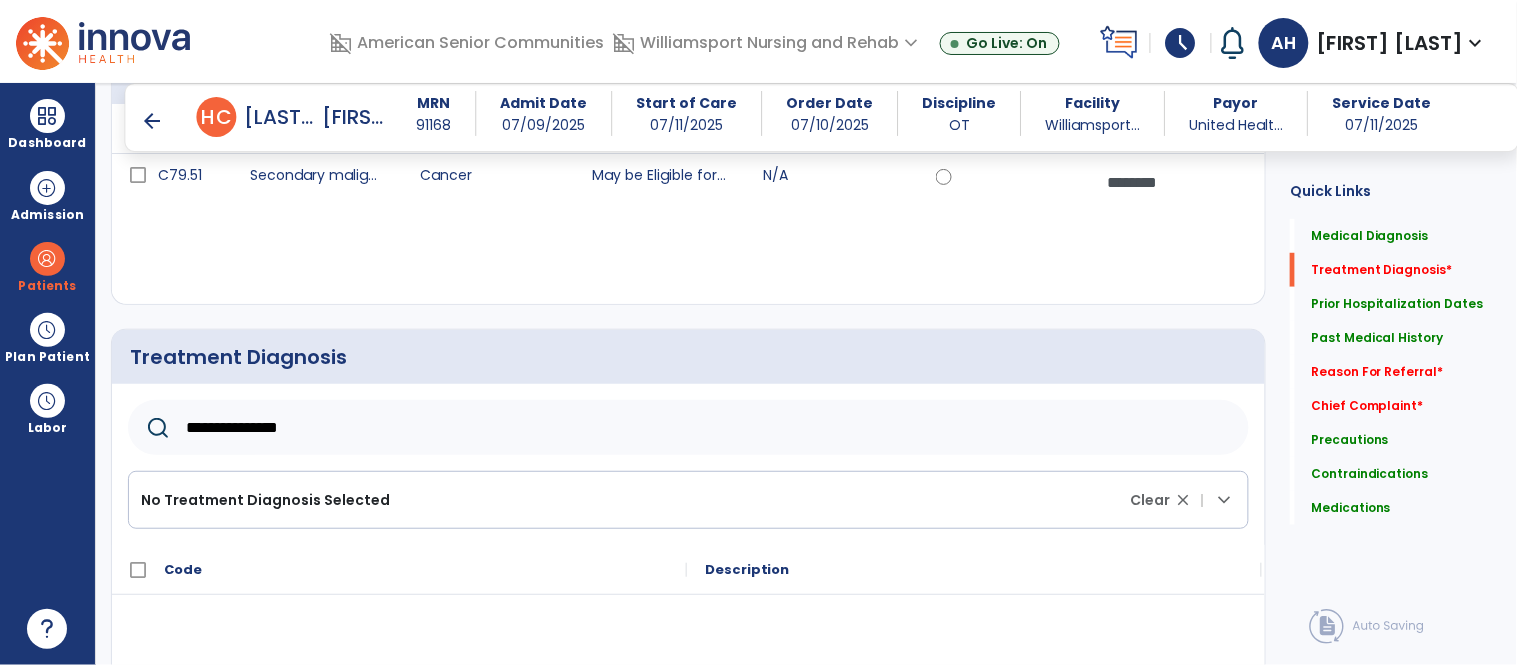 type on "**********" 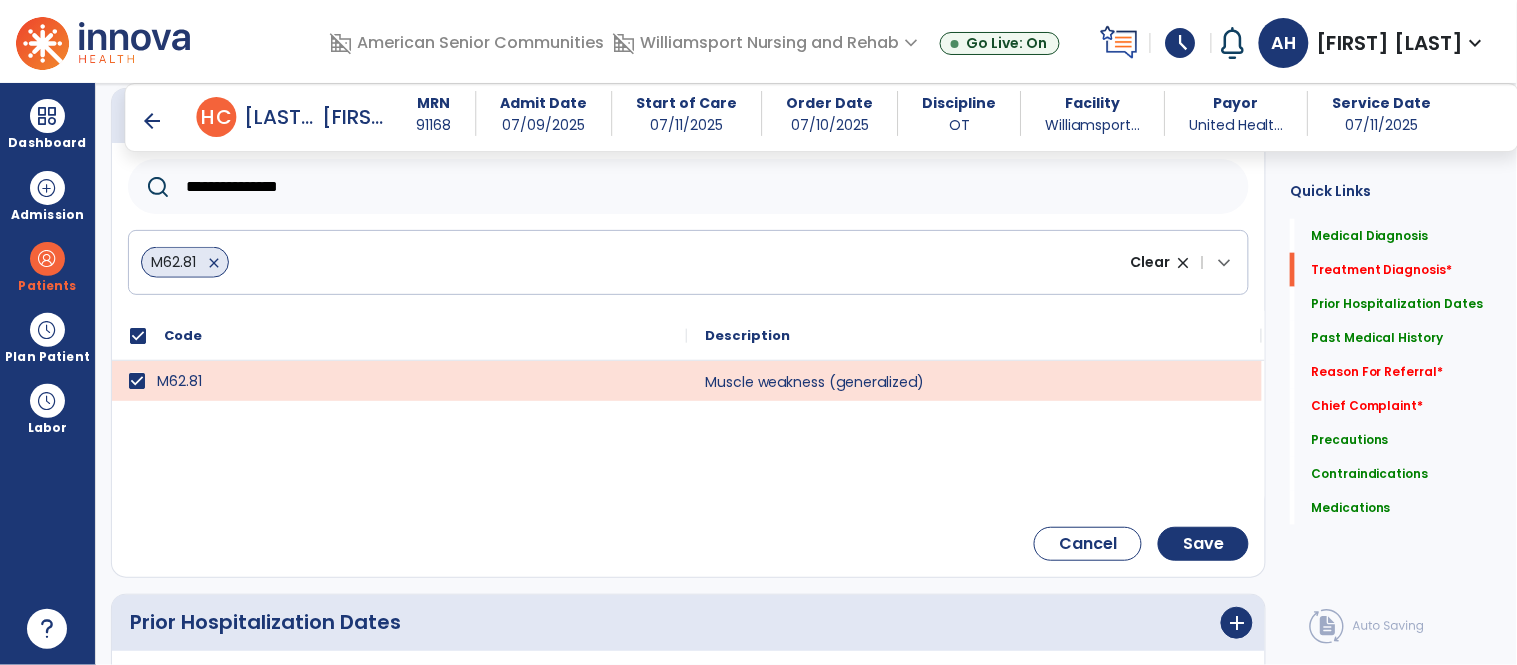 scroll, scrollTop: 530, scrollLeft: 0, axis: vertical 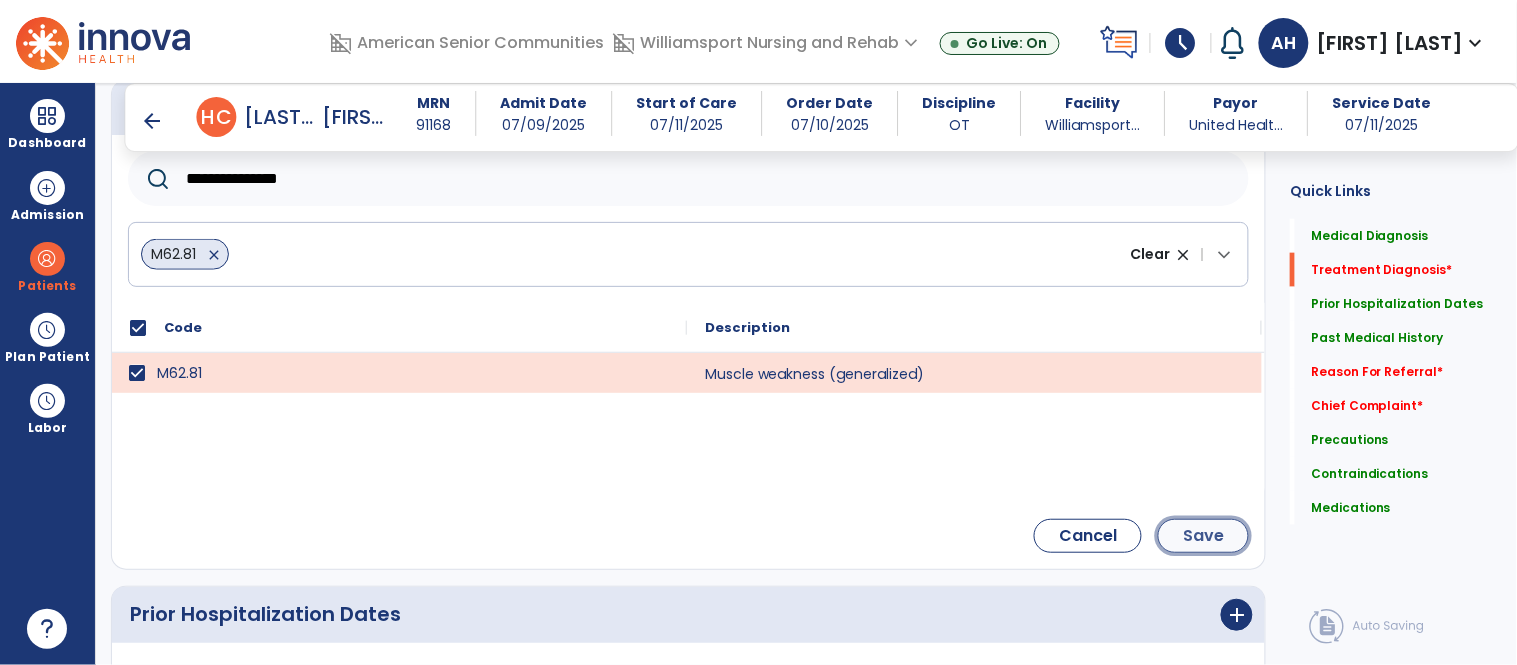 click on "Save" 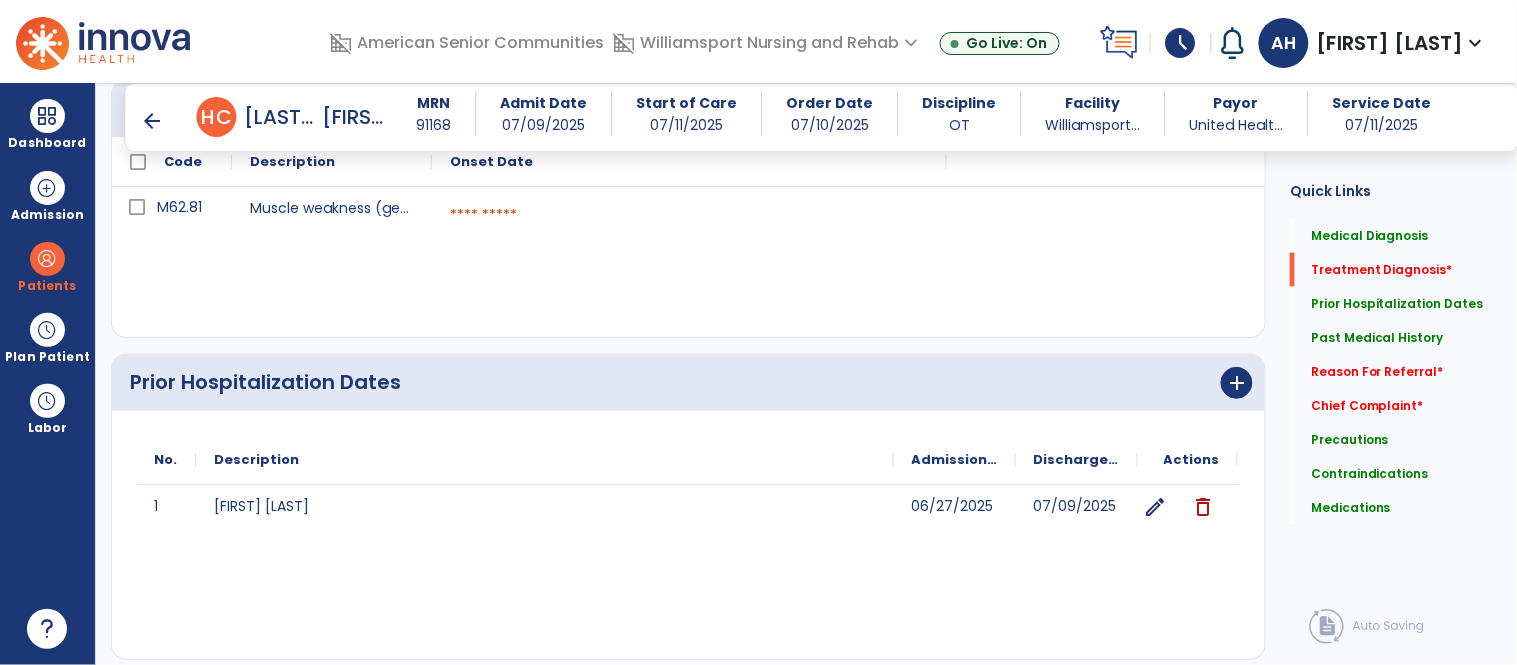click at bounding box center (689, 215) 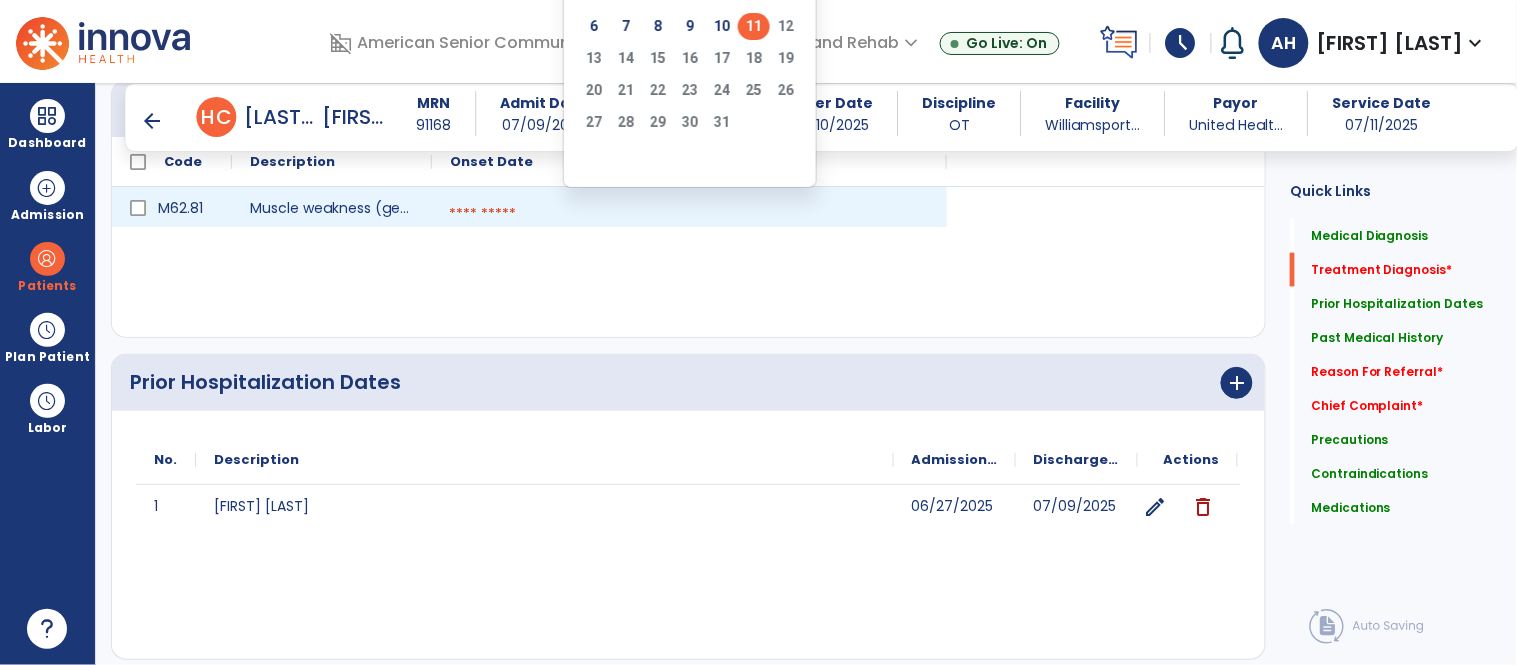 click on "11" 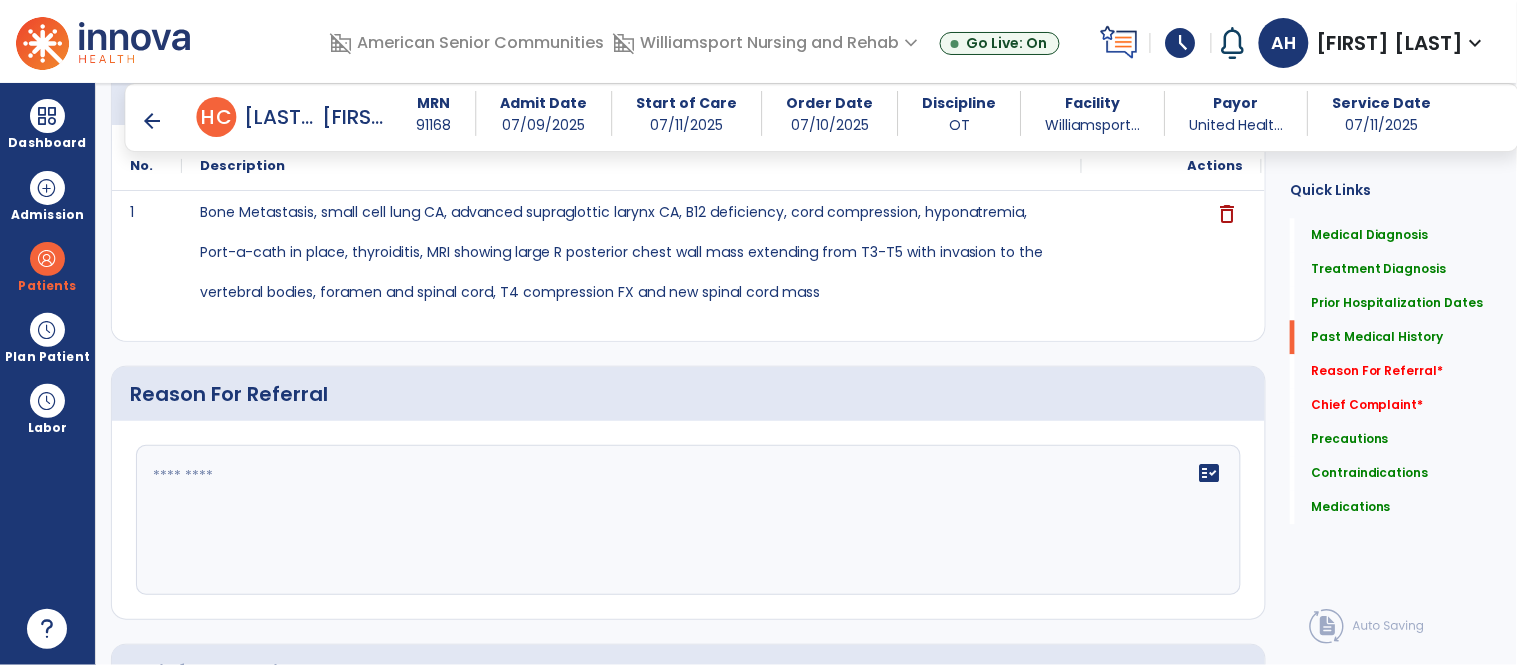 scroll, scrollTop: 1271, scrollLeft: 0, axis: vertical 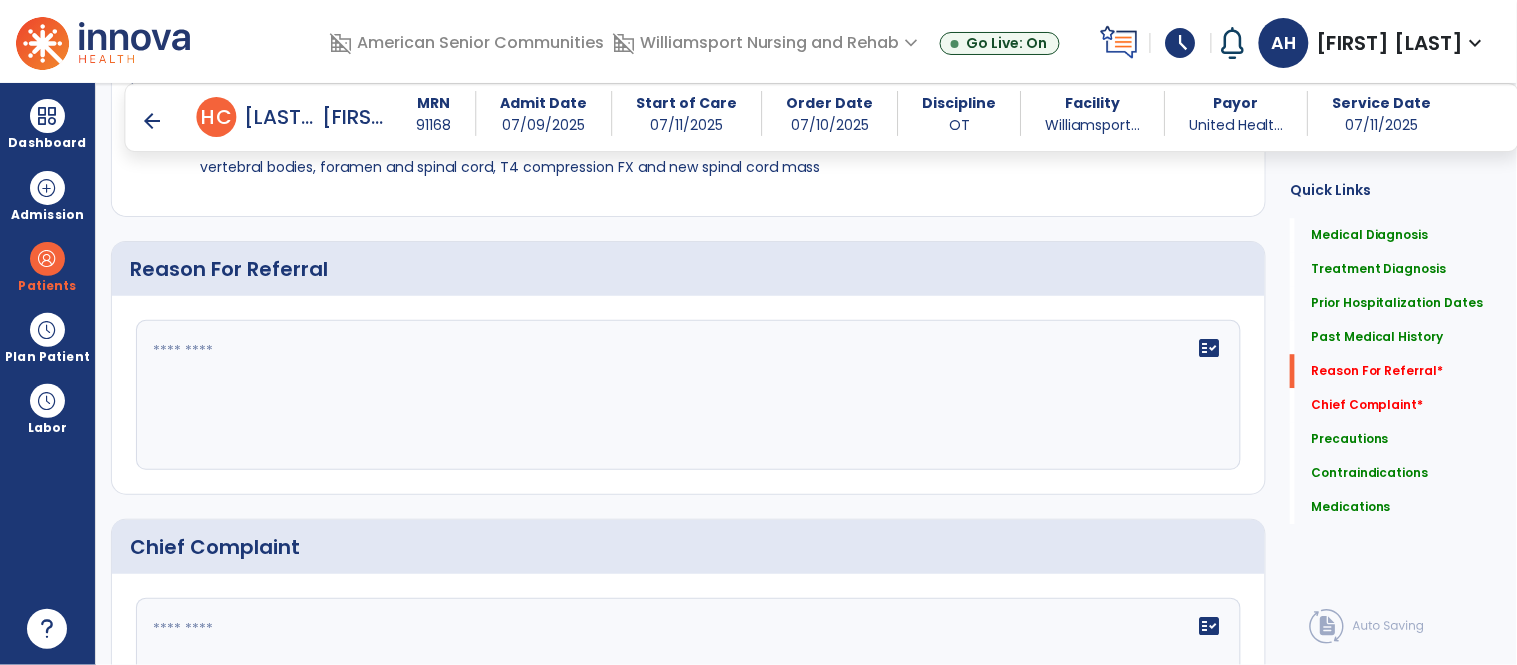 click 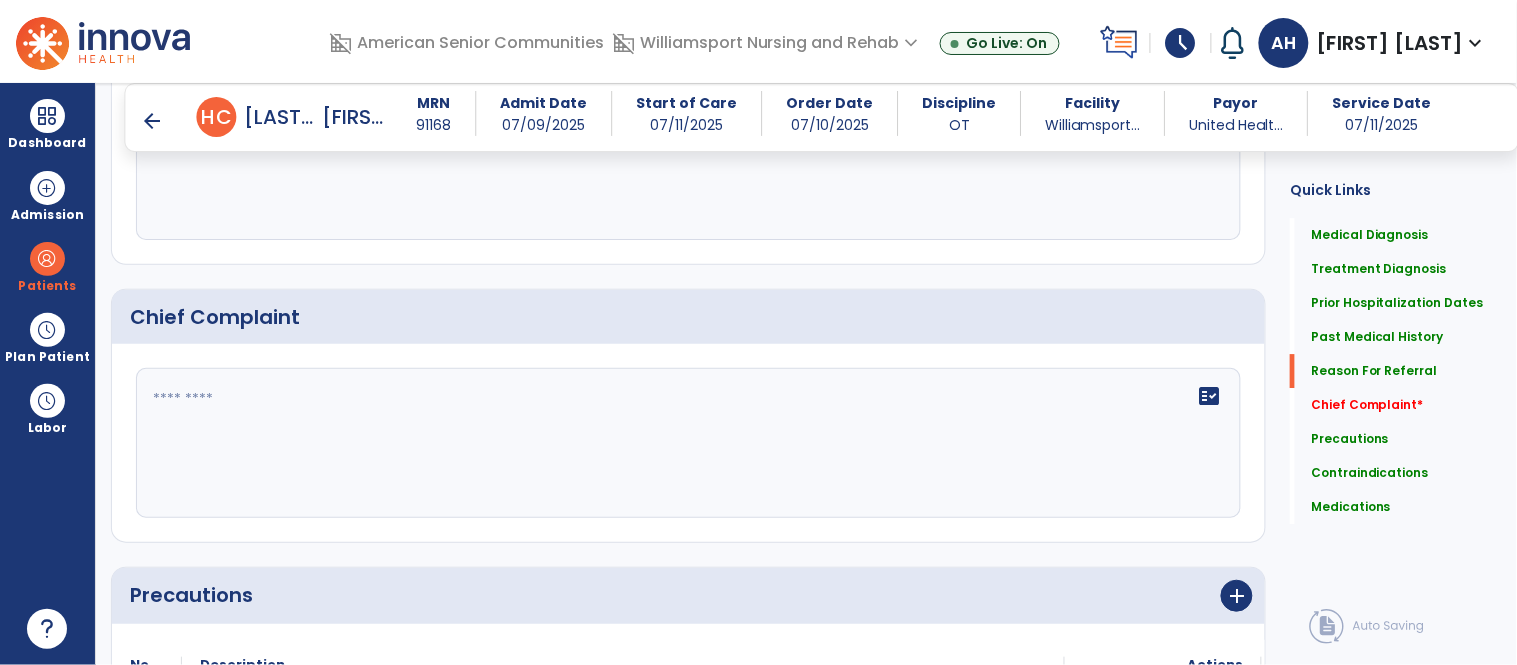 scroll, scrollTop: 1502, scrollLeft: 0, axis: vertical 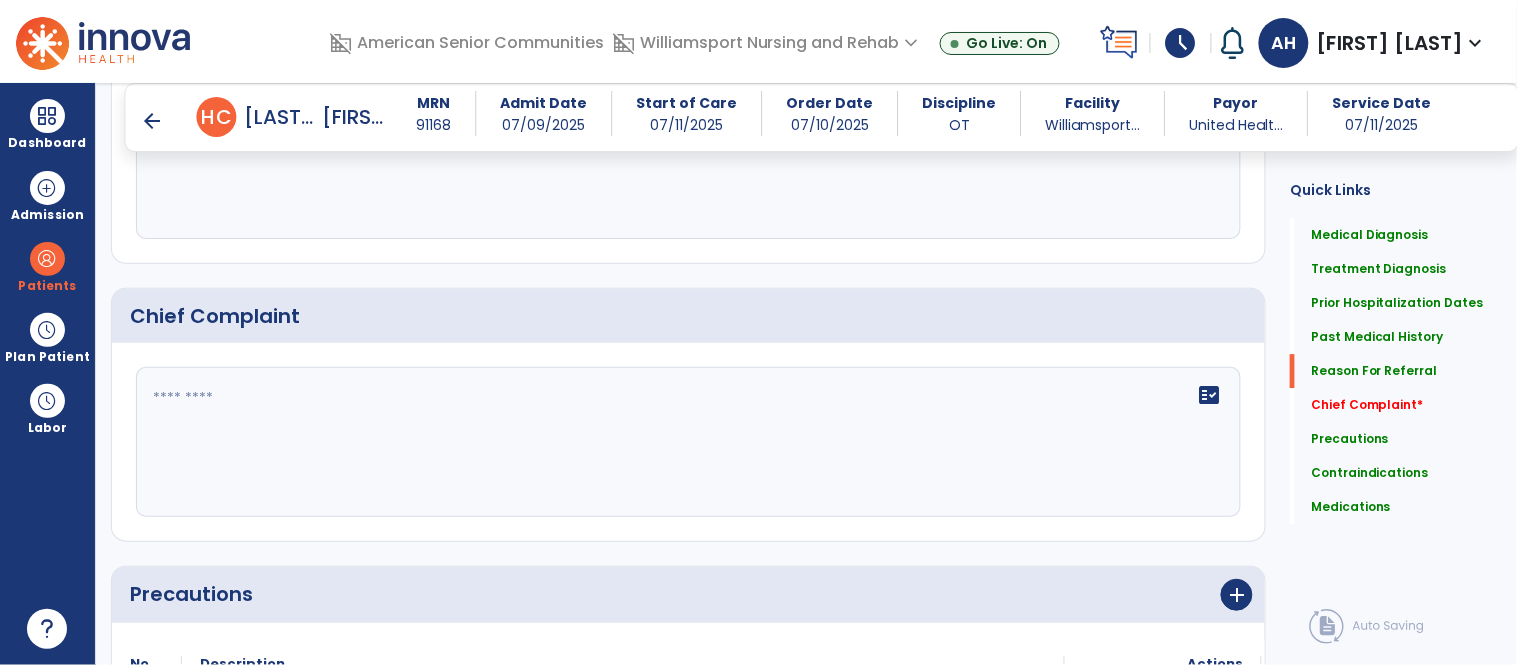 type on "**********" 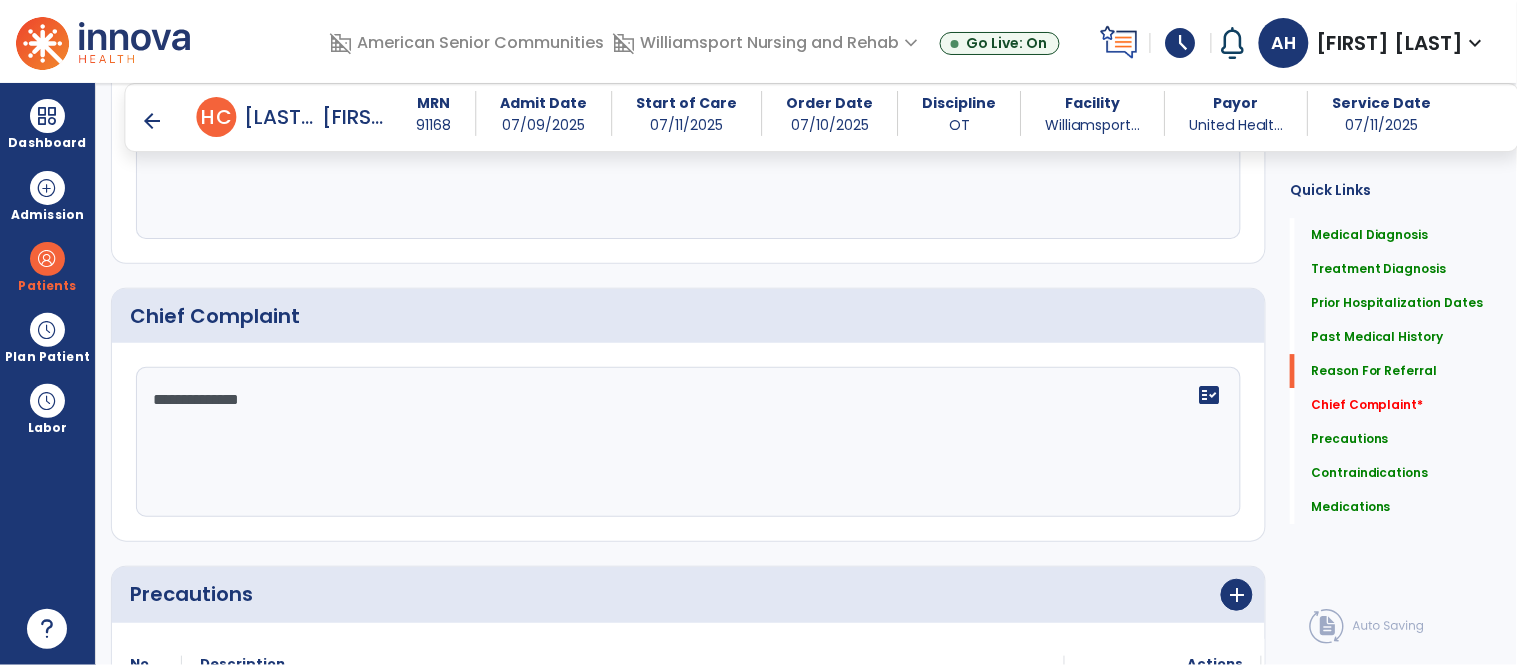 type on "**********" 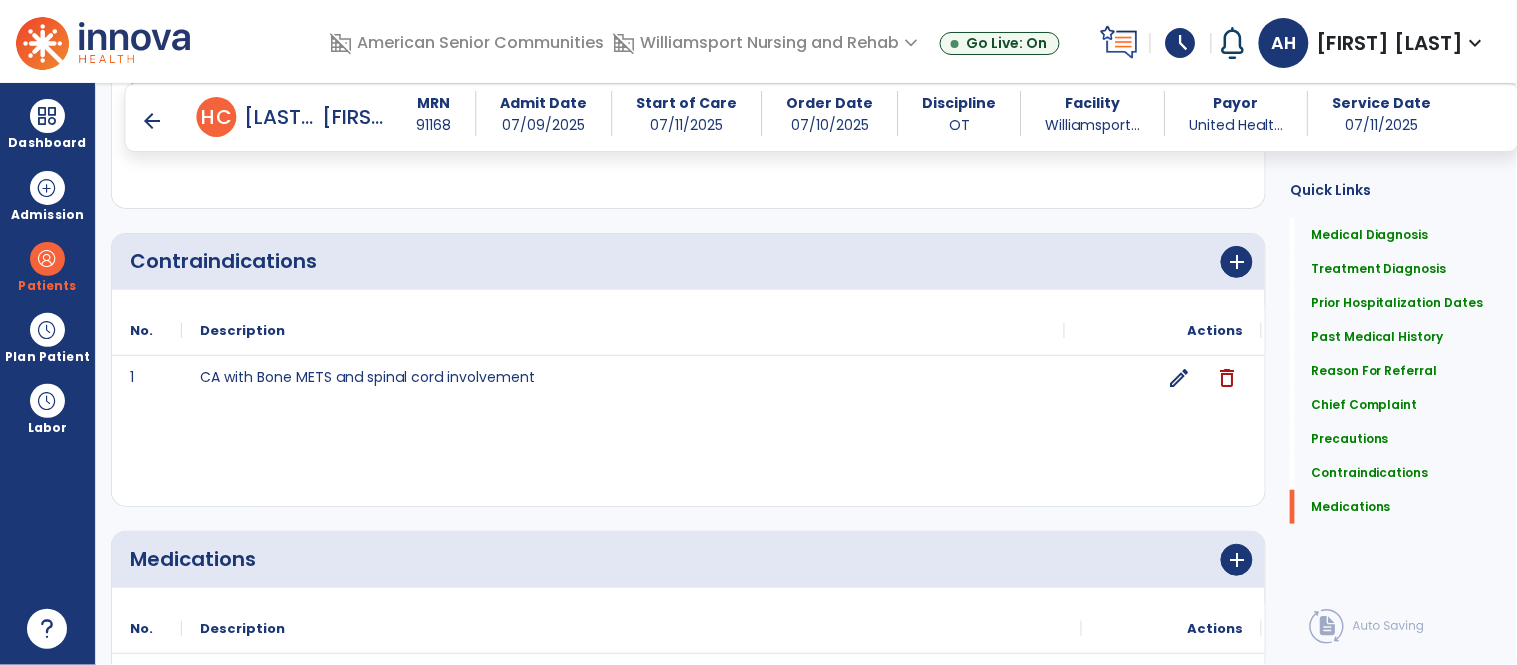 scroll, scrollTop: 2344, scrollLeft: 0, axis: vertical 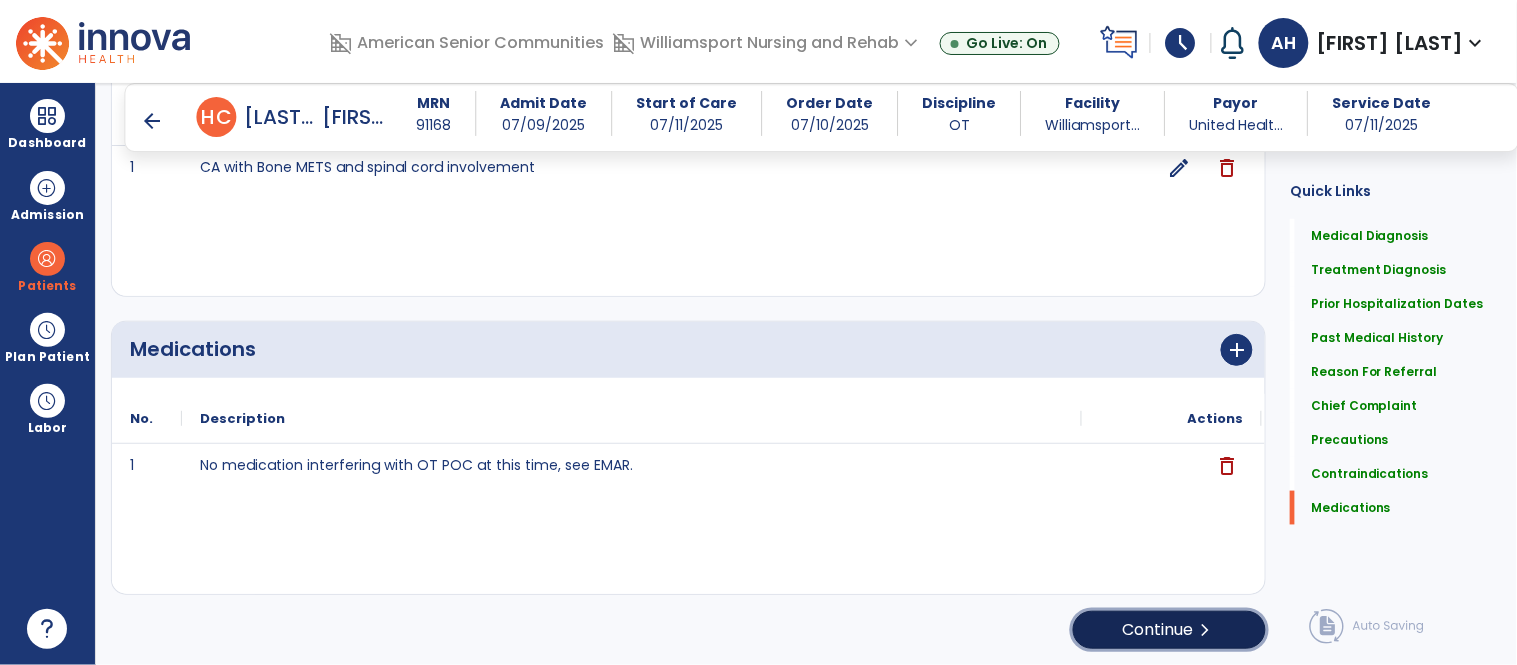 click on "chevron_right" 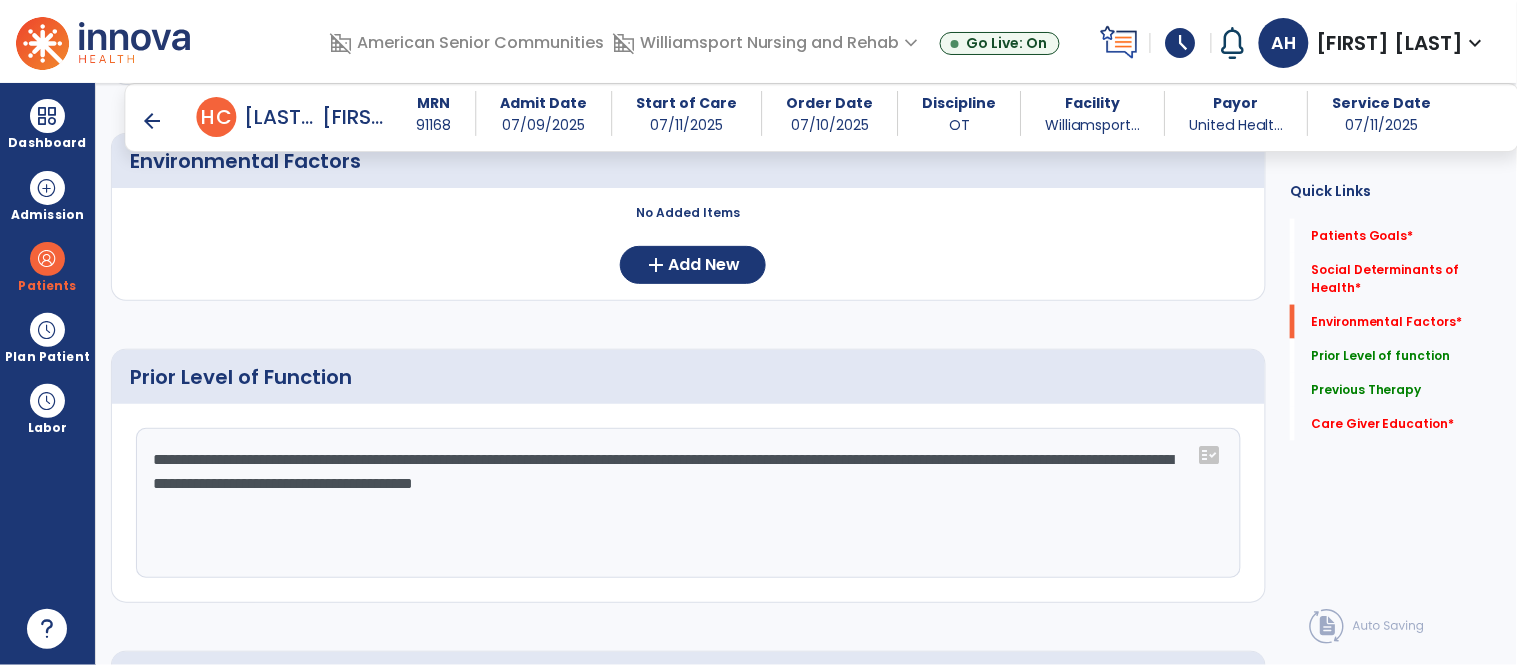 scroll, scrollTop: 628, scrollLeft: 0, axis: vertical 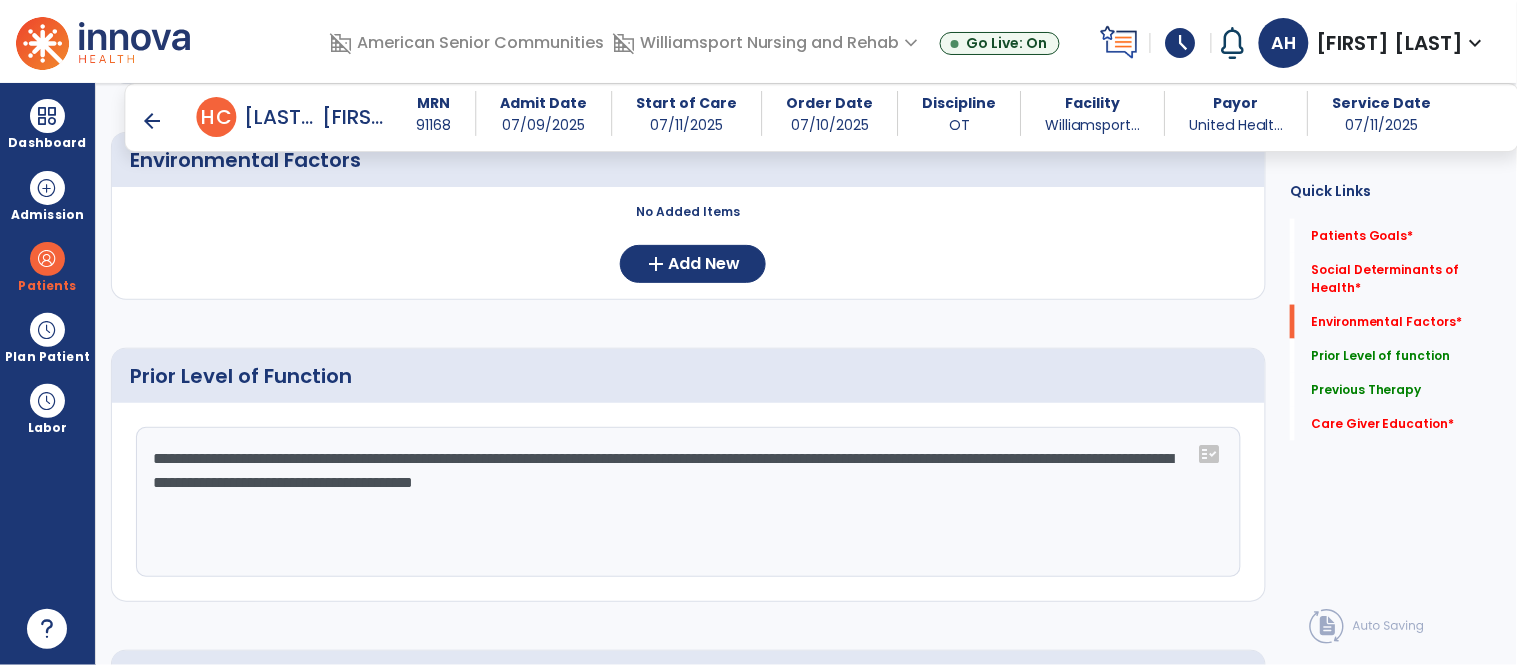 click on "**********" 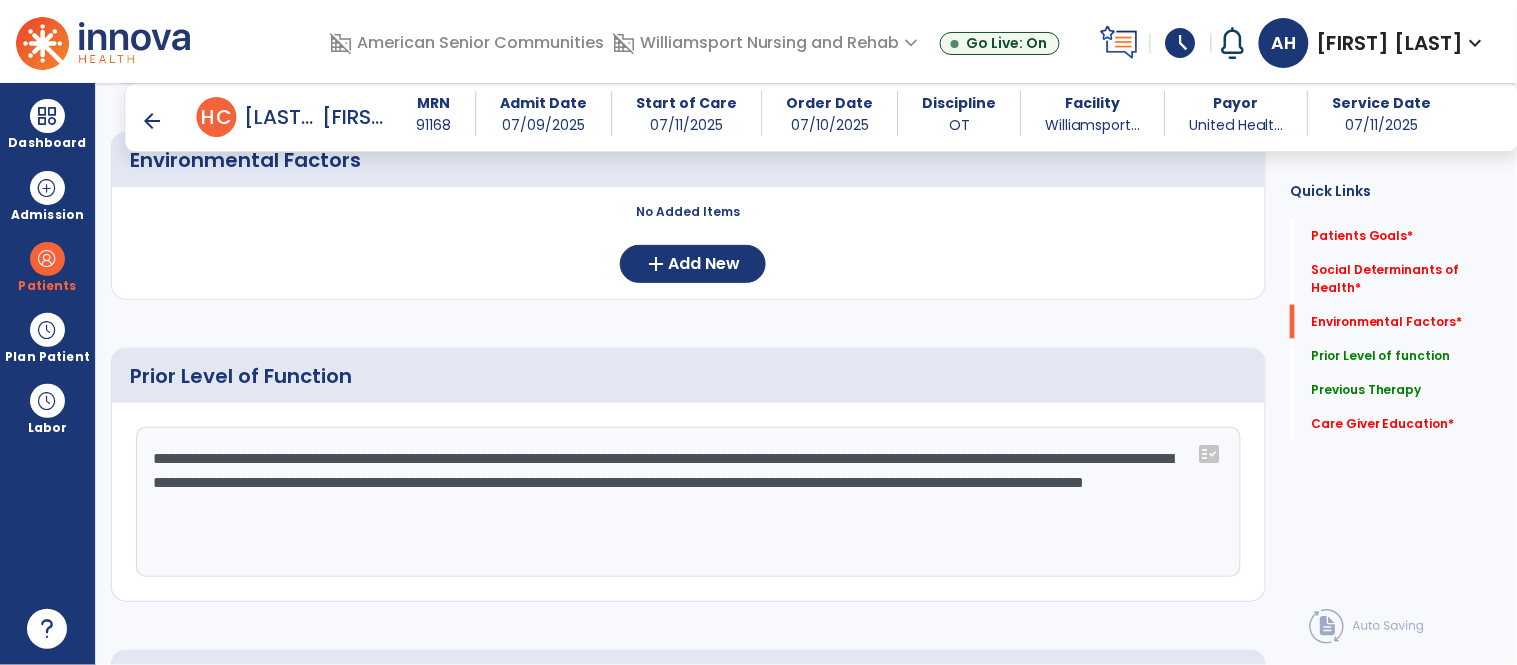 click on "**********" 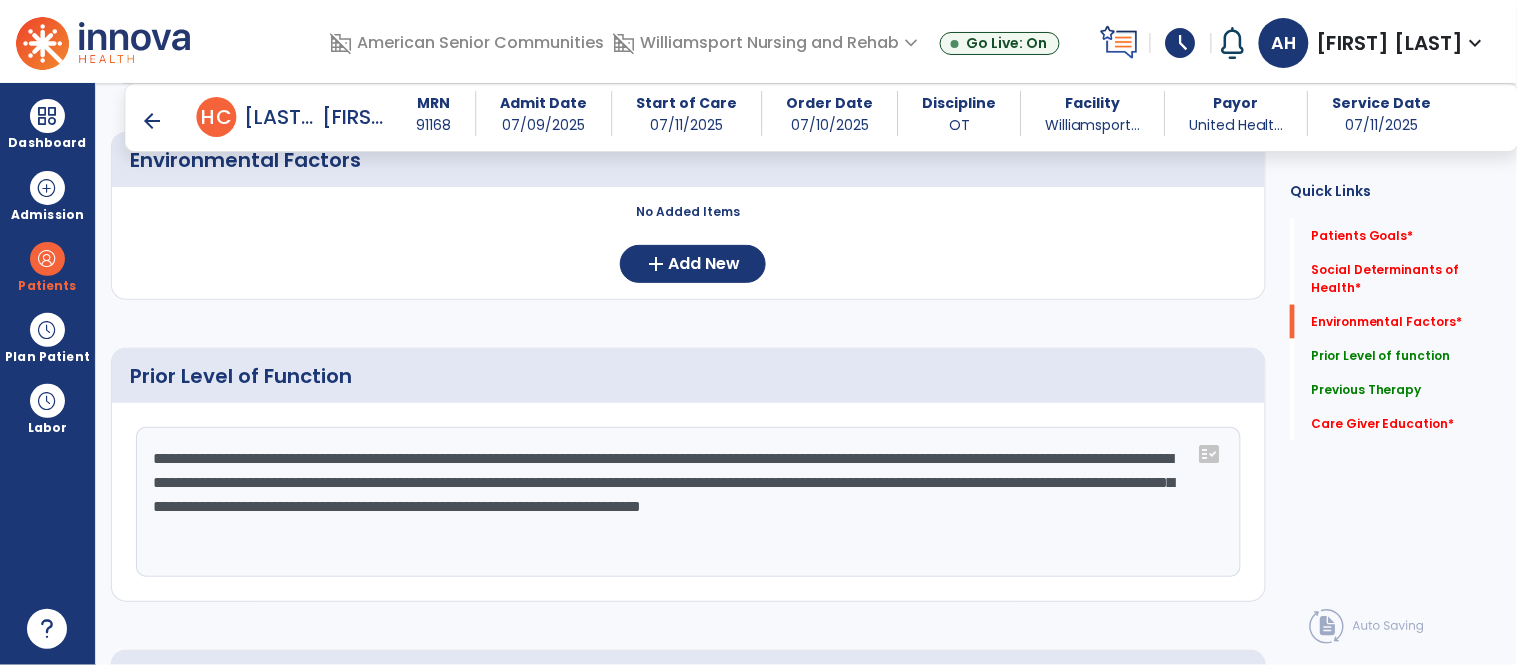 click on "**********" 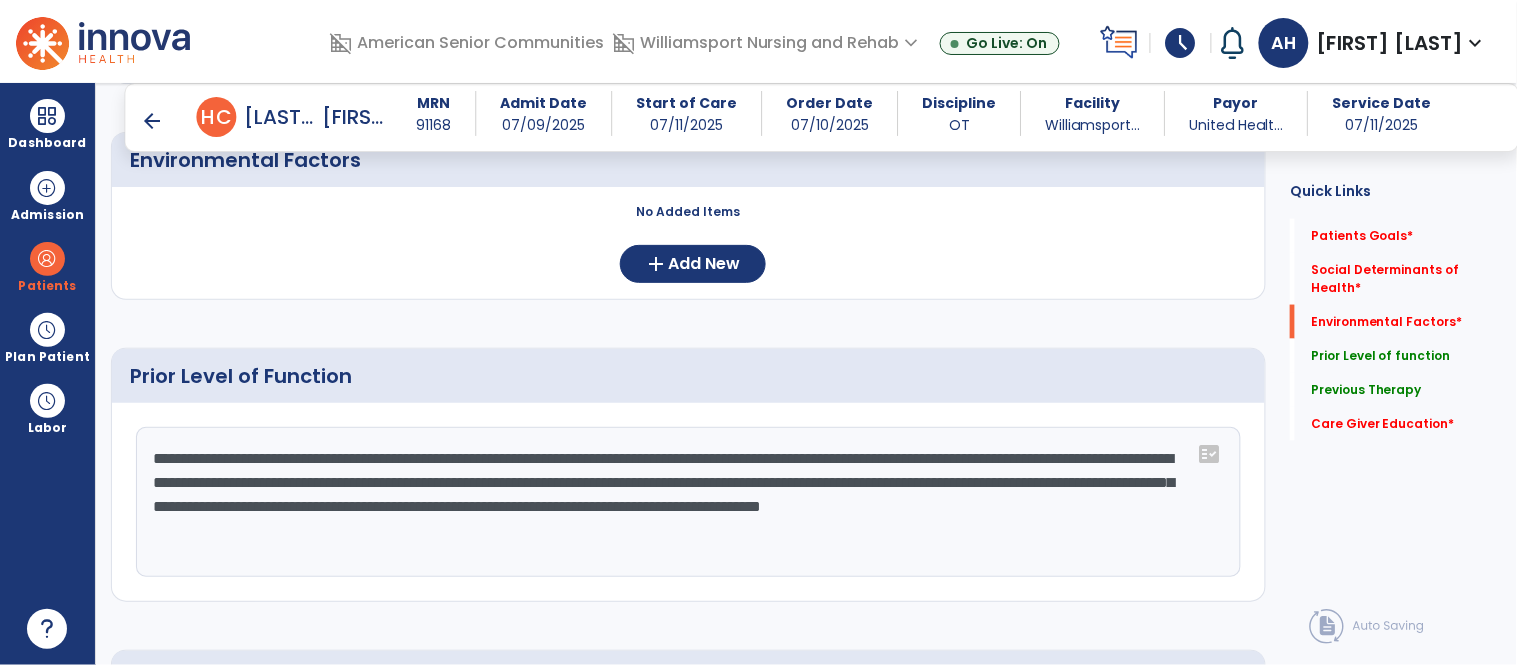 click on "**********" 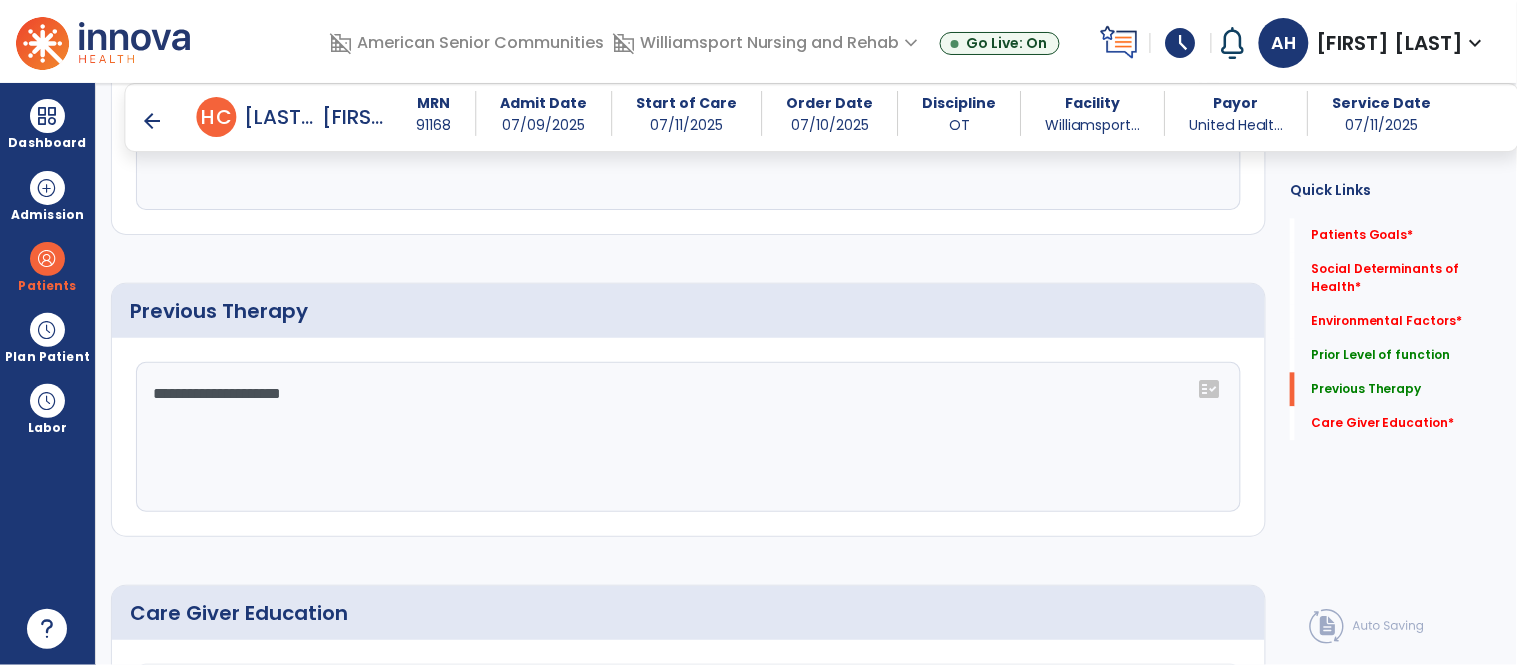 scroll, scrollTop: 1004, scrollLeft: 0, axis: vertical 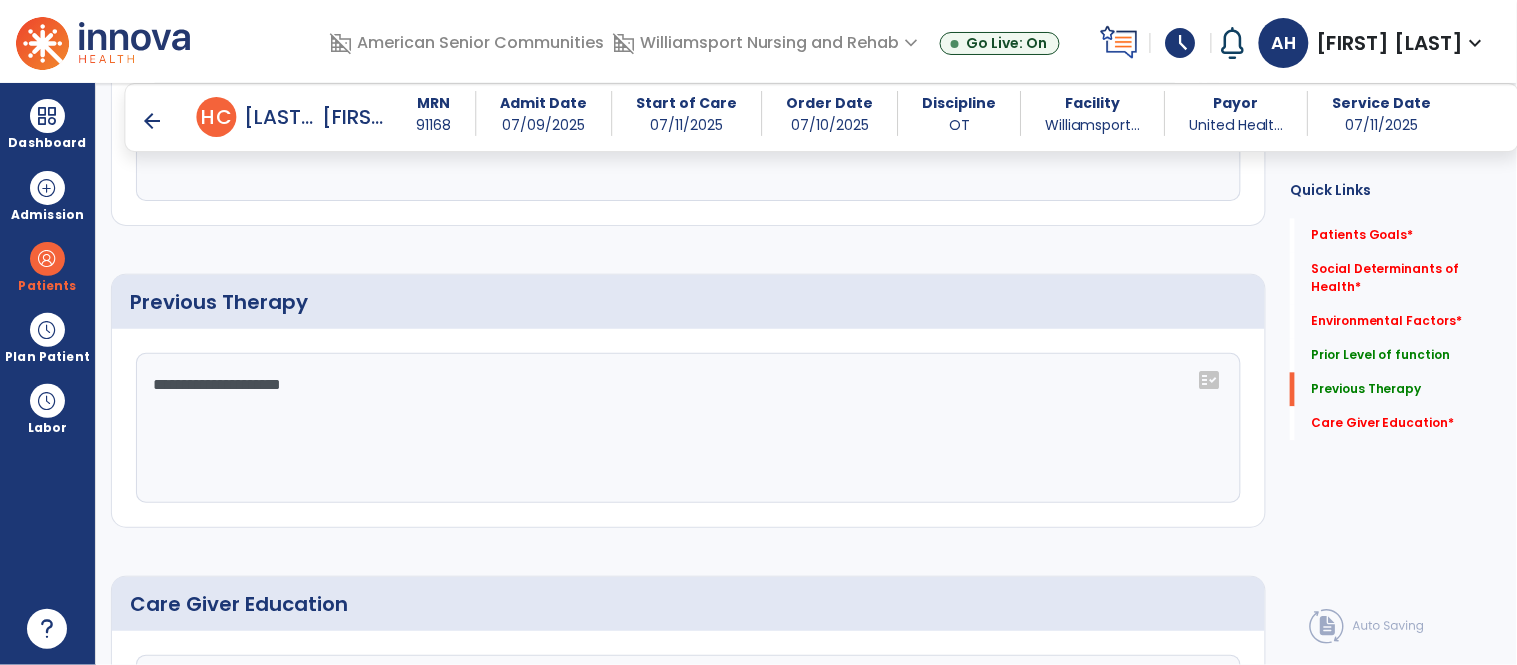 type on "**********" 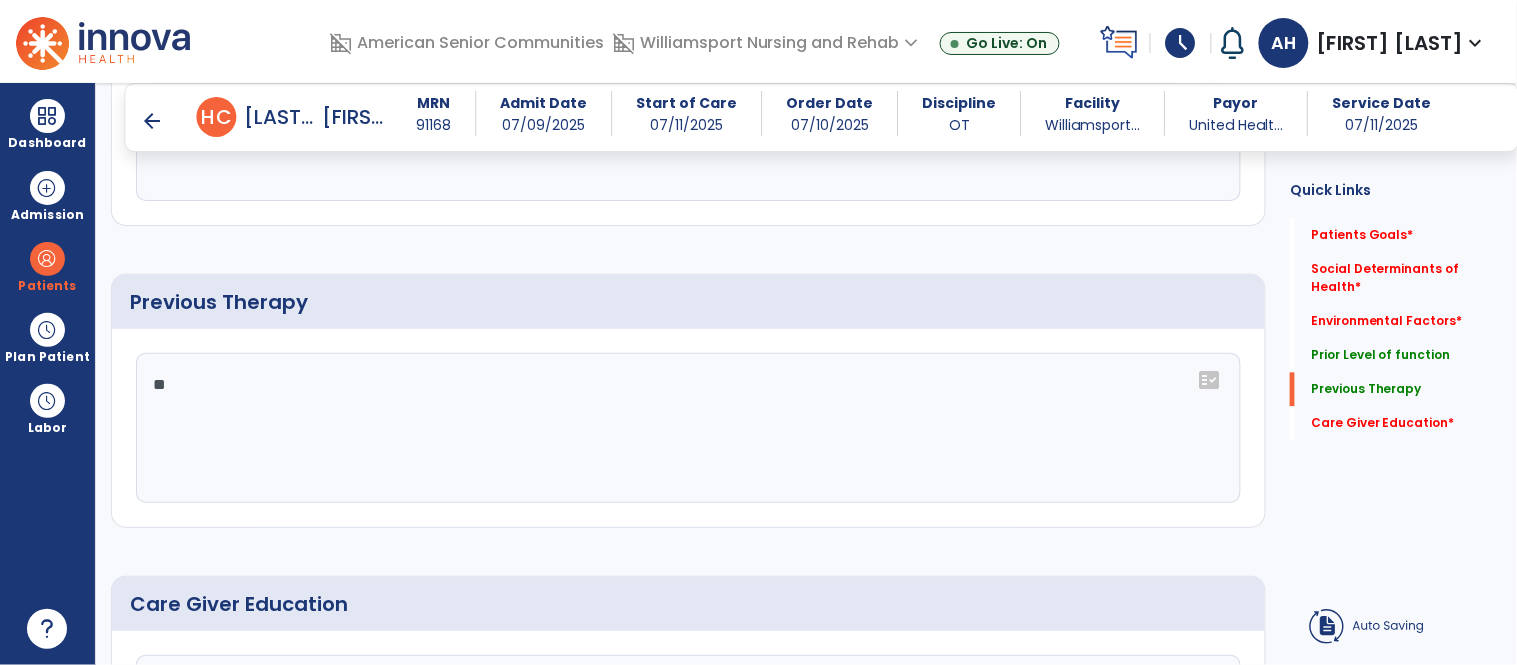 type on "*" 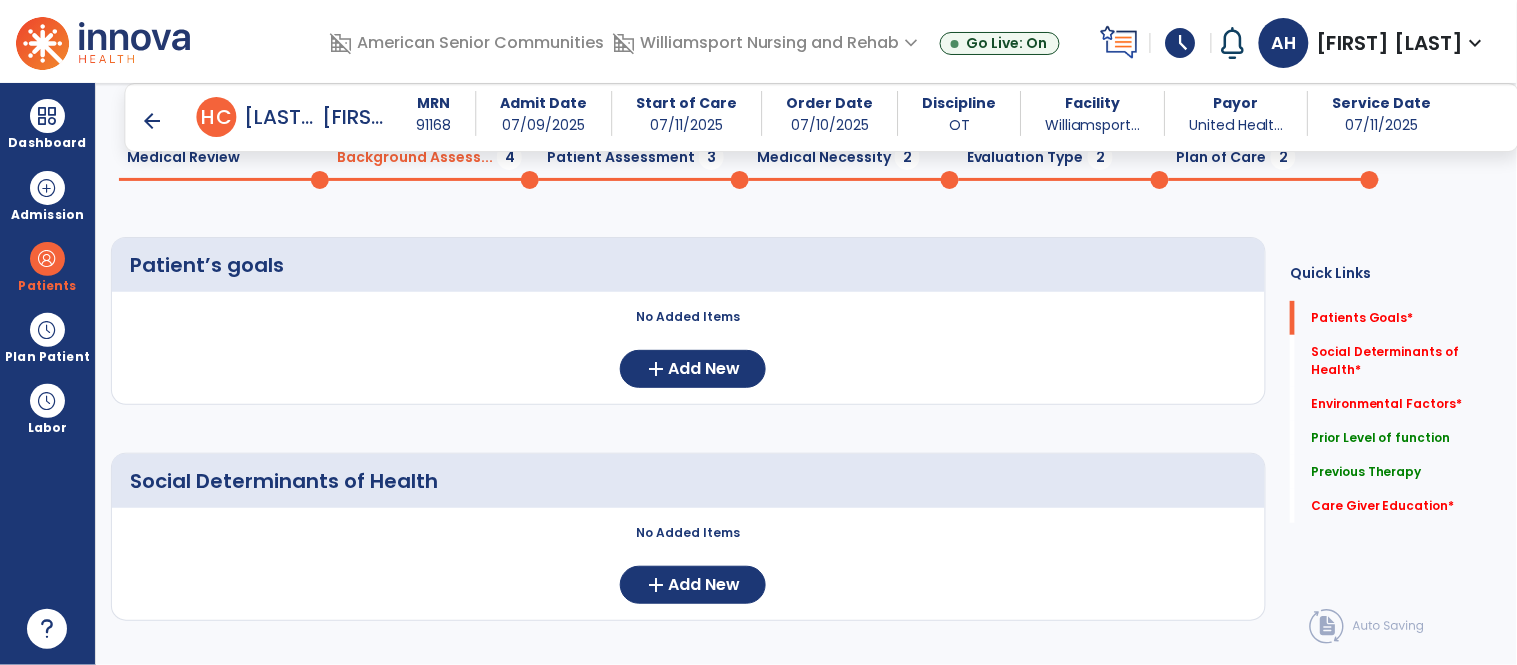 scroll, scrollTop: 115, scrollLeft: 0, axis: vertical 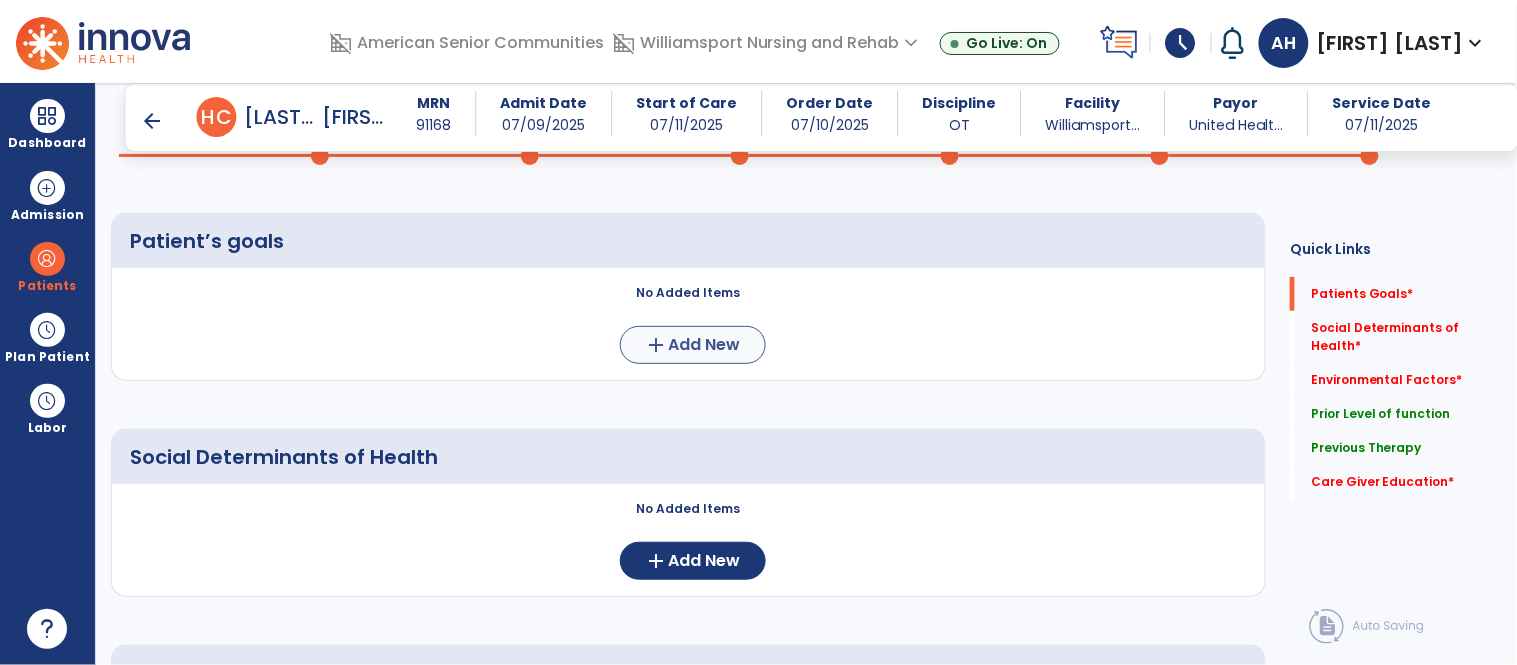 type on "**********" 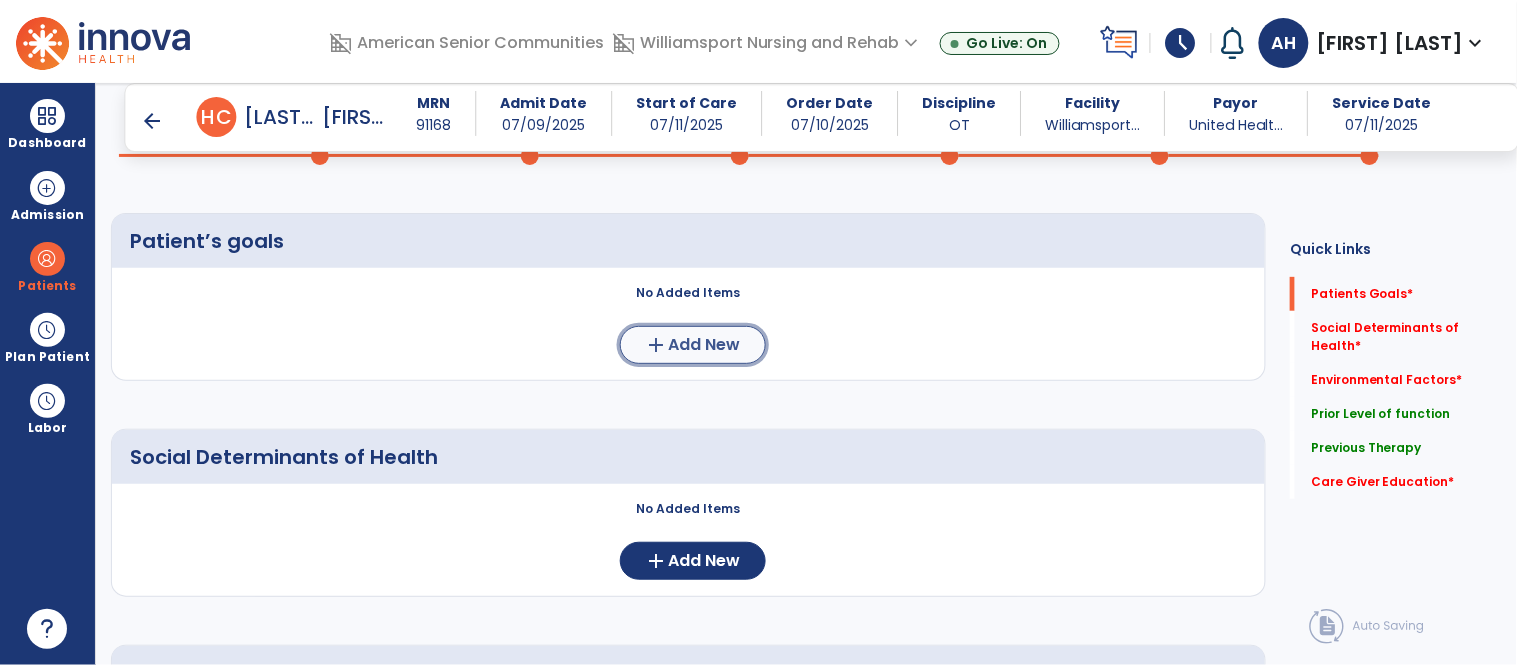 click on "Add New" 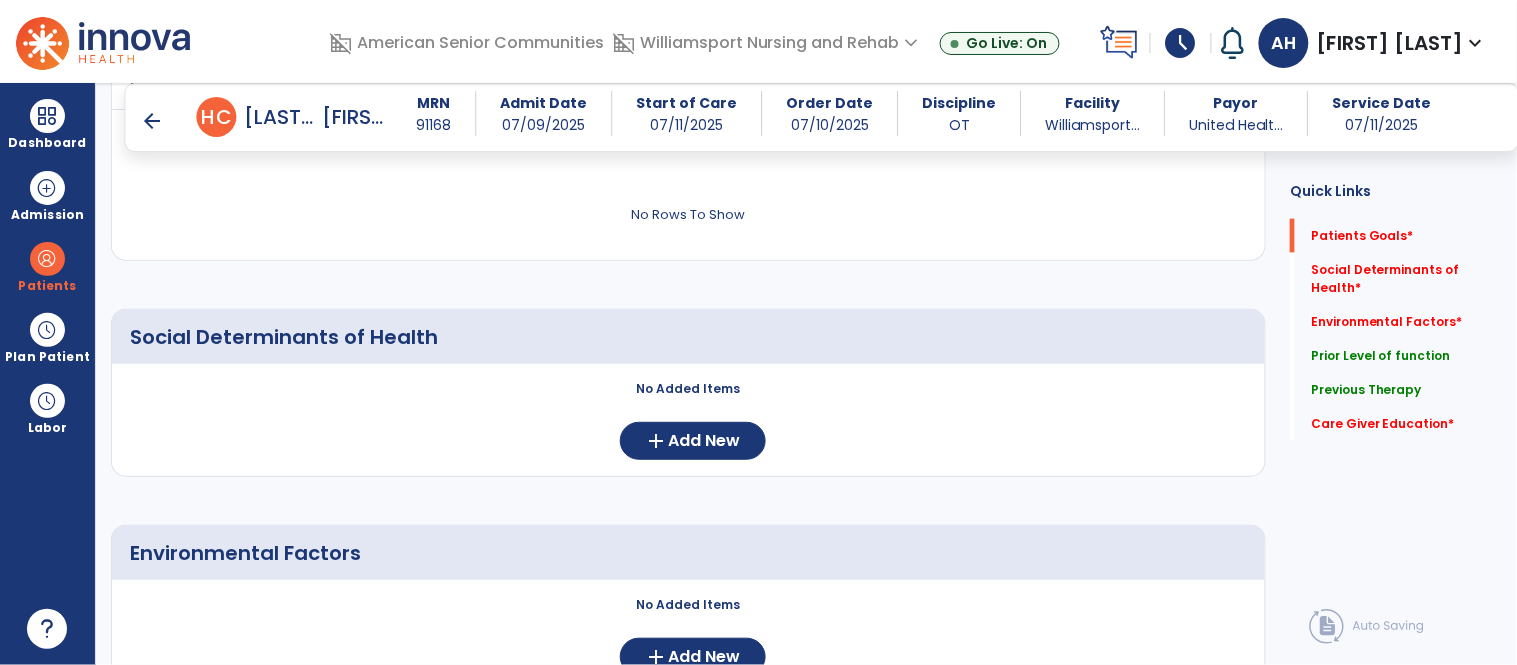 scroll, scrollTop: 620, scrollLeft: 0, axis: vertical 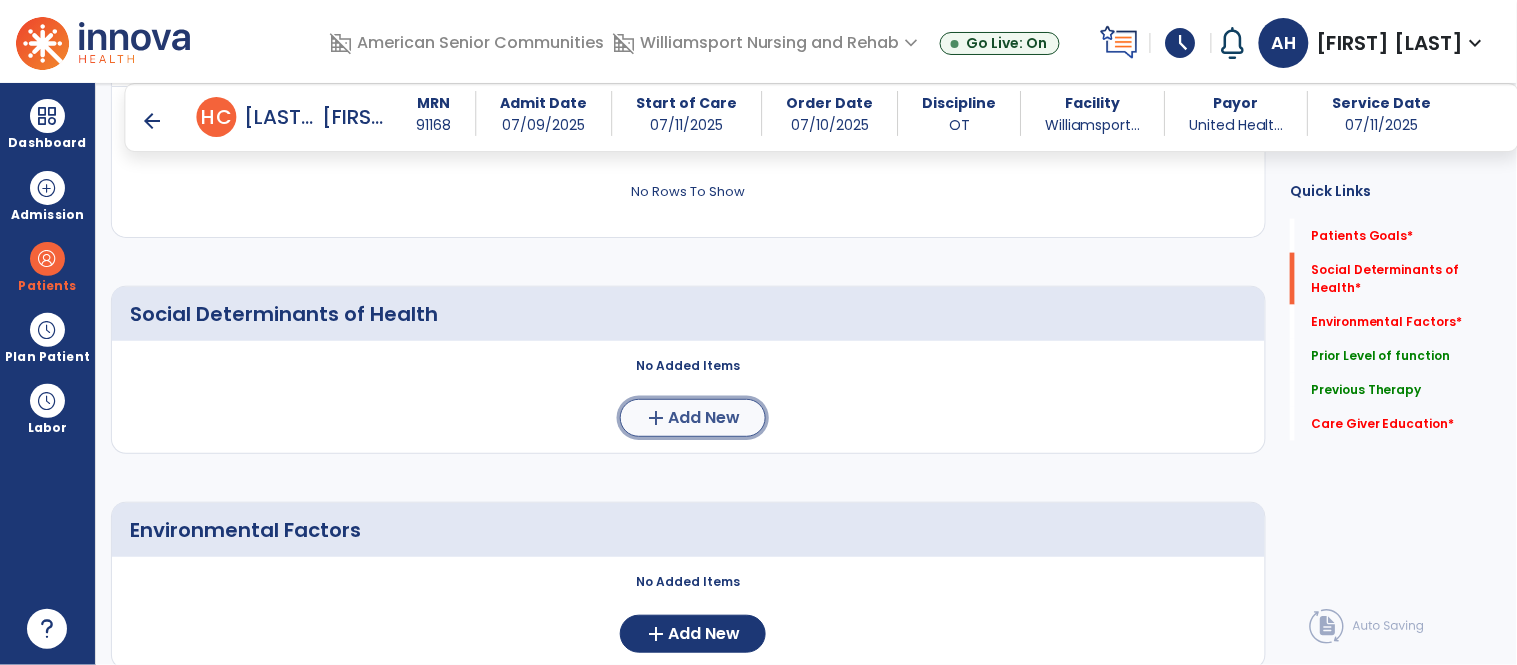 click on "Add New" 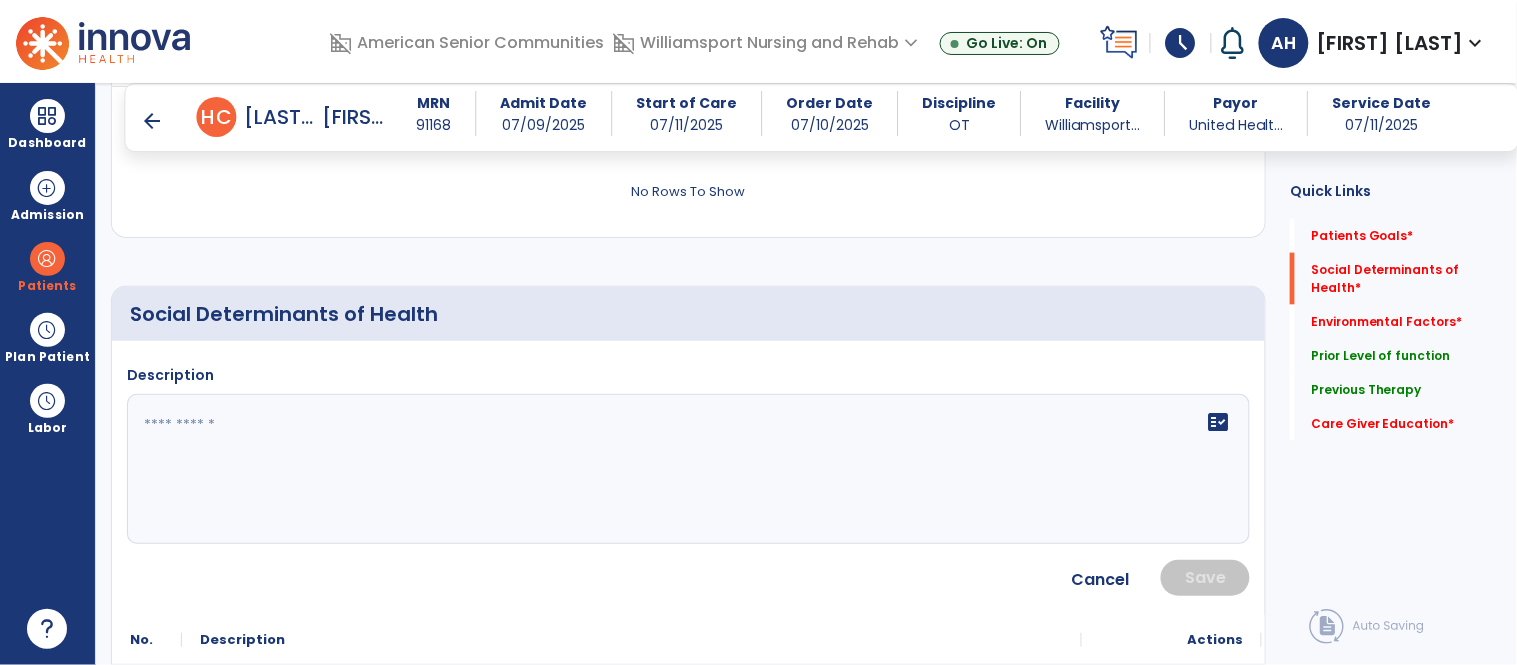 click 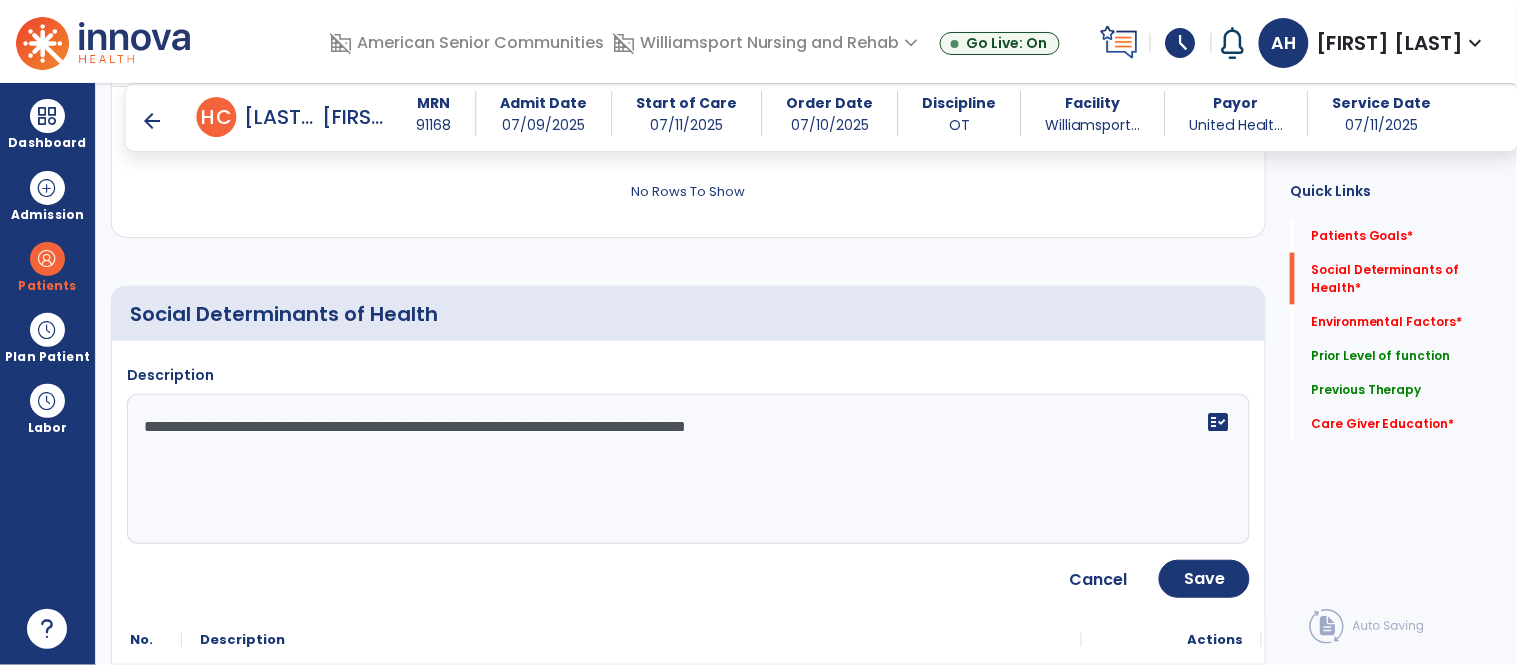 type on "**********" 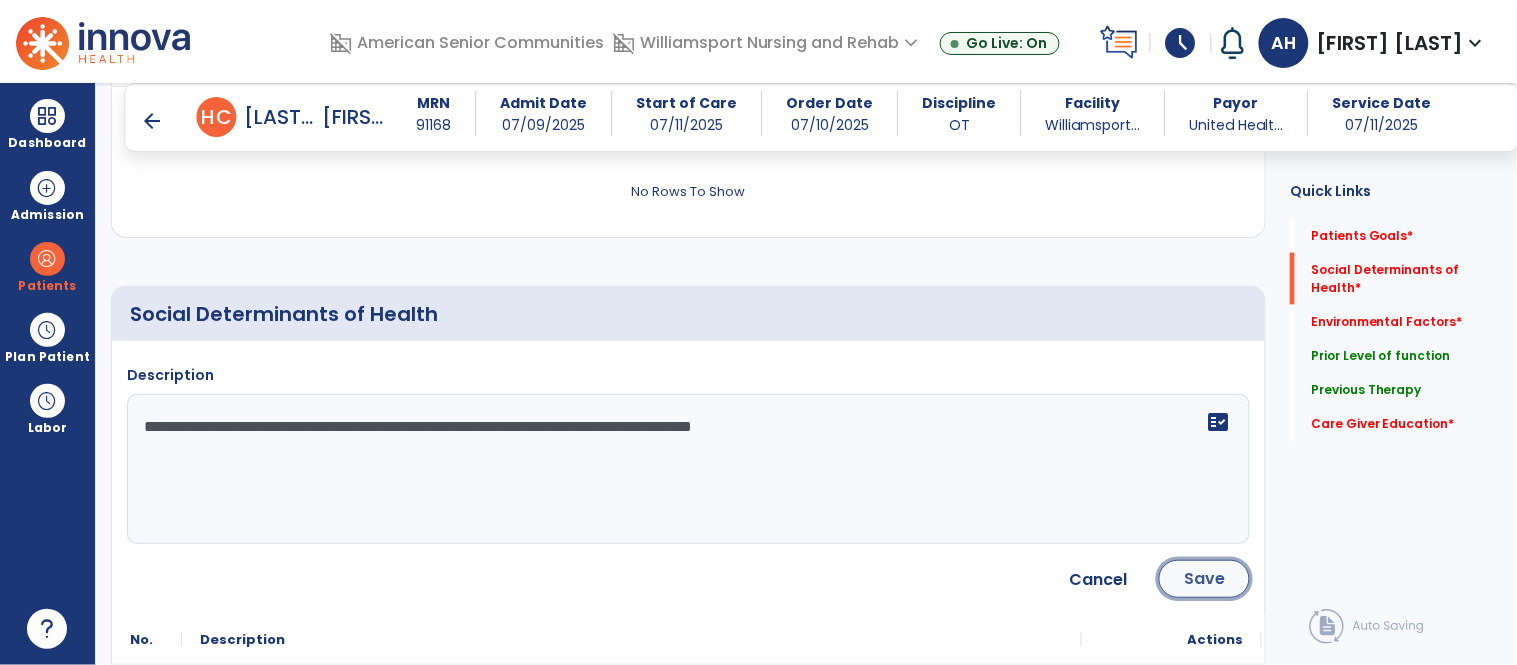 click on "Save" 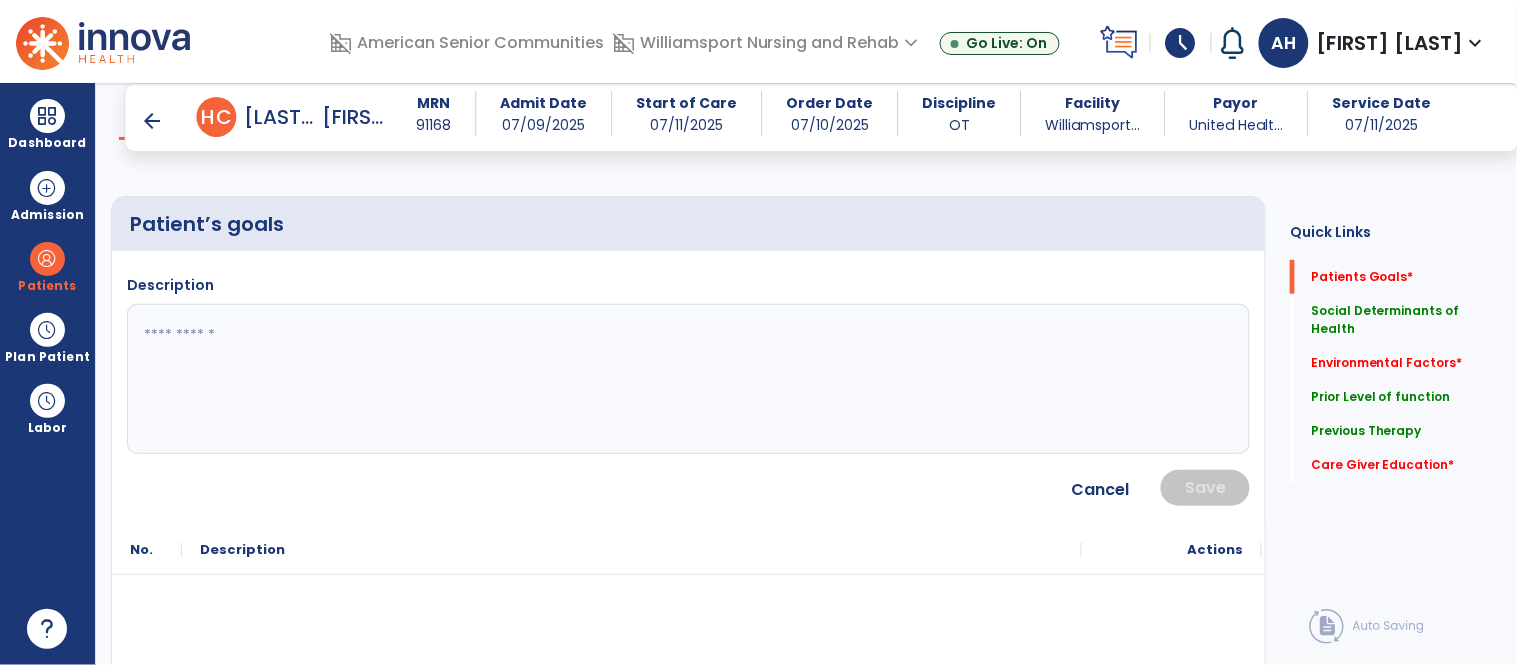 scroll, scrollTop: 123, scrollLeft: 0, axis: vertical 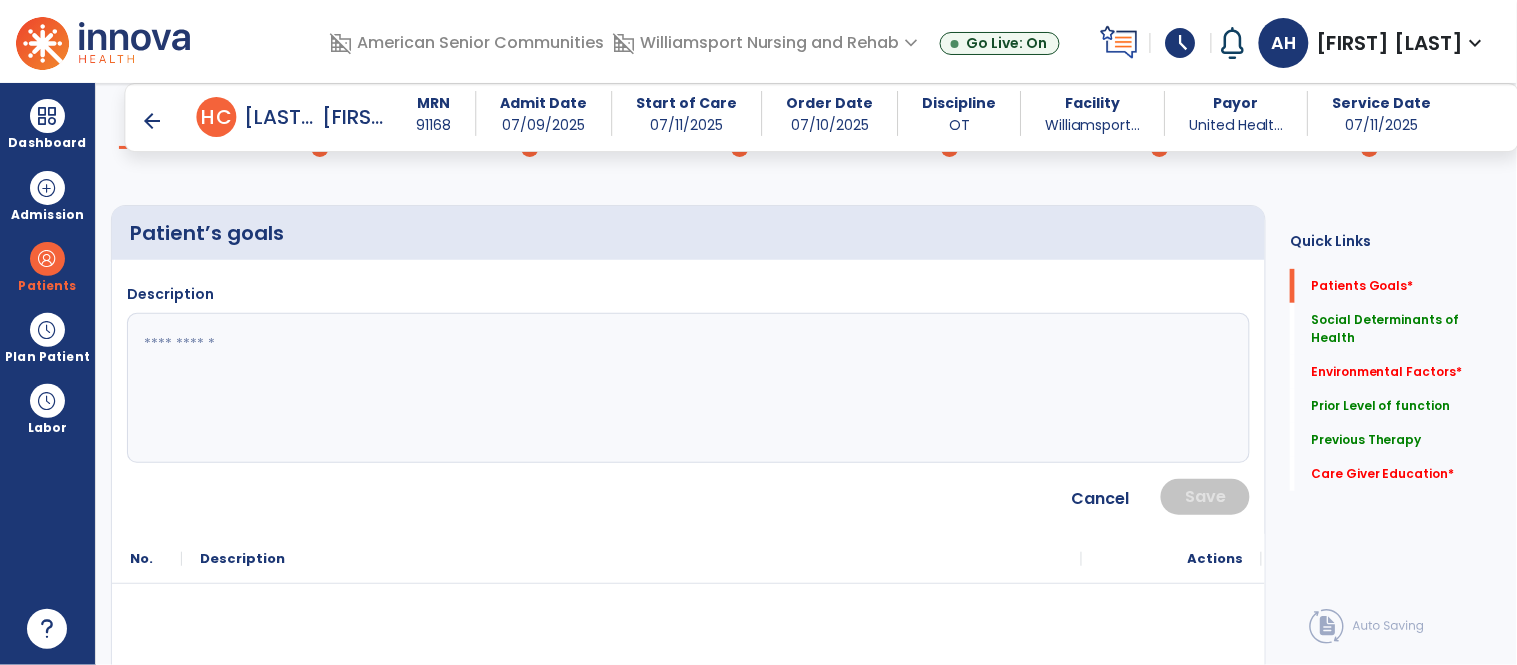 click 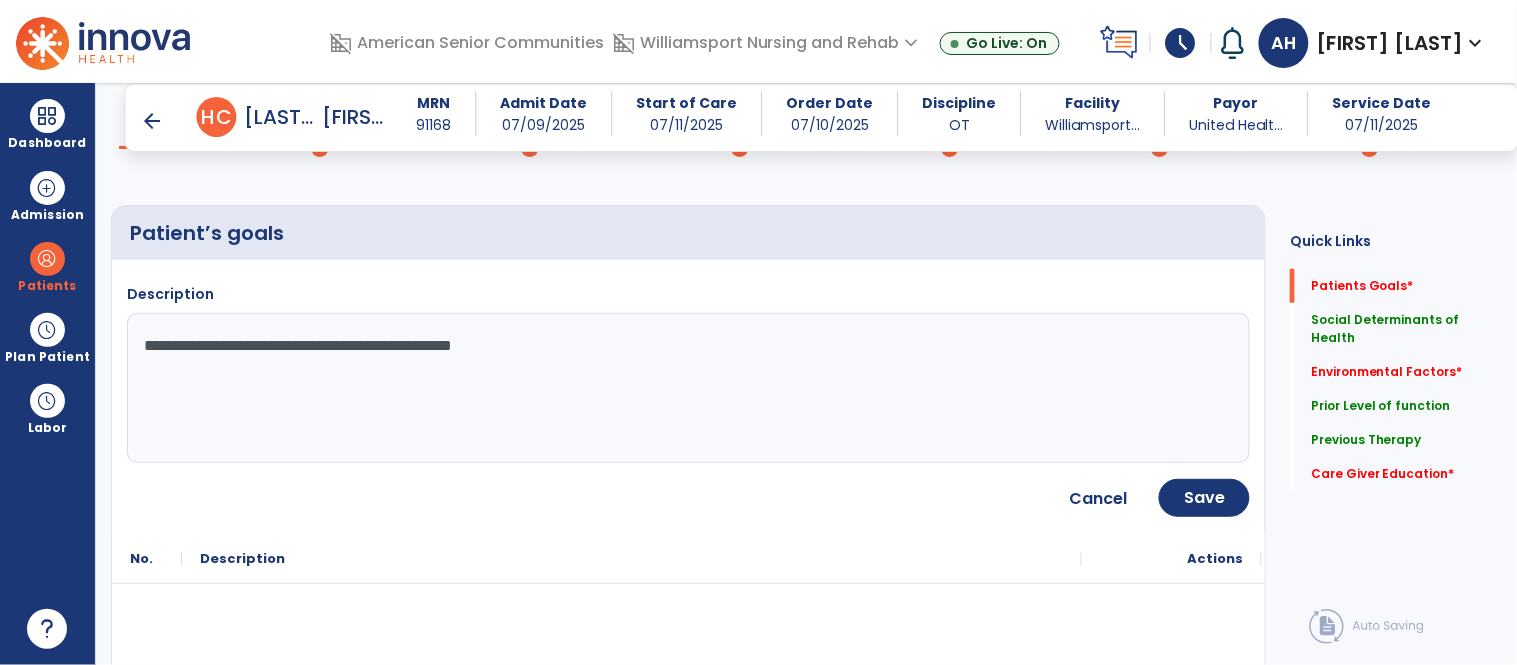 type on "**********" 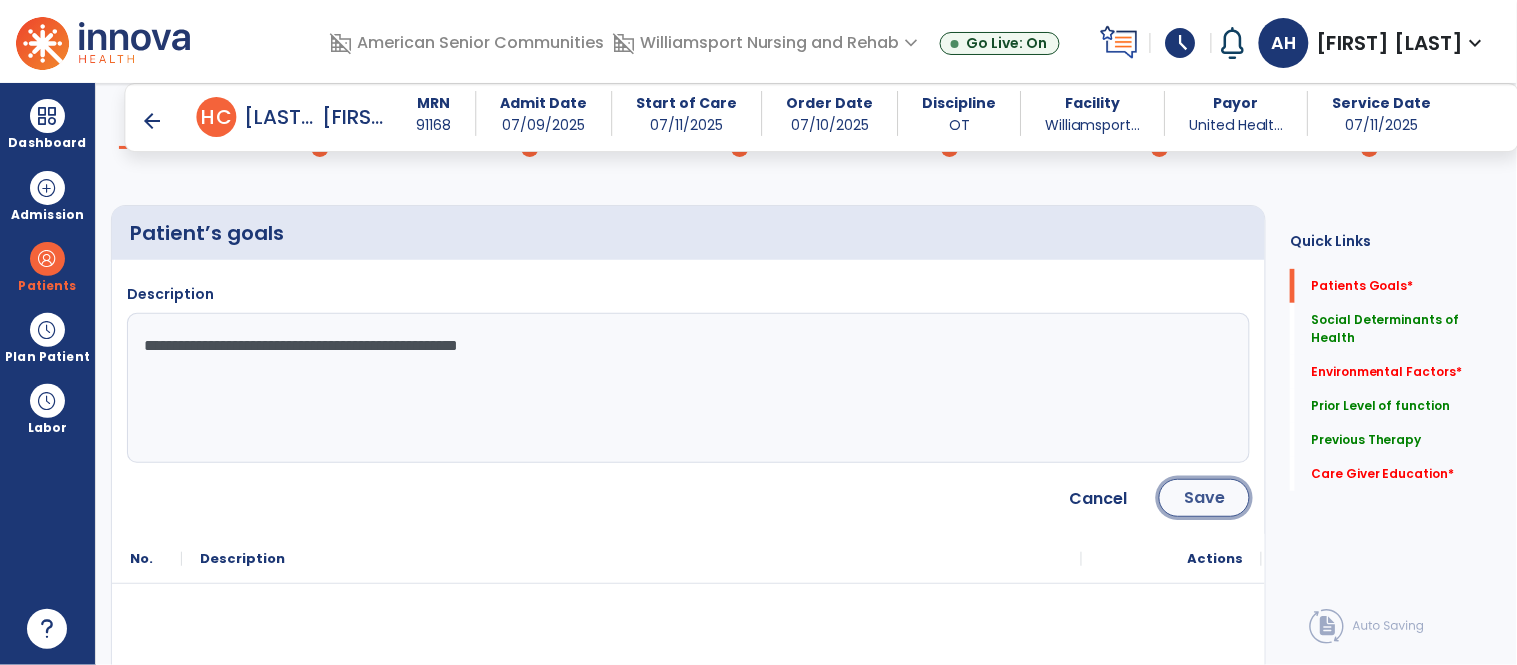 click on "Save" 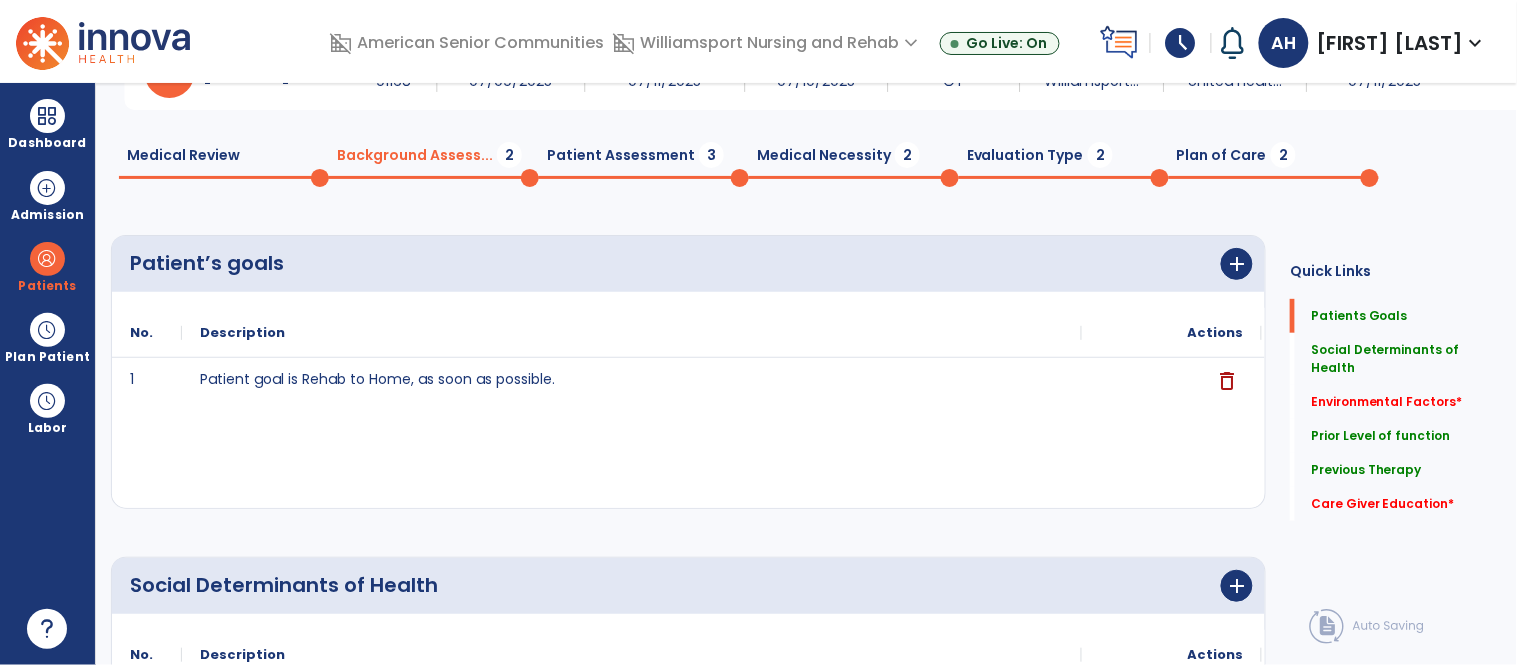 scroll, scrollTop: 0, scrollLeft: 0, axis: both 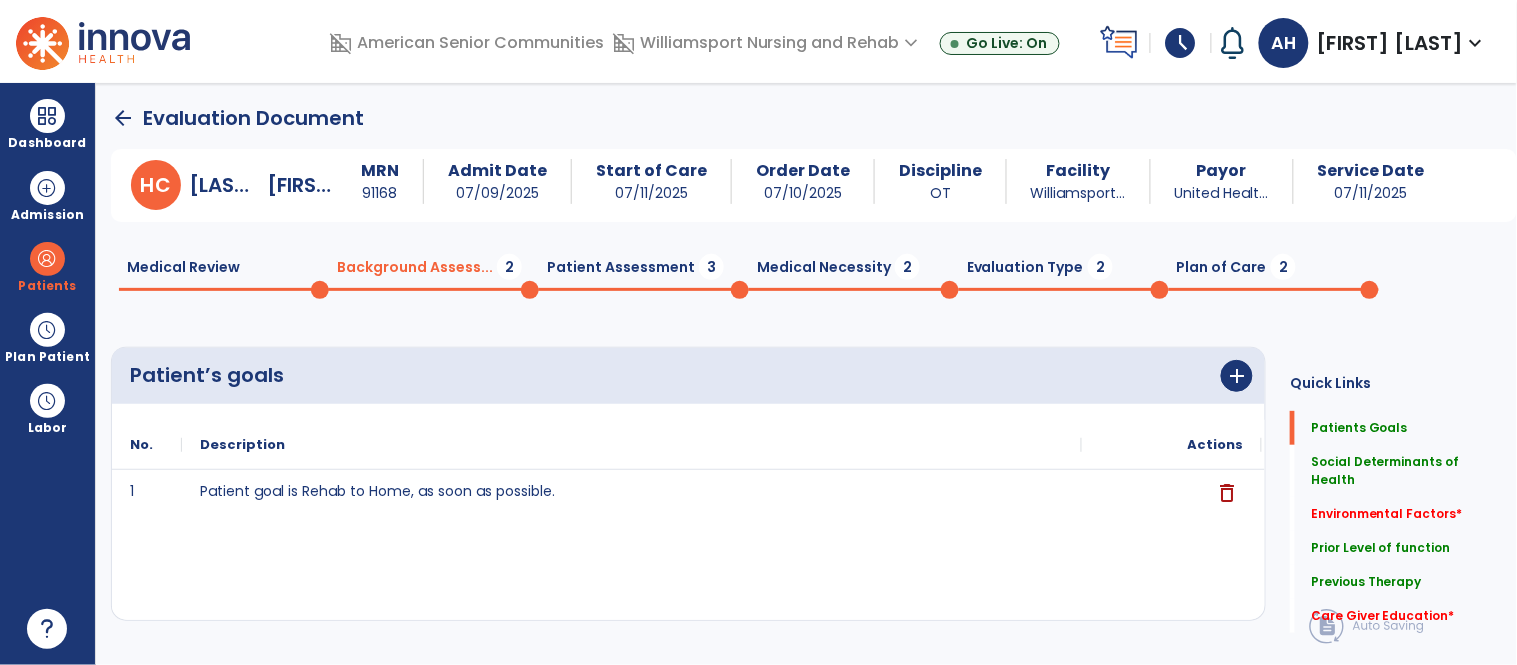 click on "Medical Review  0" 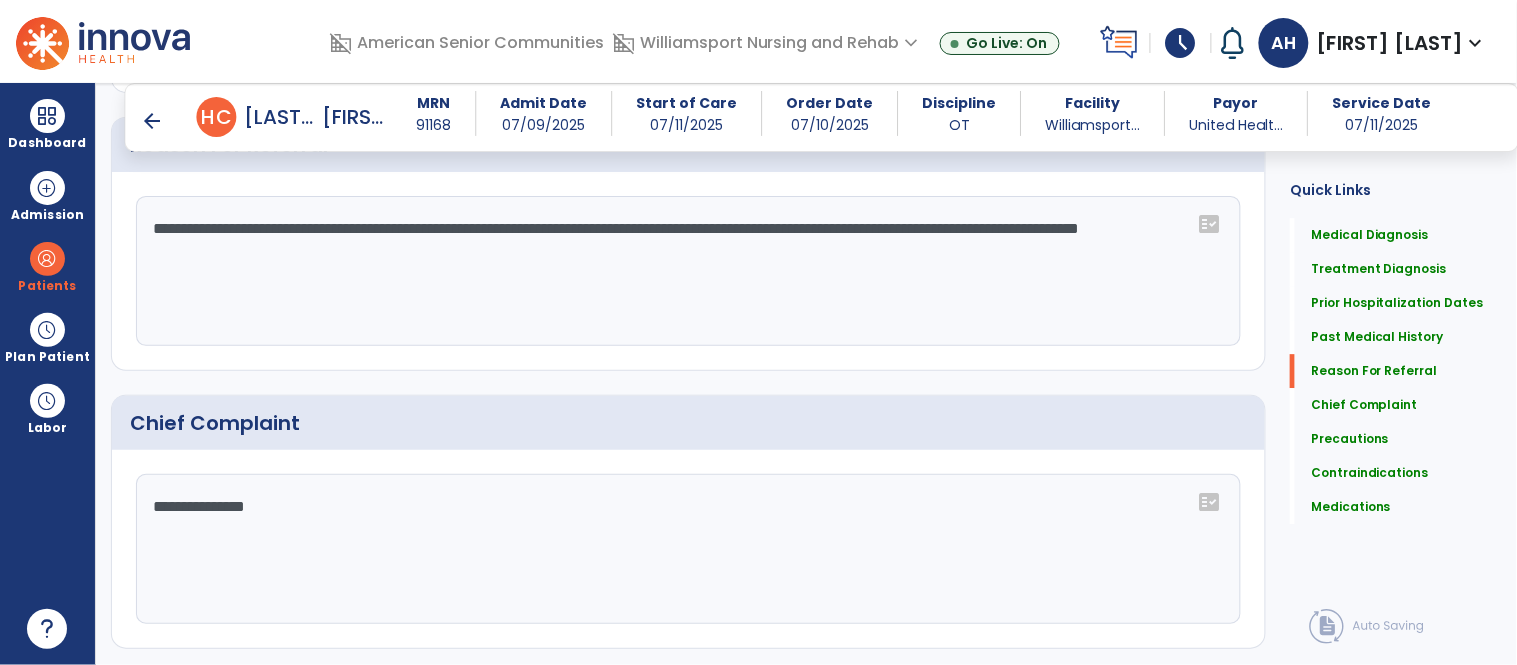 scroll, scrollTop: 1402, scrollLeft: 0, axis: vertical 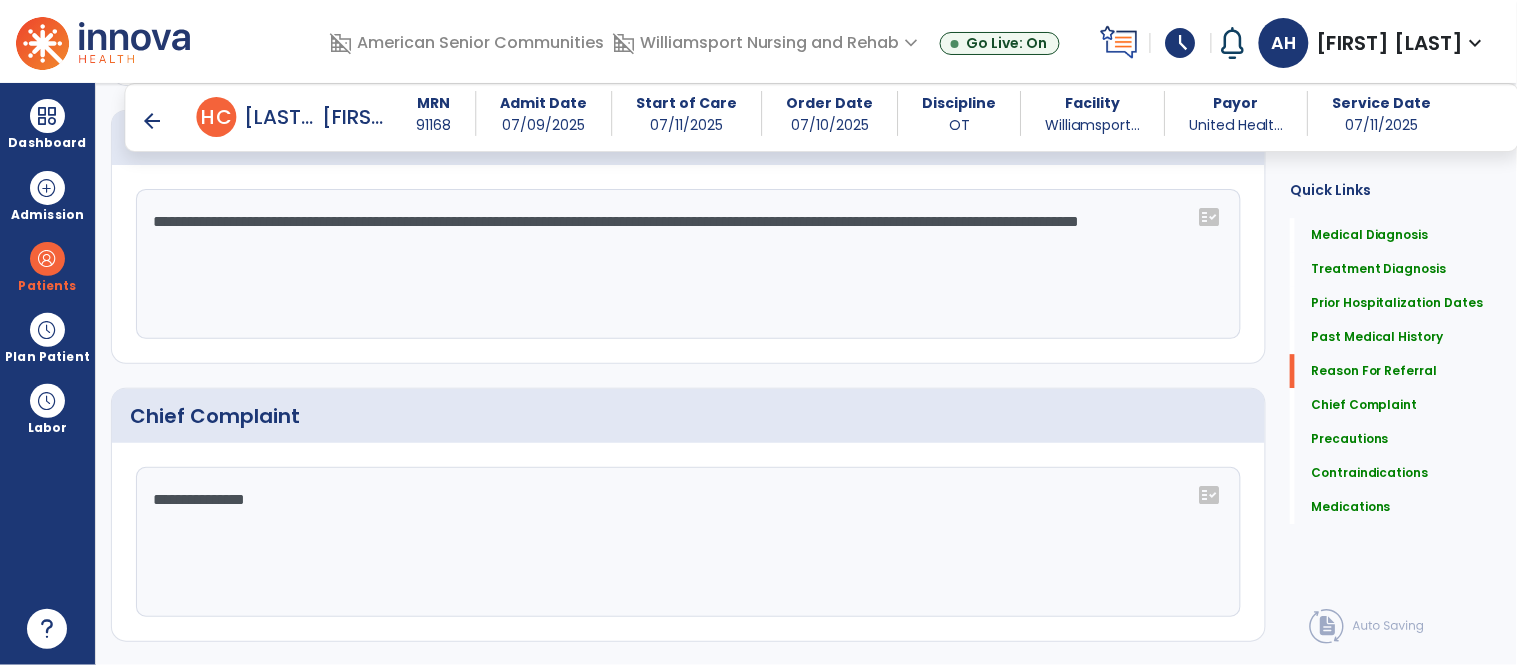 click on "**********" 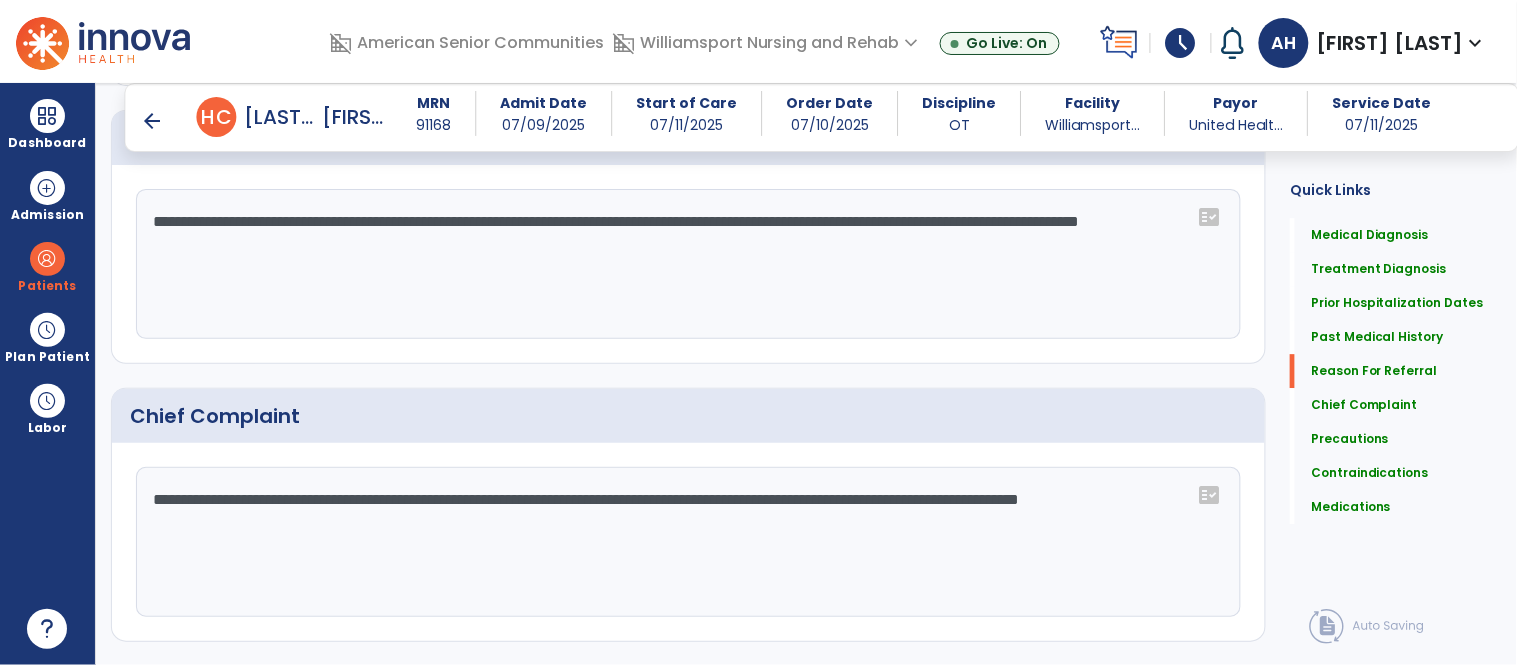 type on "**********" 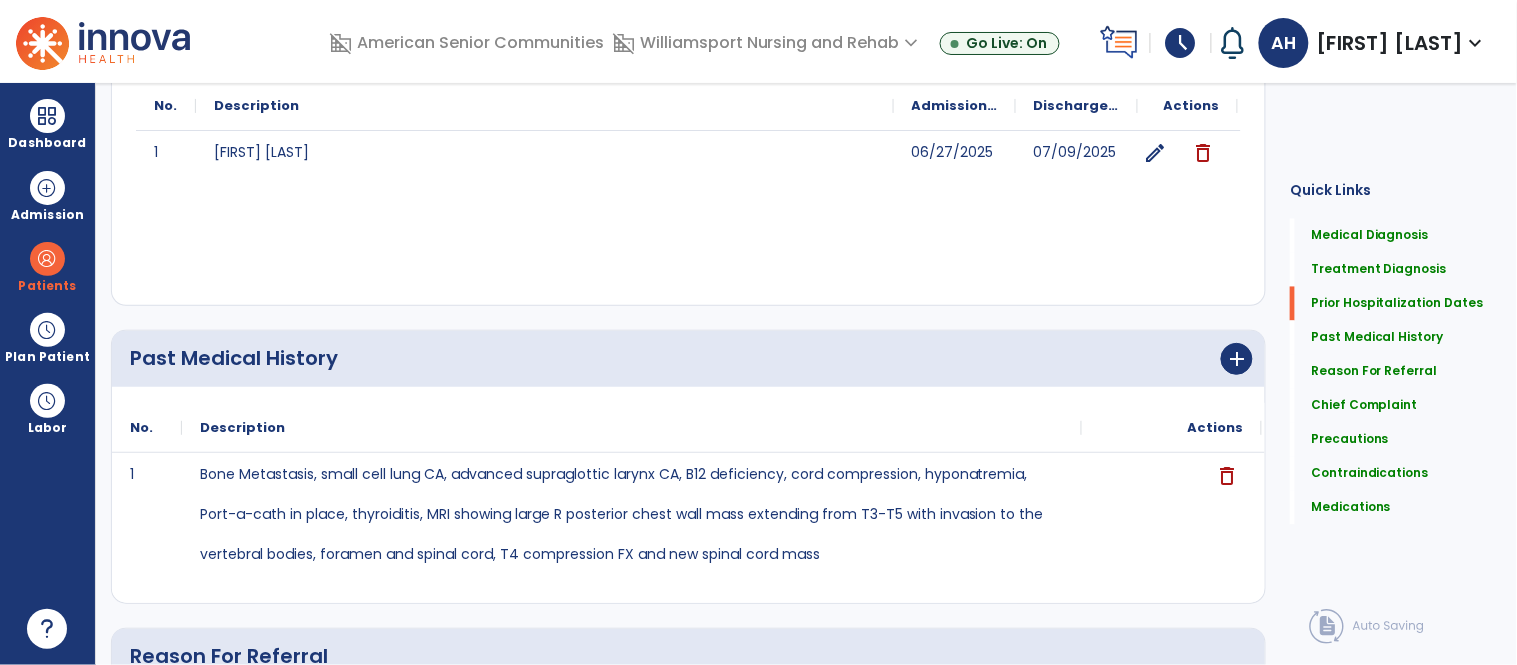 scroll, scrollTop: 0, scrollLeft: 0, axis: both 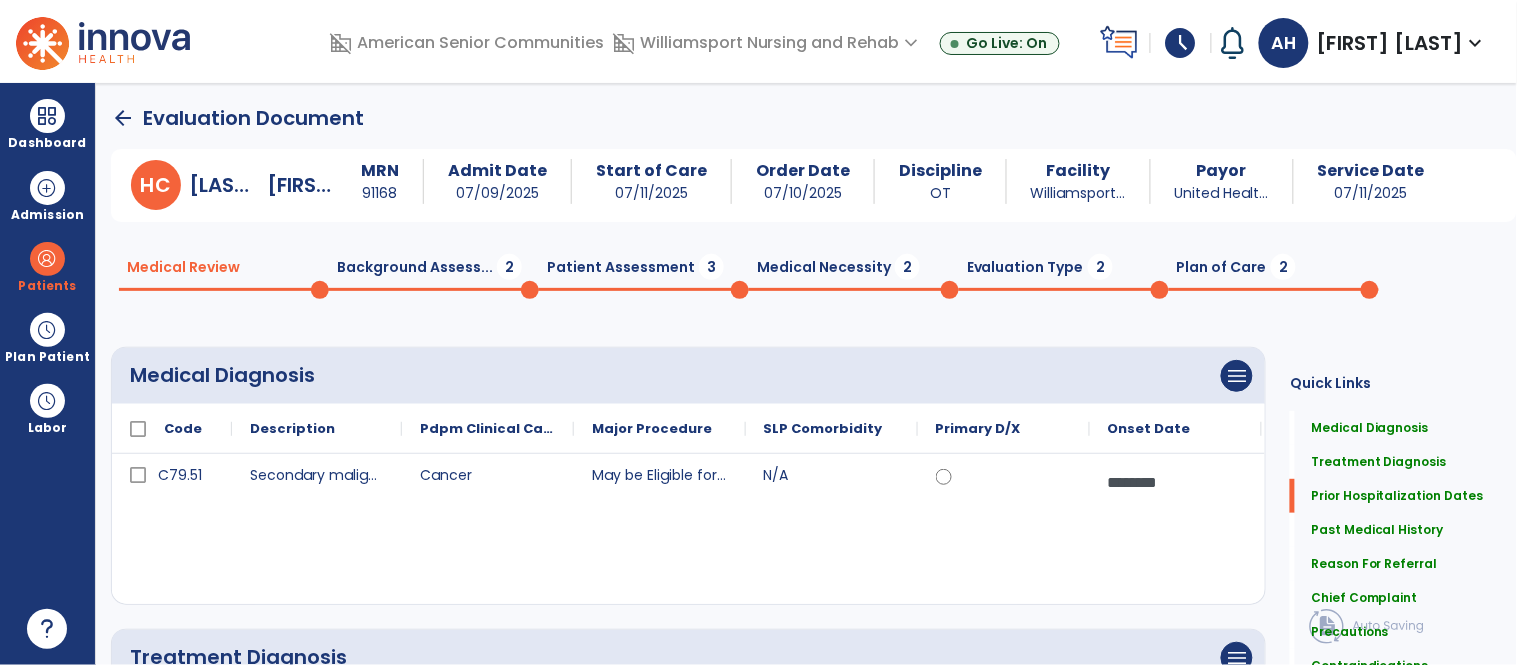 click on "Background Assess...  2" 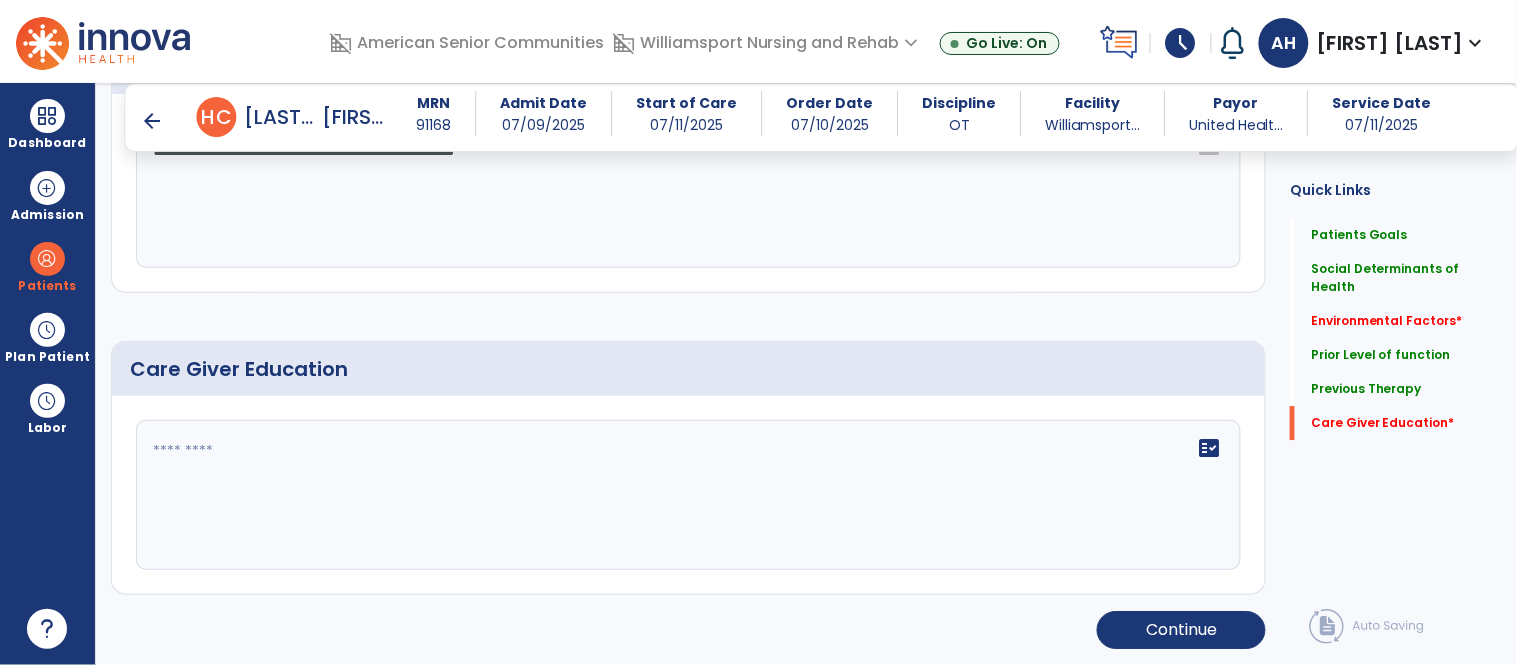 scroll, scrollTop: 1451, scrollLeft: 0, axis: vertical 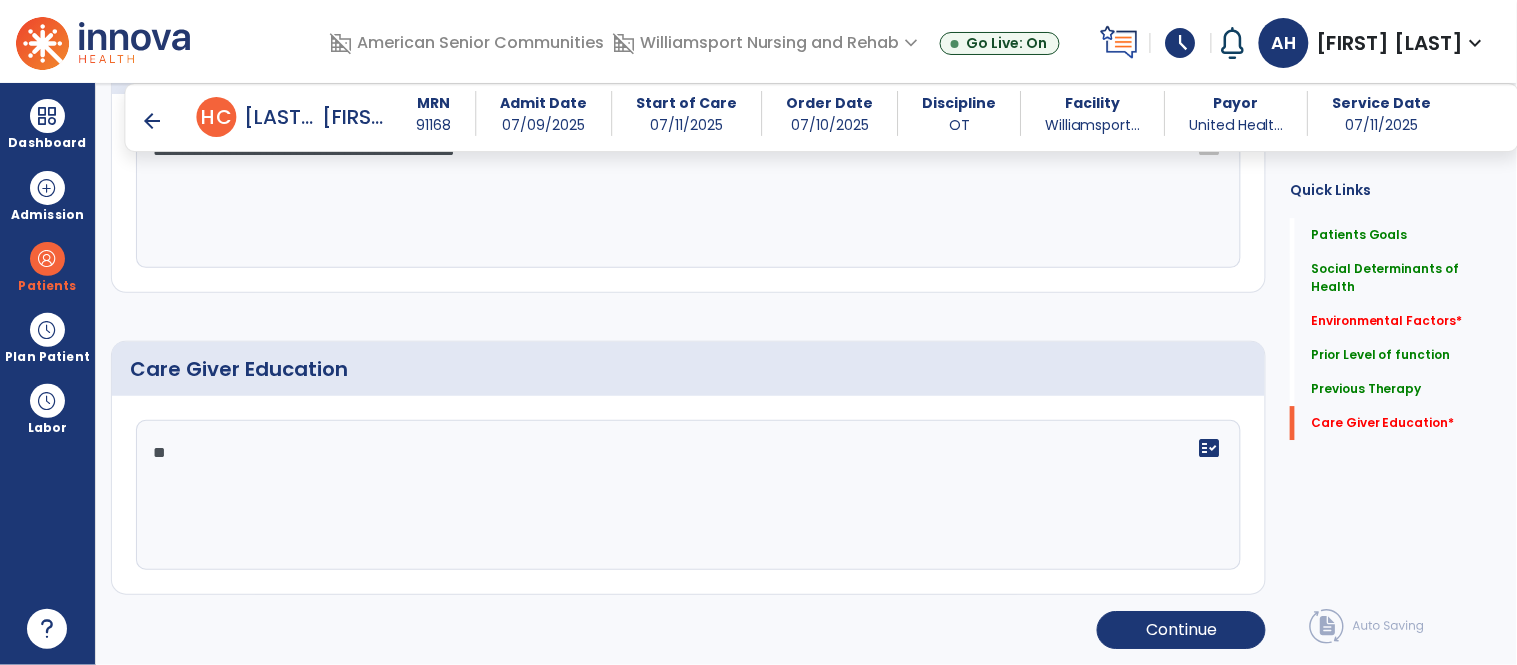 type on "*" 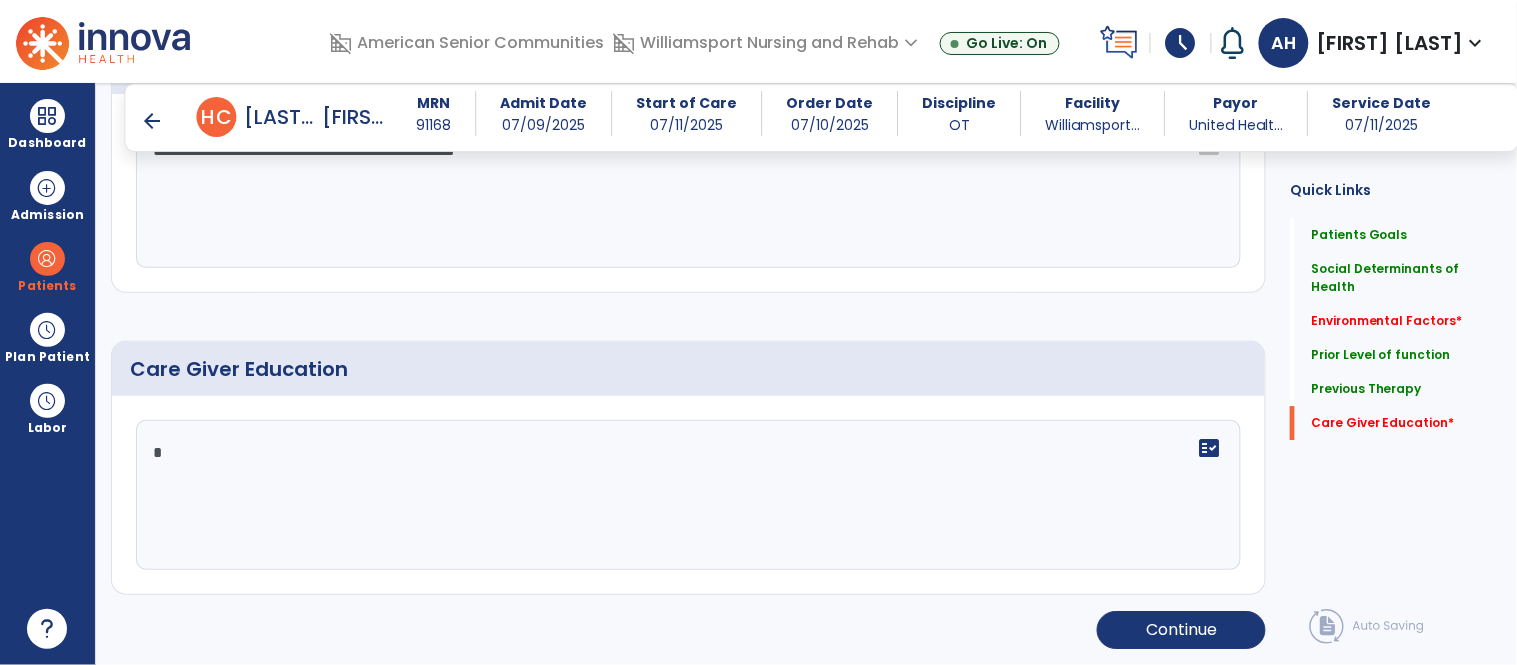 type 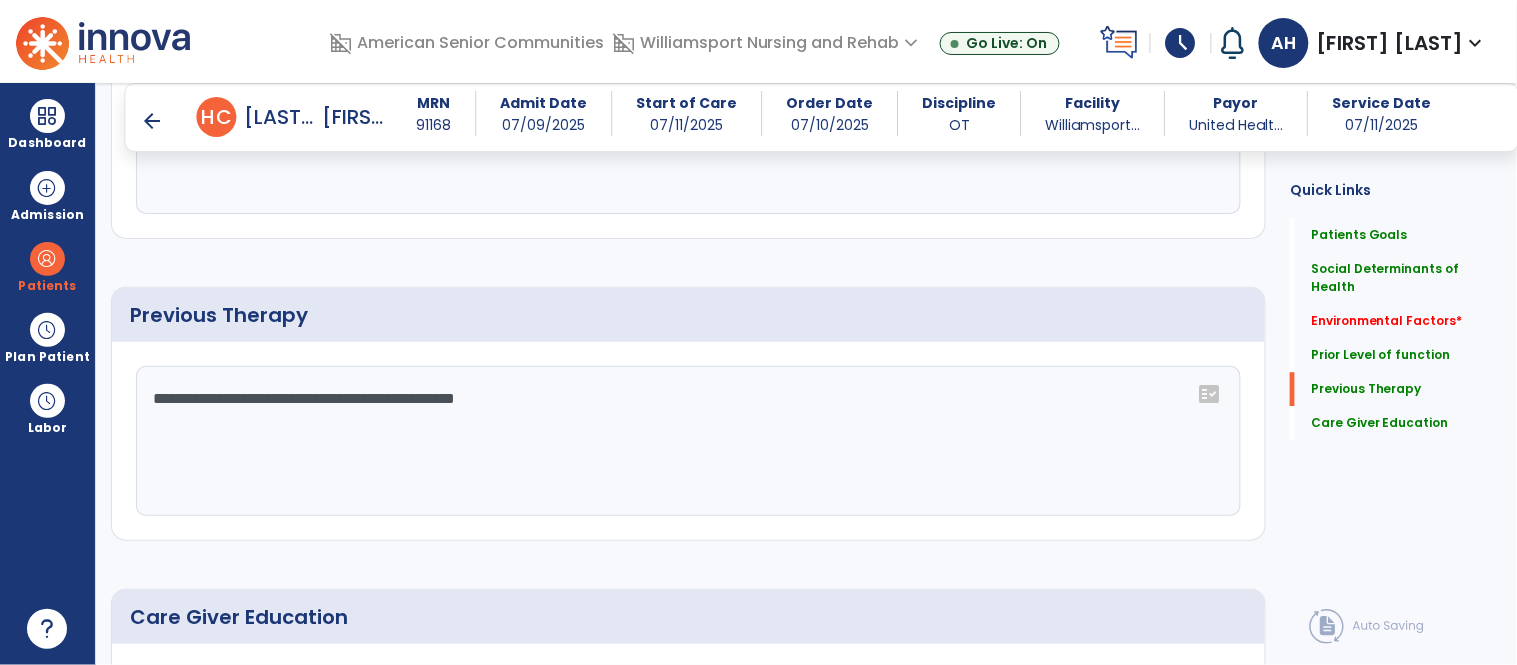scroll, scrollTop: 1202, scrollLeft: 0, axis: vertical 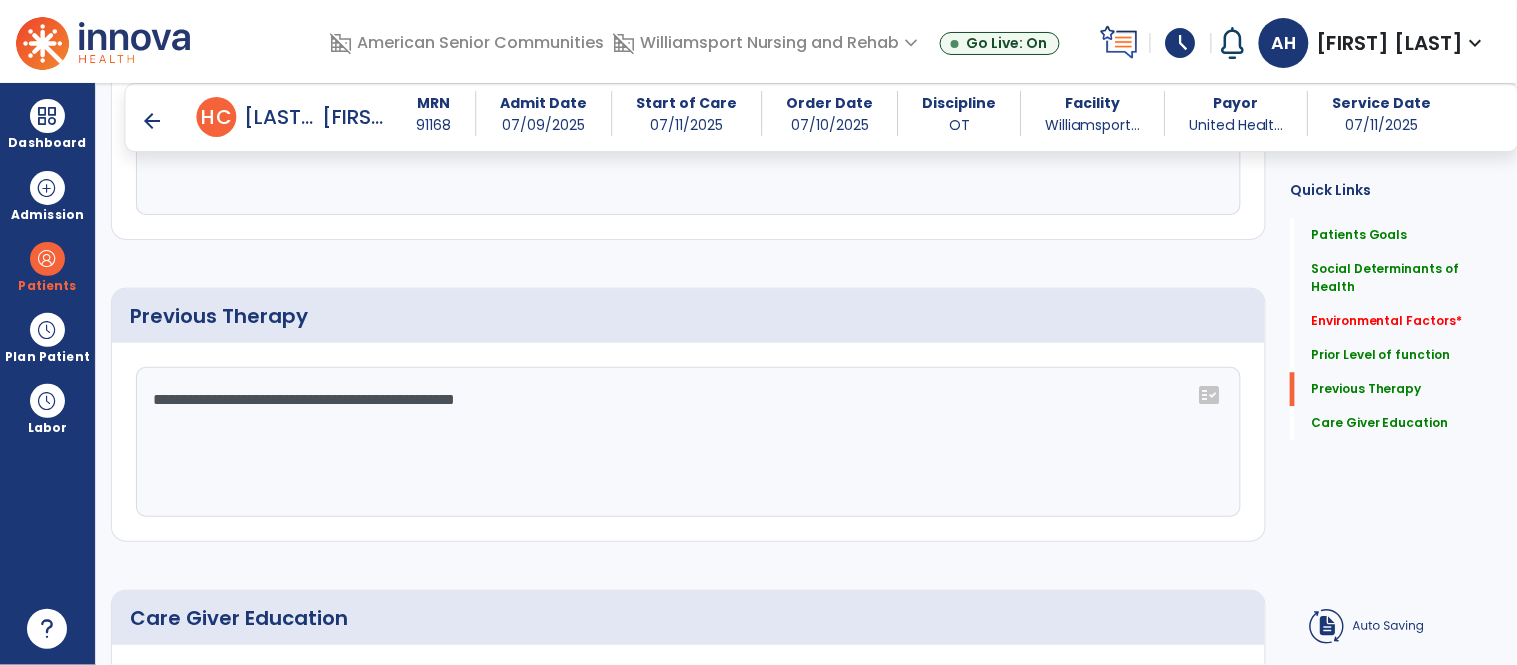 click on "**********" 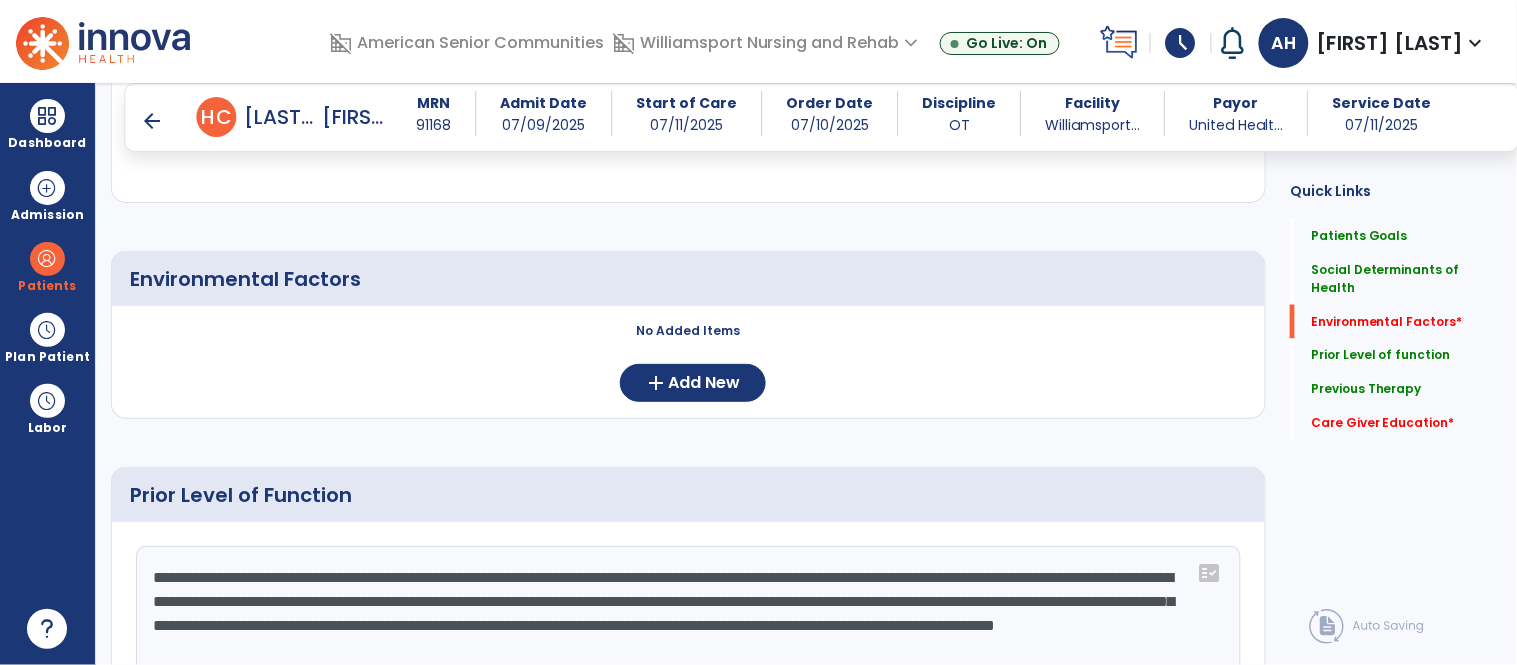 scroll, scrollTop: 726, scrollLeft: 0, axis: vertical 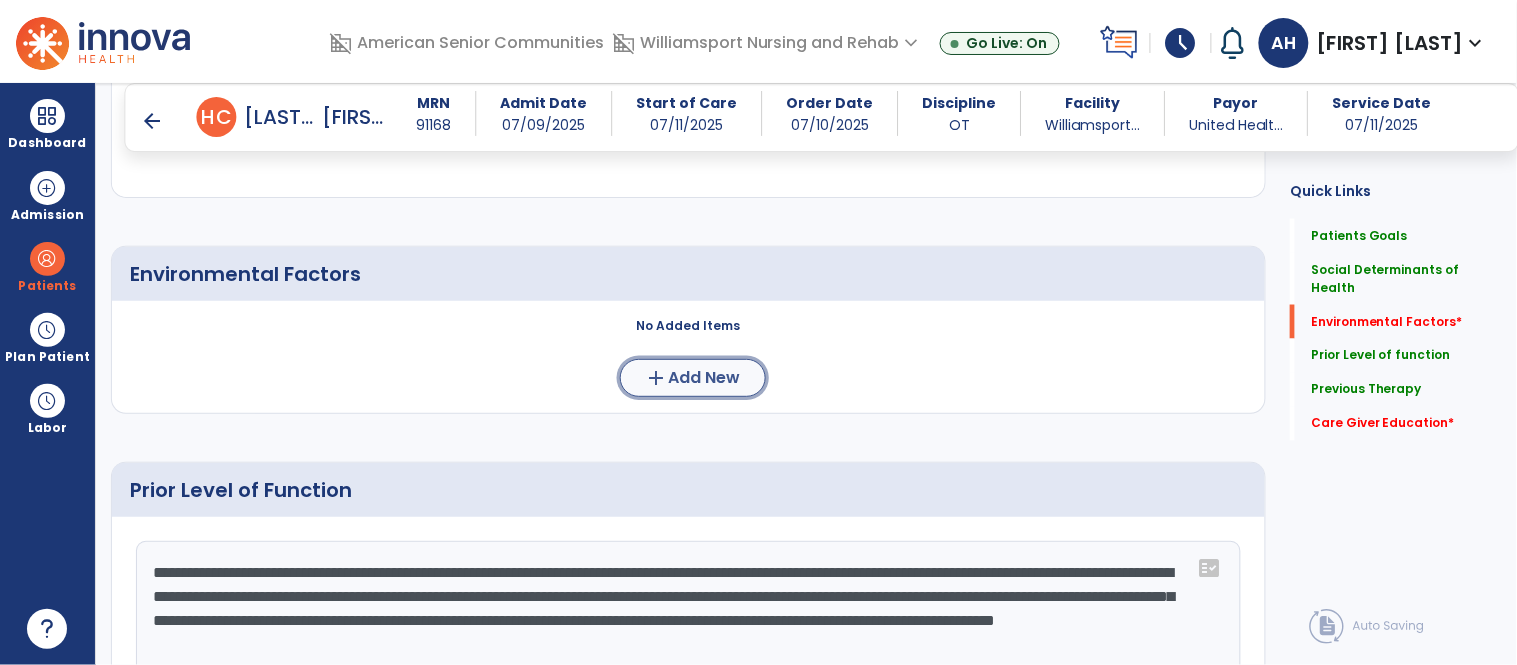 click on "Add New" 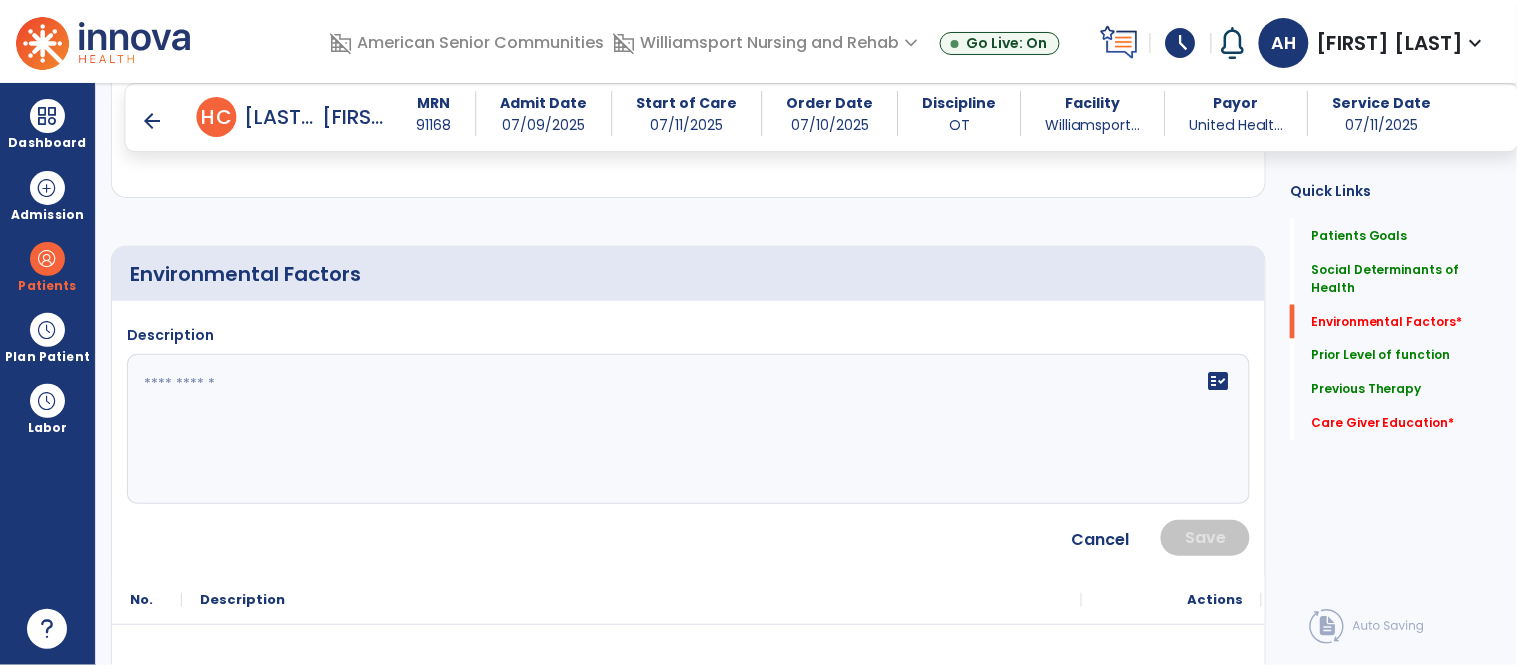 click 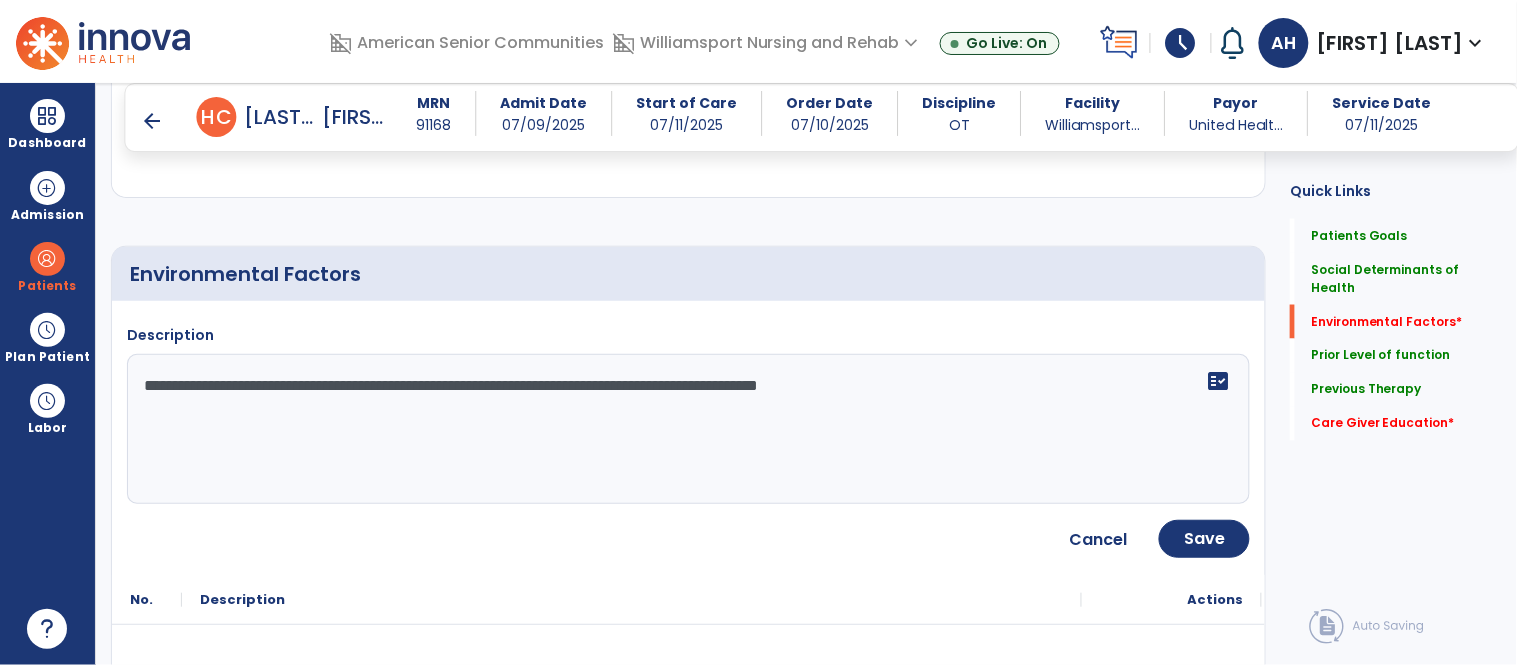 type on "**********" 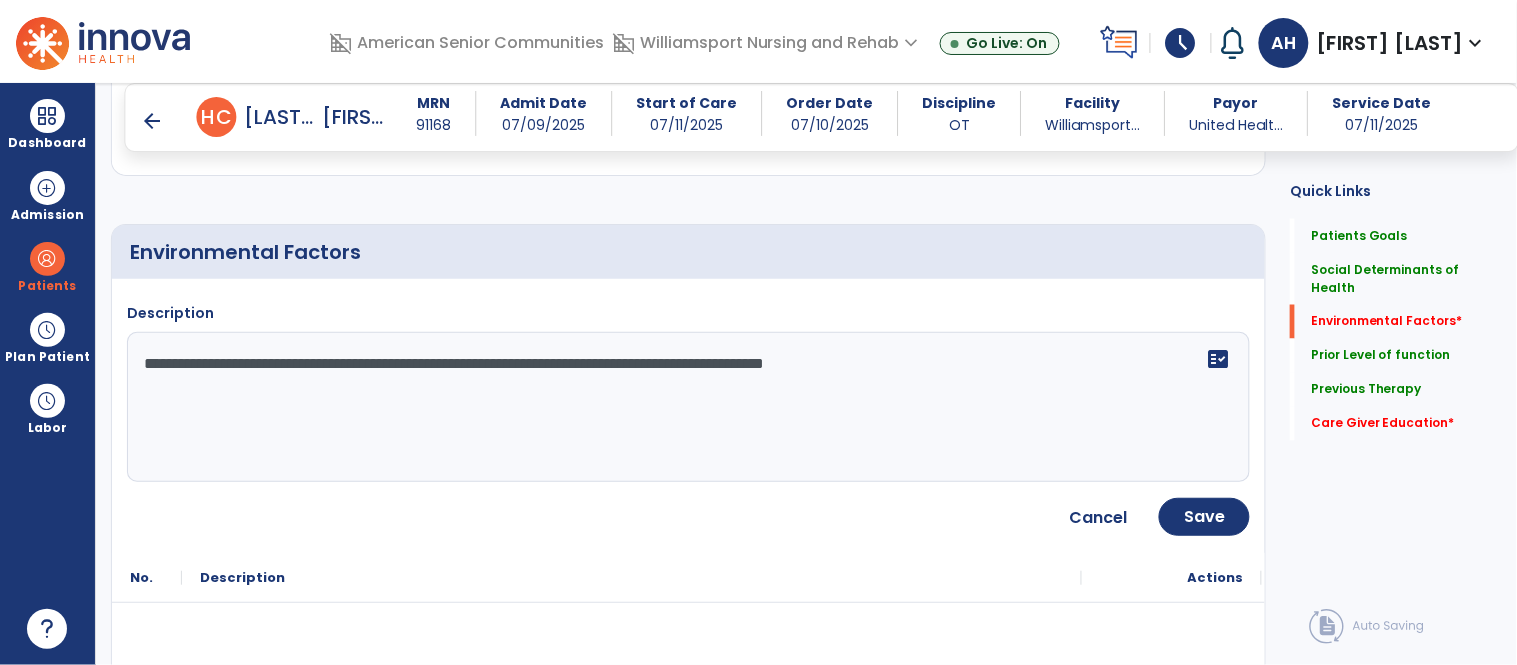 scroll, scrollTop: 756, scrollLeft: 0, axis: vertical 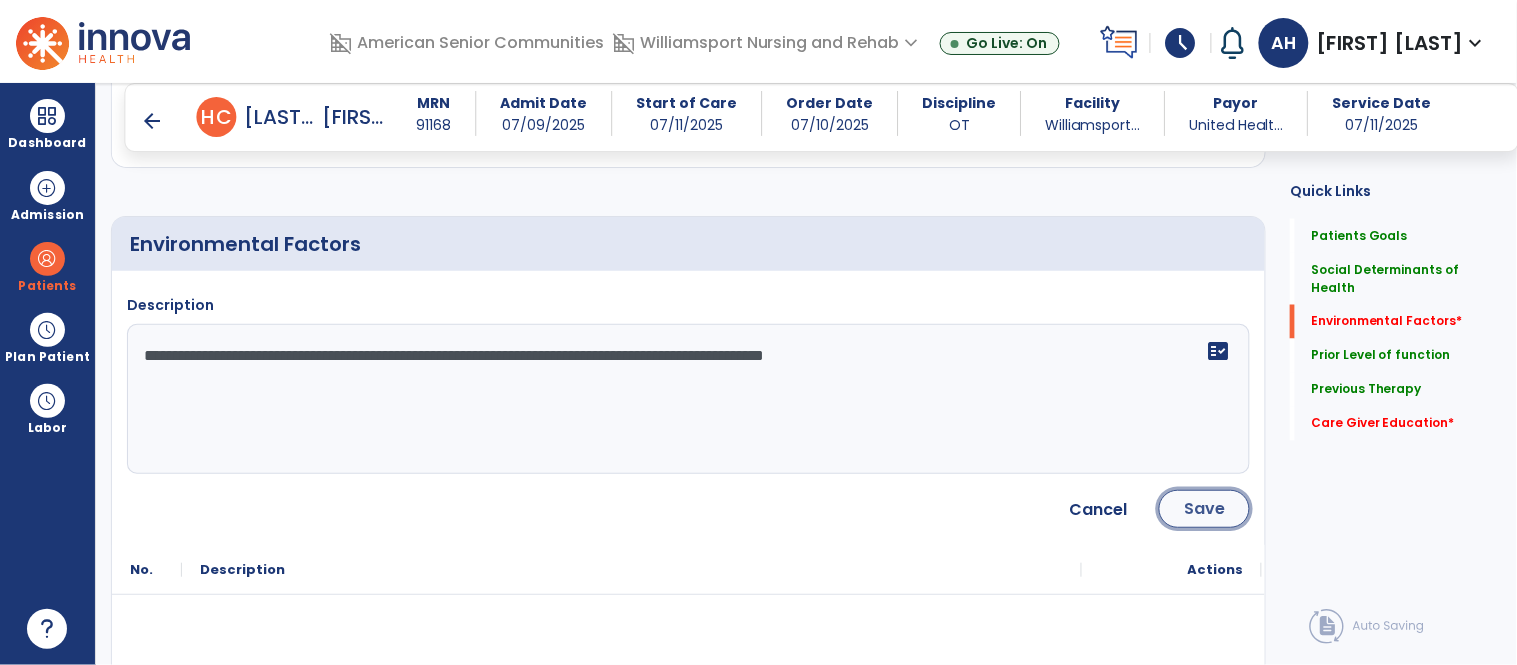 click on "Save" 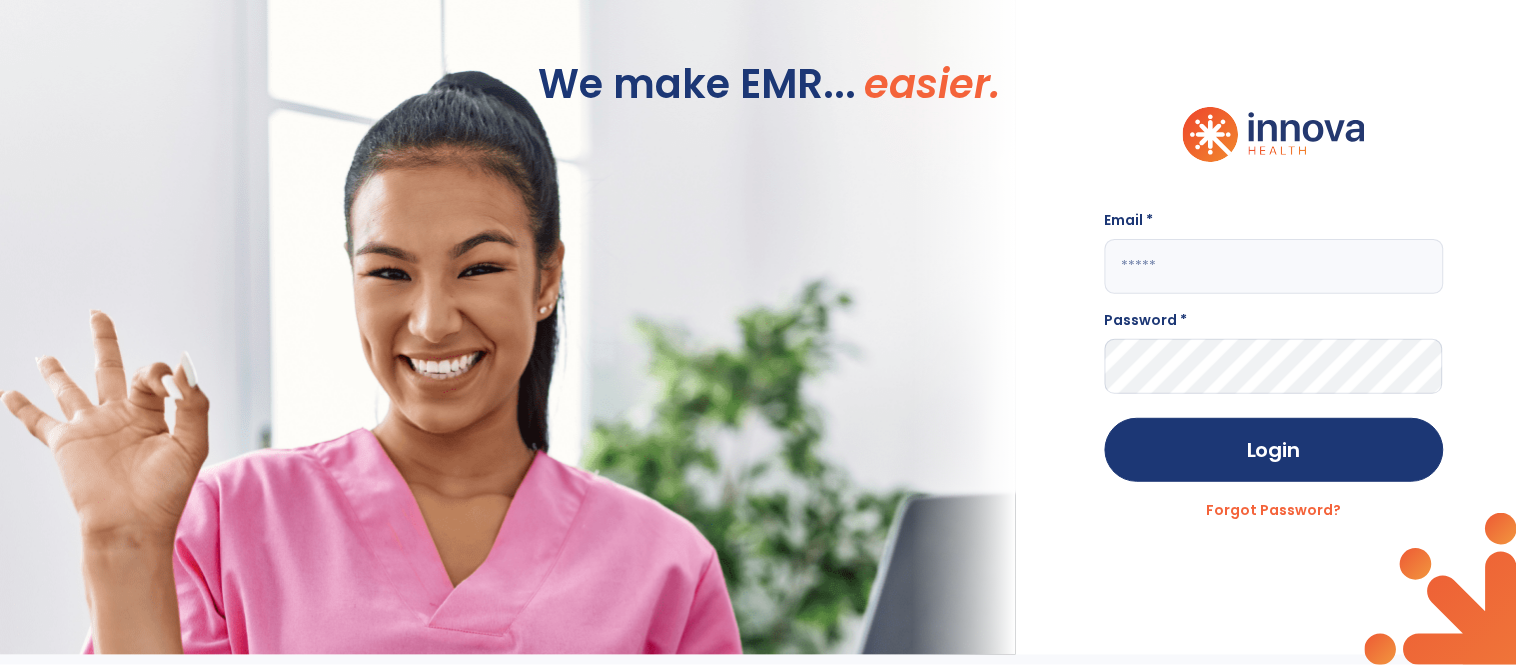 scroll, scrollTop: -10, scrollLeft: 0, axis: vertical 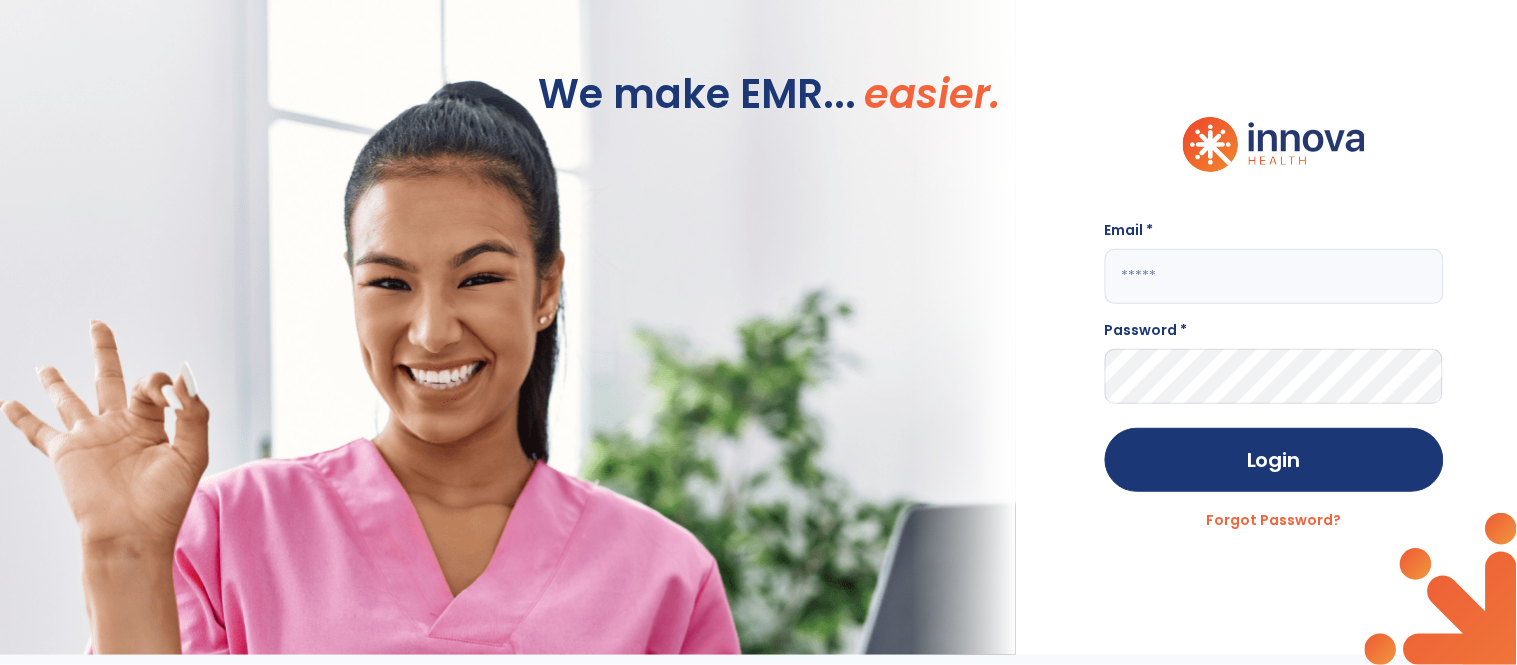 click 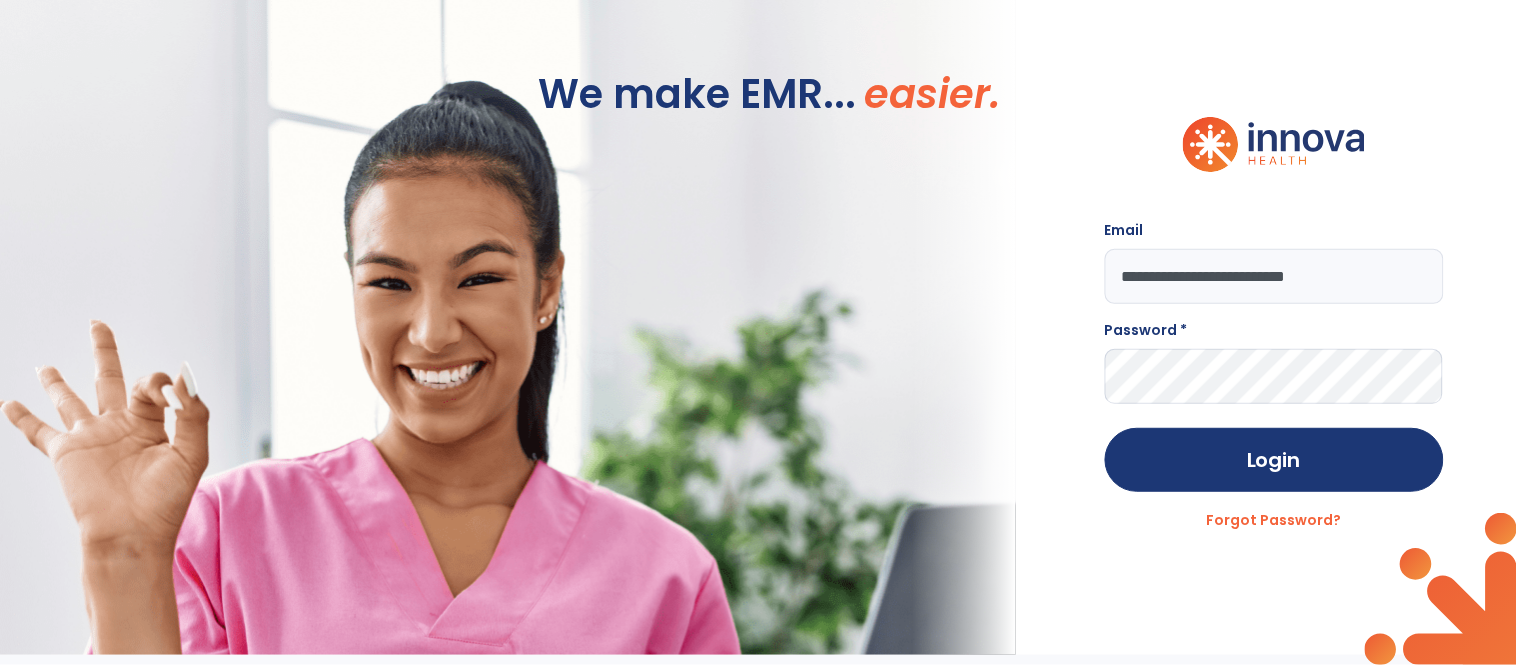 type on "**********" 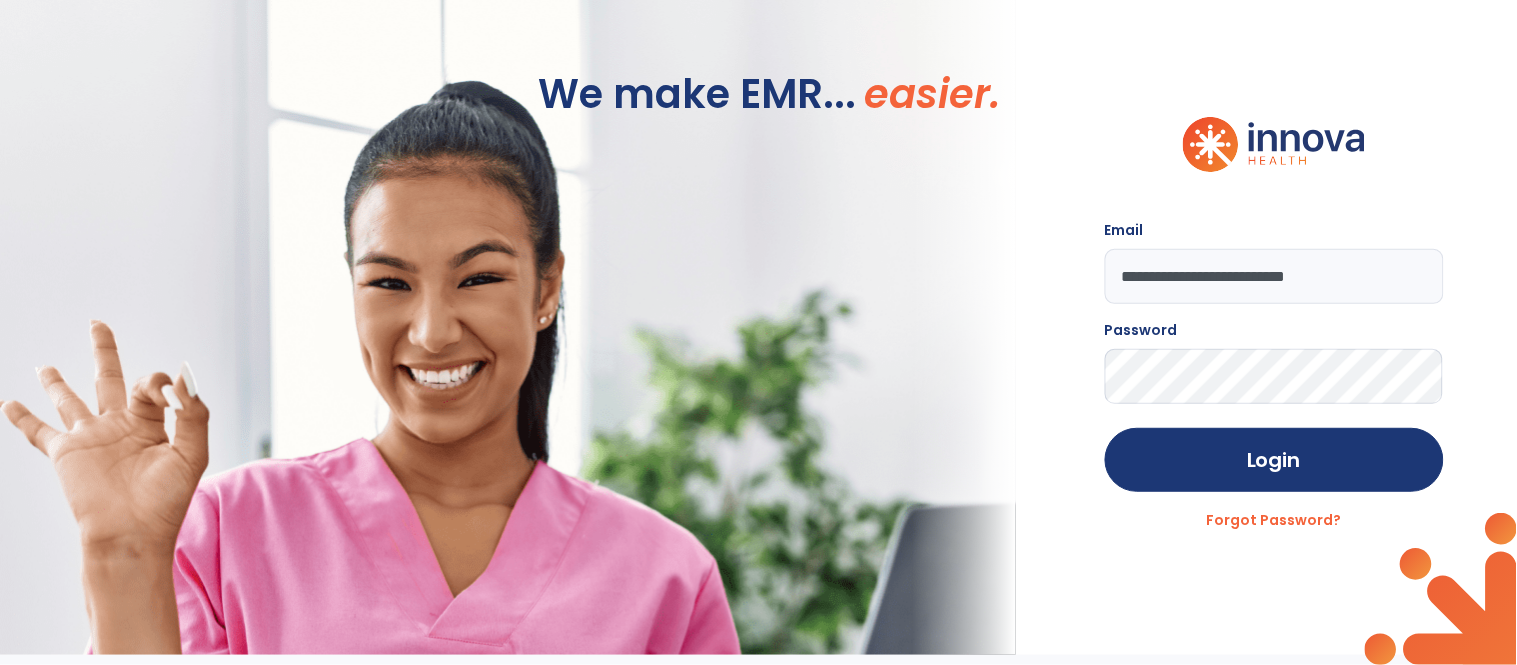 click on "Login" 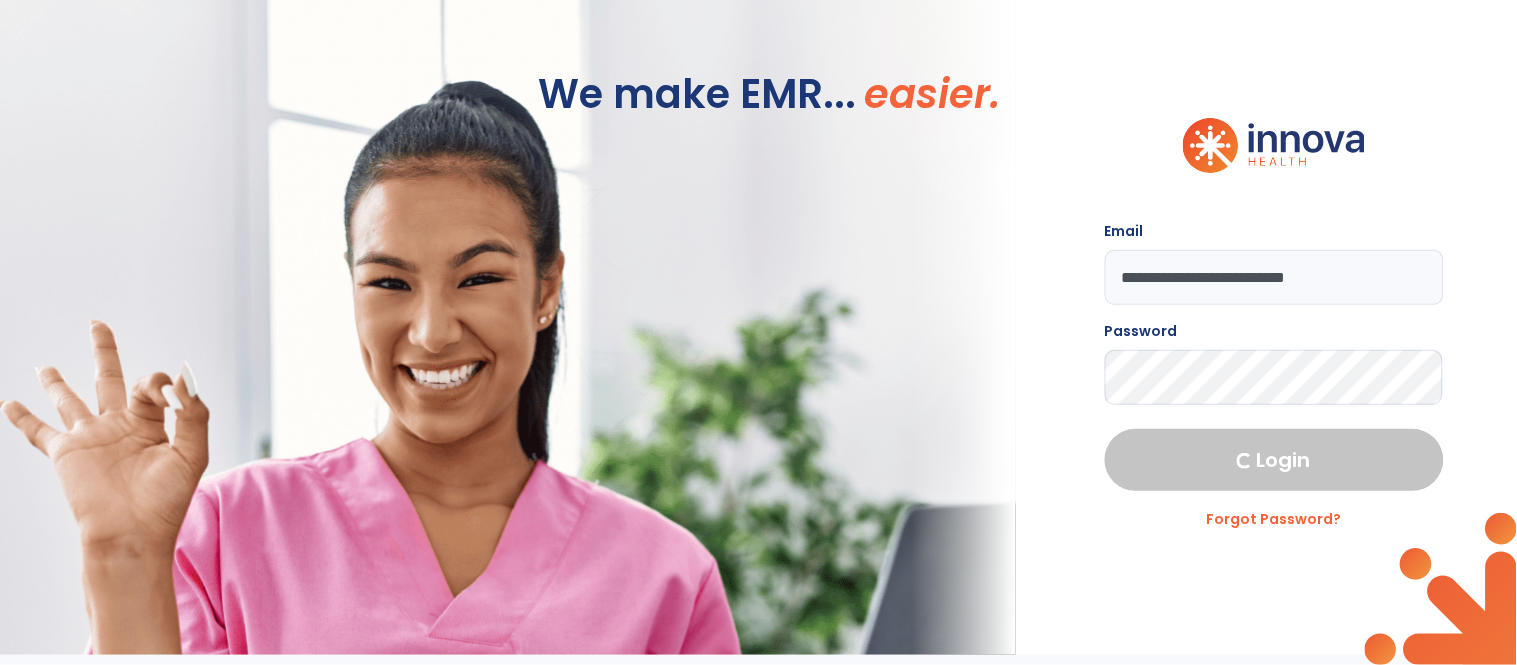 select on "****" 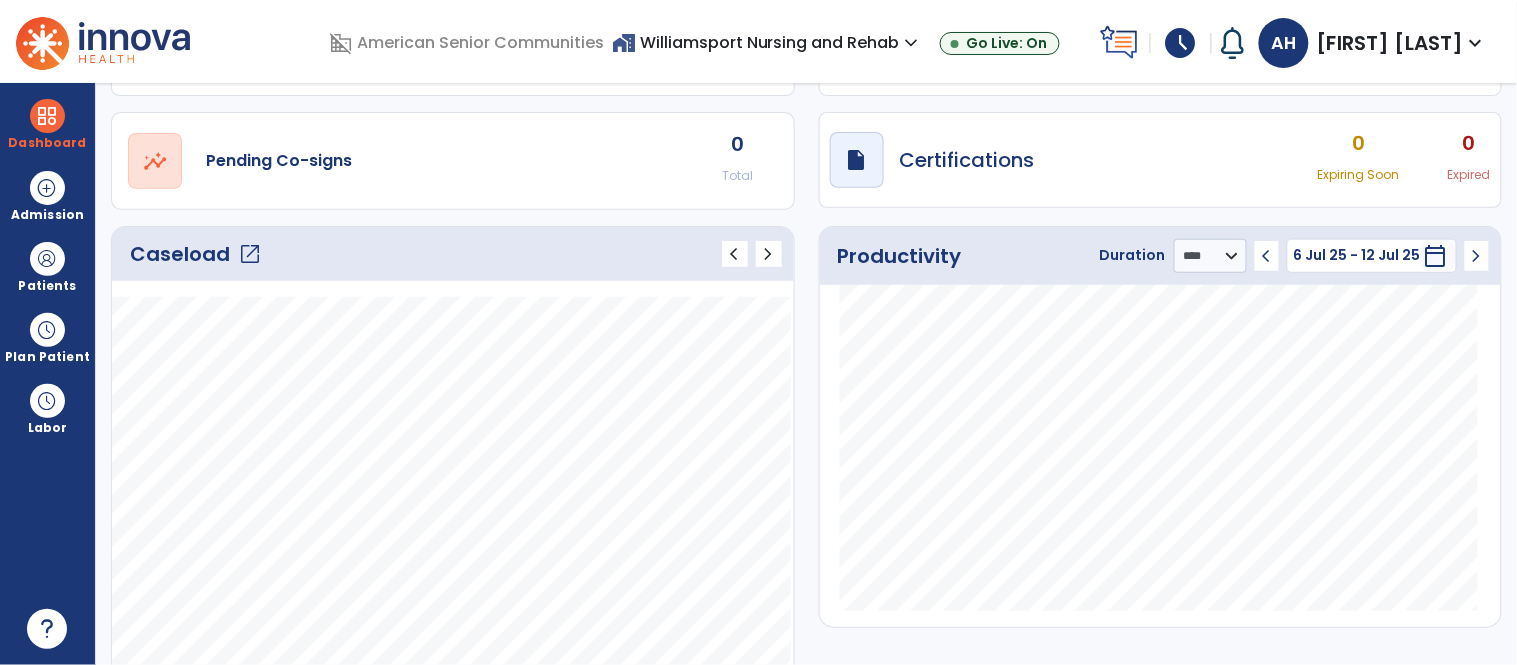 scroll, scrollTop: 138, scrollLeft: 0, axis: vertical 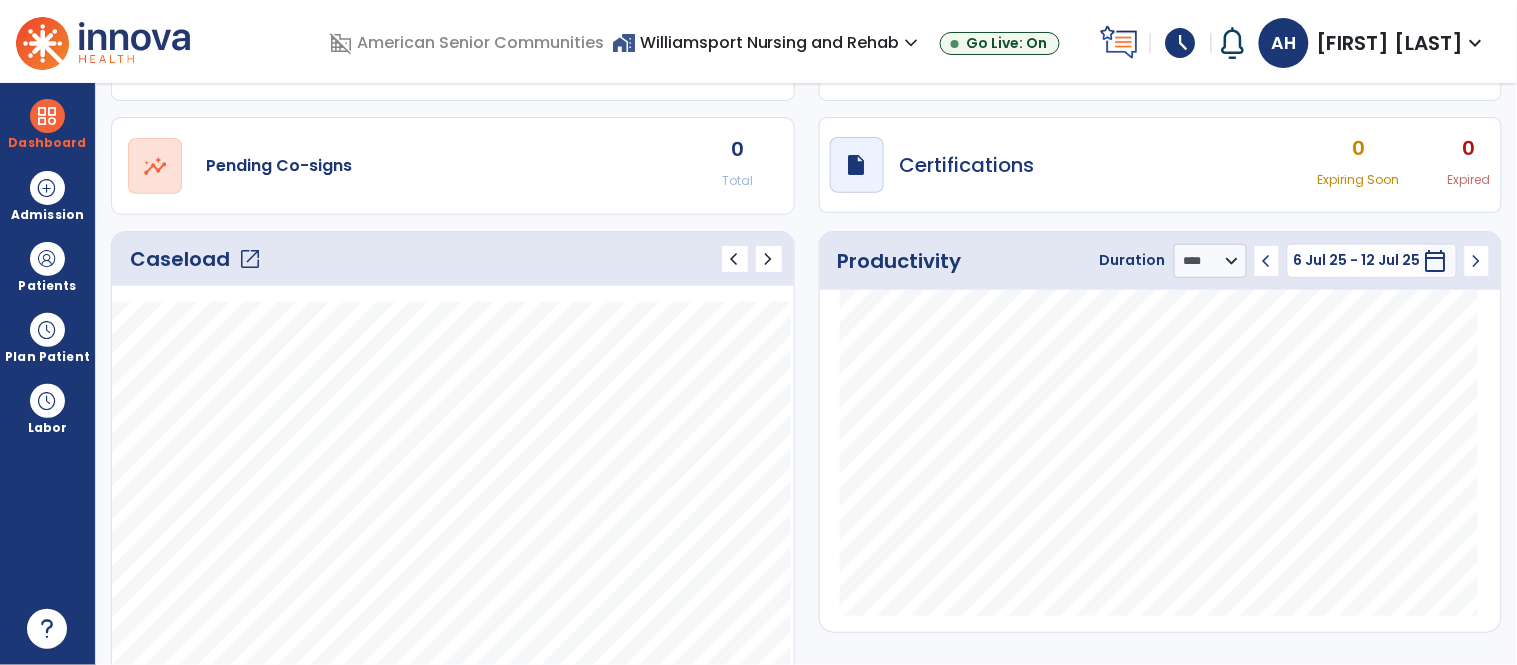 click on "open_in_new" 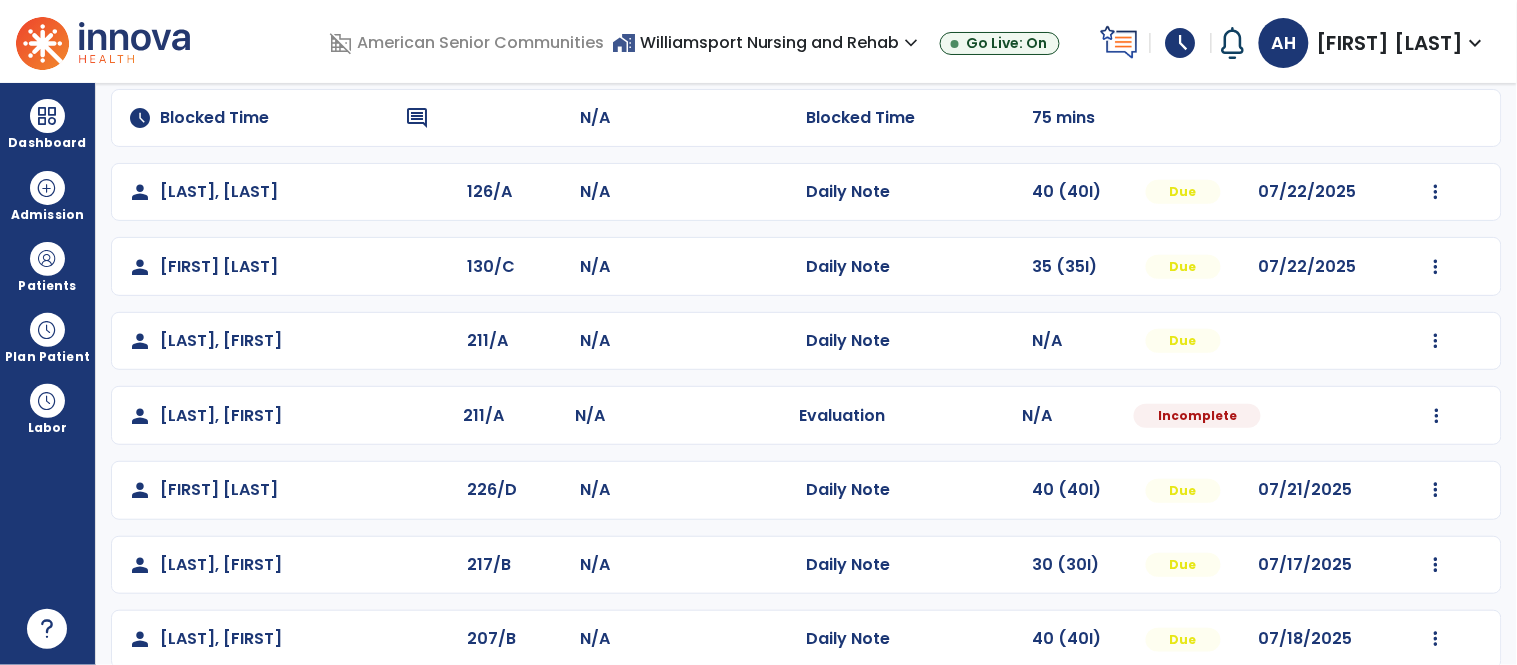 scroll, scrollTop: 171, scrollLeft: 0, axis: vertical 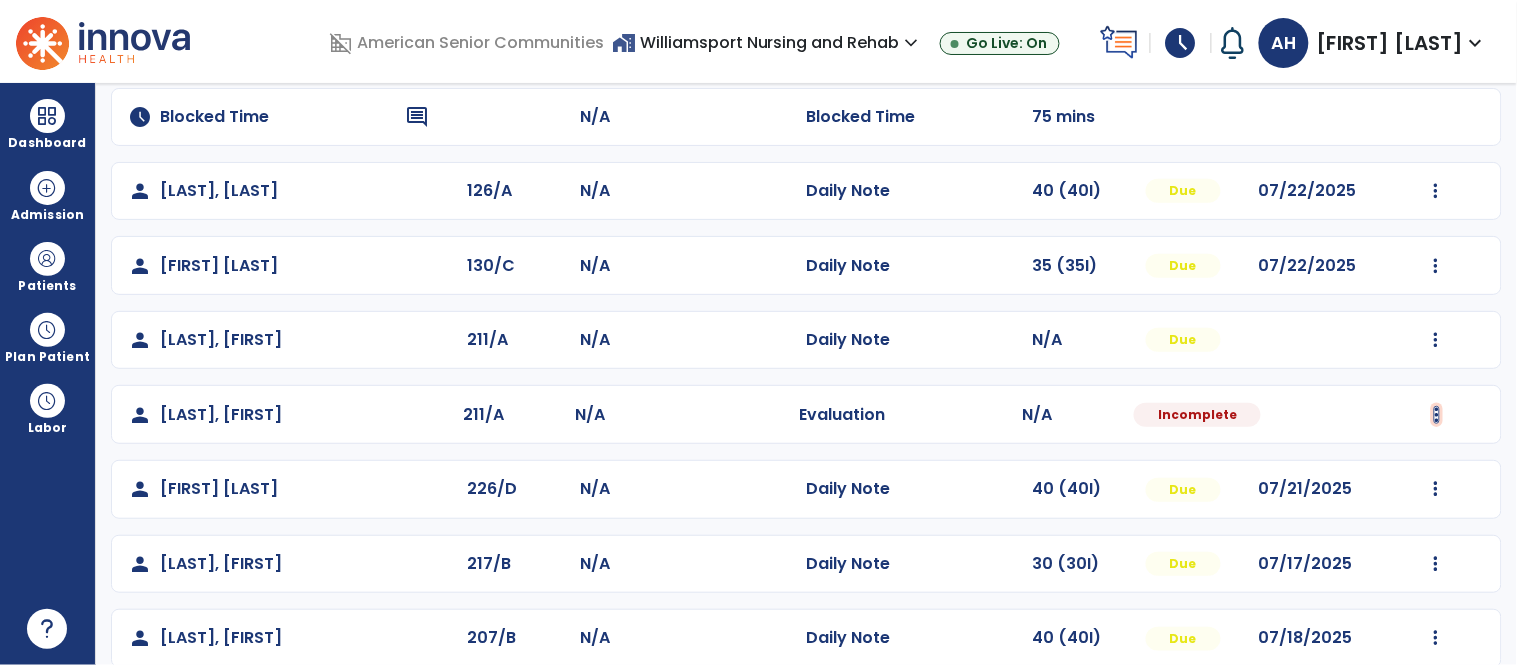 click at bounding box center [1436, 191] 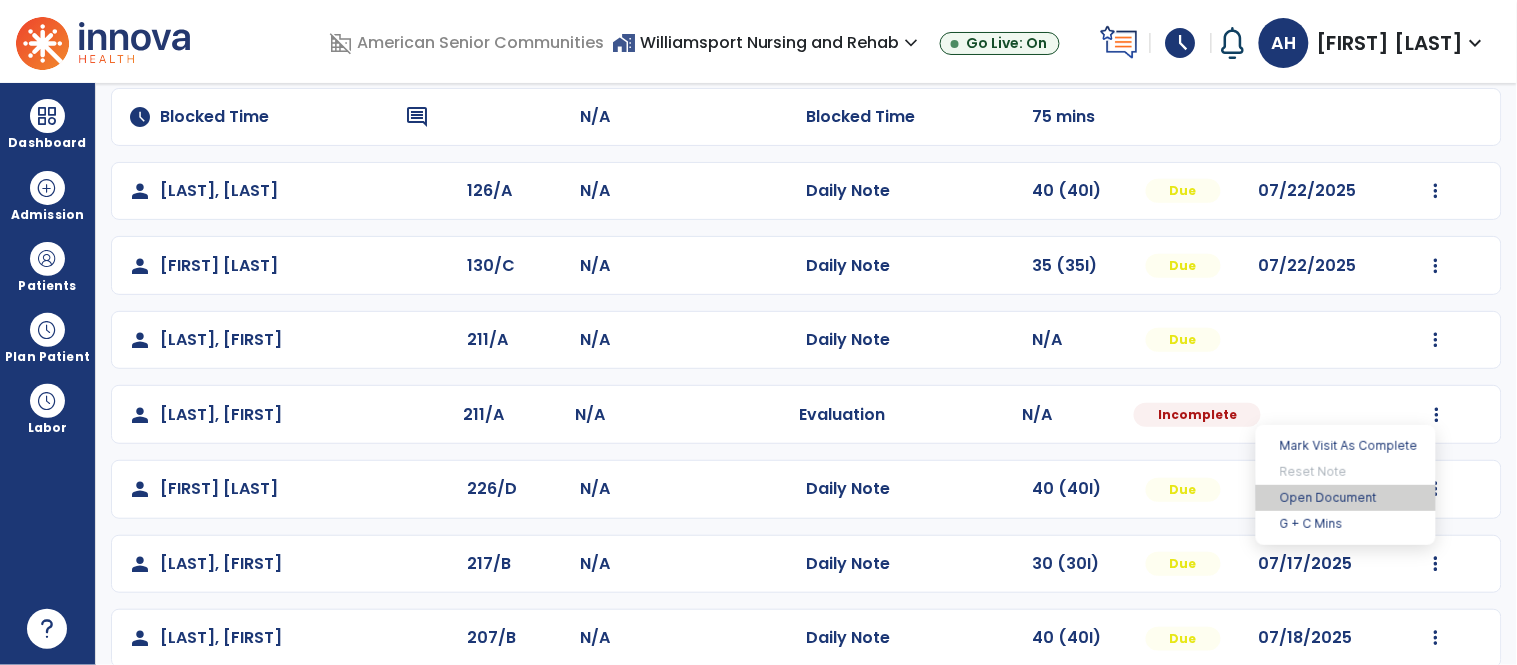 click on "Open Document" at bounding box center (1346, 498) 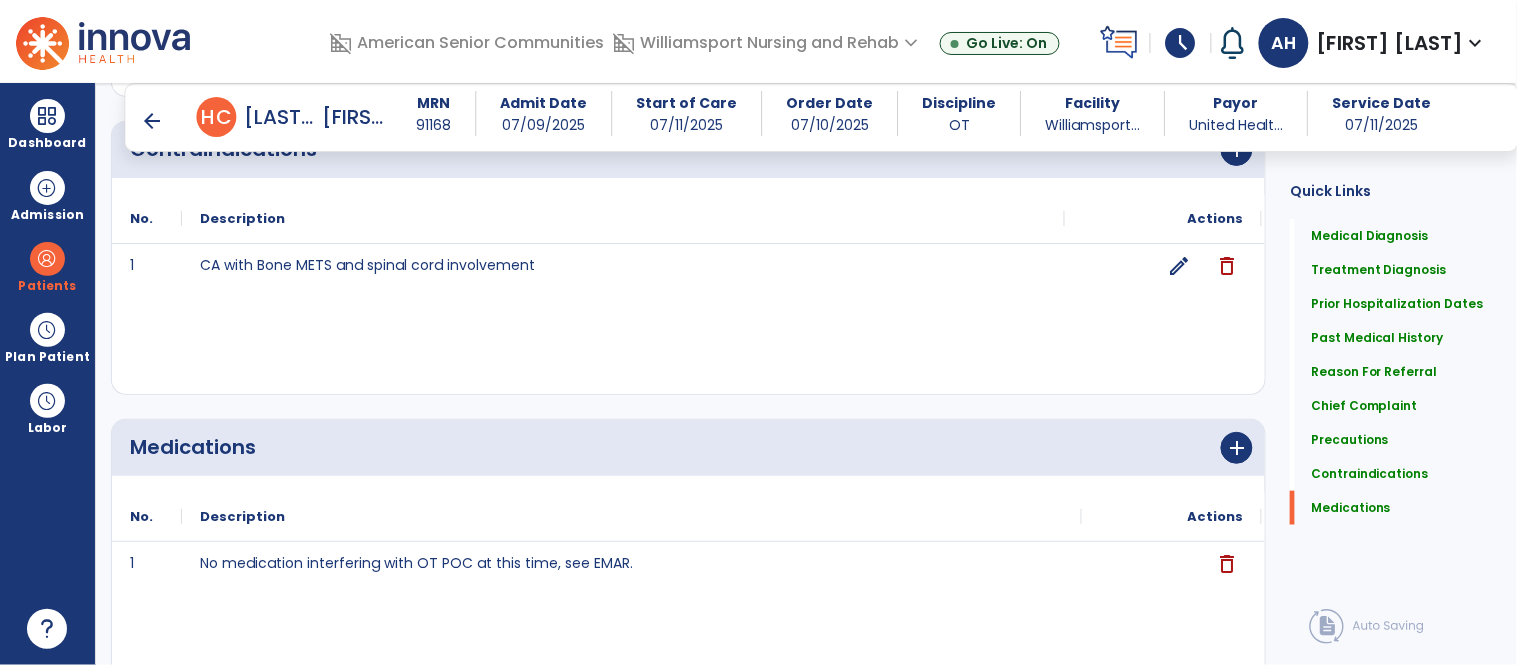 scroll, scrollTop: 2344, scrollLeft: 0, axis: vertical 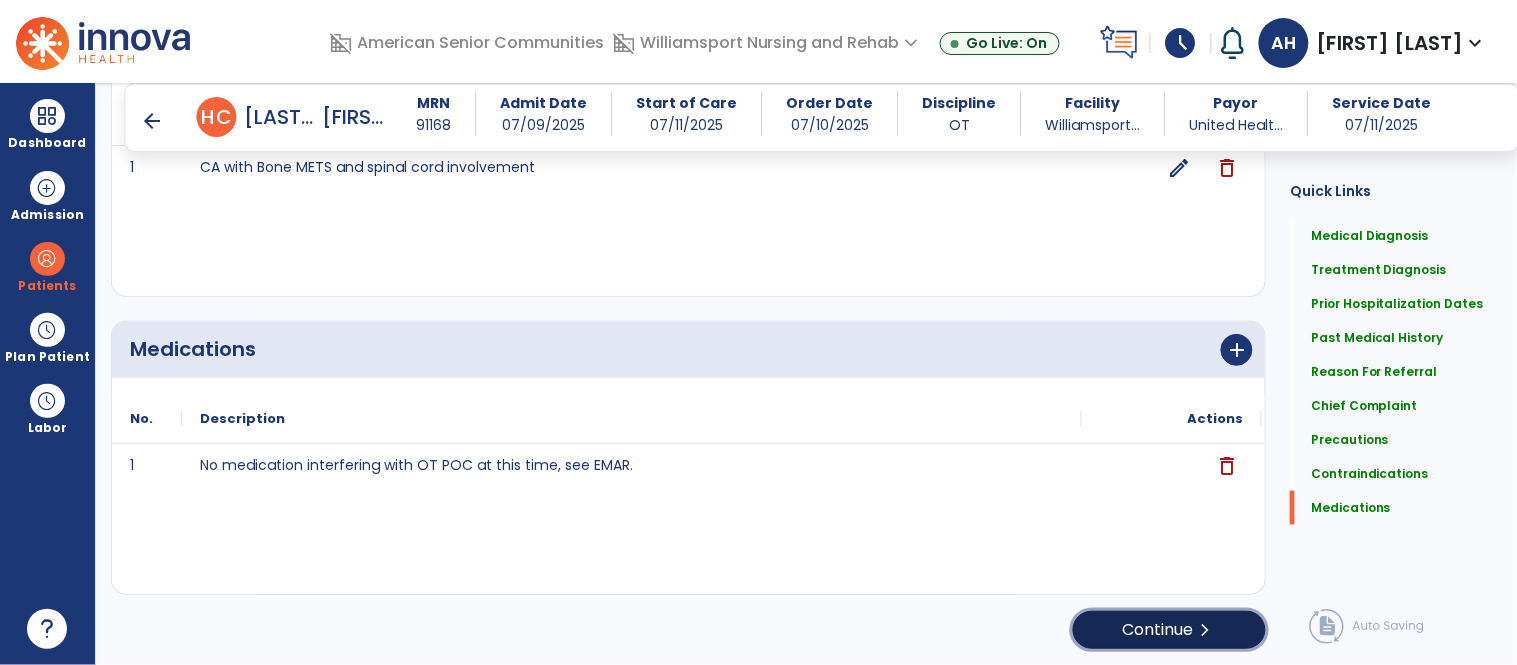 click on "chevron_right" 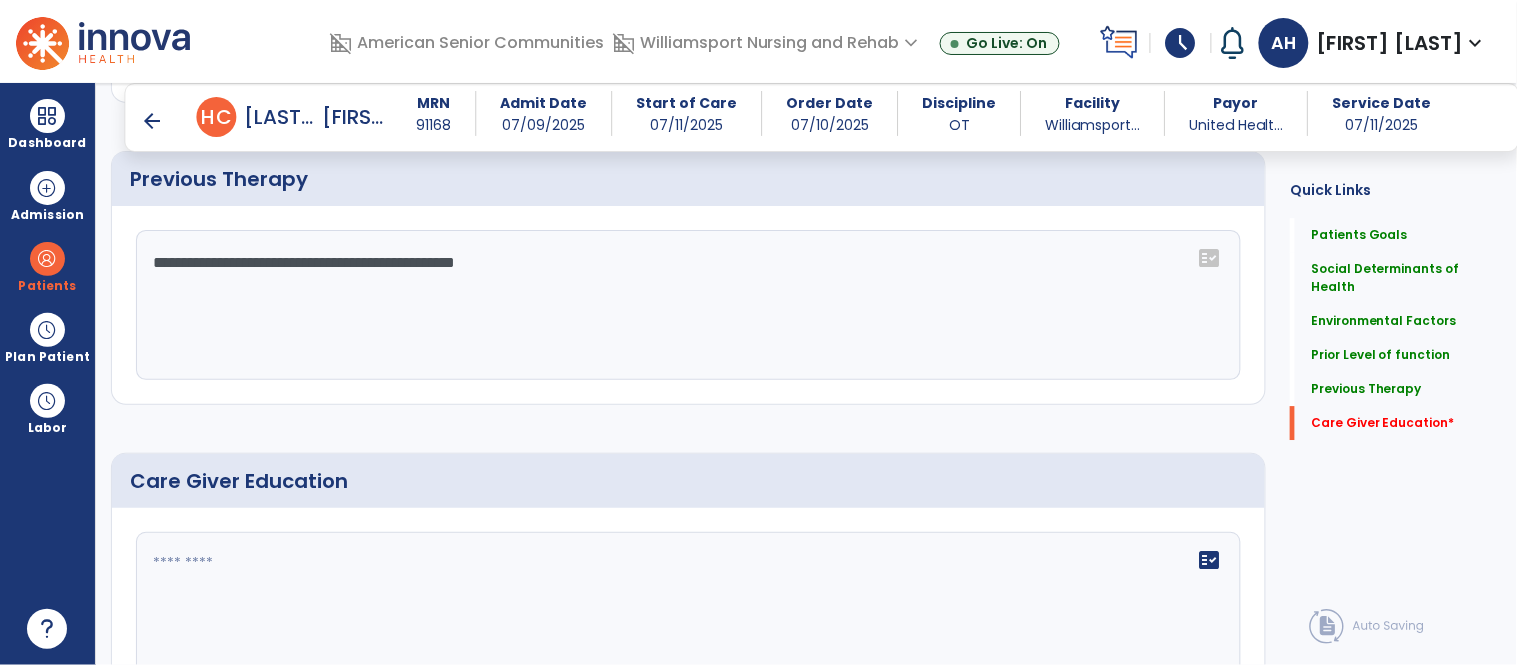 scroll, scrollTop: 1558, scrollLeft: 0, axis: vertical 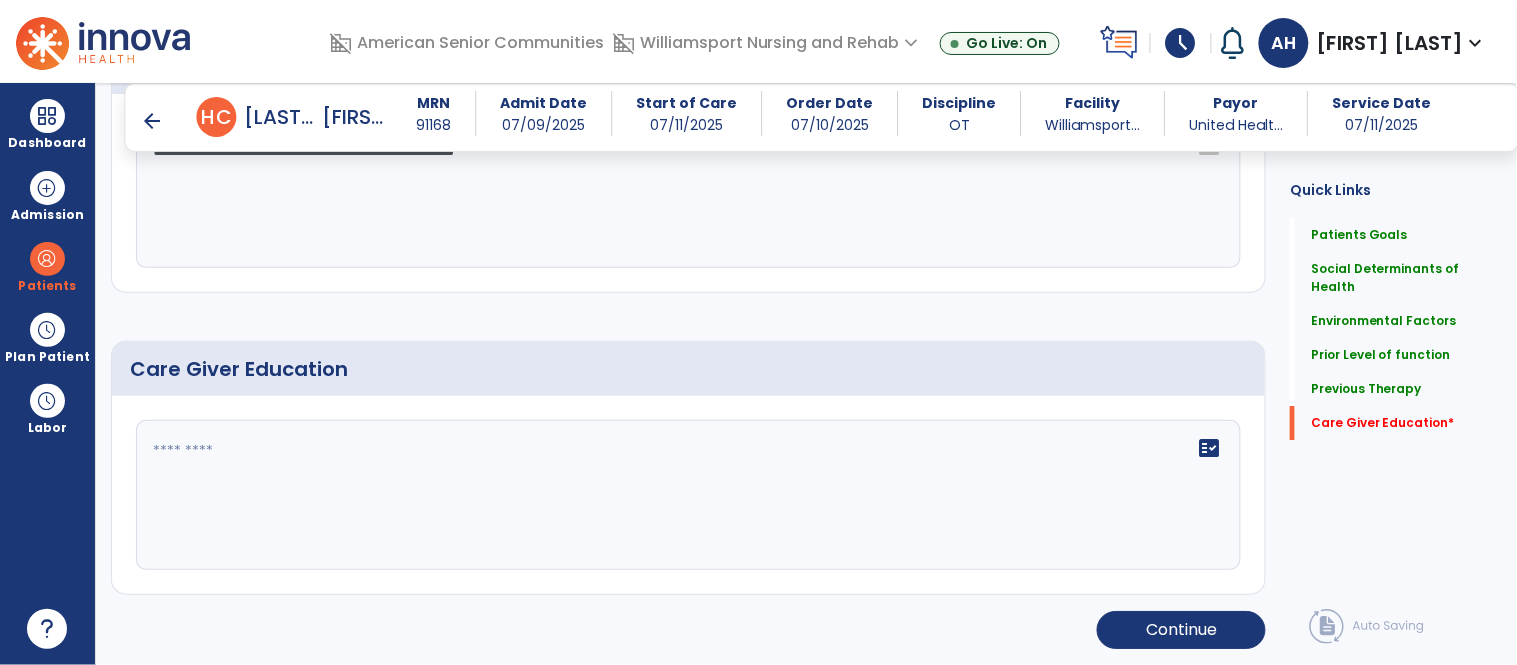click 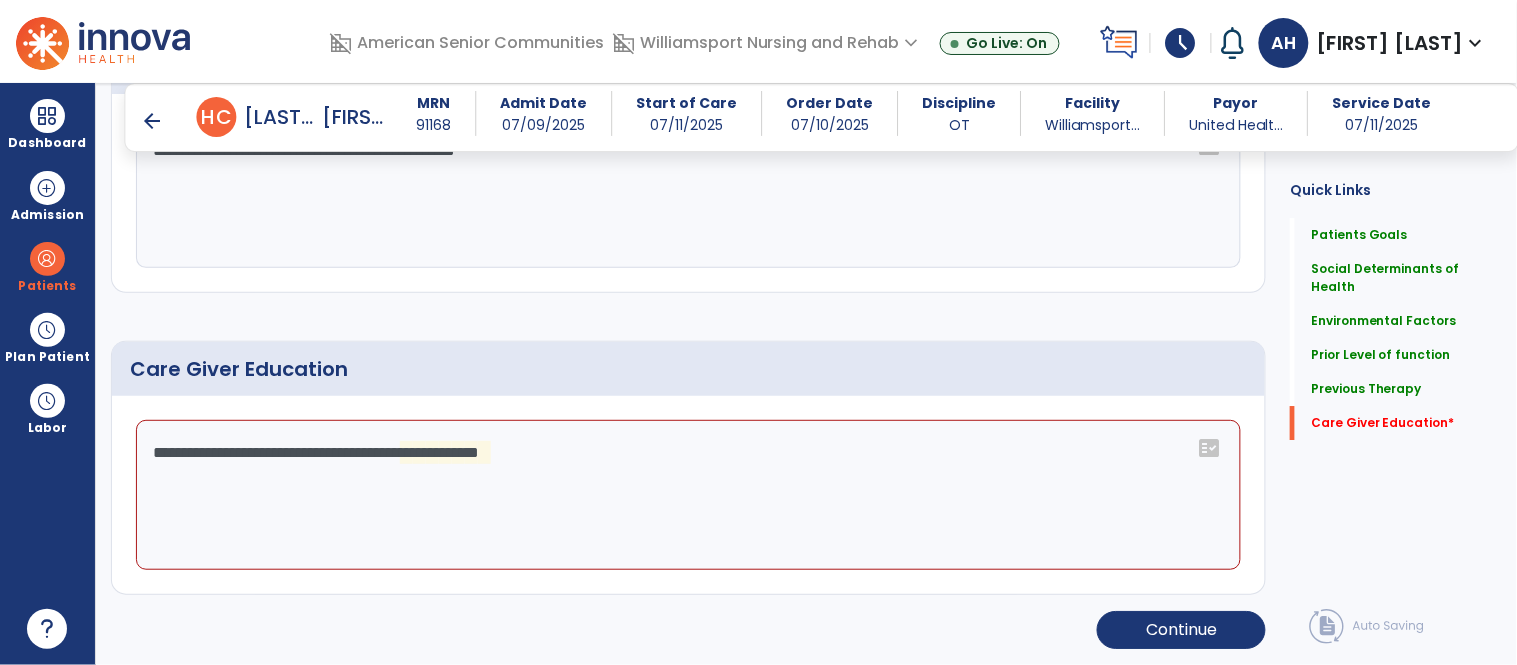 click on "**********" 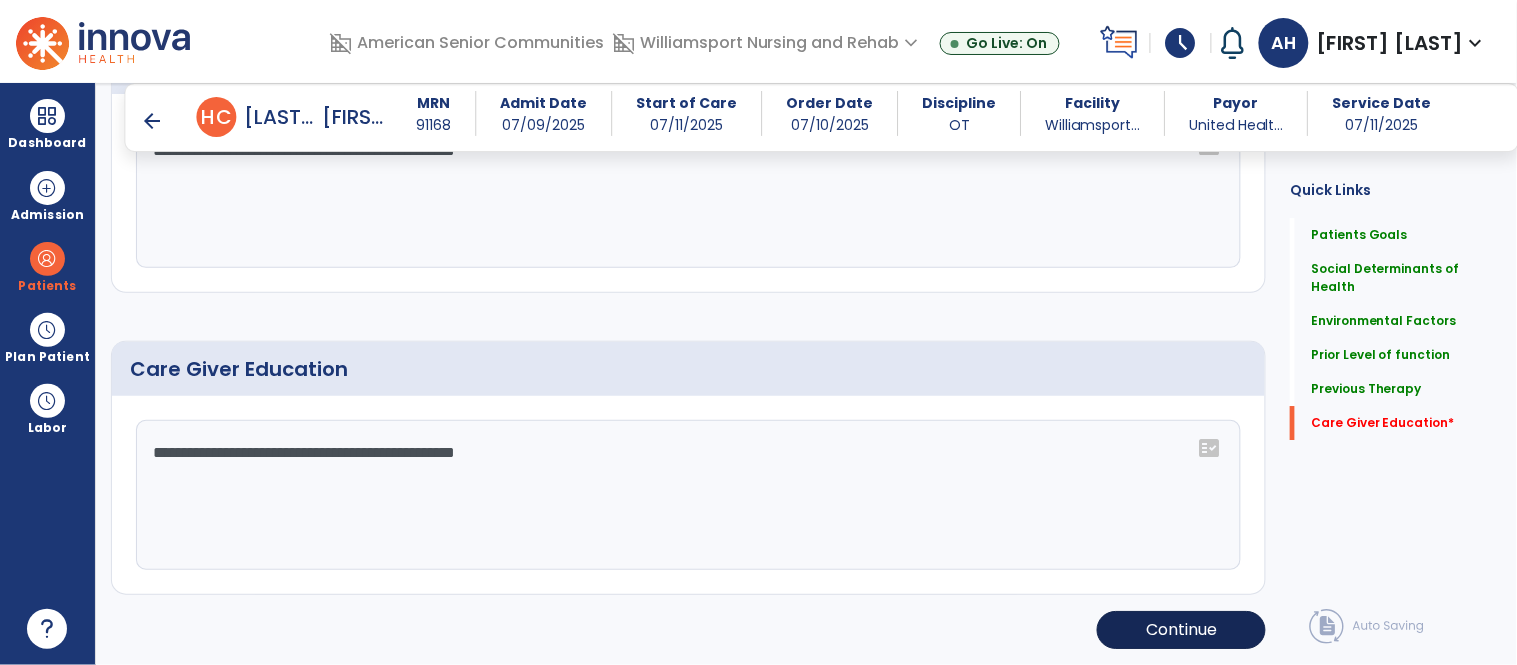 type on "**********" 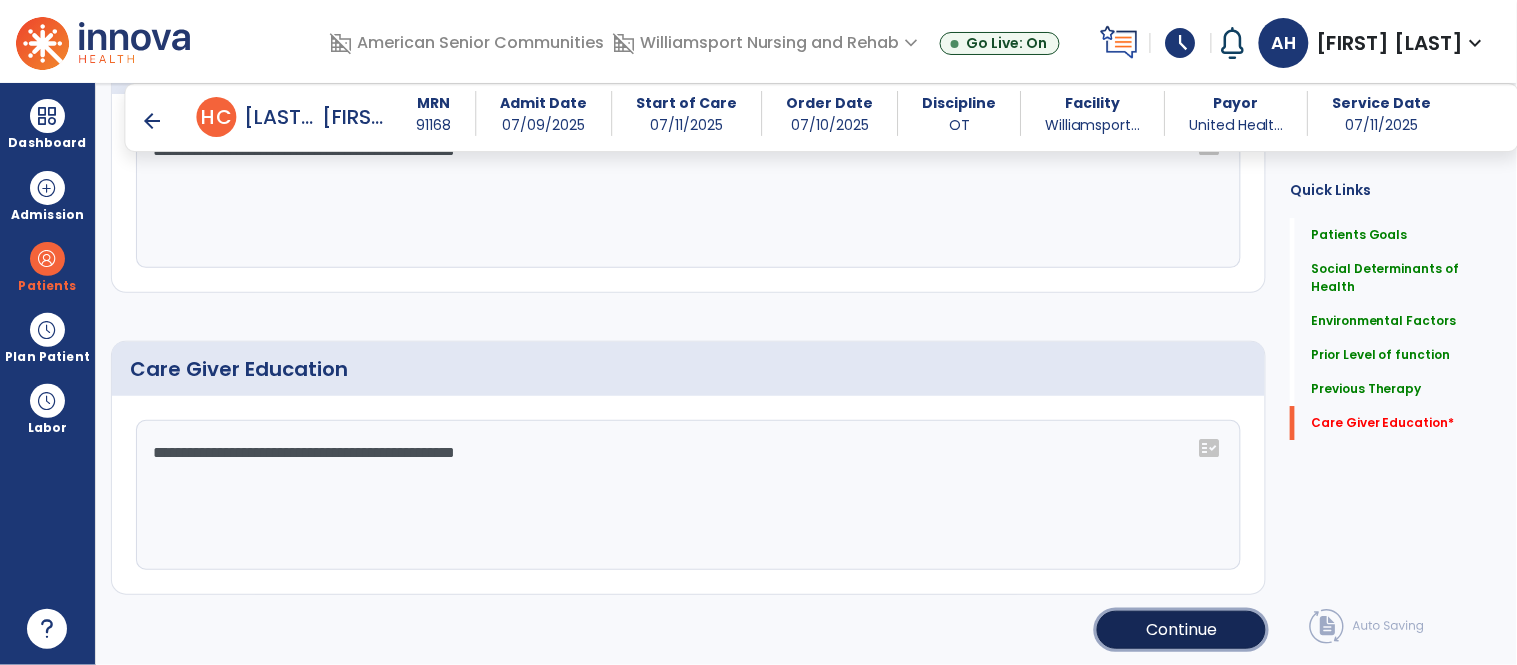 click on "Continue" 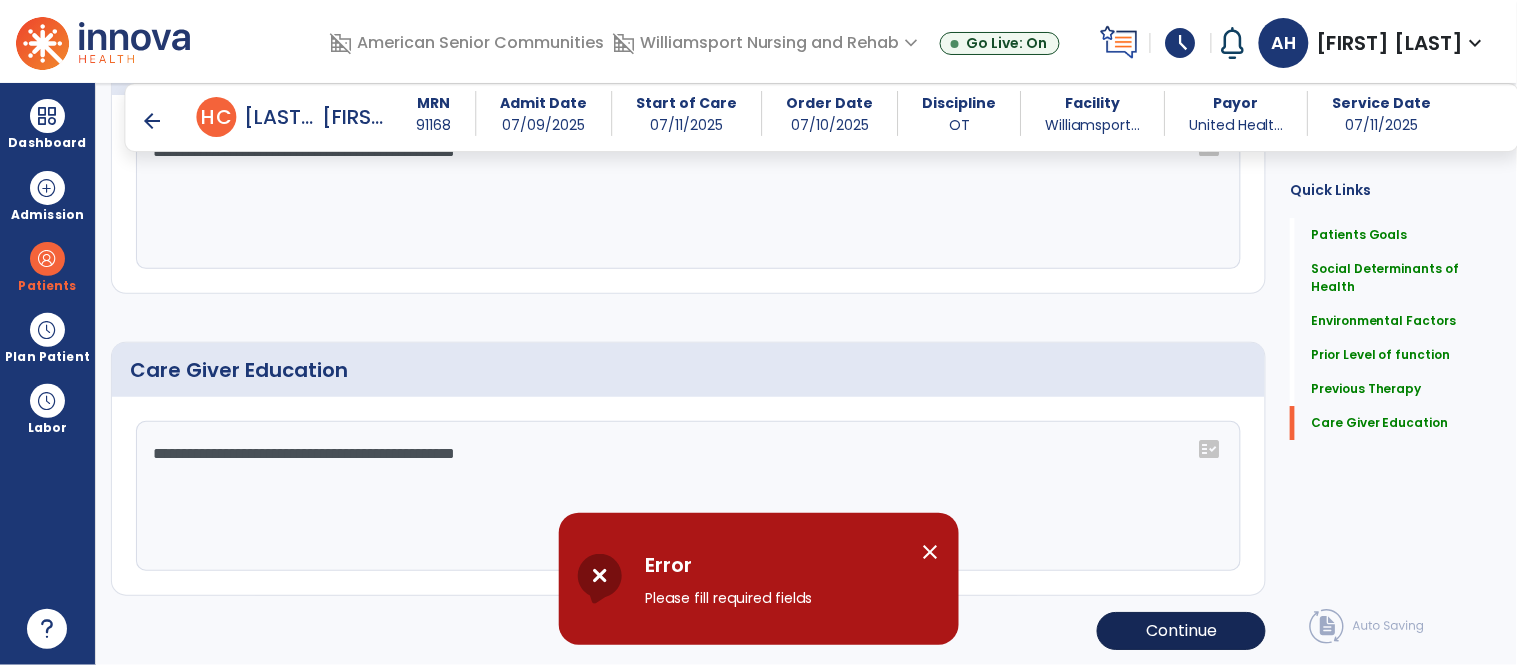scroll, scrollTop: 1558, scrollLeft: 0, axis: vertical 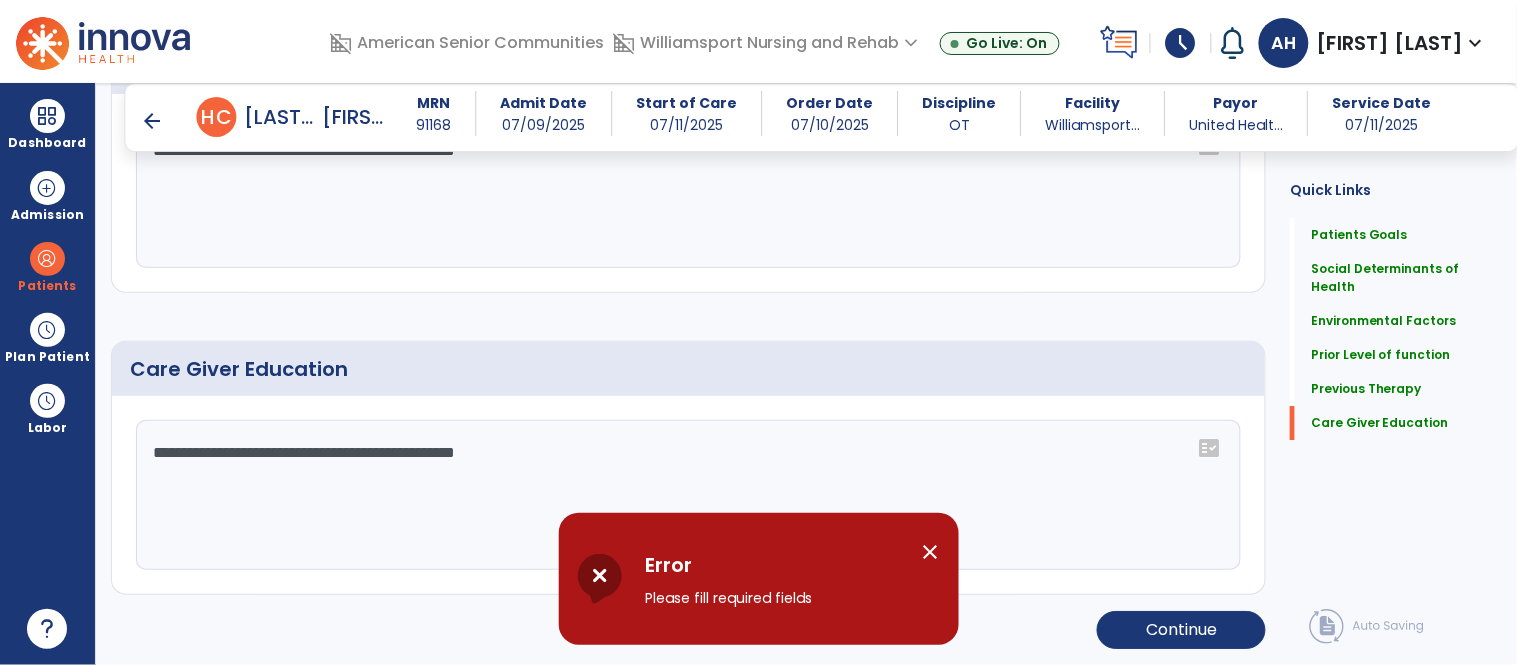 click on "close" at bounding box center [931, 552] 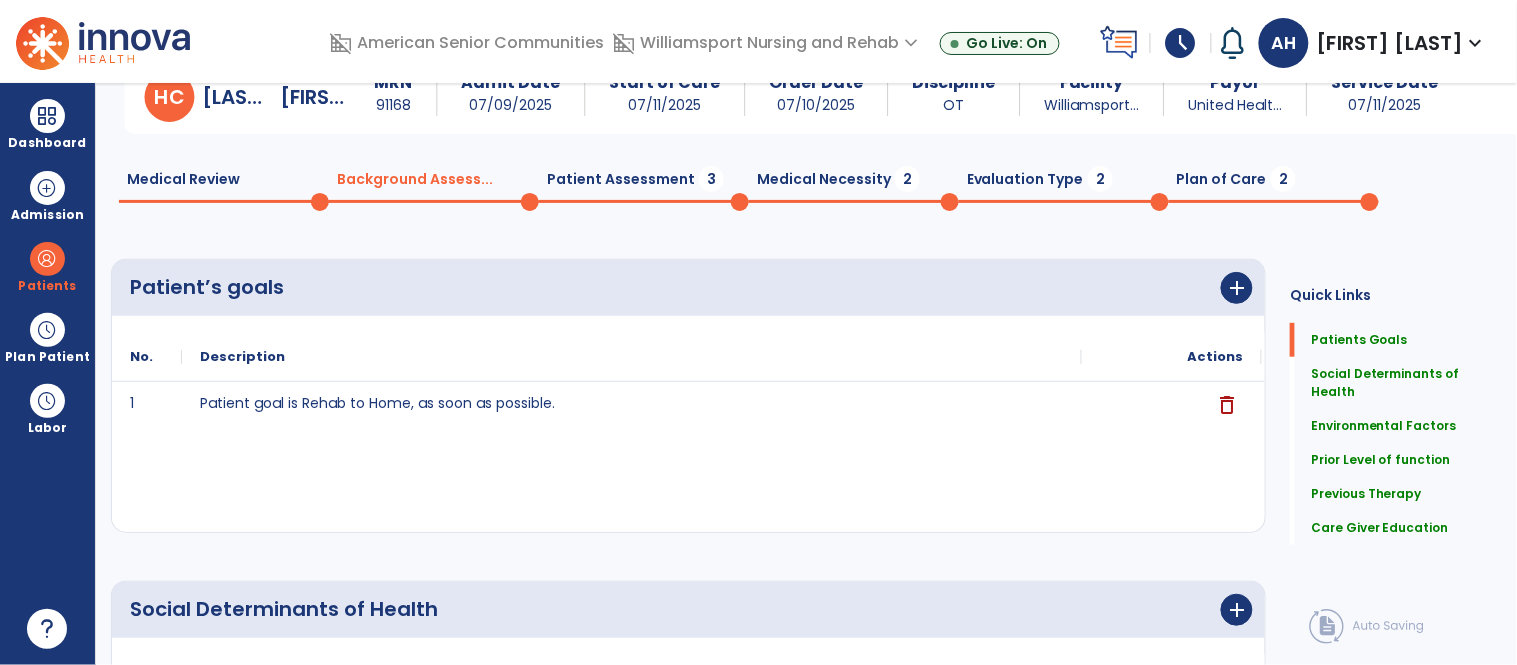 scroll, scrollTop: 0, scrollLeft: 0, axis: both 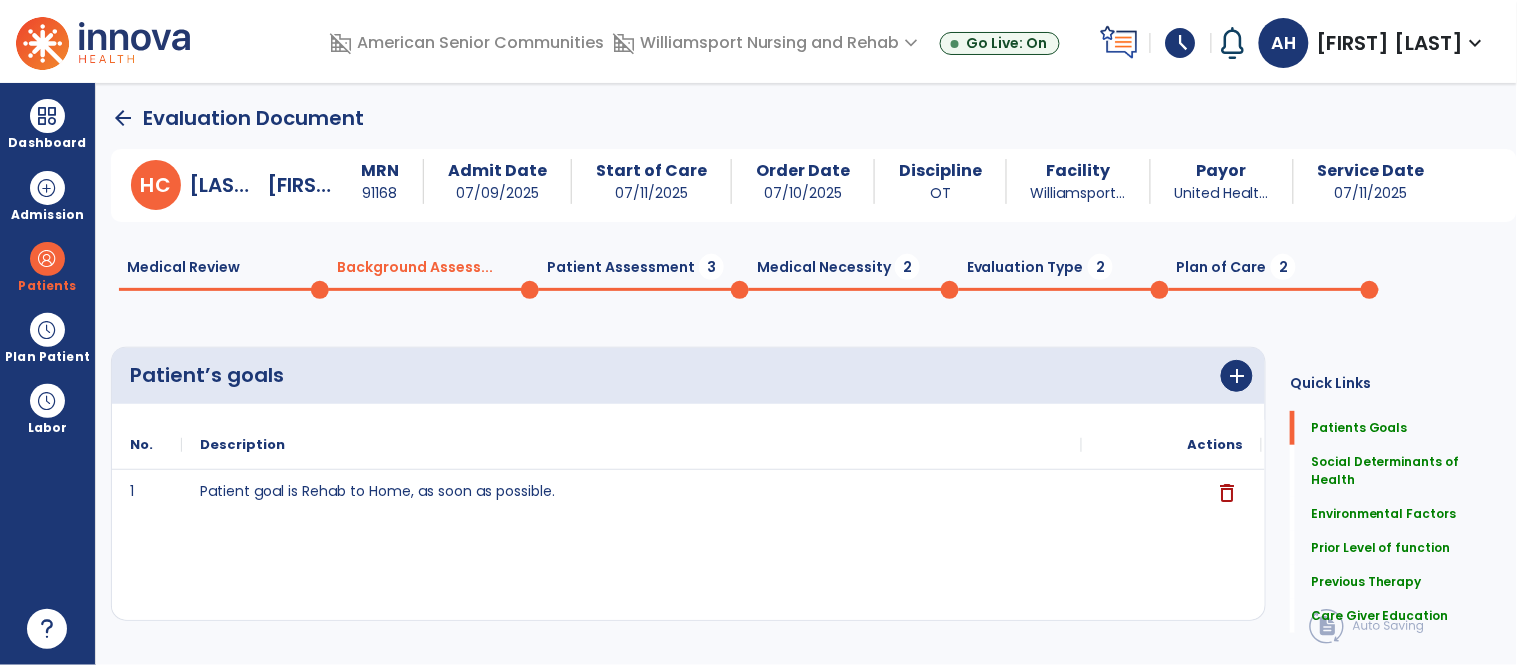 click on "Patient Assessment  3" 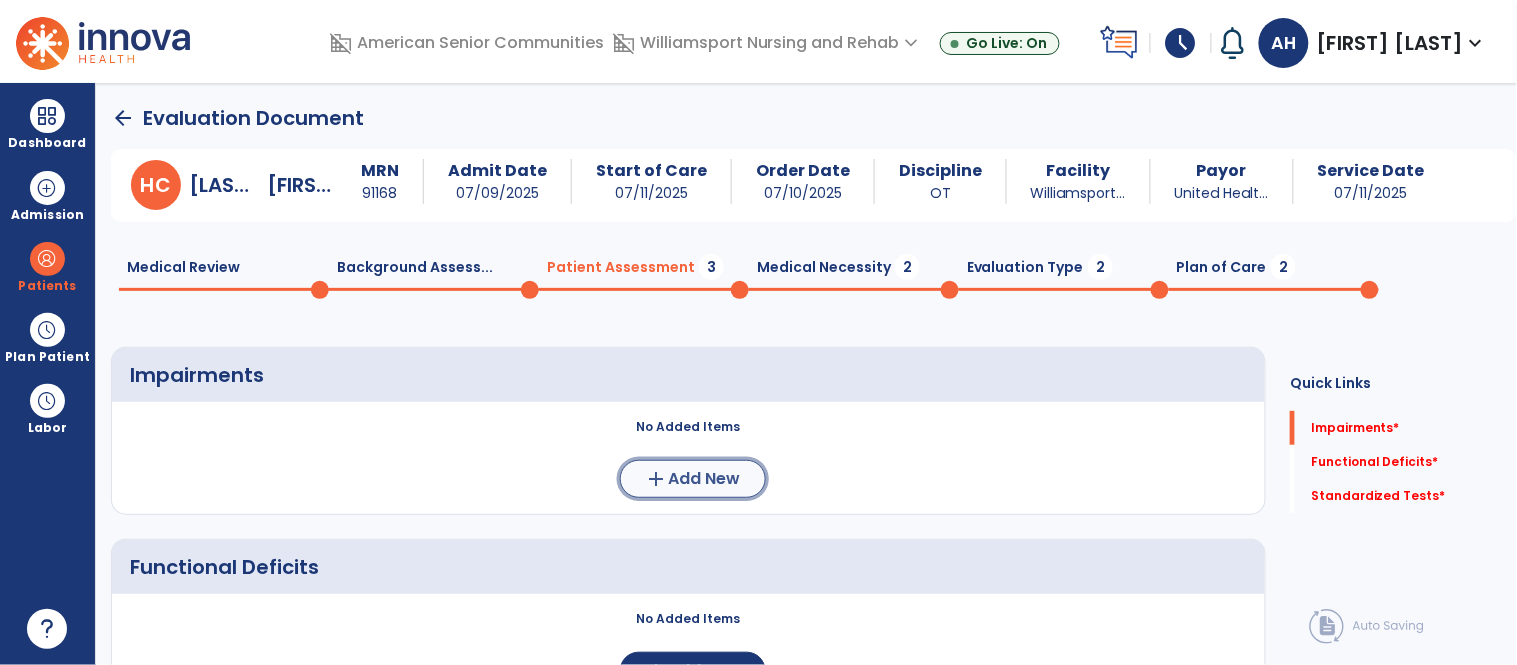 click on "Add New" 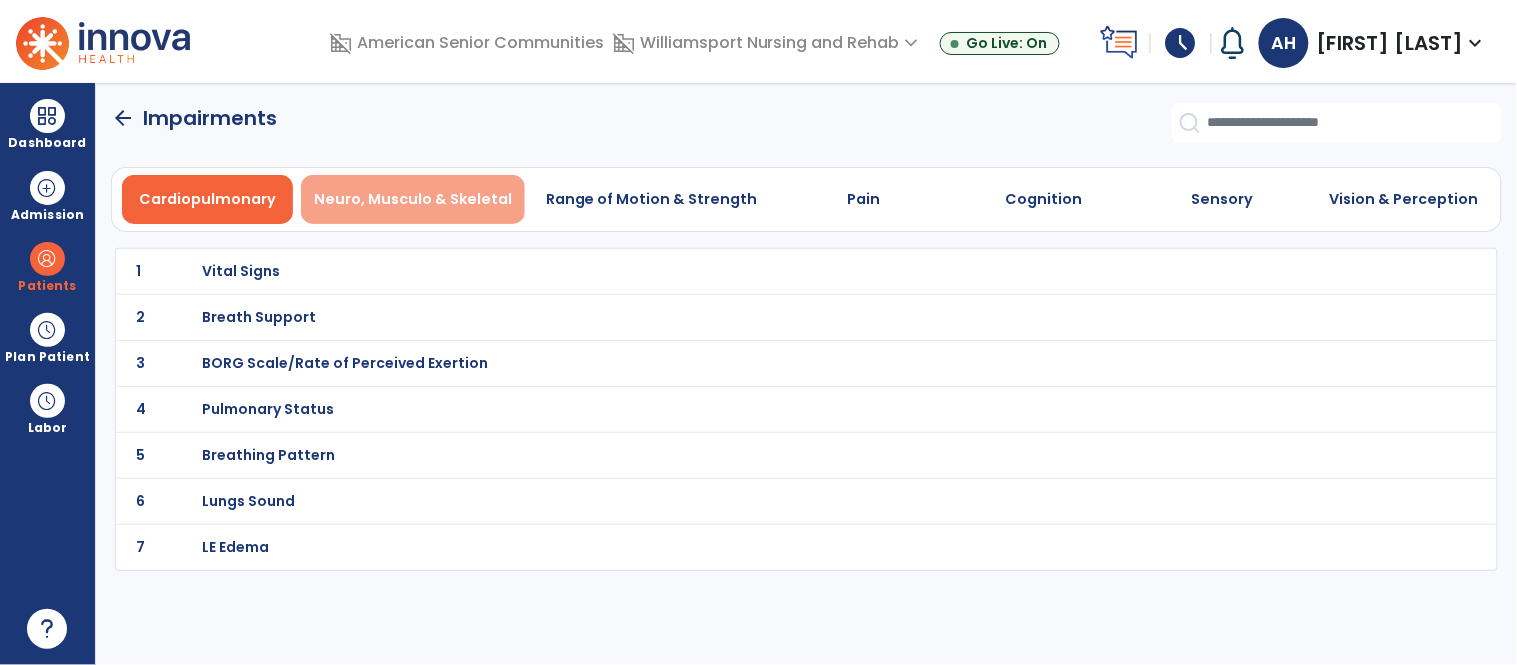click on "Neuro, Musculo & Skeletal" at bounding box center (413, 199) 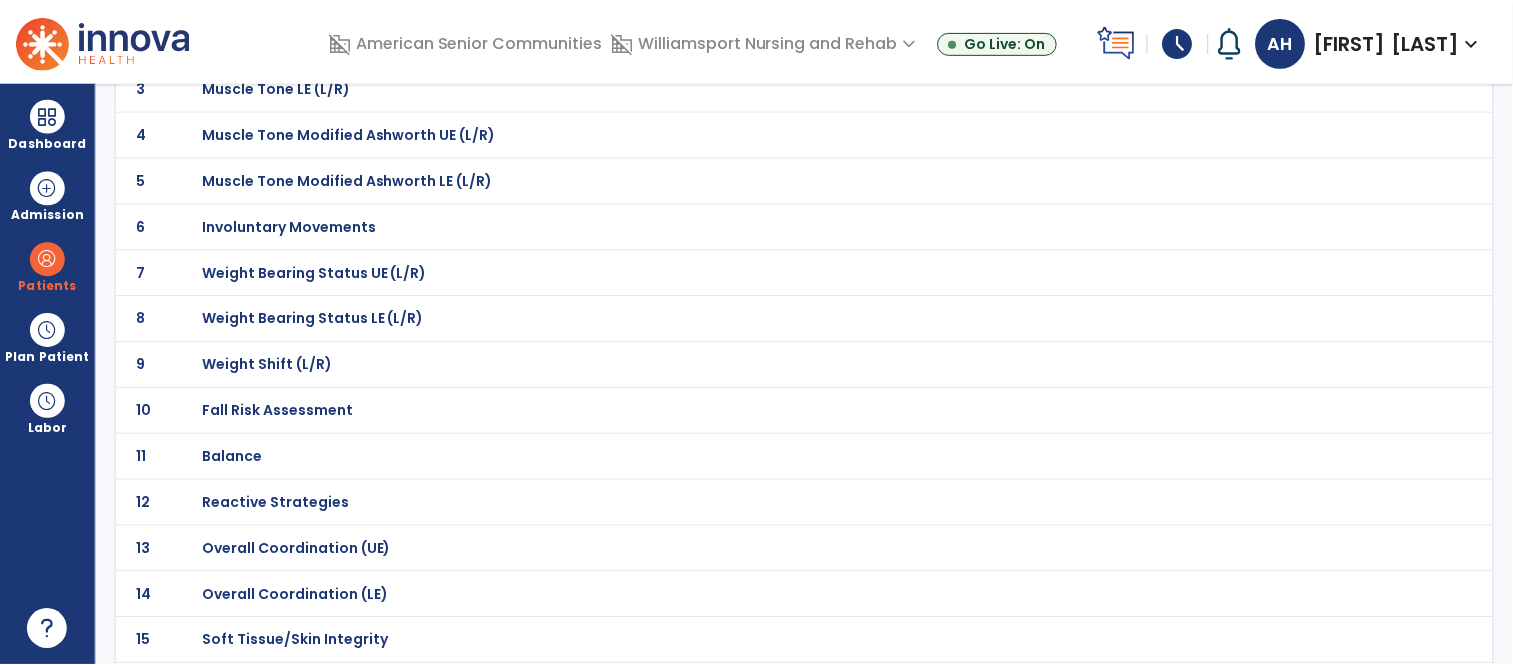 scroll, scrollTop: 274, scrollLeft: 0, axis: vertical 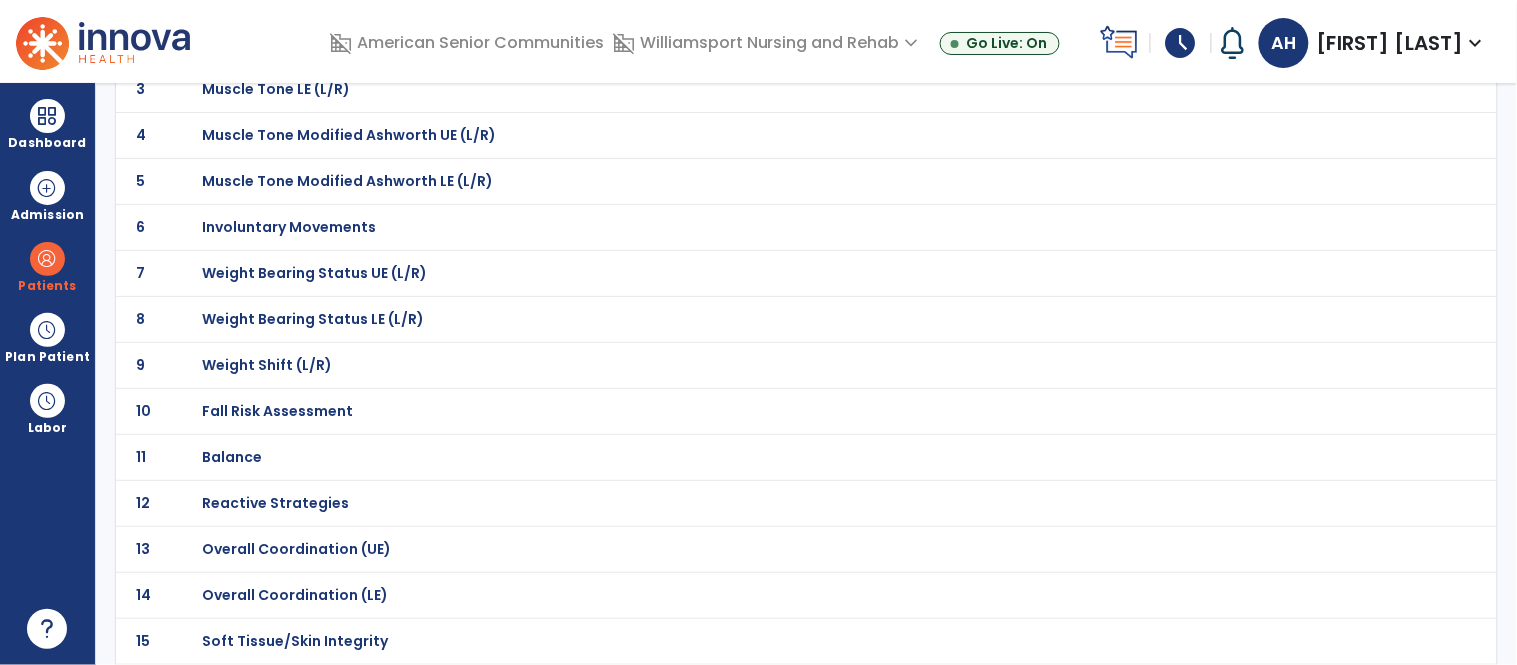 click on "Balance" at bounding box center (762, -3) 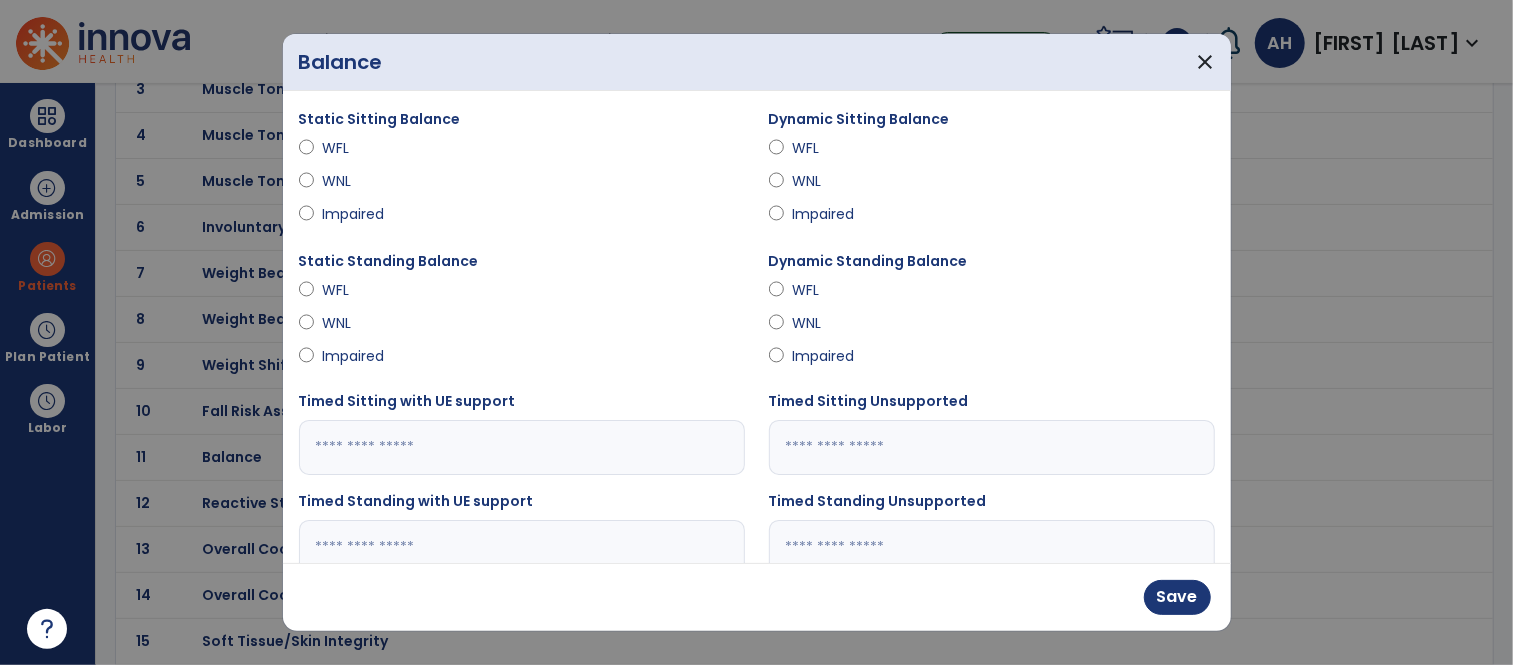 click at bounding box center [522, 447] 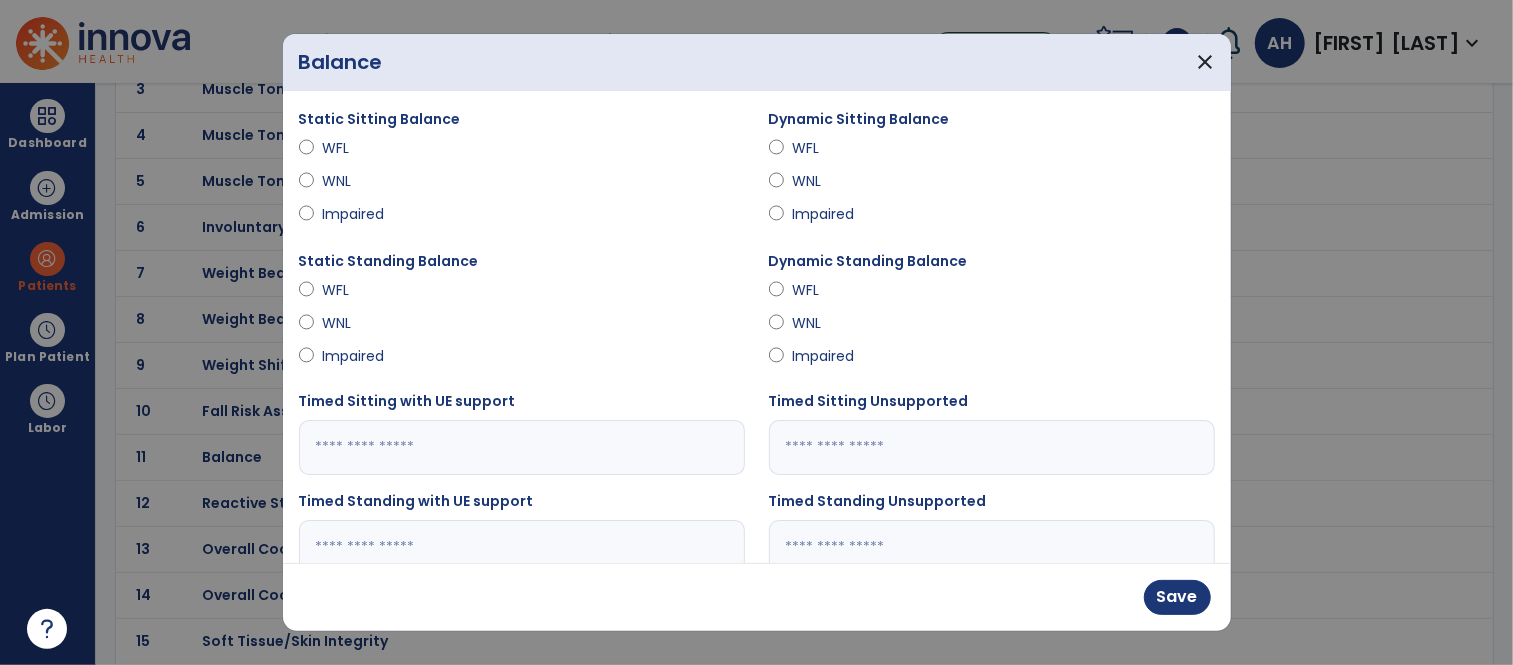 type on "*" 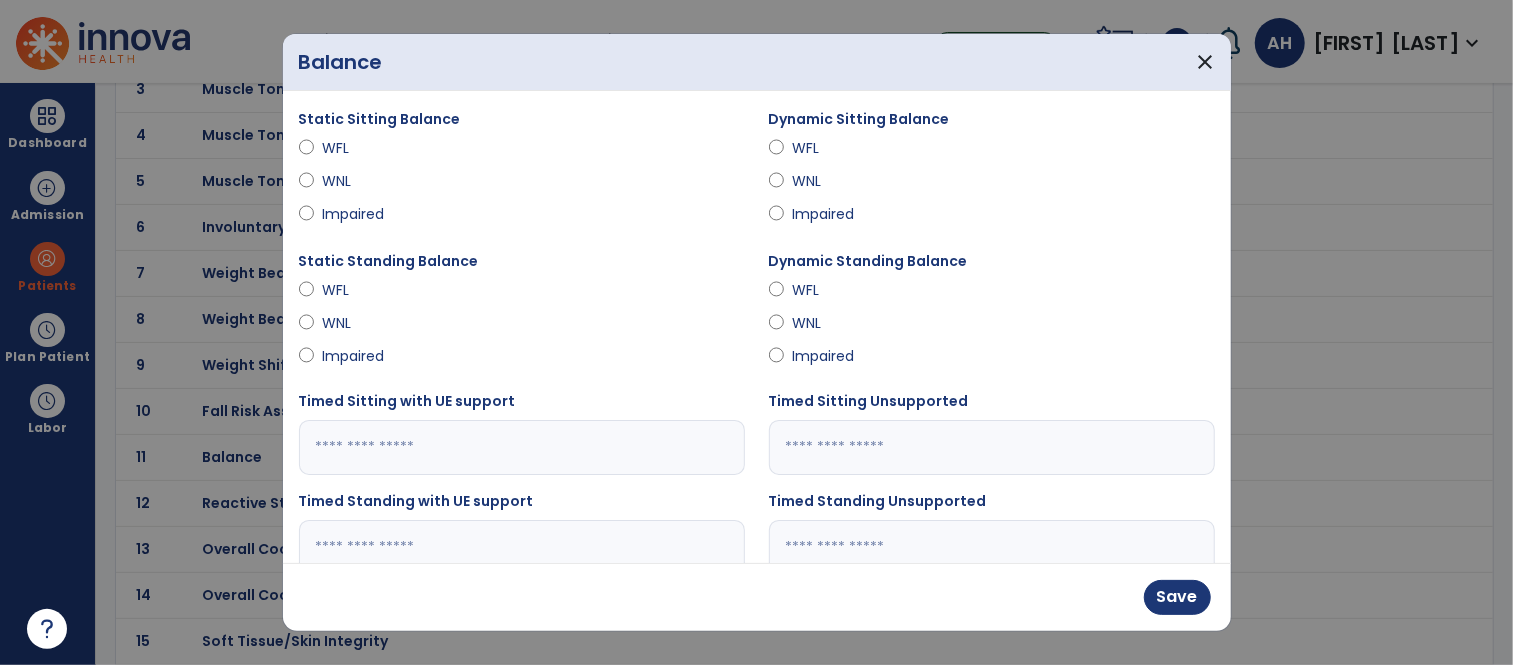 type 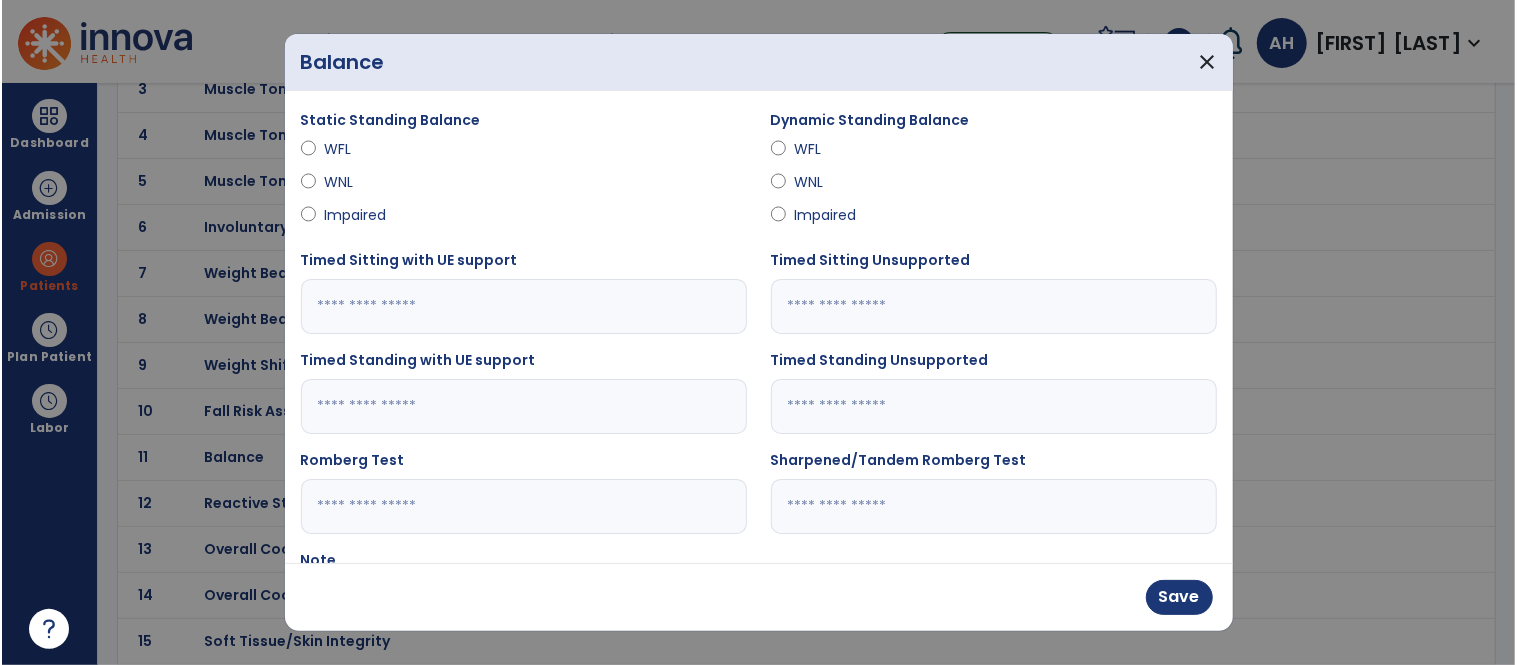 scroll, scrollTop: 140, scrollLeft: 0, axis: vertical 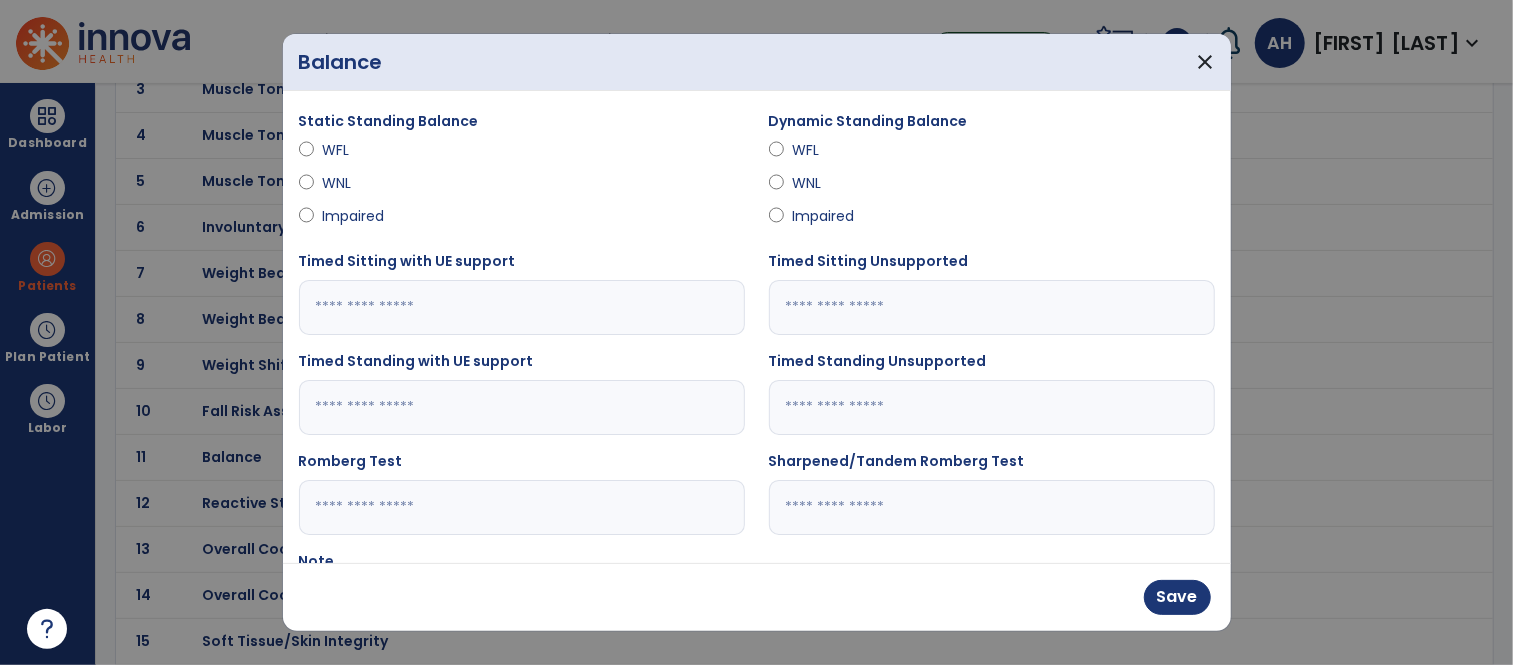 click at bounding box center (992, 307) 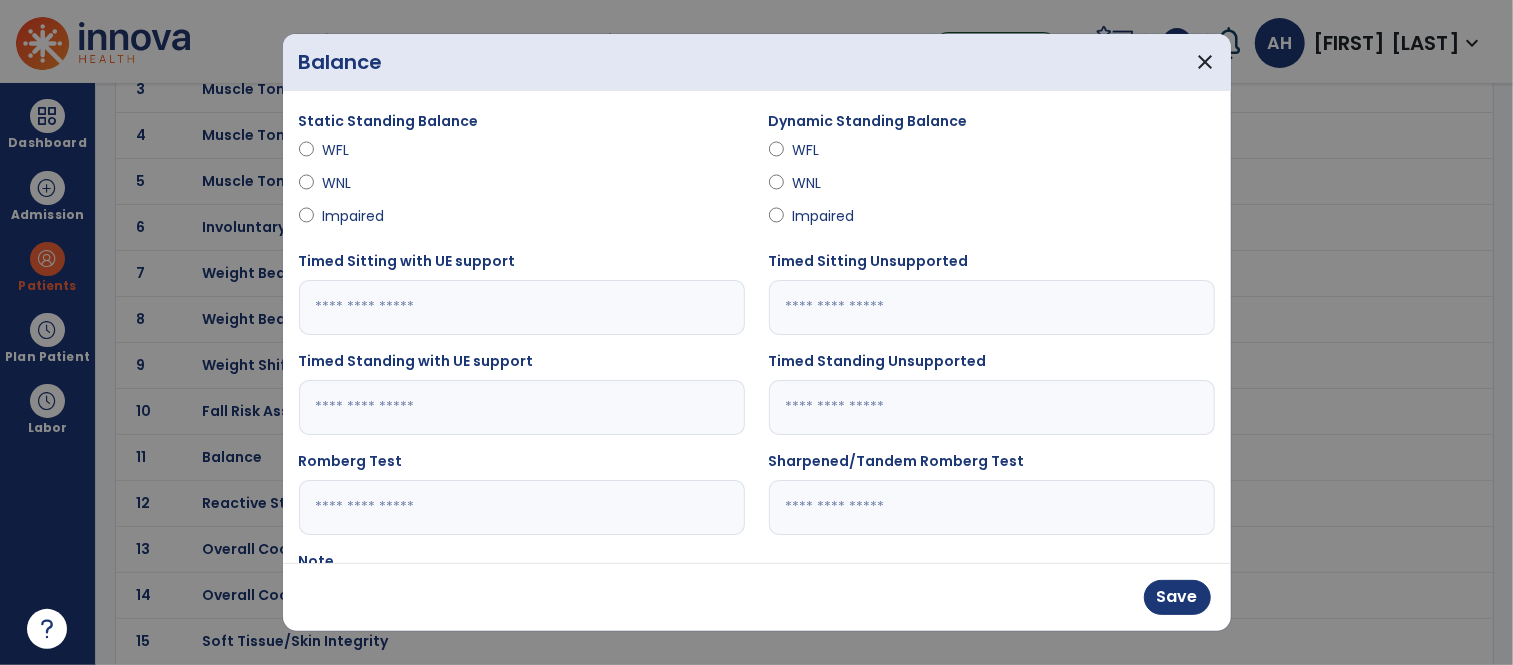 type on "**" 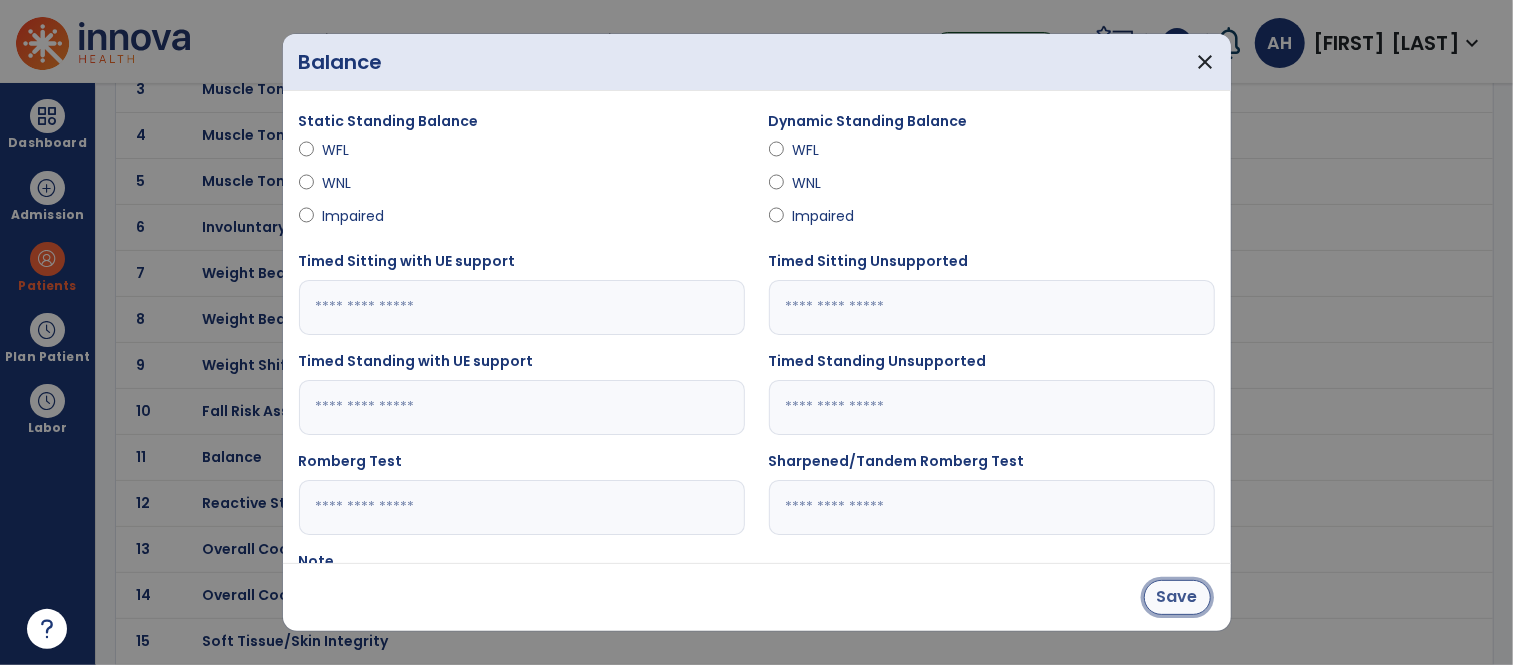 click on "Save" at bounding box center [1177, 597] 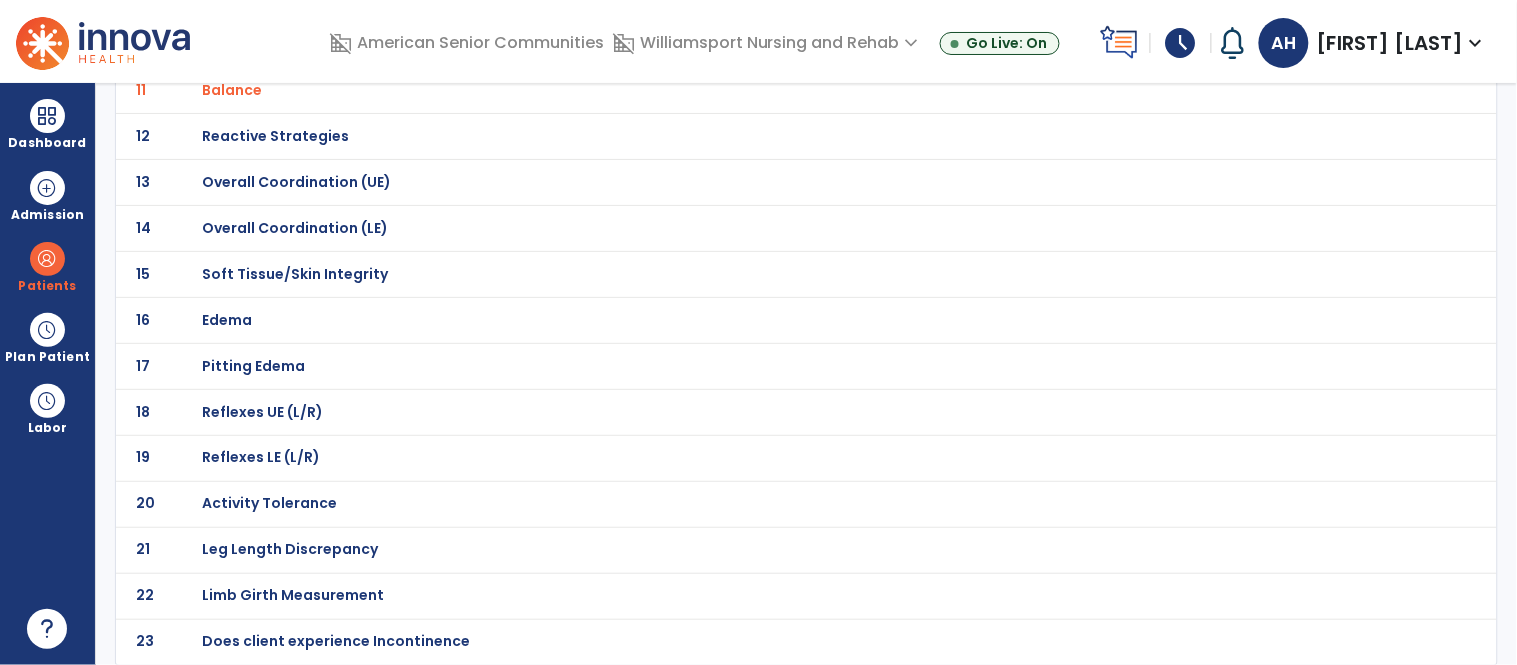 scroll, scrollTop: 644, scrollLeft: 0, axis: vertical 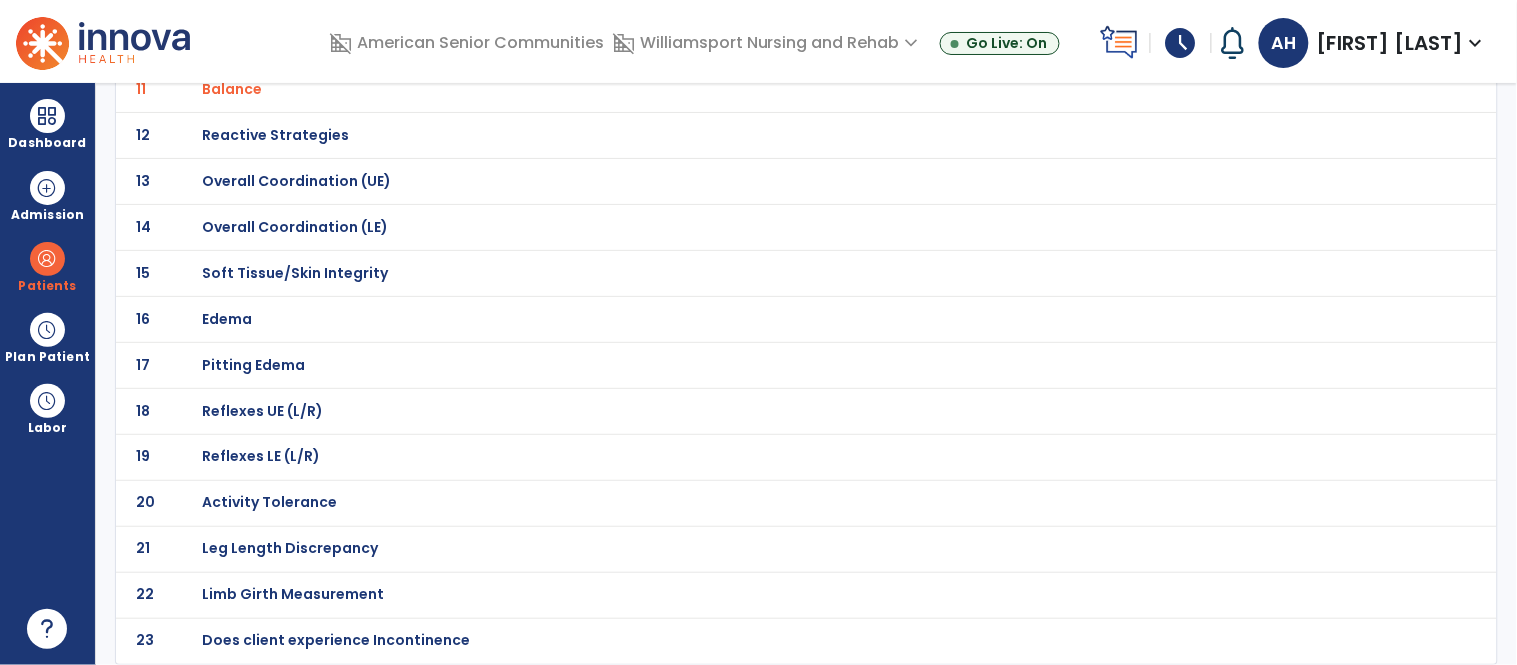 click on "Activity Tolerance" at bounding box center (762, -371) 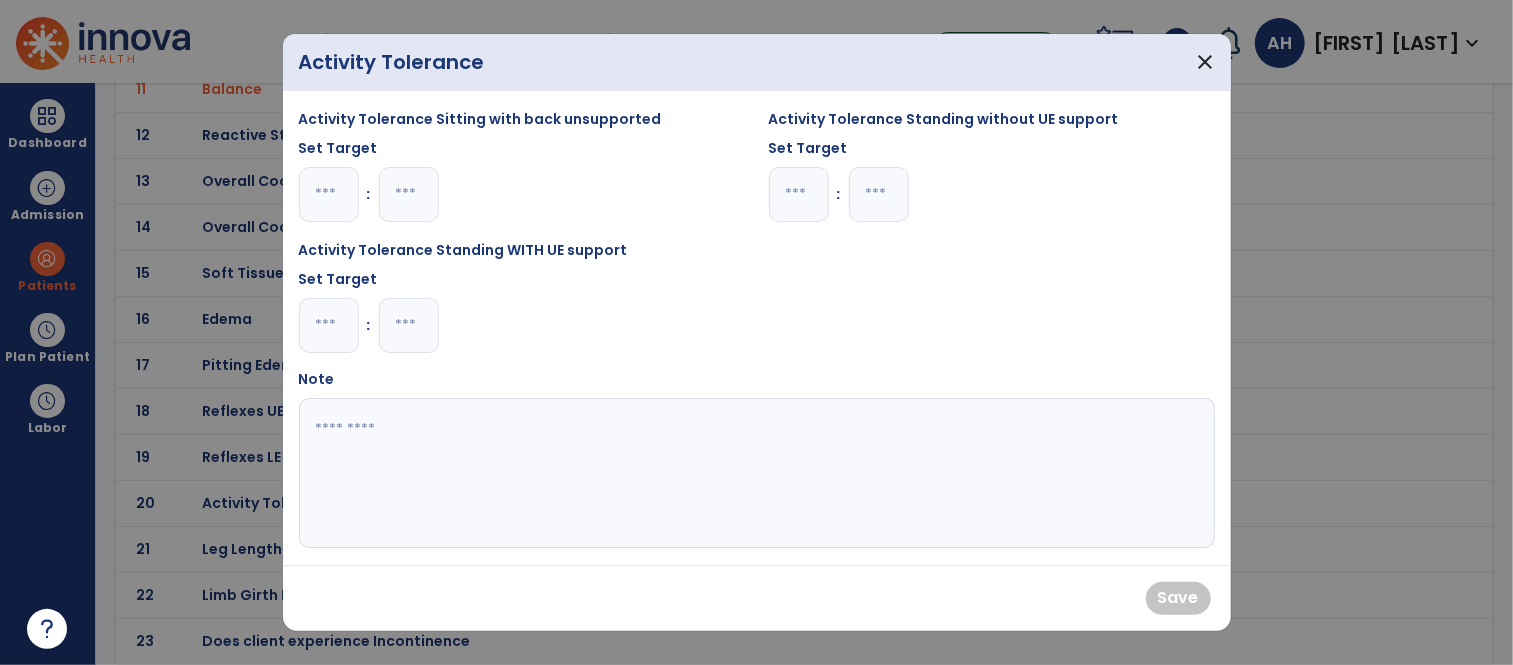 click at bounding box center [329, 194] 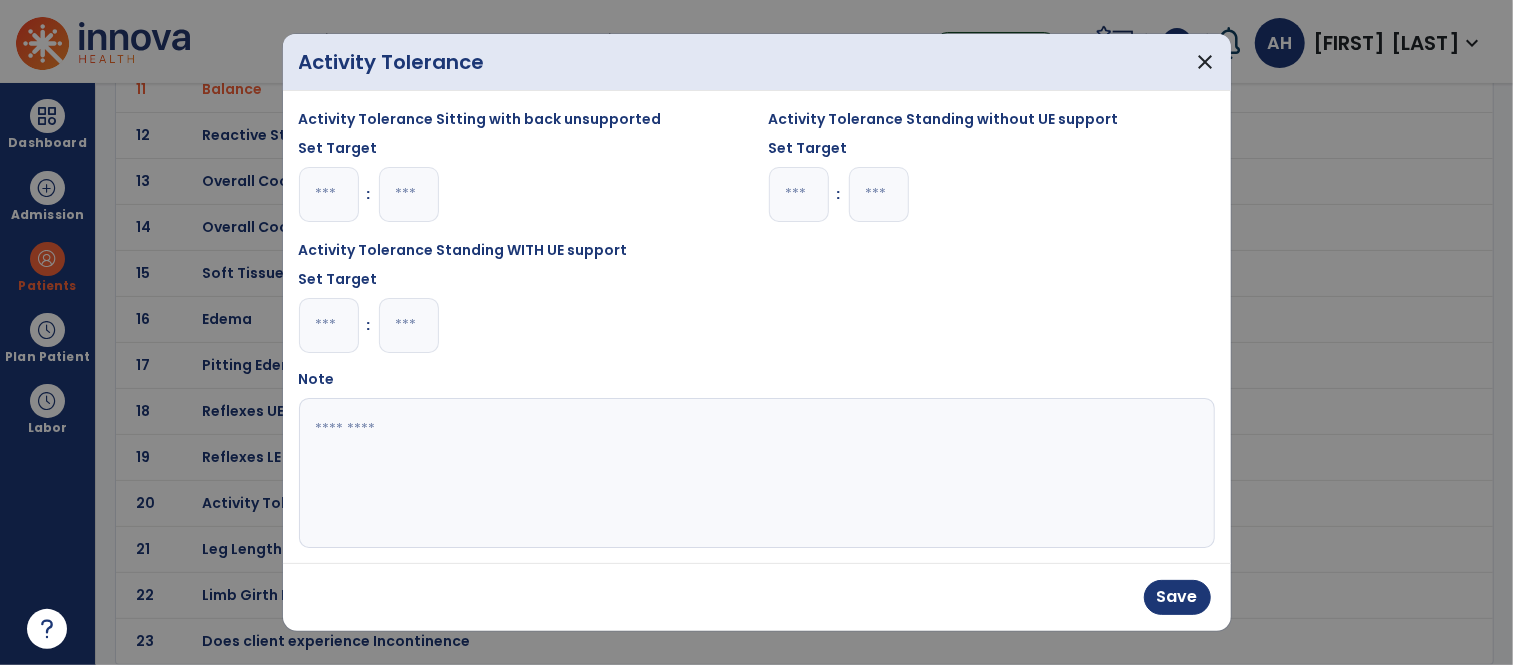 type on "*" 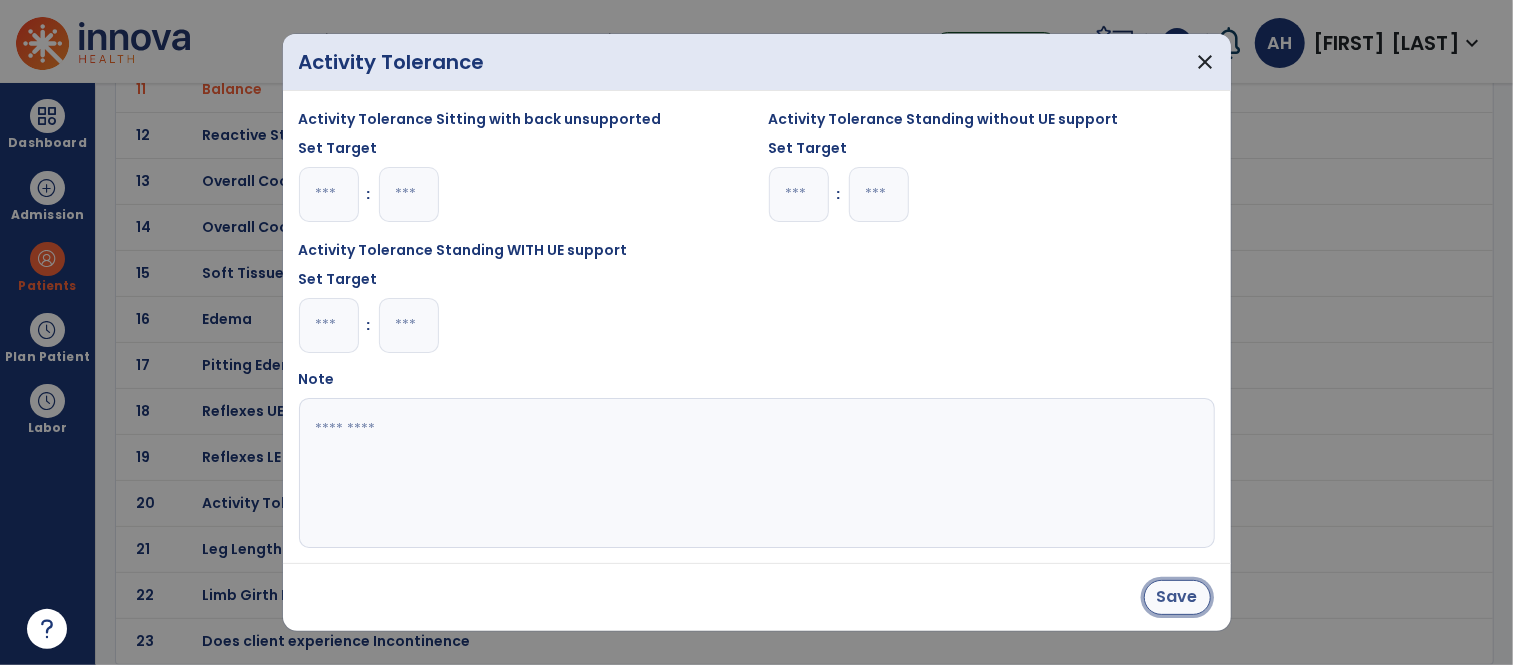 click on "Save" at bounding box center (1177, 597) 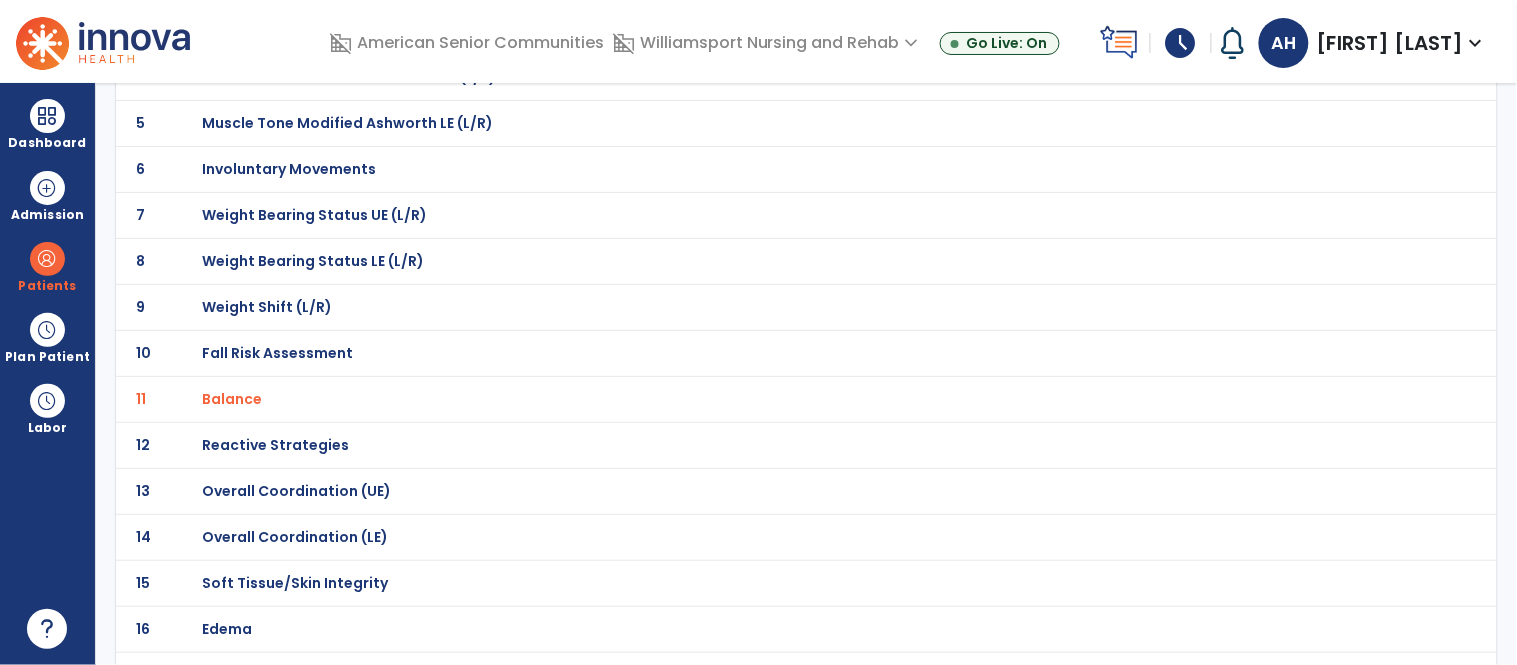 scroll, scrollTop: 0, scrollLeft: 0, axis: both 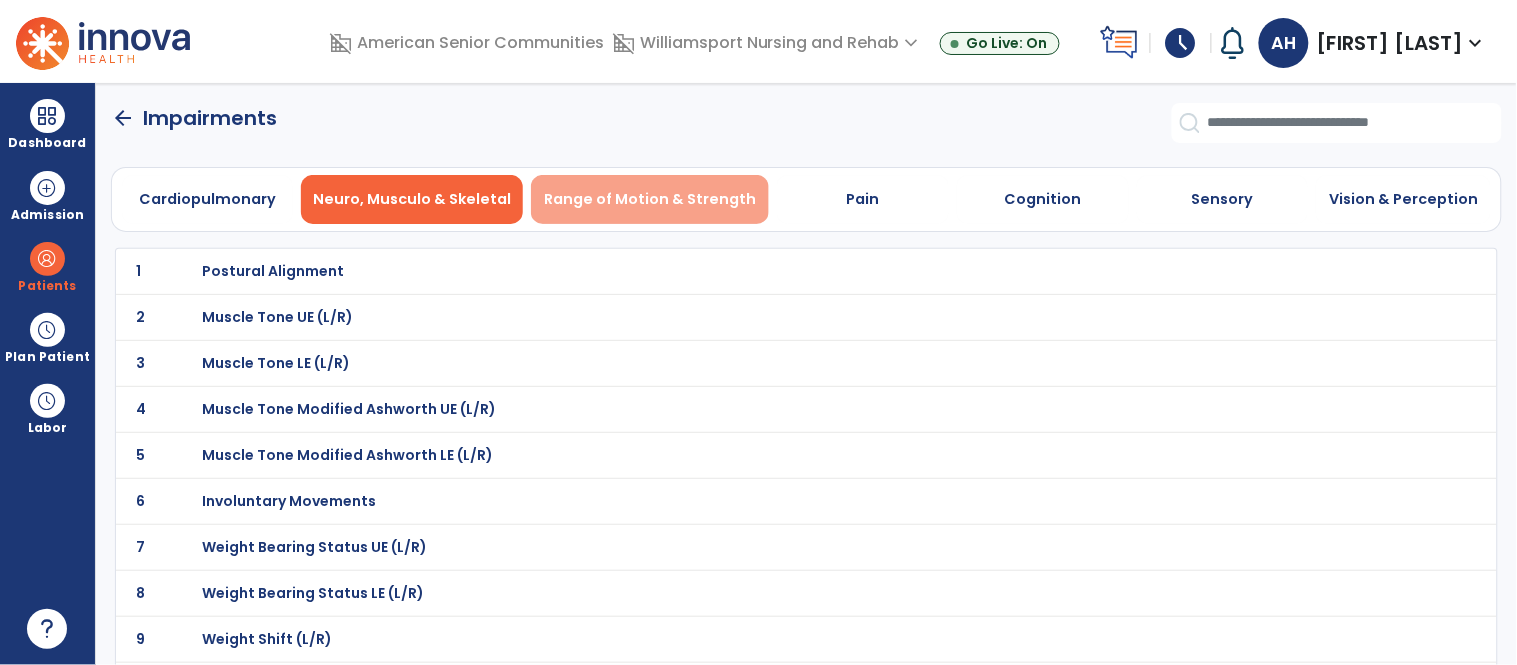 click on "Range of Motion & Strength" at bounding box center [650, 199] 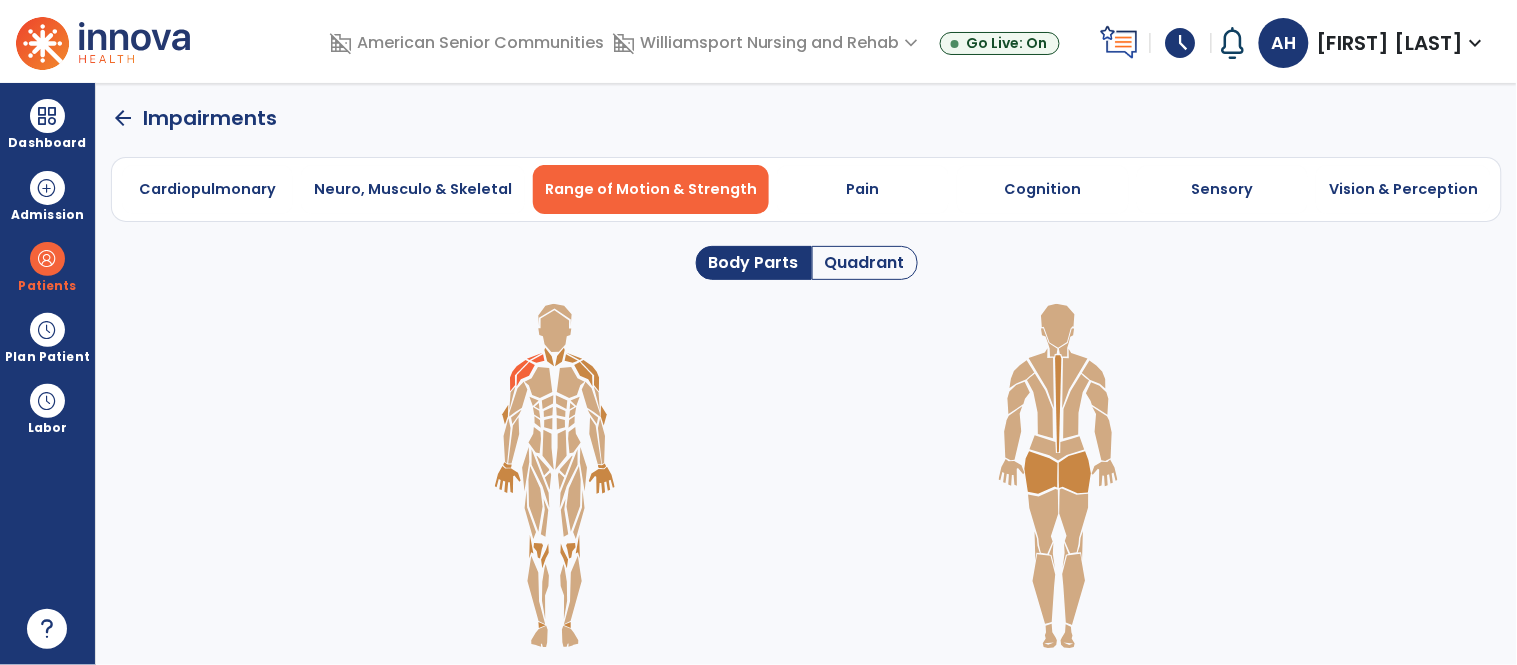 click 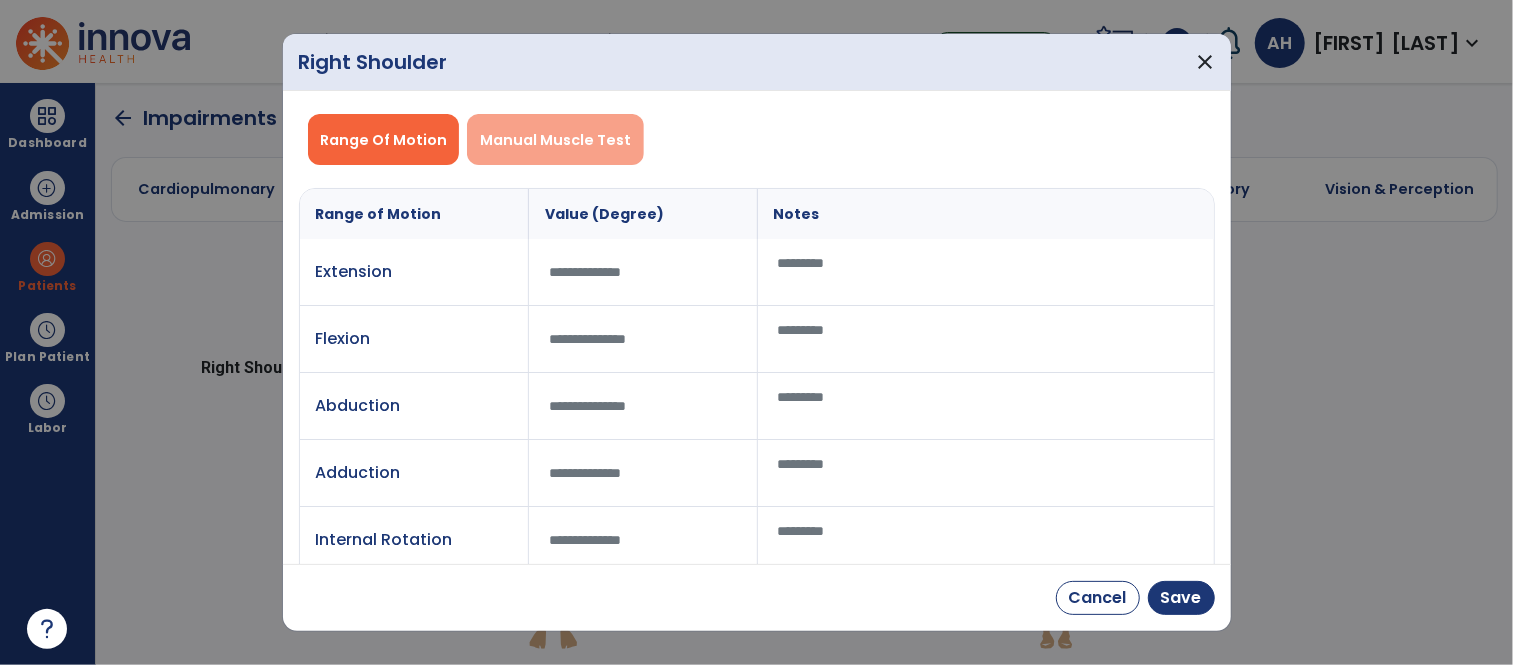 click on "Manual Muscle Test" at bounding box center (555, 140) 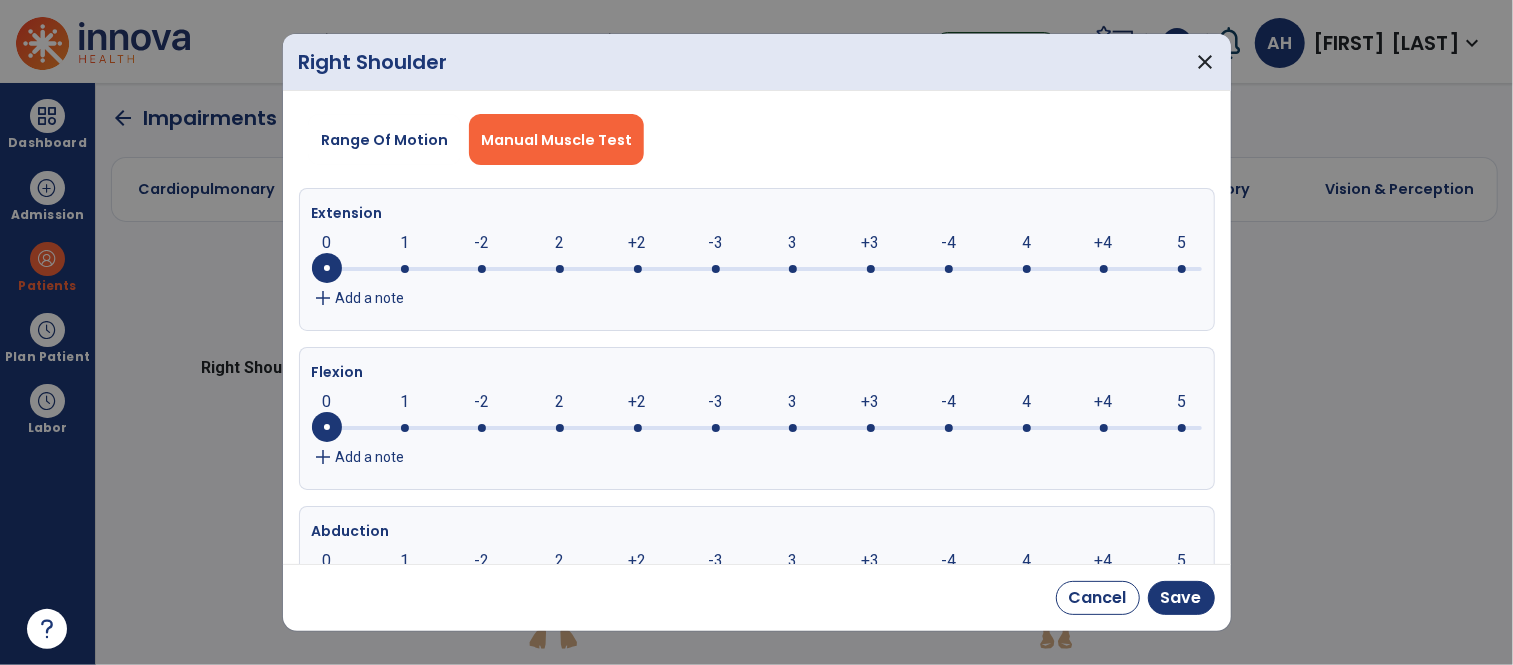 click 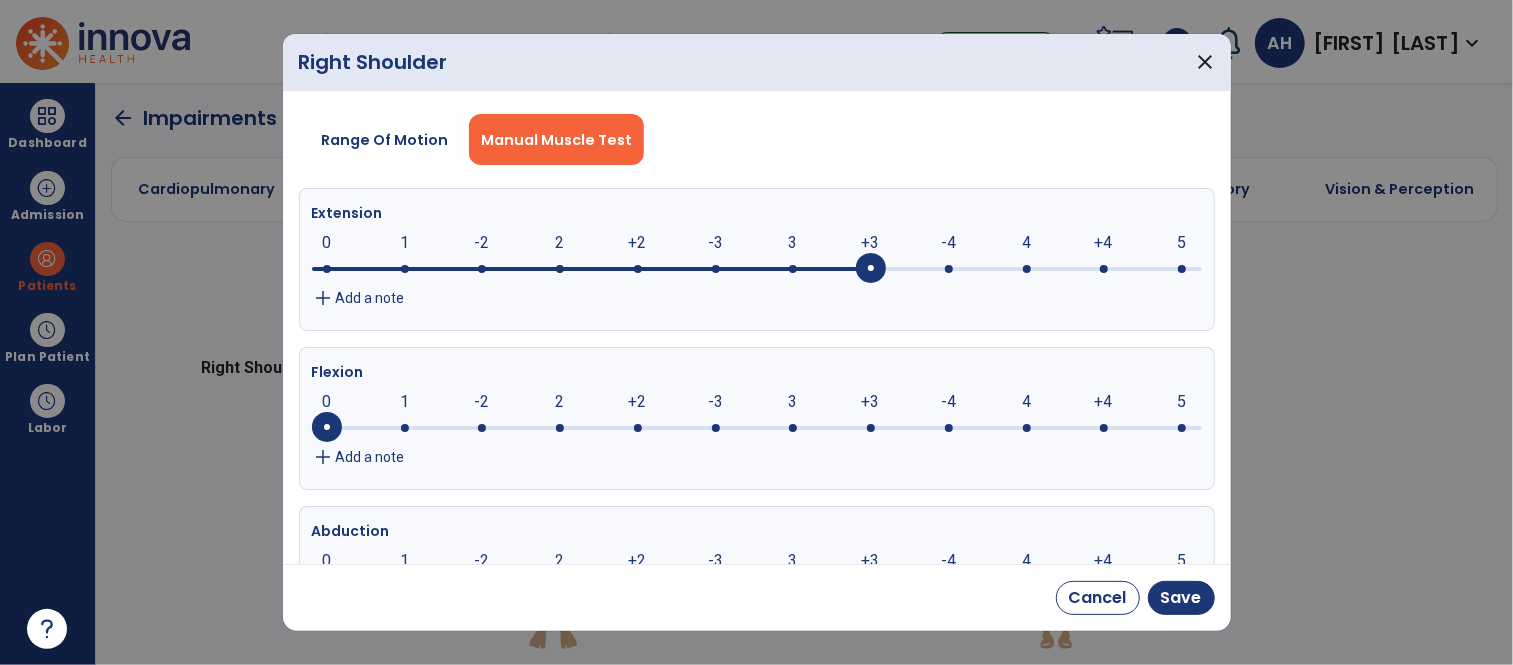 click 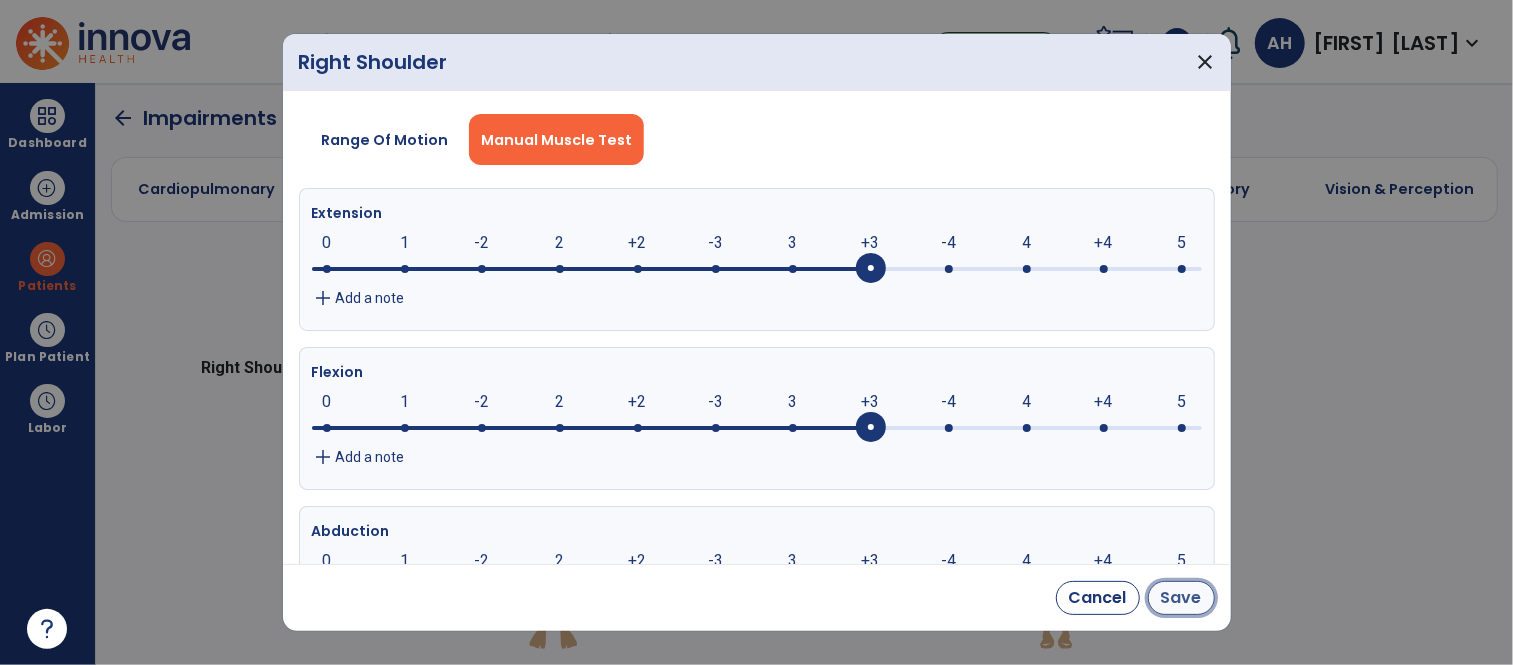 click on "Save" at bounding box center [1181, 598] 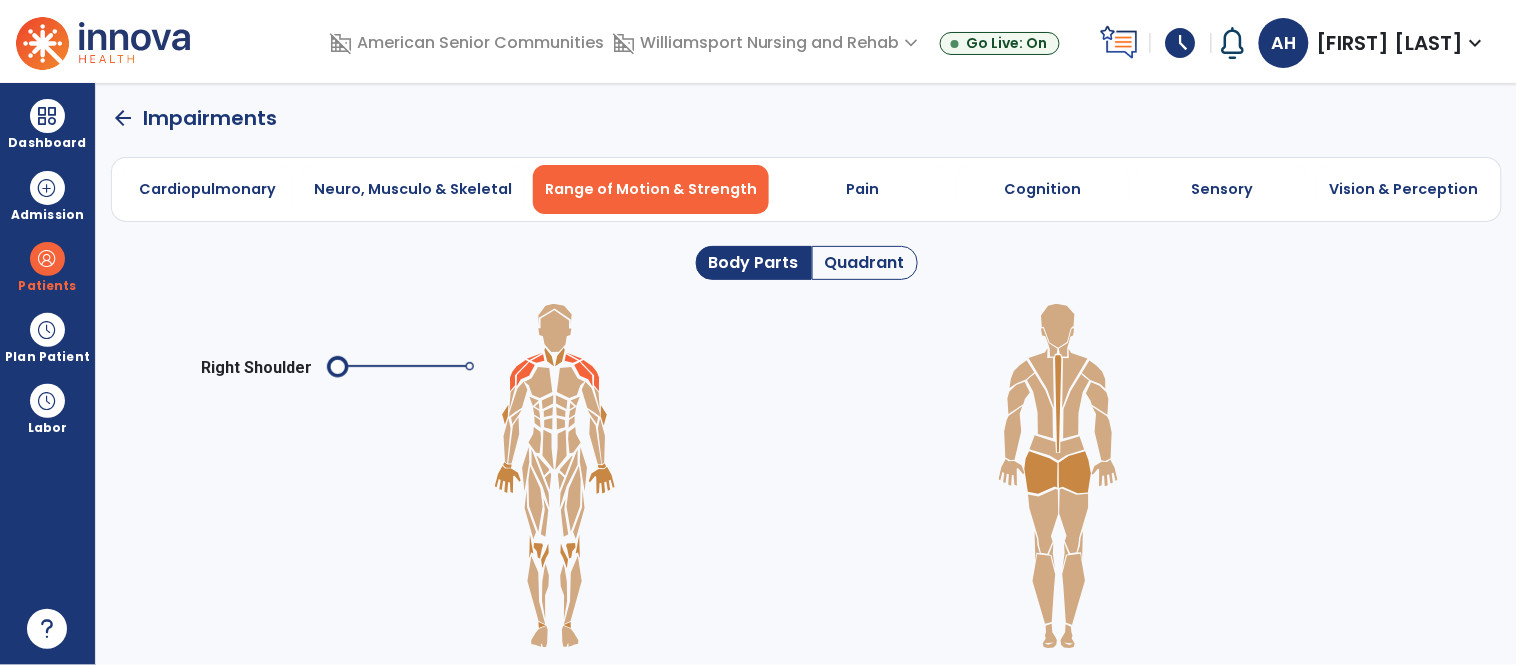 click 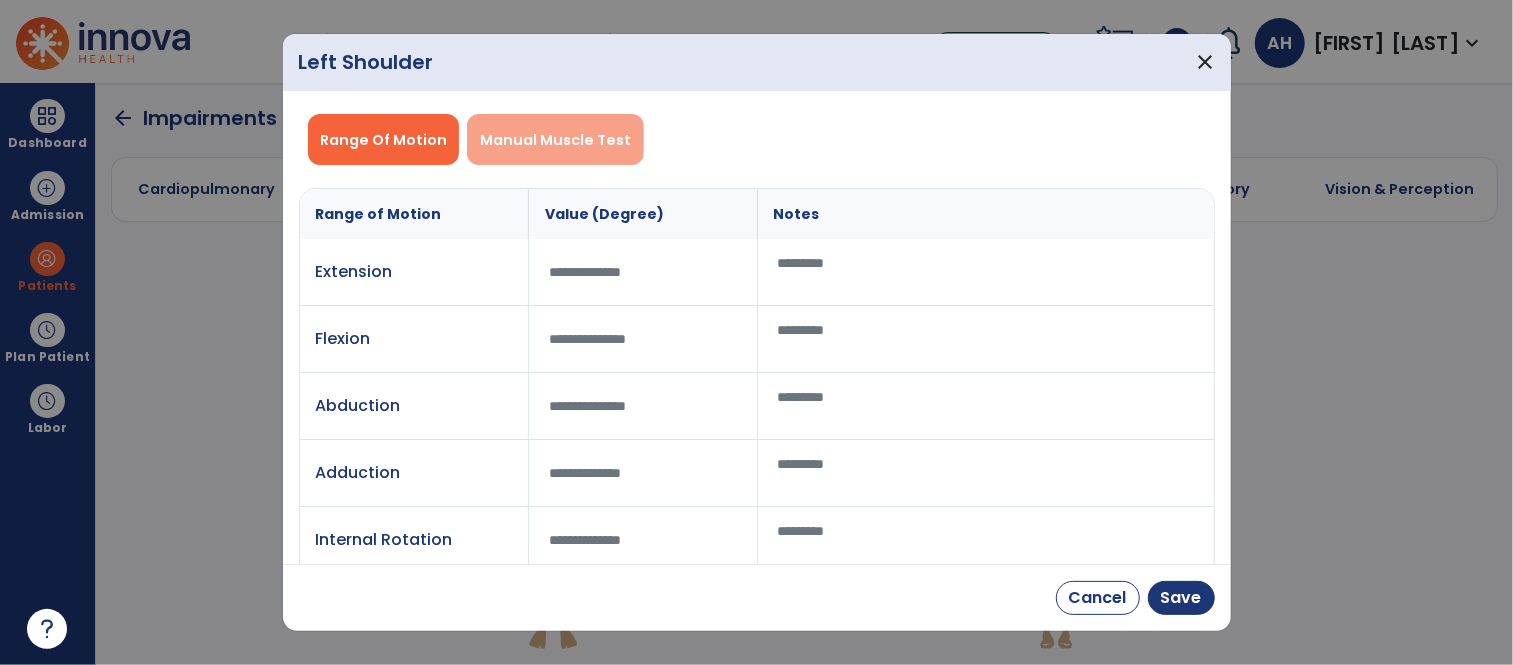 click on "Manual Muscle Test" at bounding box center [555, 140] 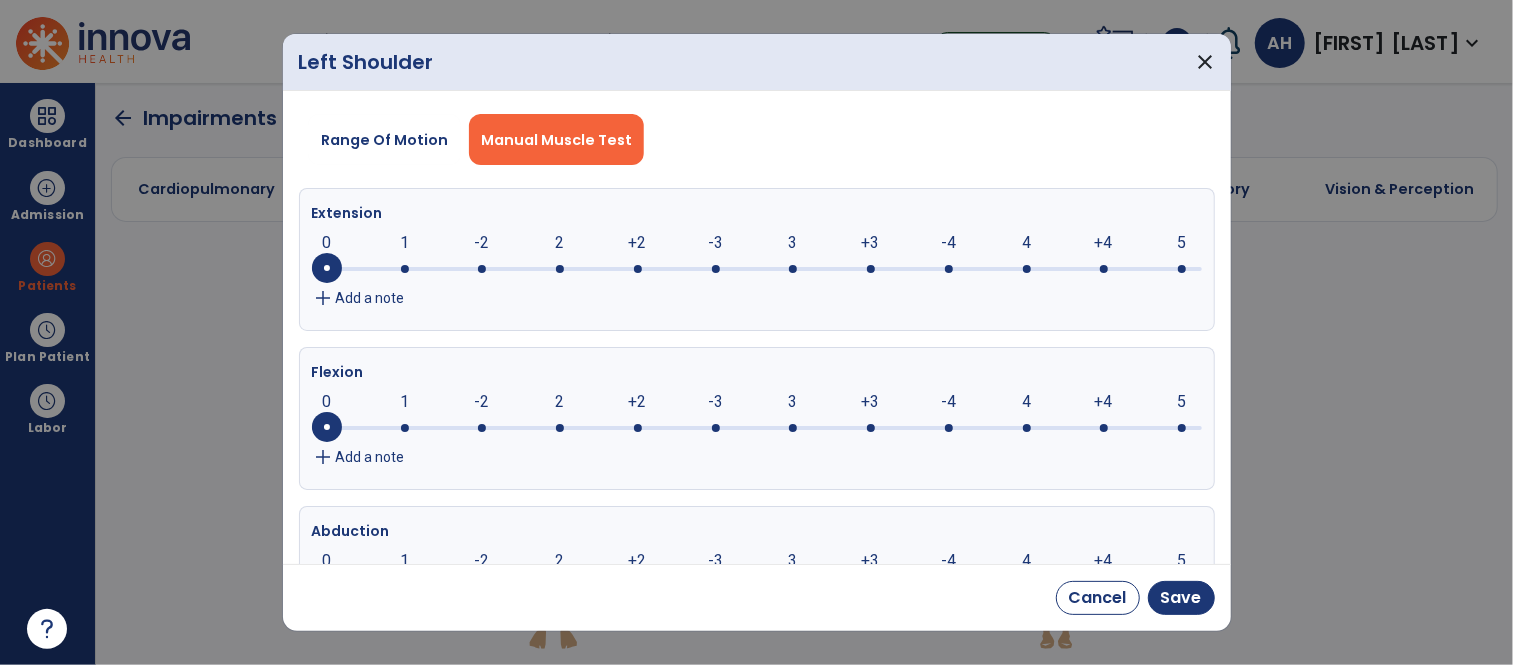 click 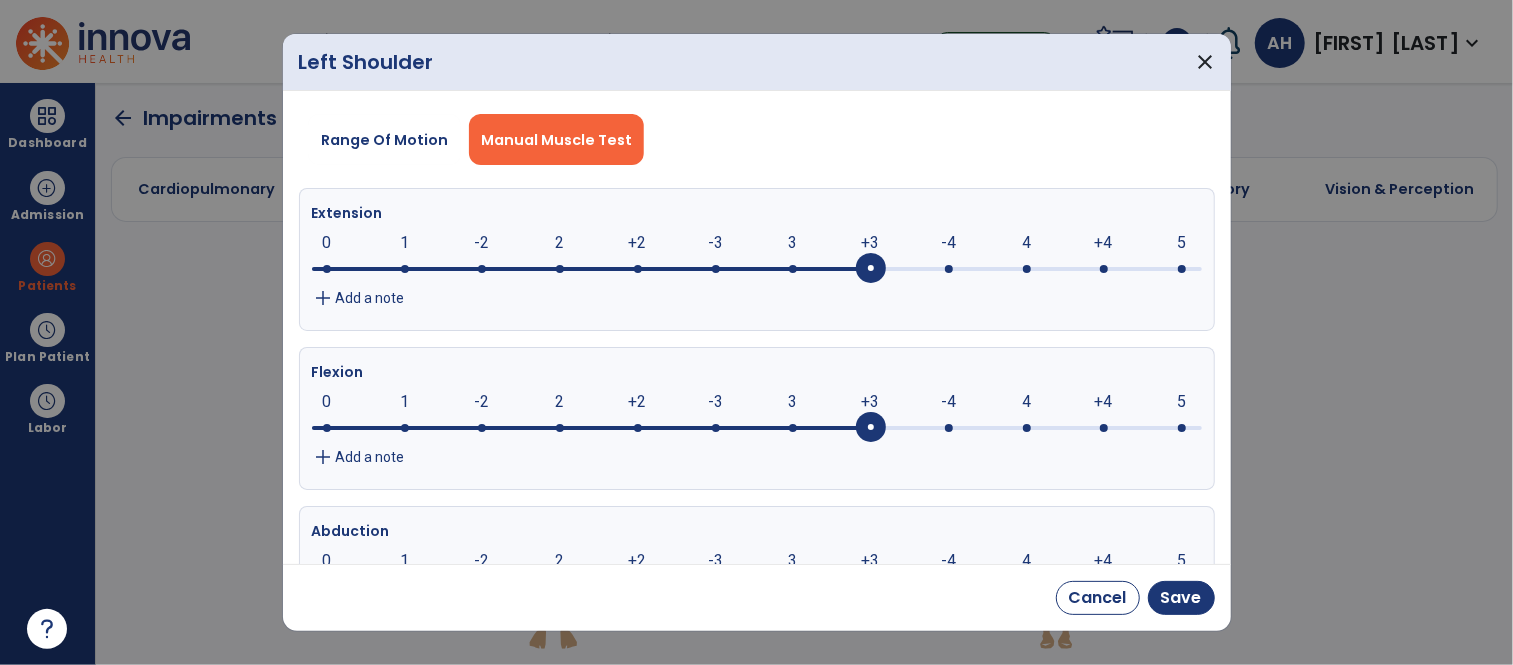 click 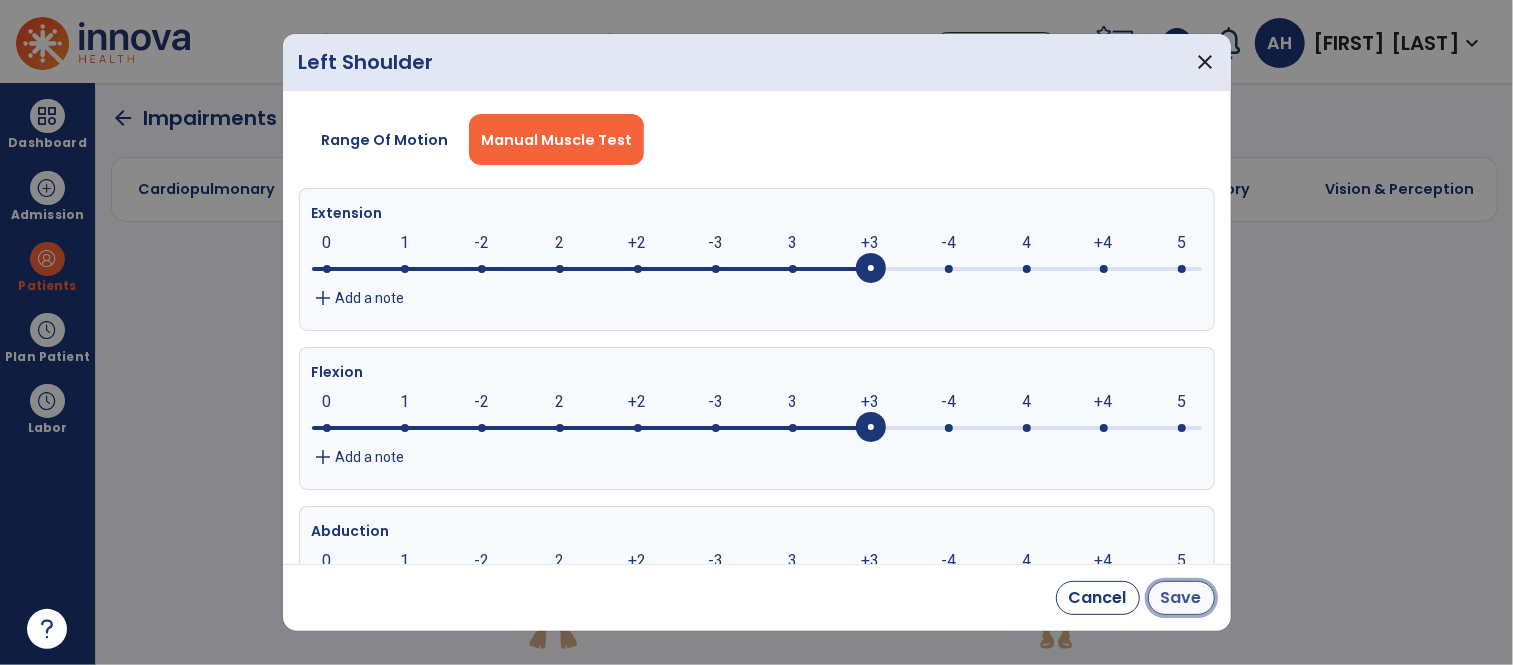 click on "Save" at bounding box center [1181, 598] 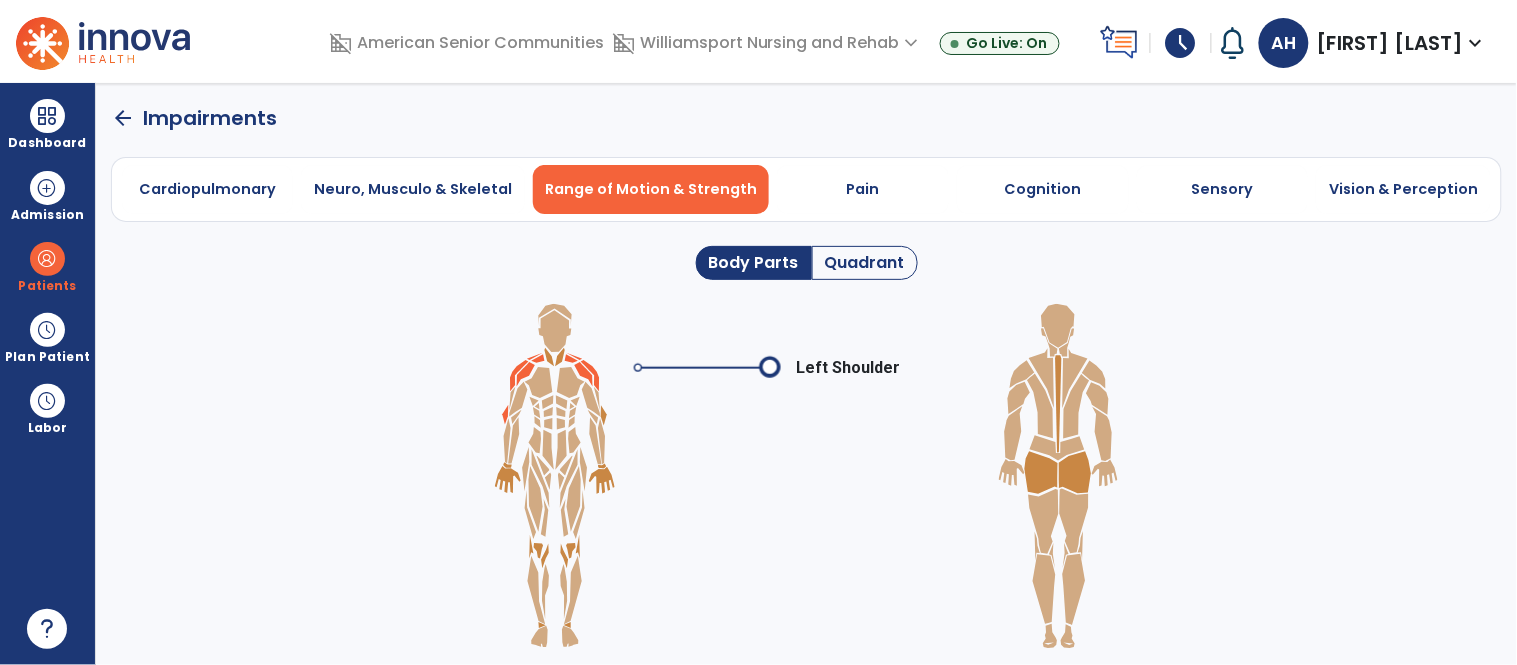 click 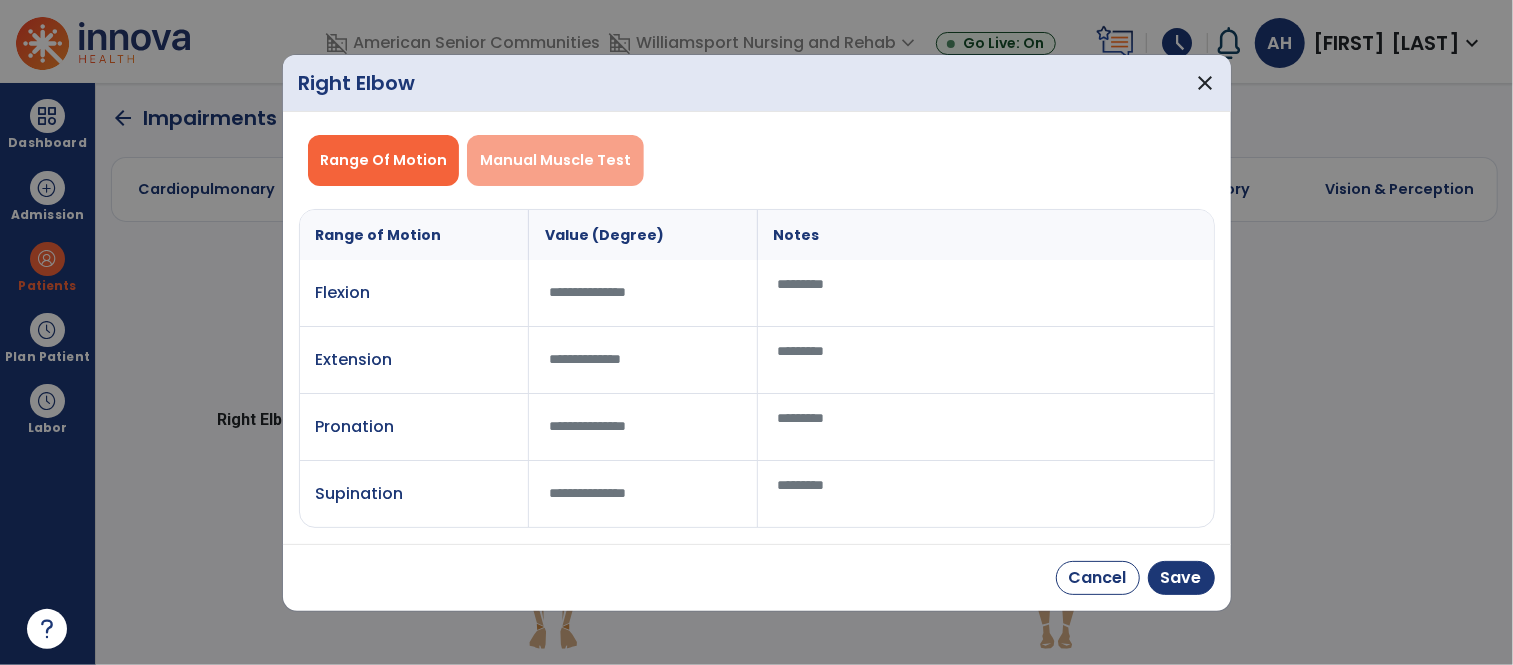 click on "Manual Muscle Test" at bounding box center [555, 160] 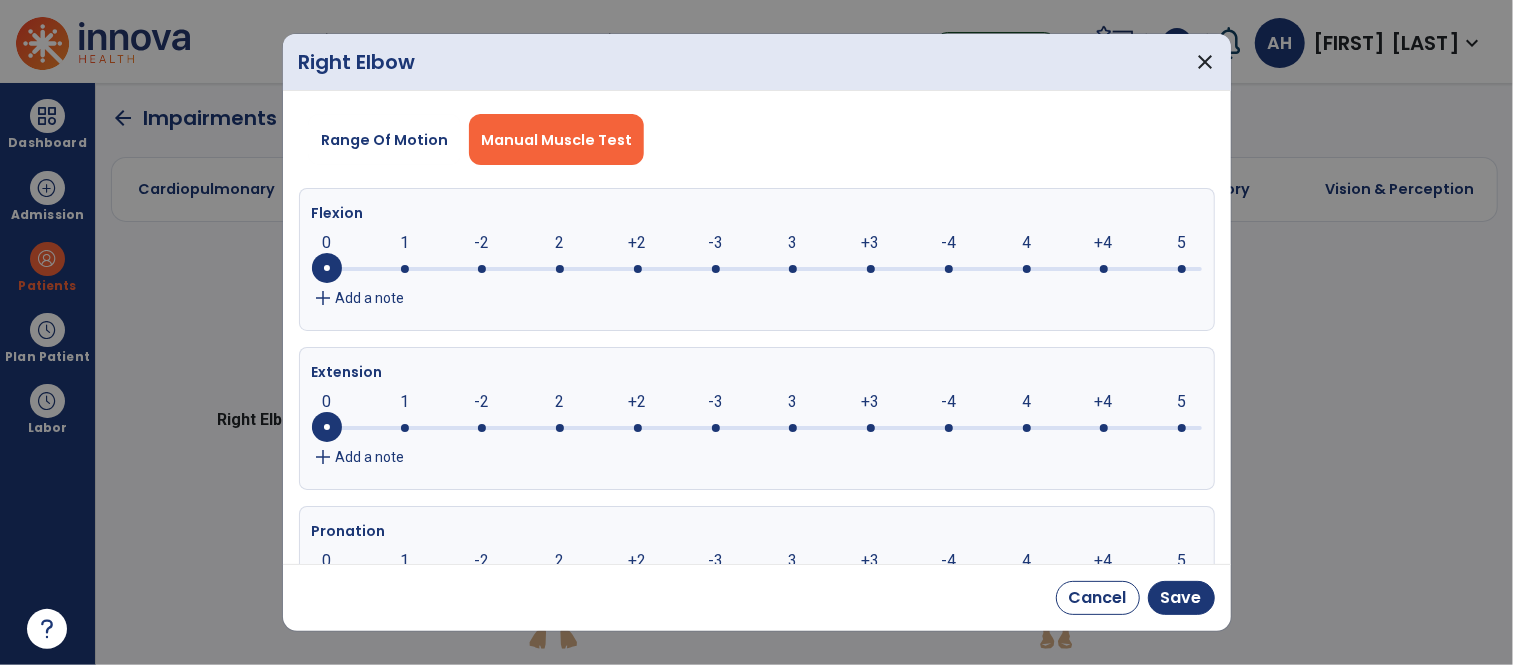 click 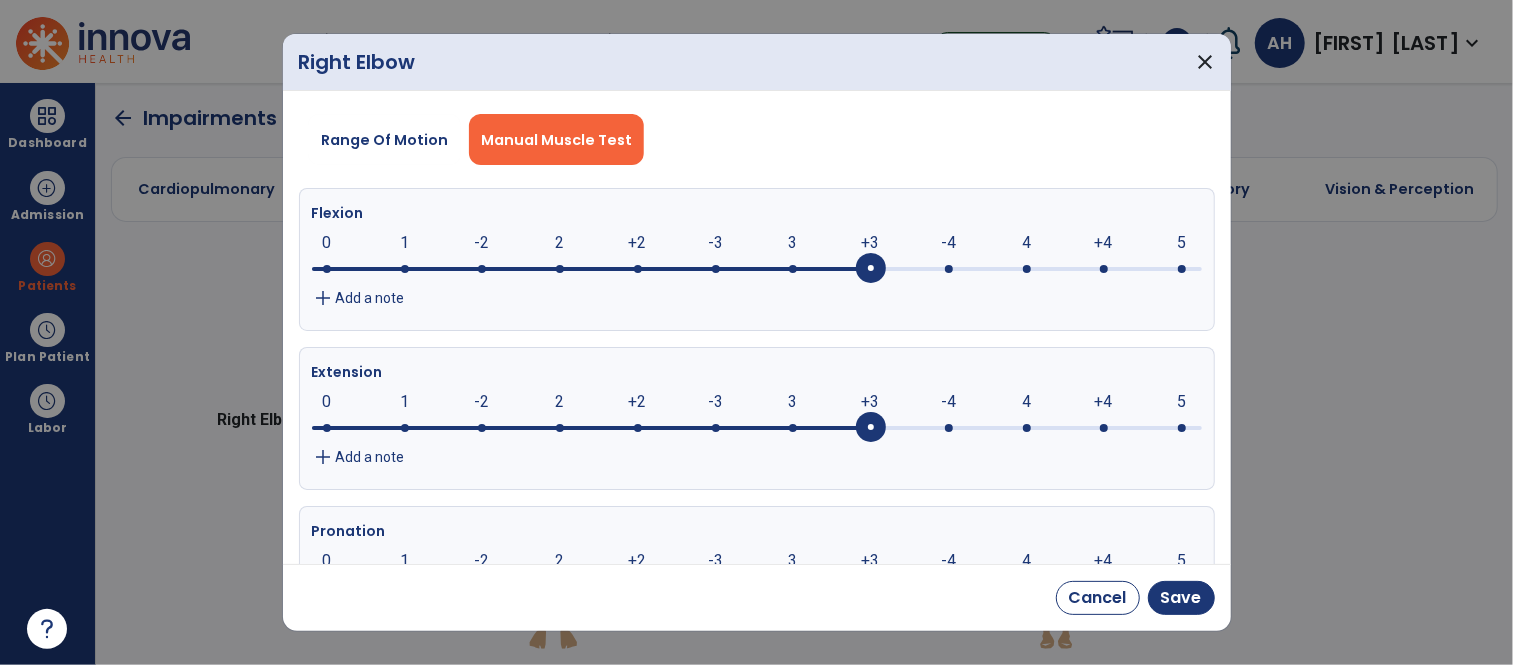 click 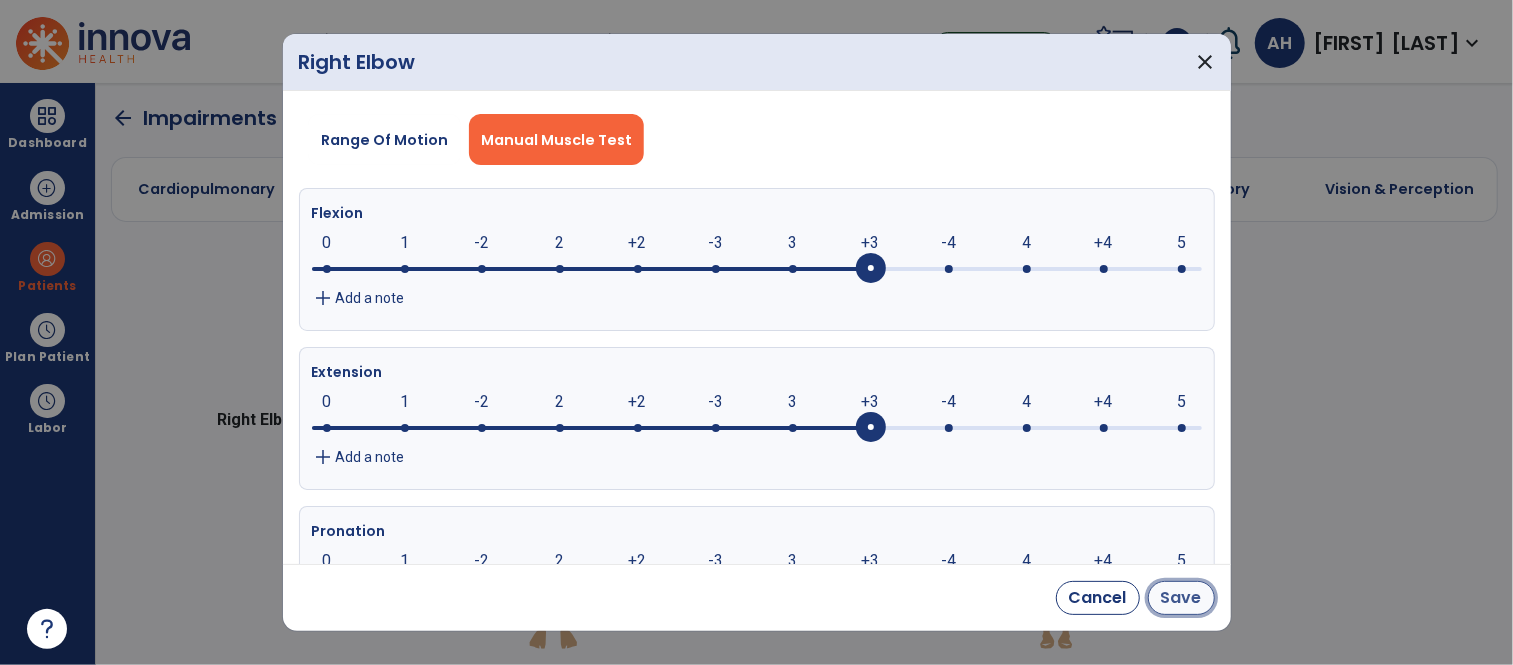 click on "Save" at bounding box center (1181, 598) 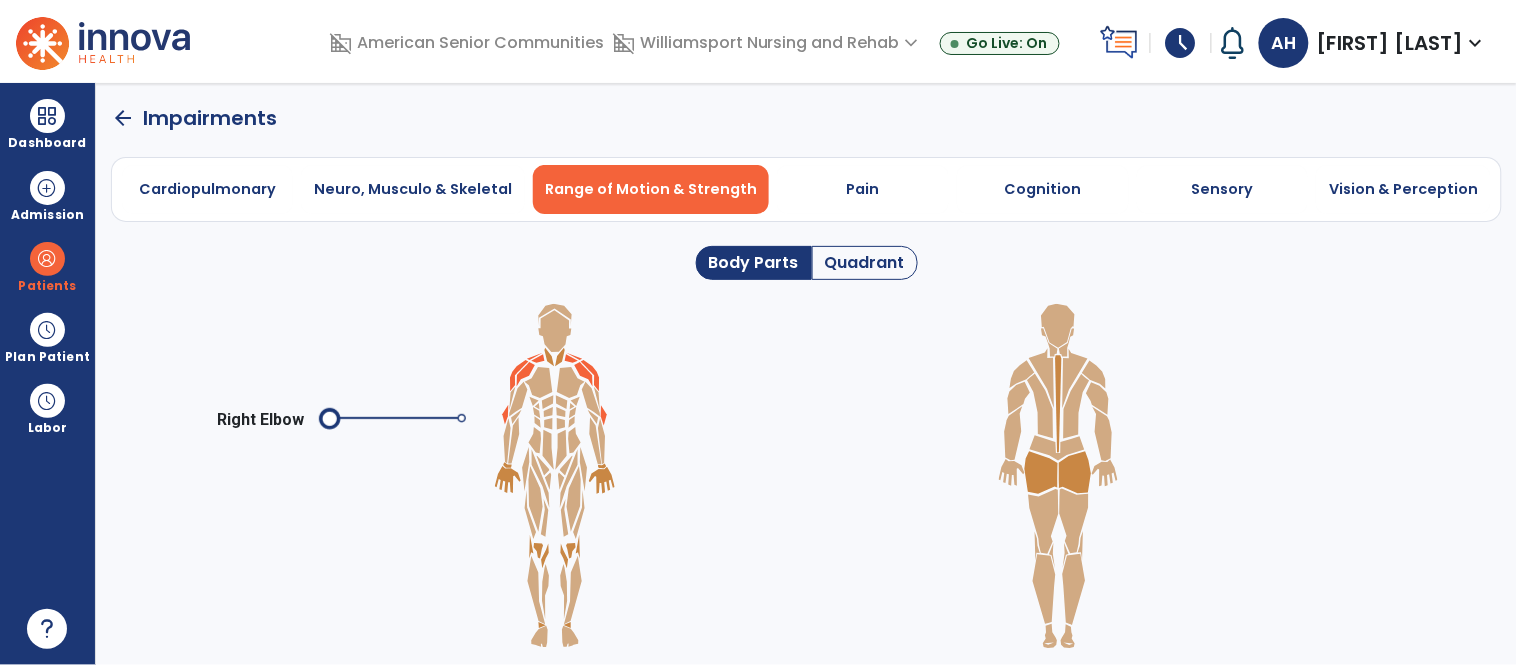 click 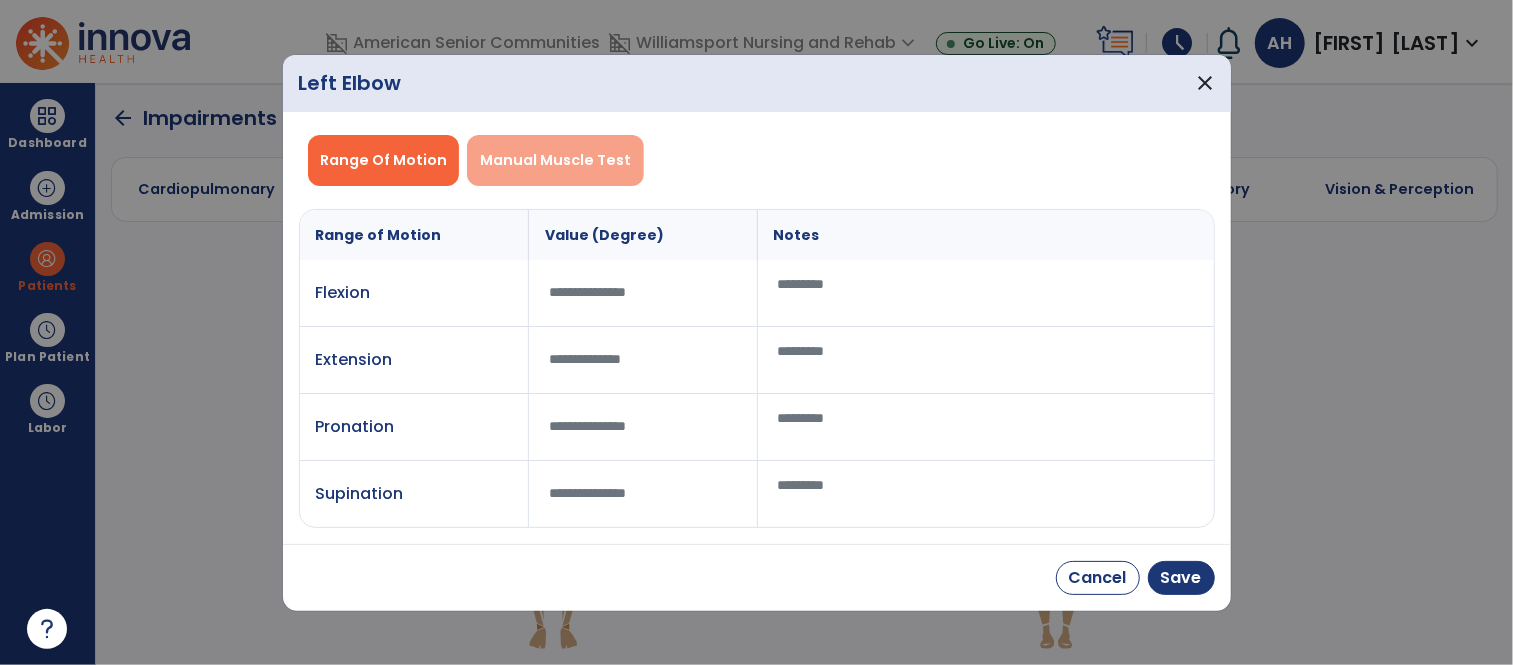 click on "Manual Muscle Test" at bounding box center [555, 160] 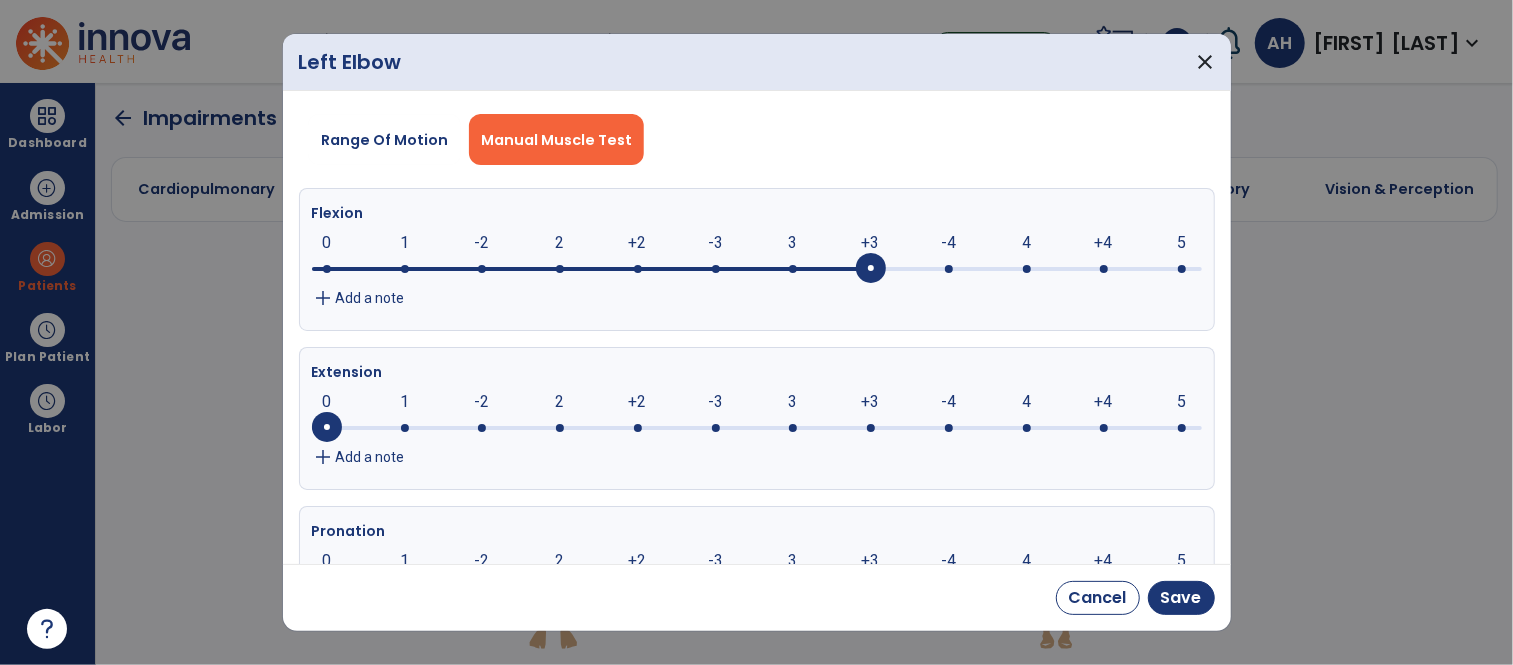 click 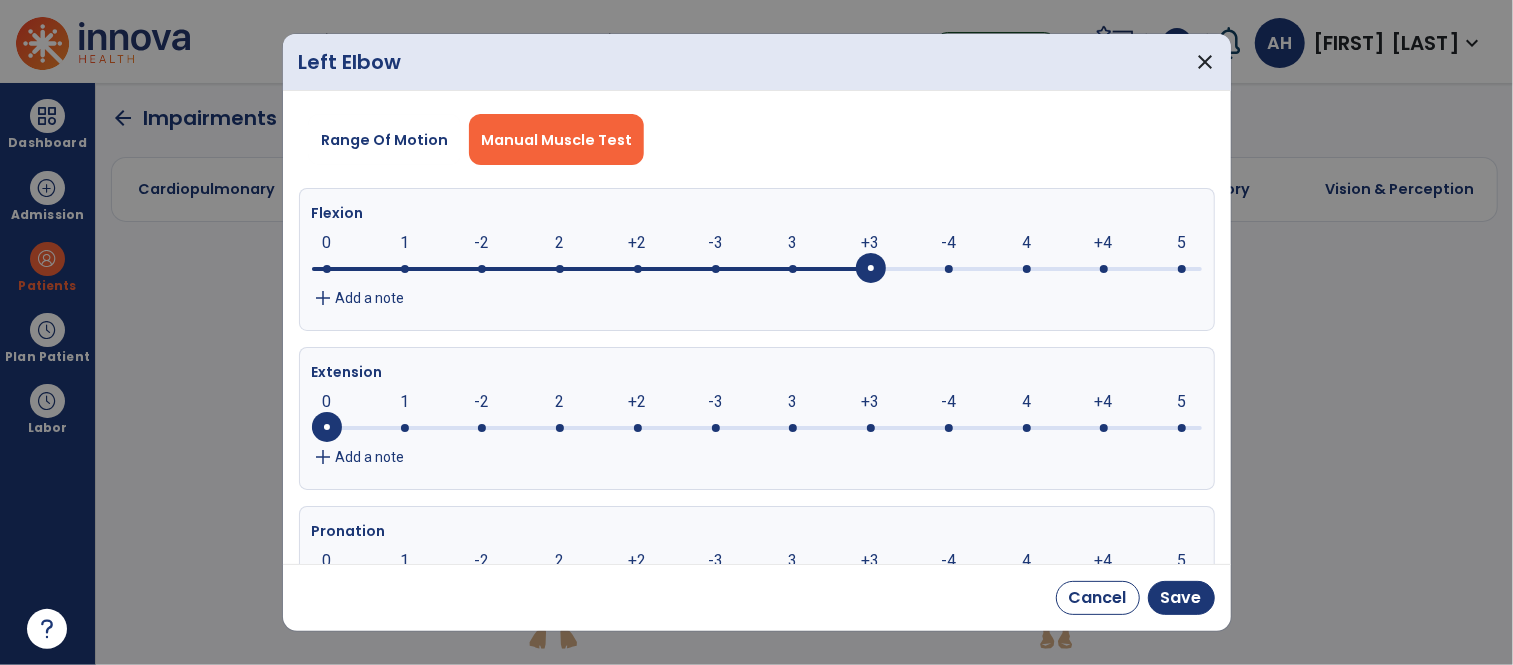 click 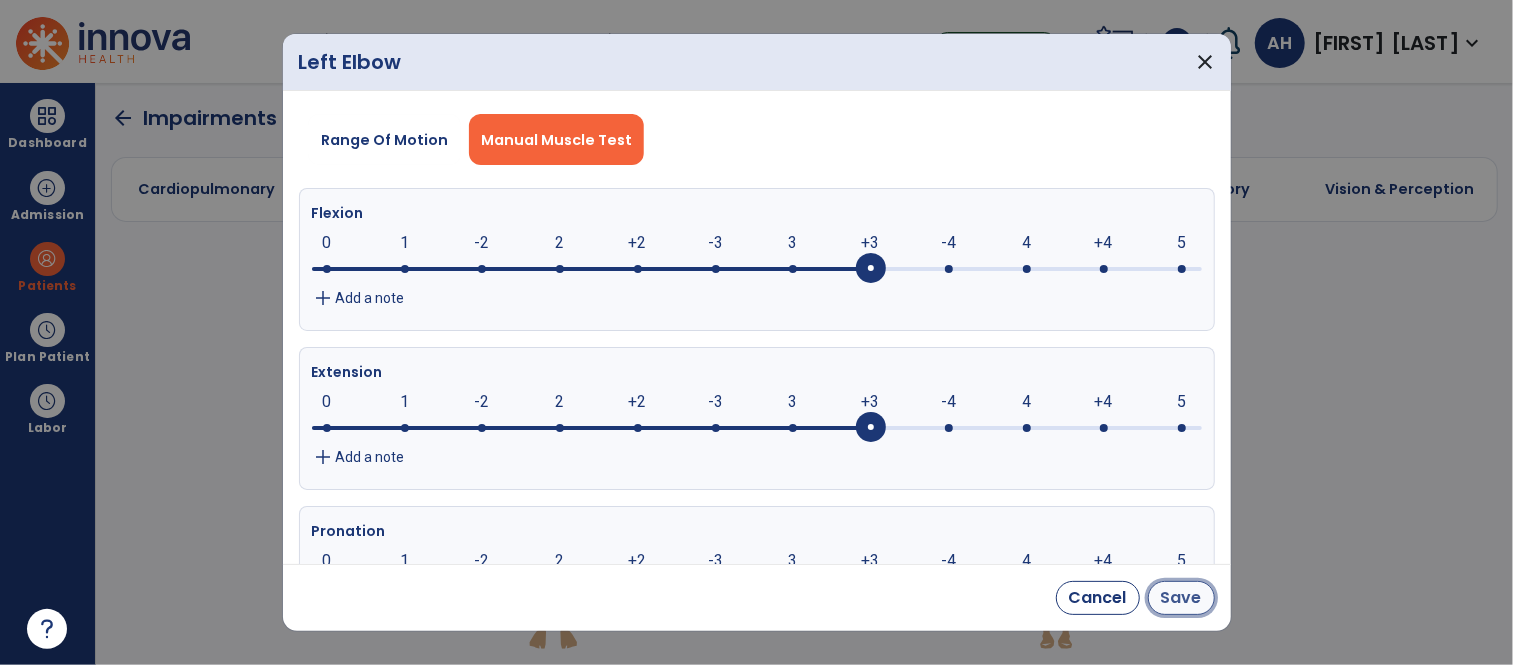 click on "Save" at bounding box center (1181, 598) 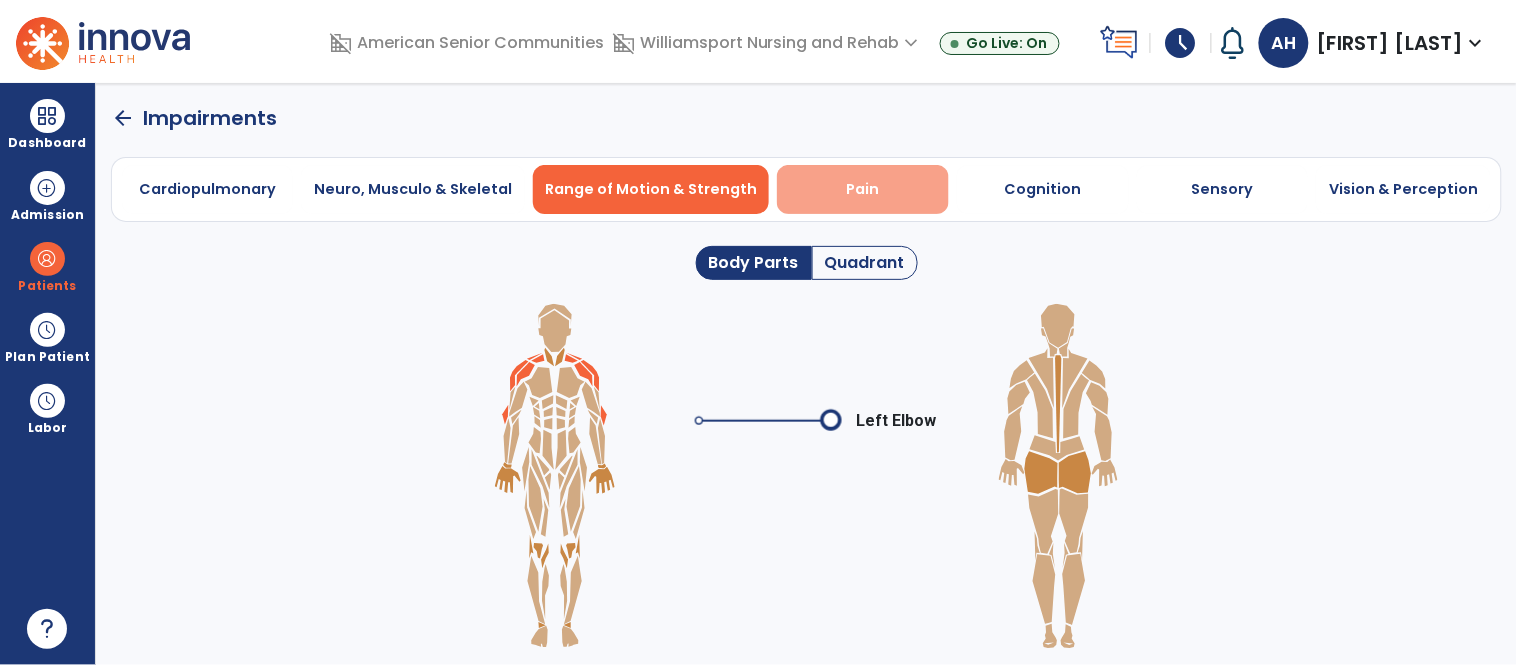 click on "Pain" at bounding box center (863, 189) 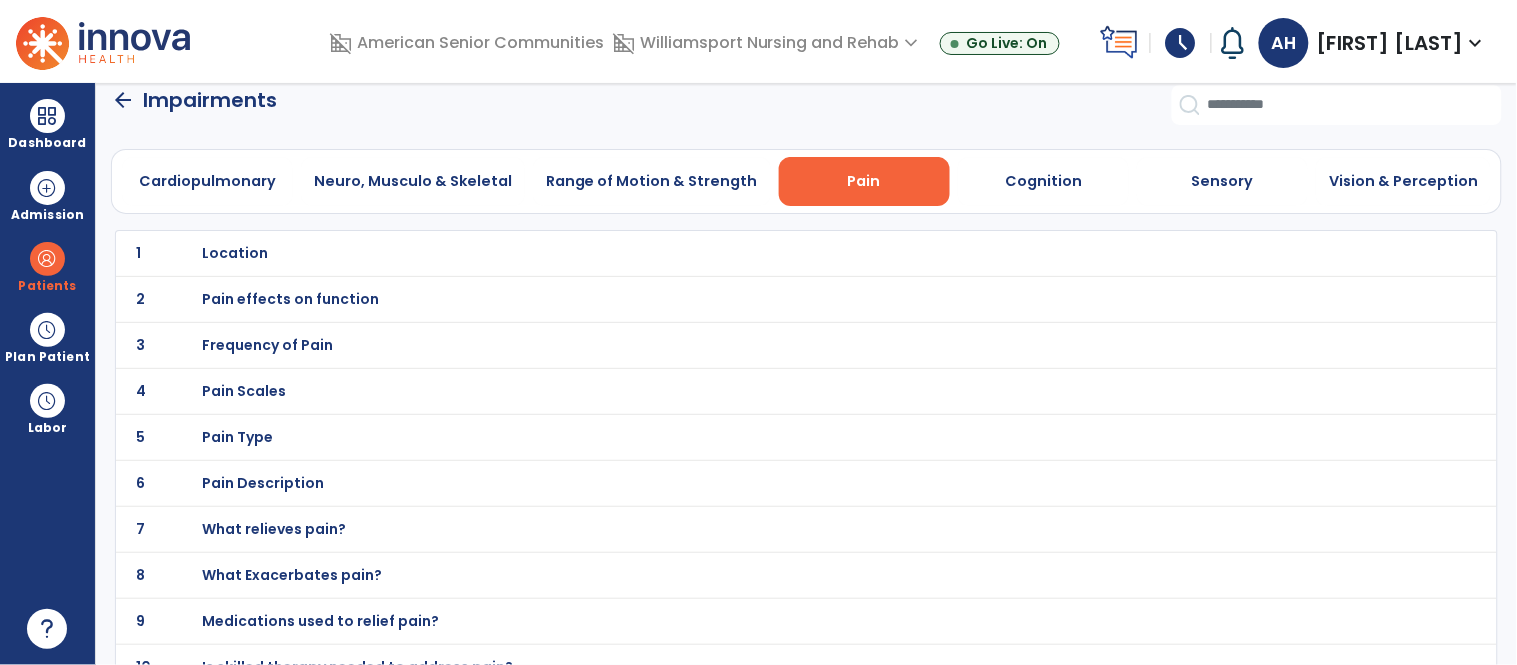 scroll, scrollTop: 15, scrollLeft: 0, axis: vertical 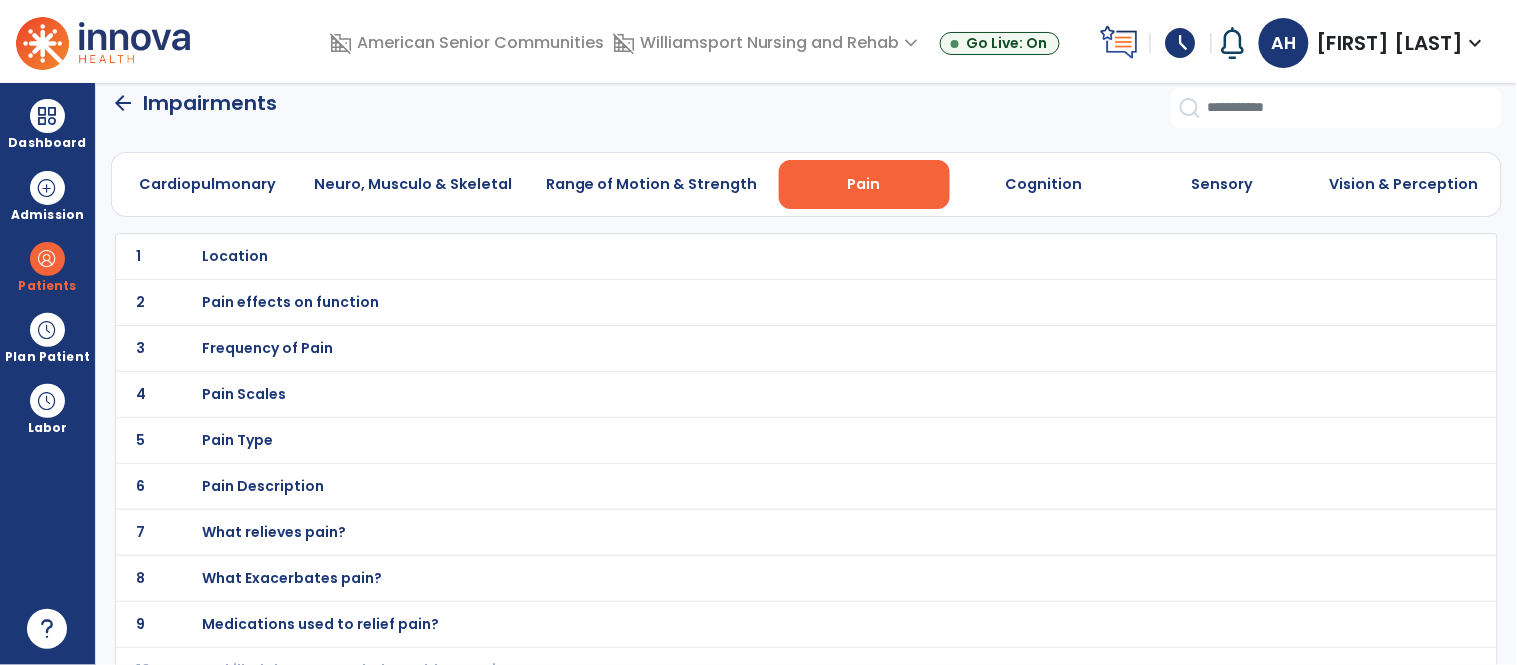 click on "Location" at bounding box center [762, 256] 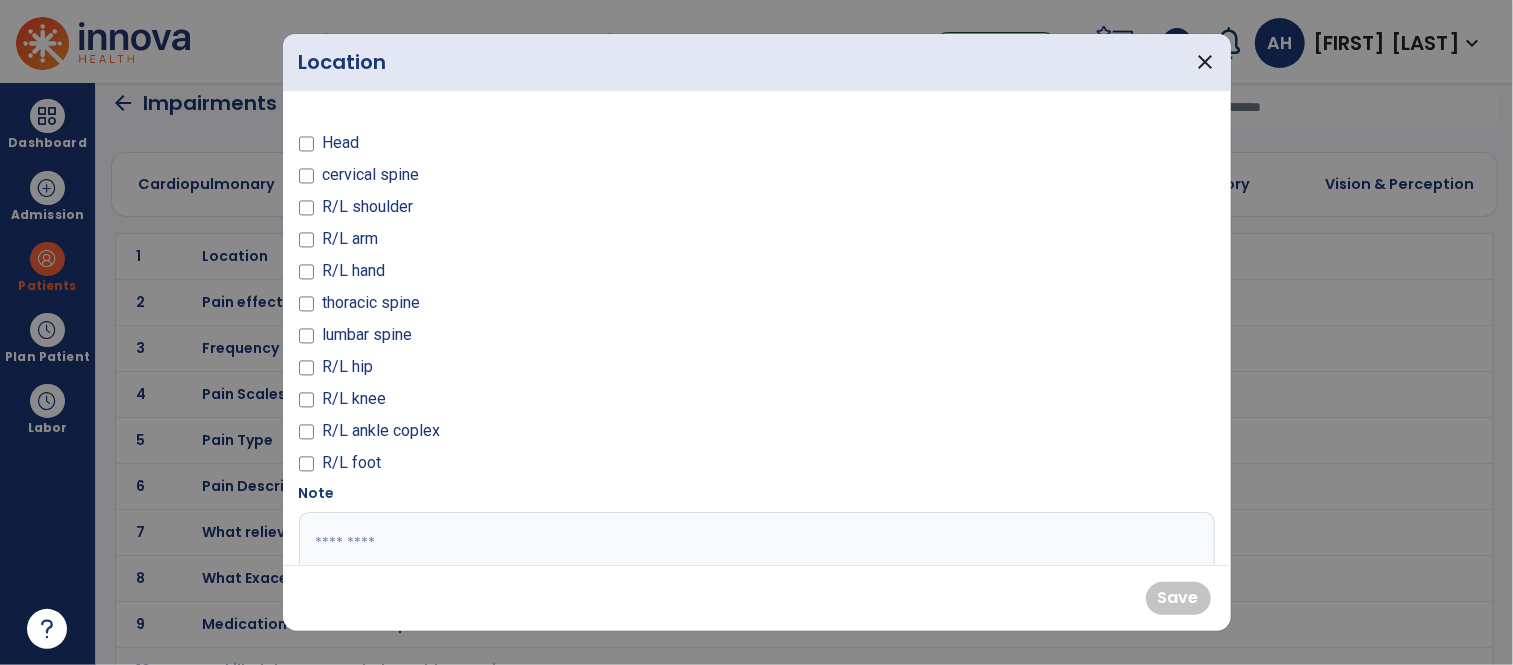 click on "thoracic spine" at bounding box center [371, 303] 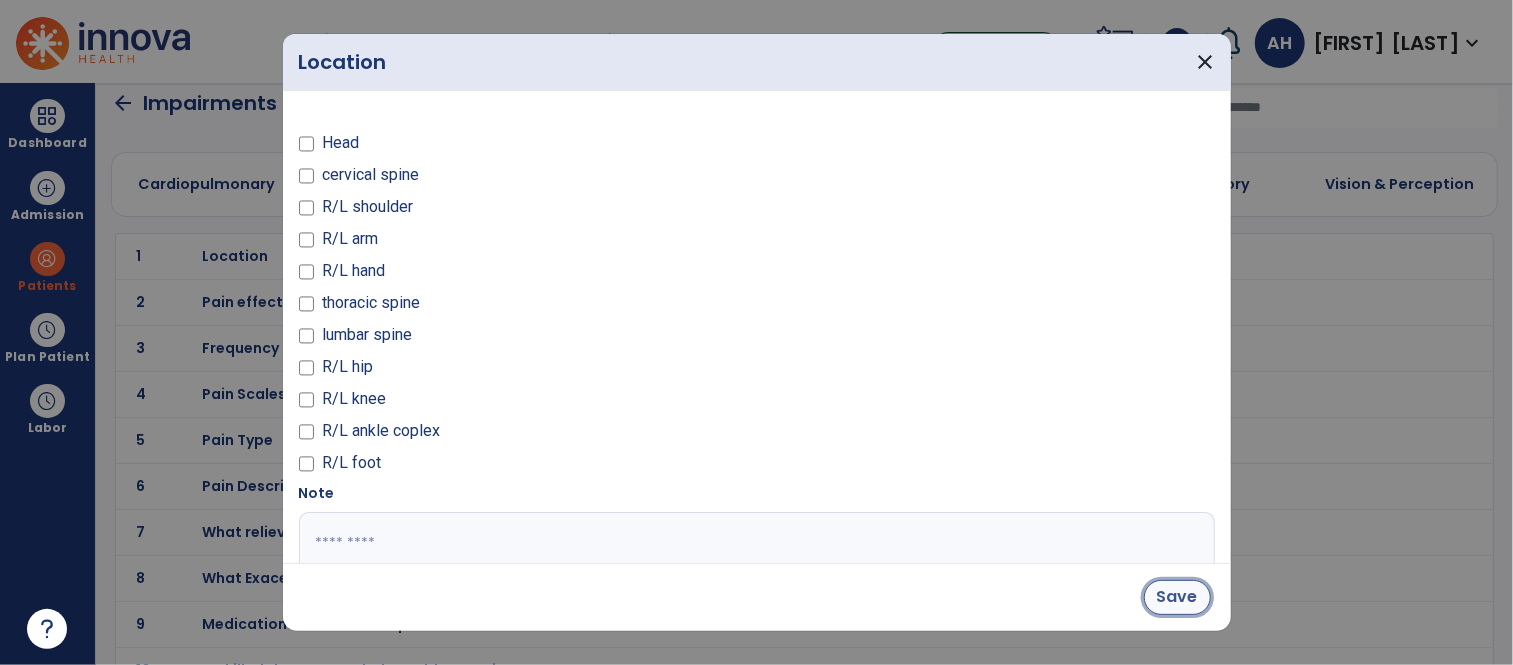 click on "Save" at bounding box center (1177, 597) 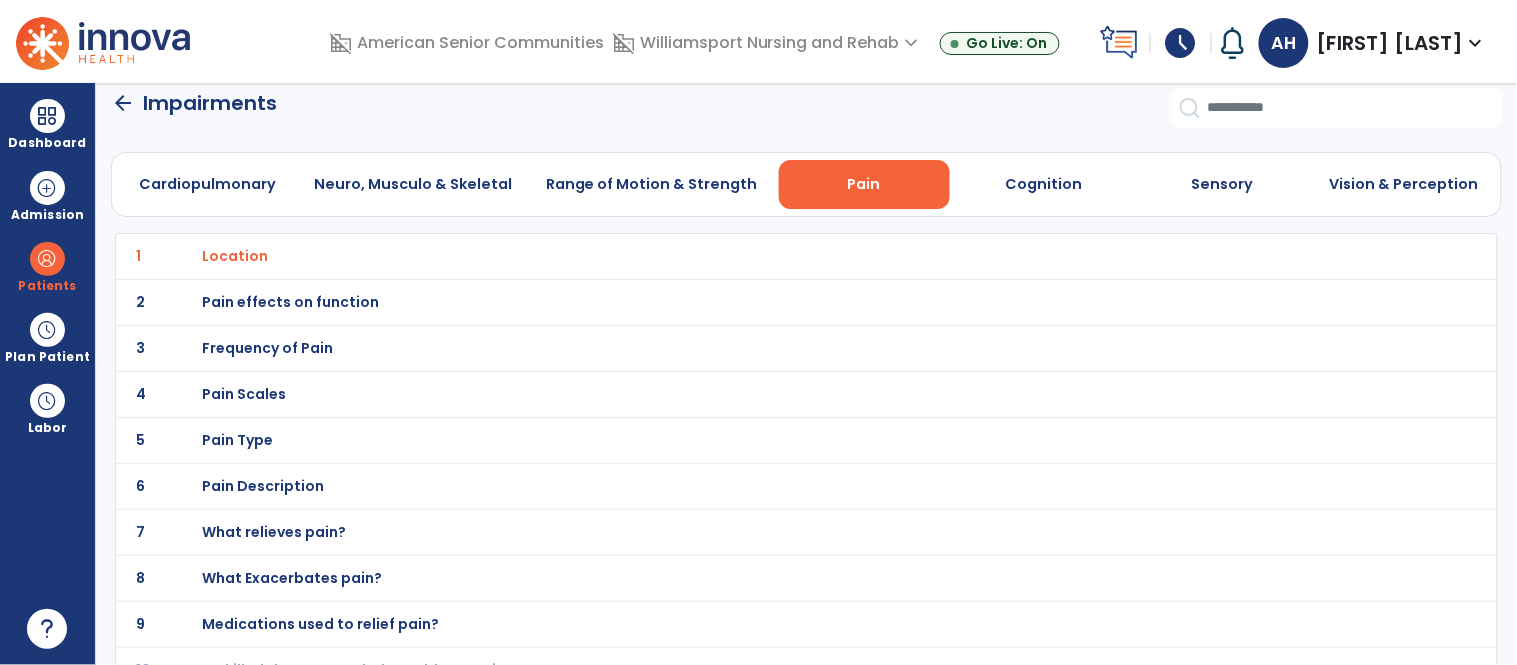click on "Pain Scales" at bounding box center (762, 256) 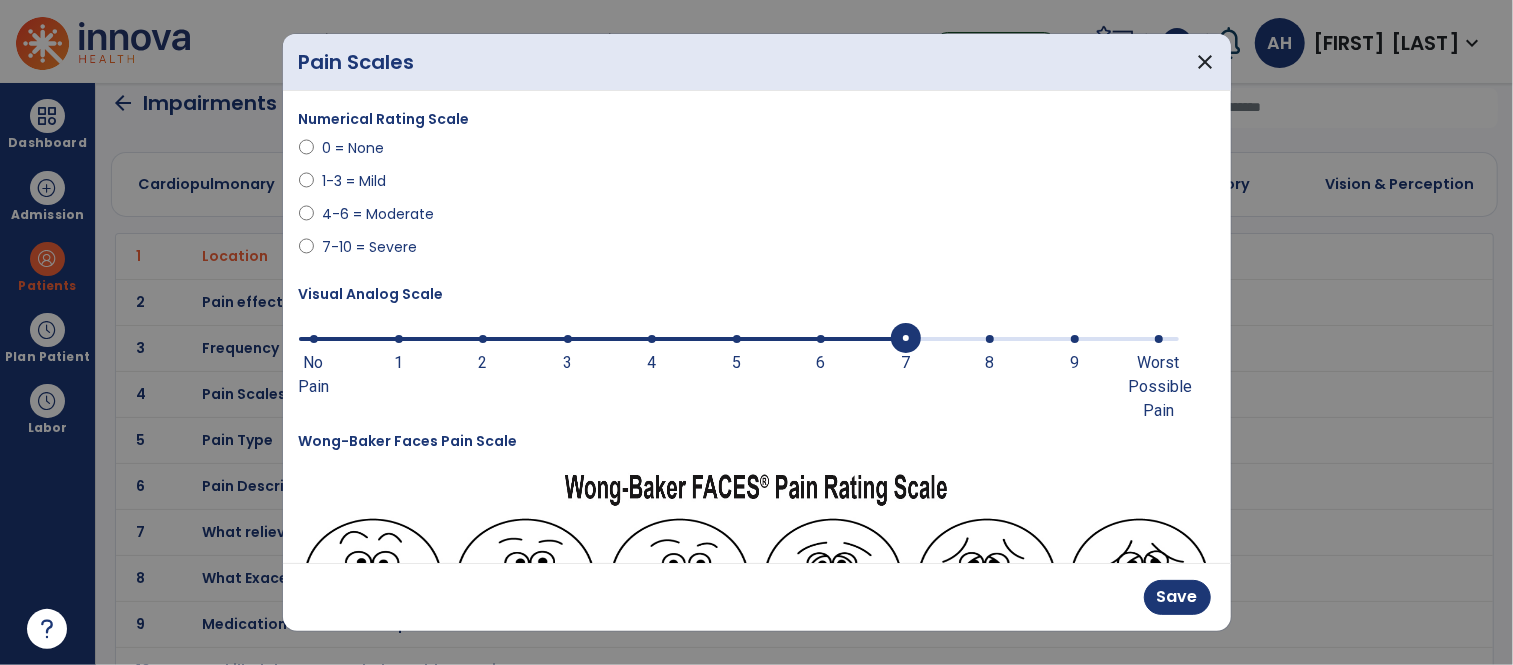 click at bounding box center [906, 339] 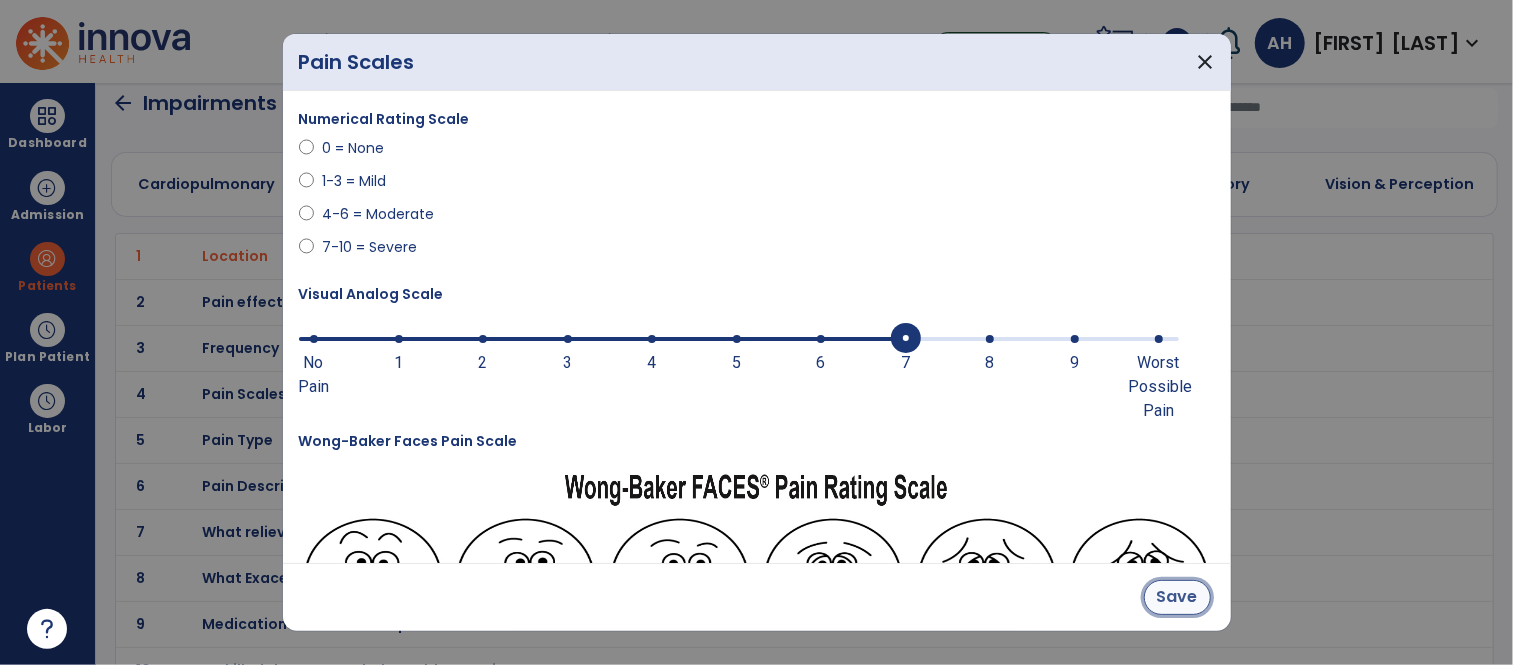 click on "Save" at bounding box center (1177, 597) 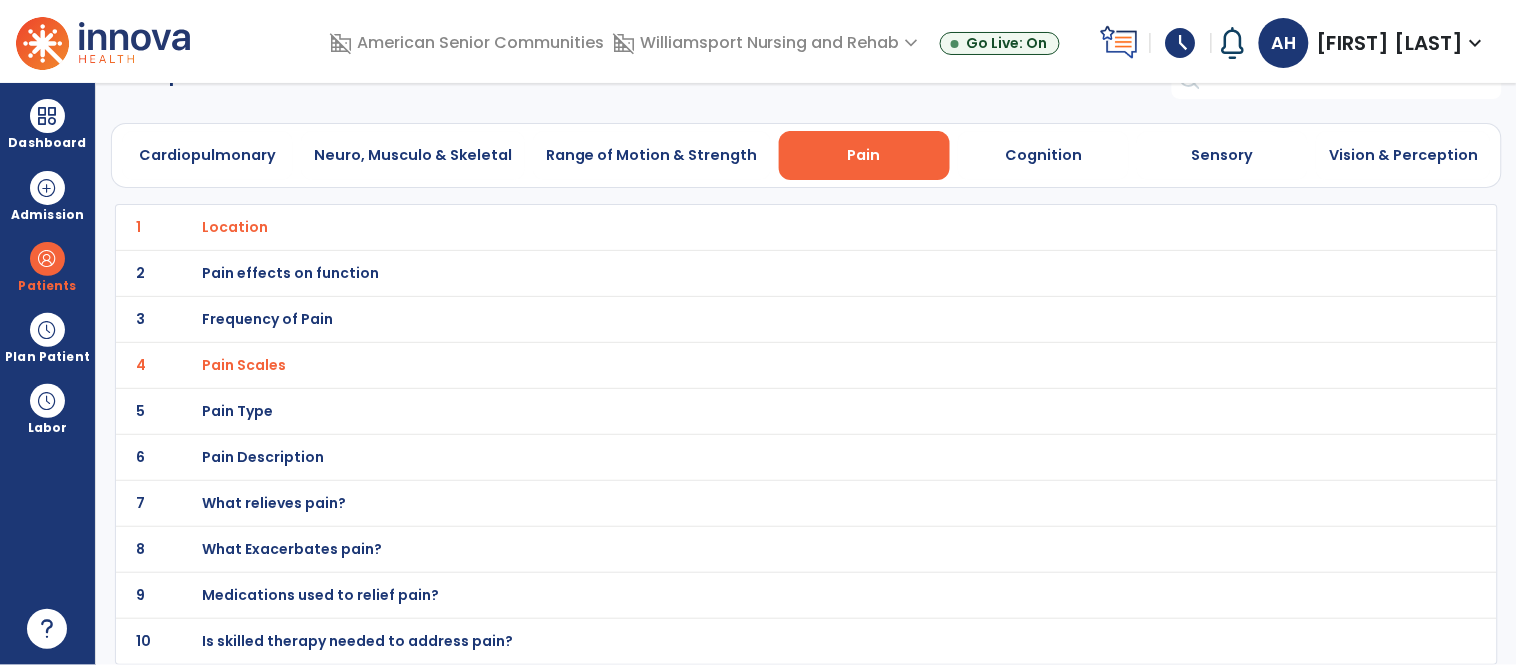 scroll, scrollTop: 43, scrollLeft: 0, axis: vertical 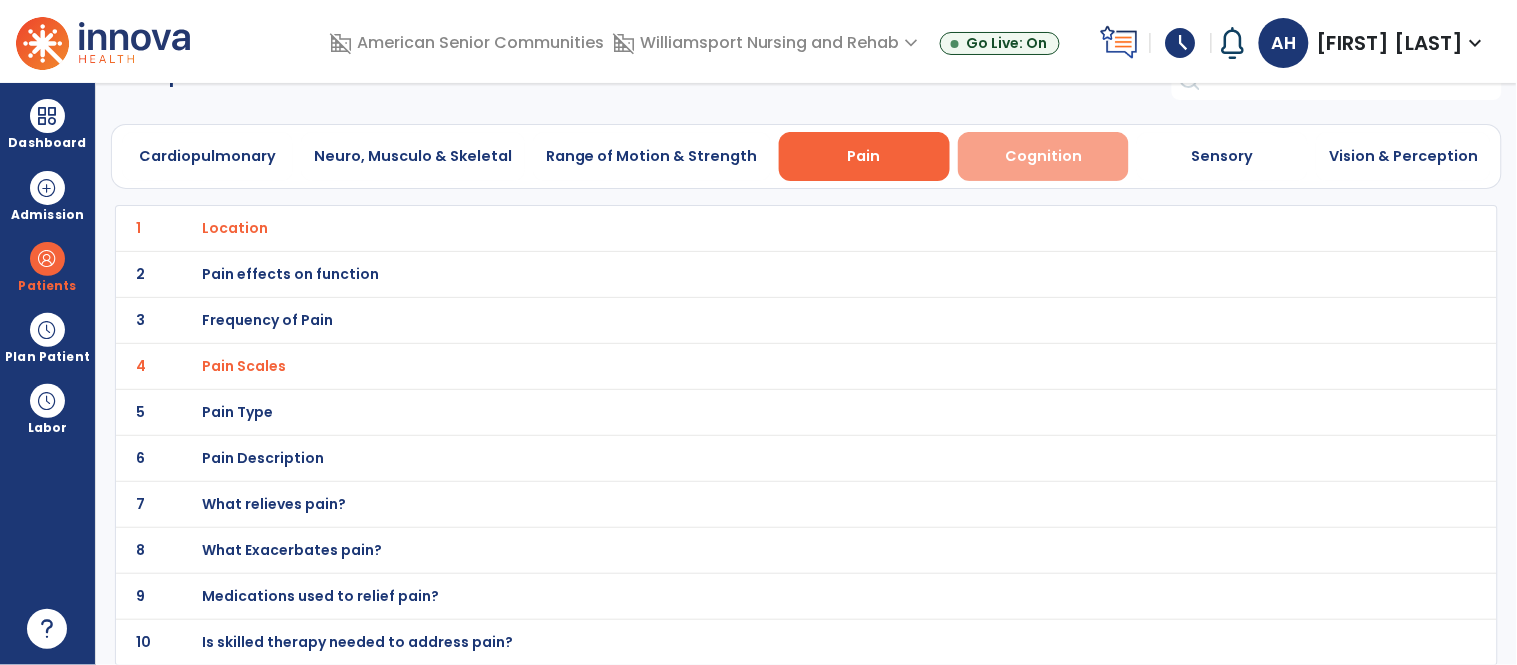 click on "Cognition" at bounding box center [1043, 156] 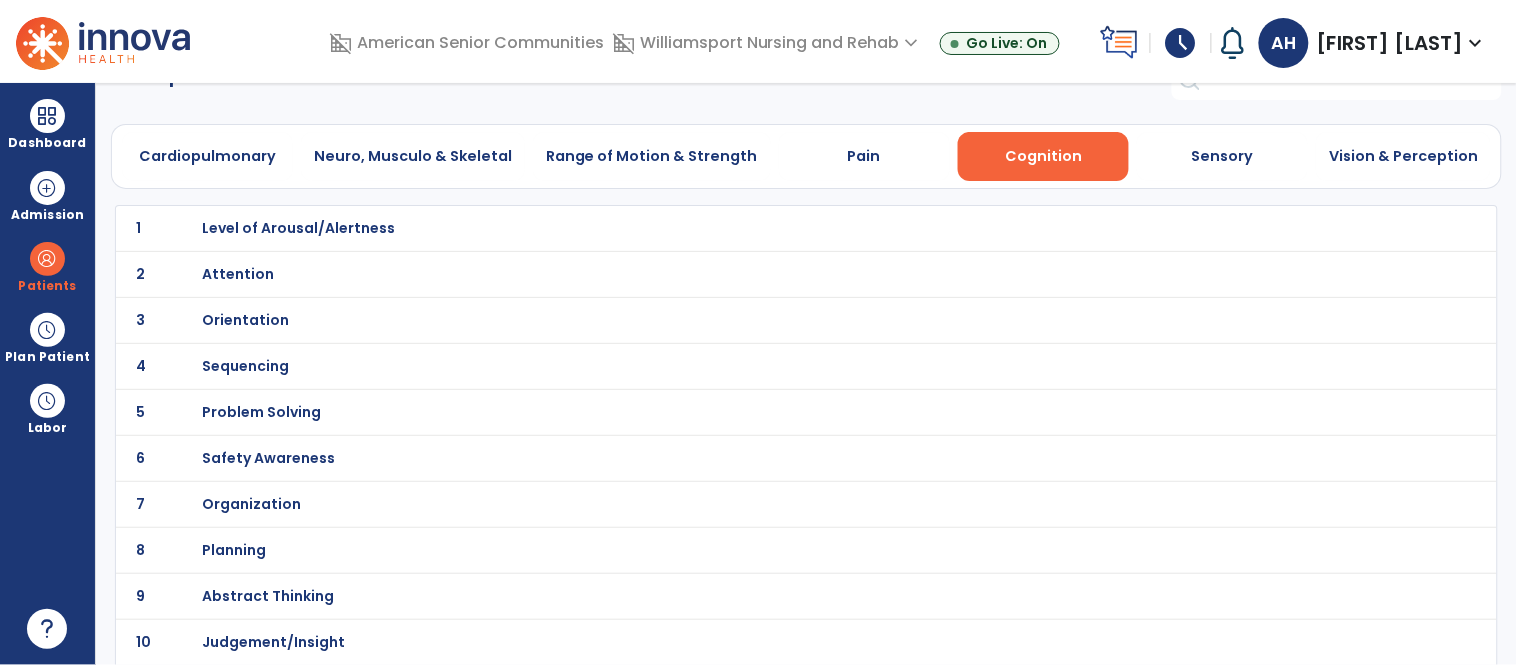click on "Level of Arousal/Alertness" at bounding box center [762, 228] 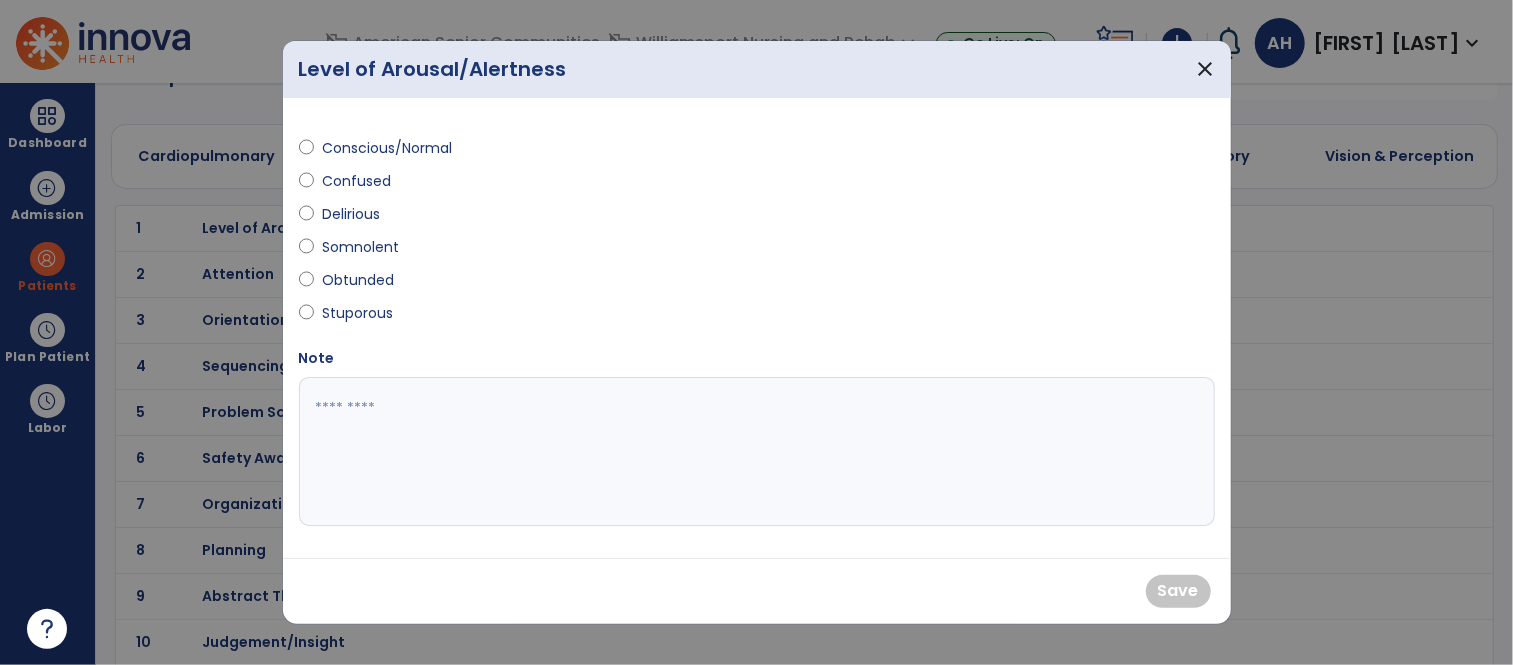 click on "Conscious/Normal" at bounding box center (387, 148) 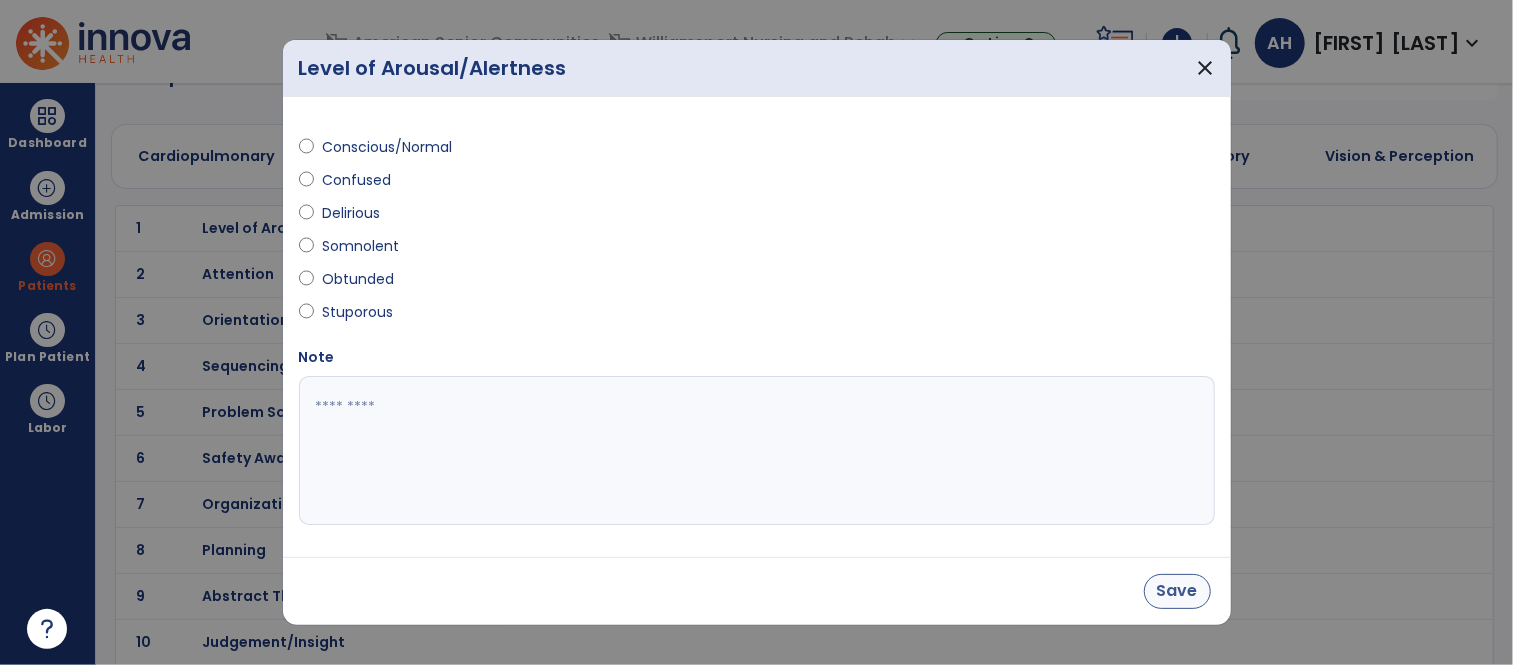 click on "Save" at bounding box center (1177, 591) 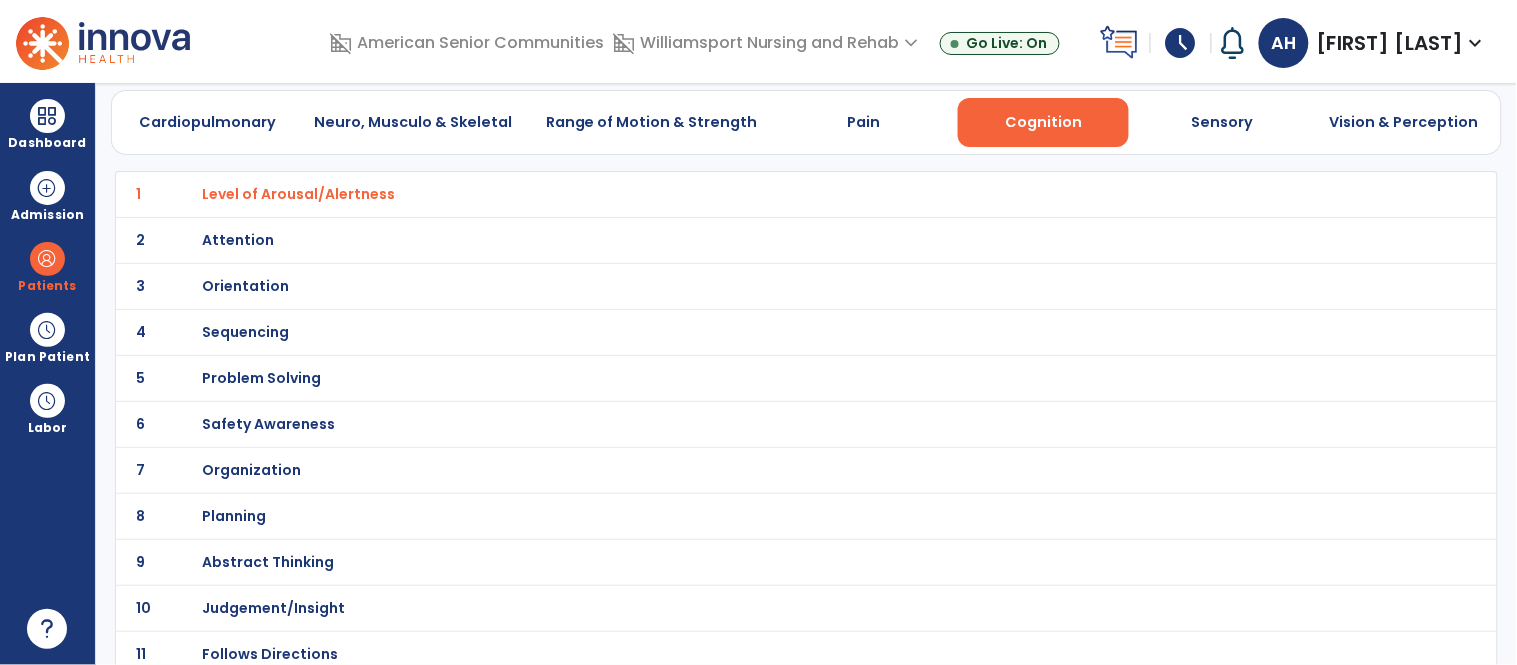 scroll, scrollTop: 94, scrollLeft: 0, axis: vertical 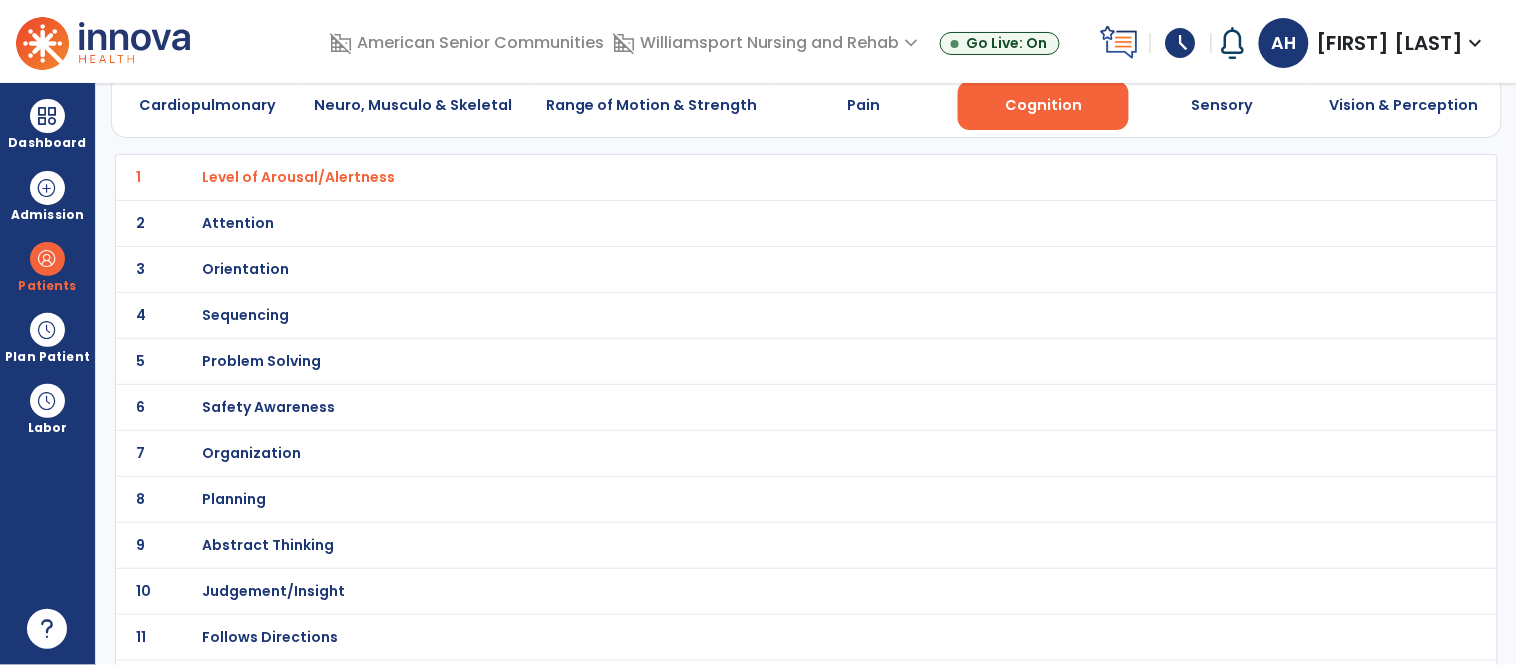 click on "Safety Awareness" at bounding box center [762, 177] 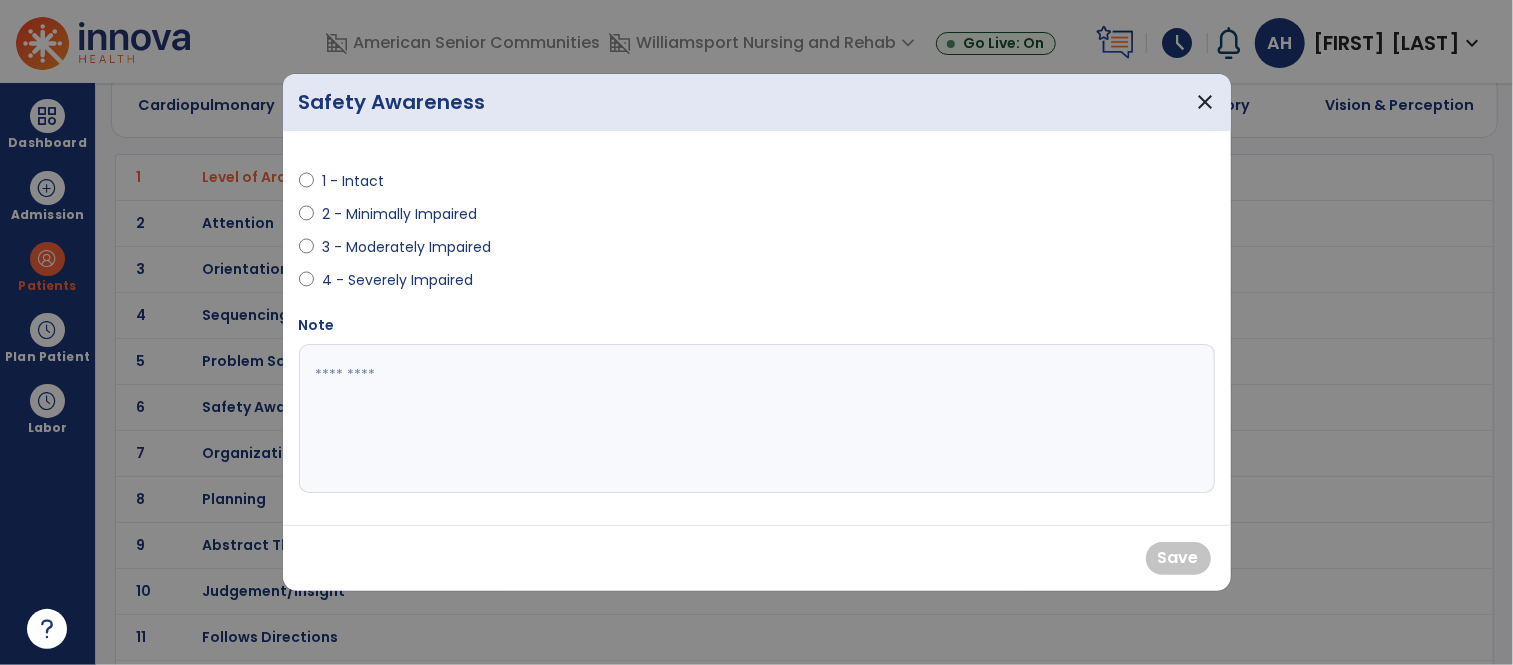 click on "1 - Intact" at bounding box center (357, 181) 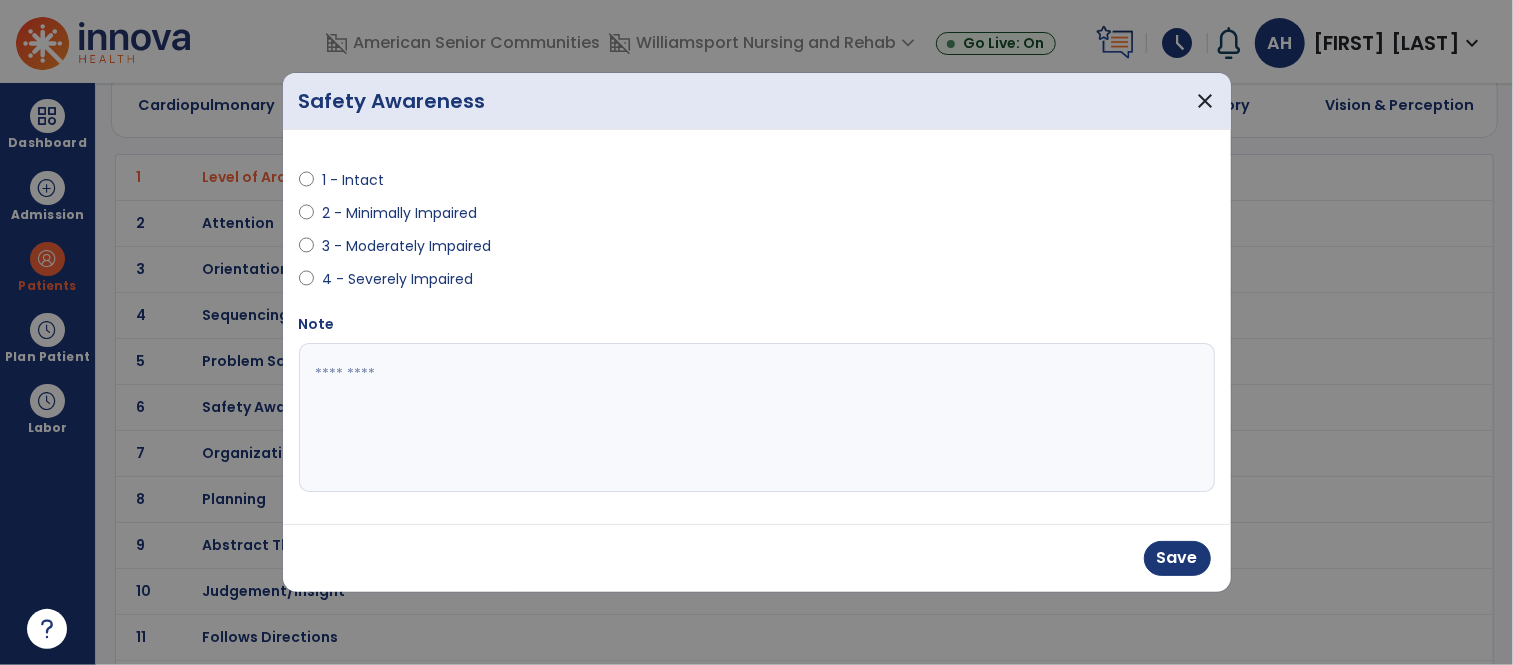 click at bounding box center (757, 418) 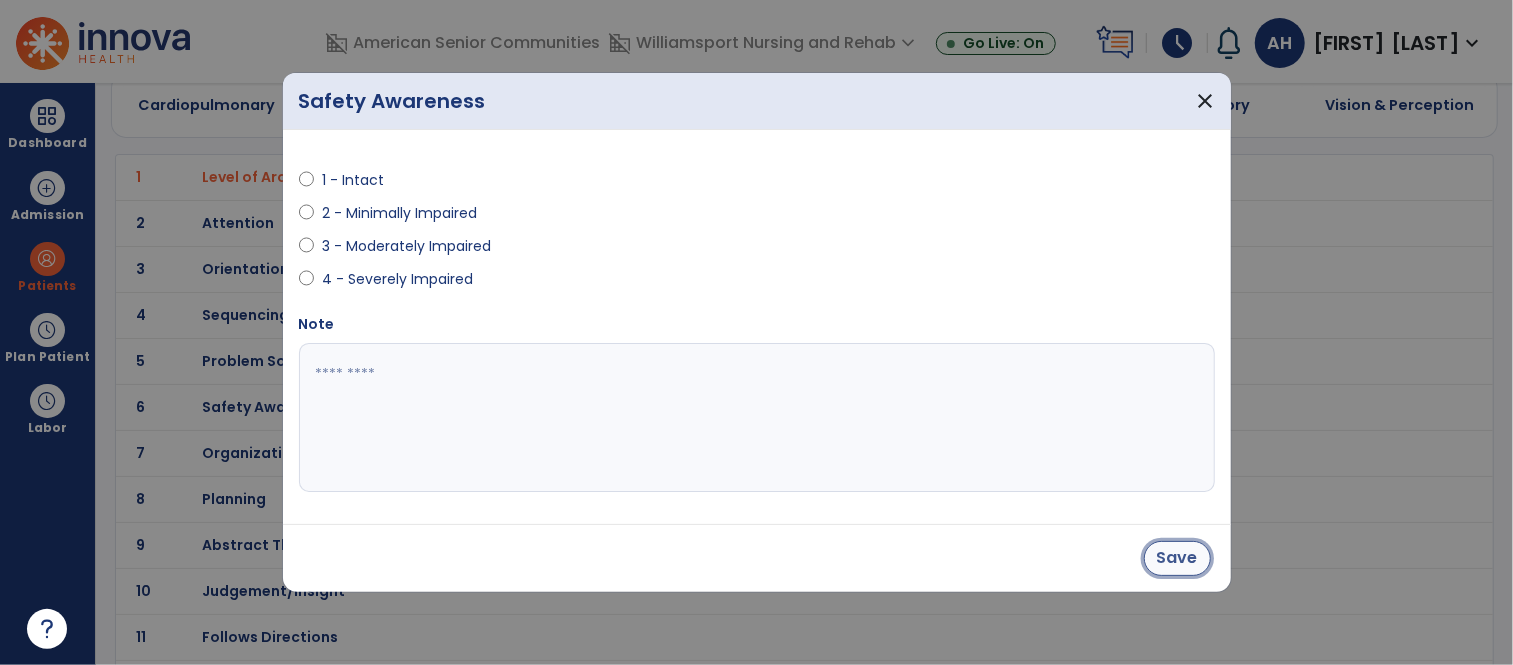 click on "Save" at bounding box center (1177, 558) 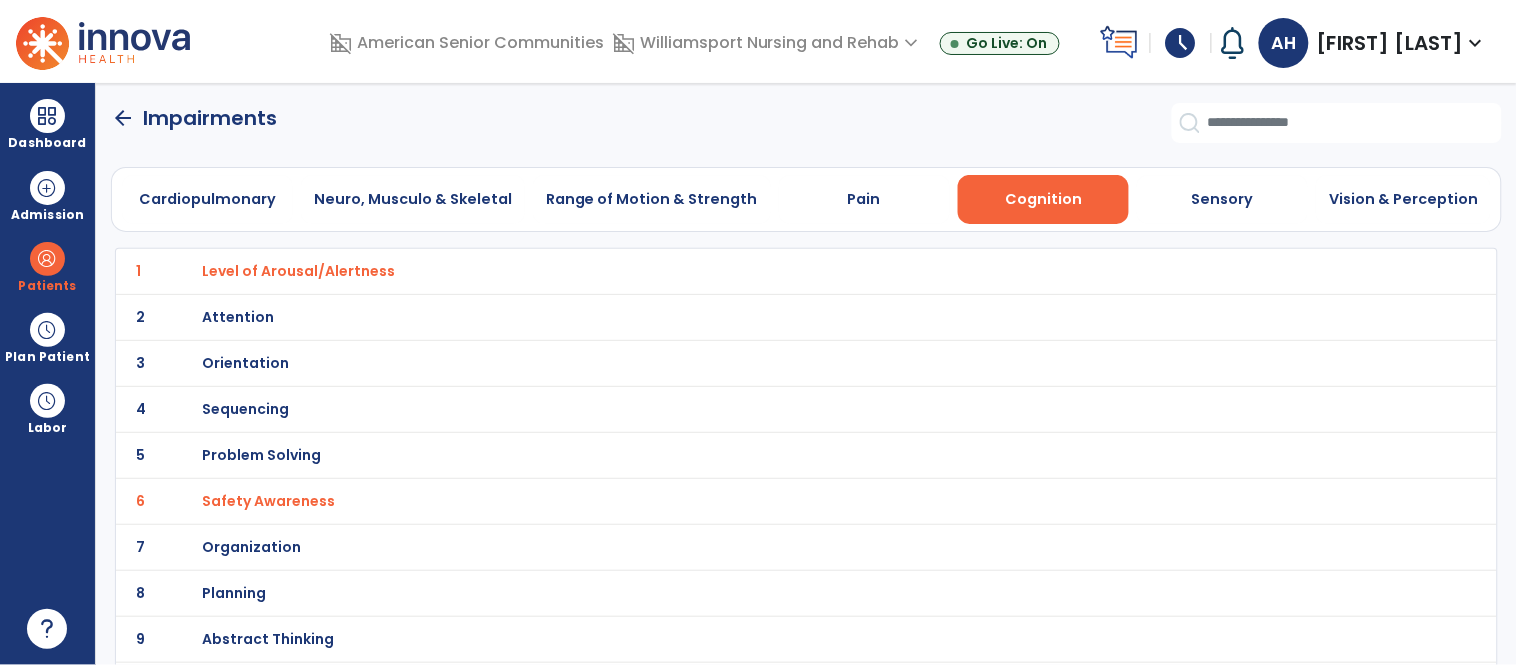 scroll, scrollTop: 6, scrollLeft: 0, axis: vertical 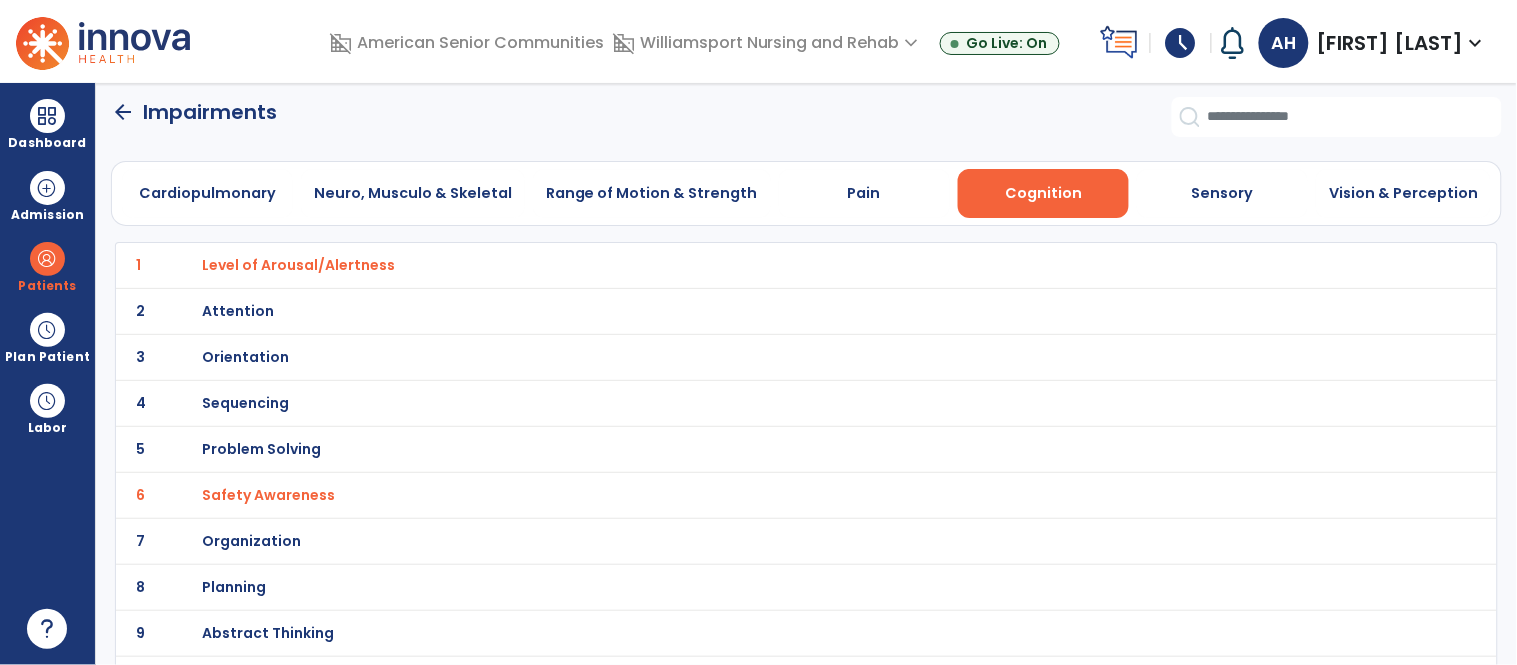 click on "Impairments" 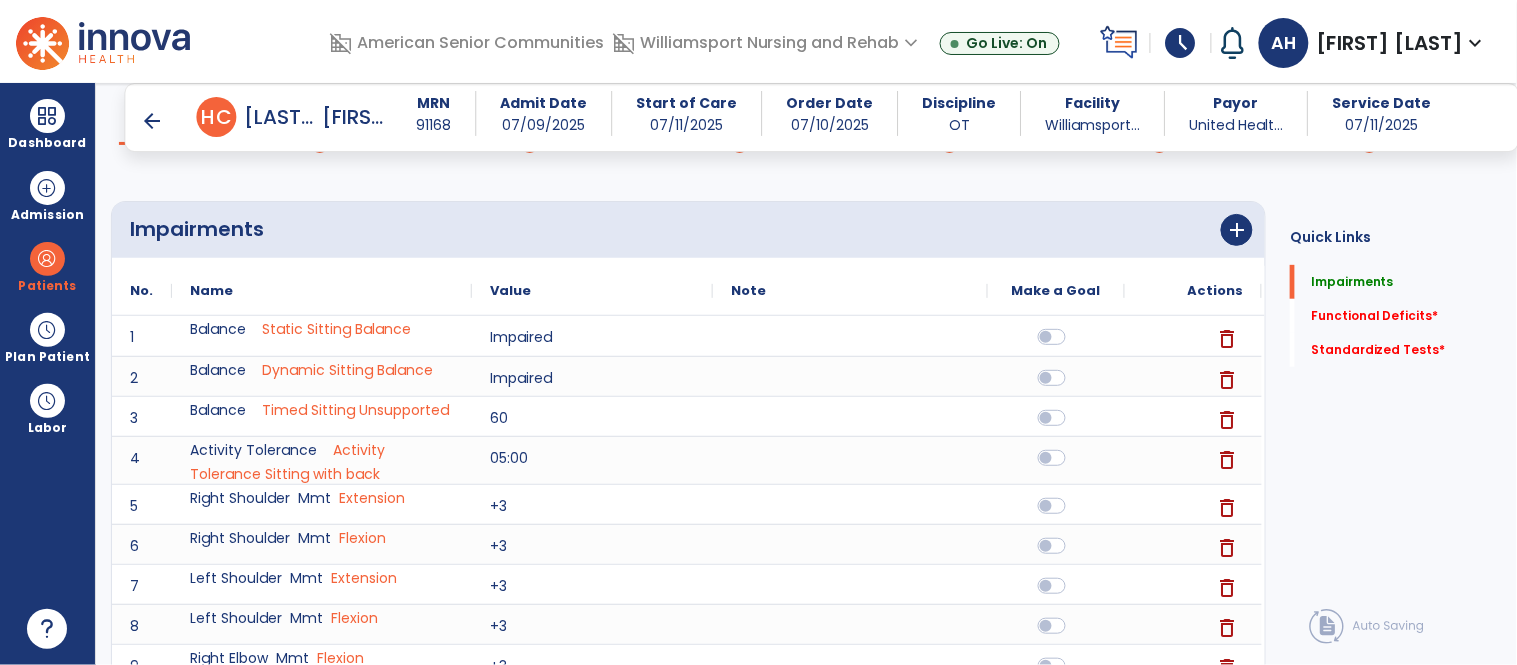 scroll, scrollTop: 145, scrollLeft: 0, axis: vertical 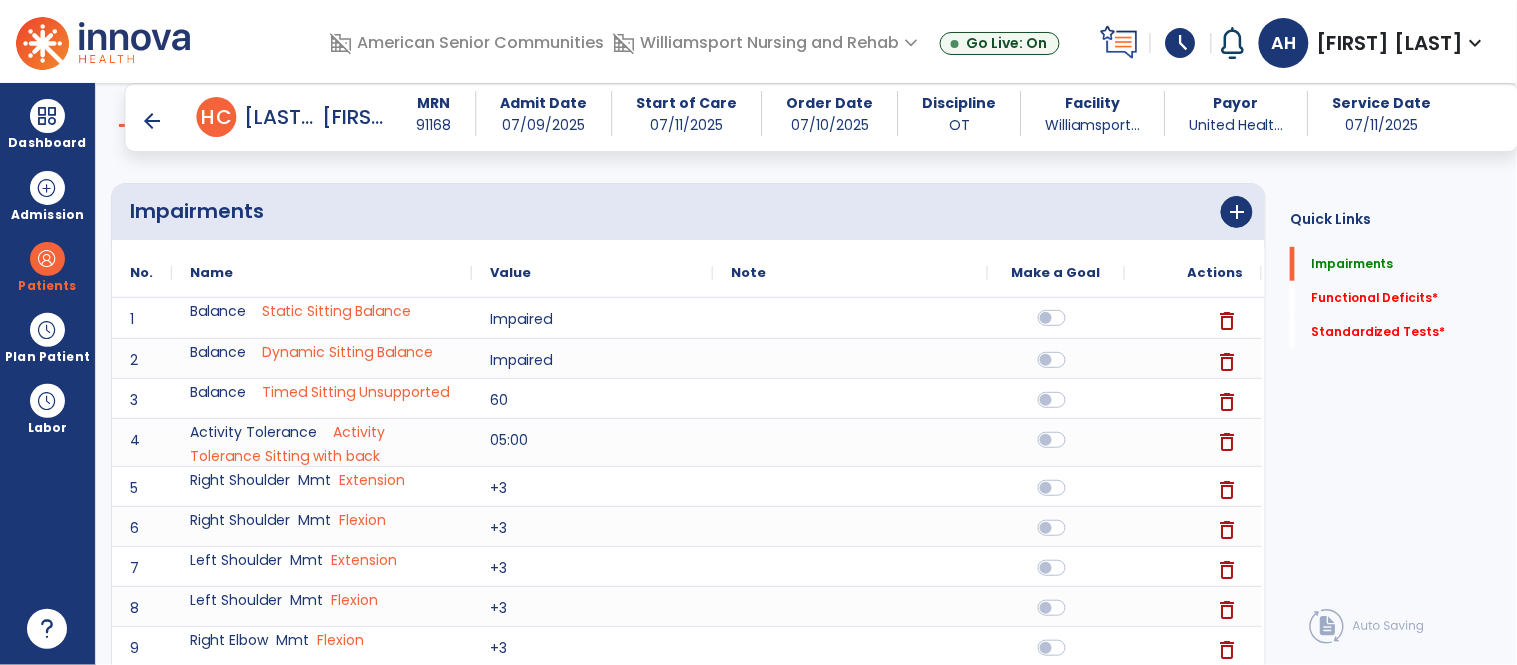 click 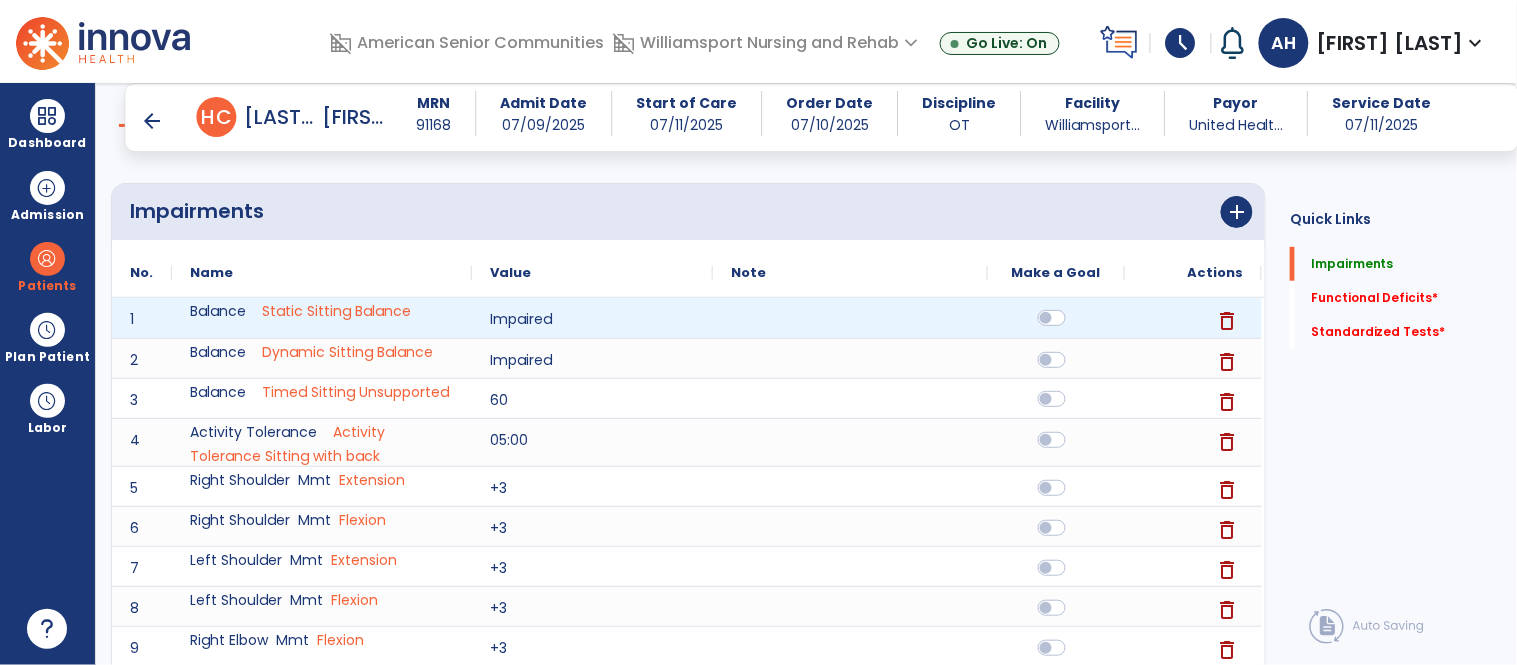 click 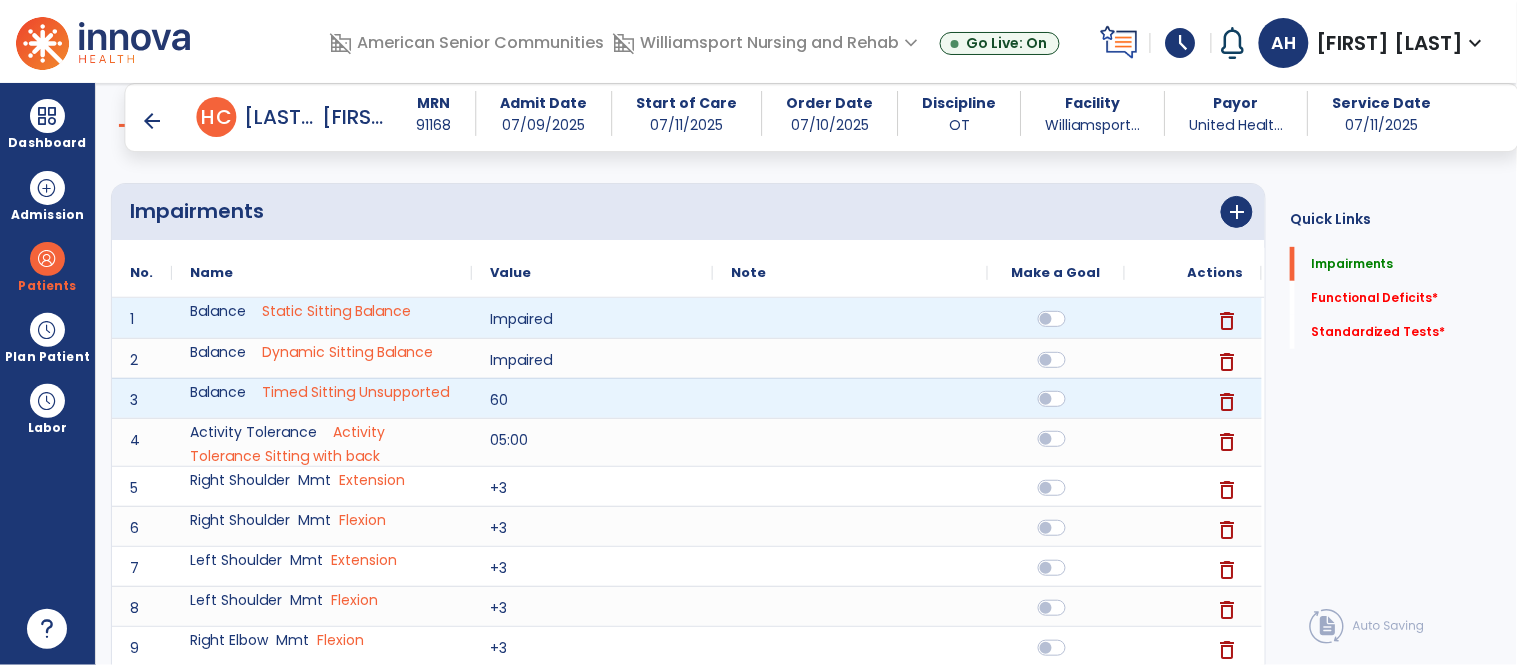 click 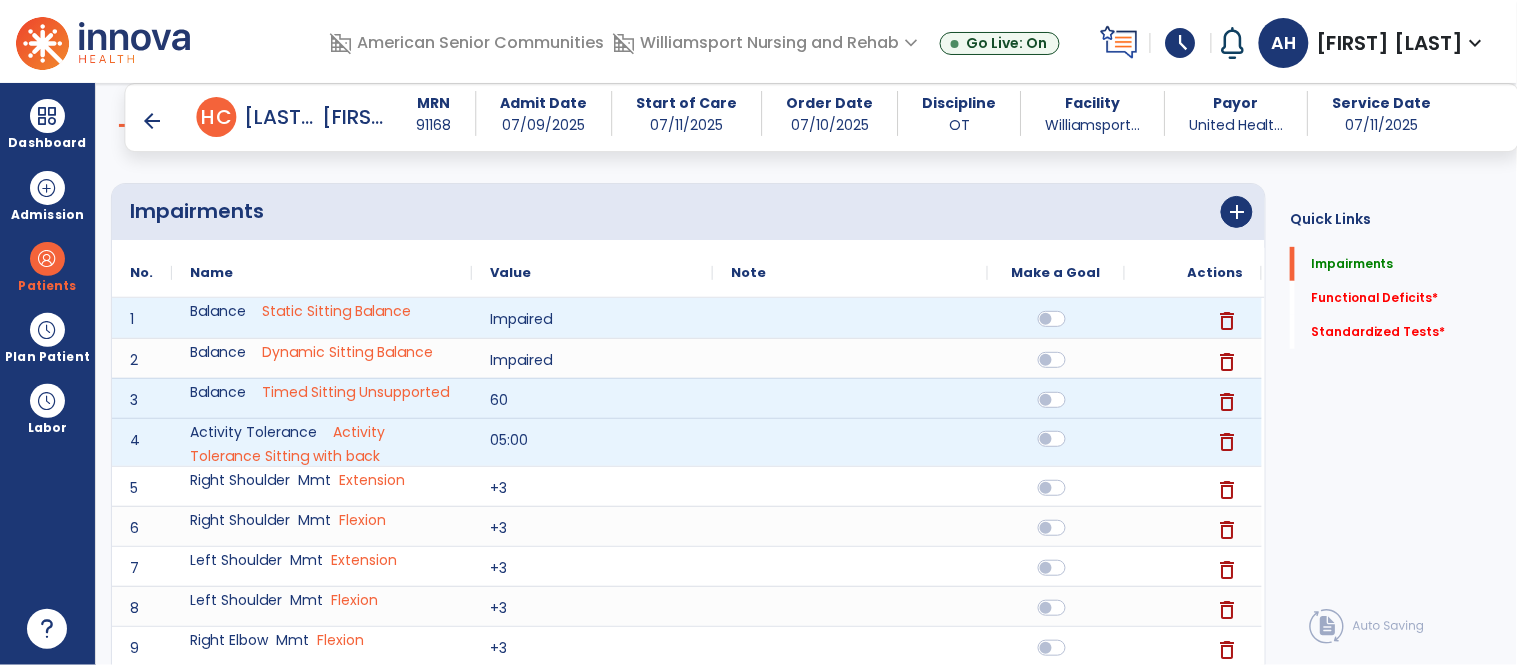 click 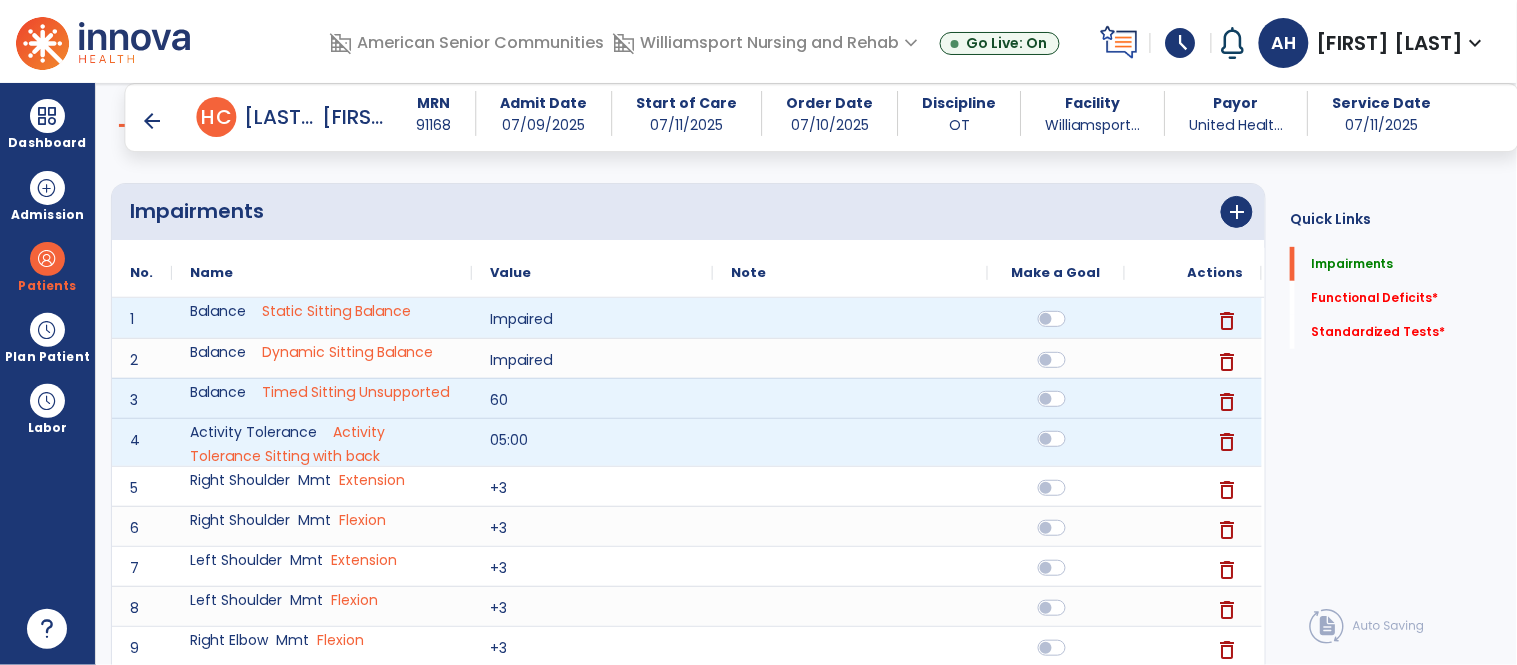 click 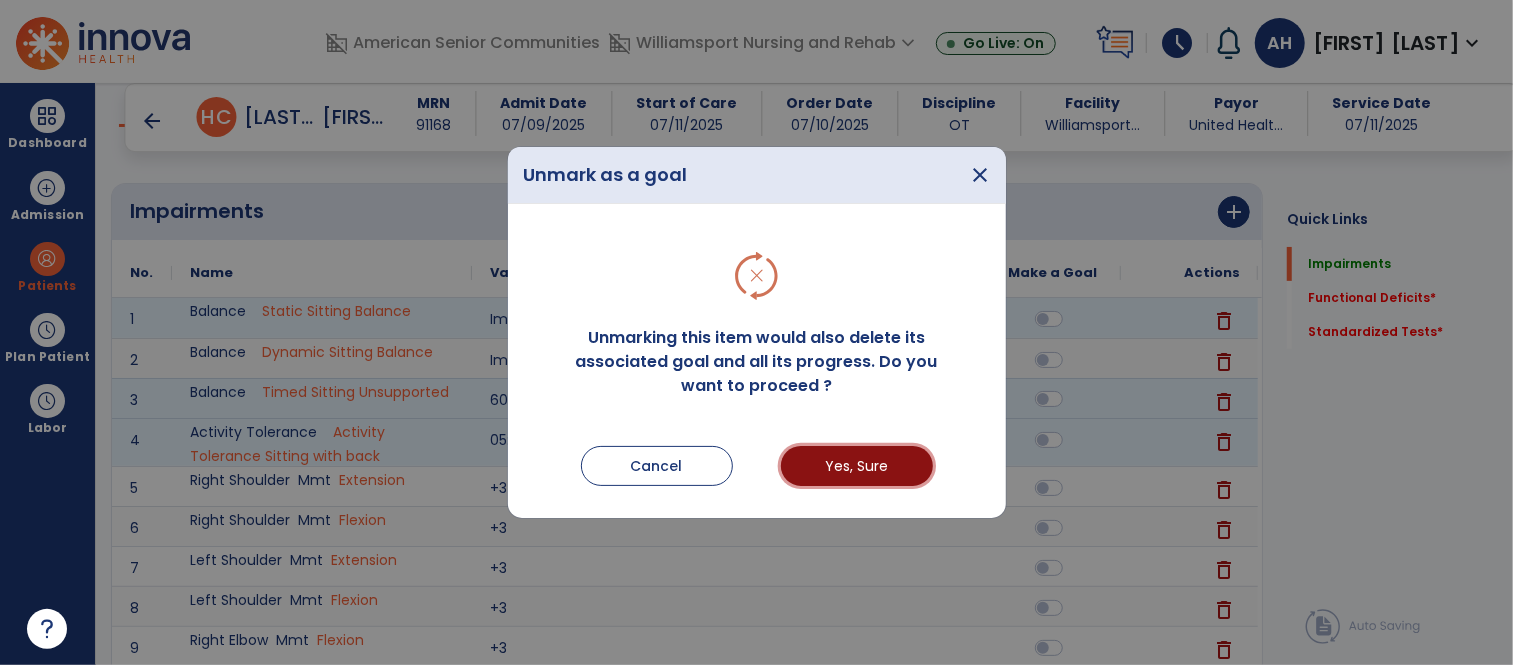 click on "Yes, Sure" at bounding box center (857, 466) 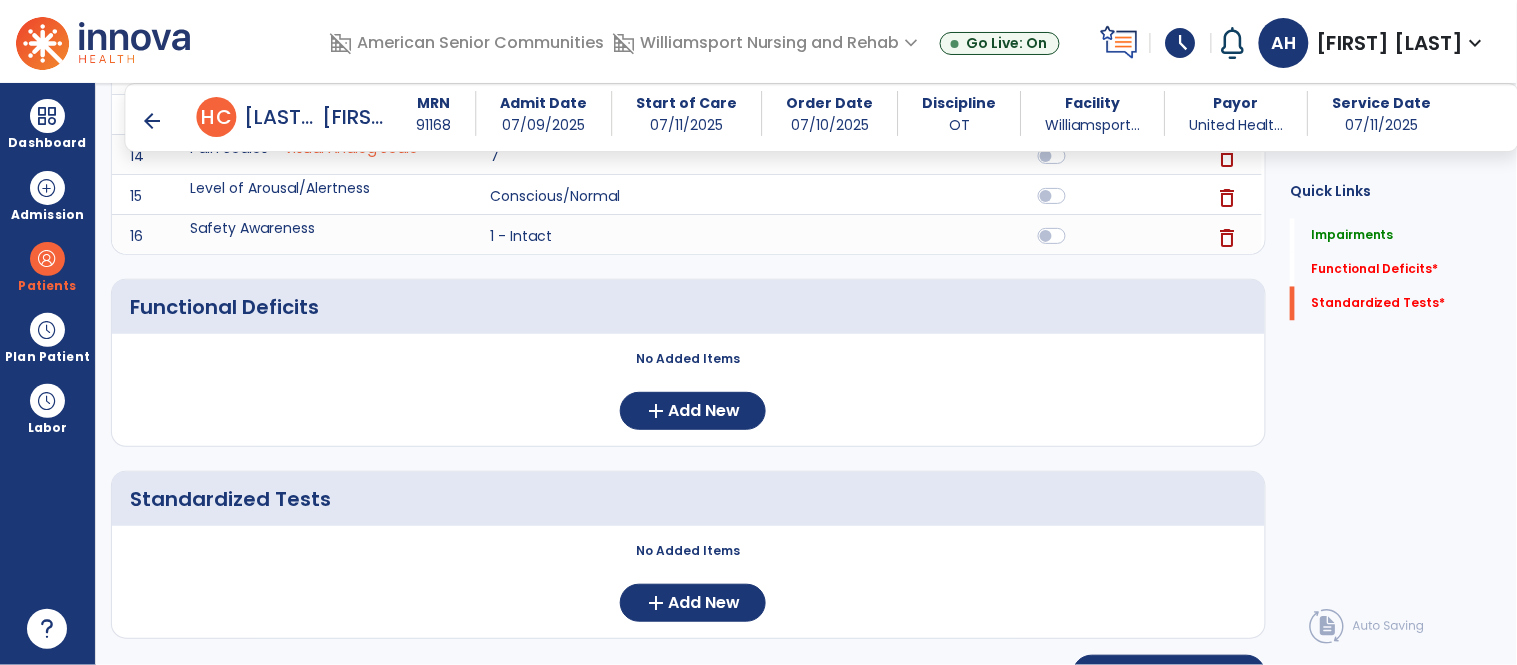 scroll, scrollTop: 838, scrollLeft: 0, axis: vertical 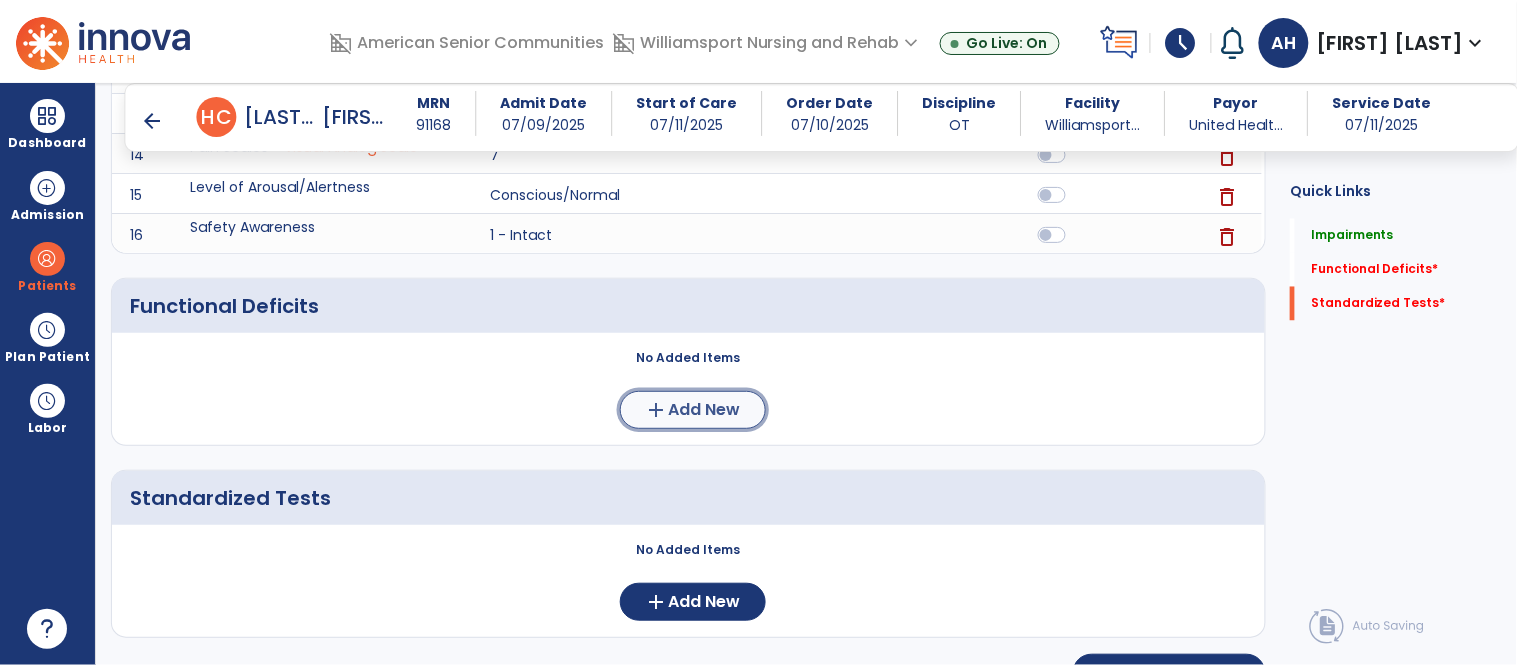 click on "Add New" 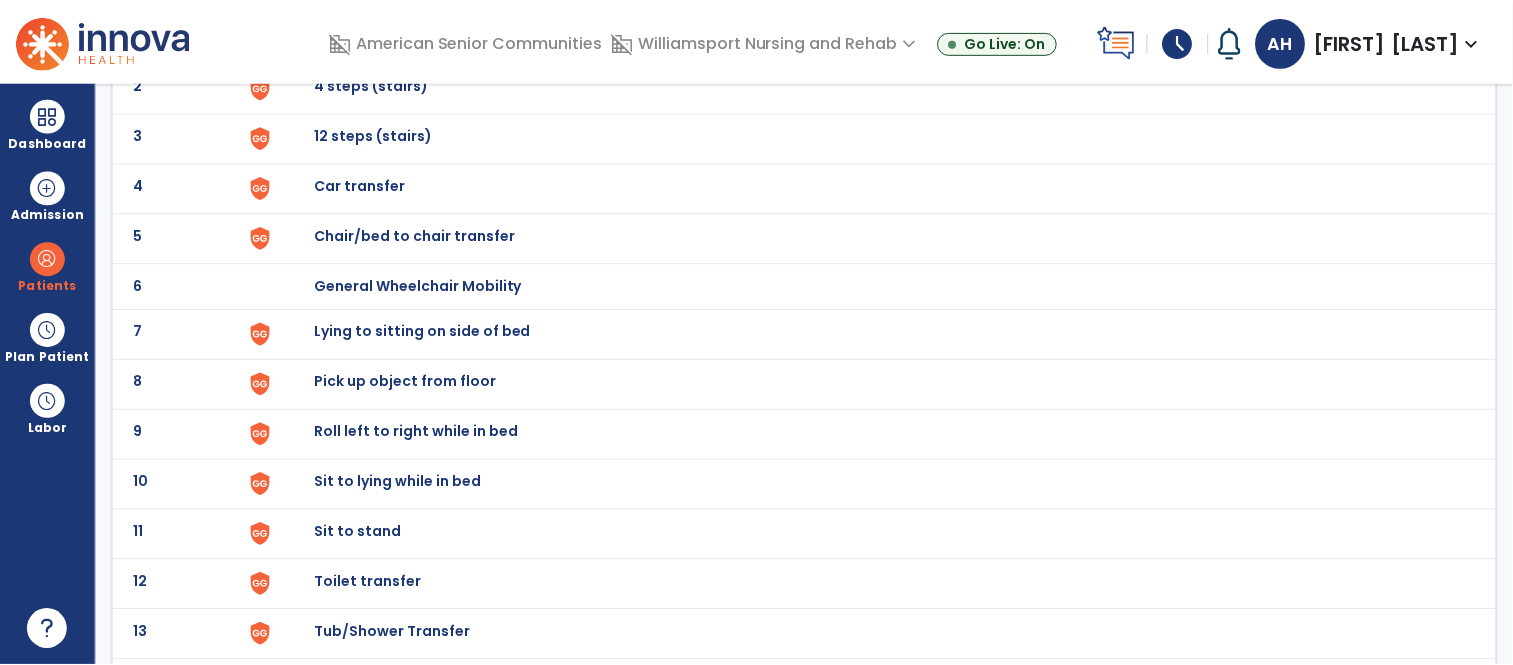 scroll, scrollTop: 0, scrollLeft: 0, axis: both 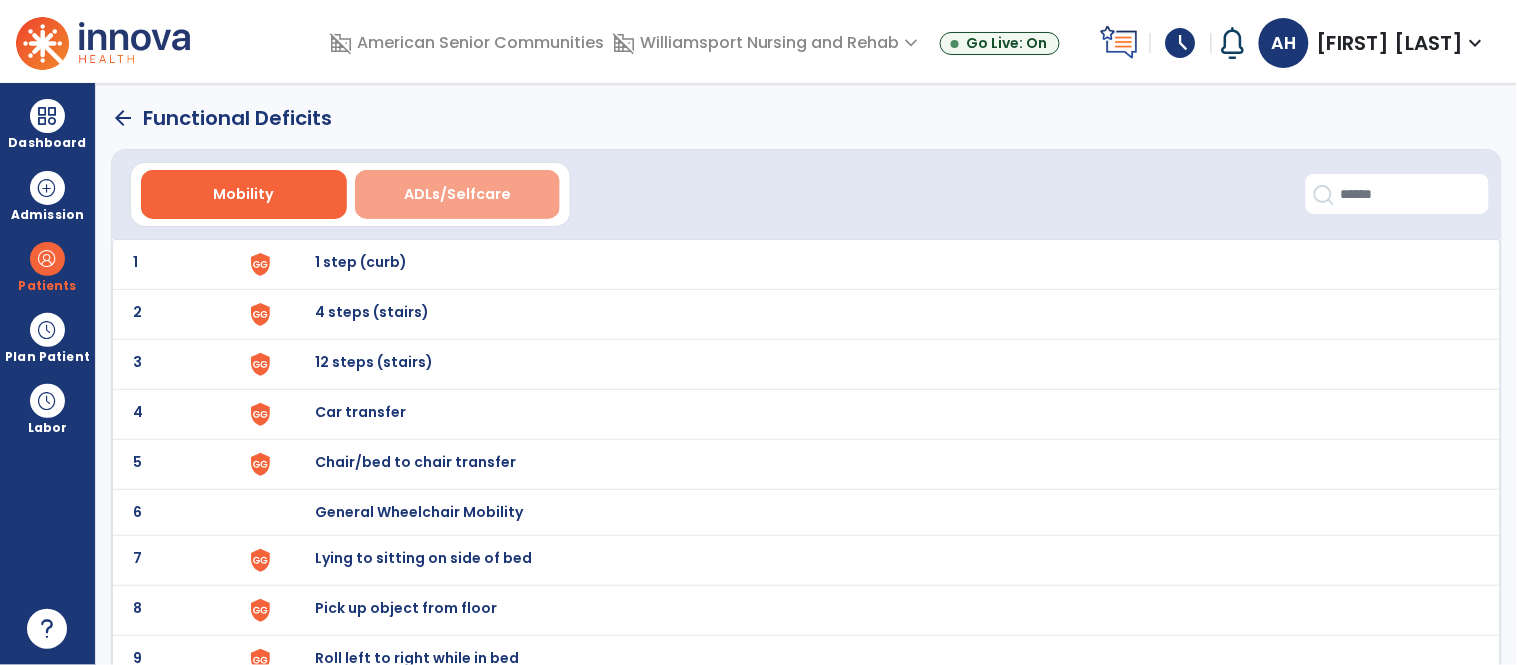 click on "ADLs/Selfcare" at bounding box center [457, 194] 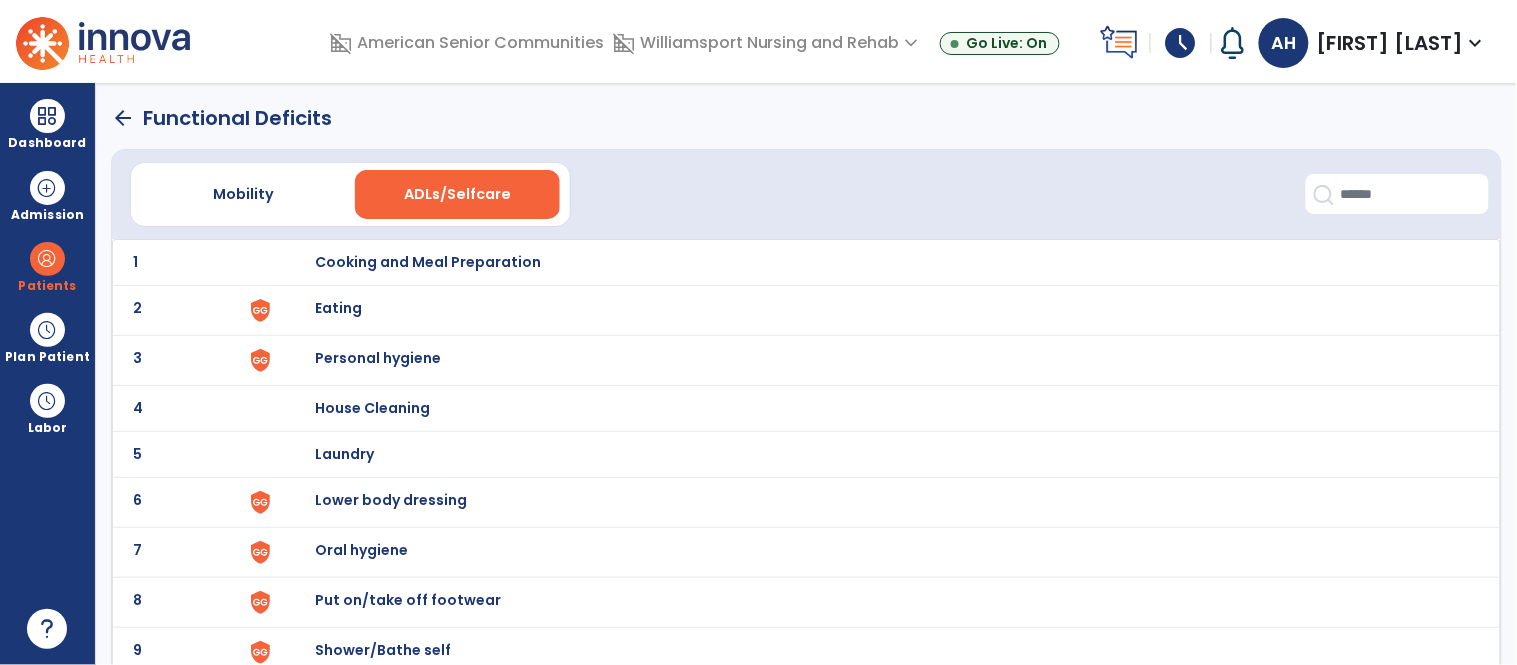 click on "Eating" at bounding box center (877, 262) 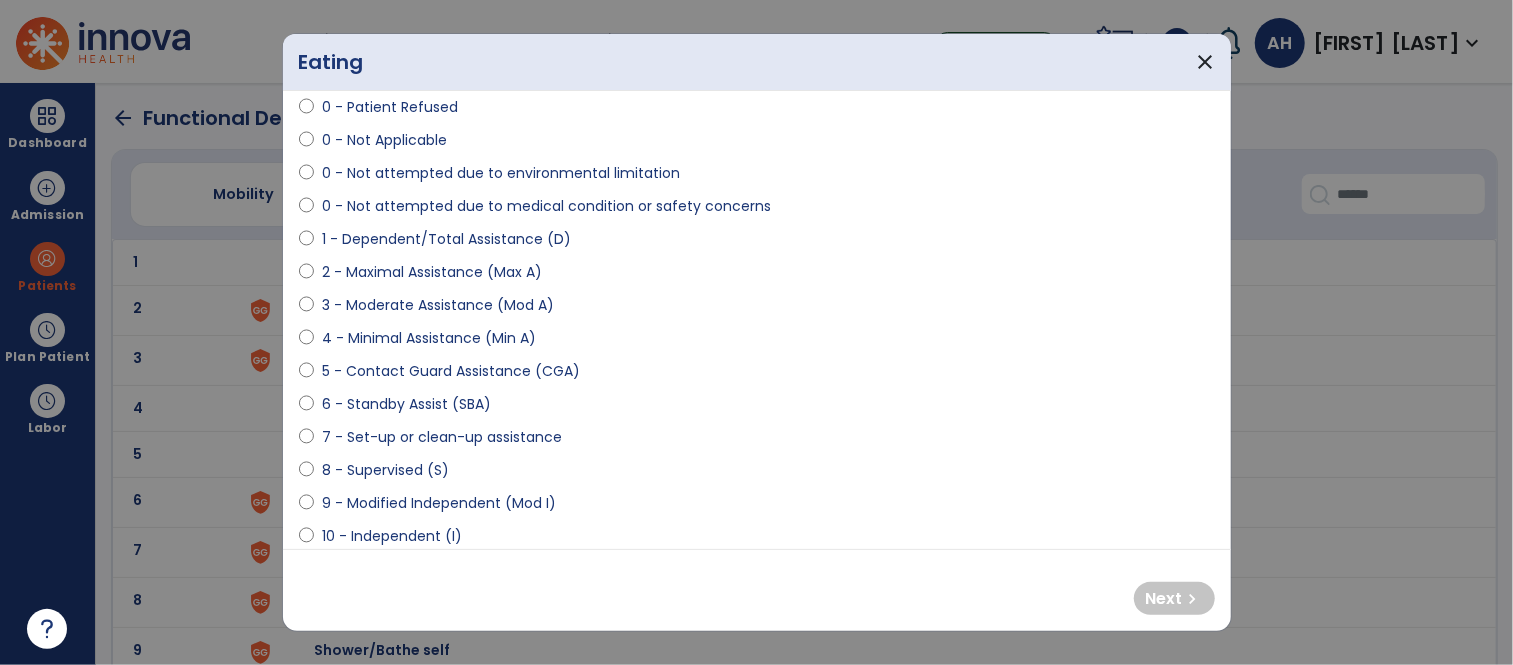 scroll, scrollTop: 125, scrollLeft: 0, axis: vertical 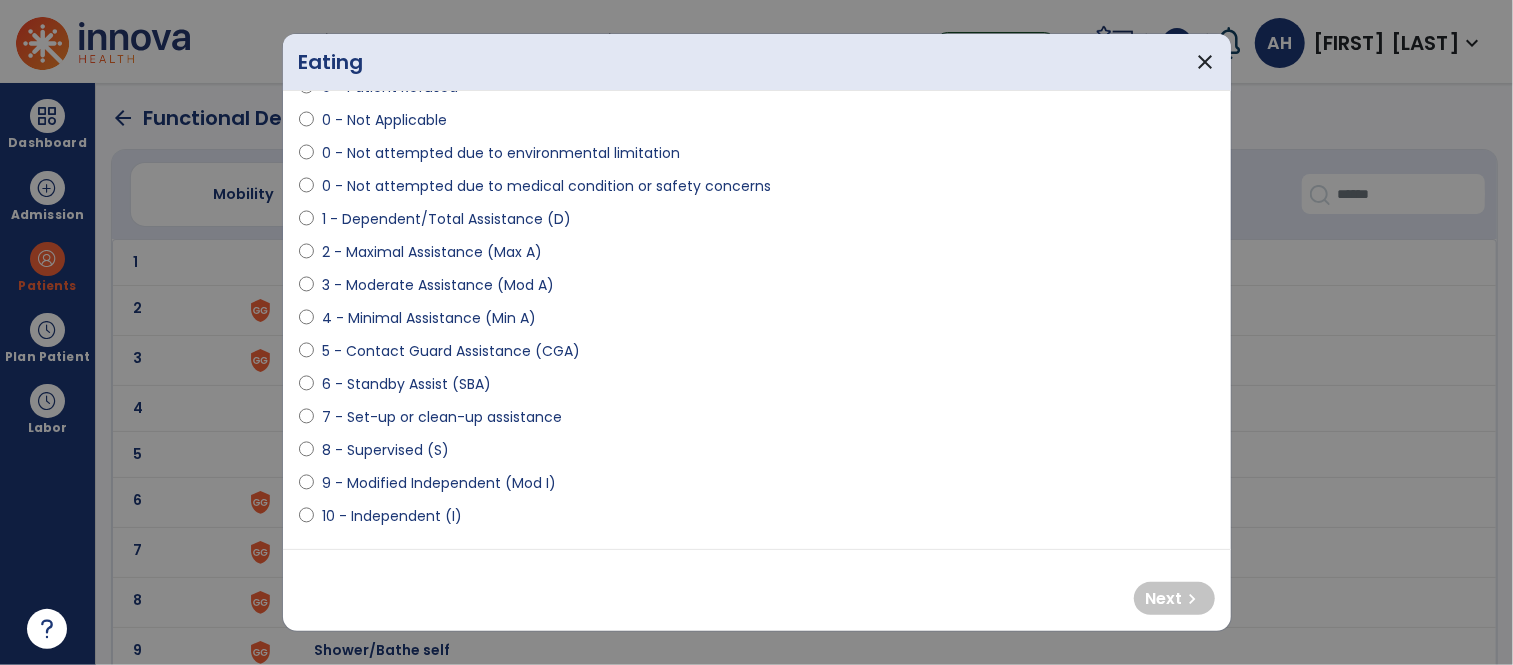 click on "6 - Standby Assist (SBA)" at bounding box center [406, 384] 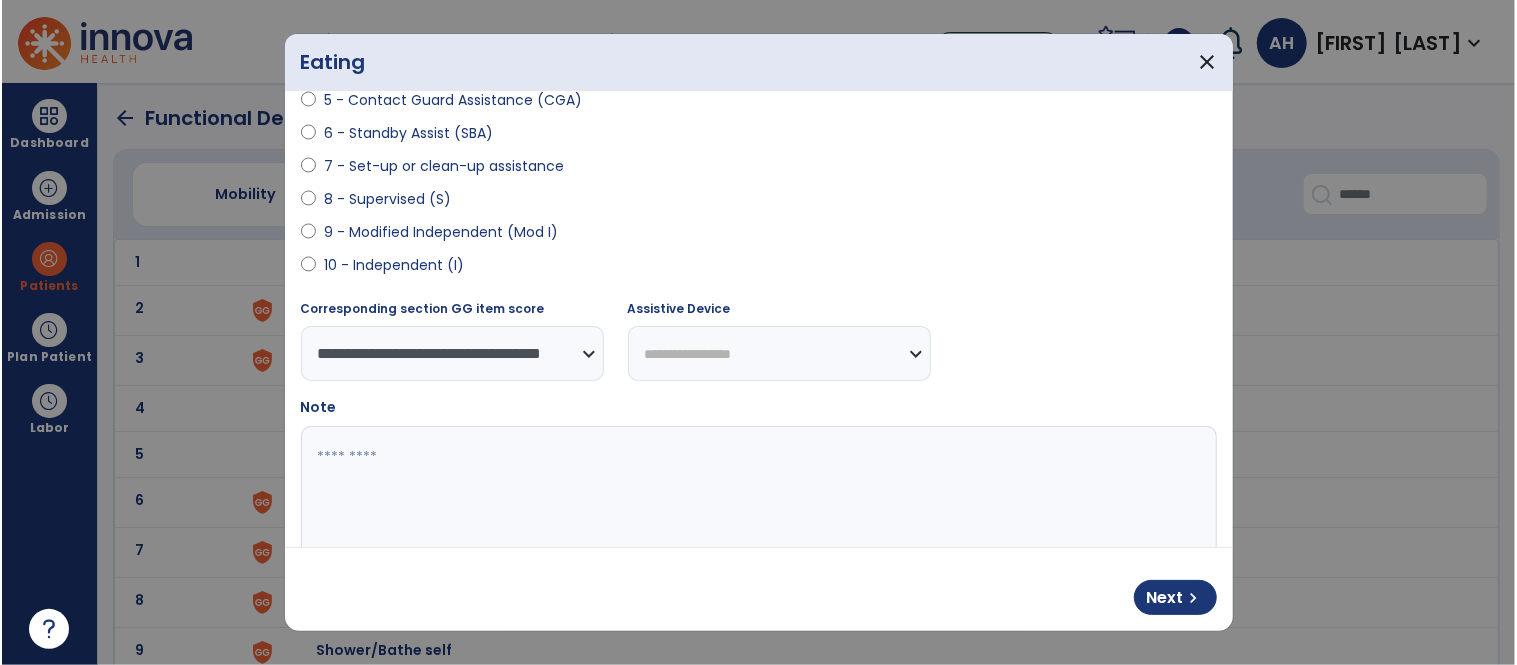 scroll, scrollTop: 380, scrollLeft: 0, axis: vertical 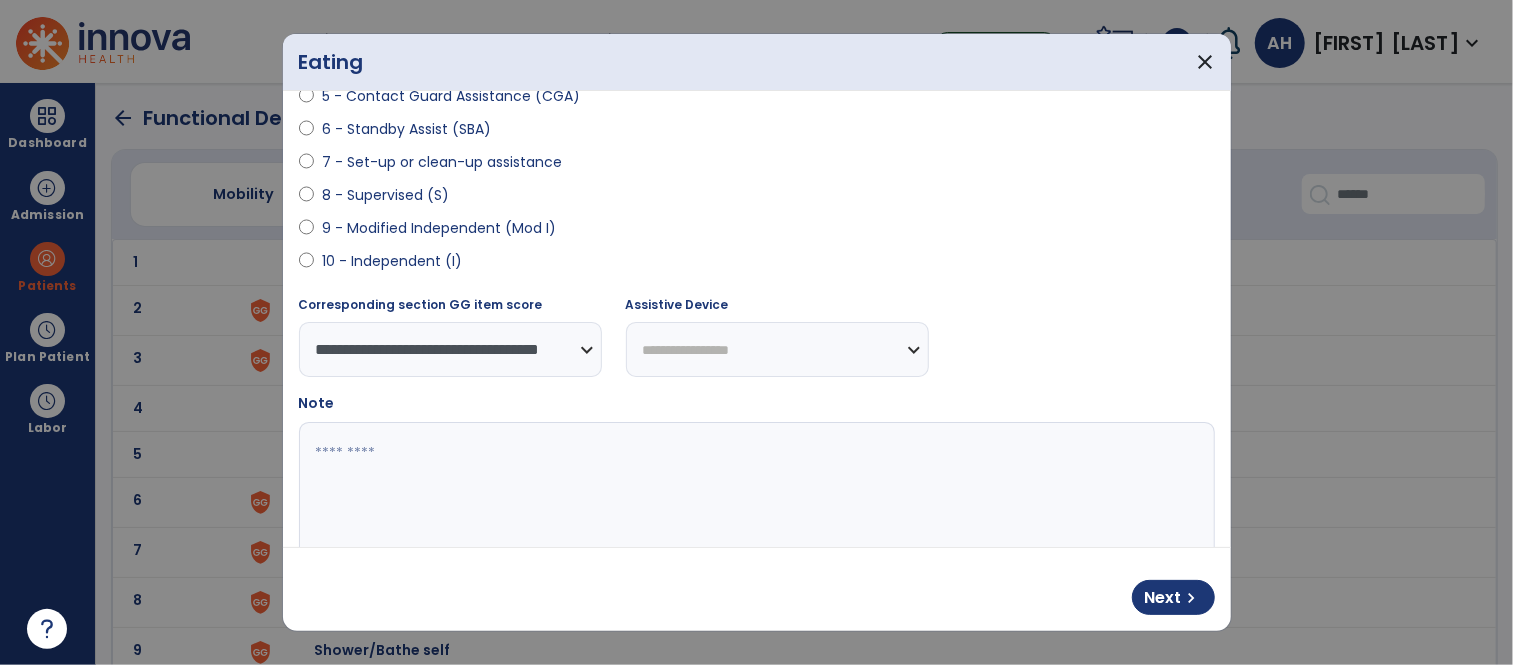 click at bounding box center [754, 497] 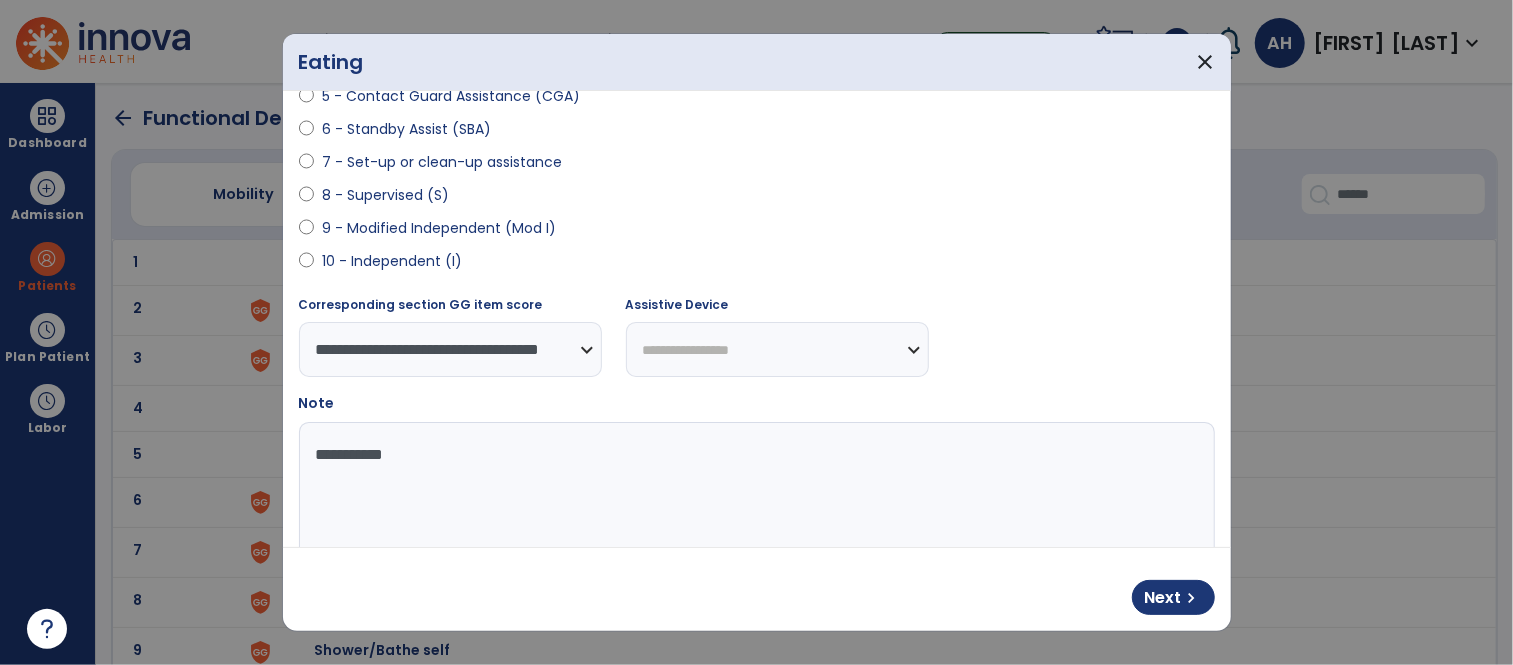 type on "**********" 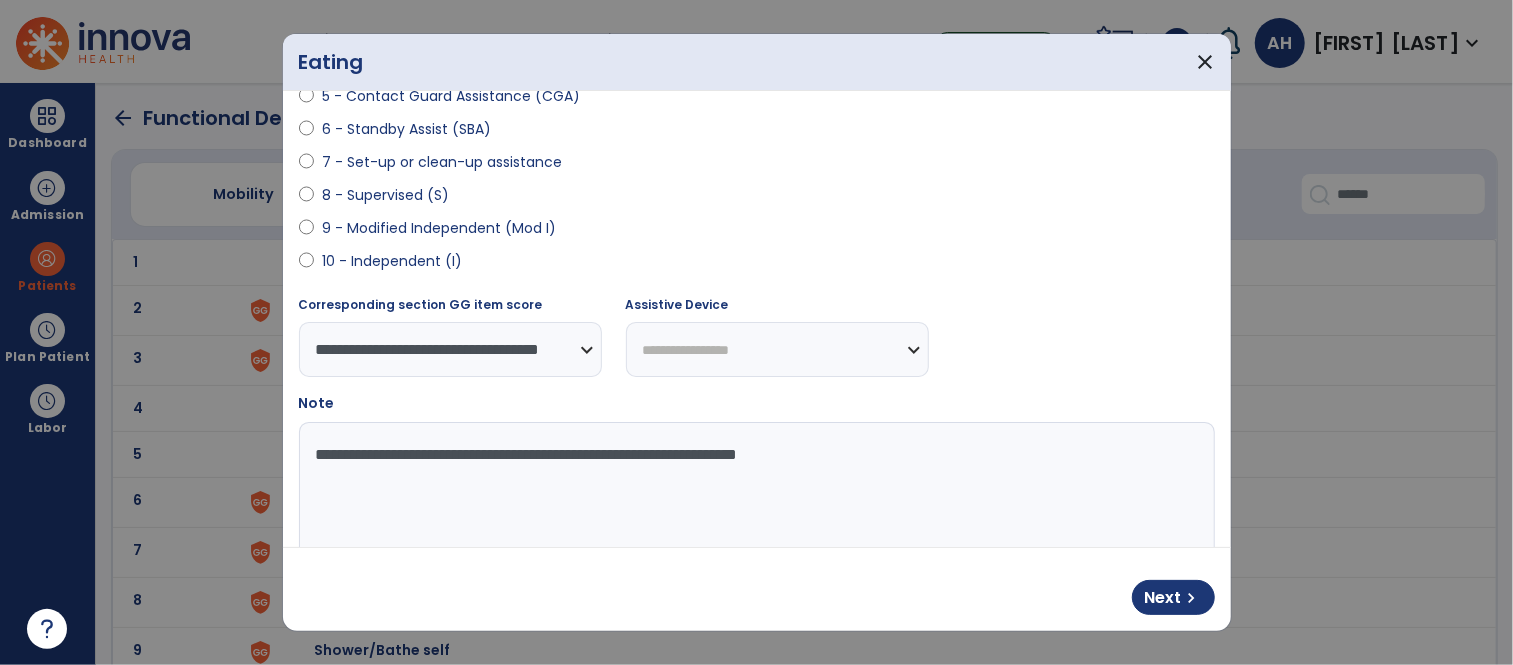 type on "**********" 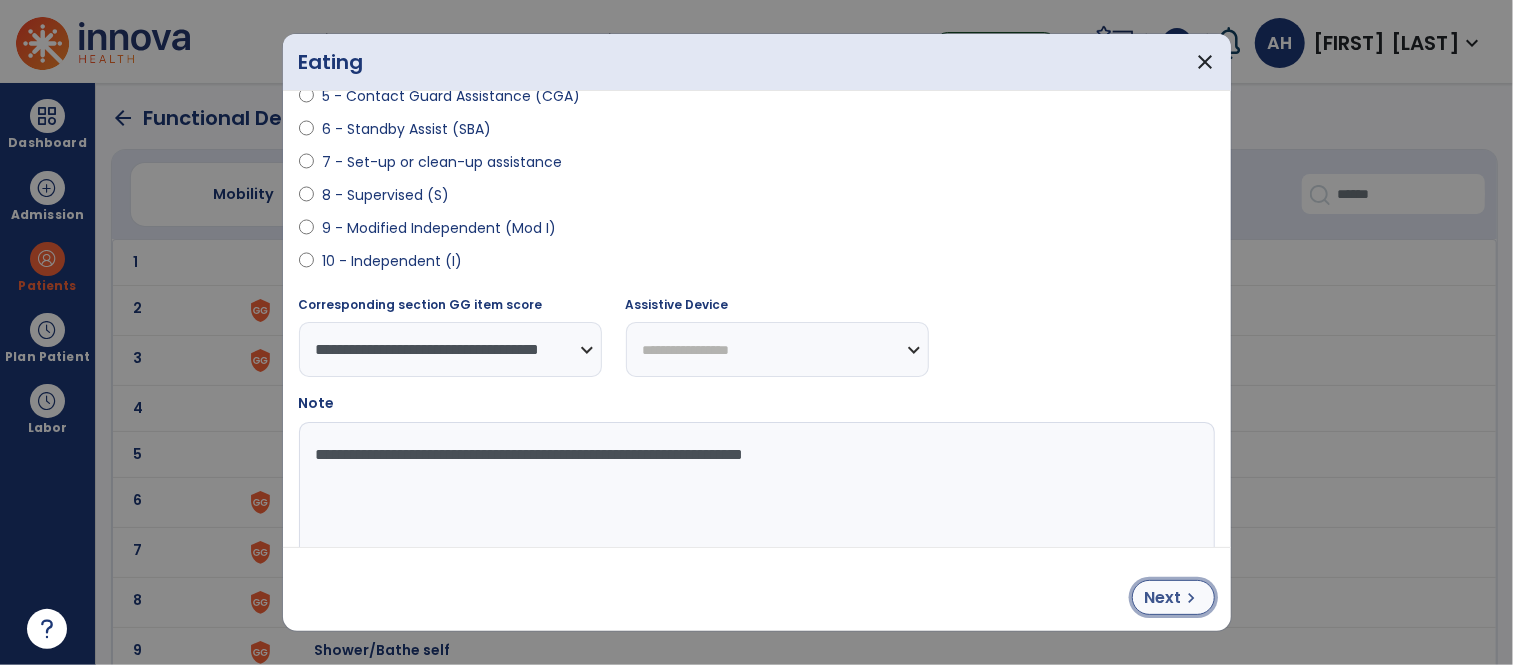 click on "chevron_right" at bounding box center [1192, 598] 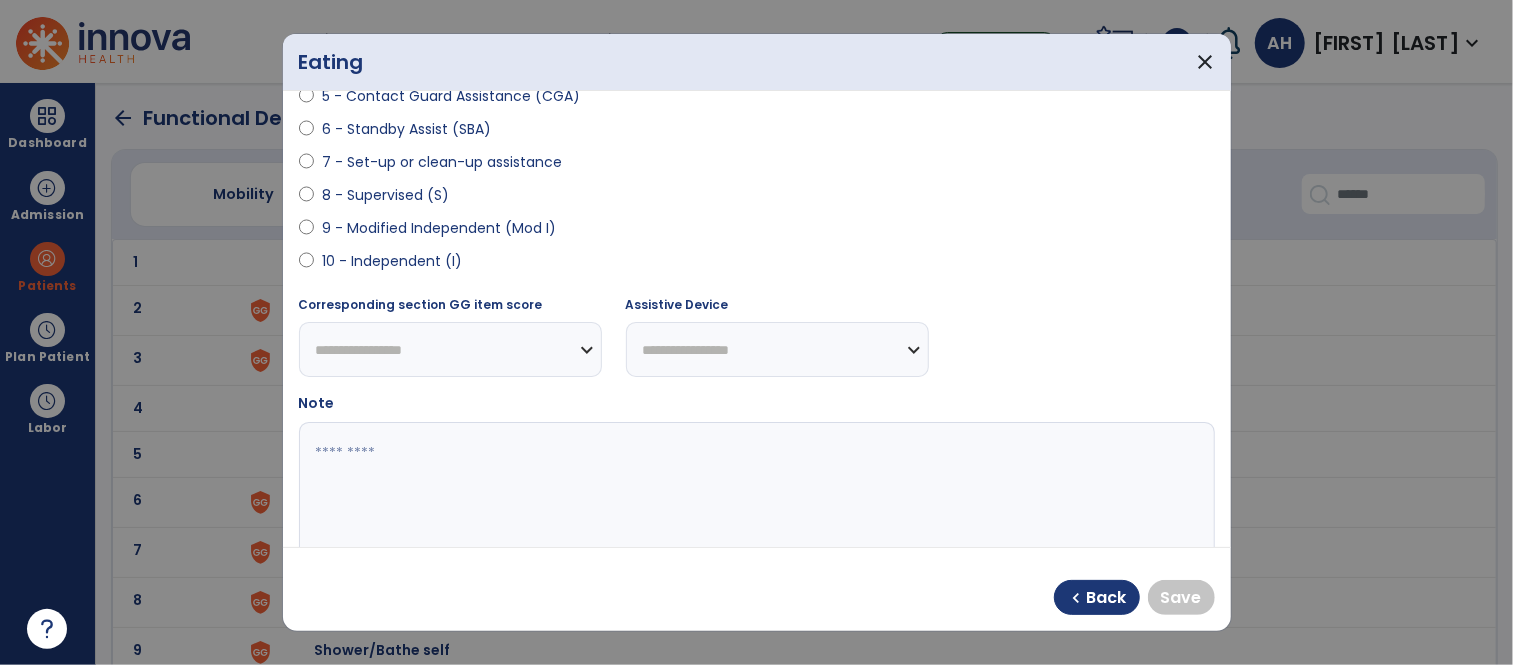 click on "9 - Modified Independent (Mod I)" at bounding box center (439, 228) 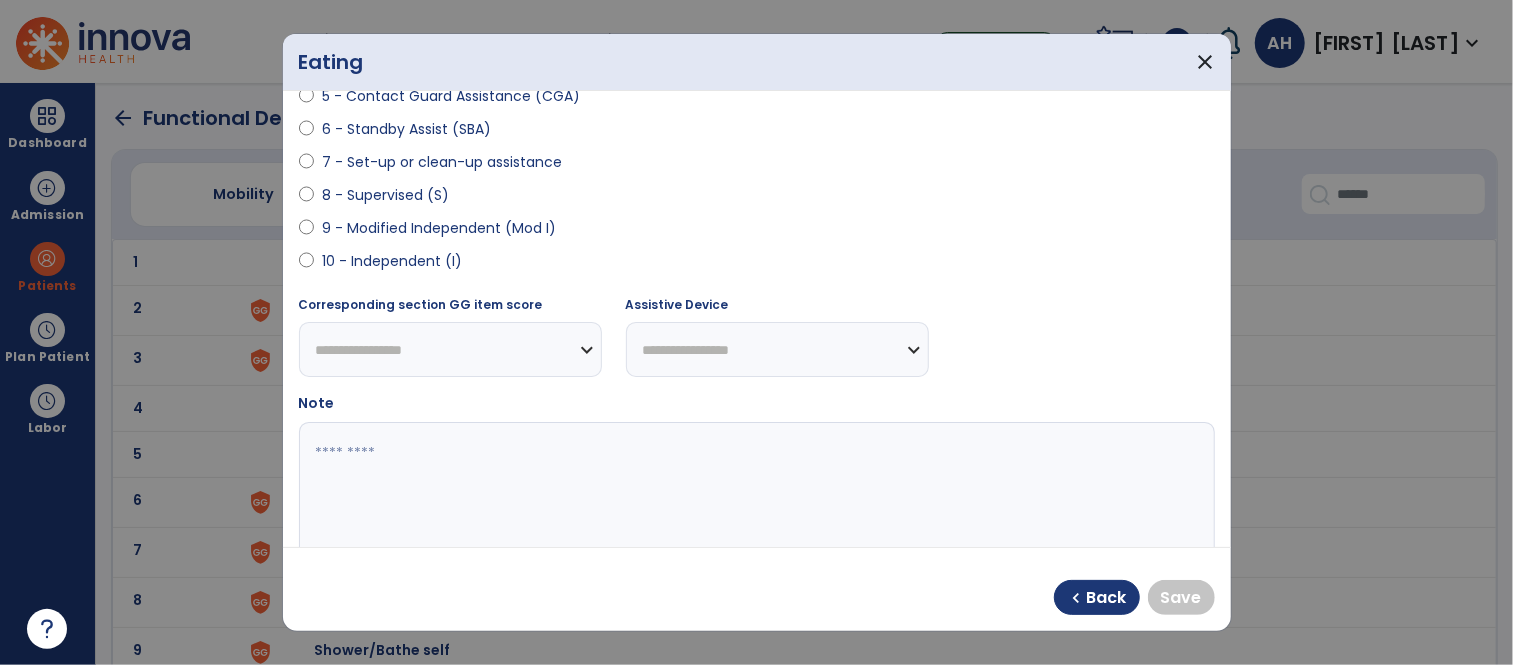 select on "**********" 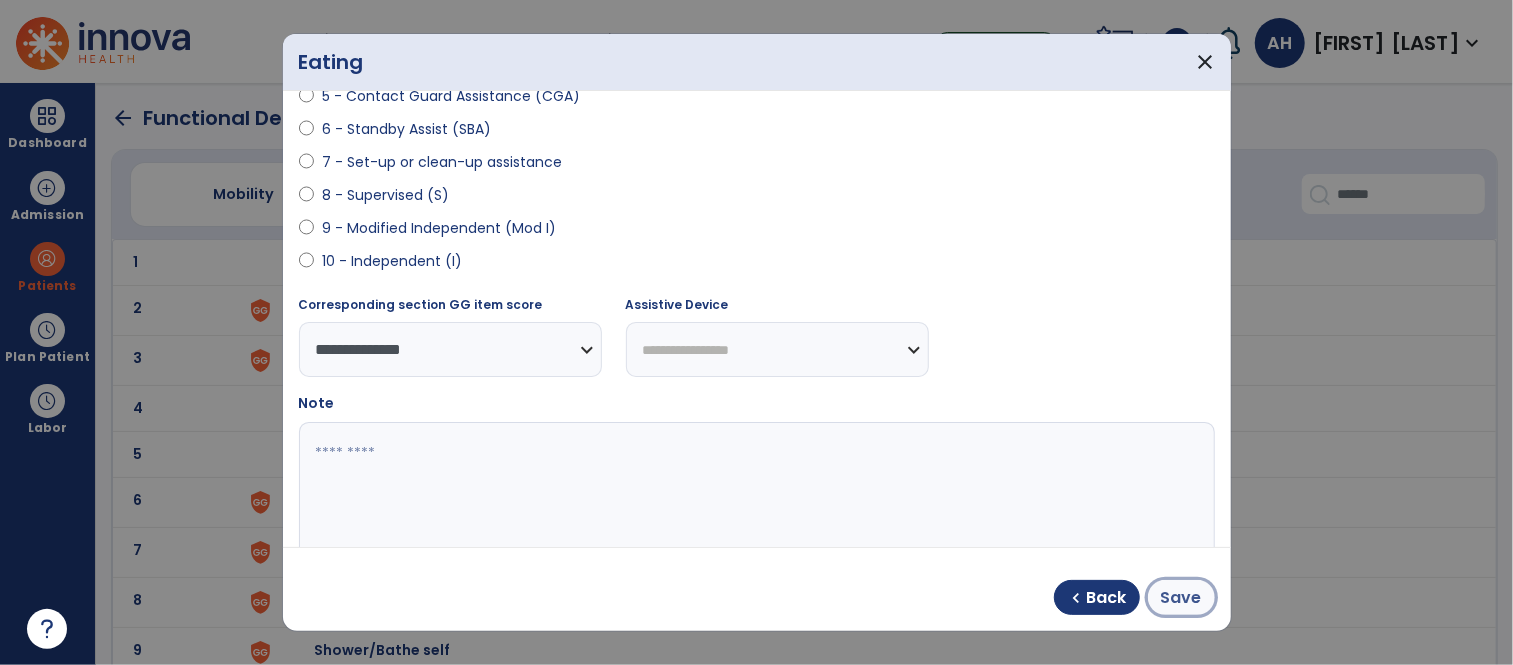 click on "Save" at bounding box center [1181, 598] 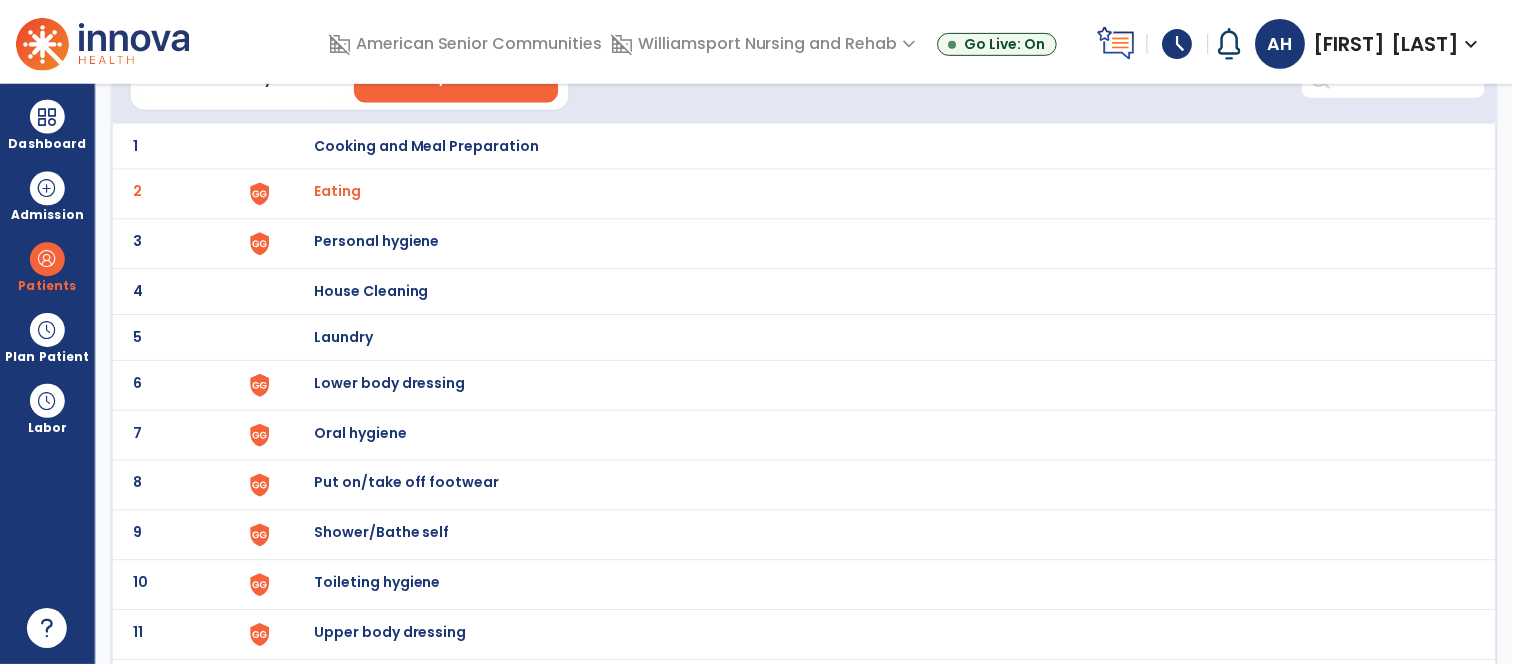 scroll, scrollTop: 120, scrollLeft: 0, axis: vertical 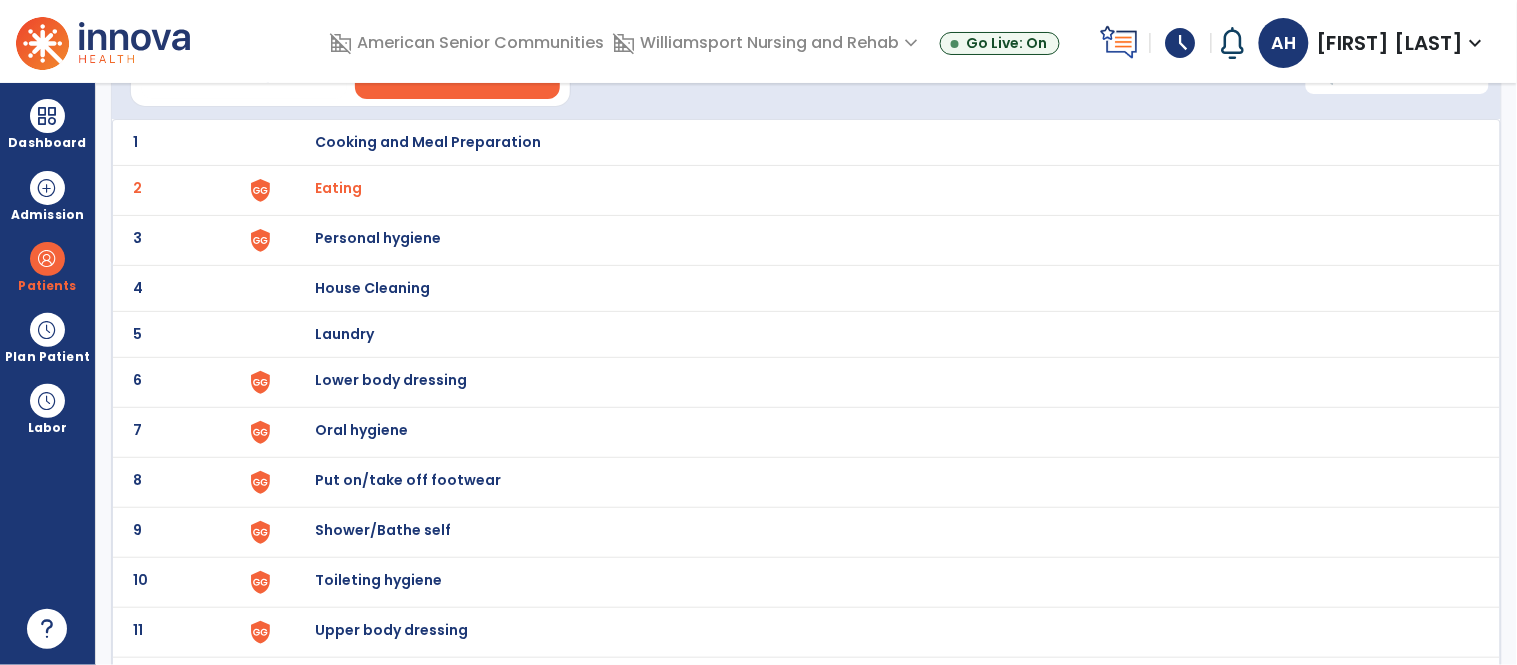 click on "Lower body dressing" at bounding box center (877, 142) 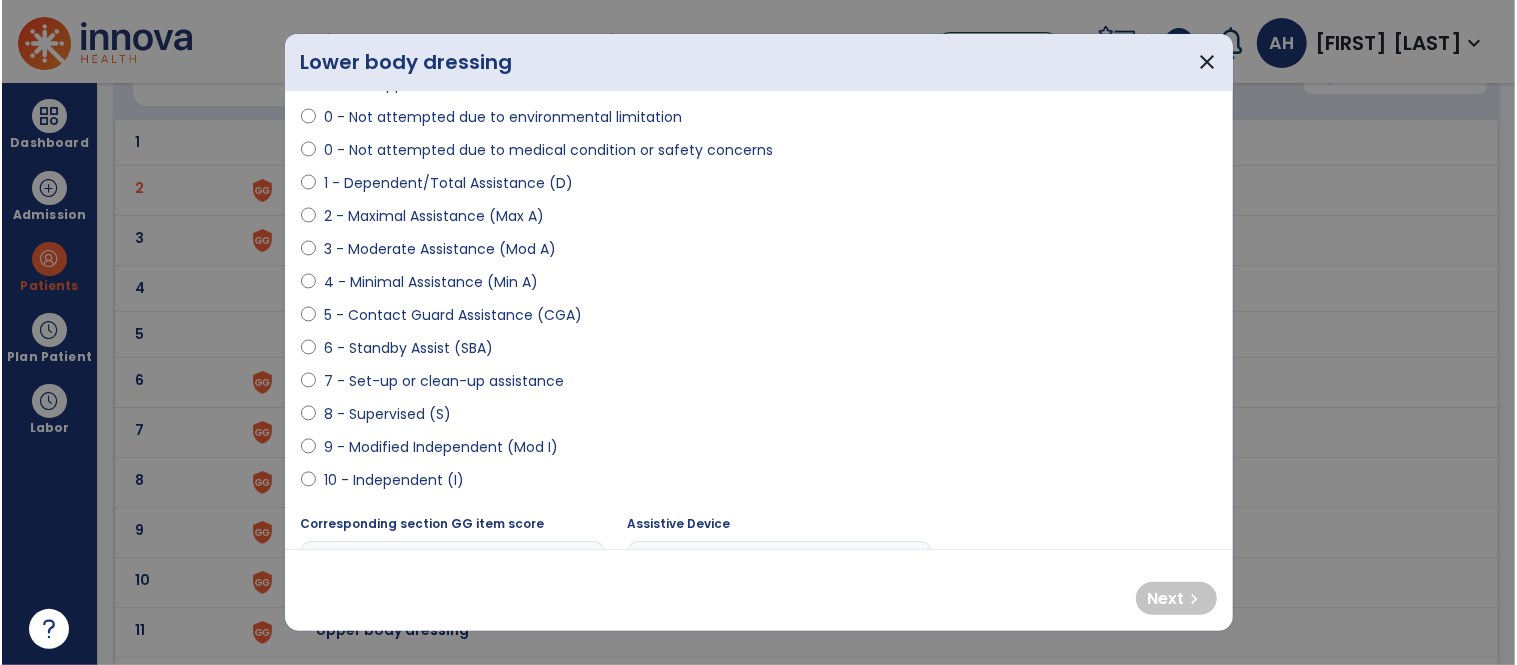scroll, scrollTop: 170, scrollLeft: 0, axis: vertical 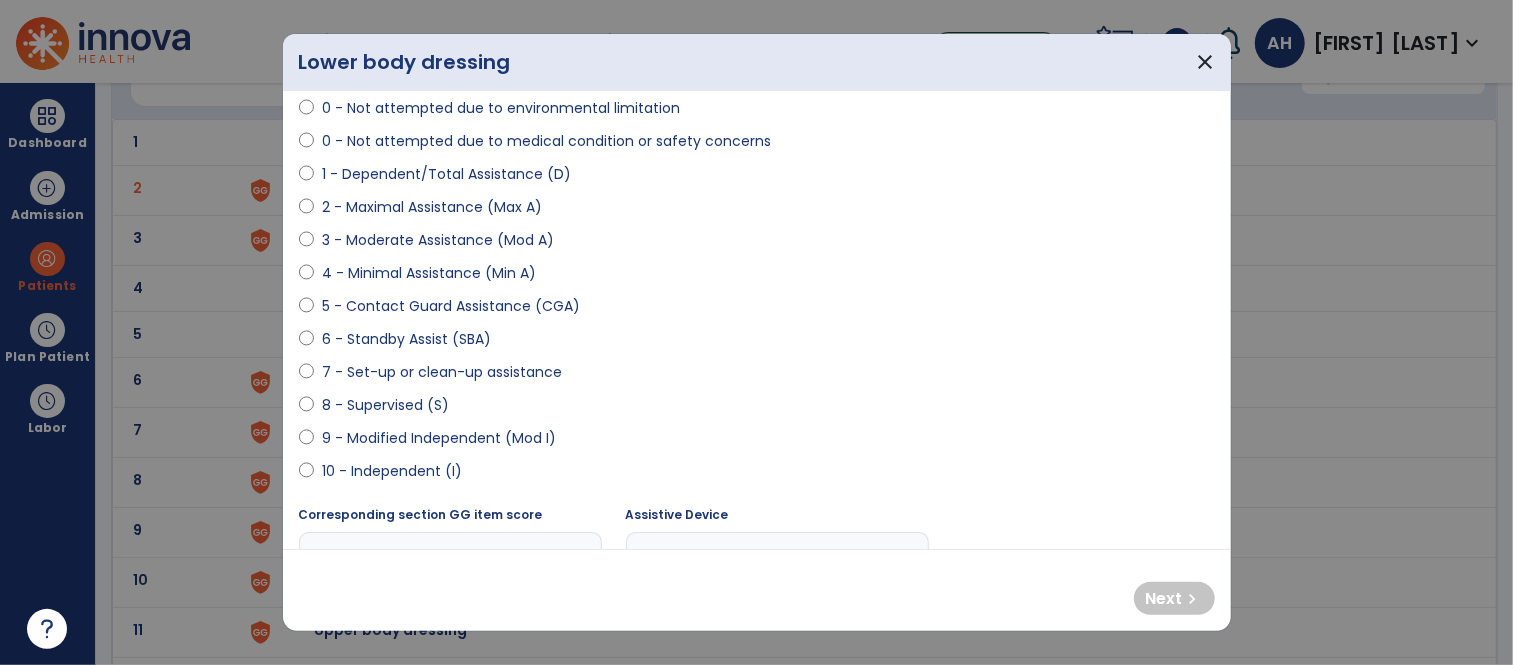 click on "3 - Moderate Assistance (Mod A)" at bounding box center (438, 240) 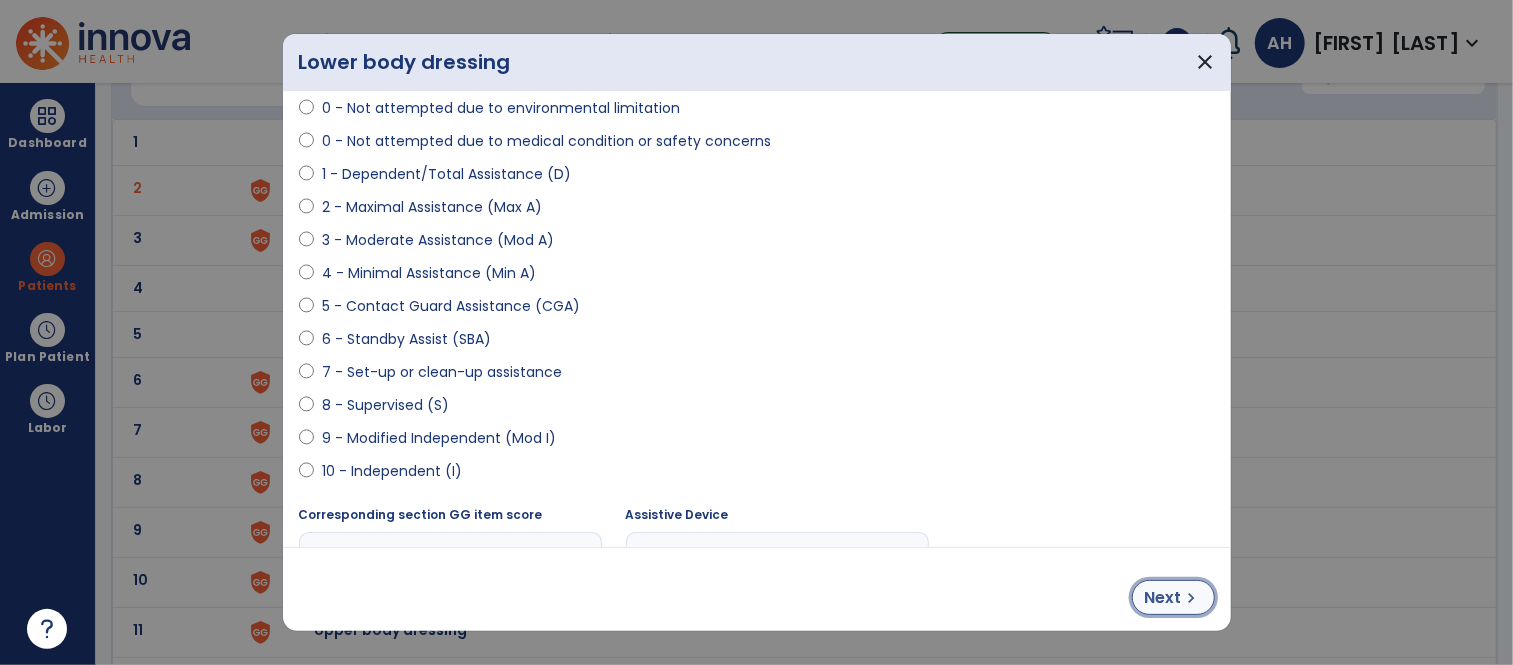 click on "Next" at bounding box center (1163, 598) 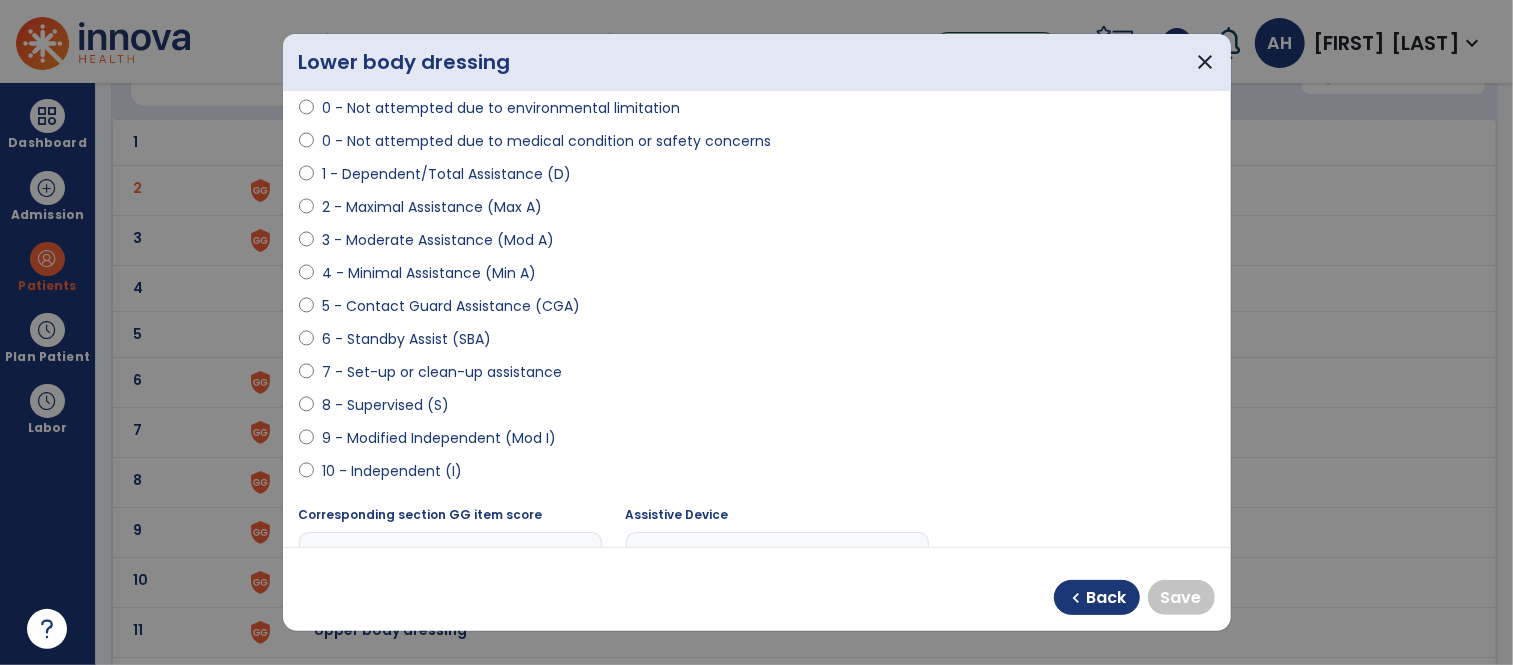 click on "8 - Supervised (S)" at bounding box center [385, 405] 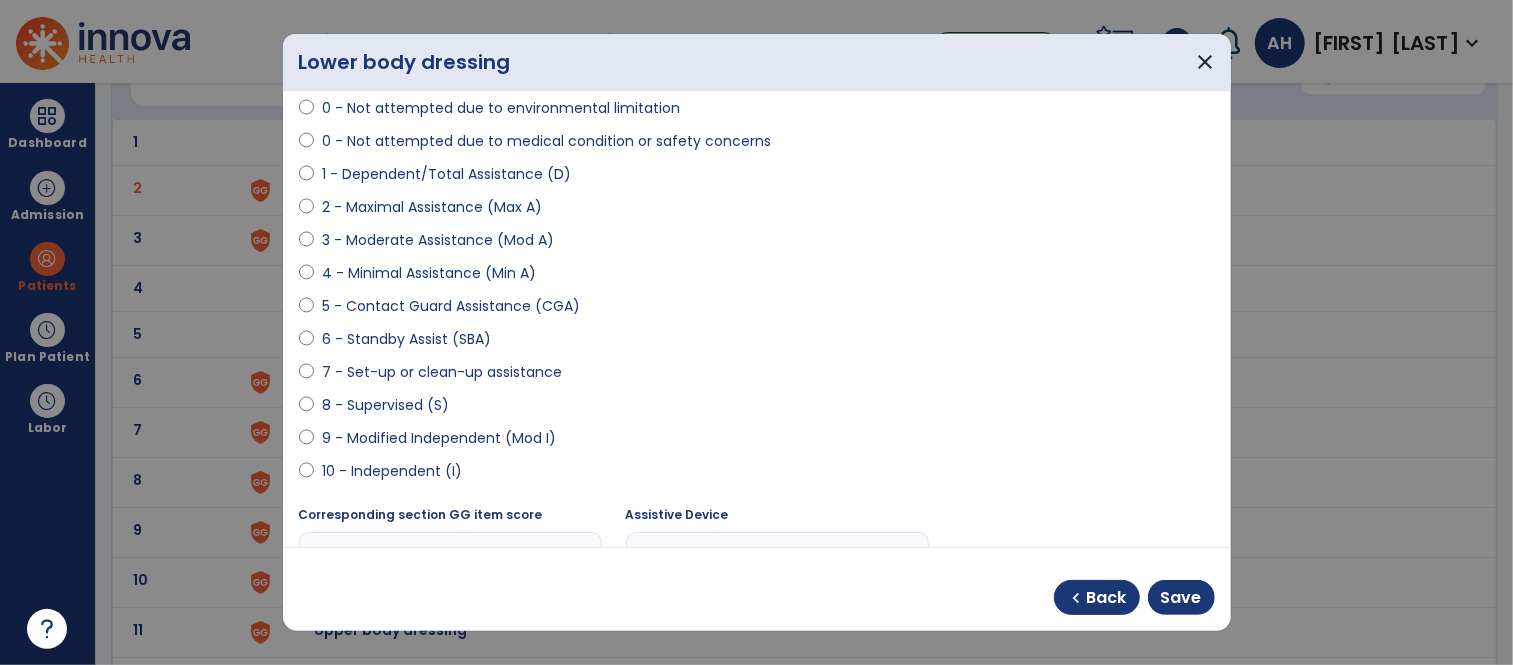 click on "9 - Modified Independent (Mod I)" at bounding box center (439, 438) 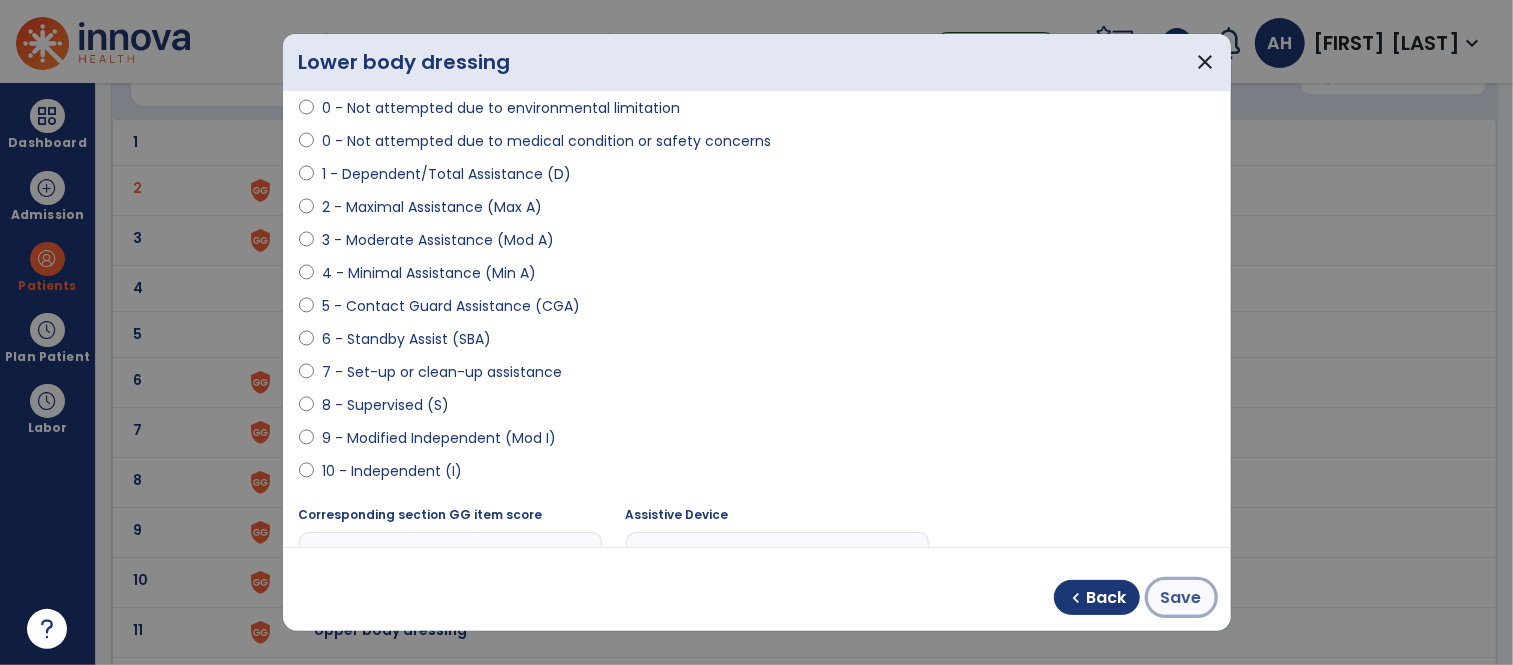 click on "Save" at bounding box center (1181, 598) 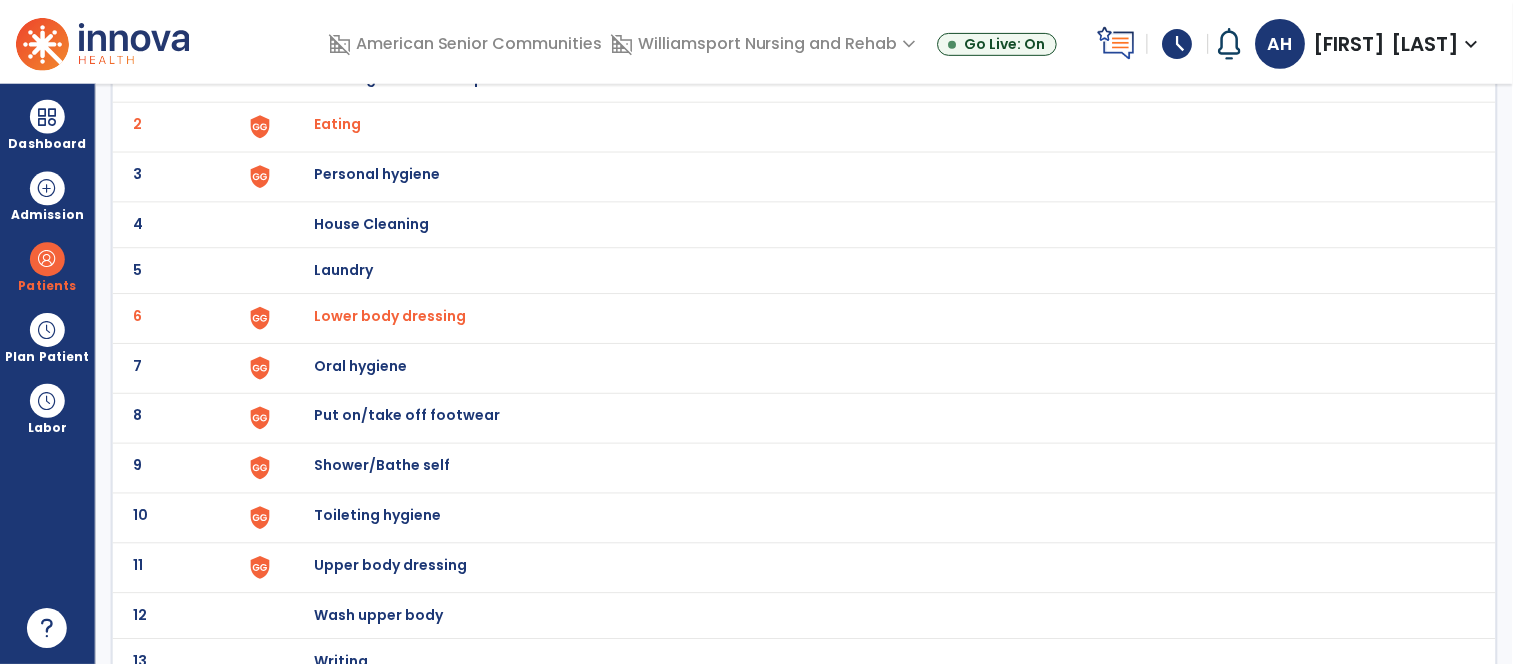 scroll, scrollTop: 206, scrollLeft: 0, axis: vertical 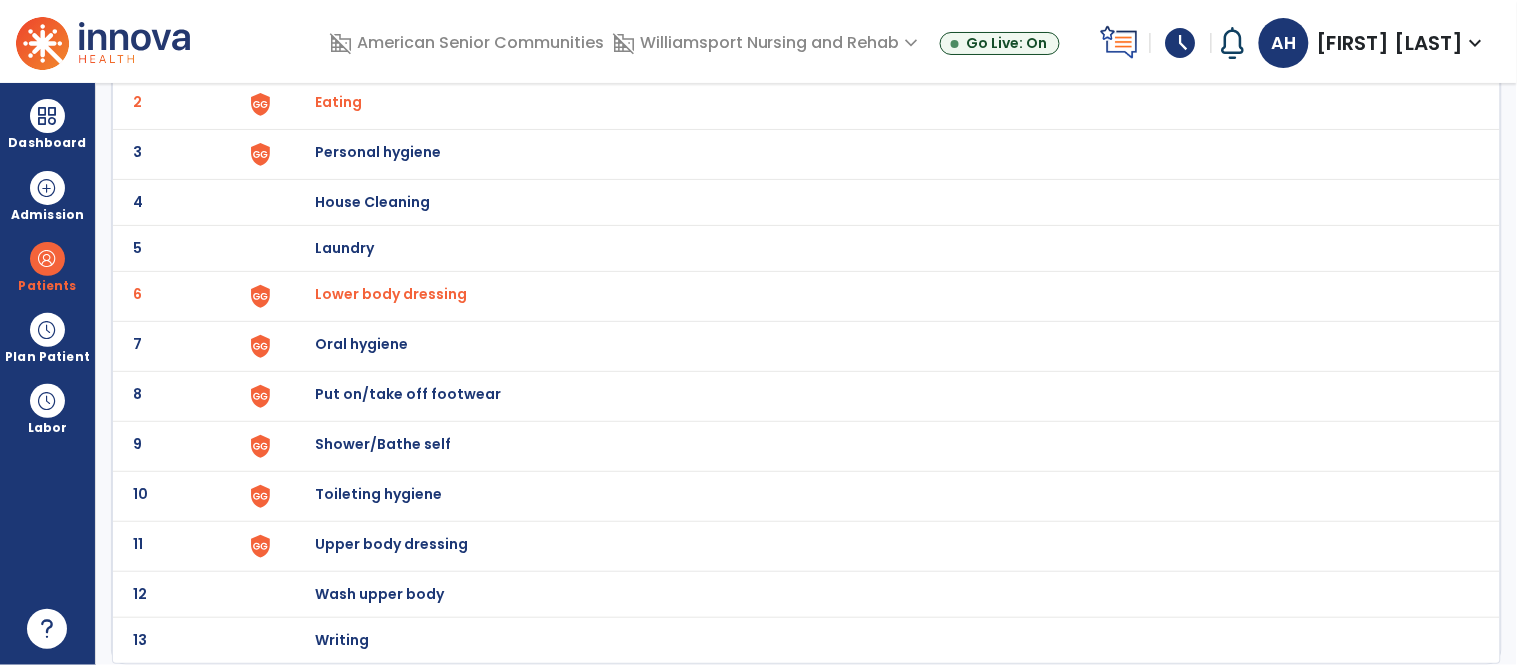 click on "Upper body dressing" at bounding box center (877, 56) 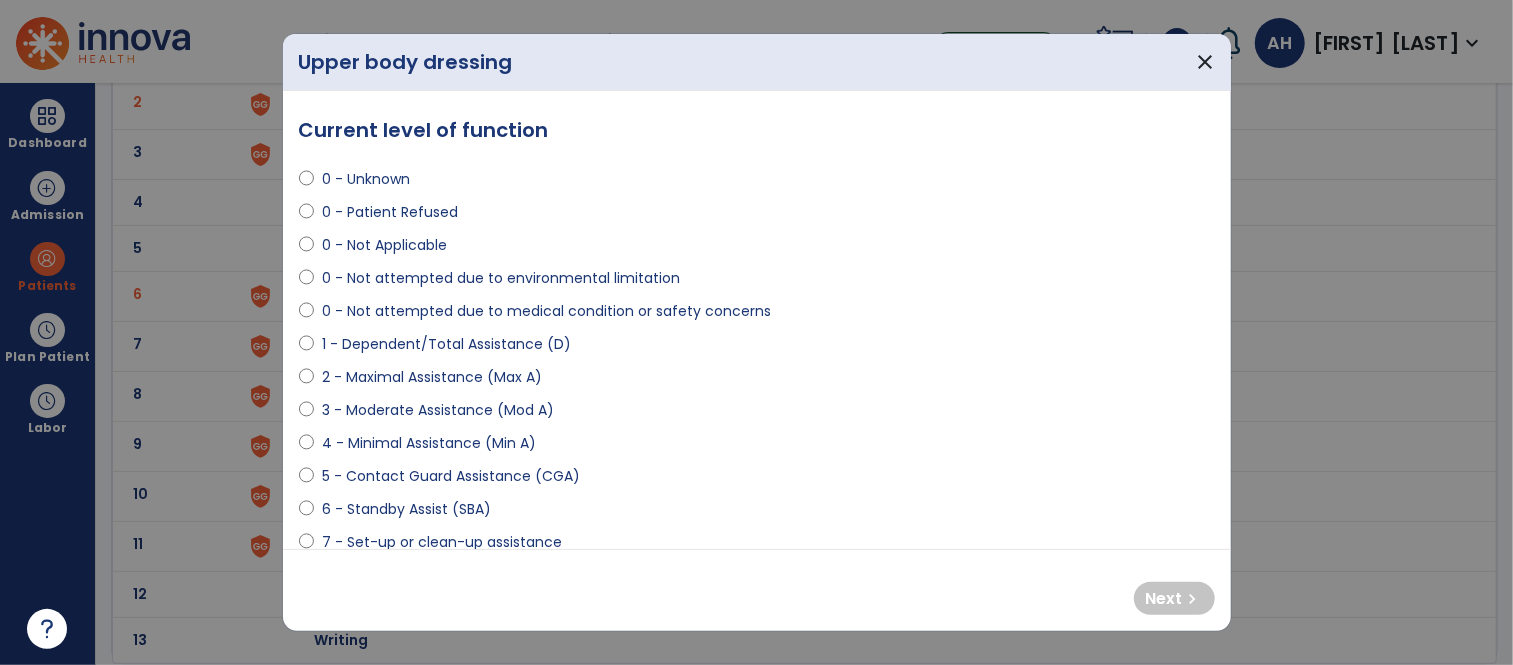 click on "3 - Moderate Assistance (Mod A)" at bounding box center [438, 410] 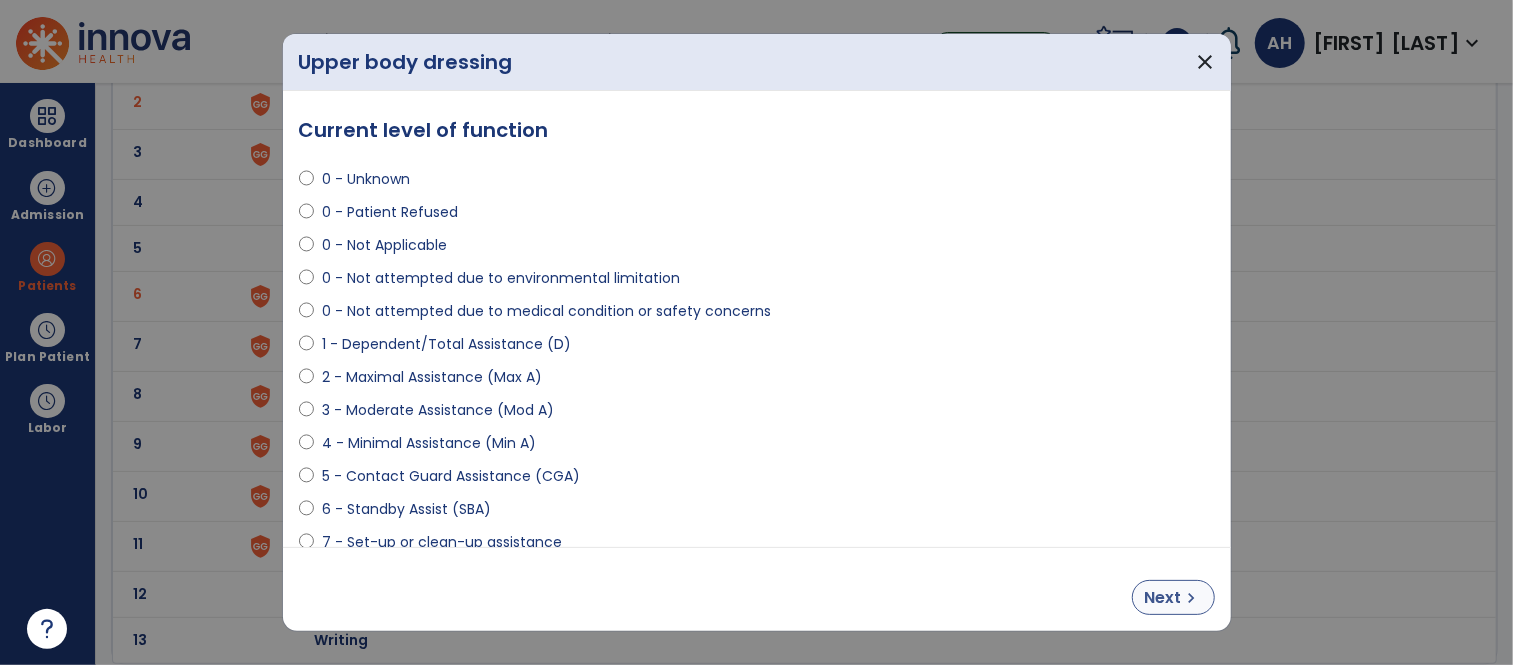 click on "Next" at bounding box center (1163, 598) 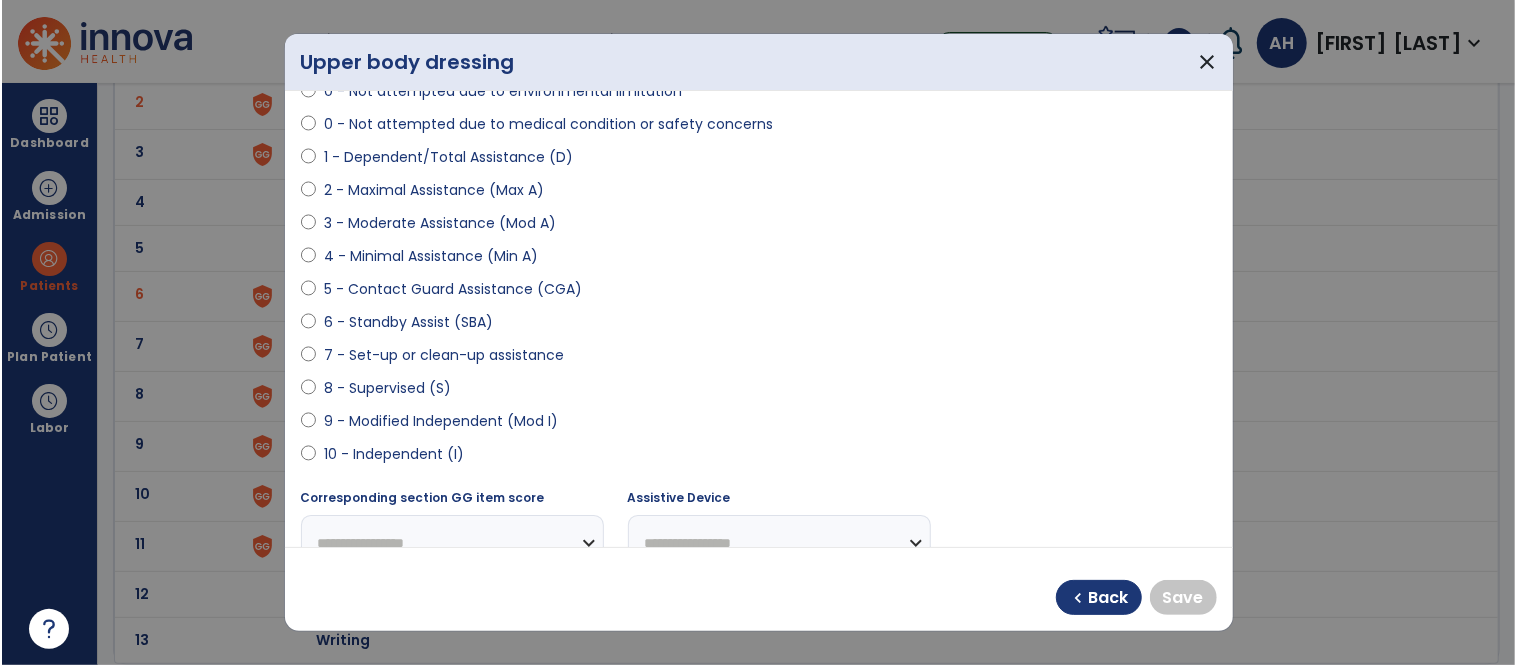 scroll, scrollTop: 190, scrollLeft: 0, axis: vertical 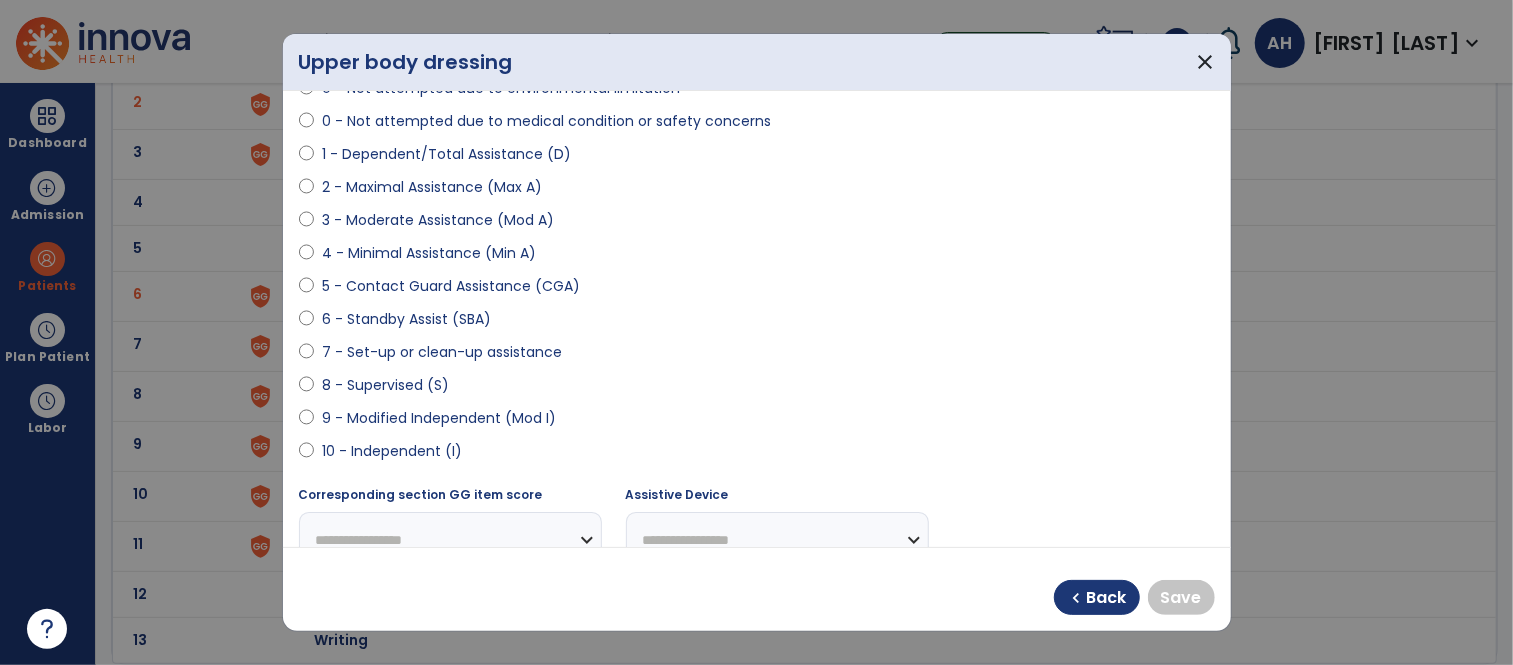 click on "9 - Modified Independent (Mod I)" at bounding box center (439, 418) 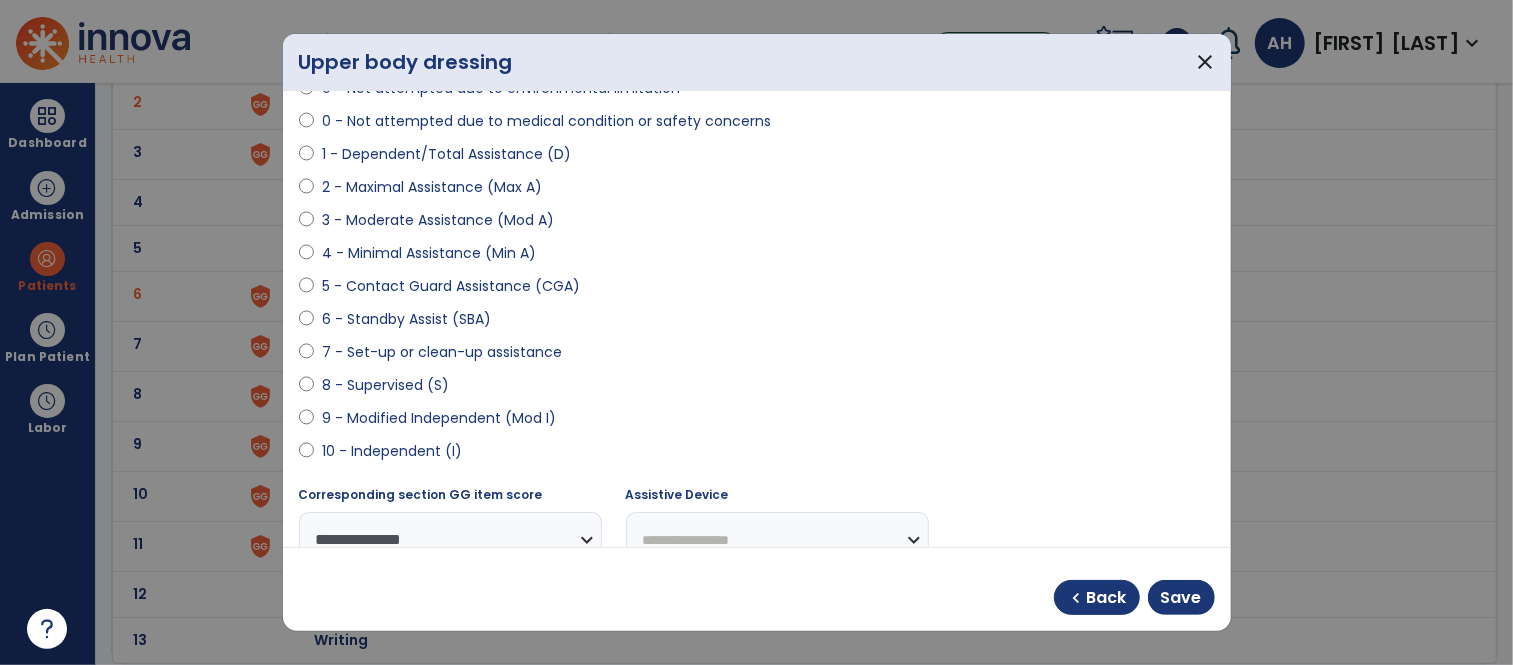 click on "10 - Independent (I)" at bounding box center [392, 451] 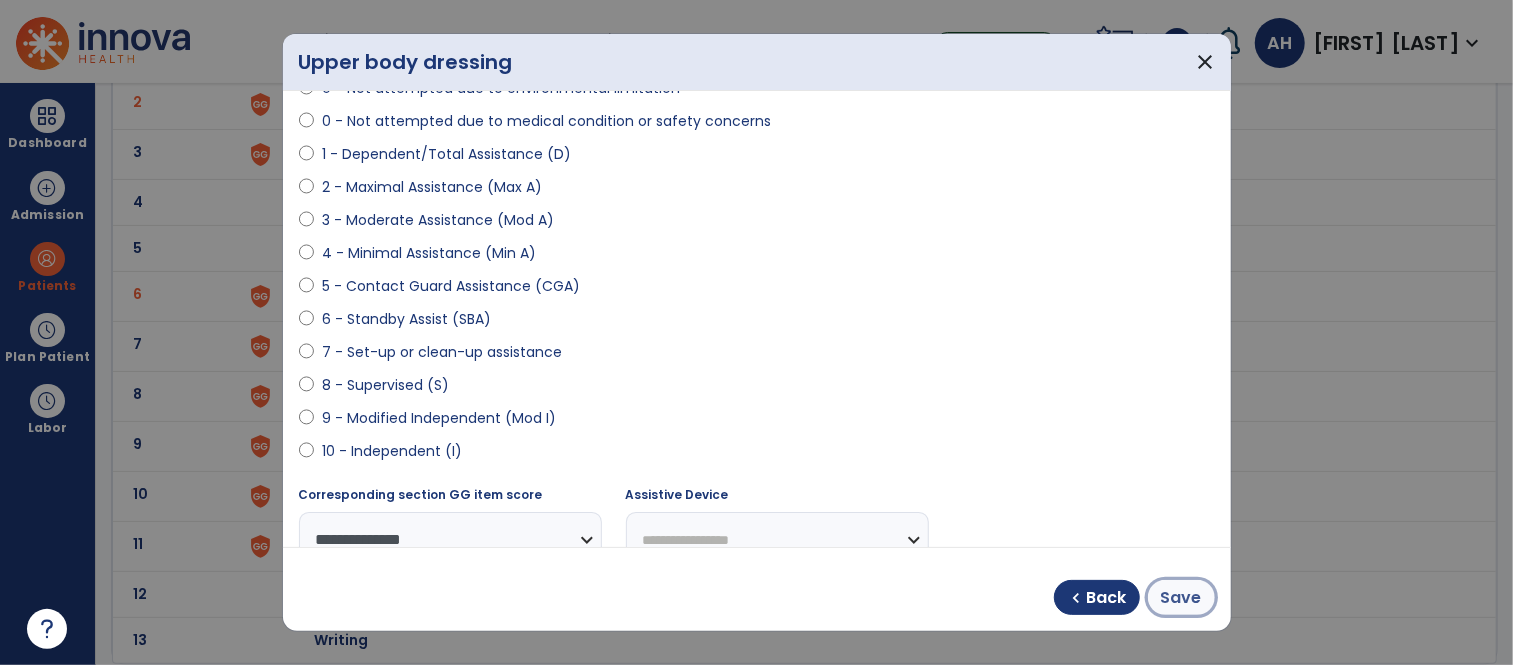 click on "Save" at bounding box center [1181, 598] 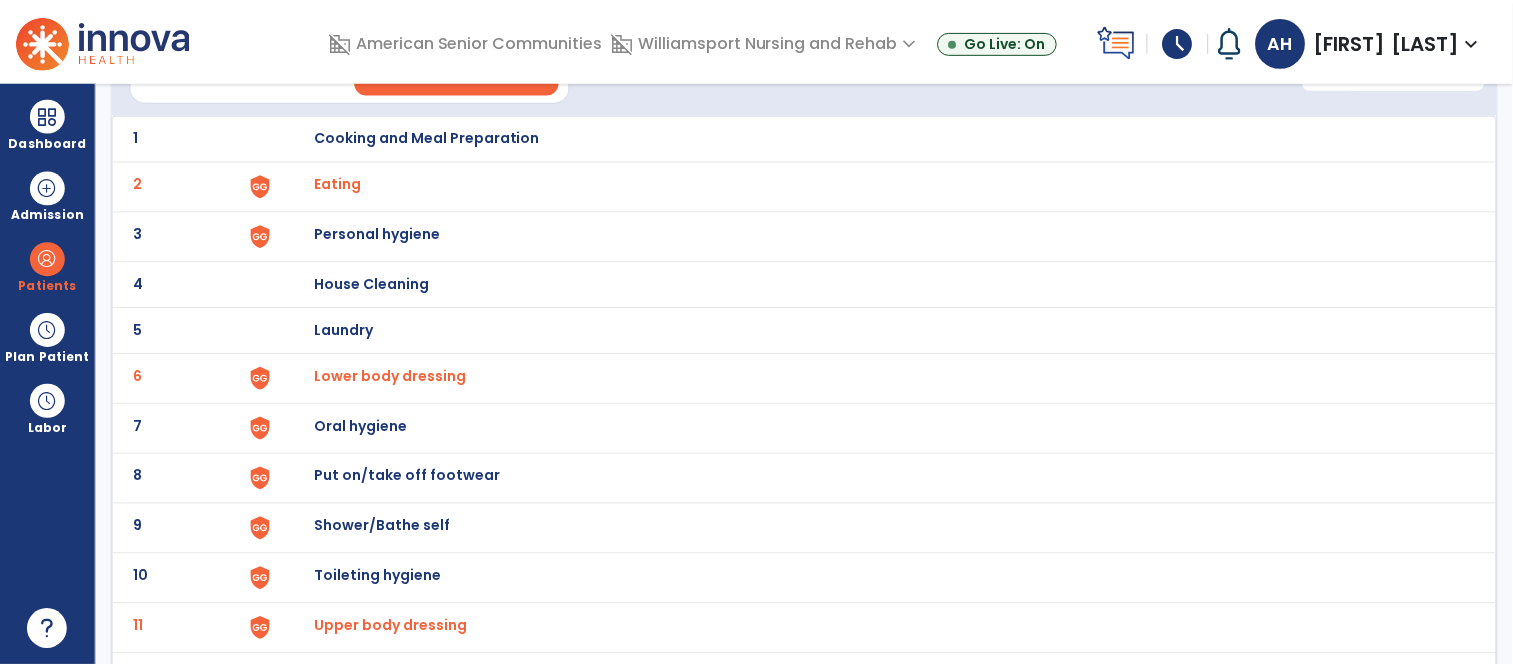 scroll, scrollTop: 131, scrollLeft: 0, axis: vertical 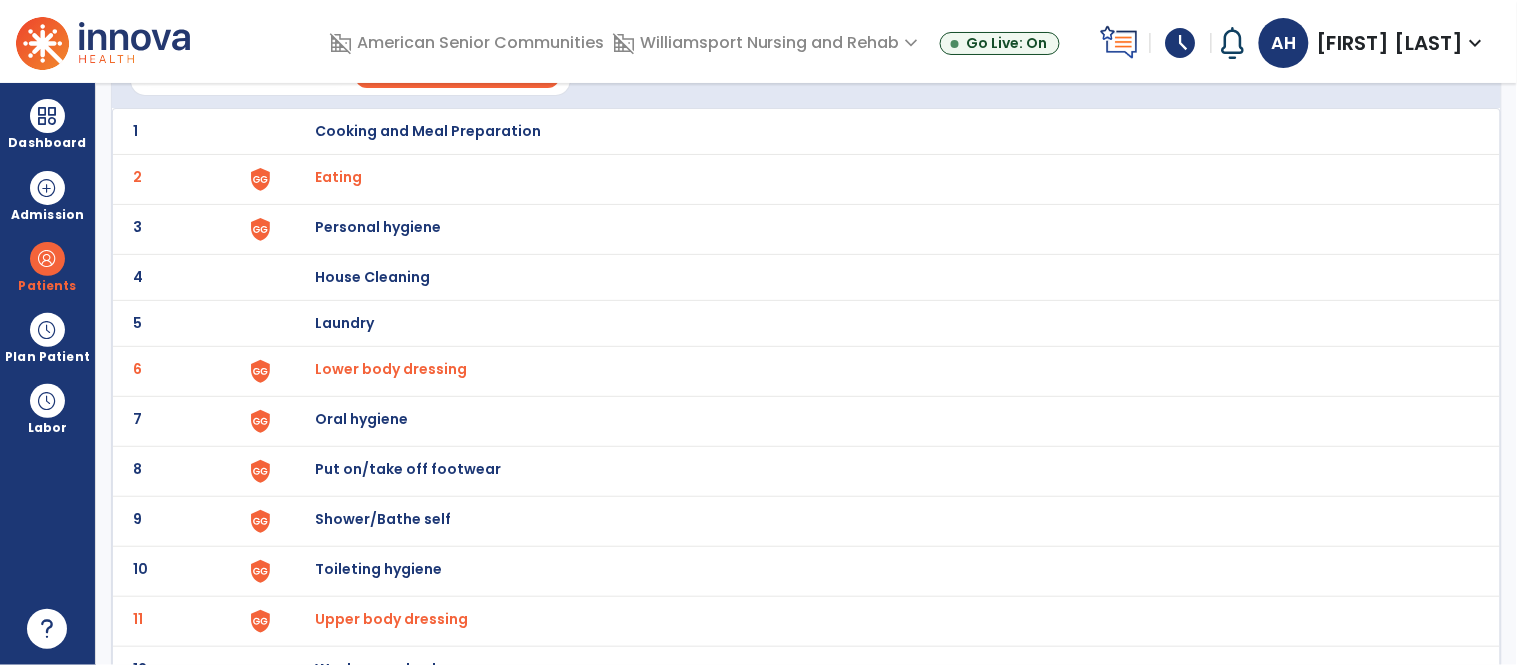 click on "8 Put on/take off footwear" 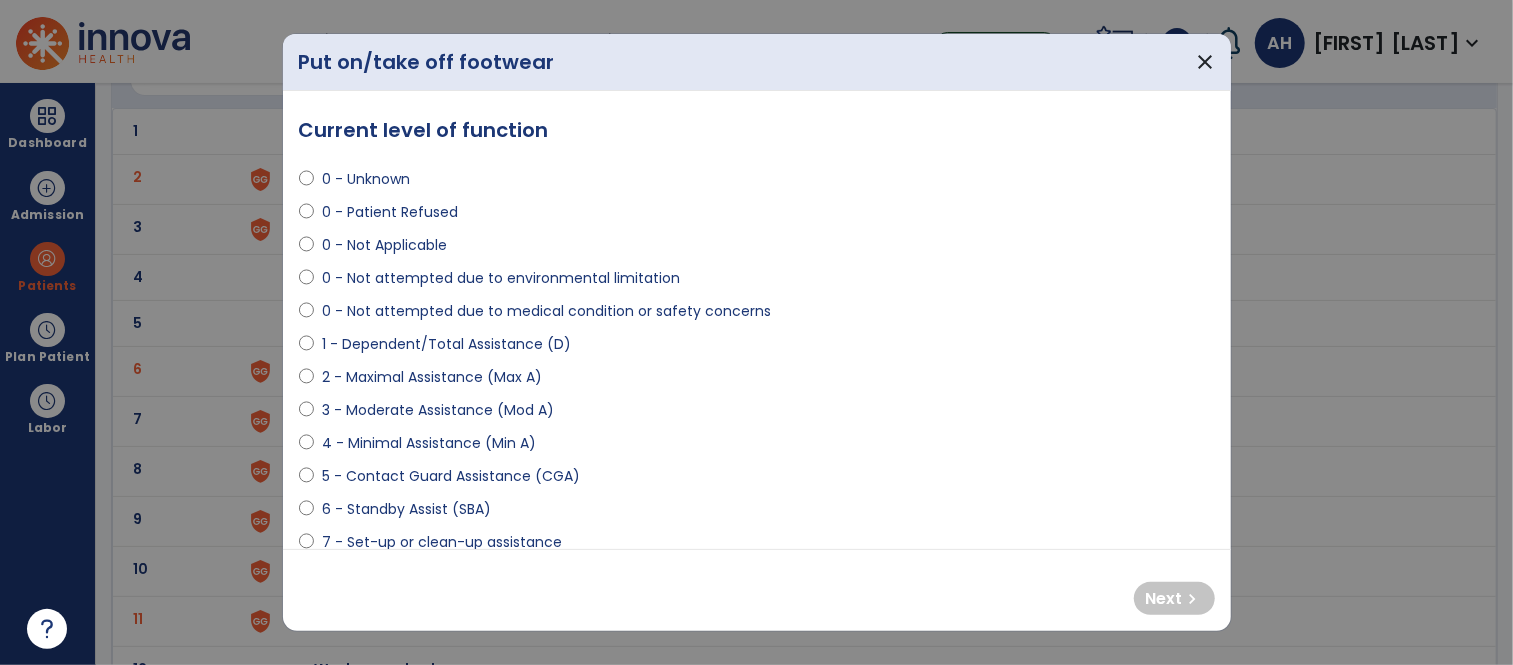 click on "3 - Moderate Assistance (Mod A)" at bounding box center [438, 410] 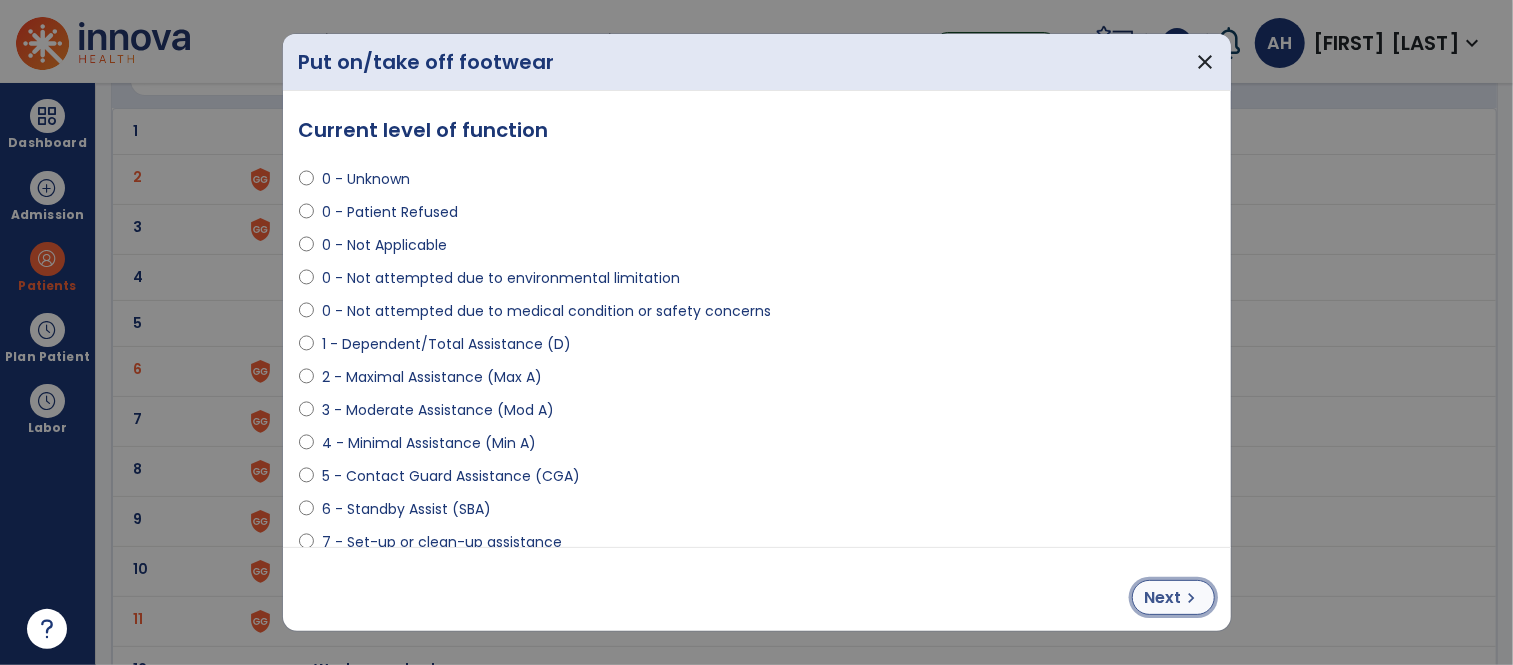 click on "Next" at bounding box center [1163, 598] 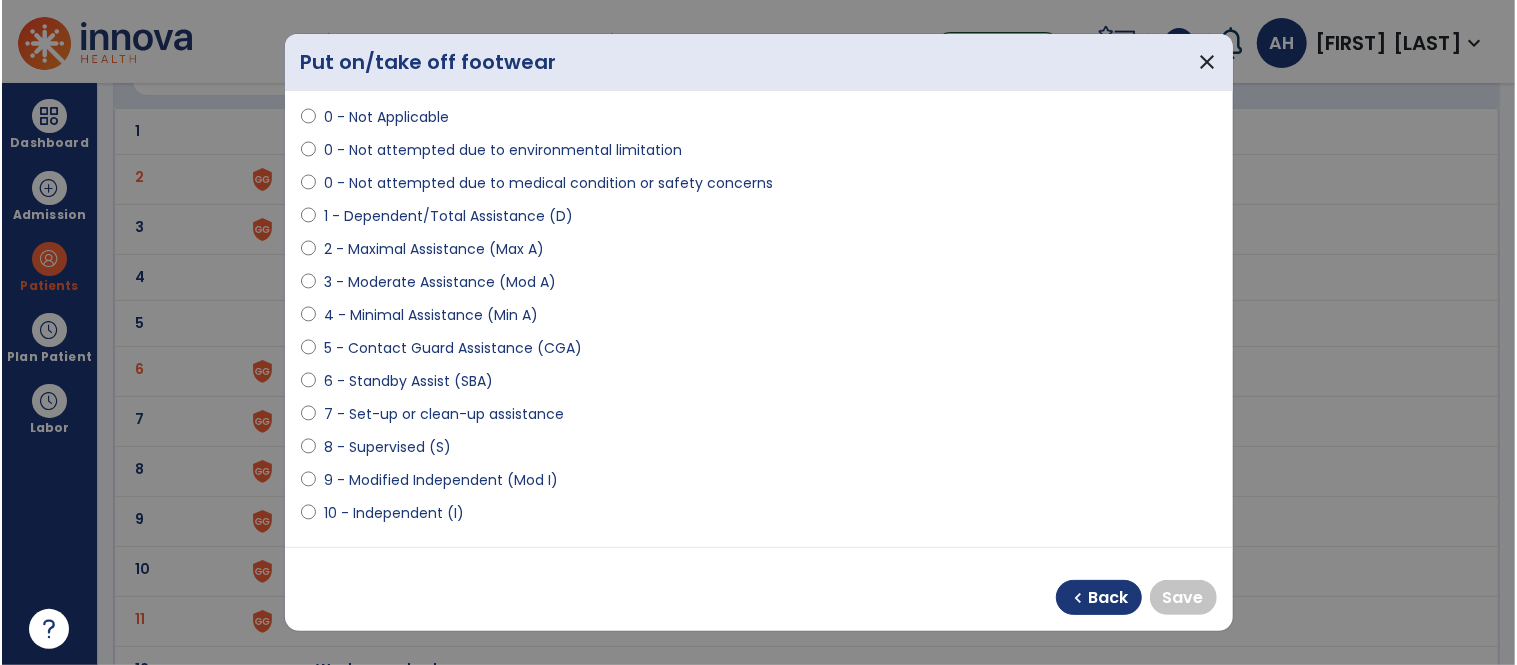 scroll, scrollTop: 143, scrollLeft: 0, axis: vertical 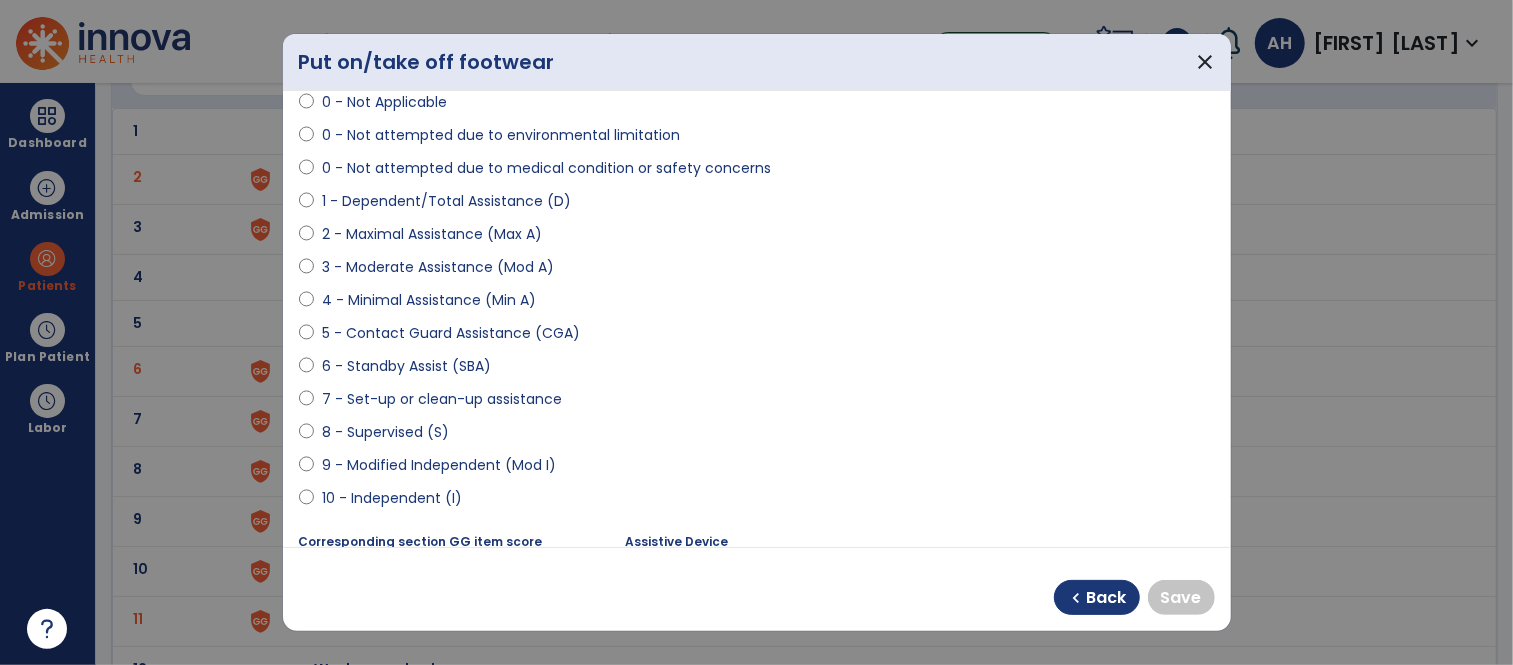click on "9 - Modified Independent (Mod I)" at bounding box center (439, 465) 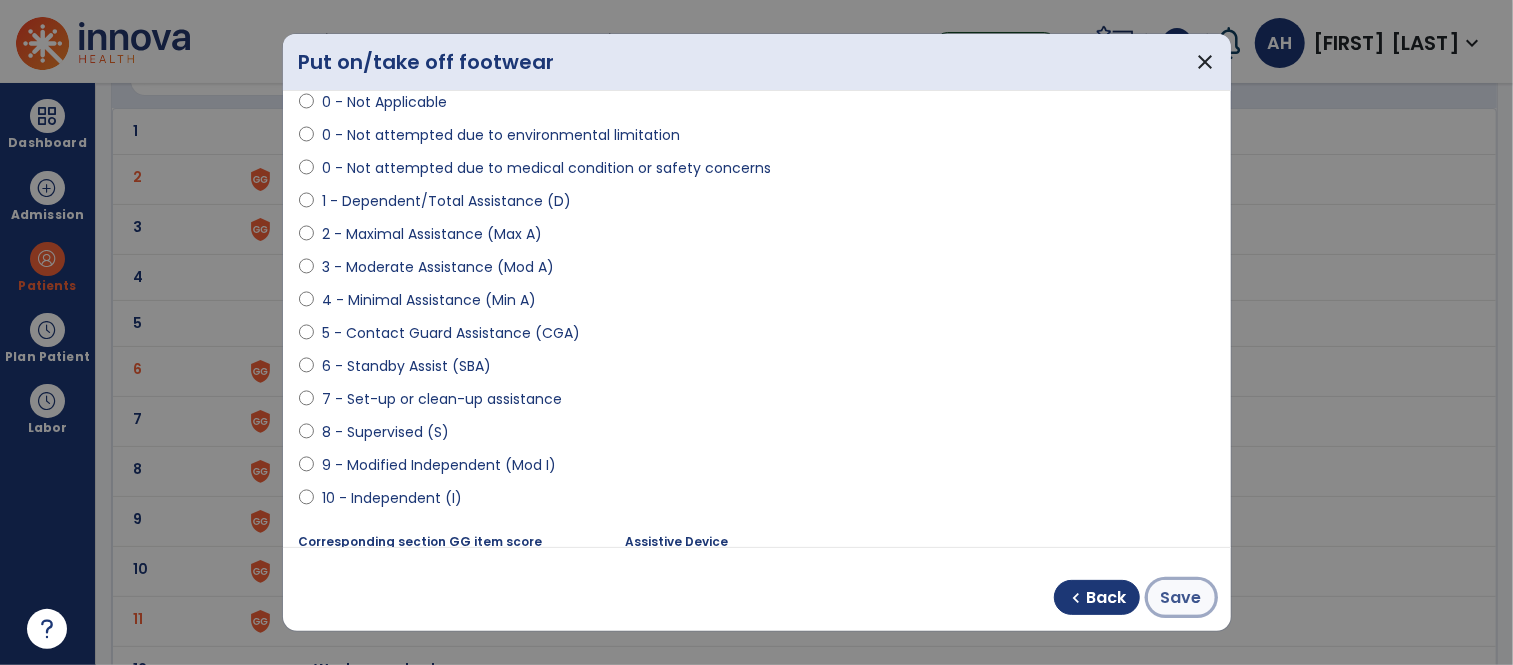 click on "Save" at bounding box center [1181, 598] 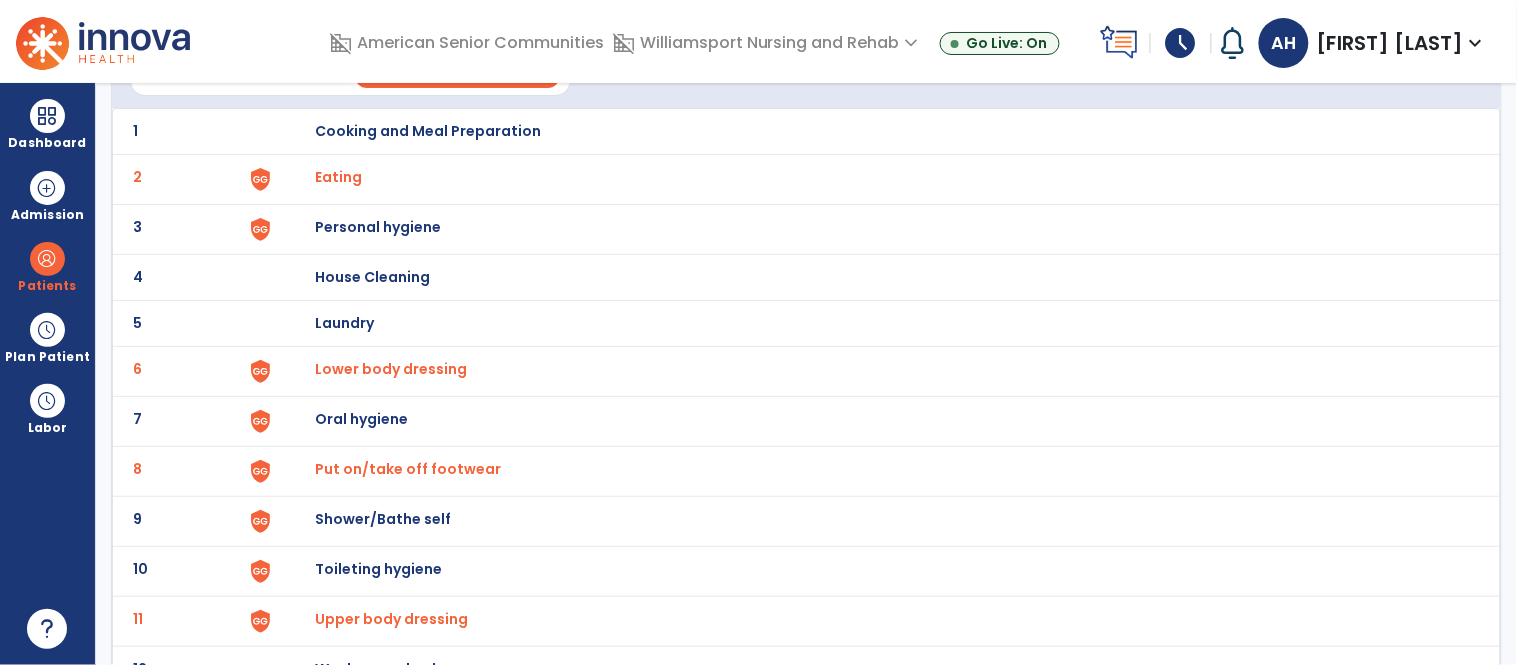 click on "Shower/Bathe self" at bounding box center [877, 131] 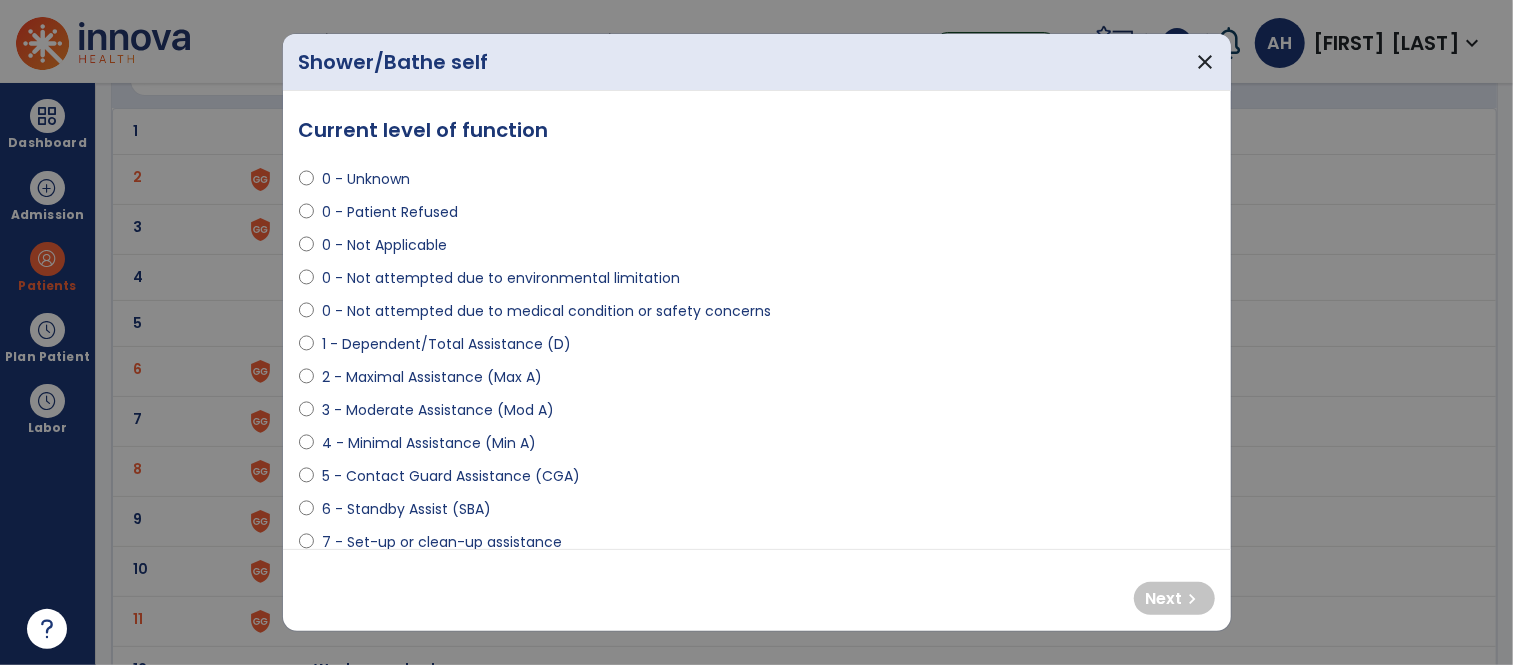 click on "3 - Moderate Assistance (Mod A)" at bounding box center [438, 410] 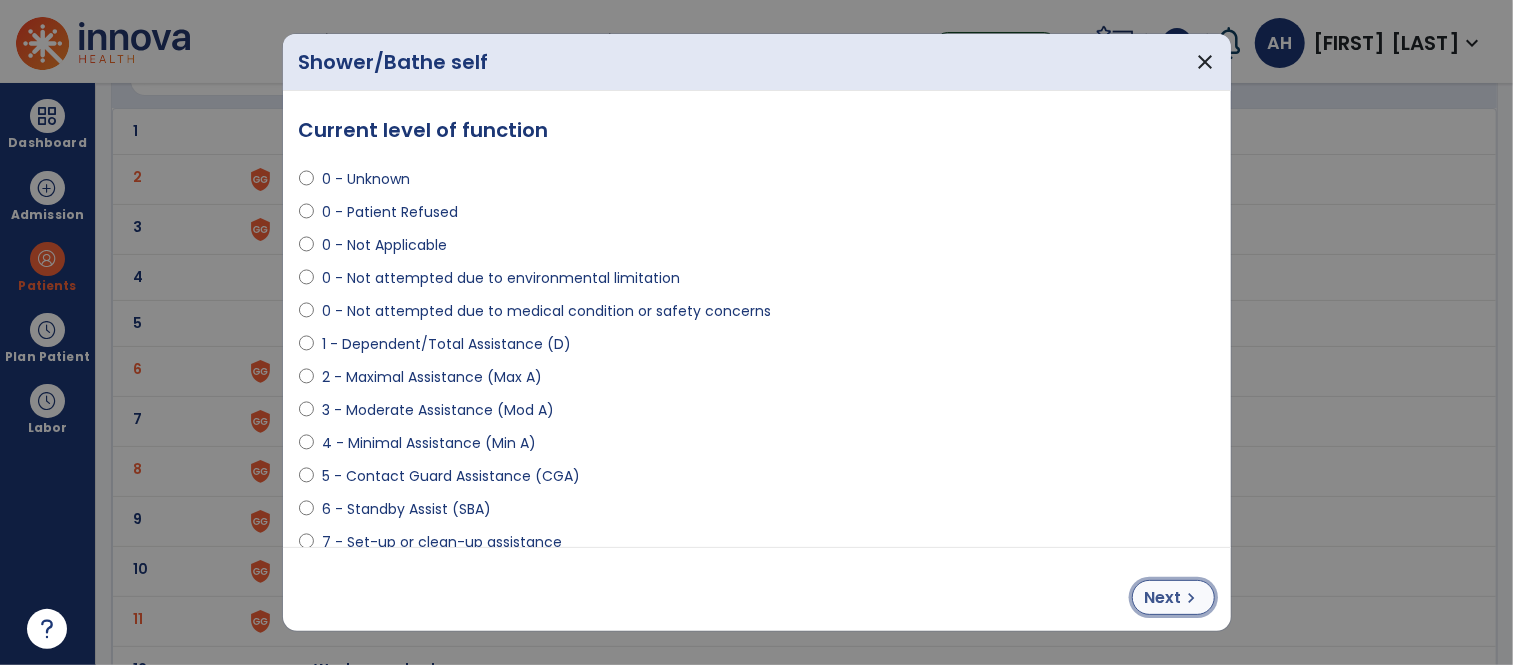 click on "Next" at bounding box center (1163, 598) 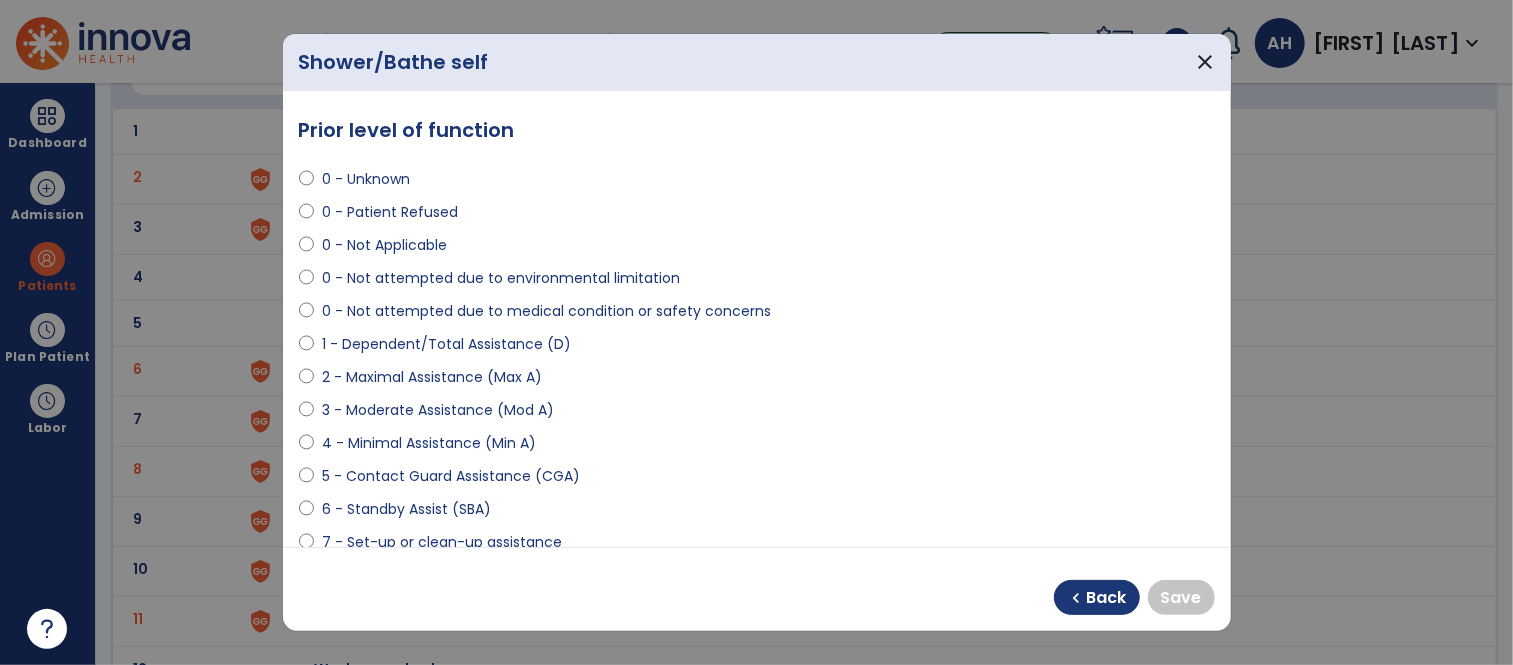 click on "3 - Moderate Assistance (Mod A)" at bounding box center (438, 410) 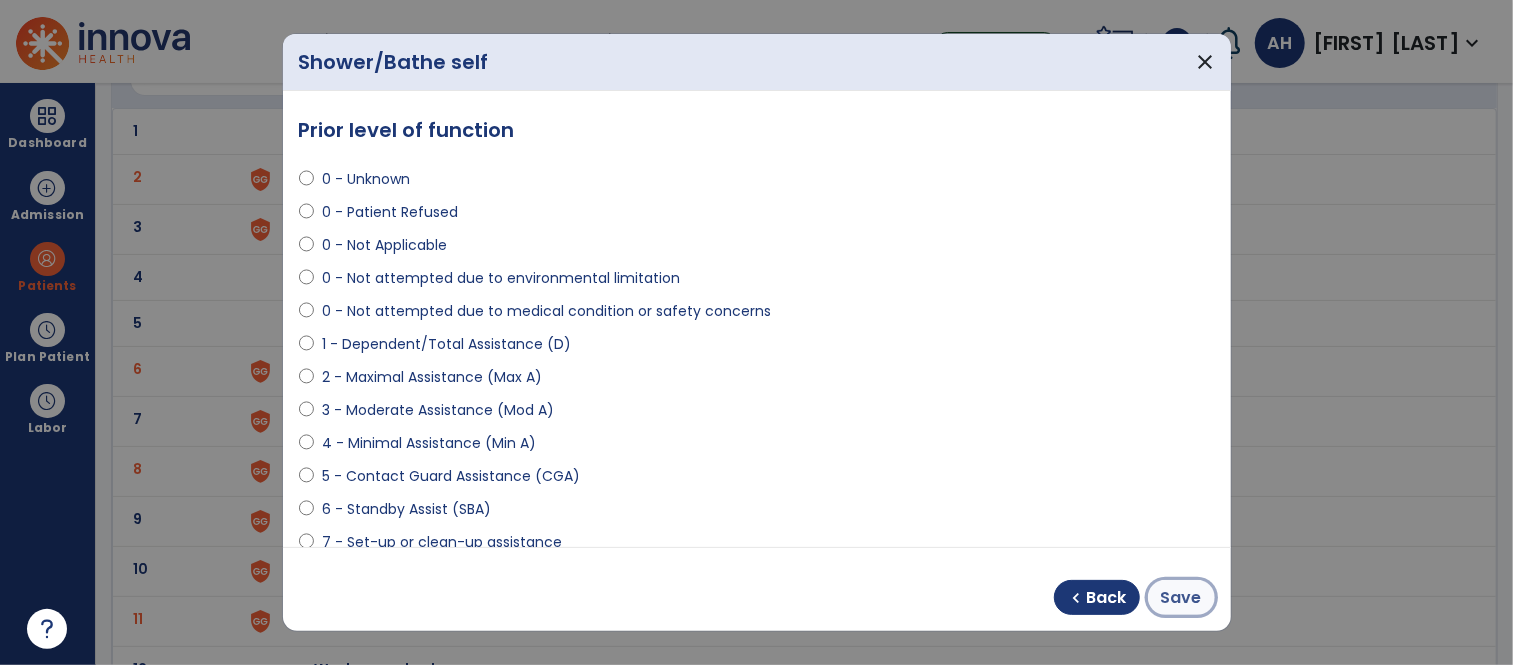 click on "Save" at bounding box center (1181, 598) 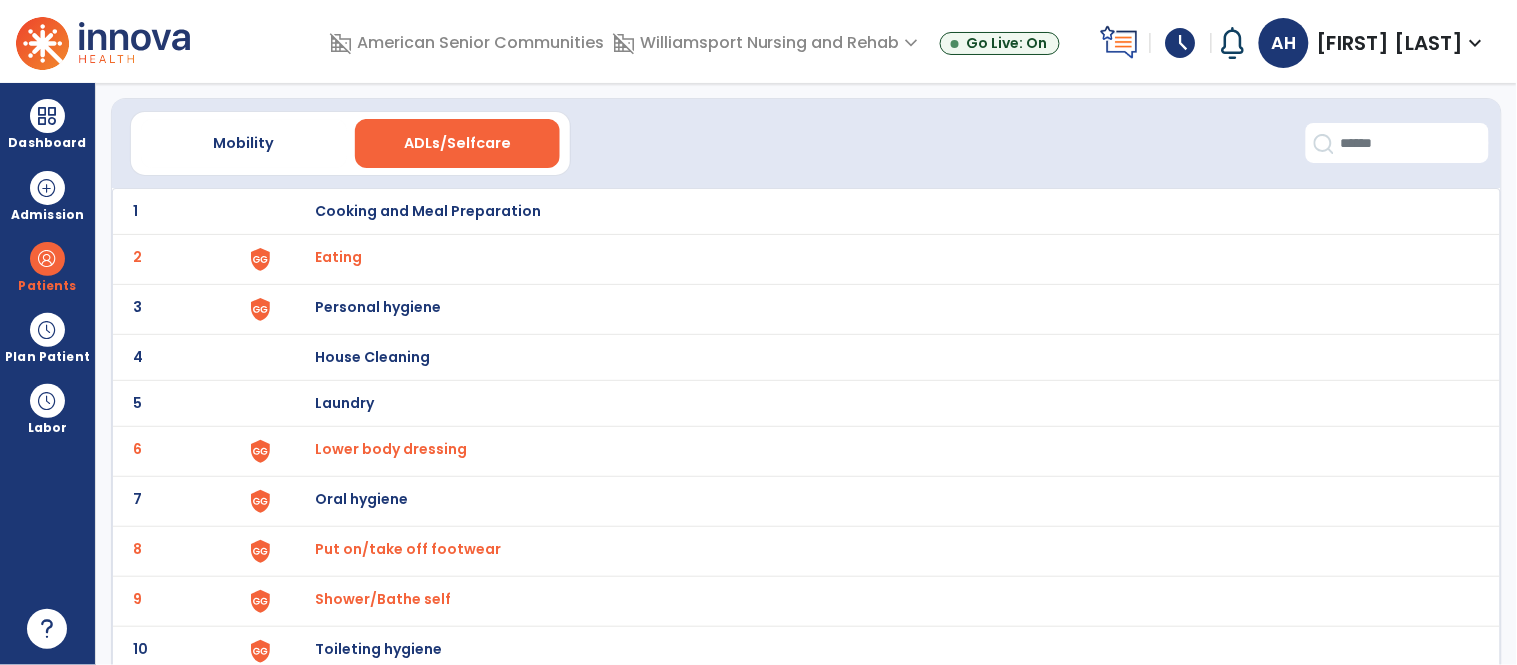 scroll, scrollTop: 0, scrollLeft: 0, axis: both 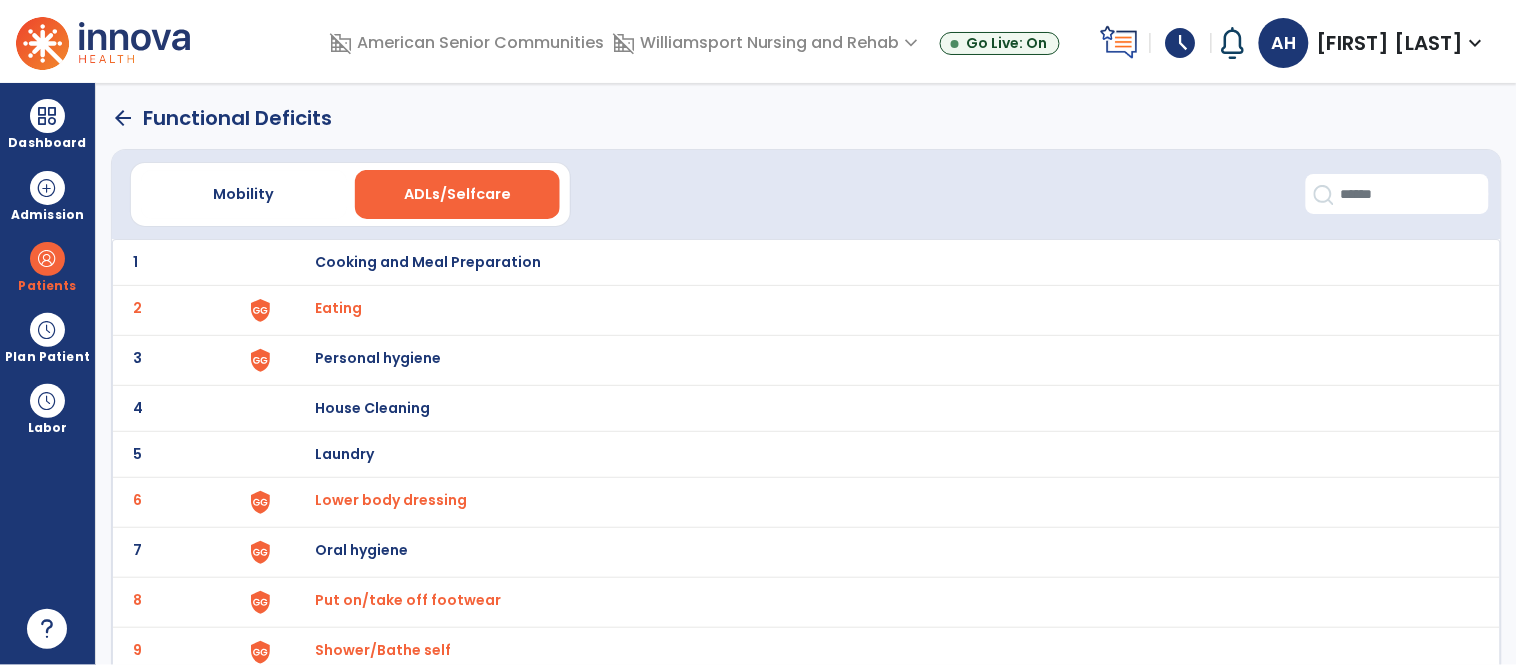 click on "arrow_back" 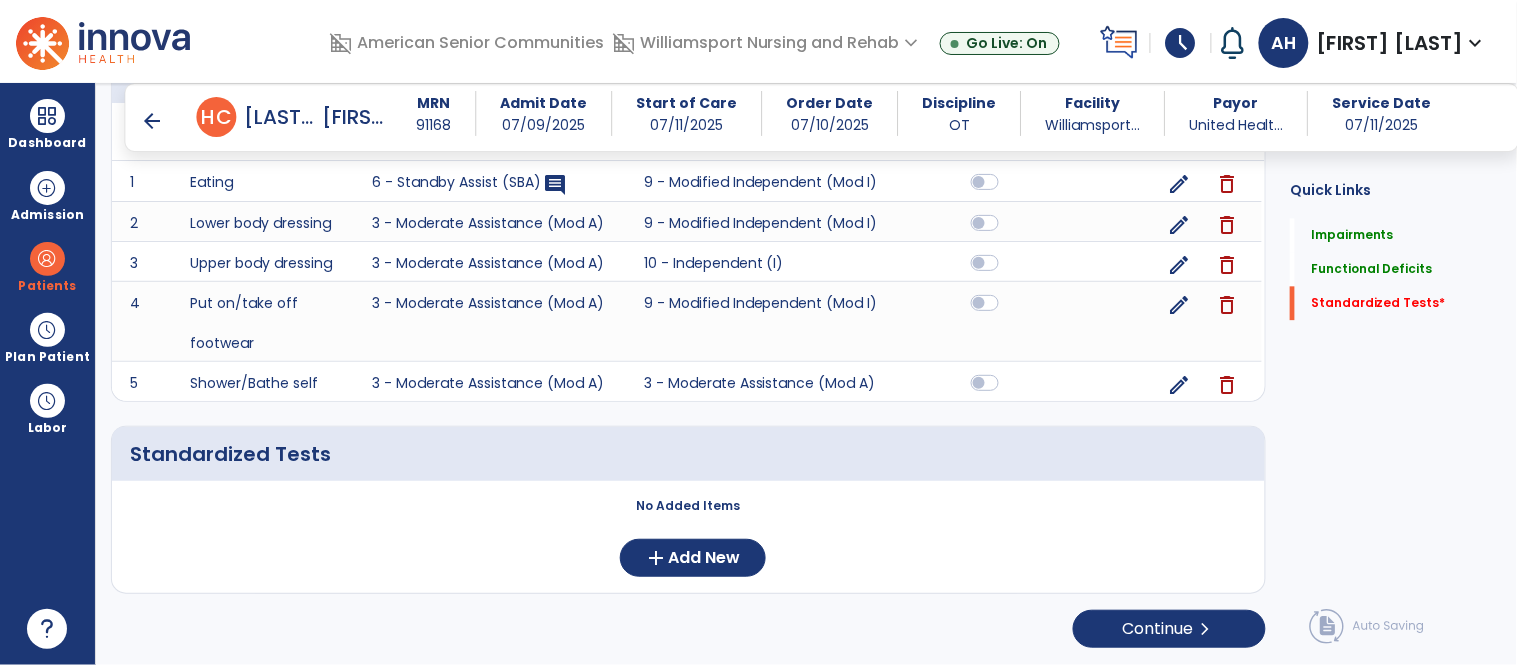 scroll, scrollTop: 1067, scrollLeft: 0, axis: vertical 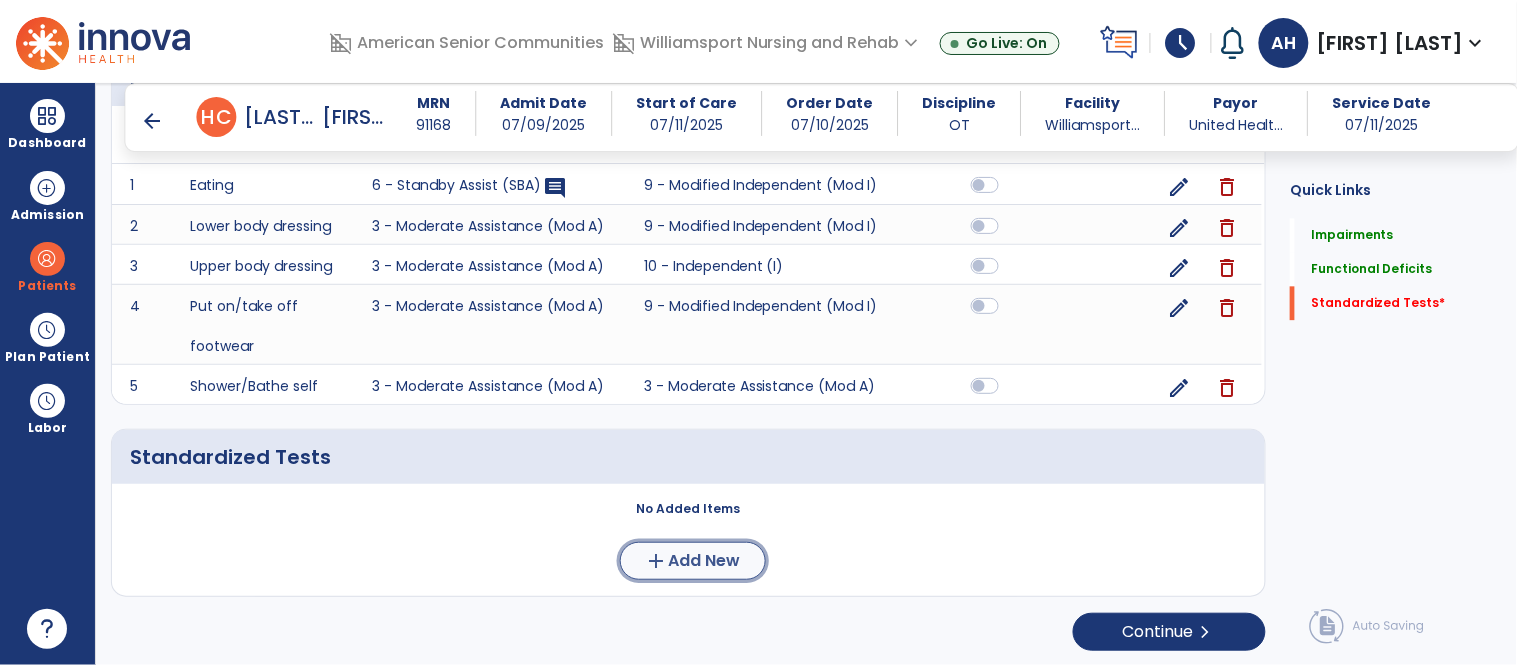 click on "Add New" 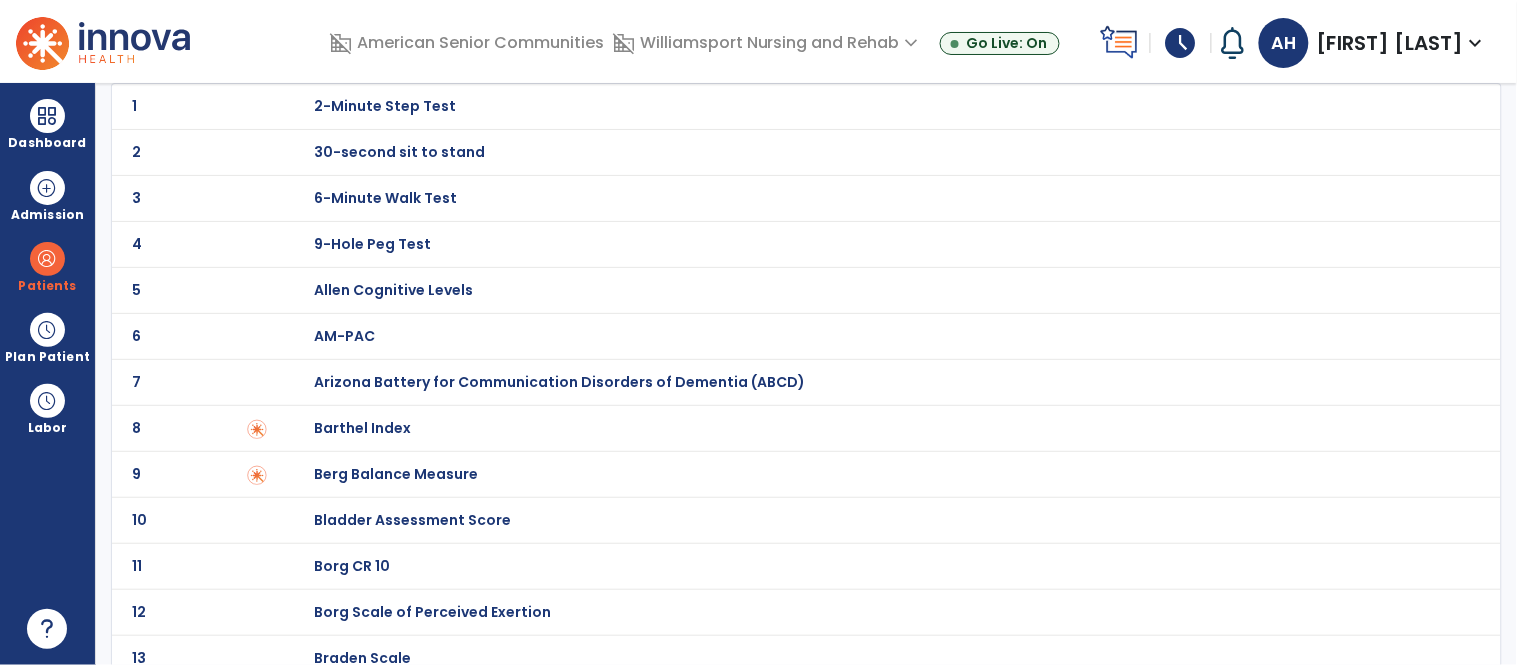 scroll, scrollTop: 93, scrollLeft: 0, axis: vertical 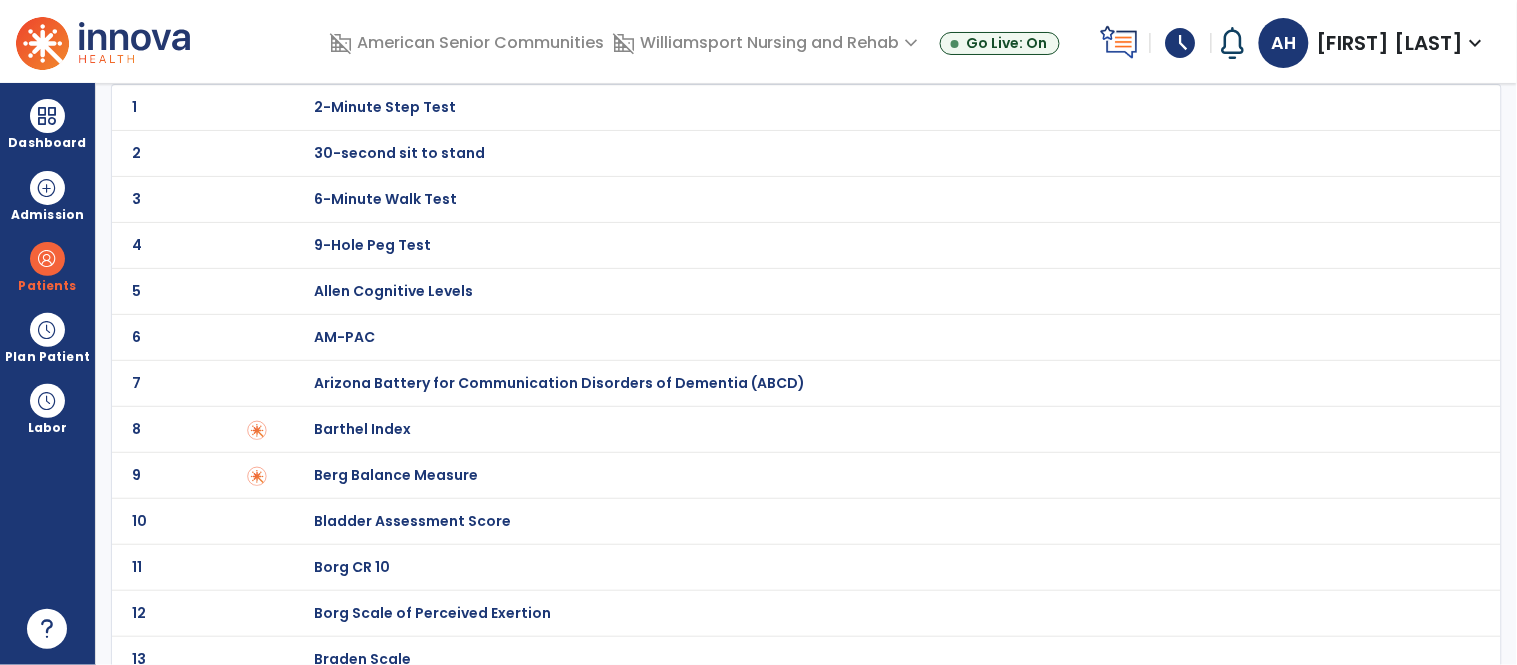 click on "Barthel Index" at bounding box center [877, 107] 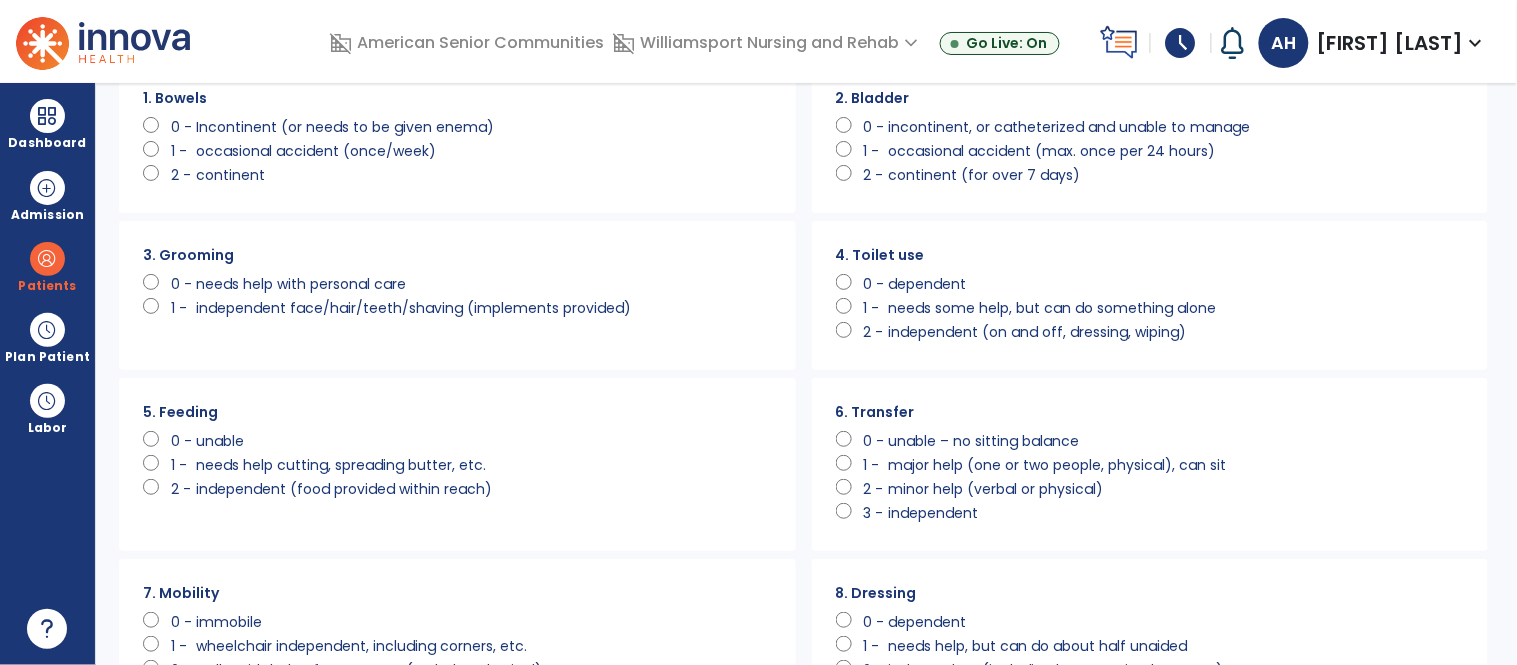 scroll, scrollTop: 0, scrollLeft: 0, axis: both 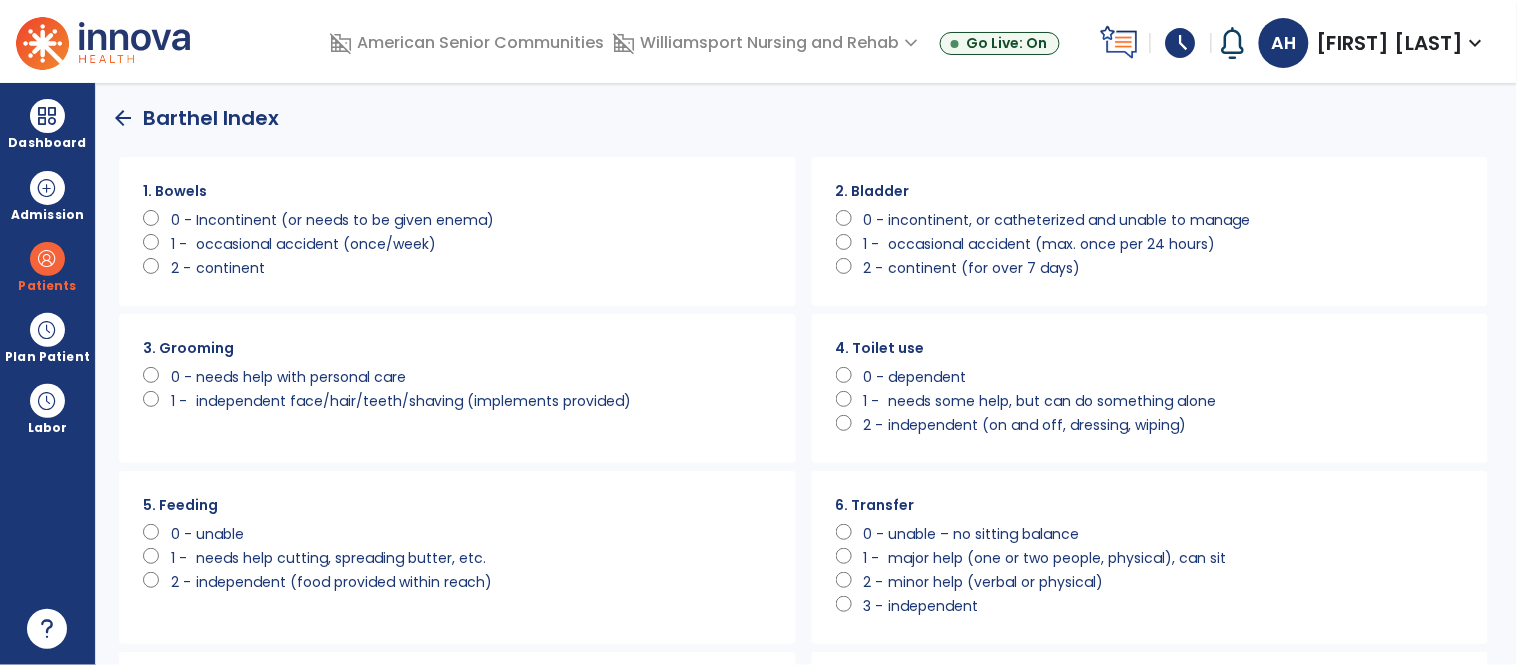 click on "occasional accident (once/week)" 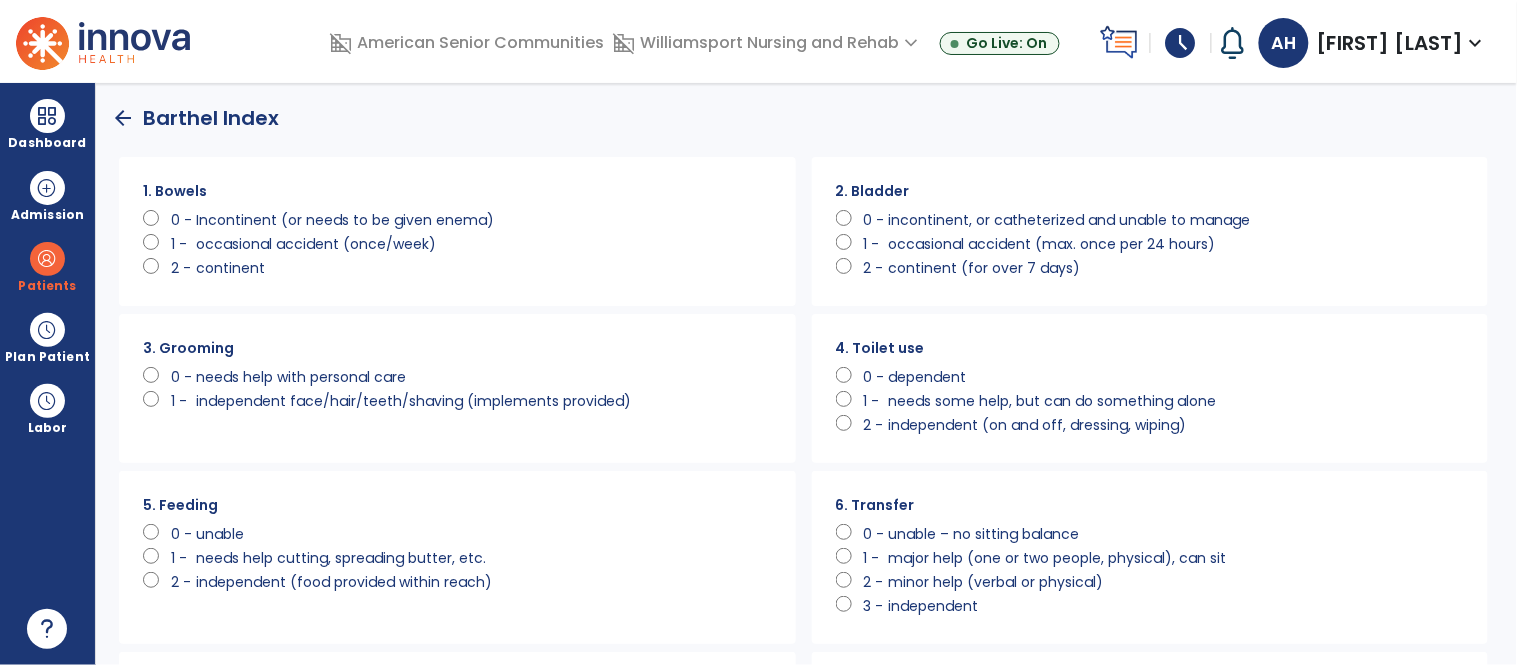 click on "needs help with personal care" 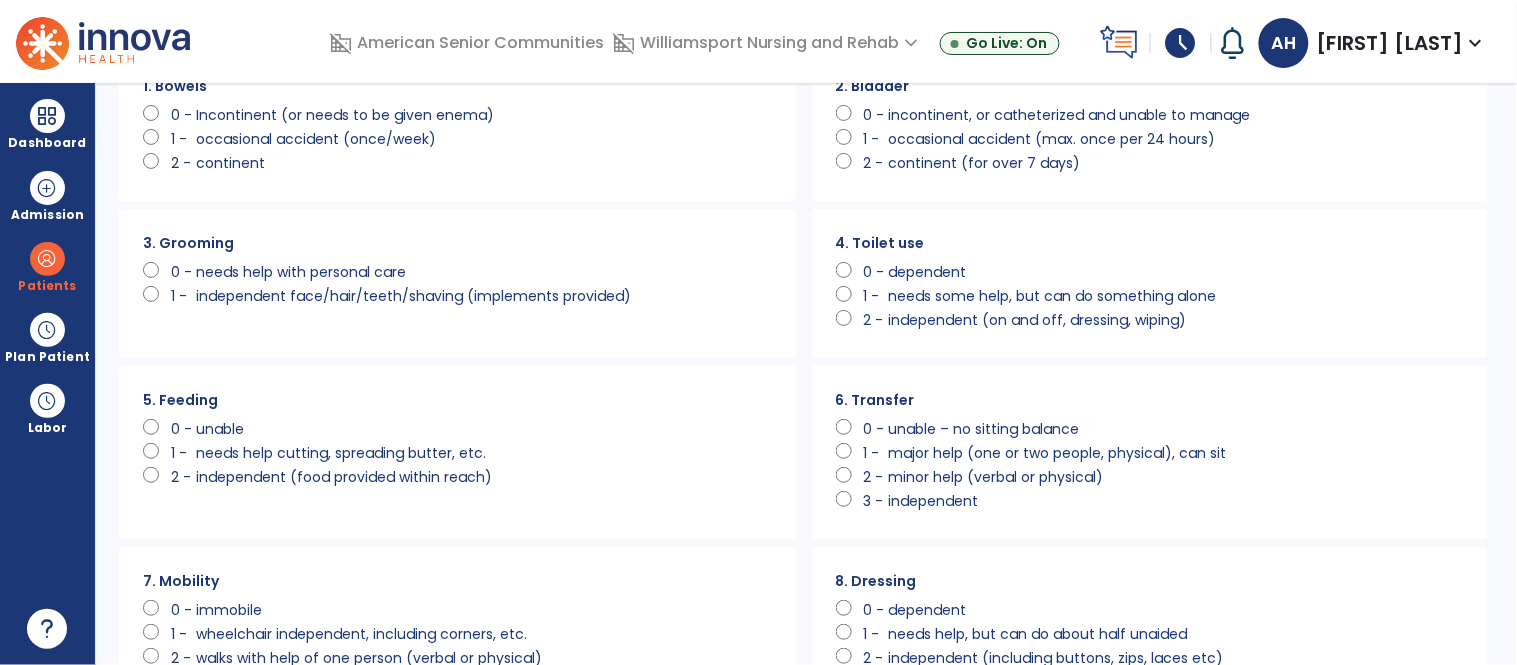 scroll, scrollTop: 100, scrollLeft: 0, axis: vertical 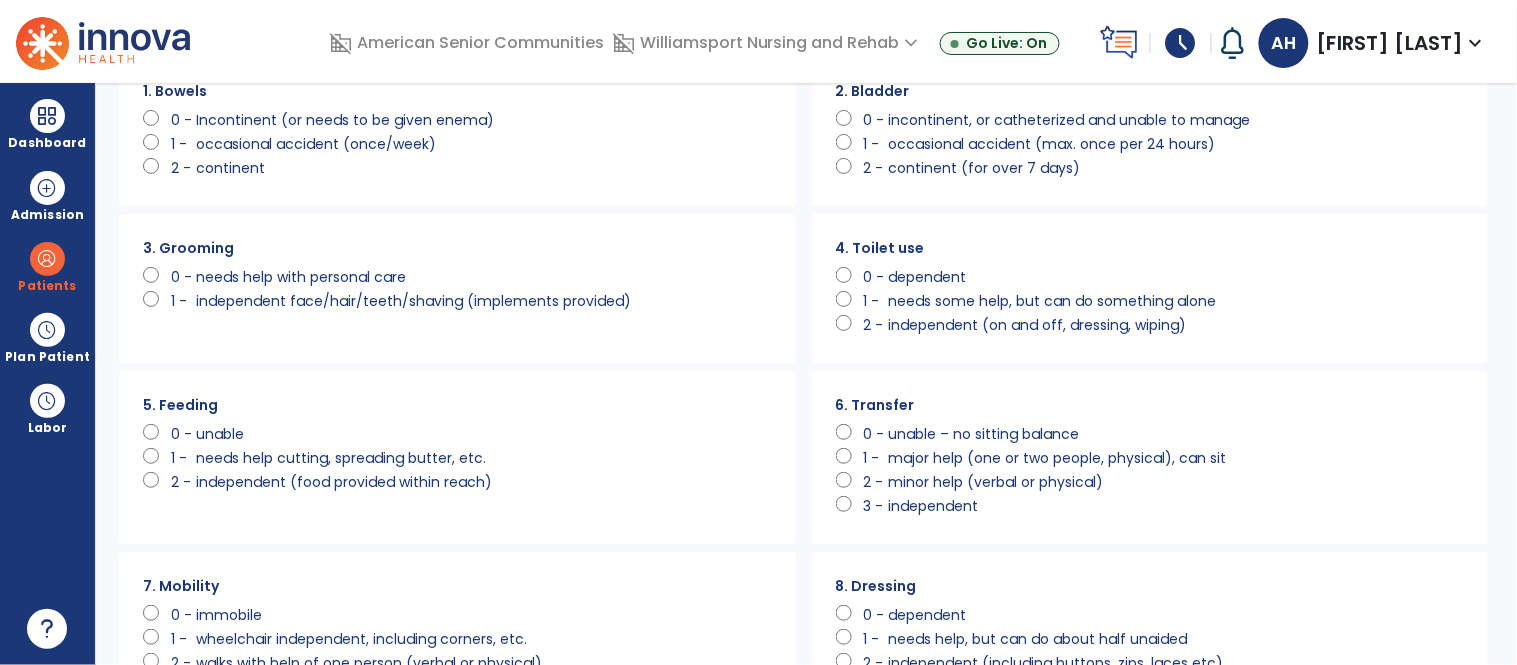 click on "major help (one or two people, physical), can sit" 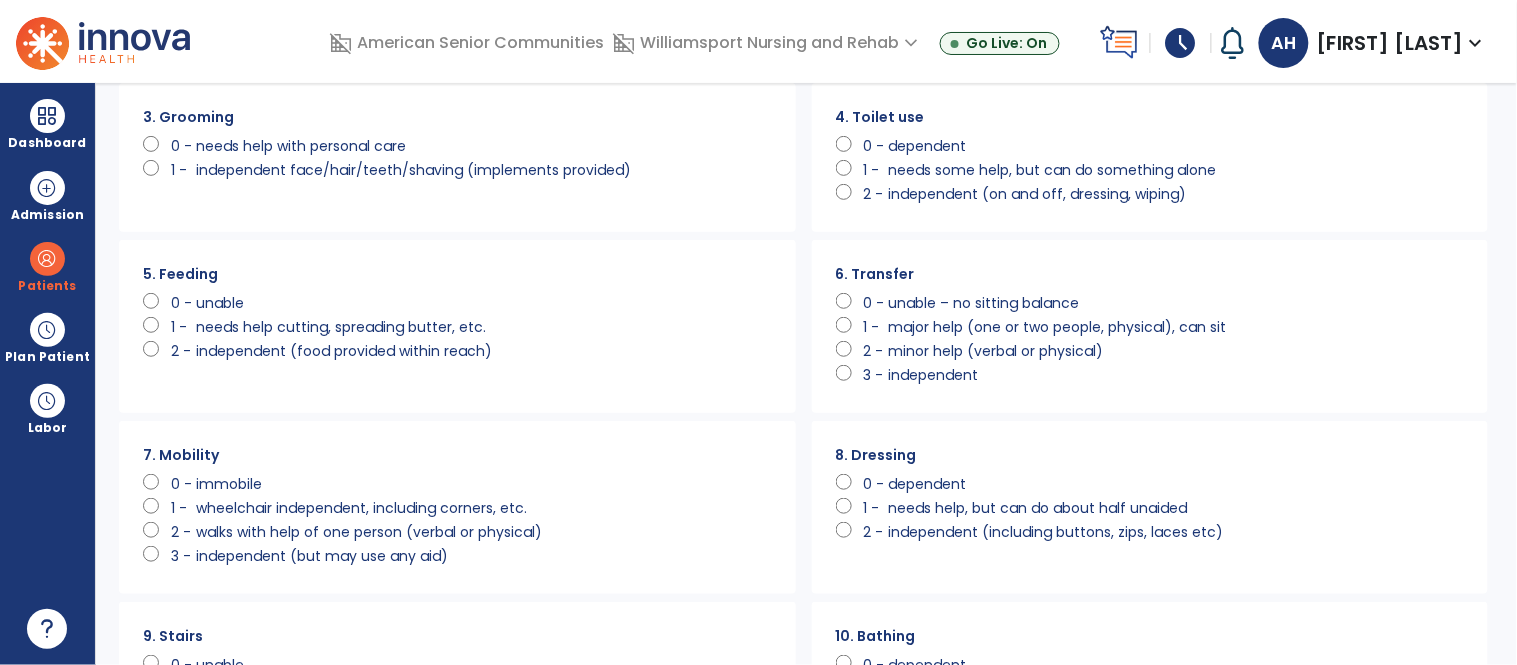scroll, scrollTop: 280, scrollLeft: 0, axis: vertical 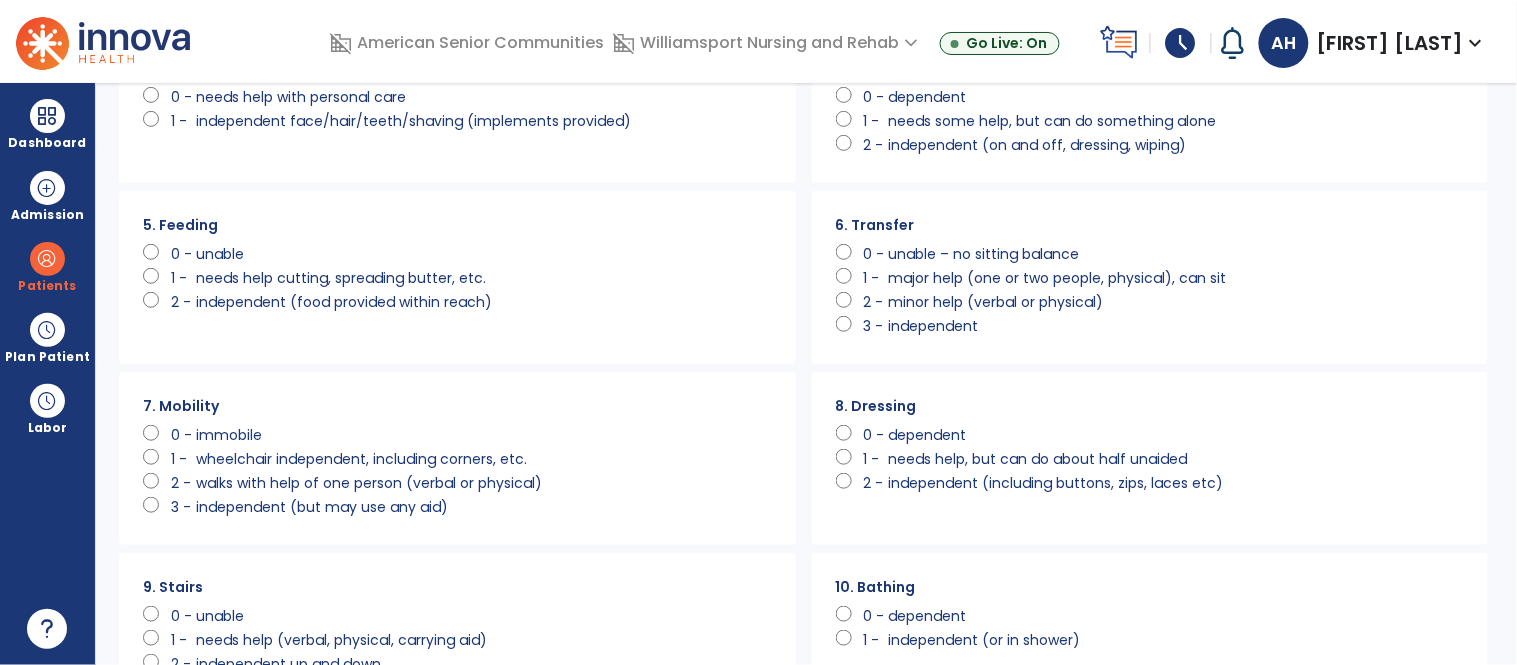 click on "immobile" 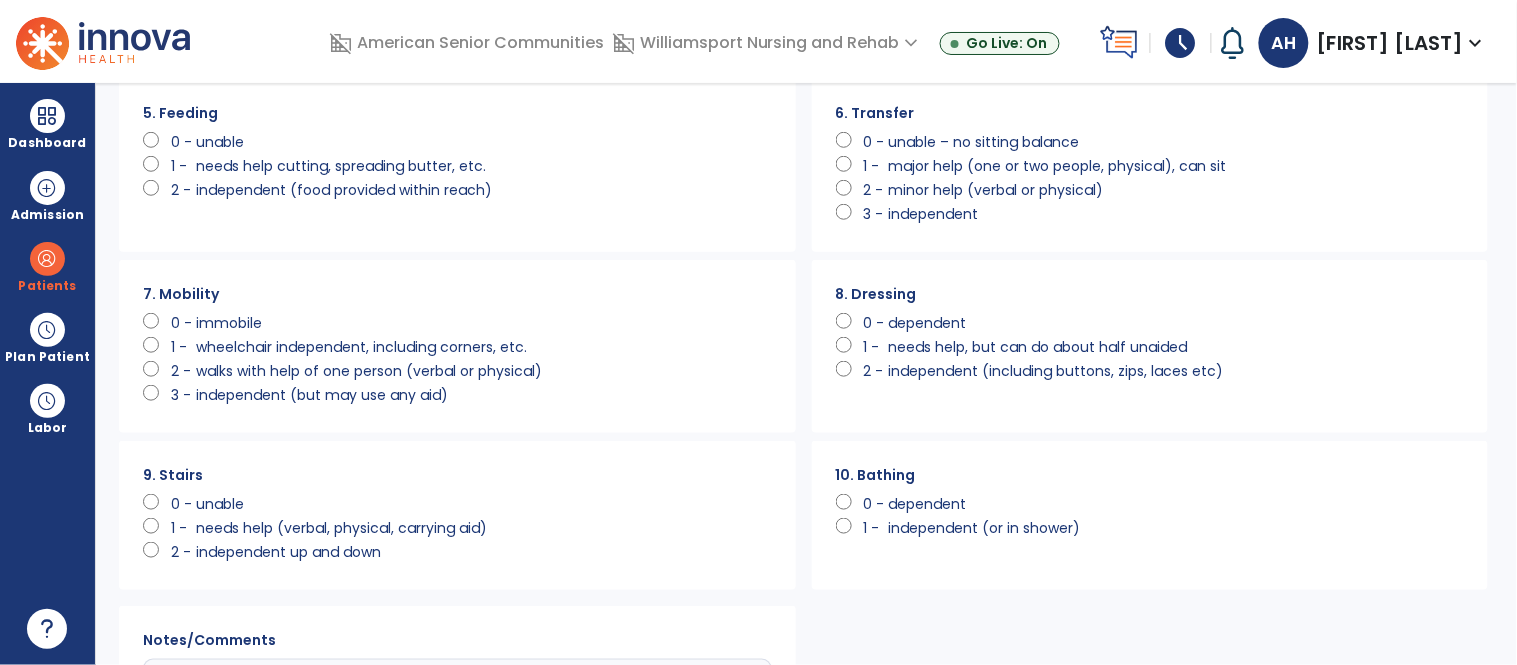 scroll, scrollTop: 446, scrollLeft: 0, axis: vertical 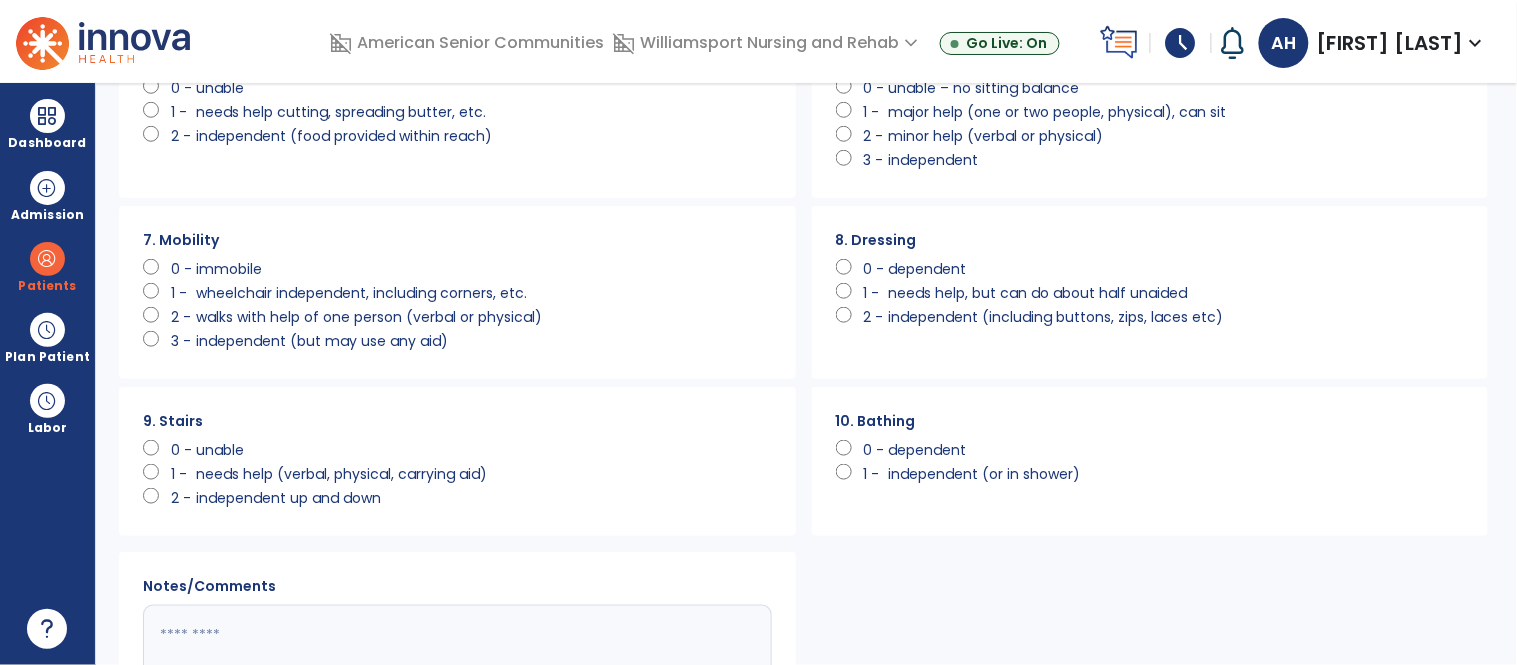click on "needs help (verbal, physical, carrying aid)" 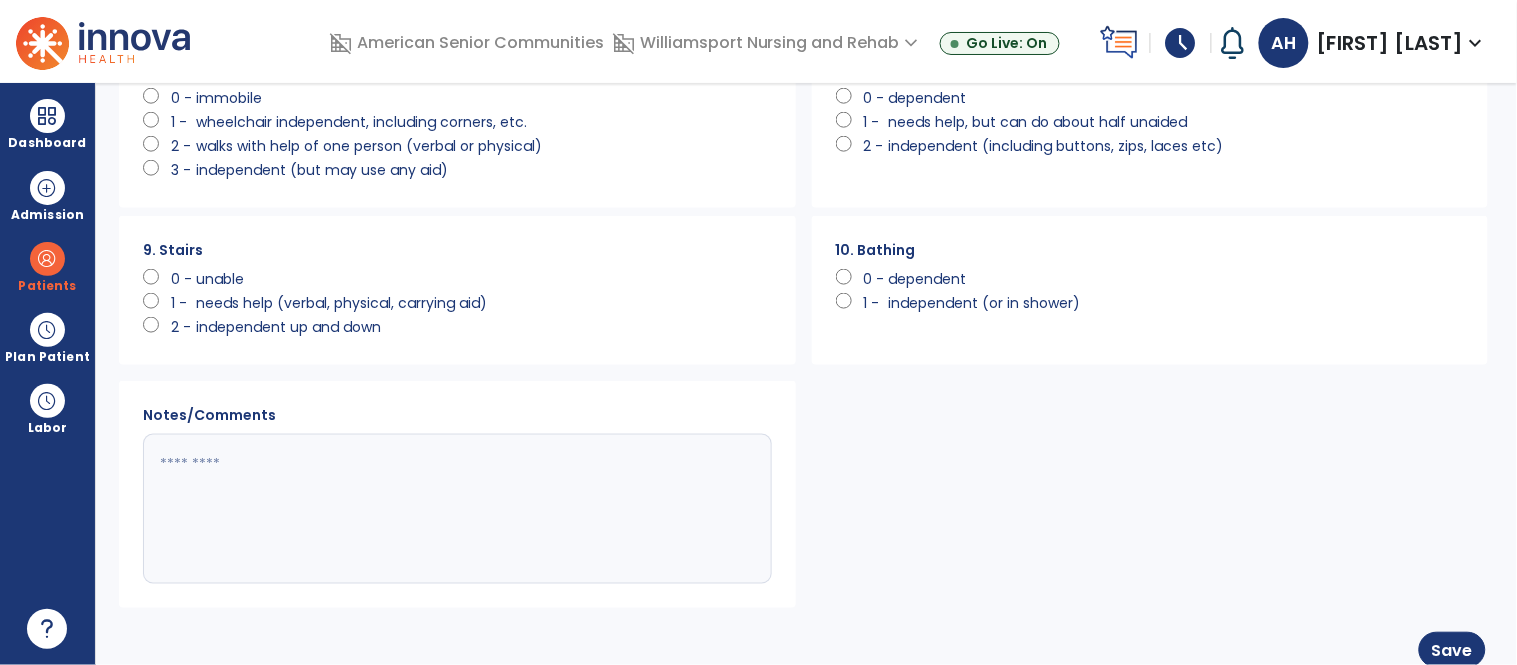 scroll, scrollTop: 642, scrollLeft: 0, axis: vertical 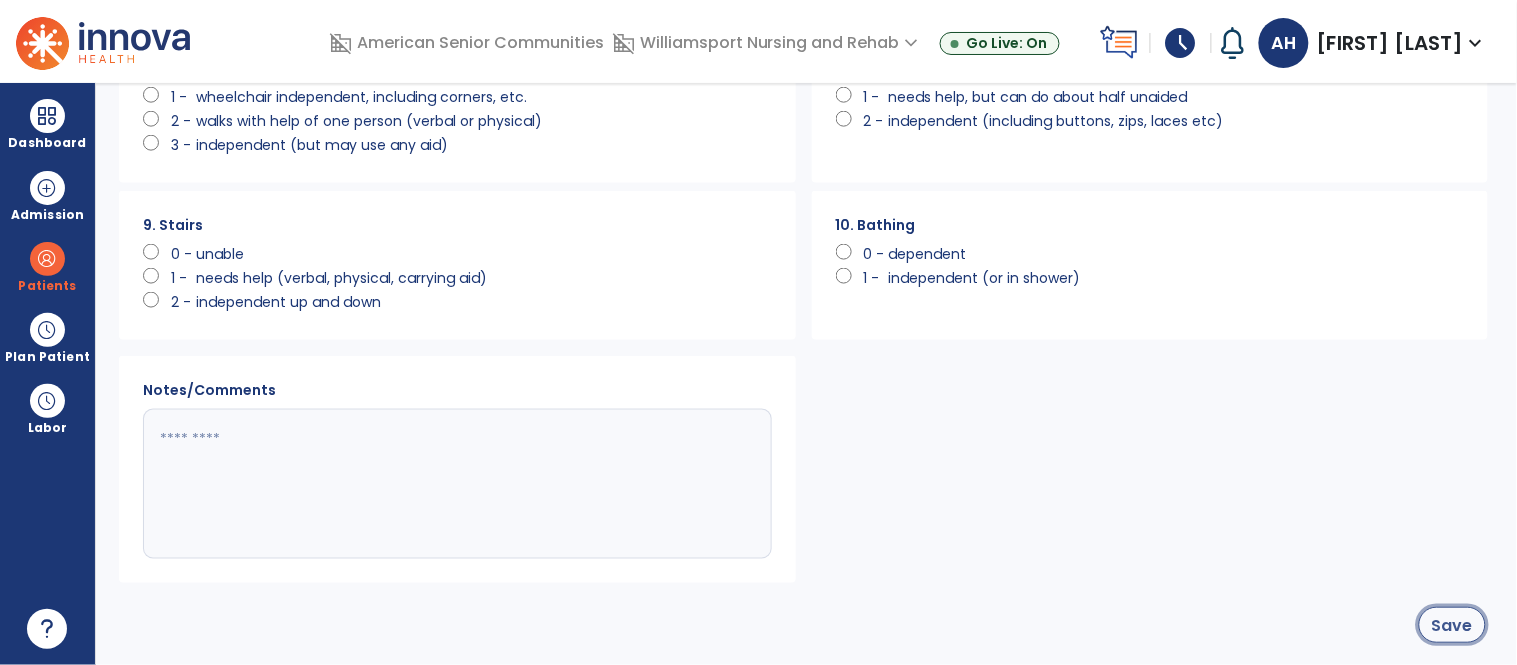 click on "Save" 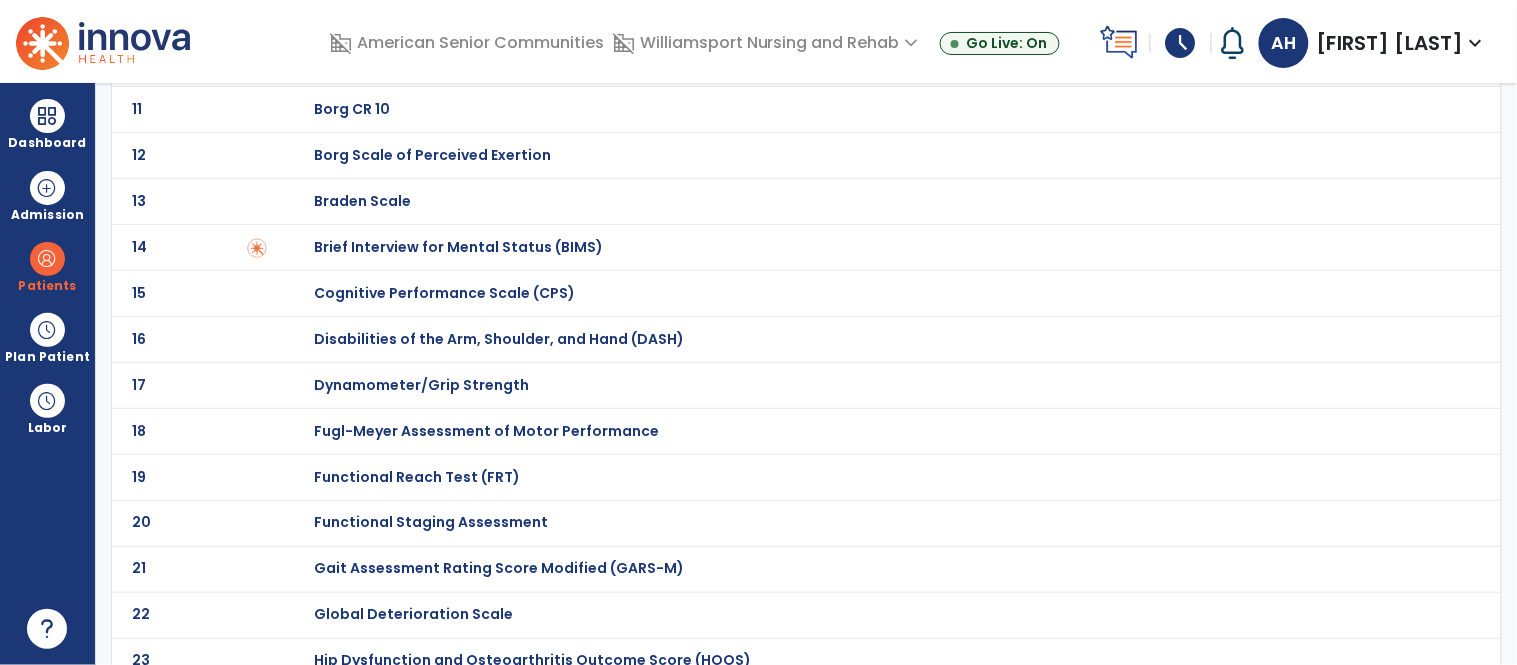 scroll, scrollTop: 0, scrollLeft: 0, axis: both 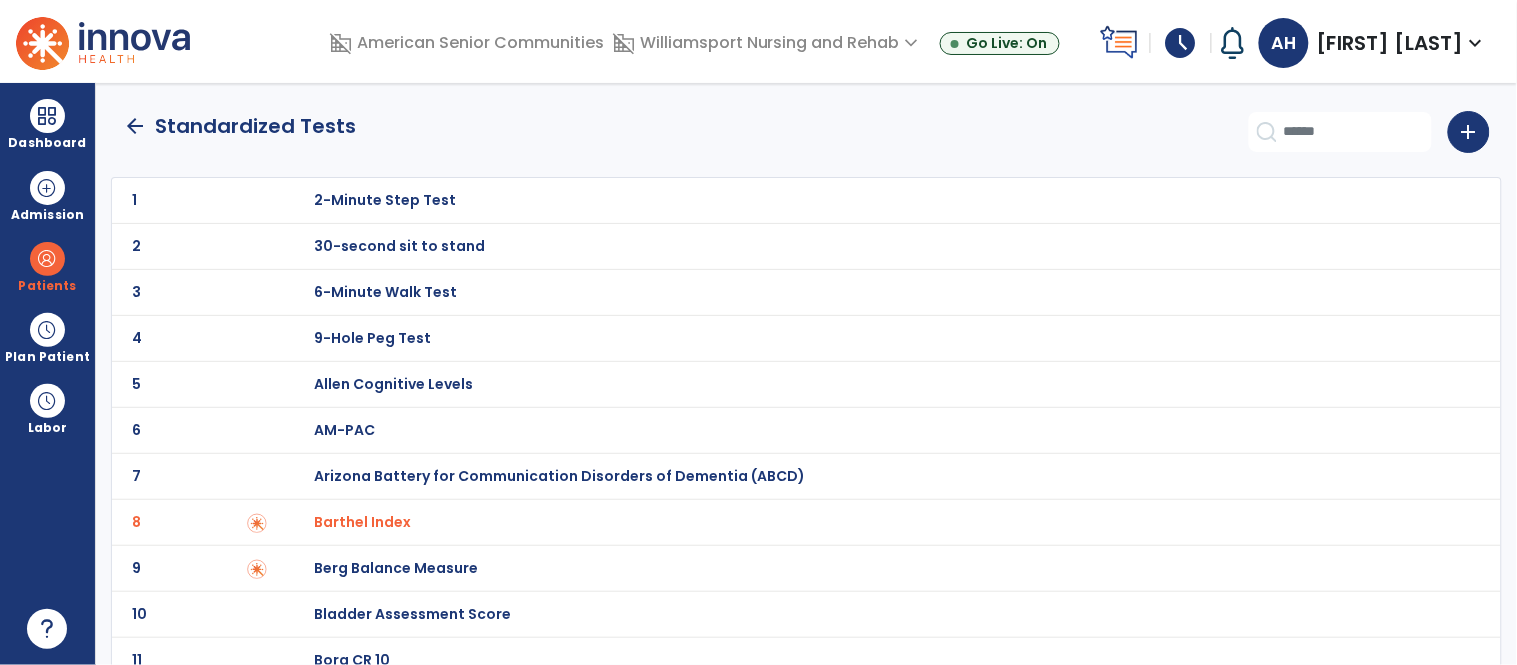 click on "arrow_back" 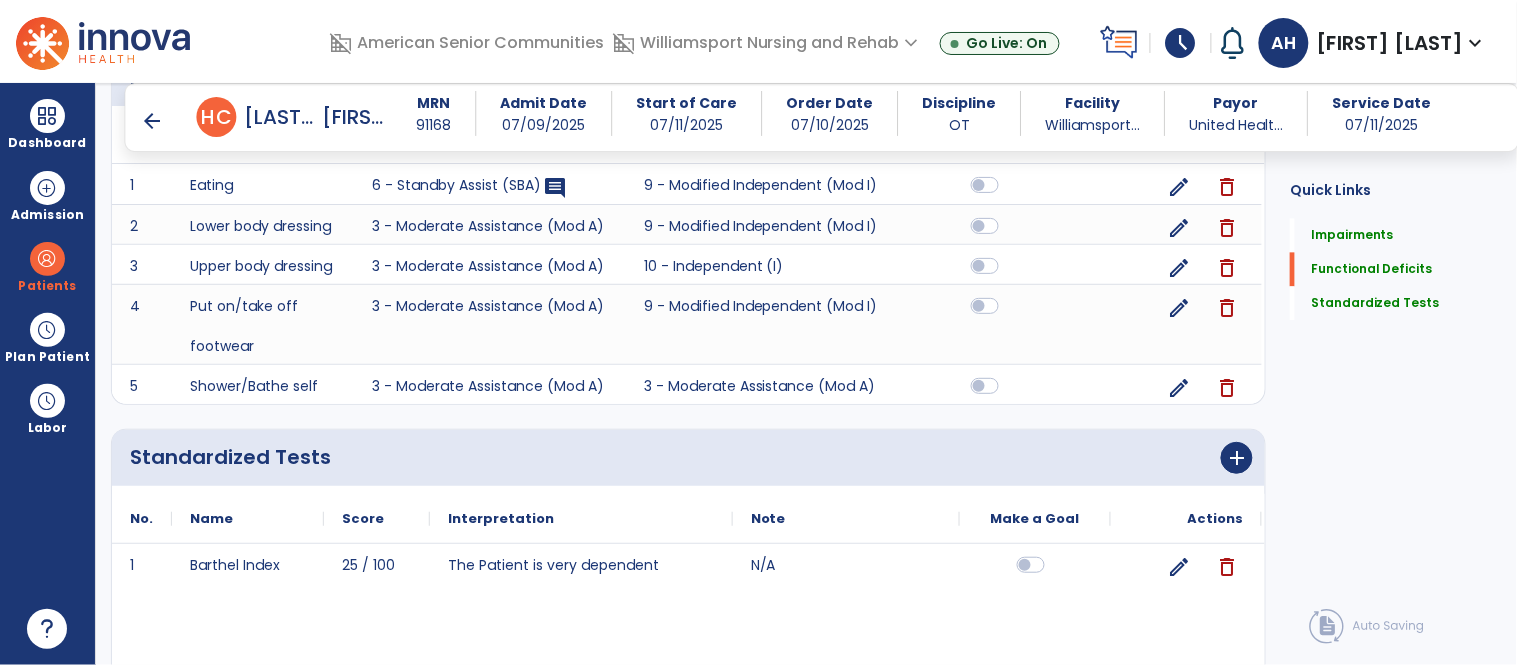 scroll, scrollTop: 1167, scrollLeft: 0, axis: vertical 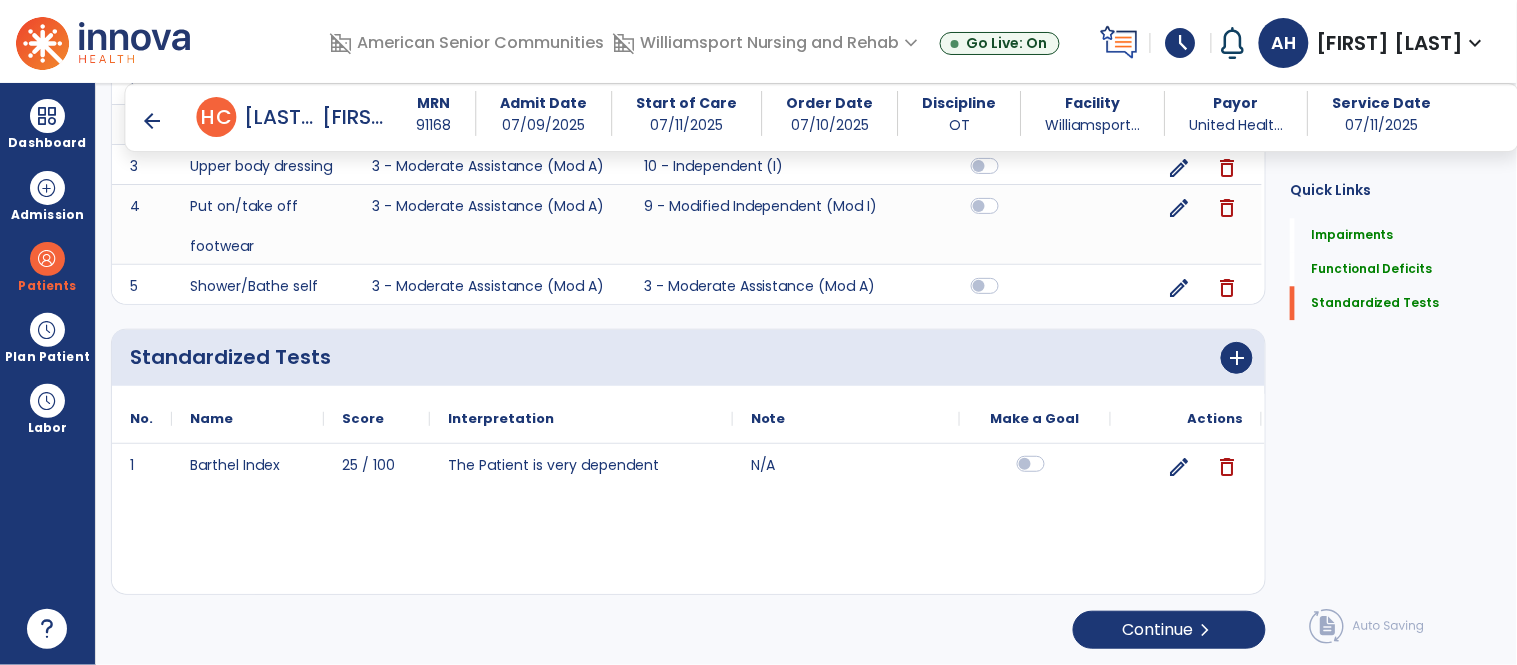 click 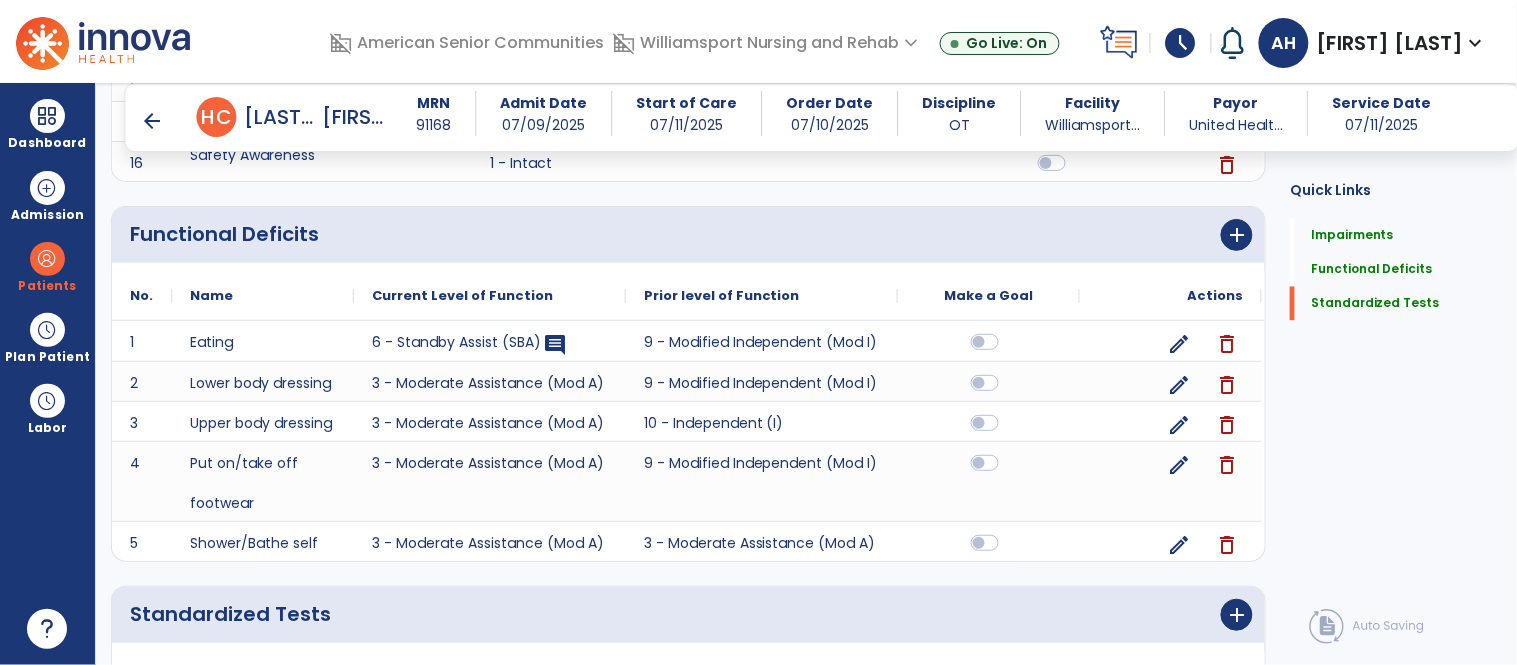 scroll, scrollTop: 894, scrollLeft: 0, axis: vertical 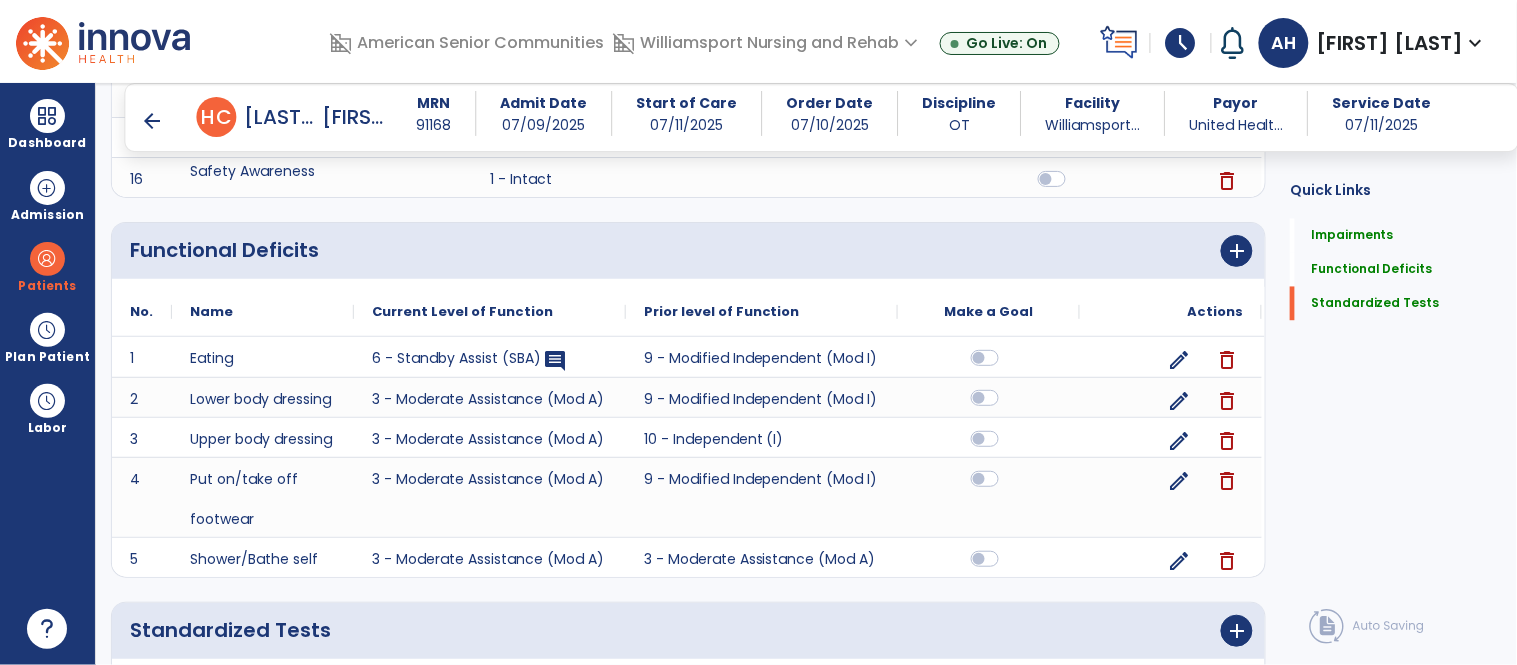 click 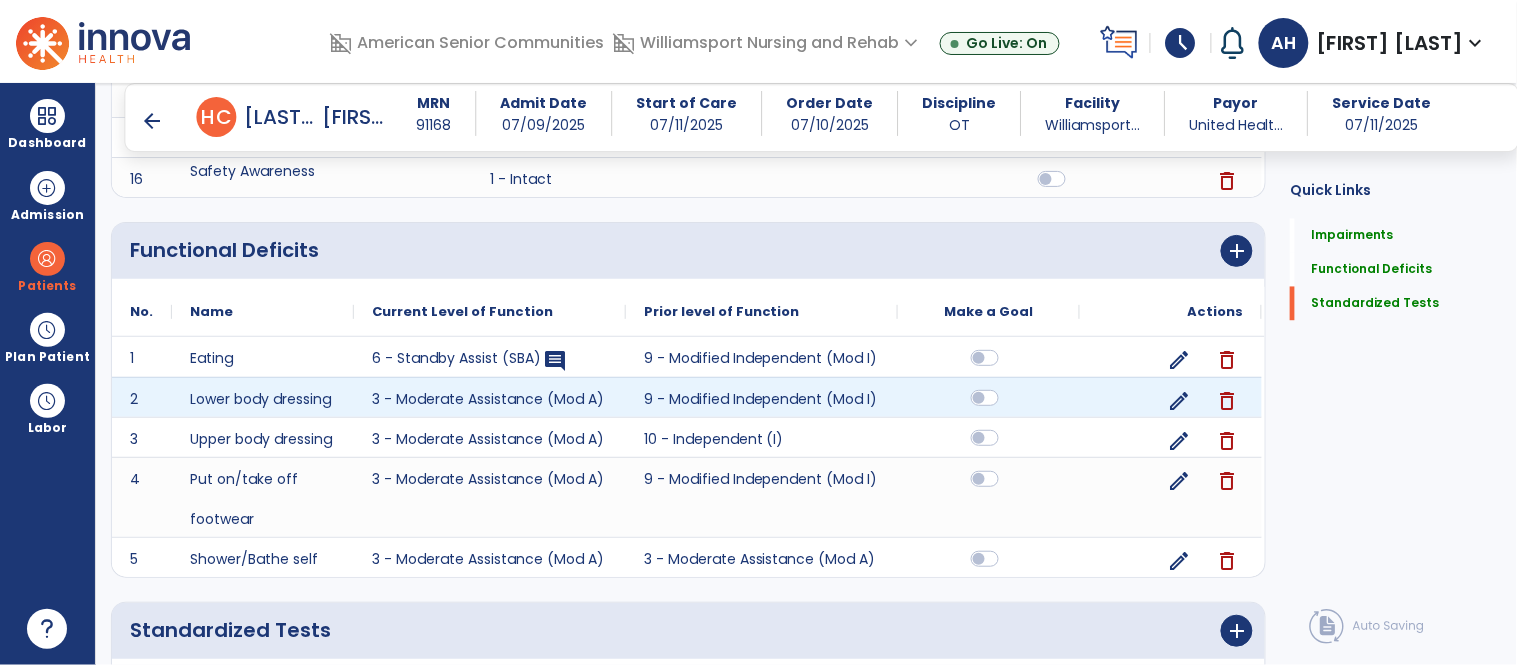 click 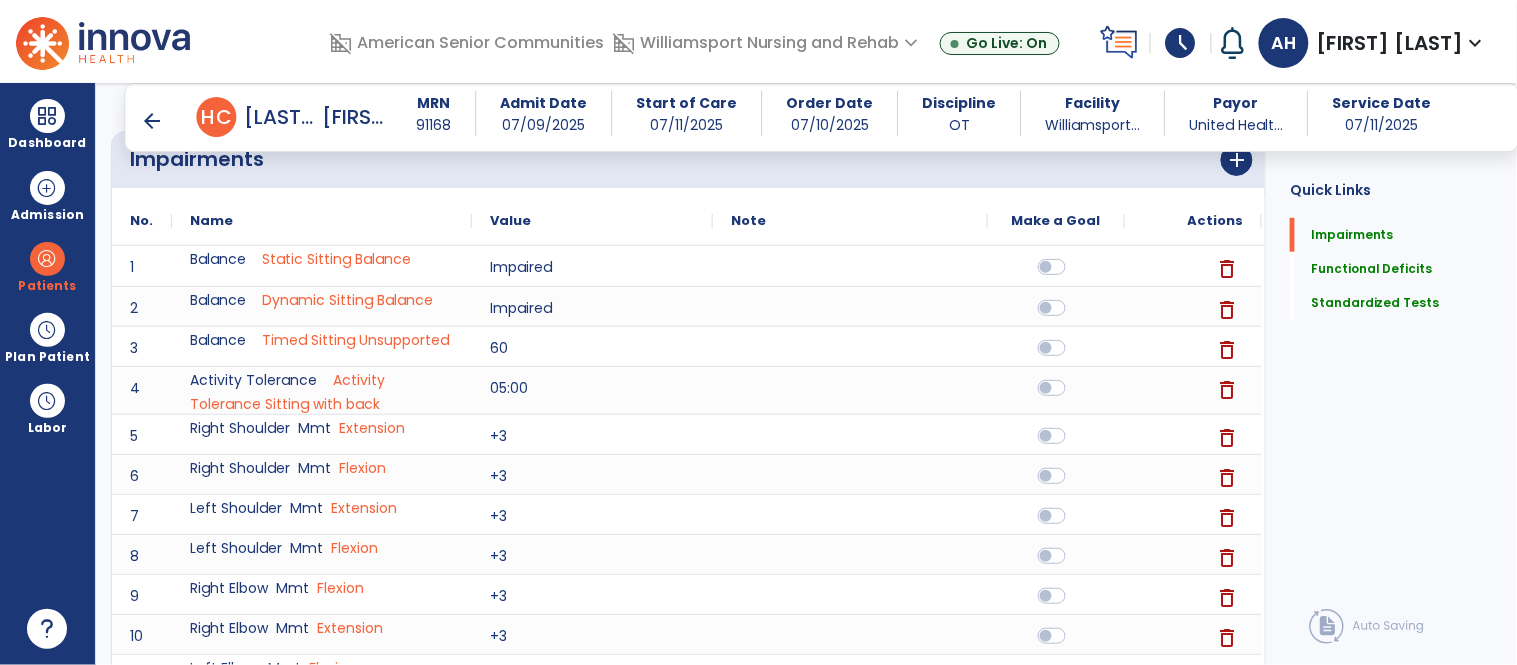 scroll, scrollTop: 0, scrollLeft: 0, axis: both 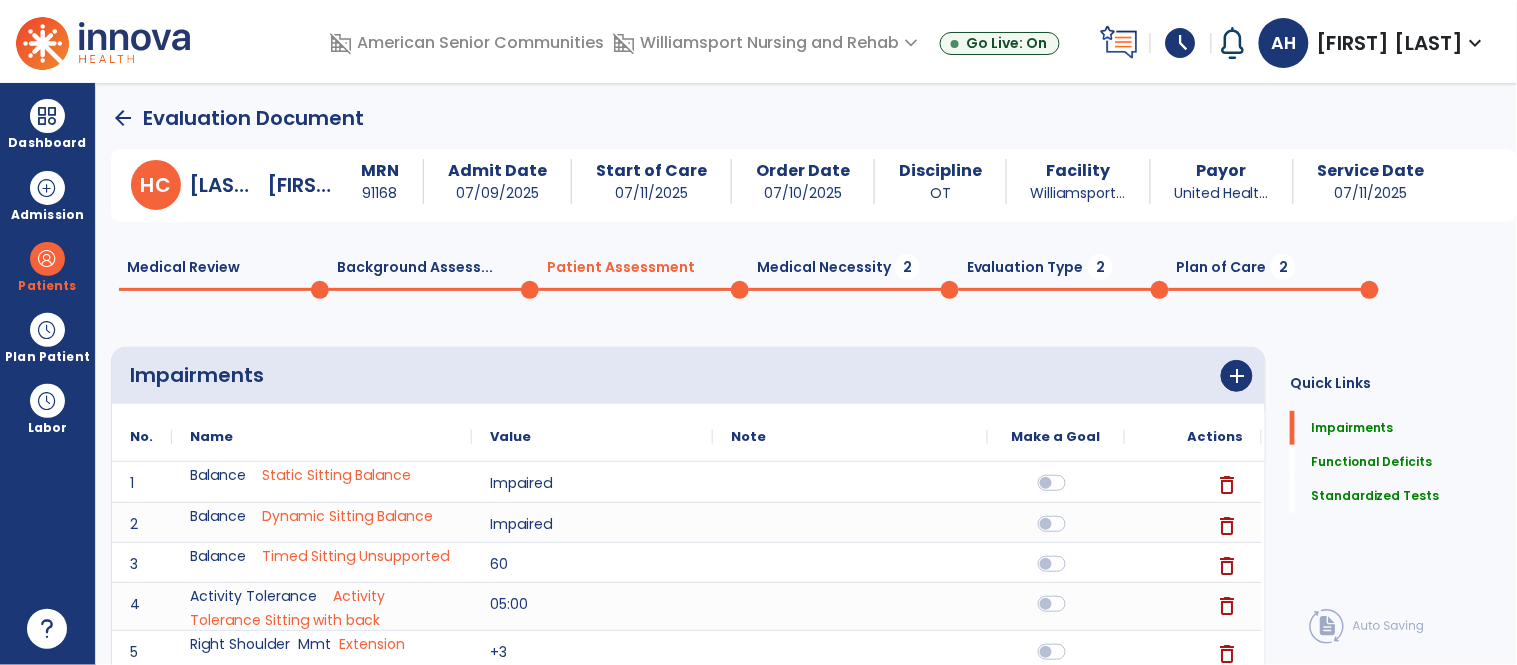 click on "Medical Necessity  2" 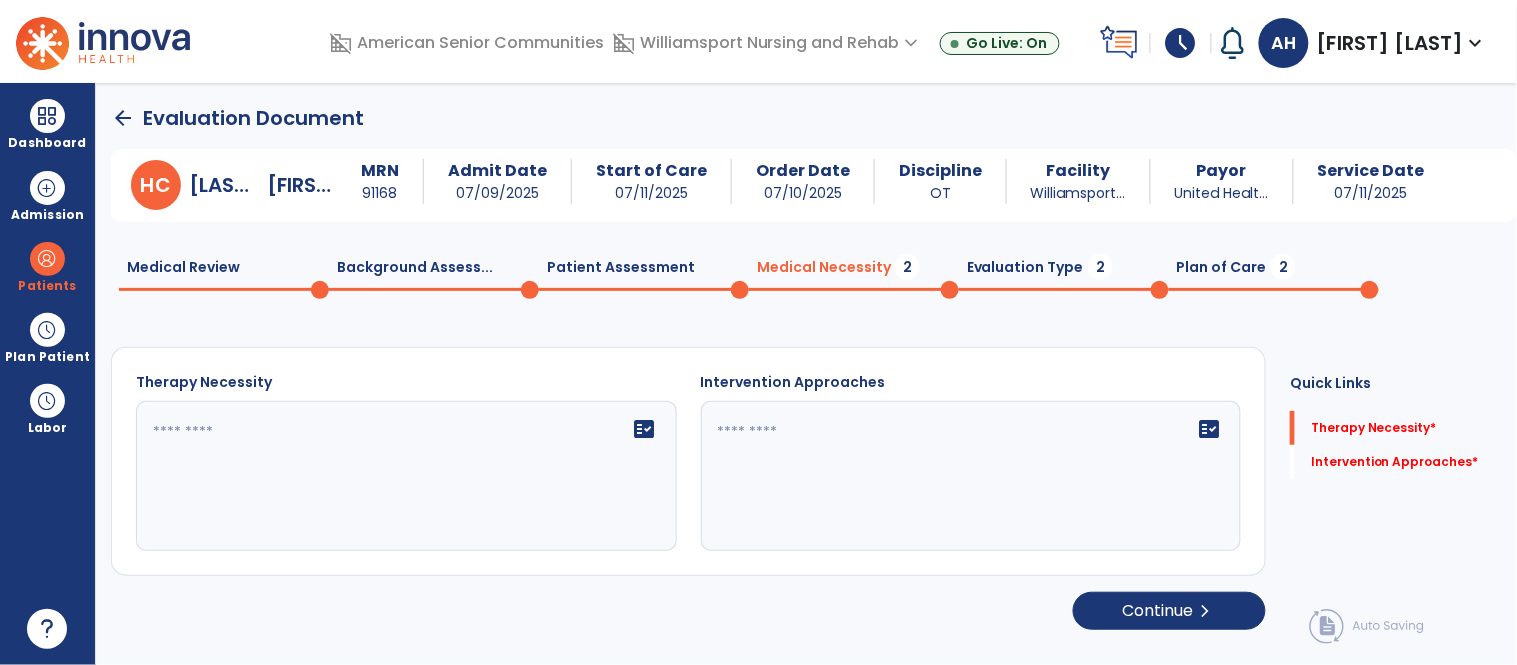click 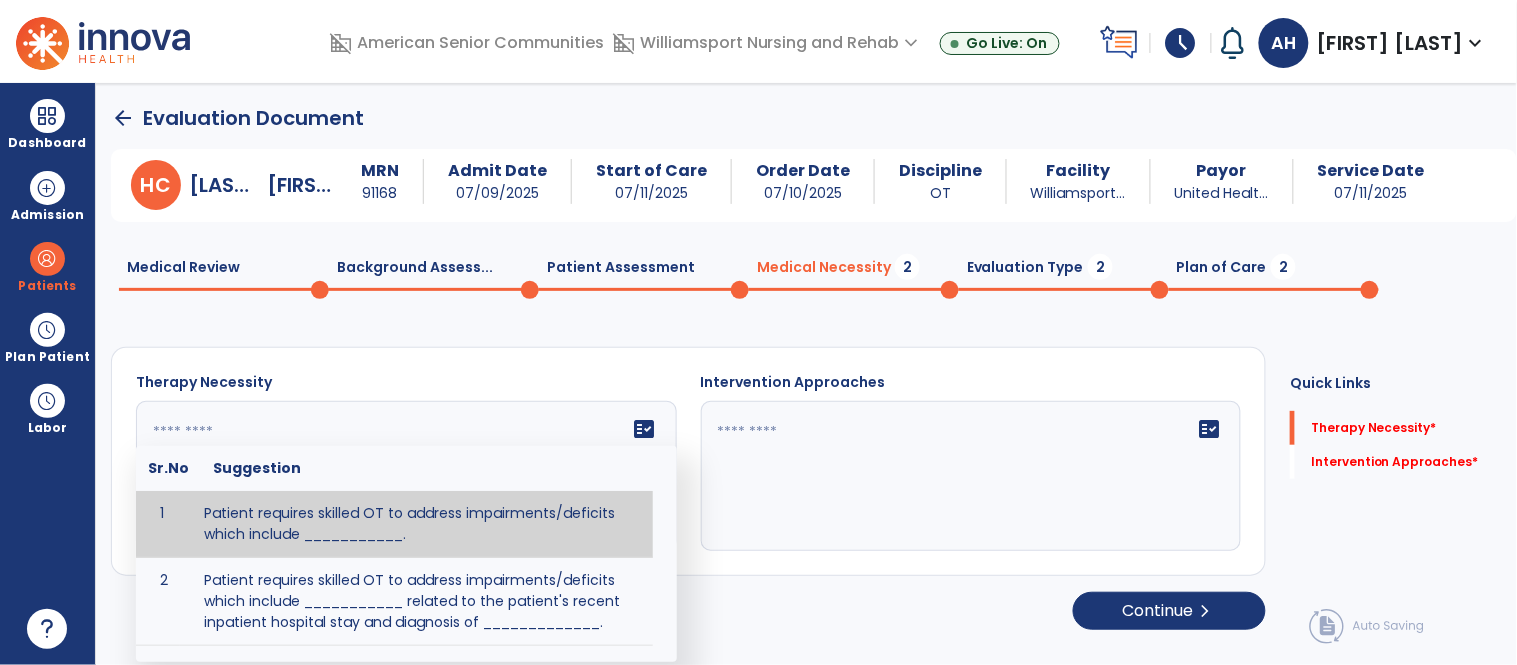 scroll, scrollTop: 1, scrollLeft: 0, axis: vertical 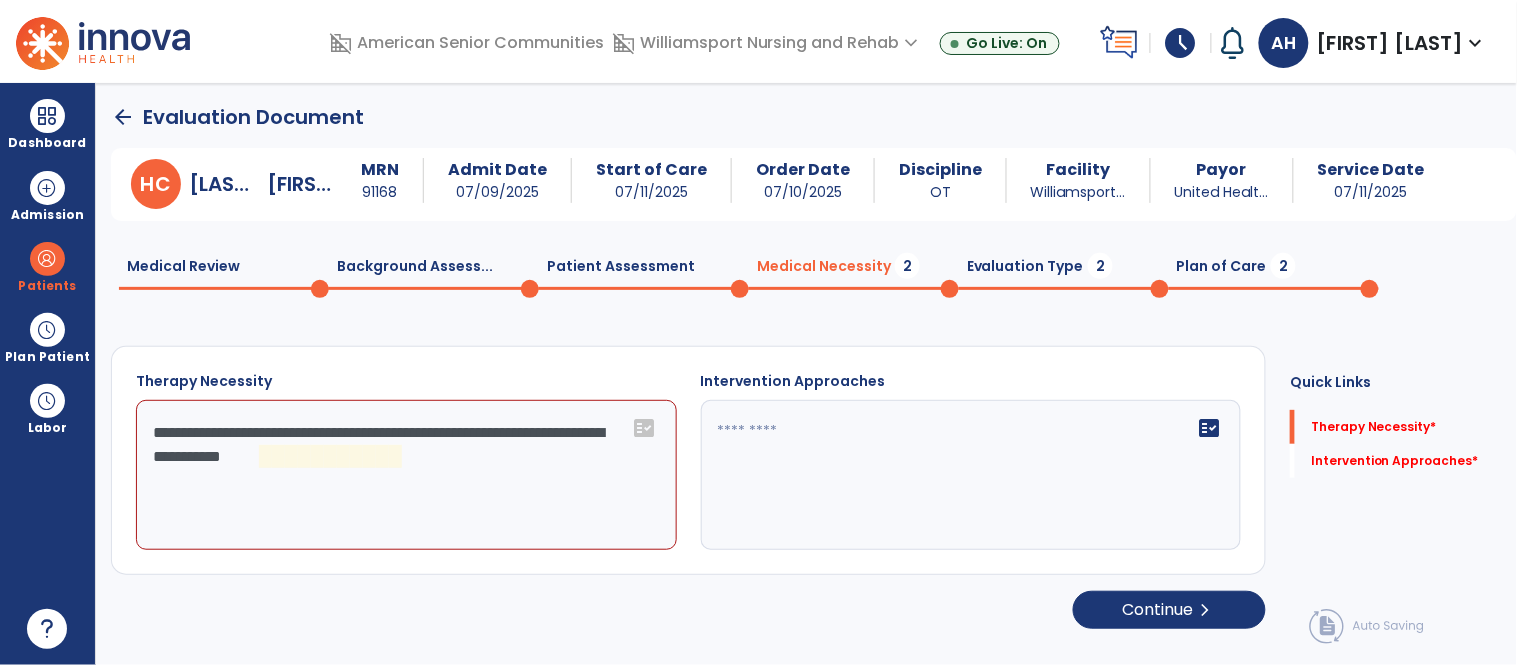 click on "**********" 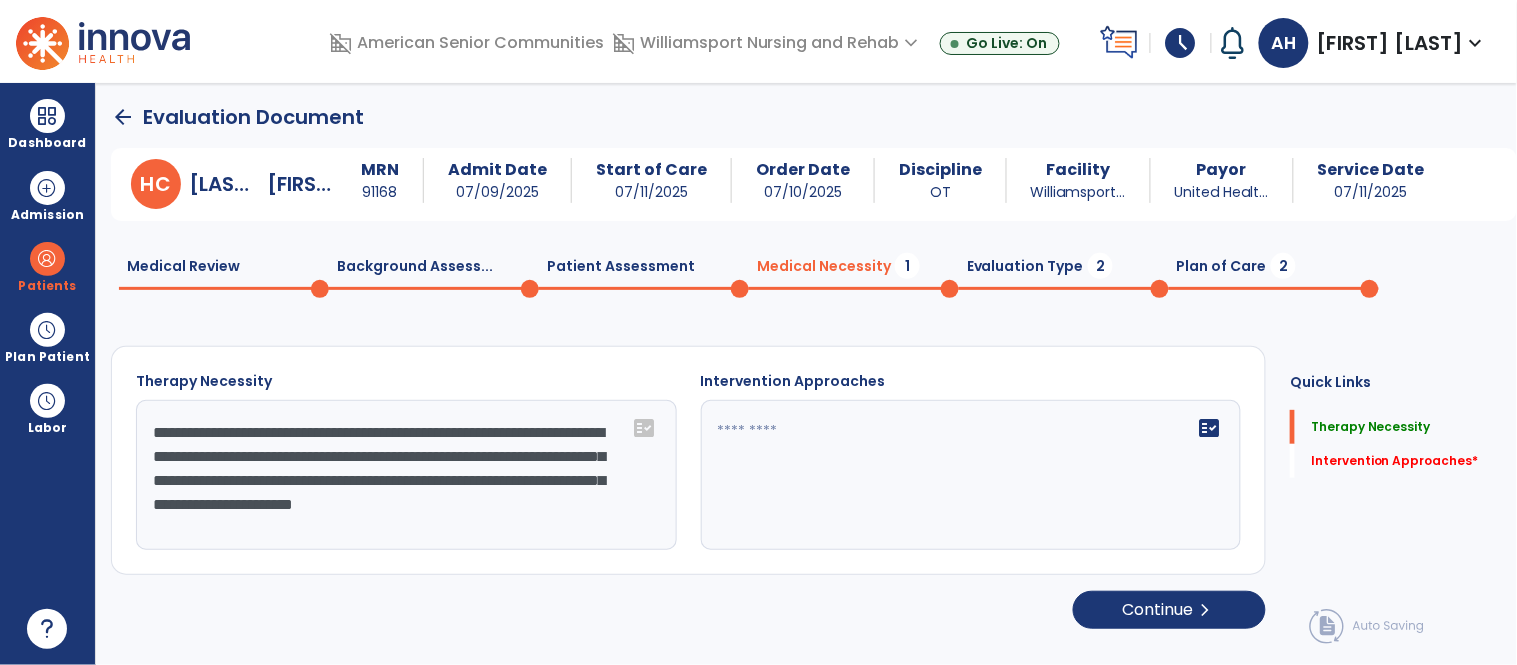 type on "**********" 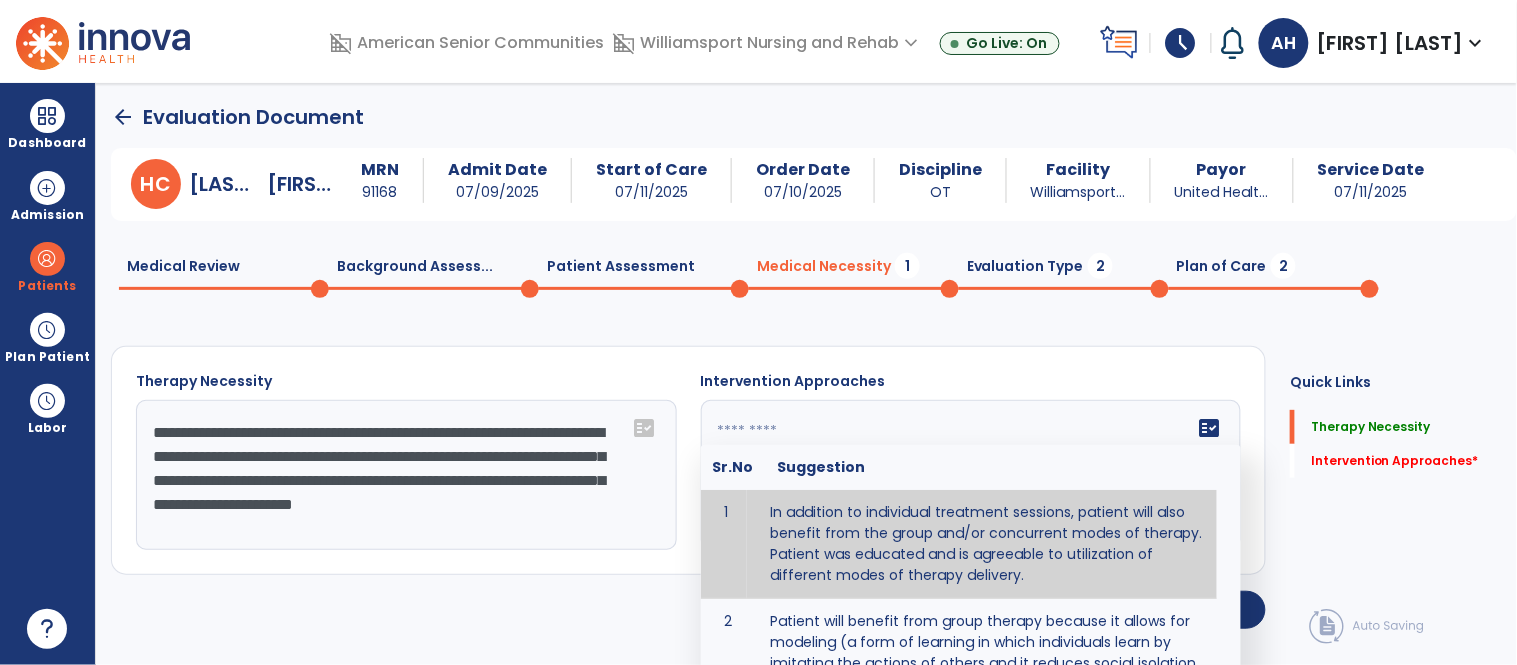 type on "**********" 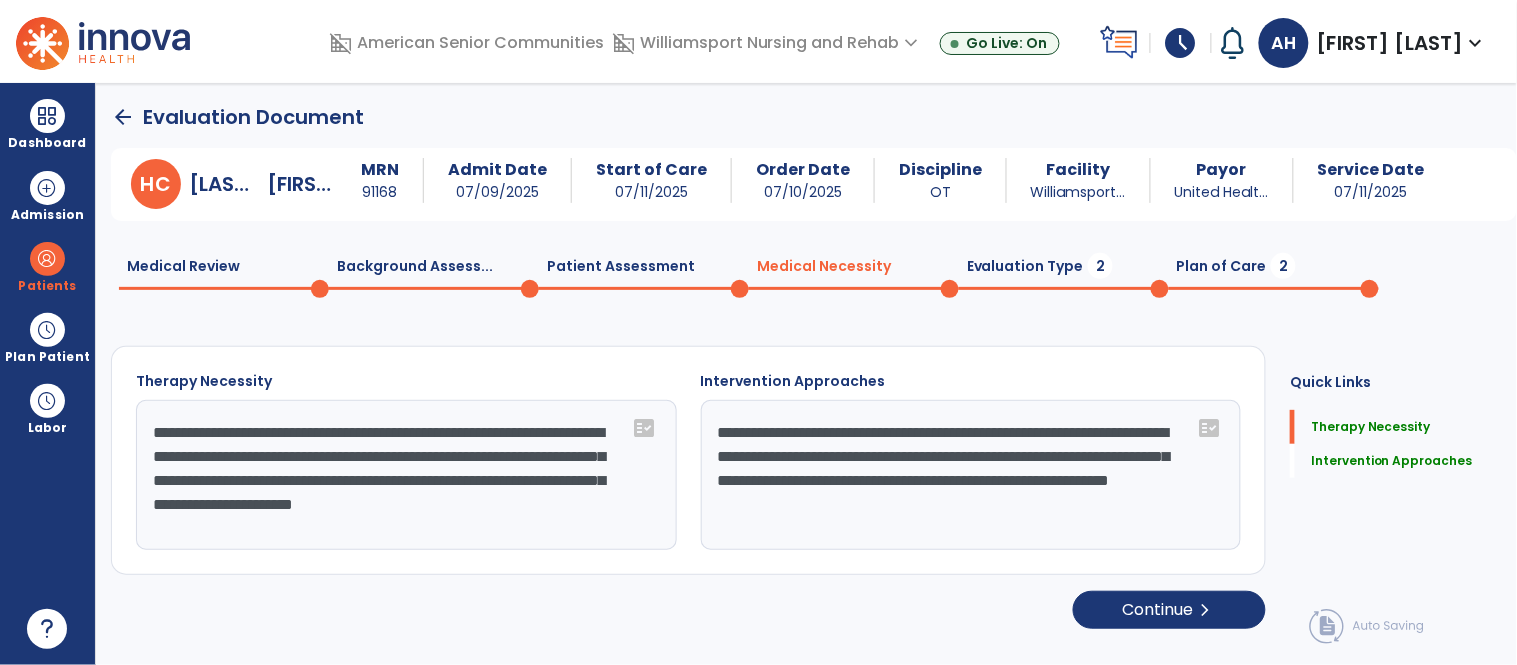 click on "Evaluation Type  2" 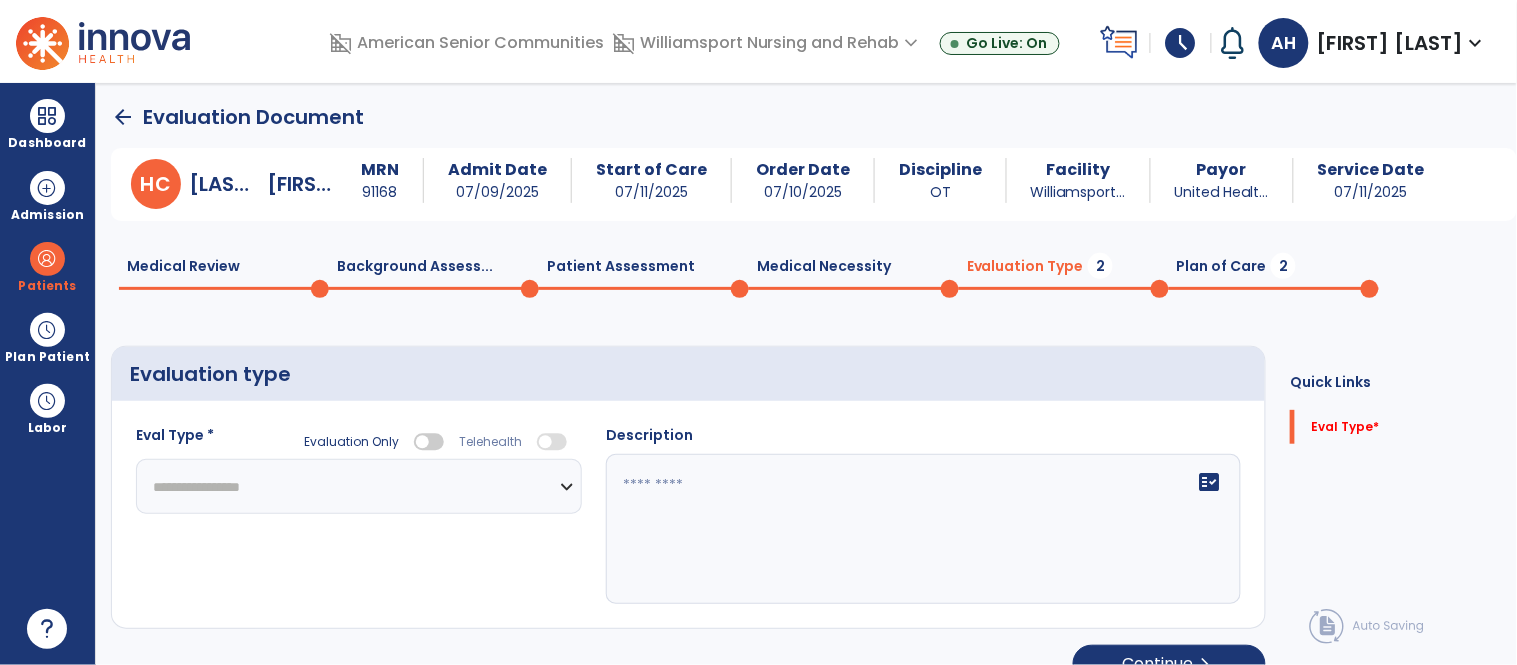 click on "**********" 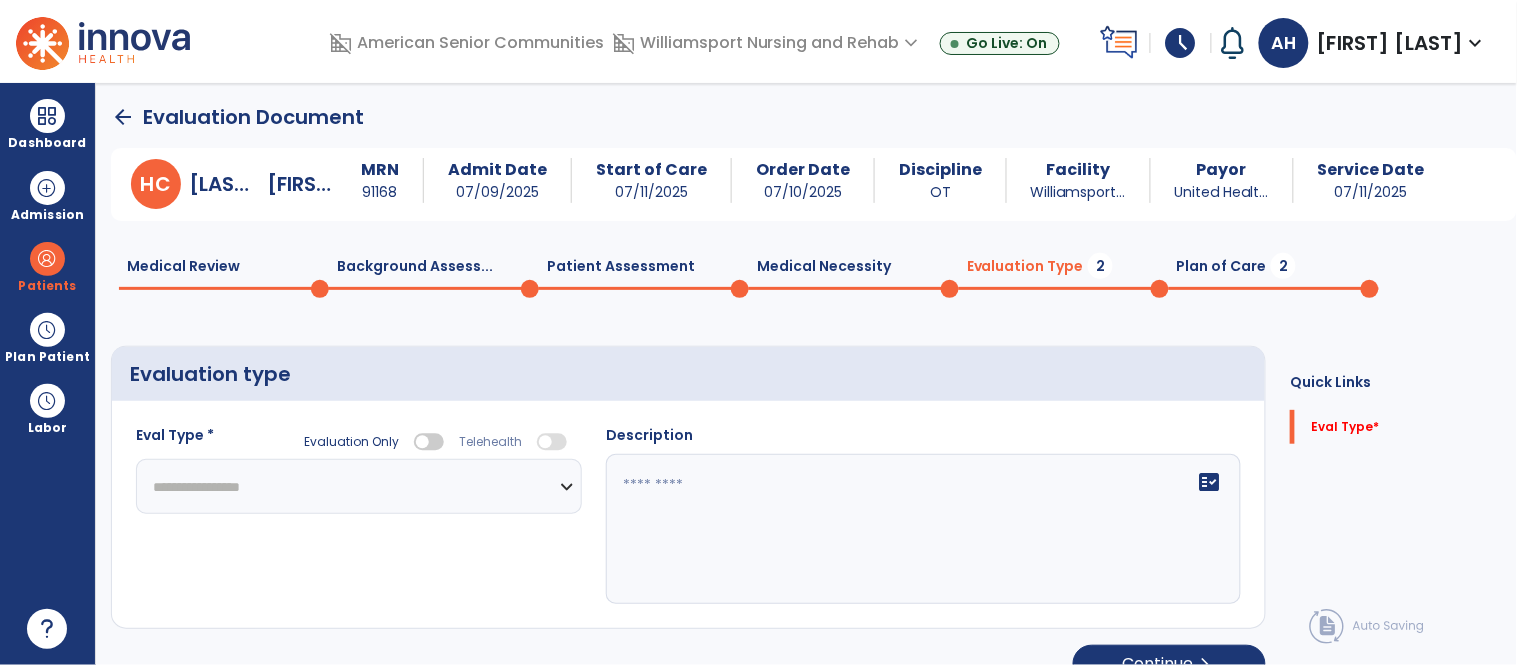 select on "**********" 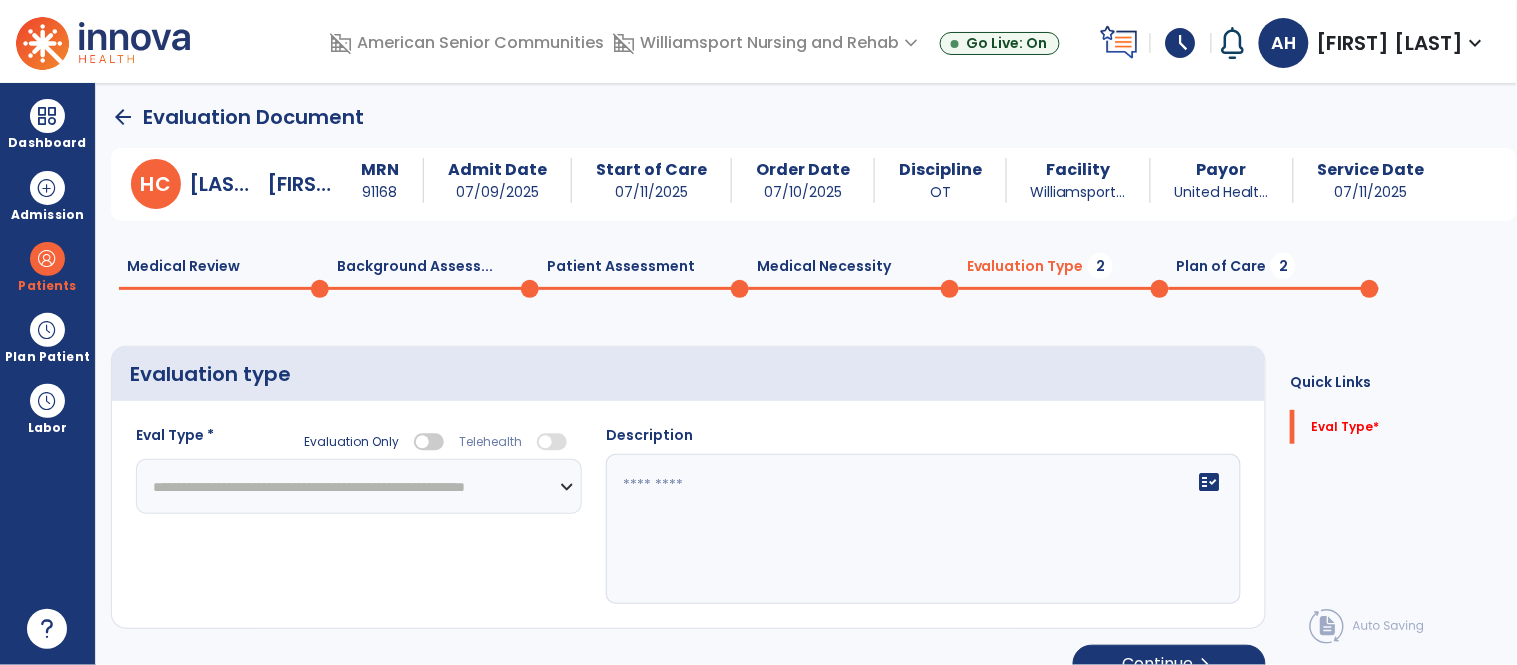 click on "**********" 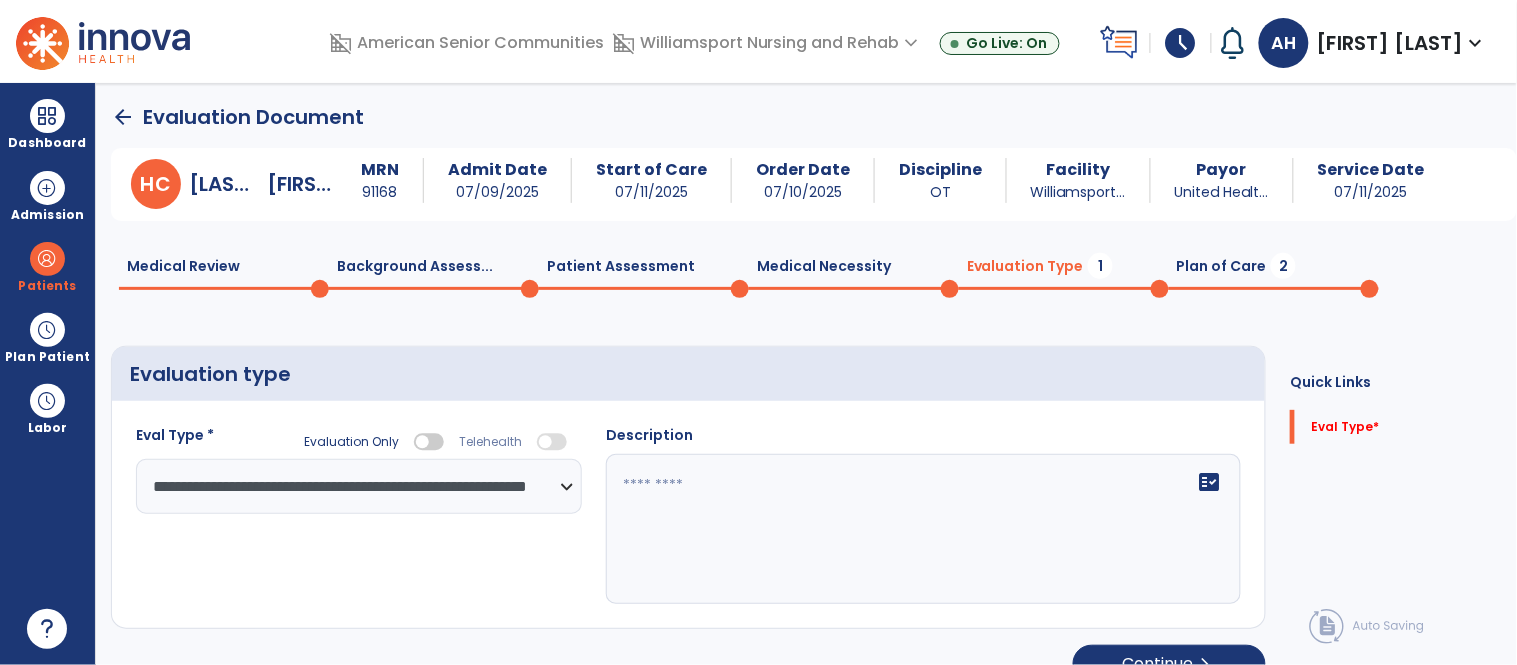 click 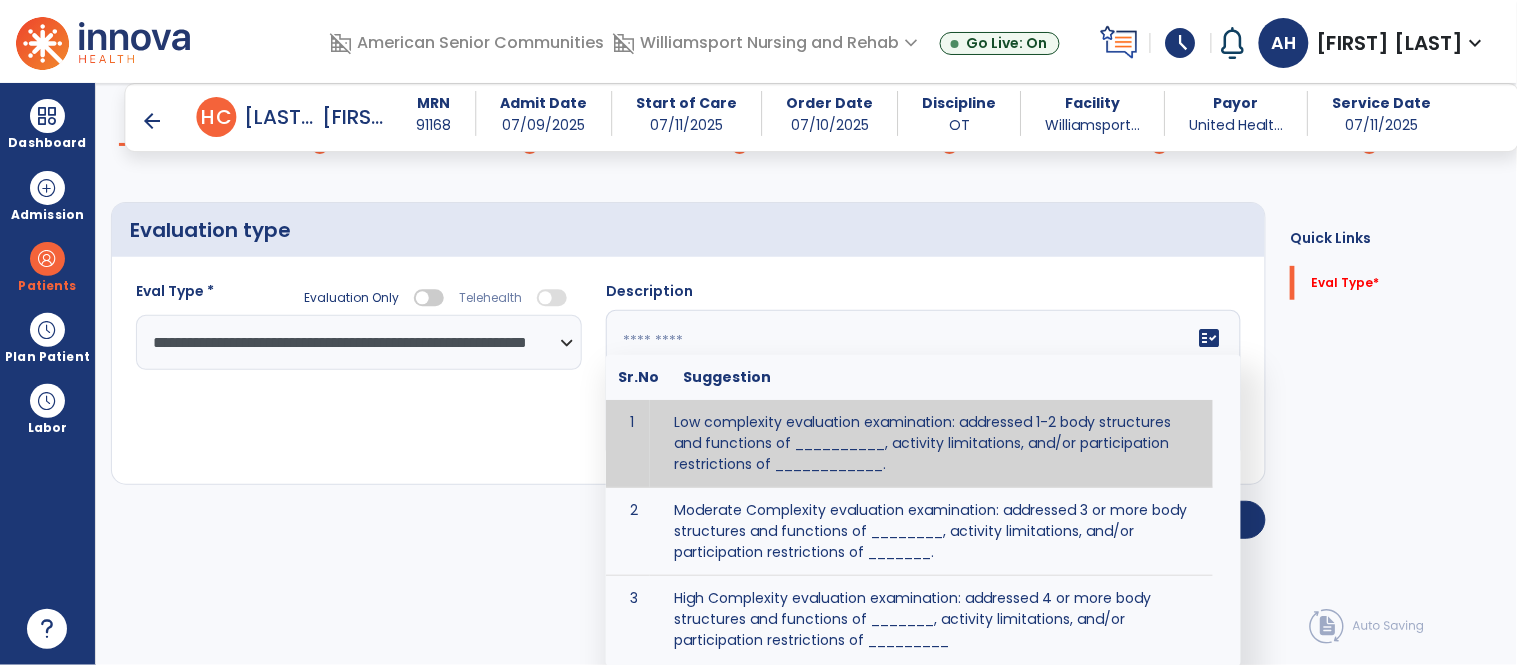scroll, scrollTop: 125, scrollLeft: 0, axis: vertical 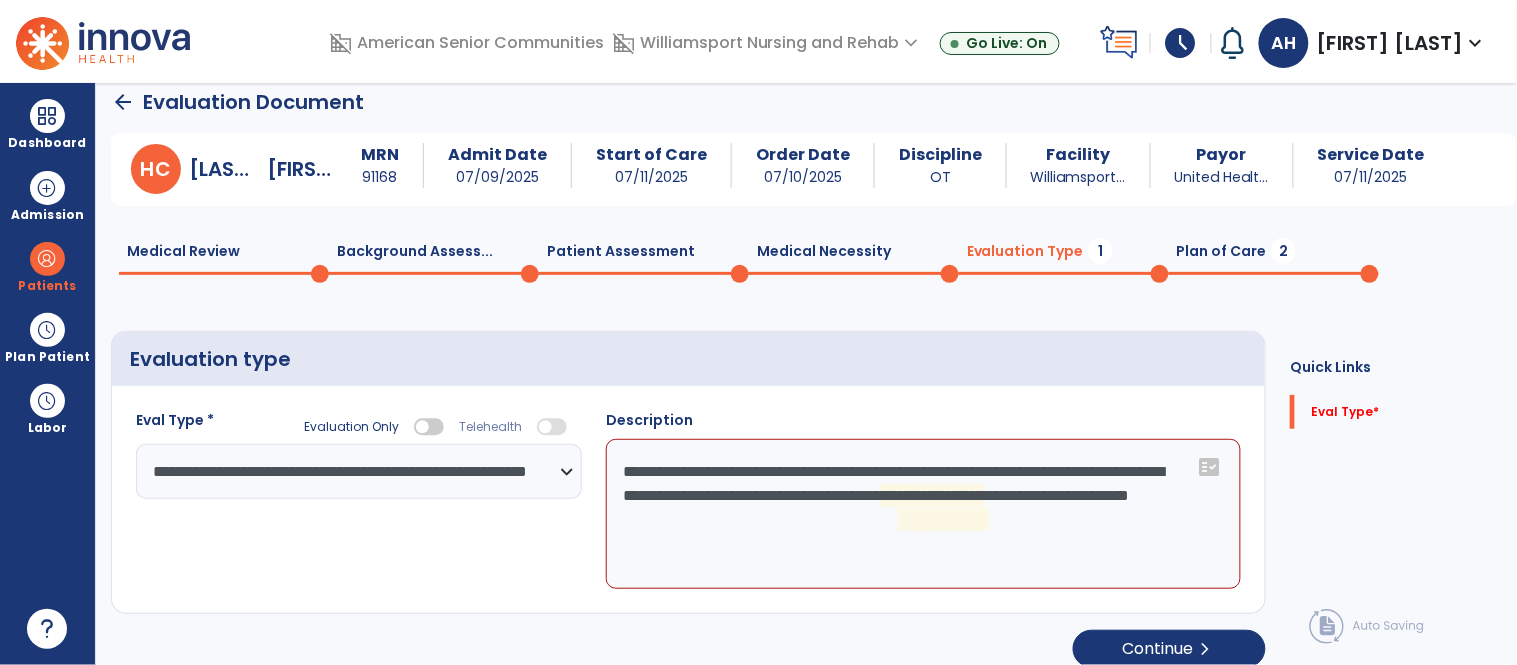 click on "**********" 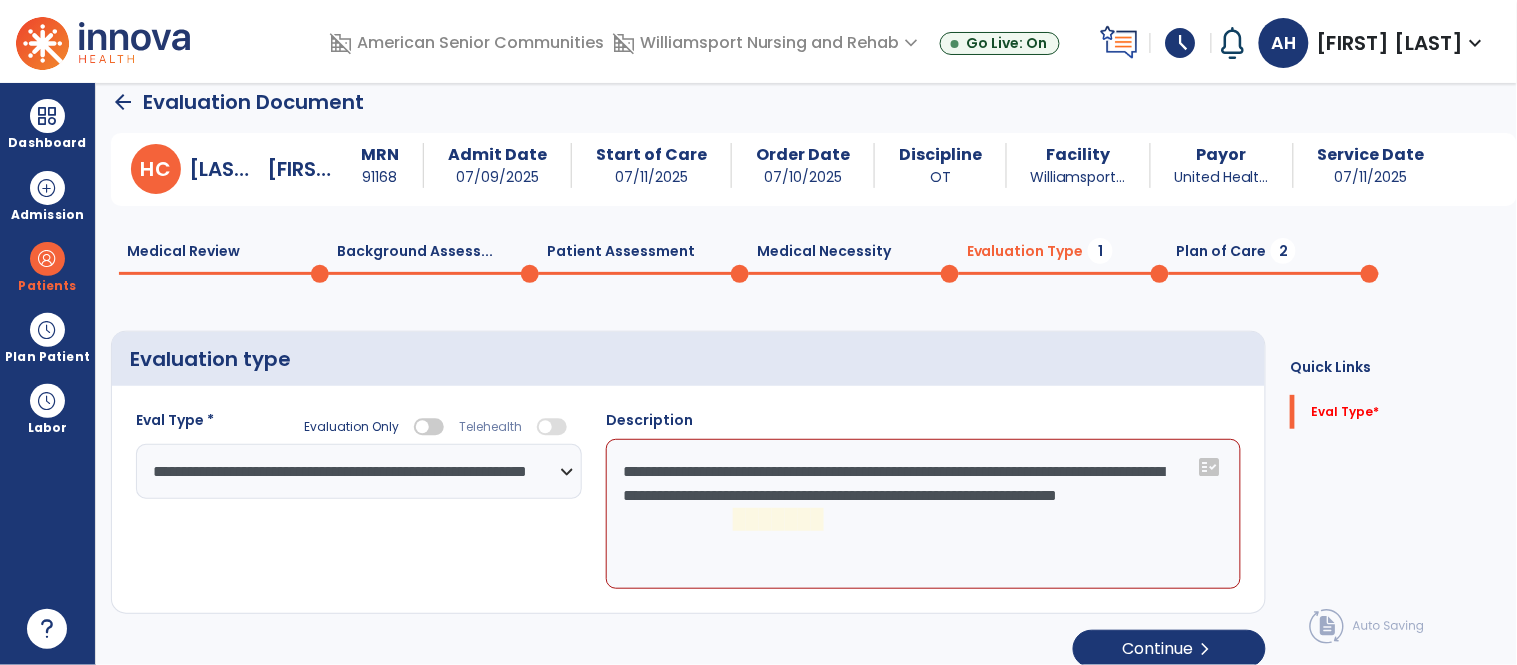 click on "**********" 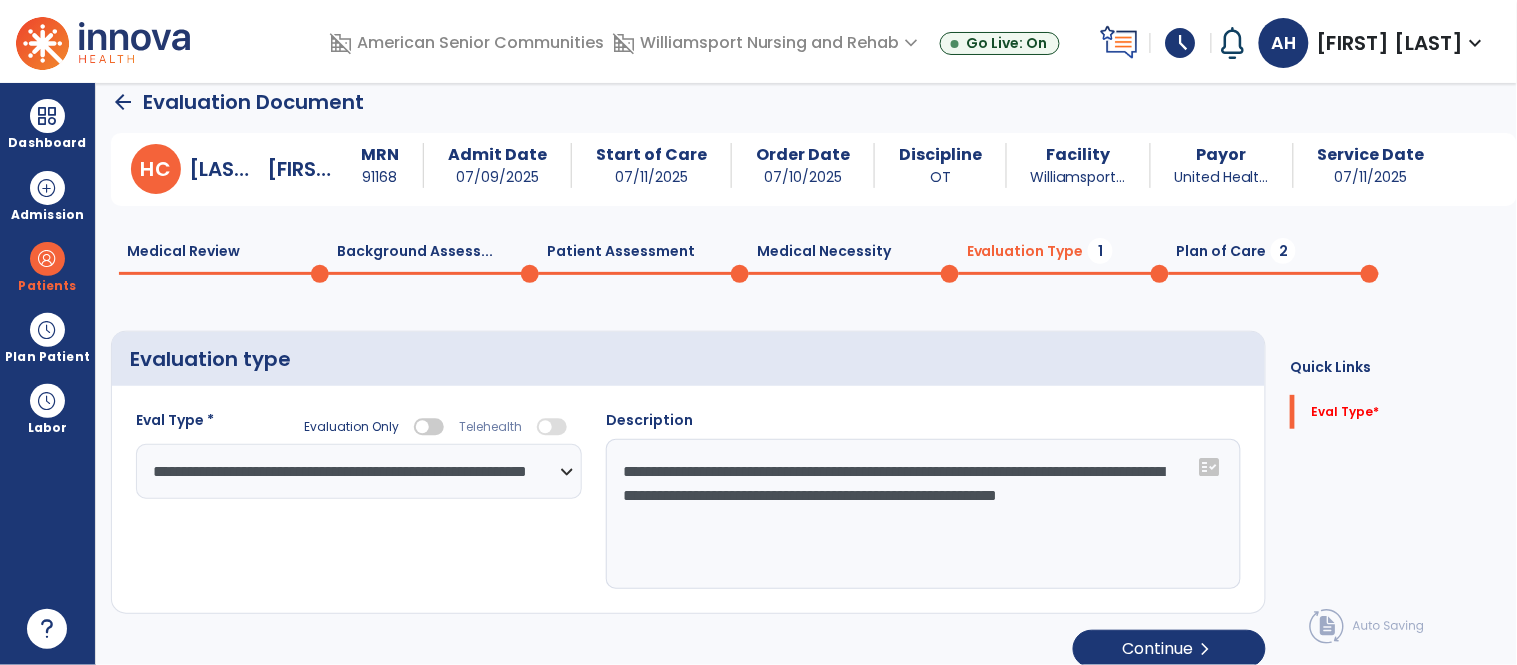 type on "**********" 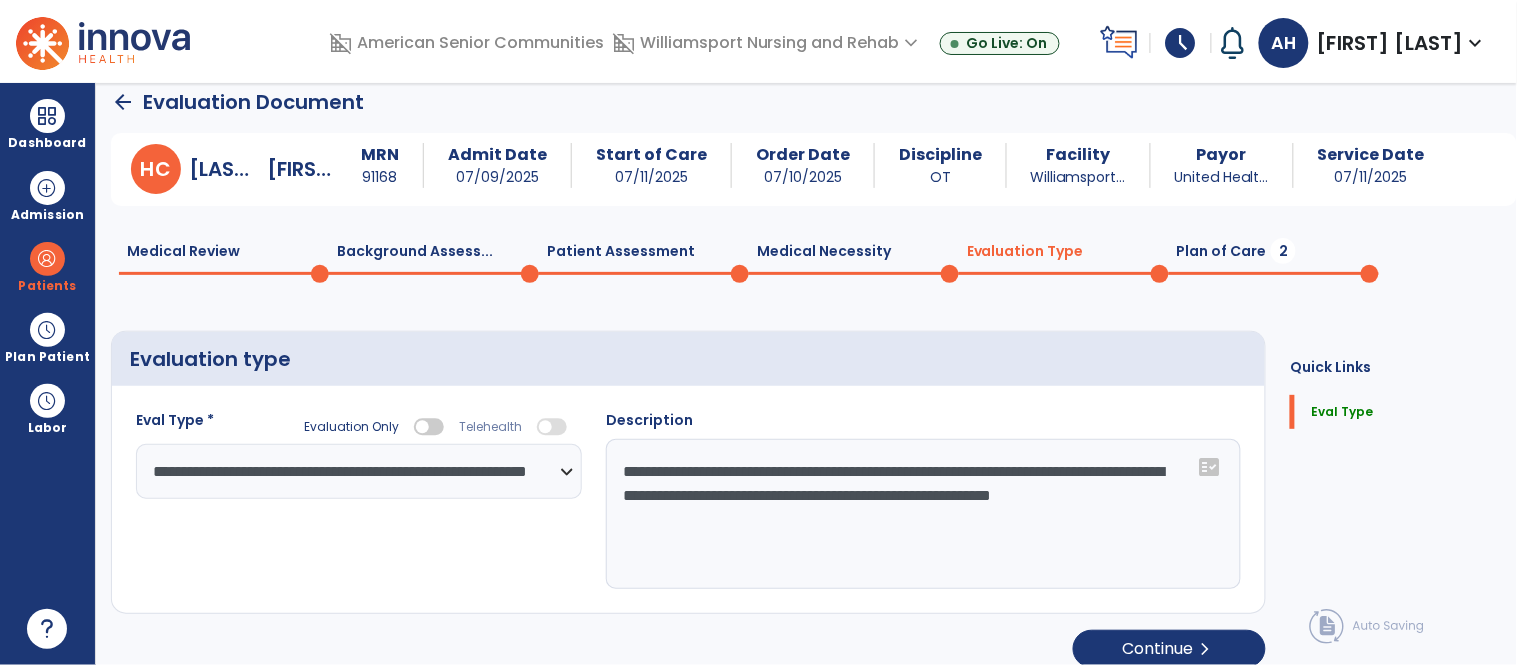 scroll, scrollTop: 35, scrollLeft: 0, axis: vertical 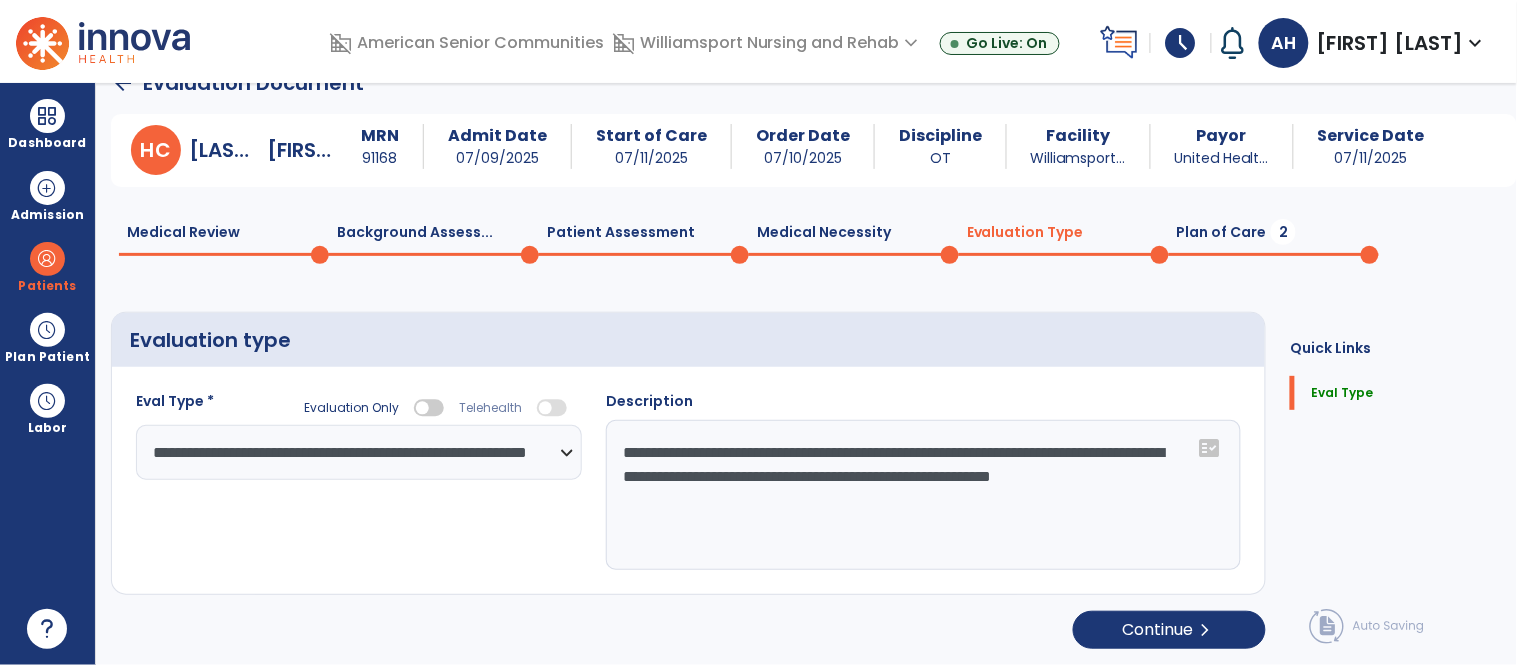 click on "Plan of Care  2" 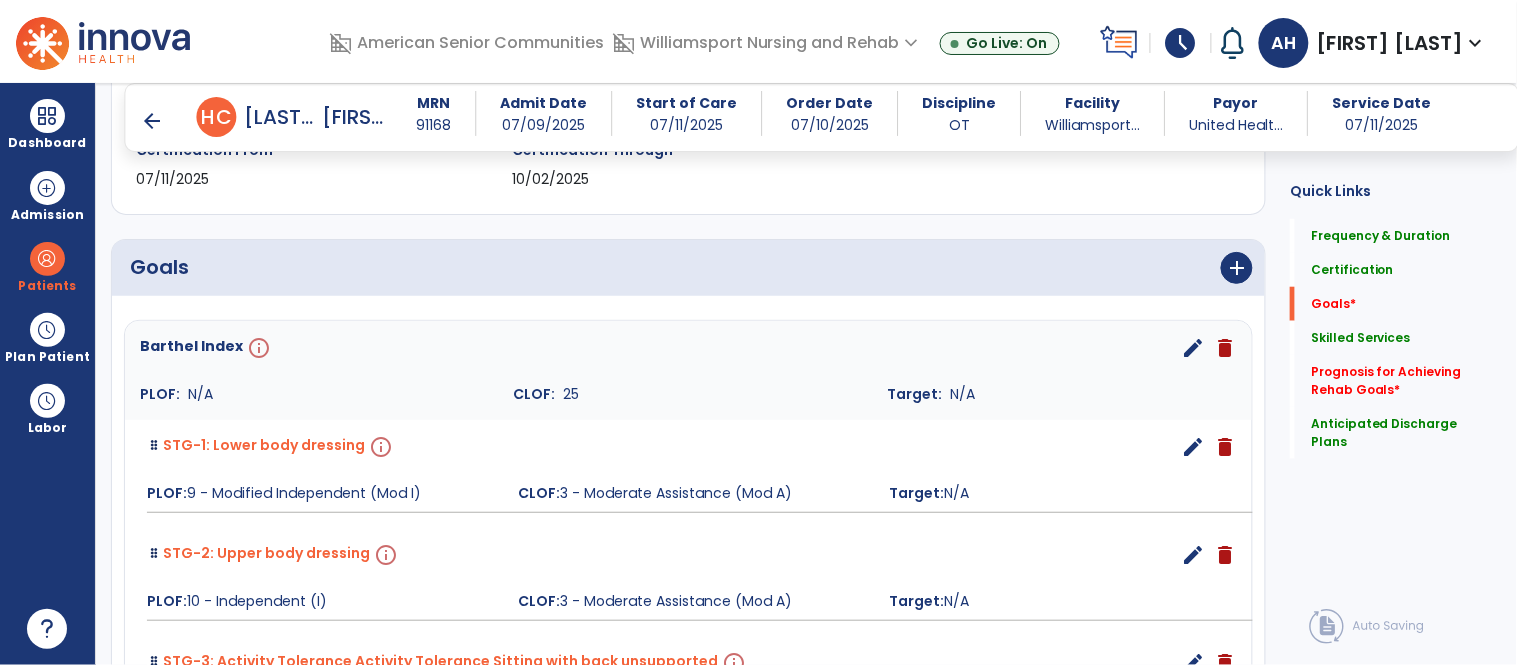 scroll, scrollTop: 340, scrollLeft: 0, axis: vertical 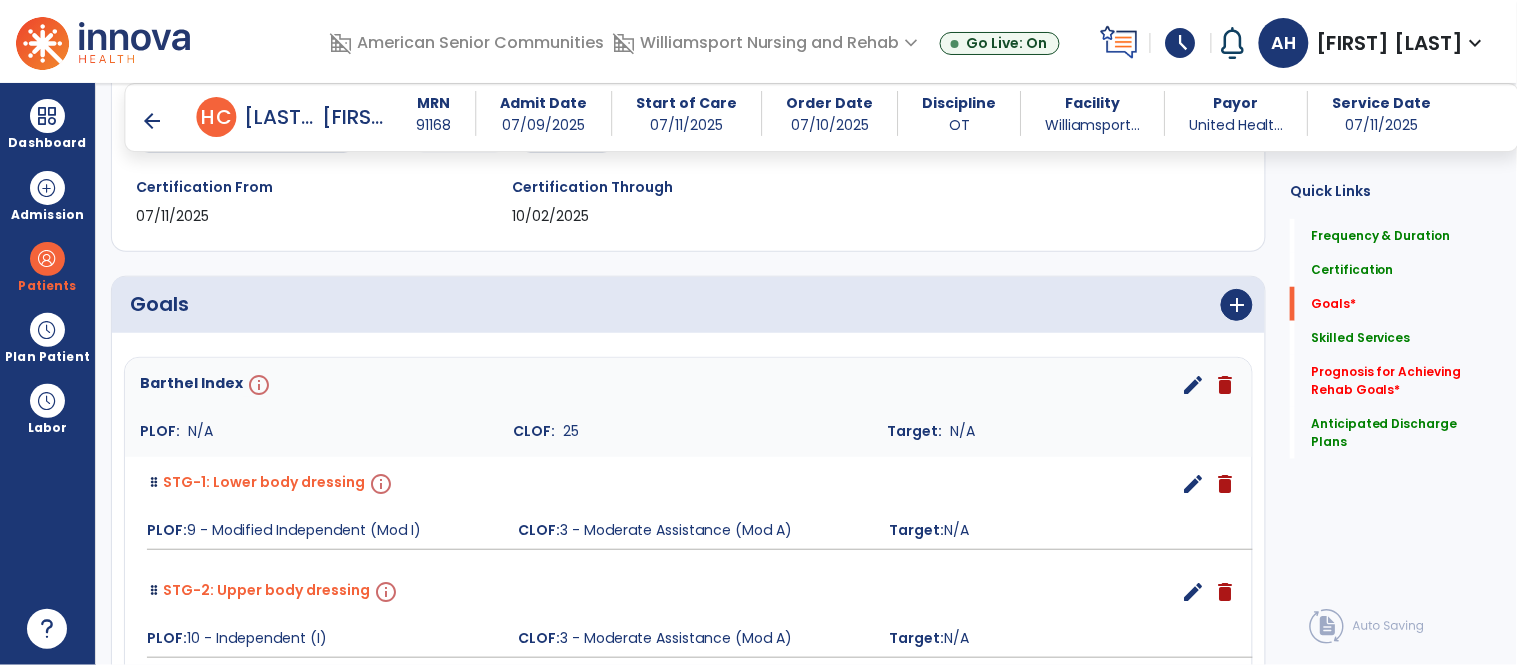 click on "info" at bounding box center [257, 385] 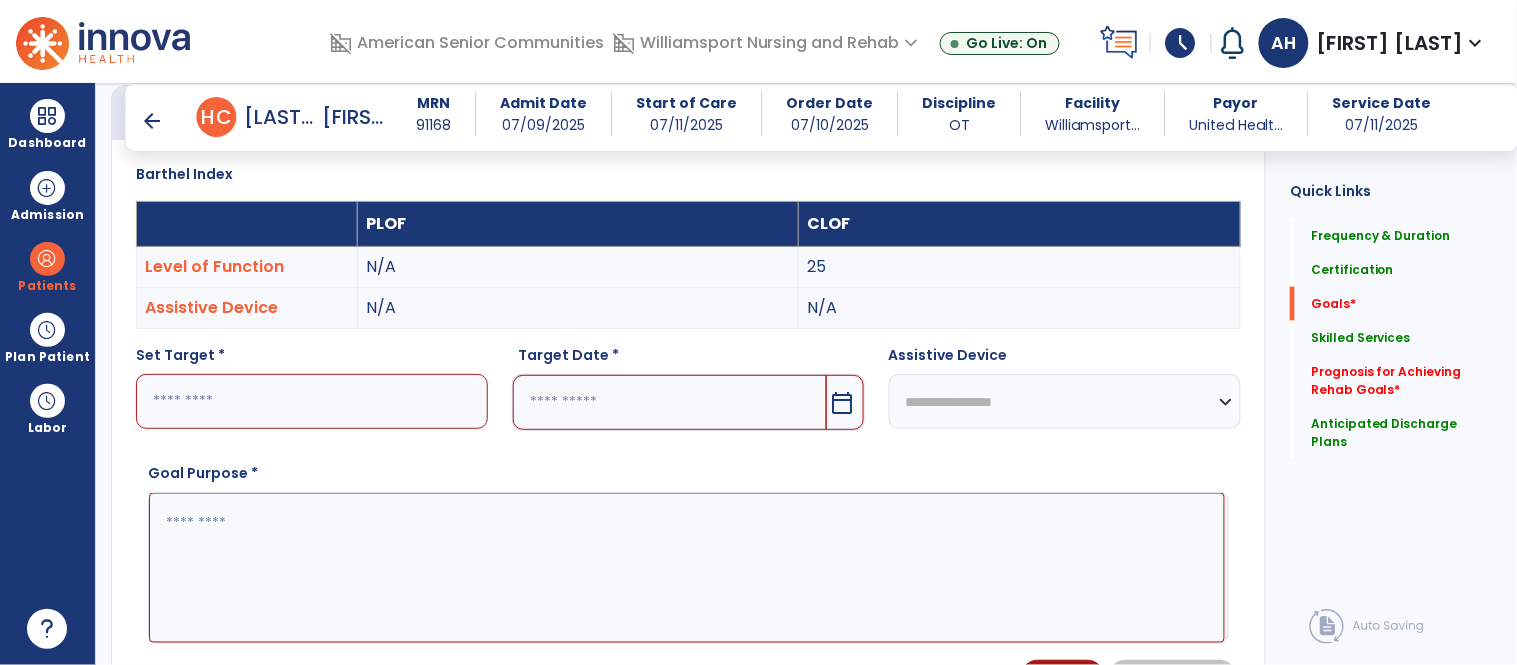 scroll, scrollTop: 534, scrollLeft: 0, axis: vertical 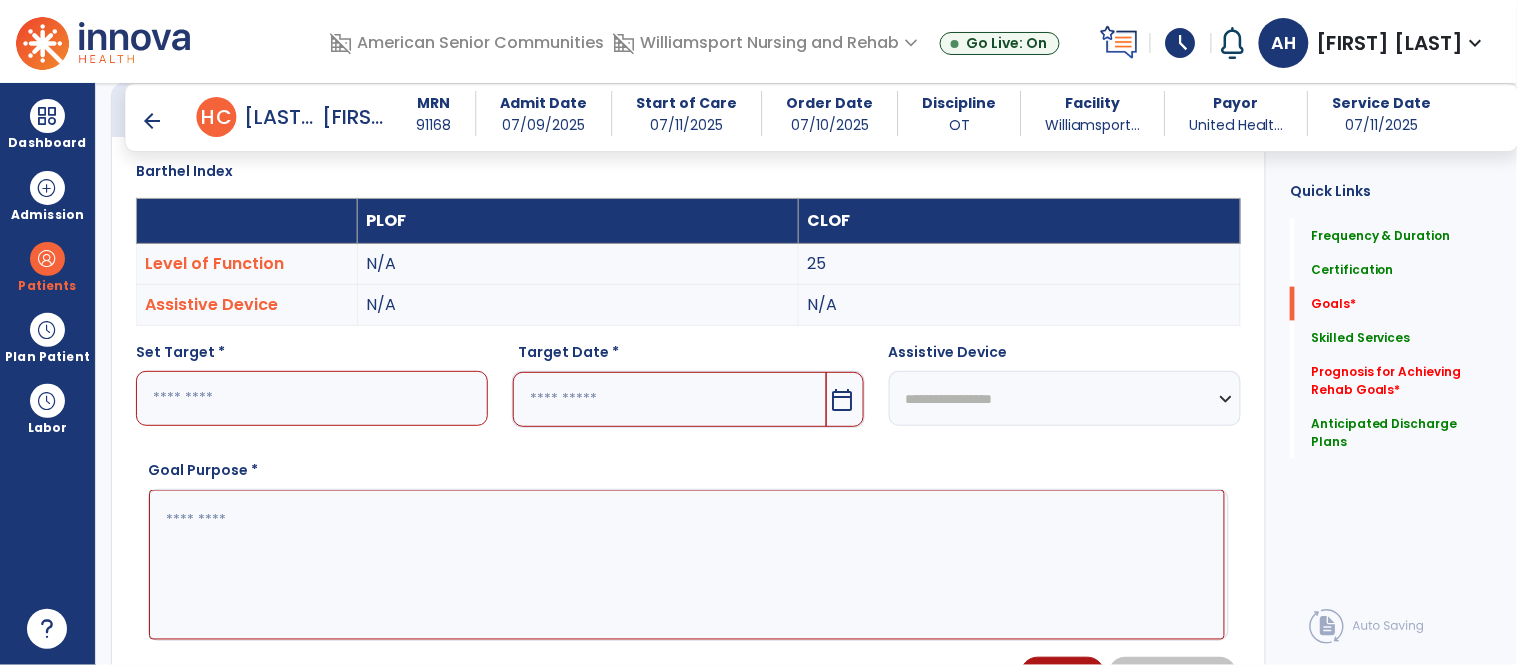 click at bounding box center (312, 398) 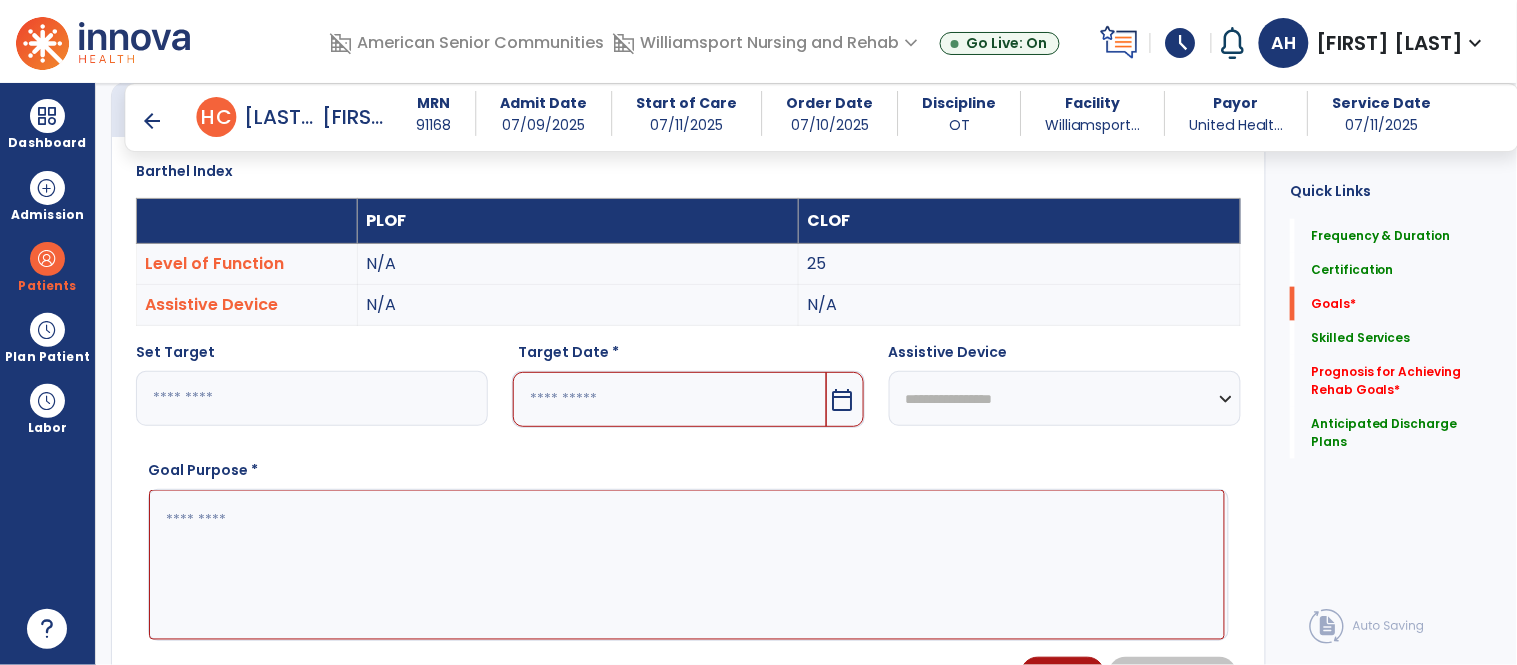 type on "**" 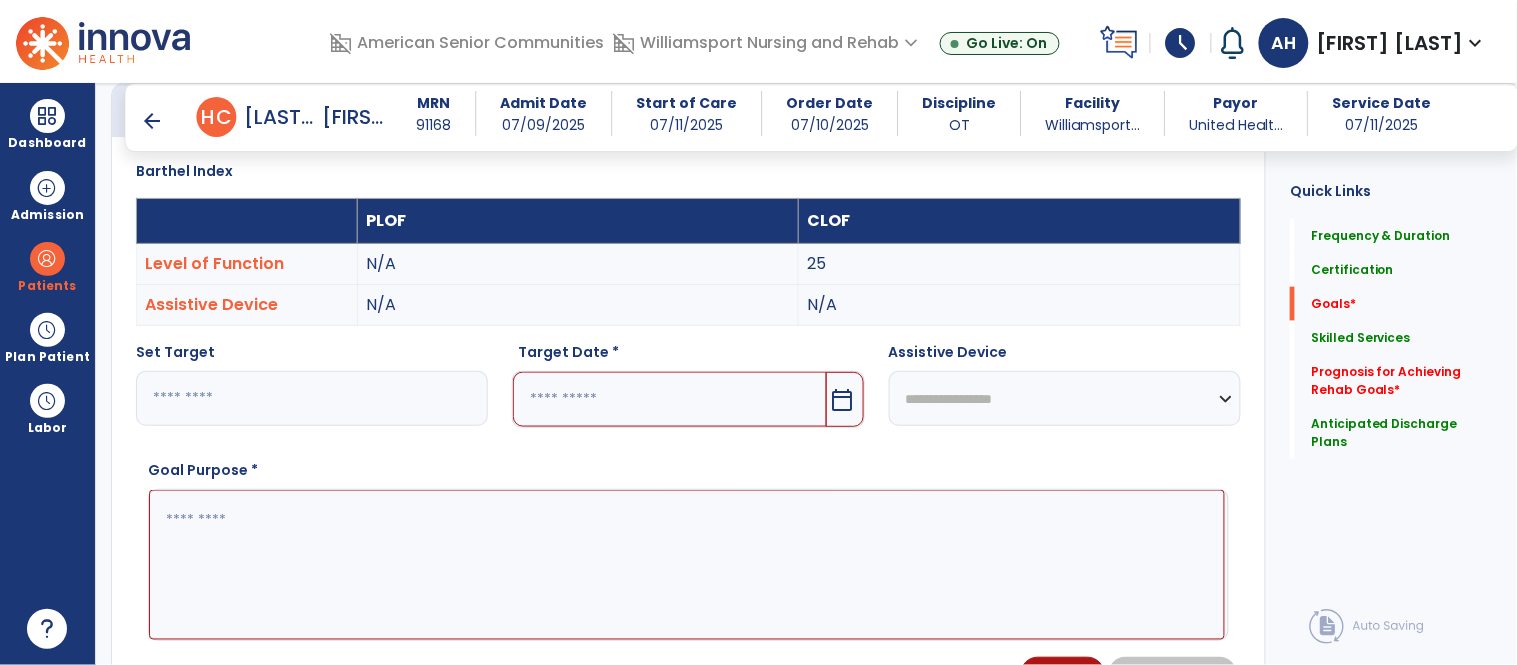 click at bounding box center (669, 399) 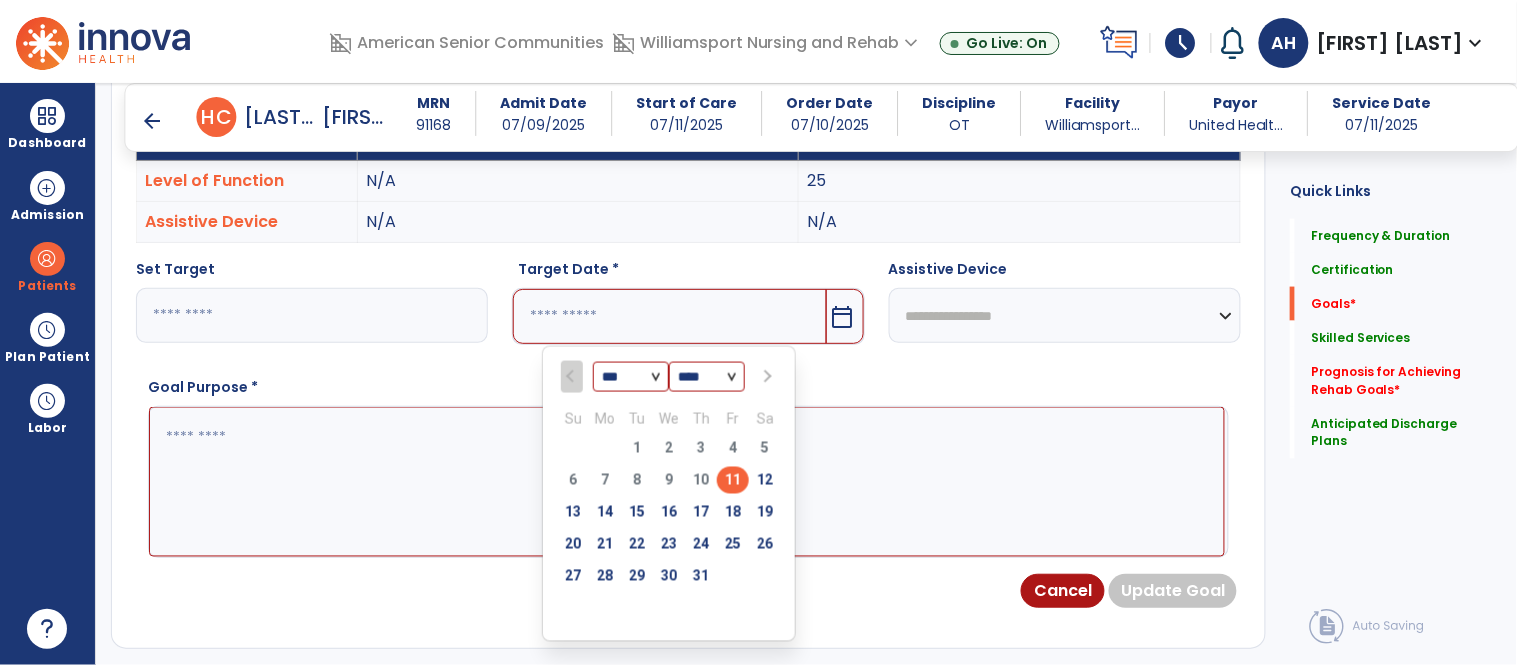 scroll, scrollTop: 642, scrollLeft: 0, axis: vertical 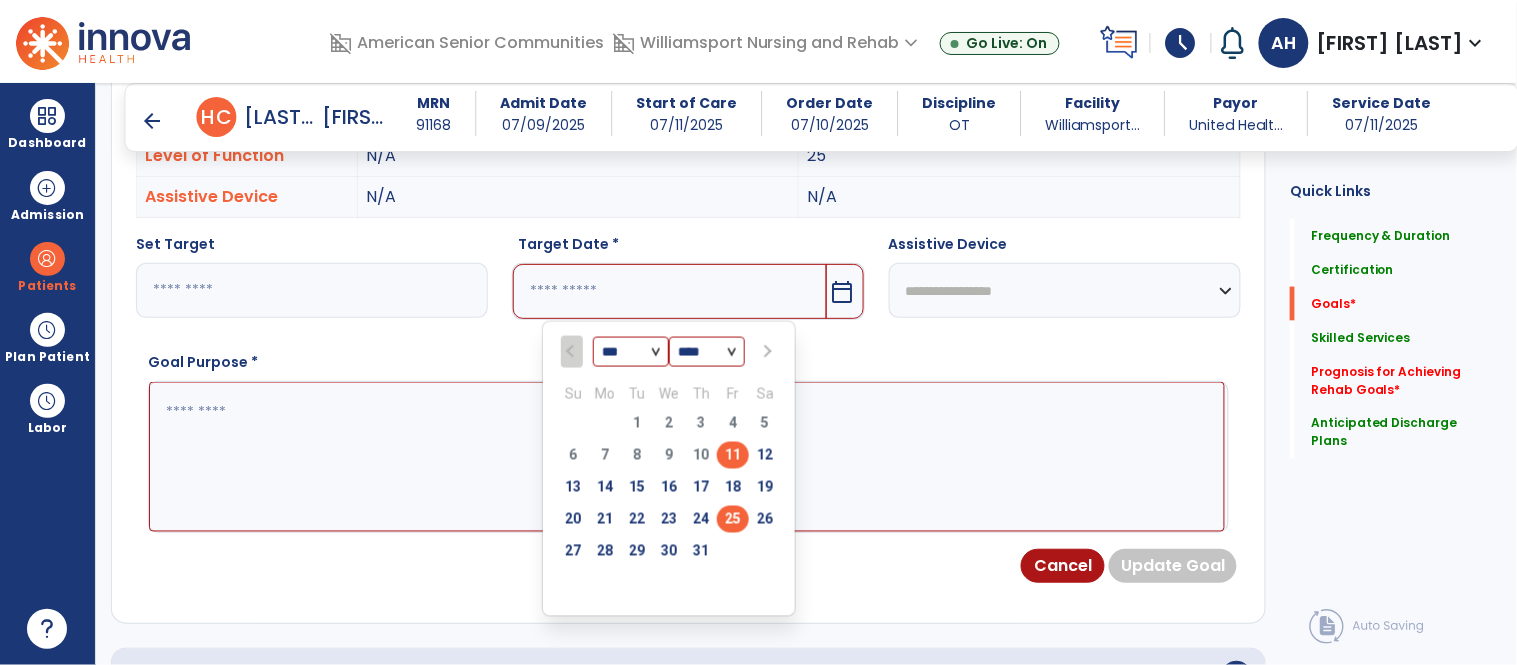 click on "25" at bounding box center (733, 519) 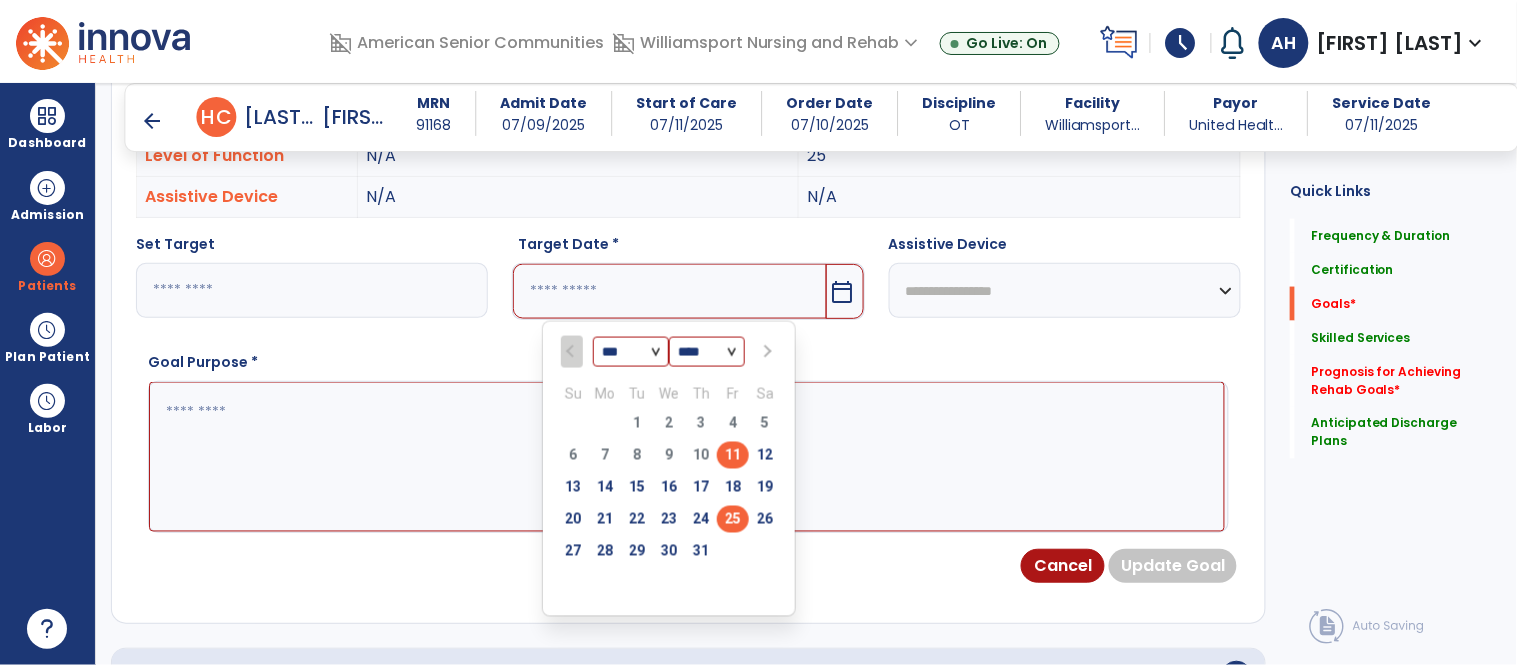 type on "*********" 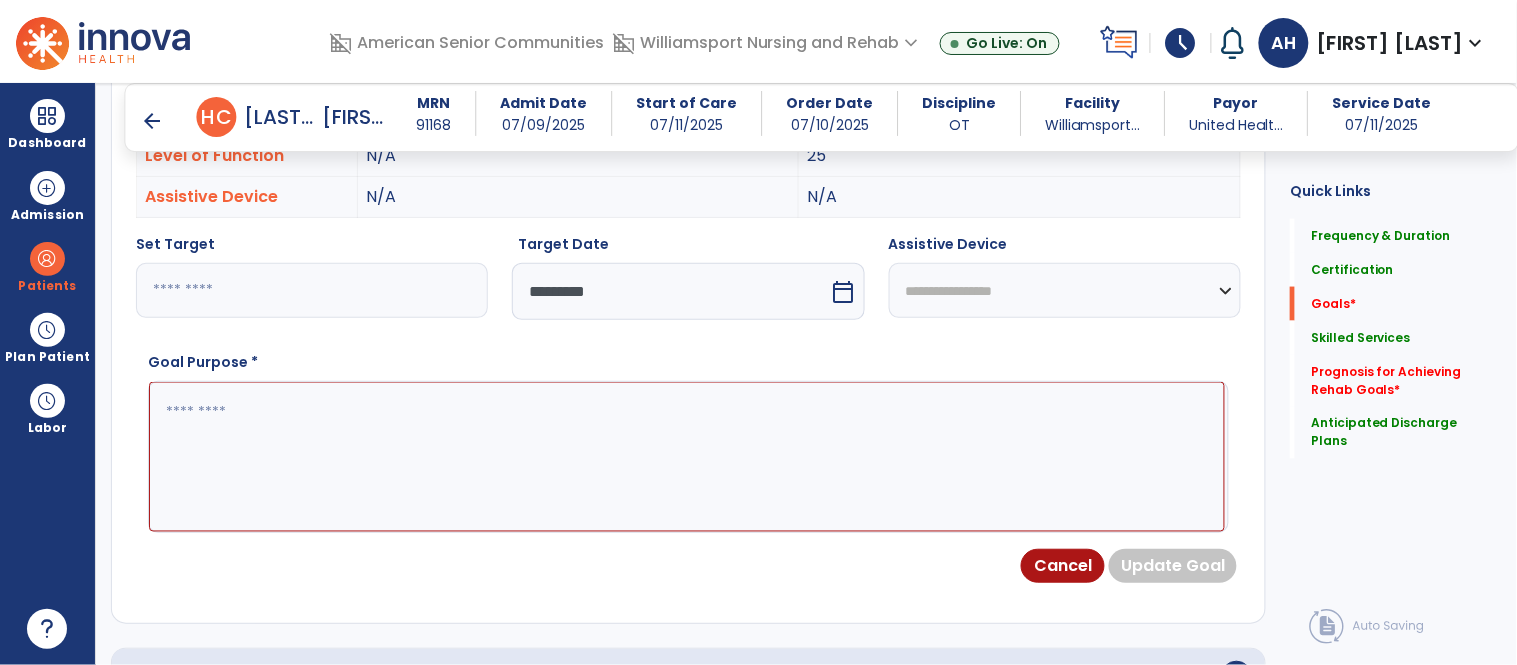 click at bounding box center [687, 457] 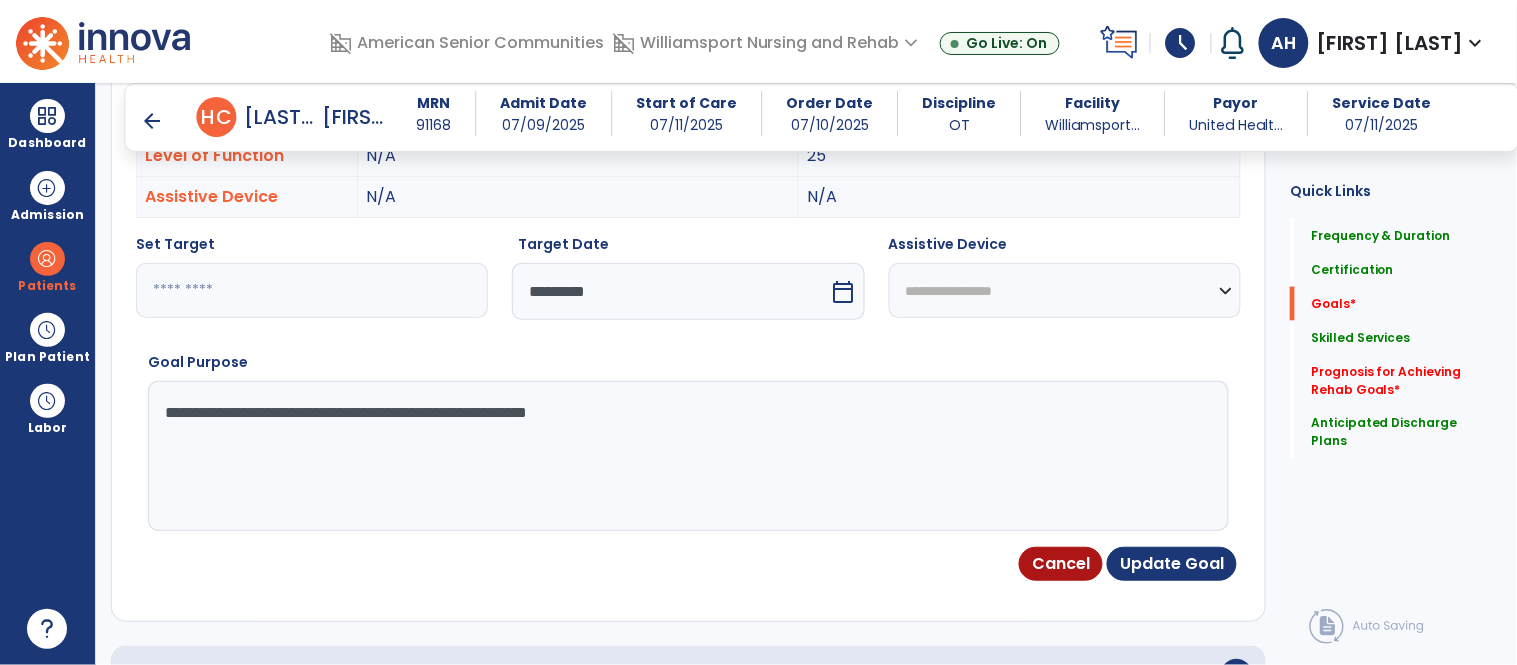 type on "**********" 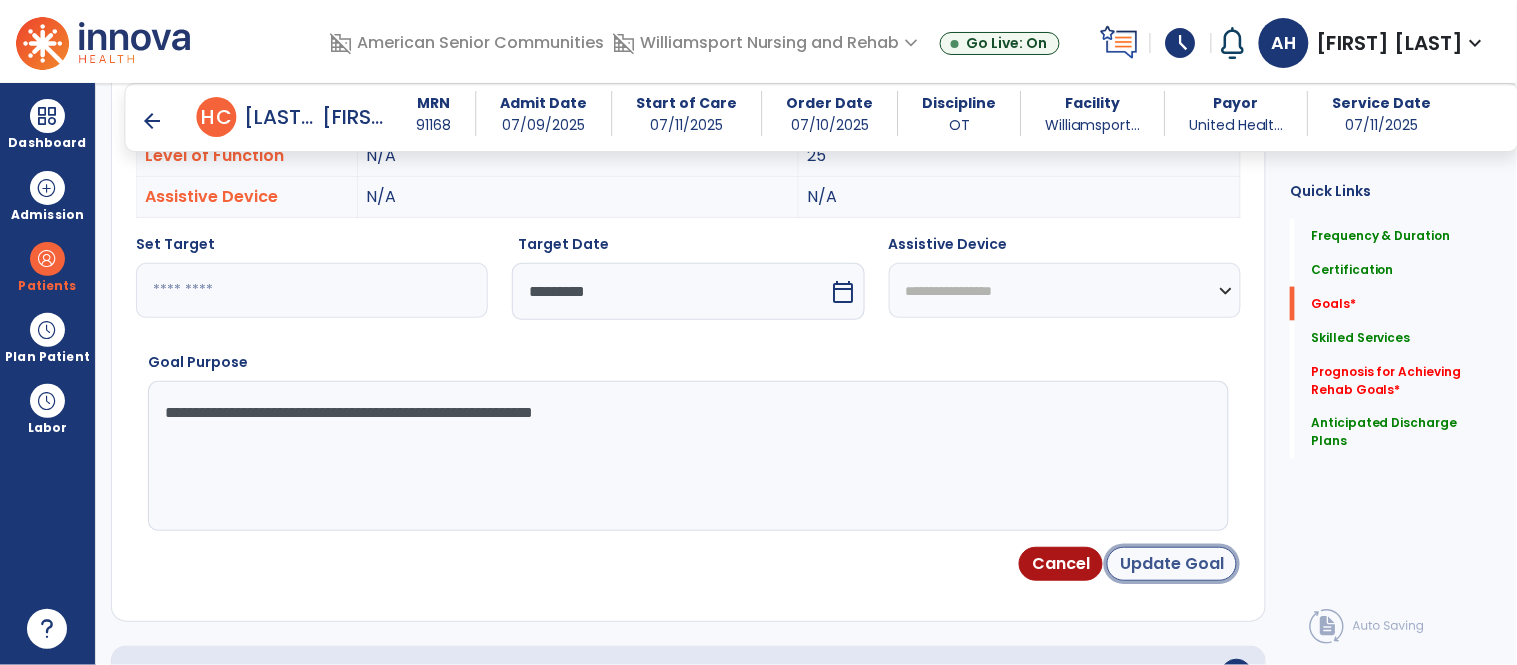click on "Update Goal" at bounding box center (1172, 564) 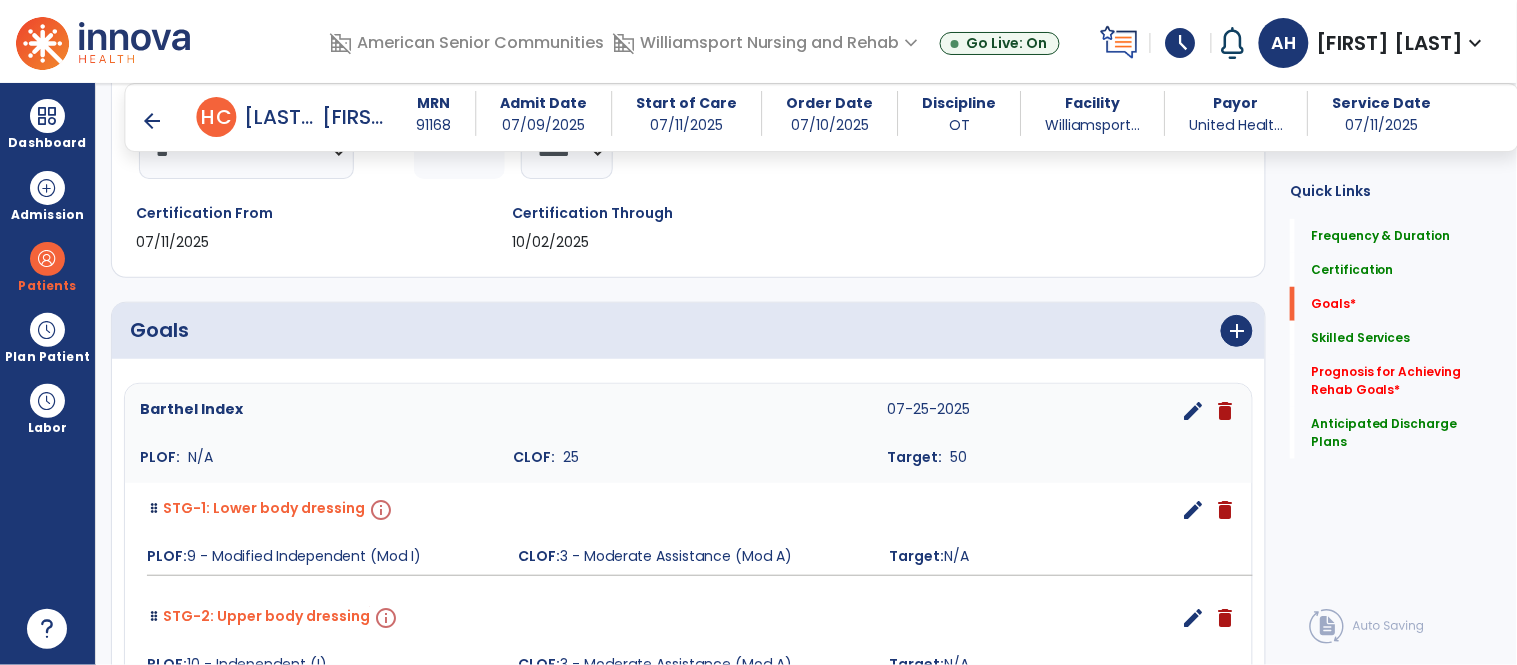 scroll, scrollTop: 362, scrollLeft: 0, axis: vertical 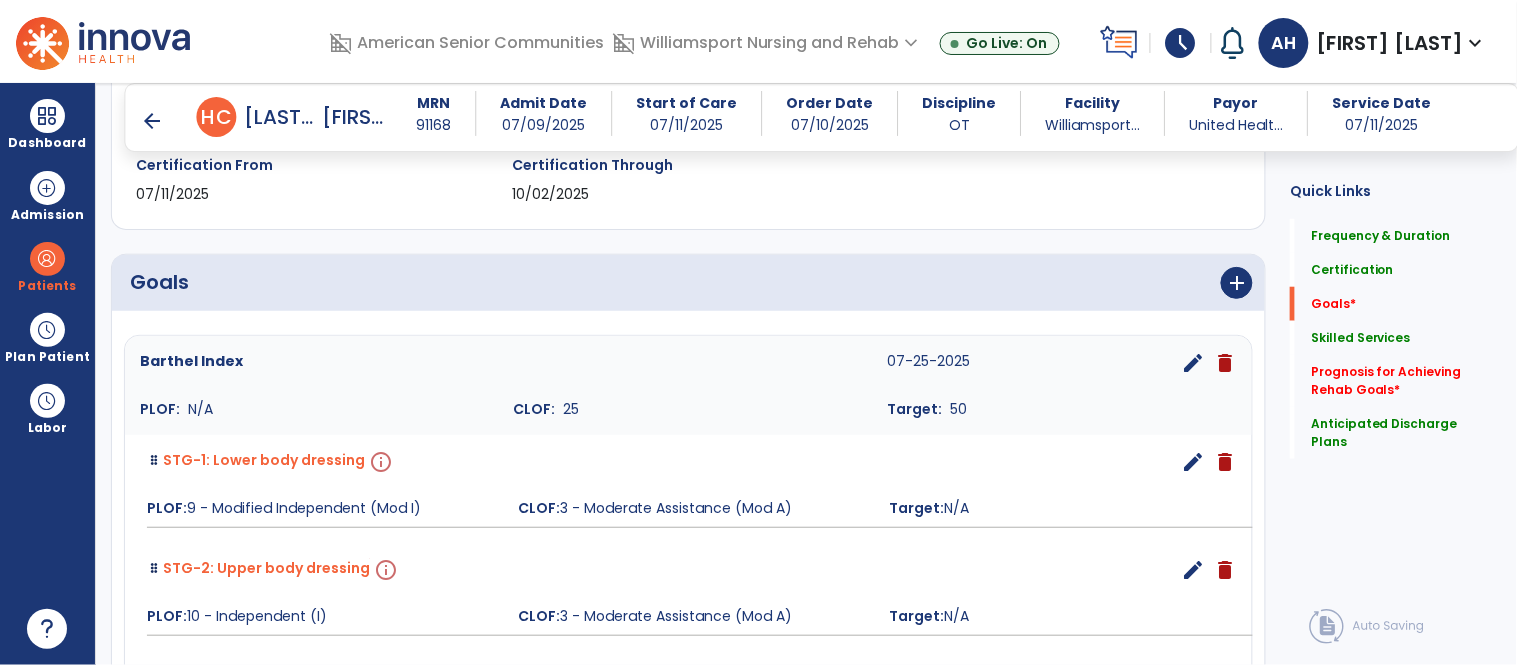 click on "info" at bounding box center (379, 462) 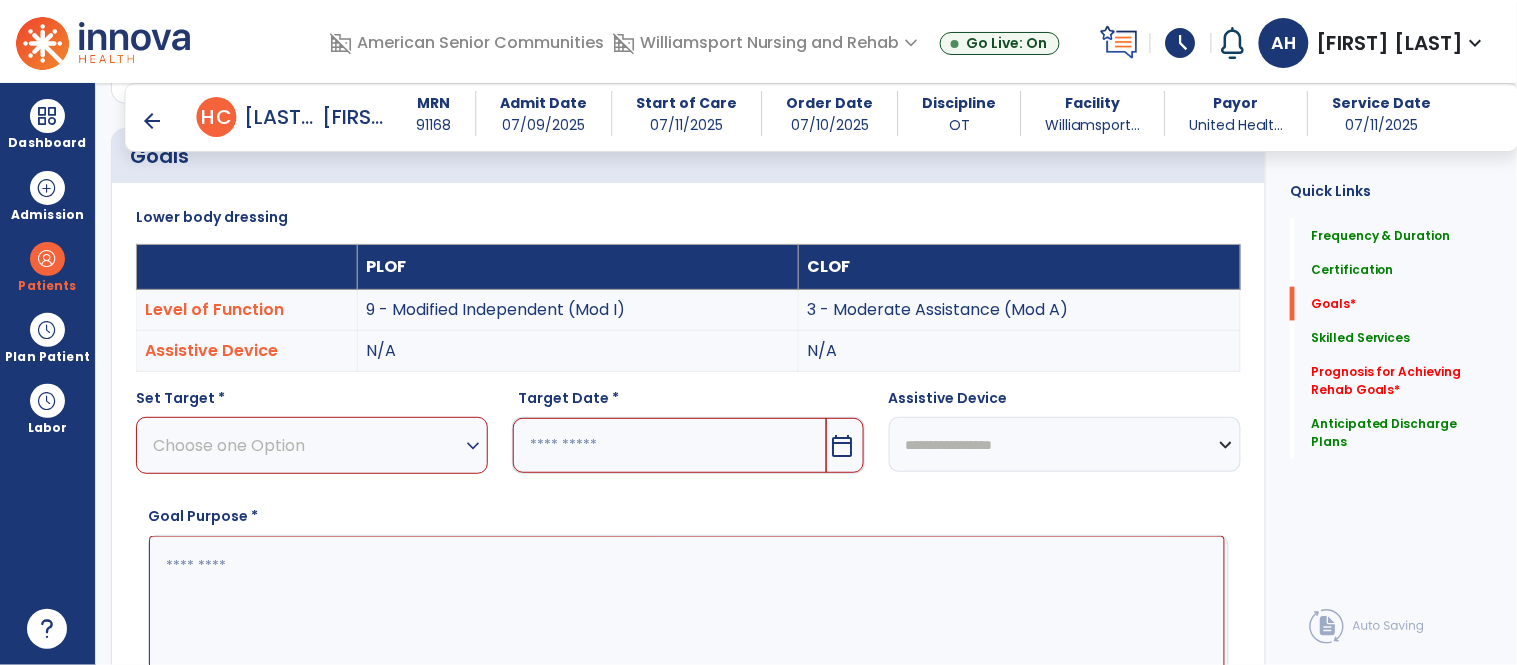 scroll, scrollTop: 534, scrollLeft: 0, axis: vertical 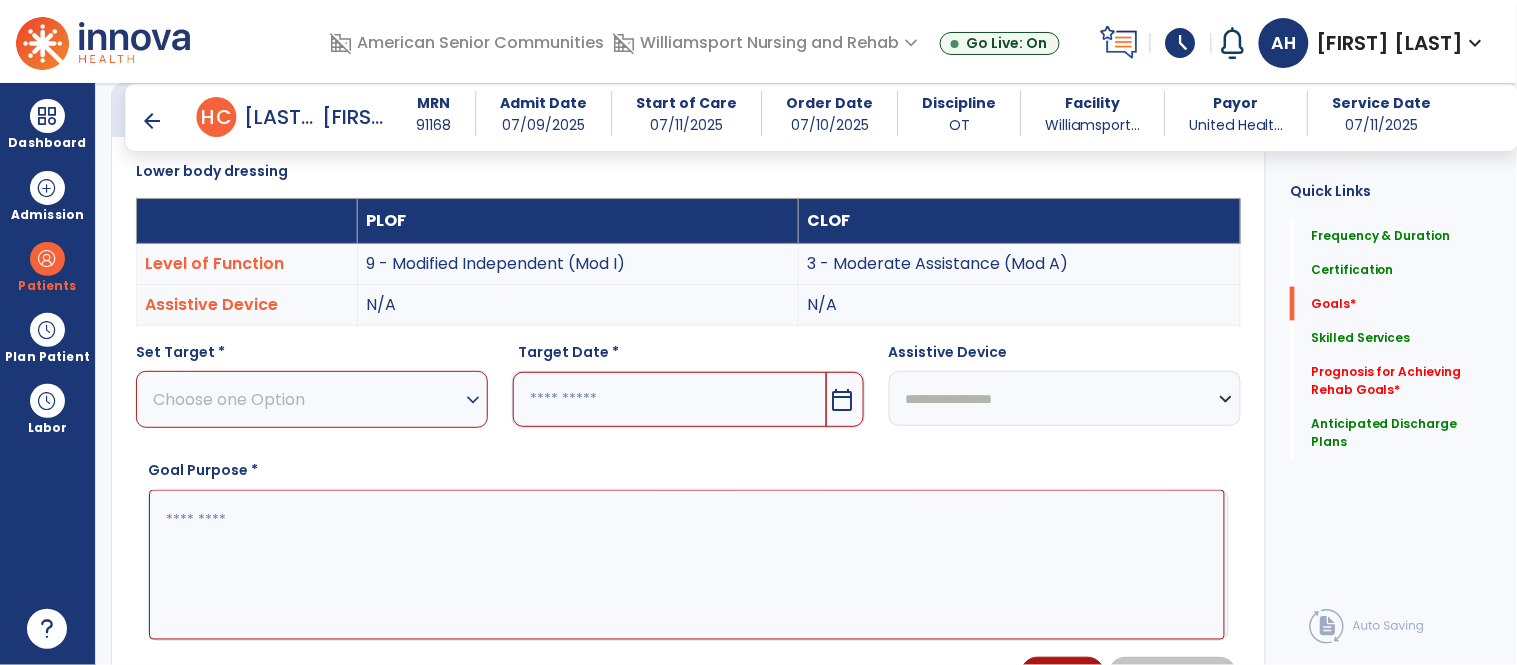 click on "Choose one Option" at bounding box center [307, 399] 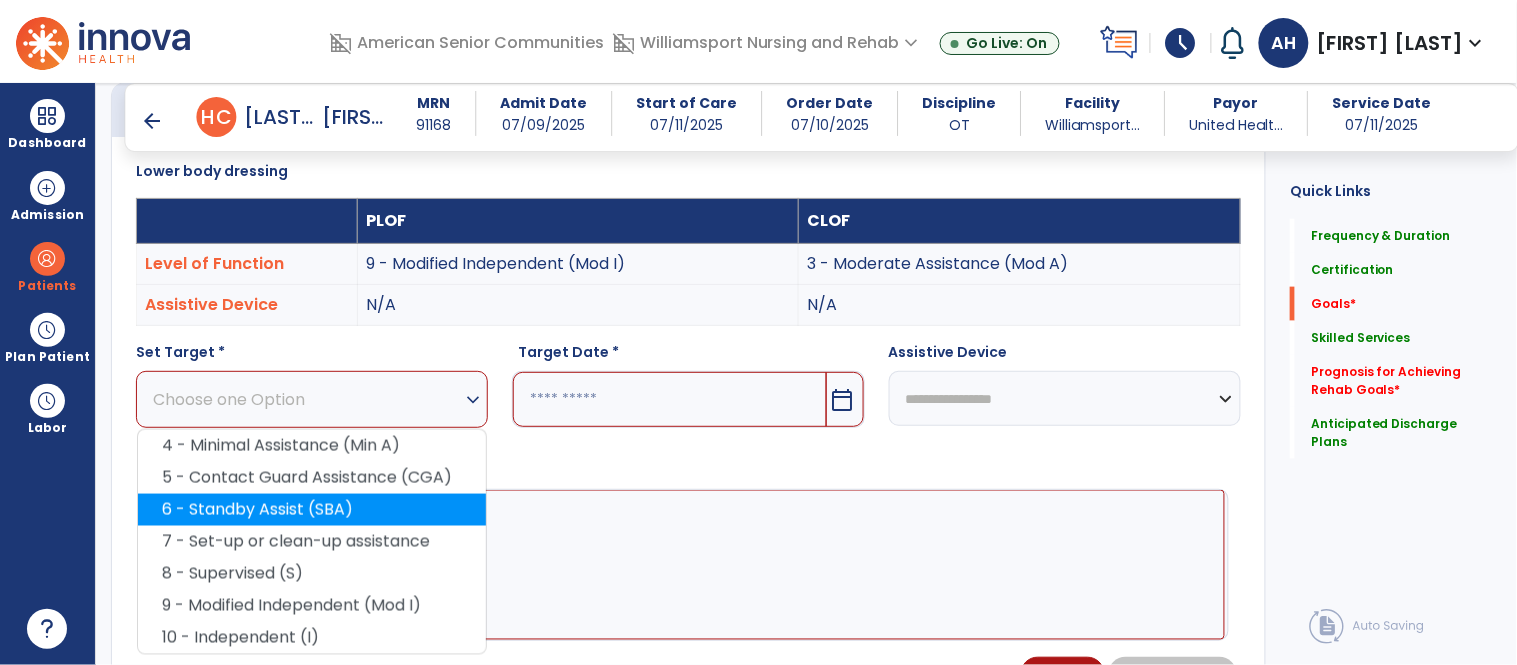 click on "6 - Standby Assist (SBA)" at bounding box center [312, 510] 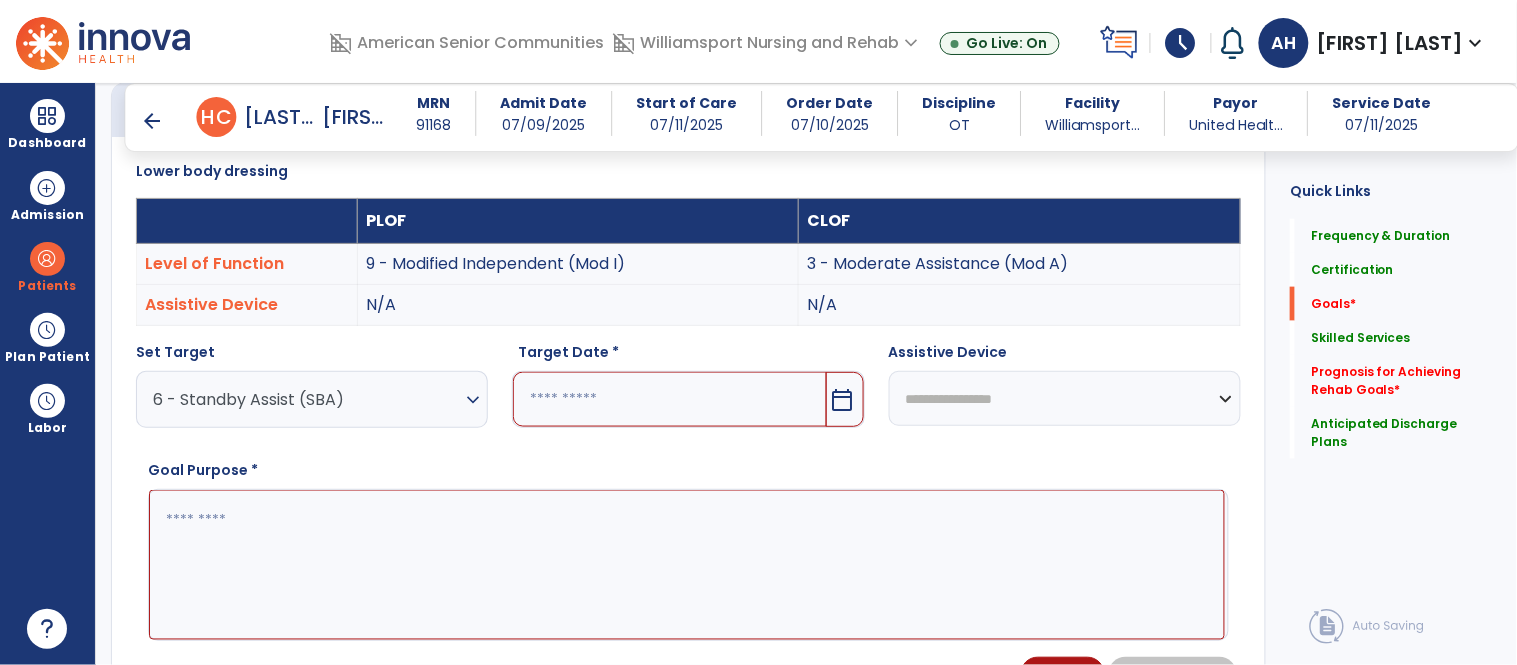 click at bounding box center (669, 399) 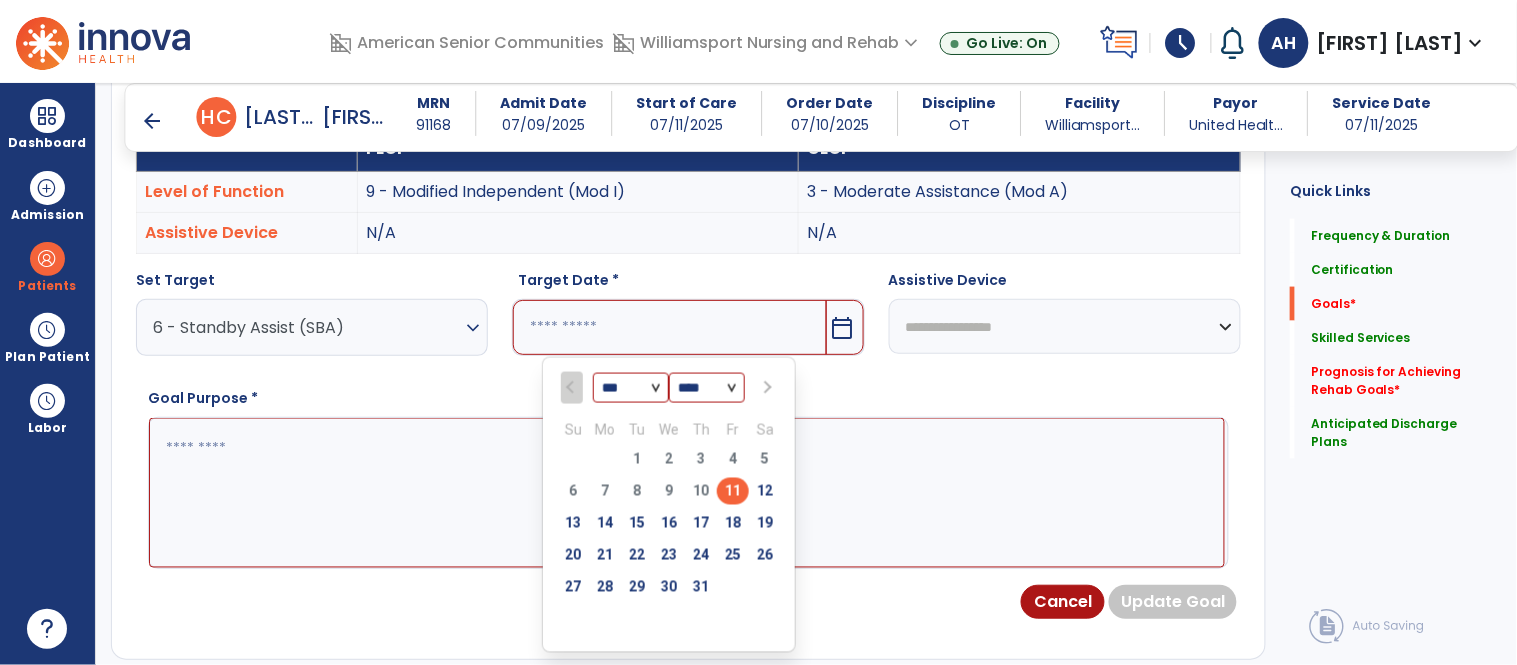 scroll, scrollTop: 613, scrollLeft: 0, axis: vertical 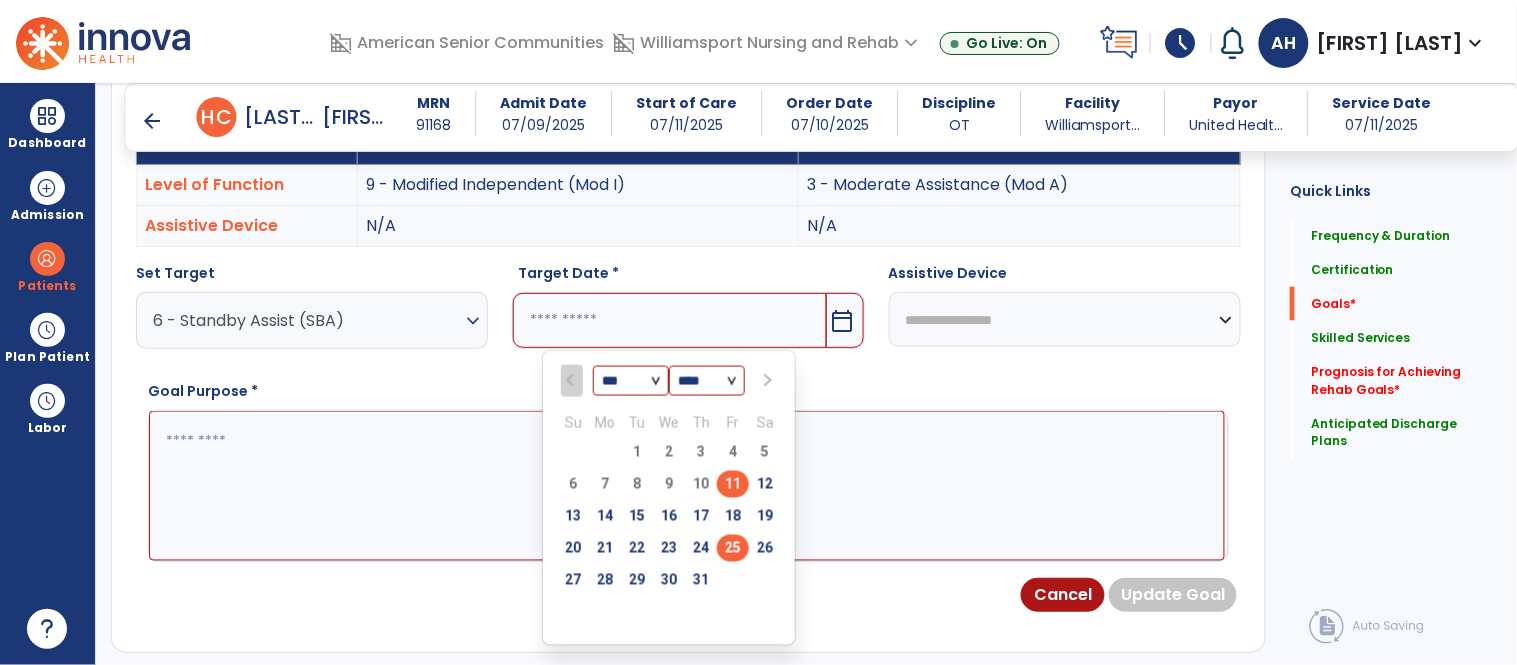 click on "25" at bounding box center (733, 548) 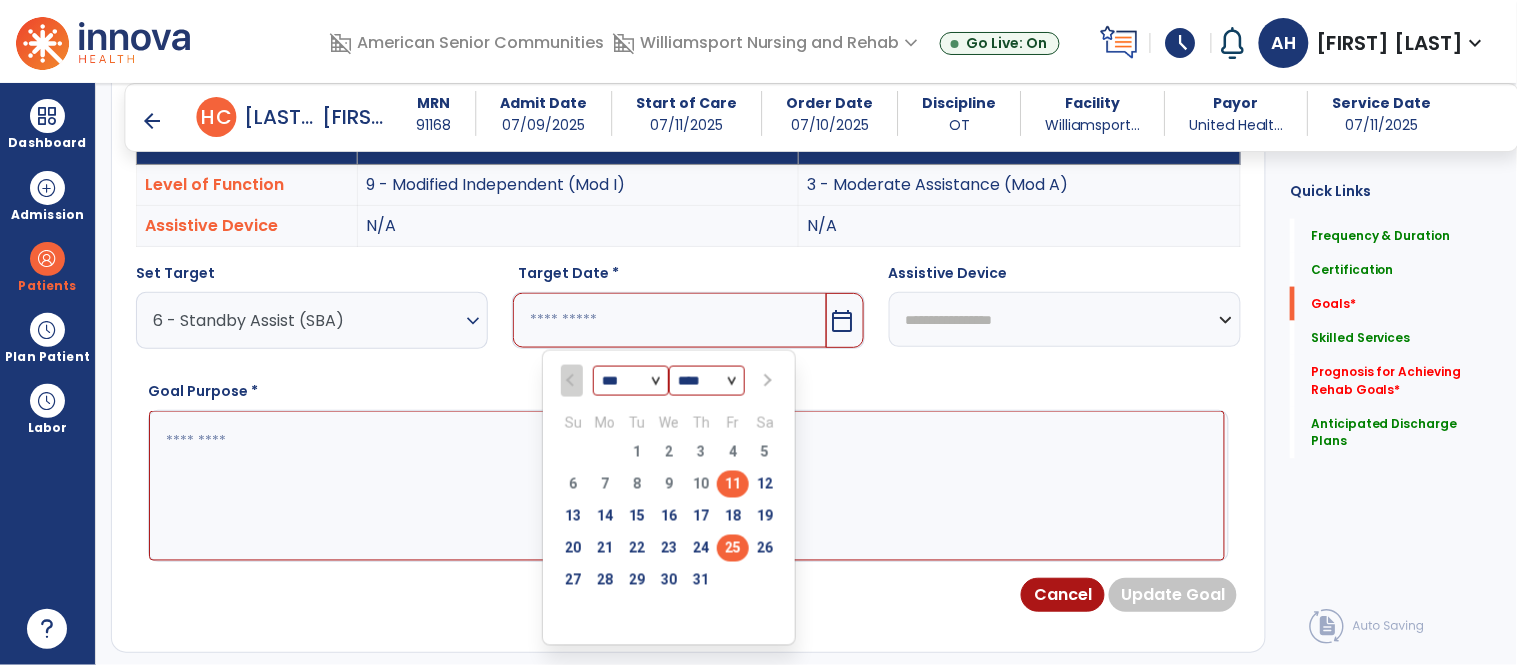 type on "*********" 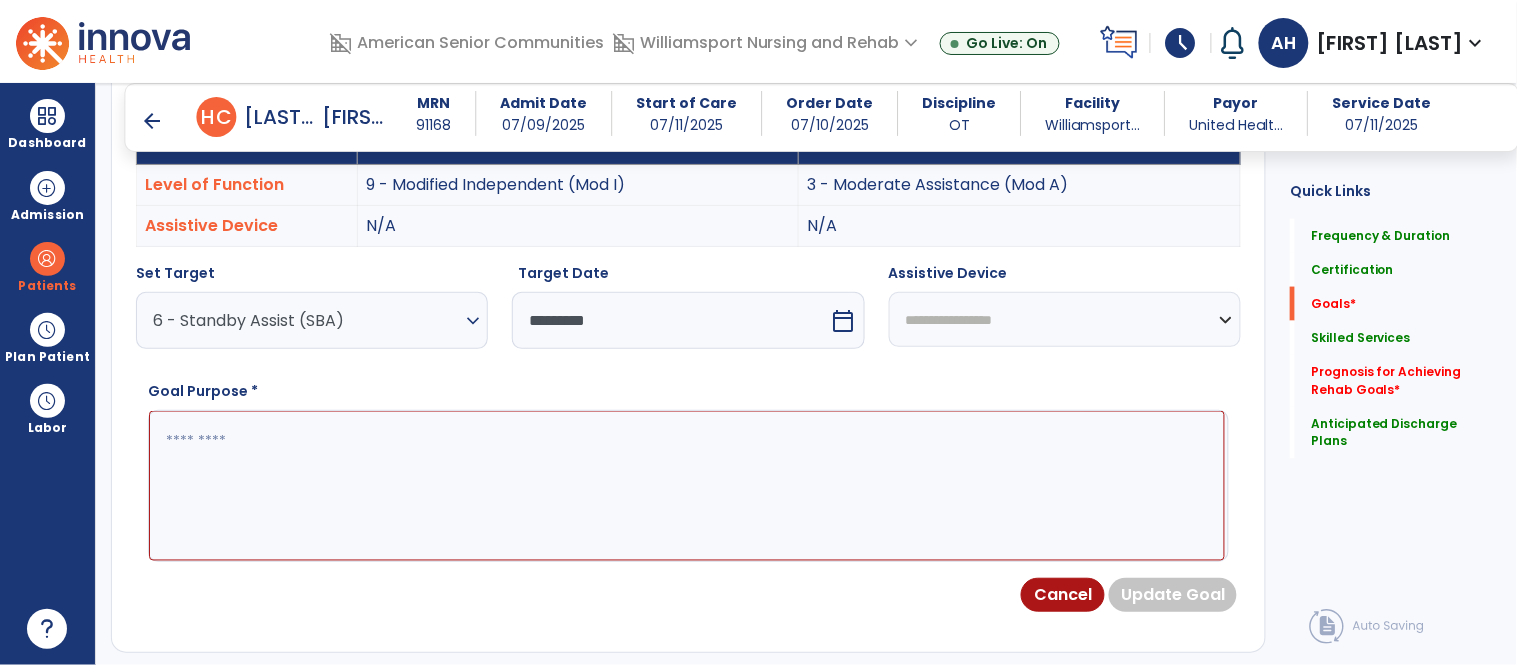 click at bounding box center (687, 486) 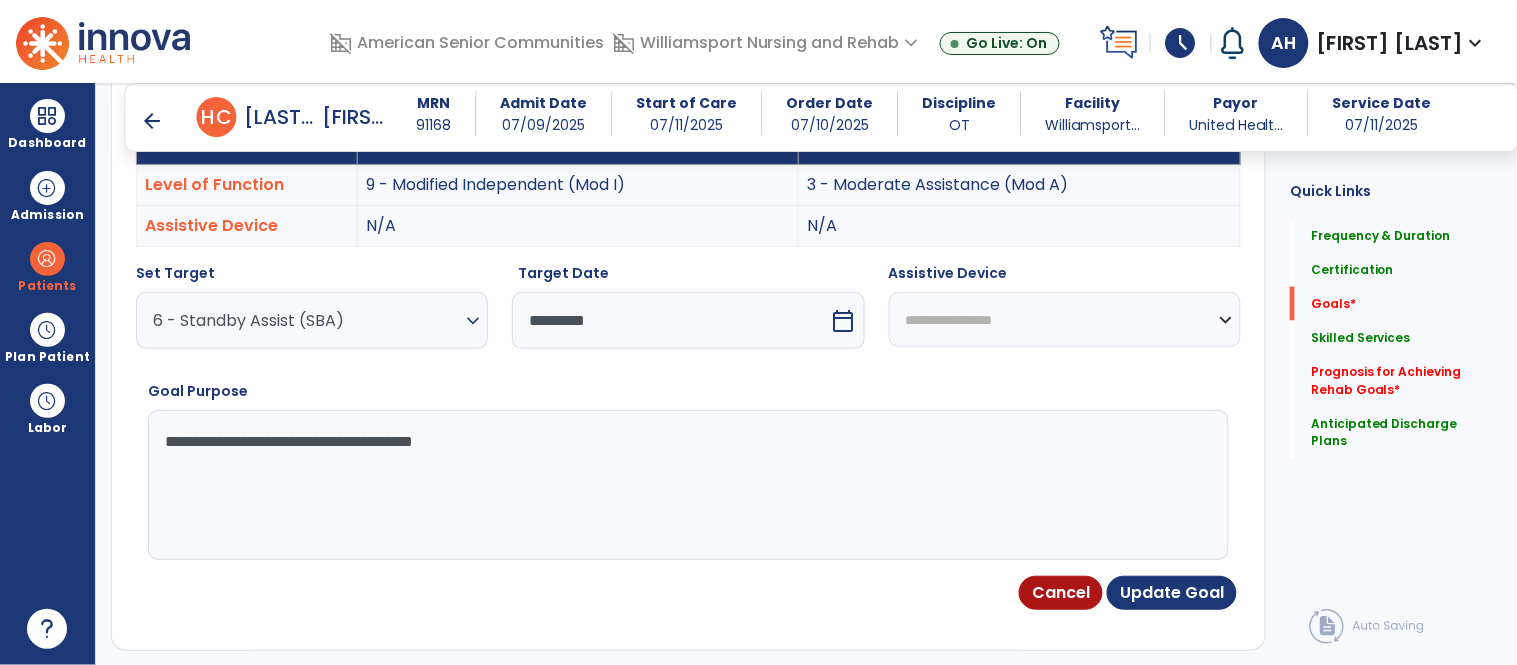 type on "**********" 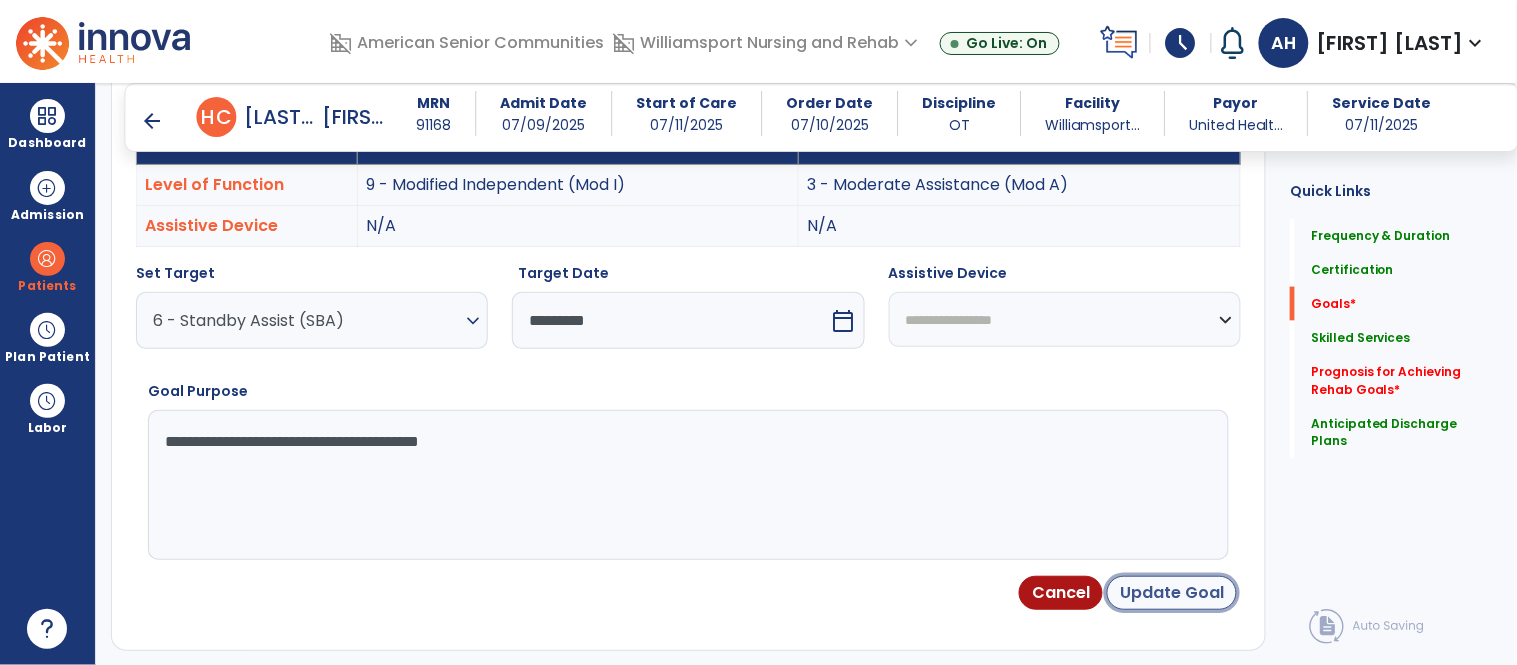 click on "Update Goal" at bounding box center [1172, 593] 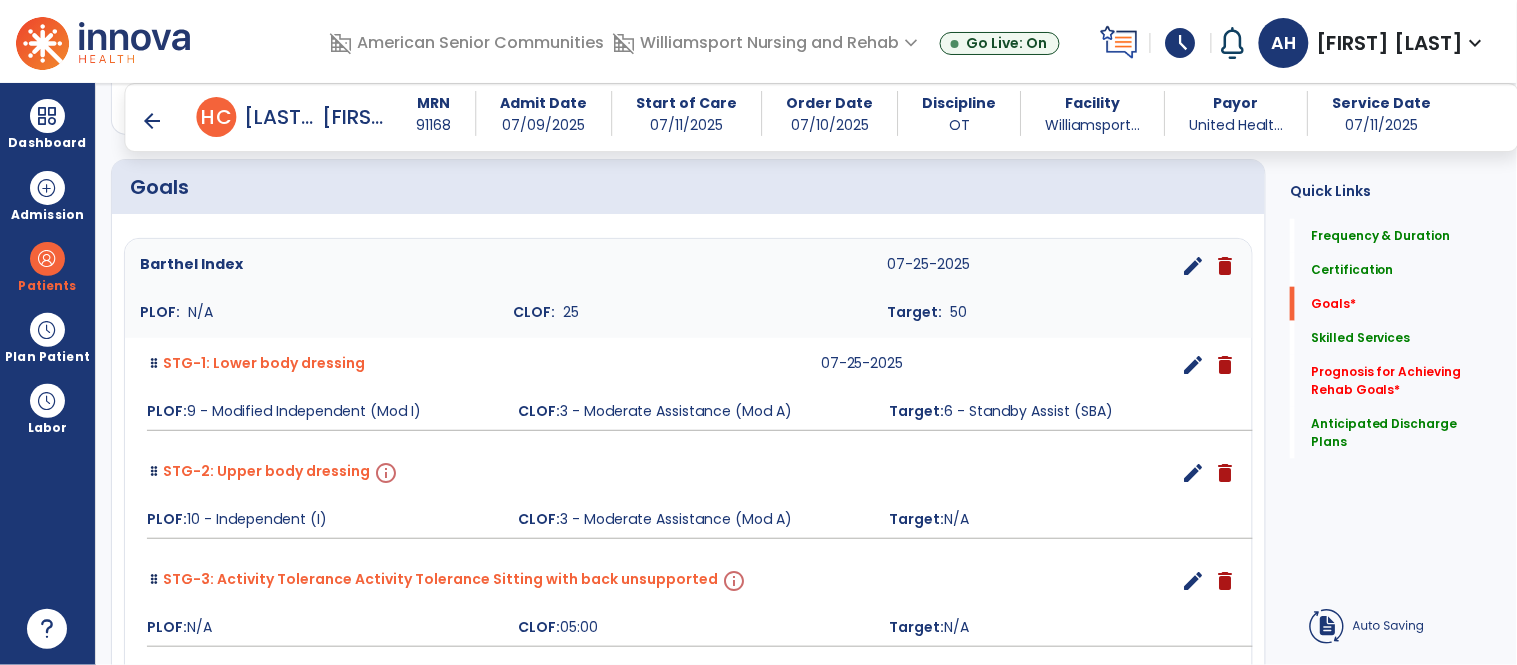 scroll, scrollTop: 454, scrollLeft: 0, axis: vertical 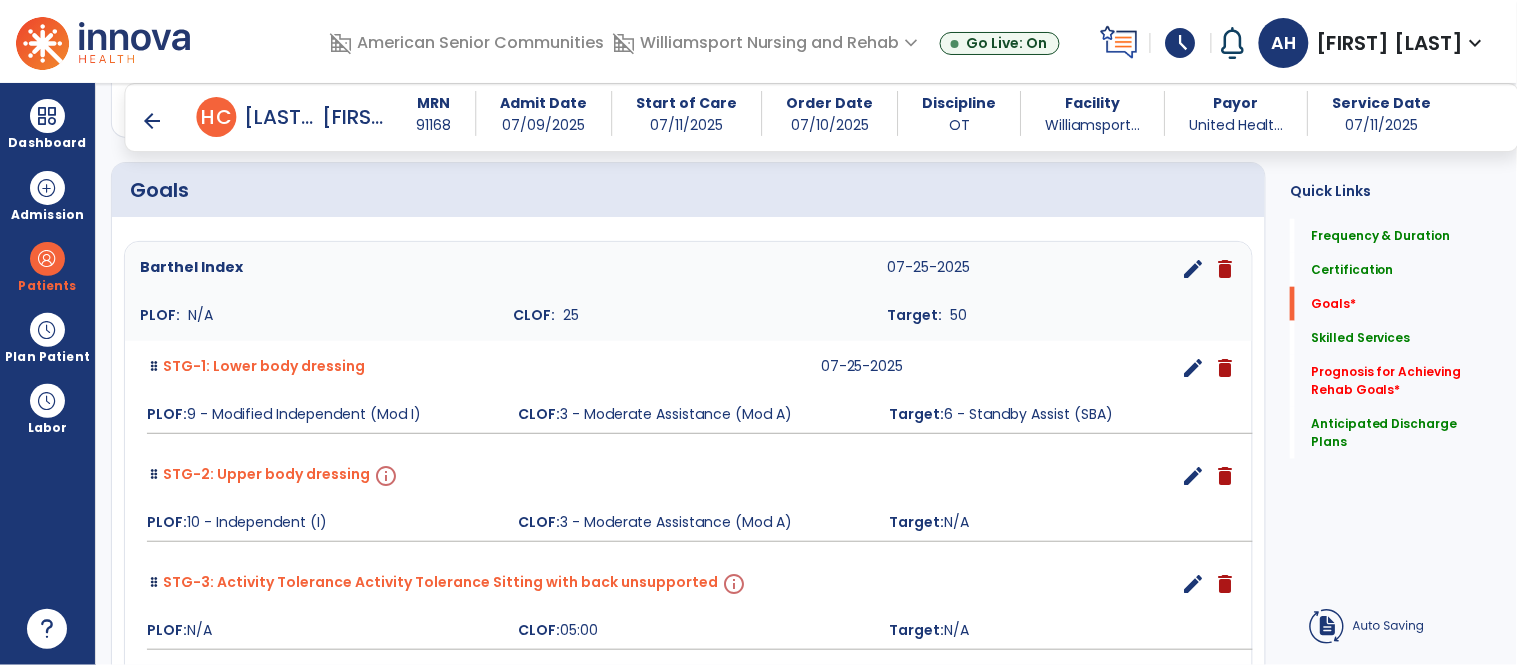 click on "info" at bounding box center [384, 476] 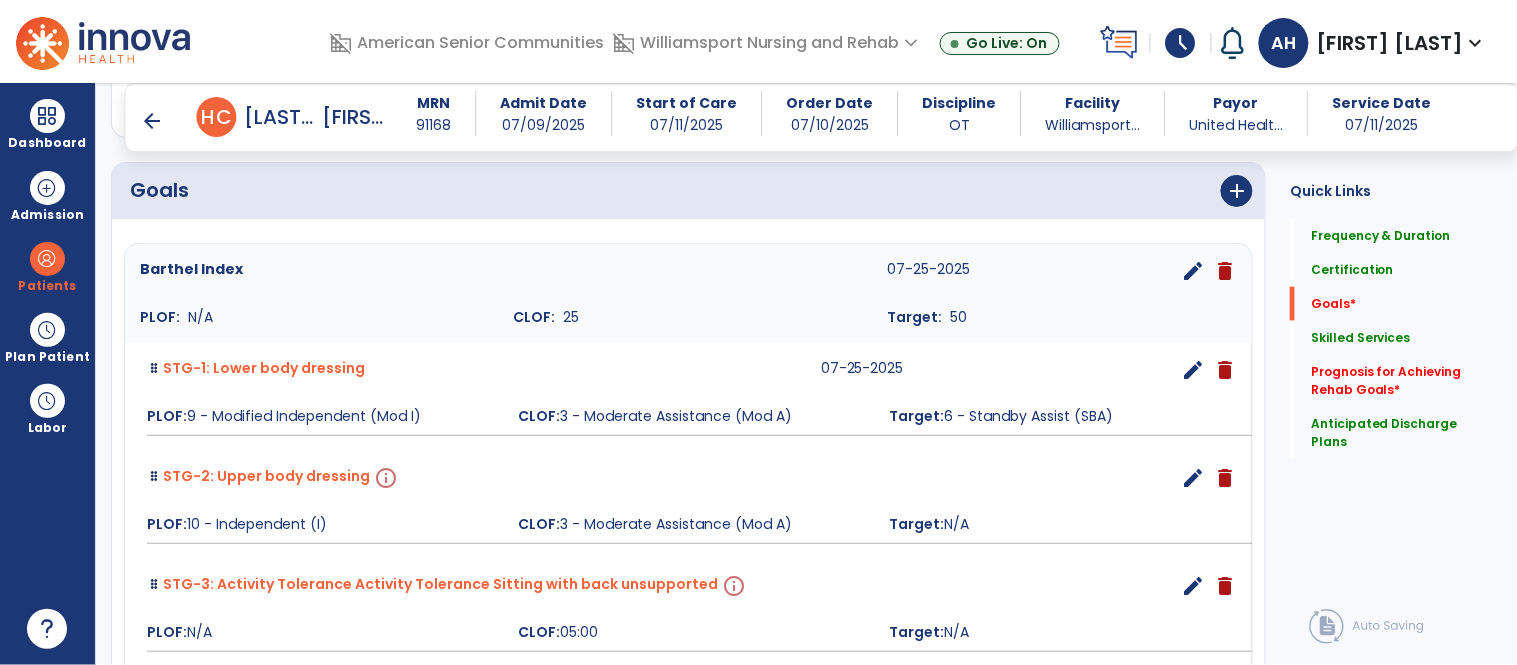 scroll, scrollTop: 534, scrollLeft: 0, axis: vertical 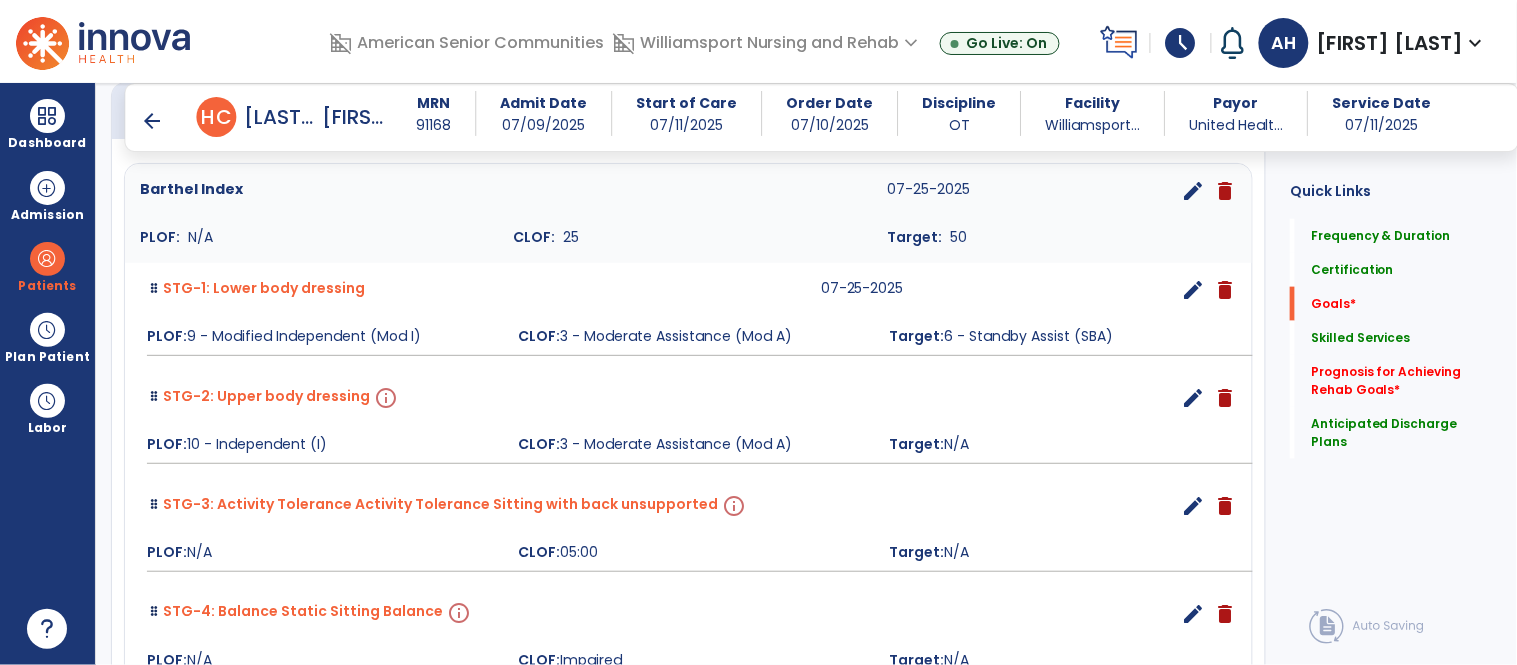 click on "info" at bounding box center (384, 398) 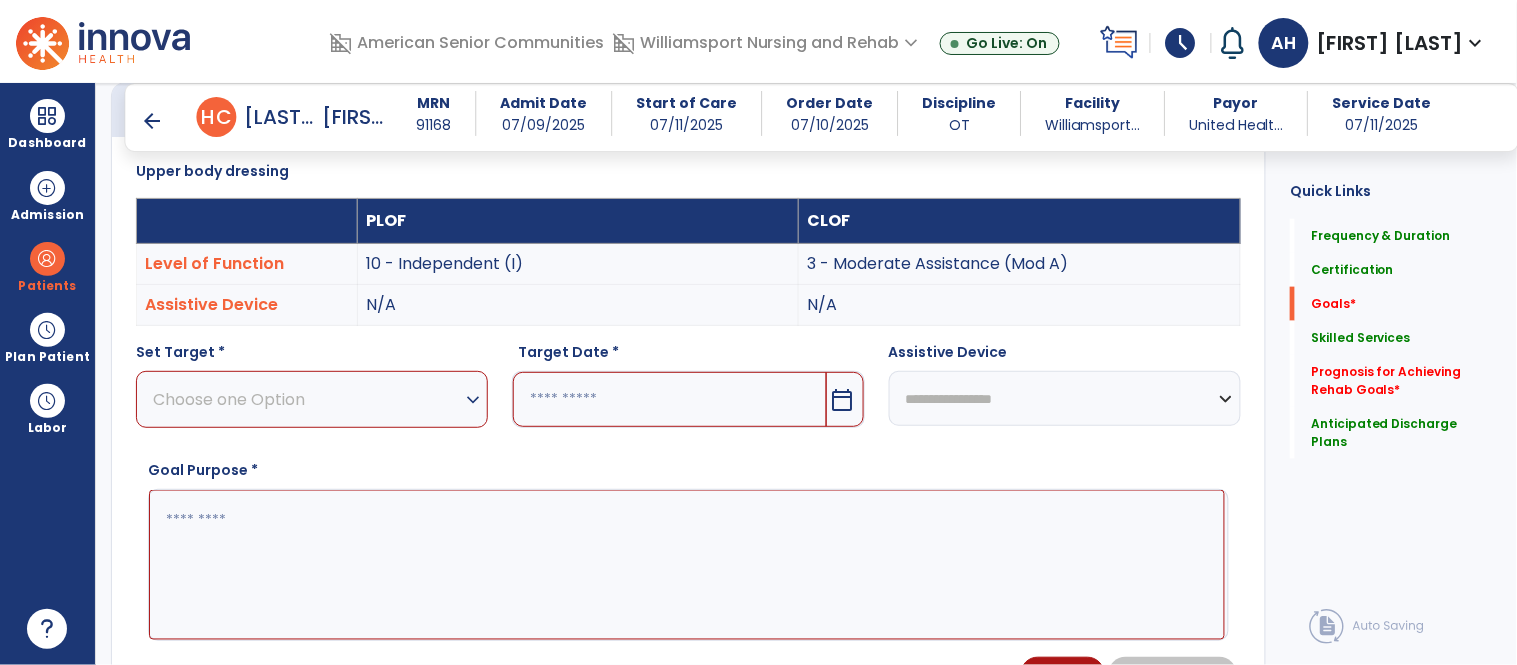 click on "Choose one Option" at bounding box center (307, 399) 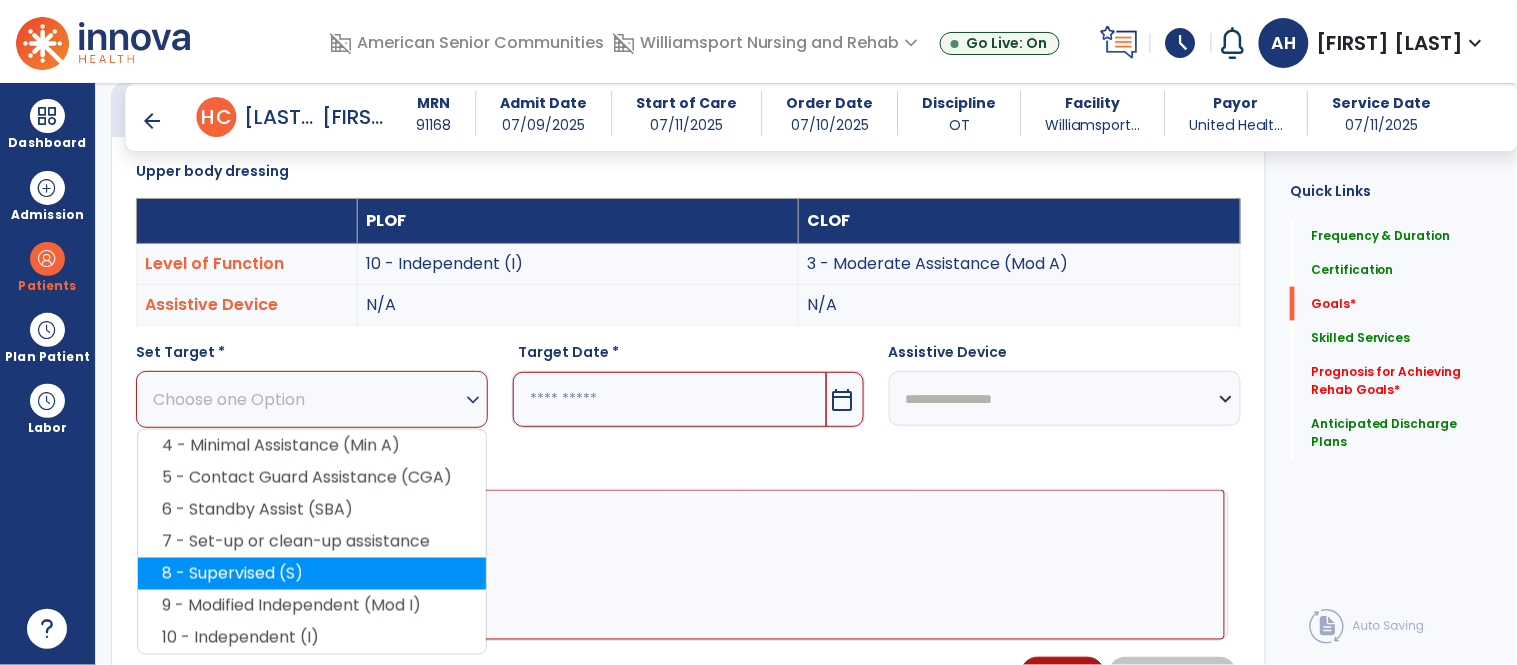 click on "8 - Supervised (S)" at bounding box center [312, 574] 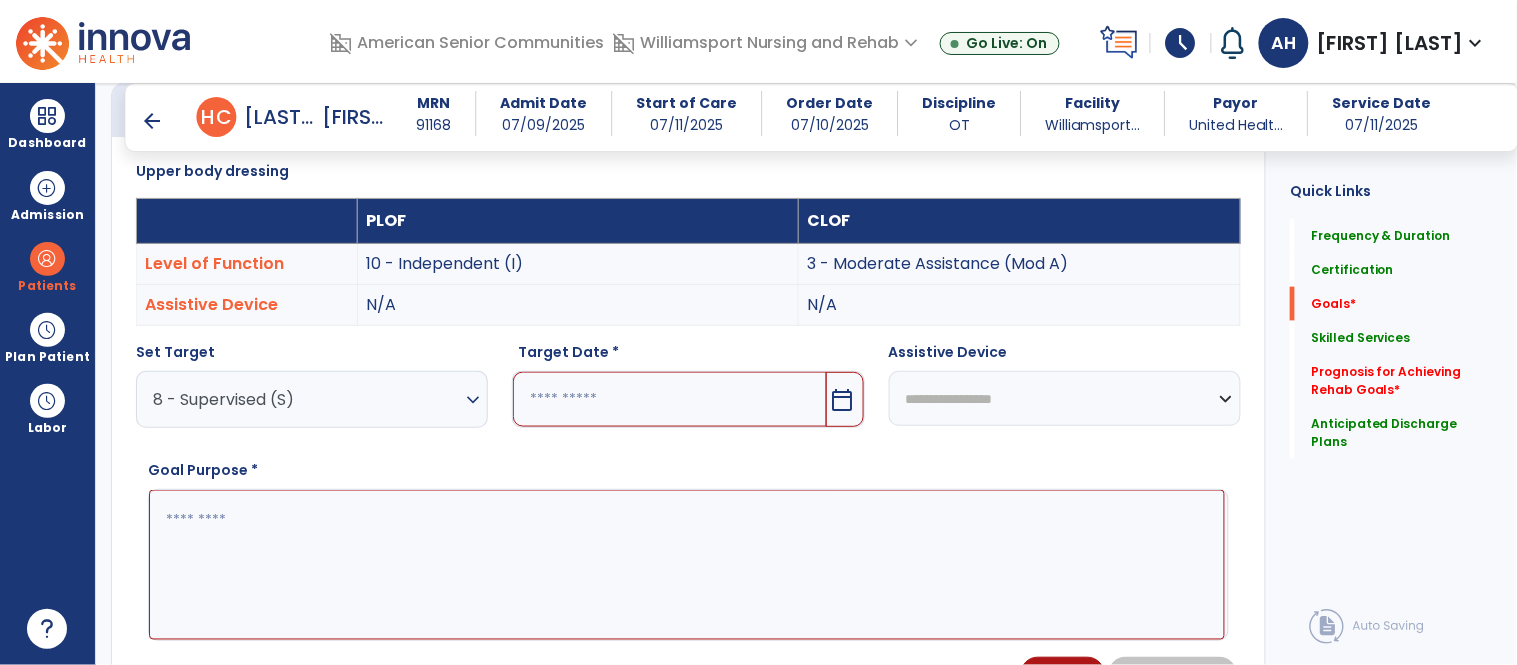 click at bounding box center [669, 399] 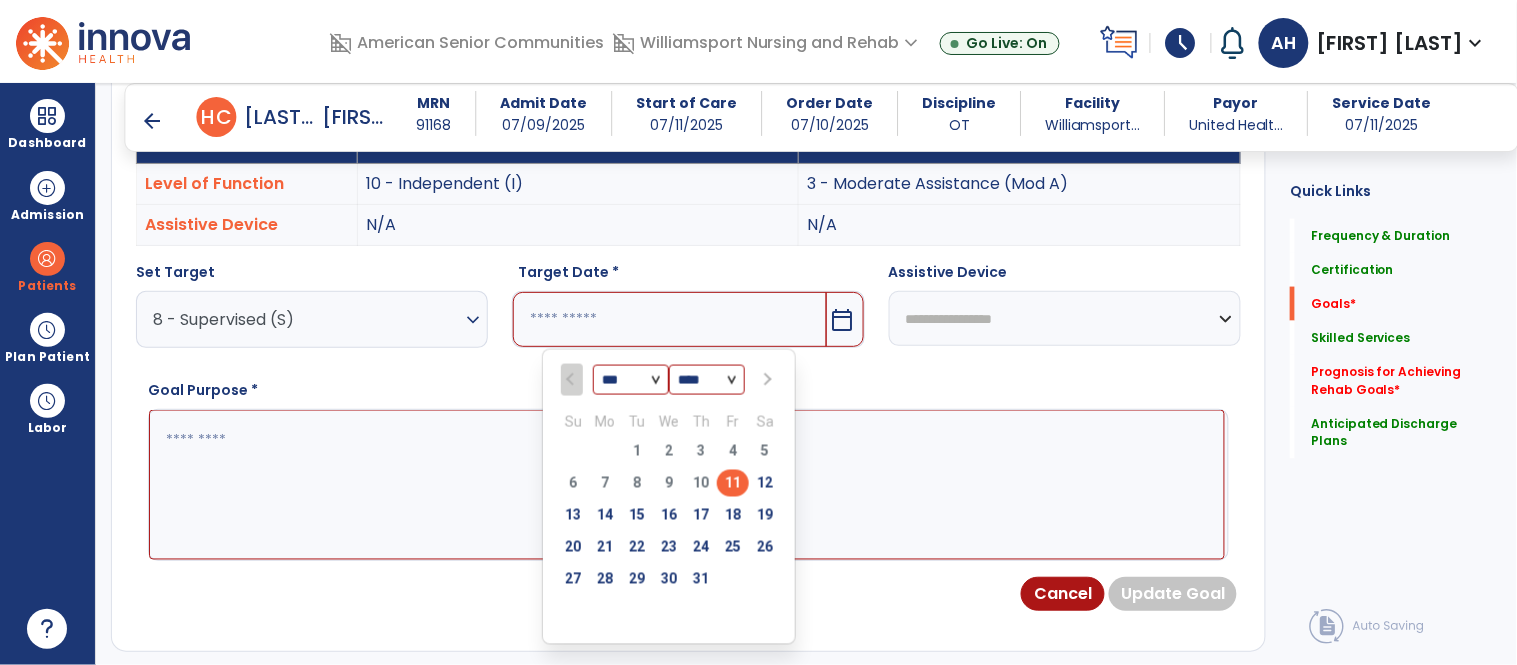 scroll, scrollTop: 627, scrollLeft: 0, axis: vertical 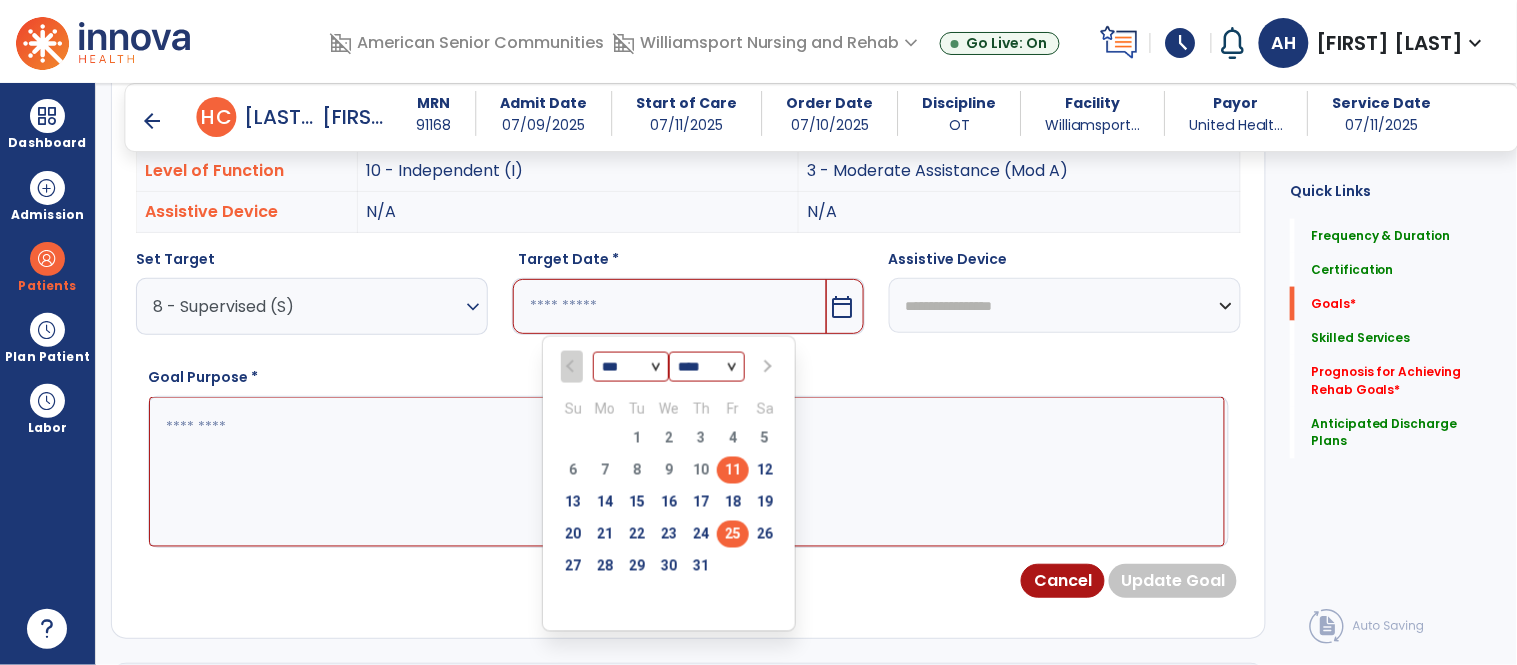 click on "25" at bounding box center (733, 534) 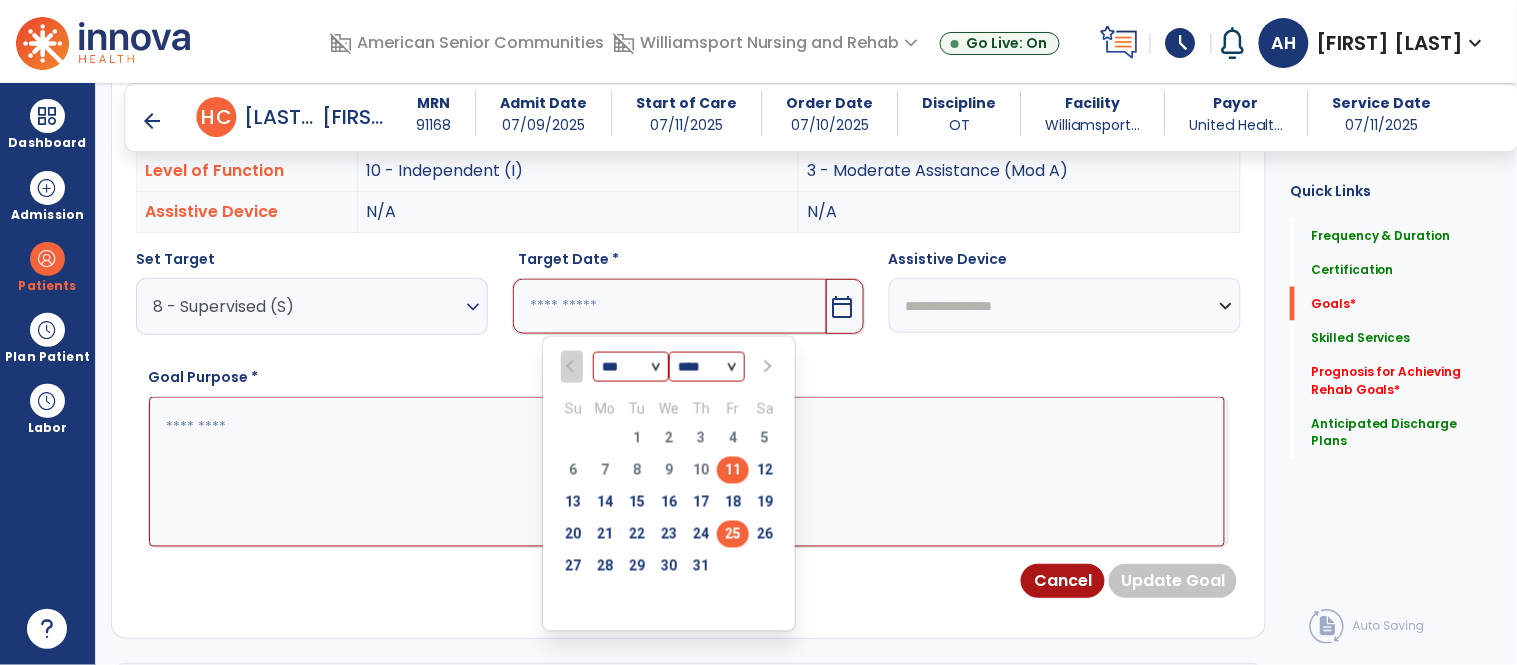 type on "*********" 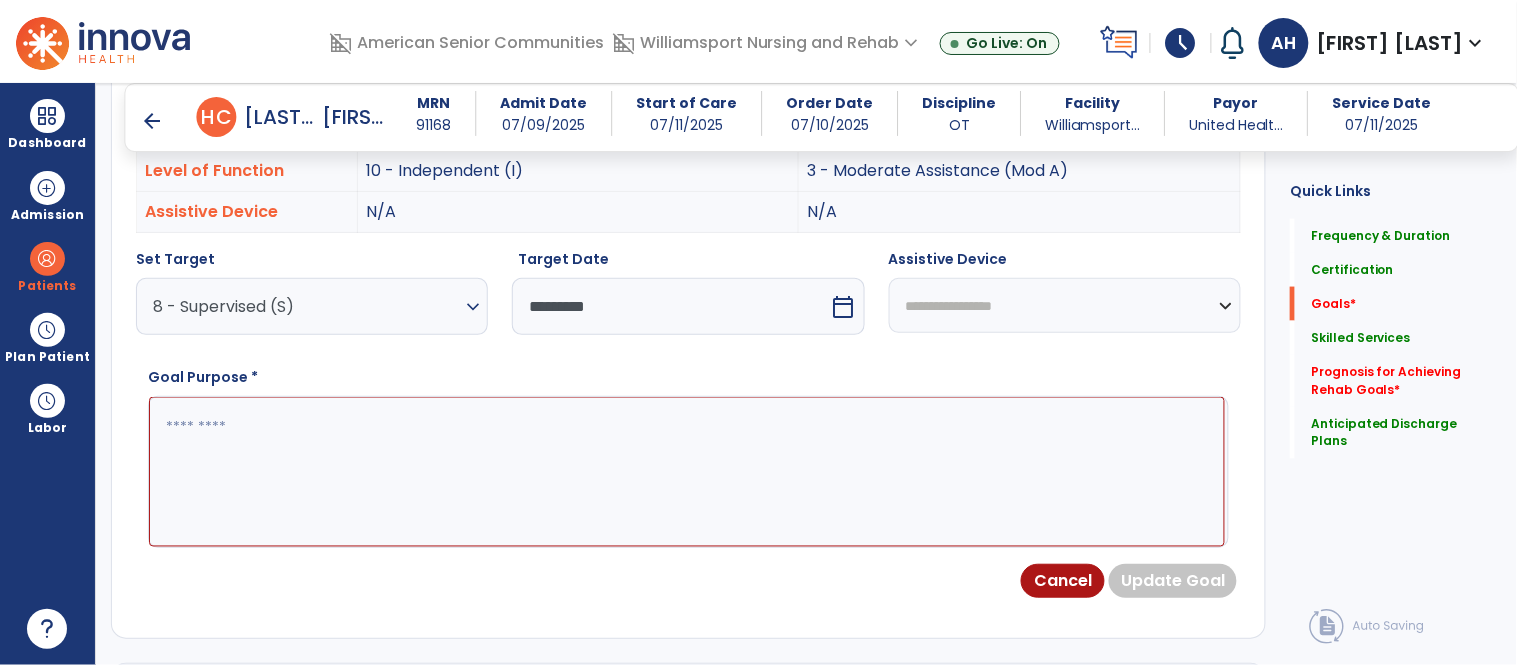 click at bounding box center [687, 472] 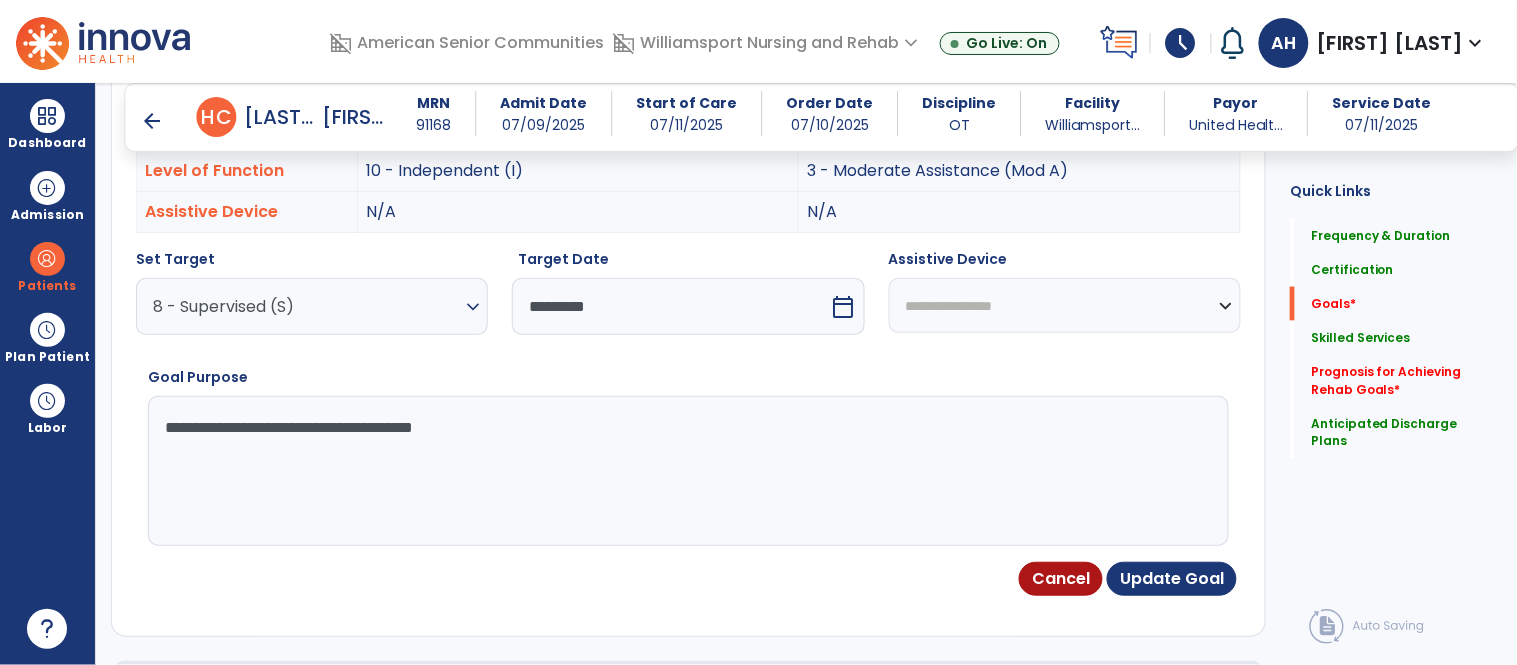 type on "**********" 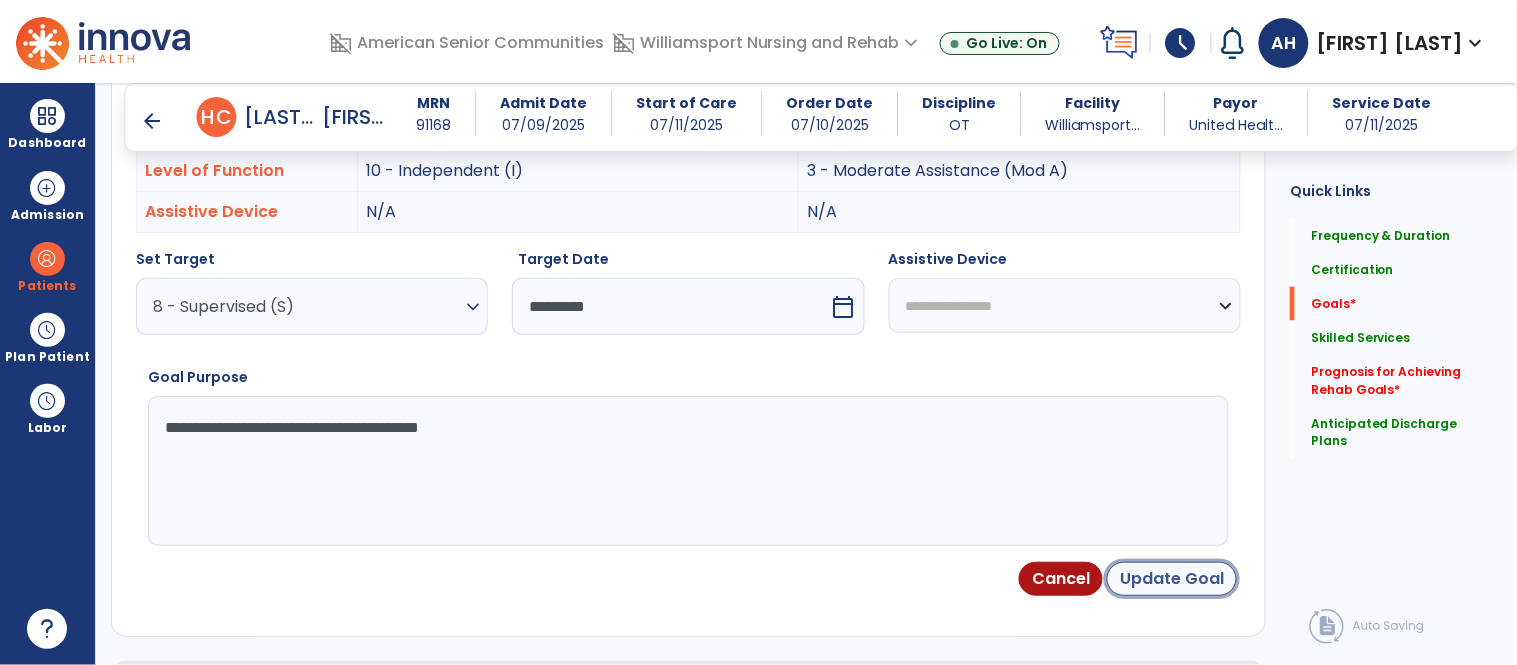 click on "Update Goal" at bounding box center [1172, 579] 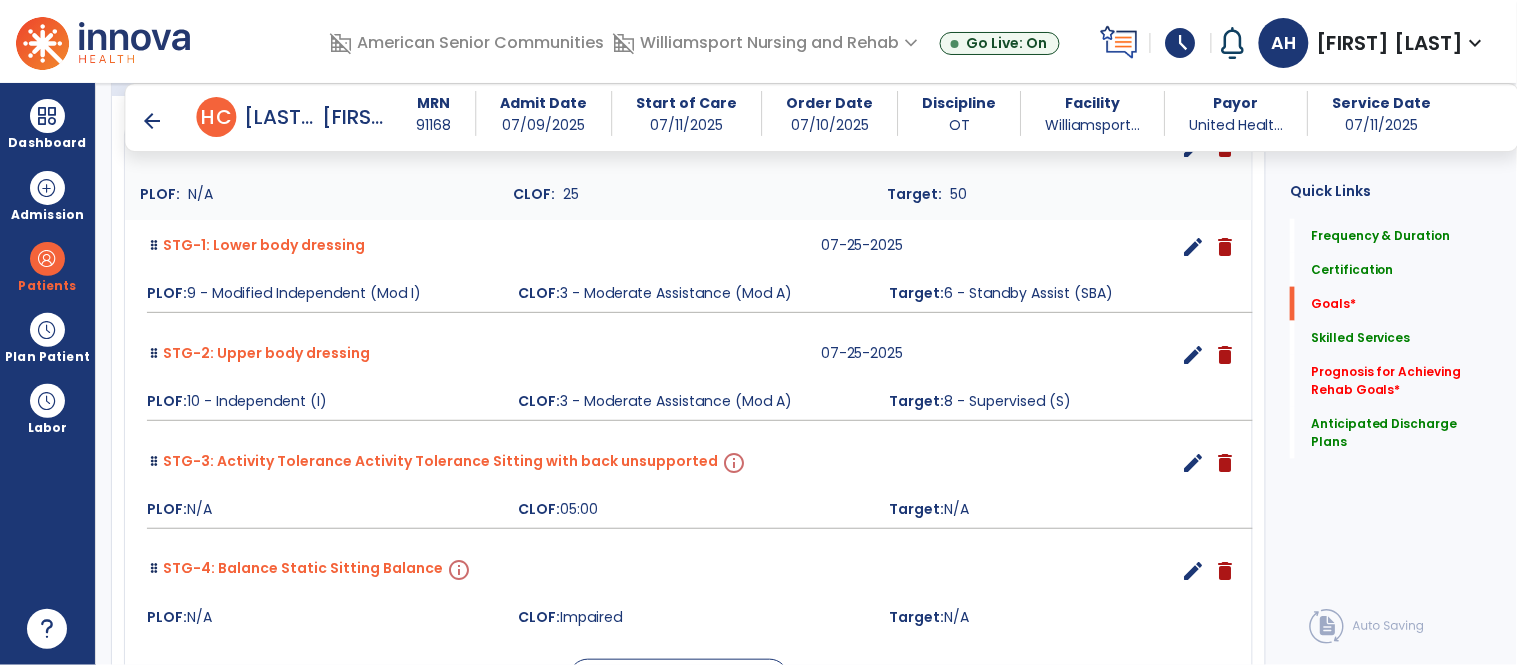 scroll, scrollTop: 578, scrollLeft: 0, axis: vertical 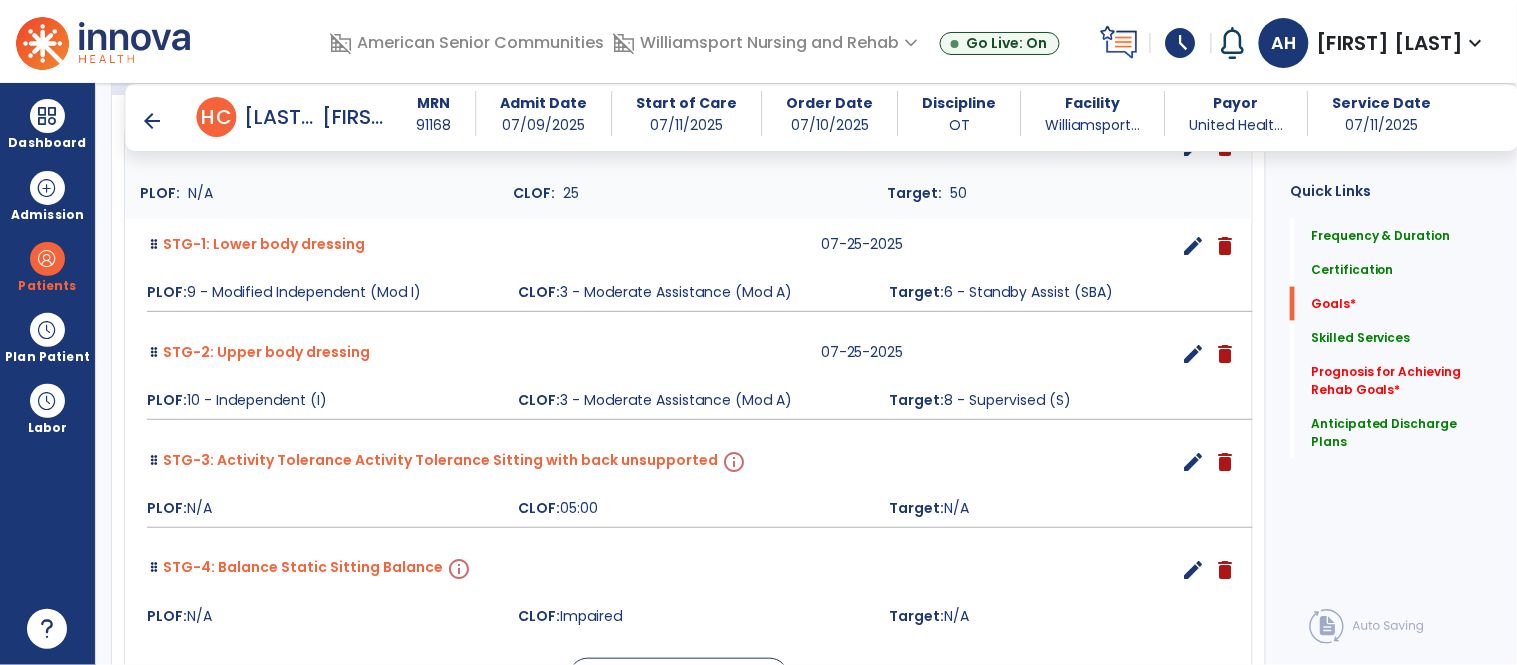 click on "info" at bounding box center (732, 462) 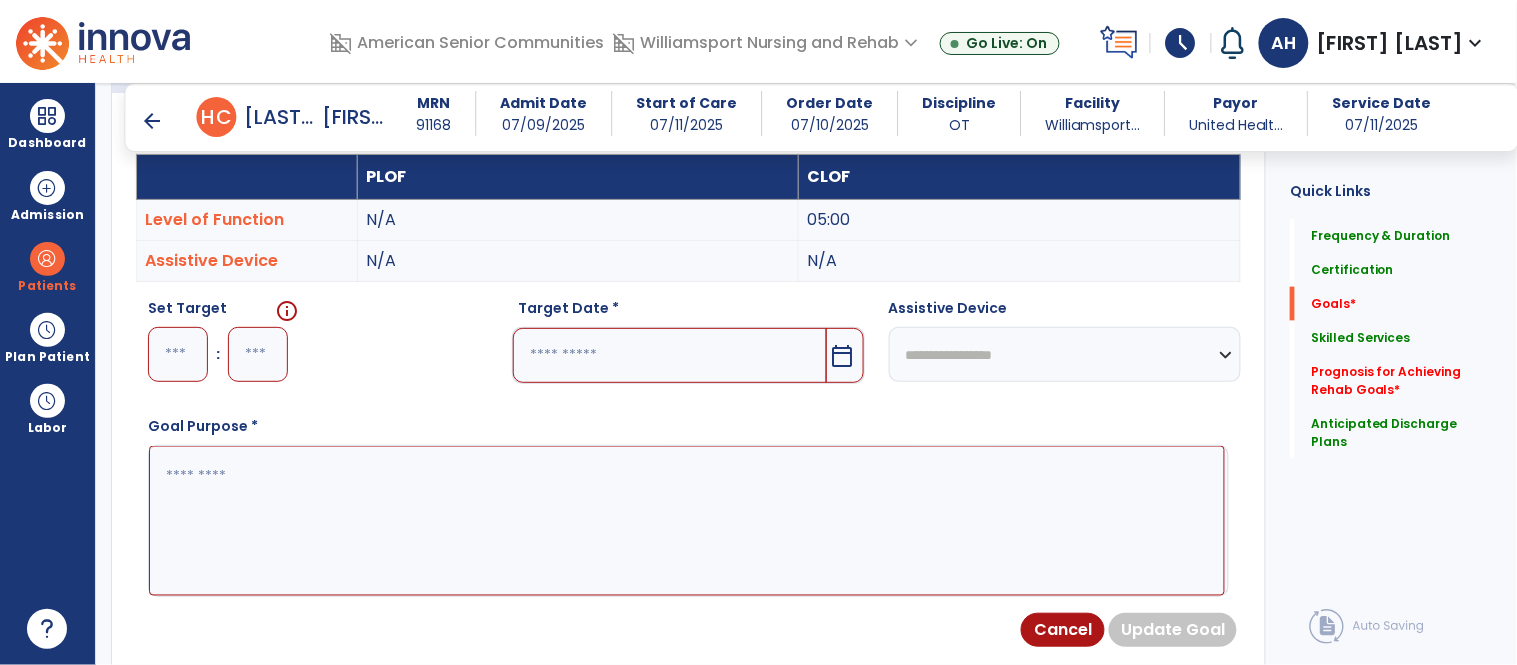 scroll, scrollTop: 534, scrollLeft: 0, axis: vertical 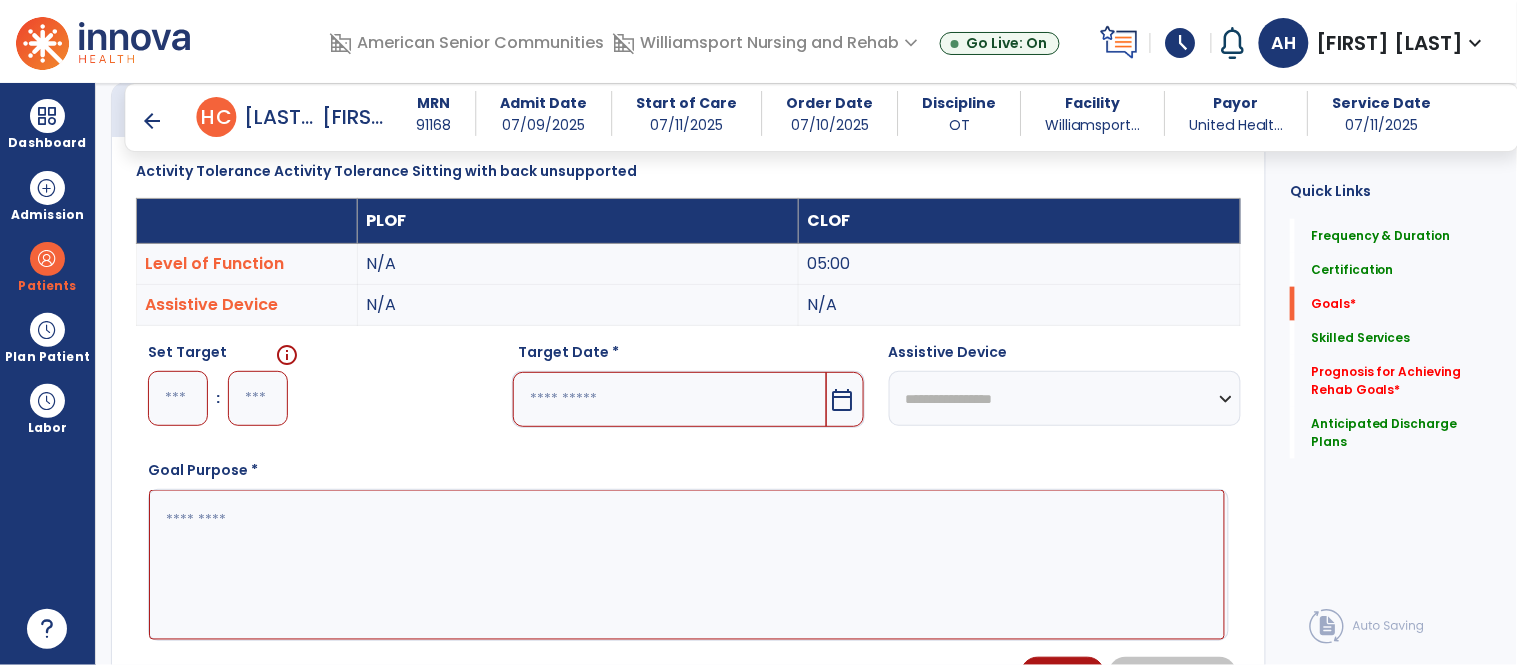 click at bounding box center [178, 398] 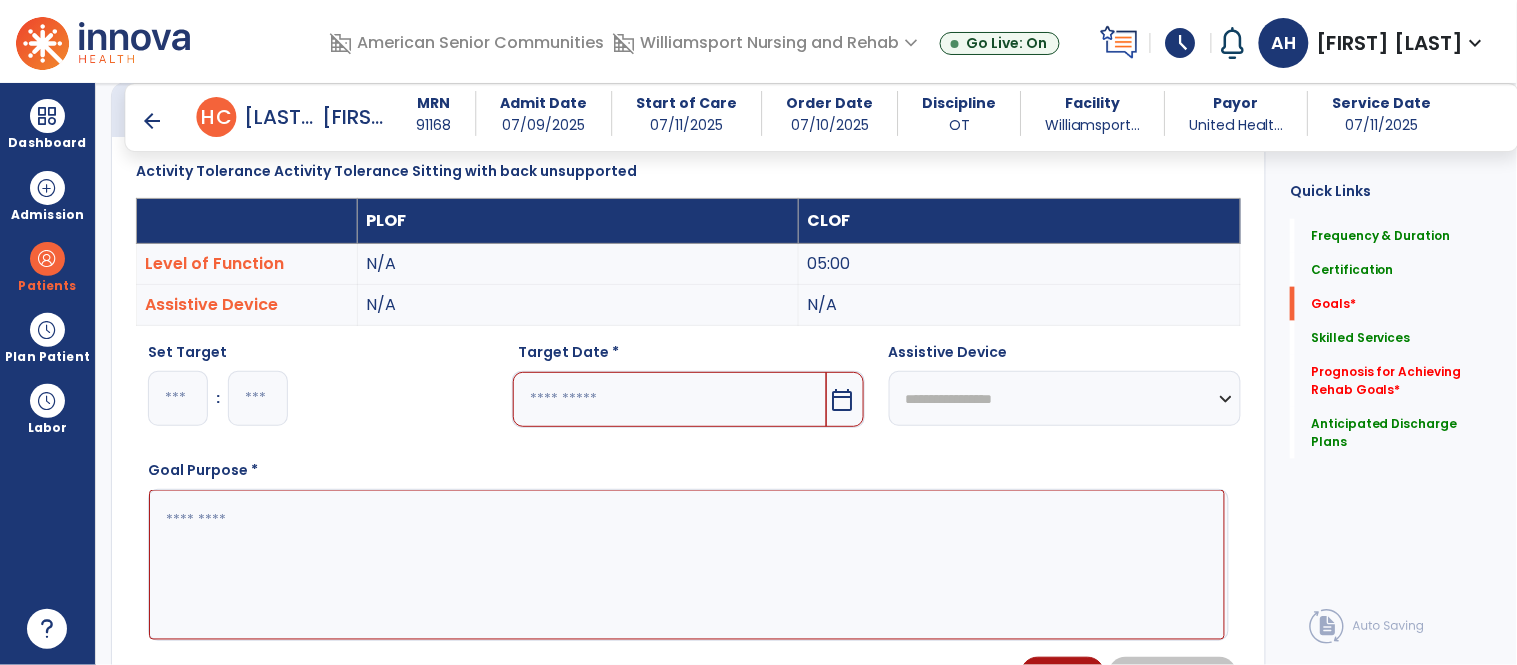 type on "**" 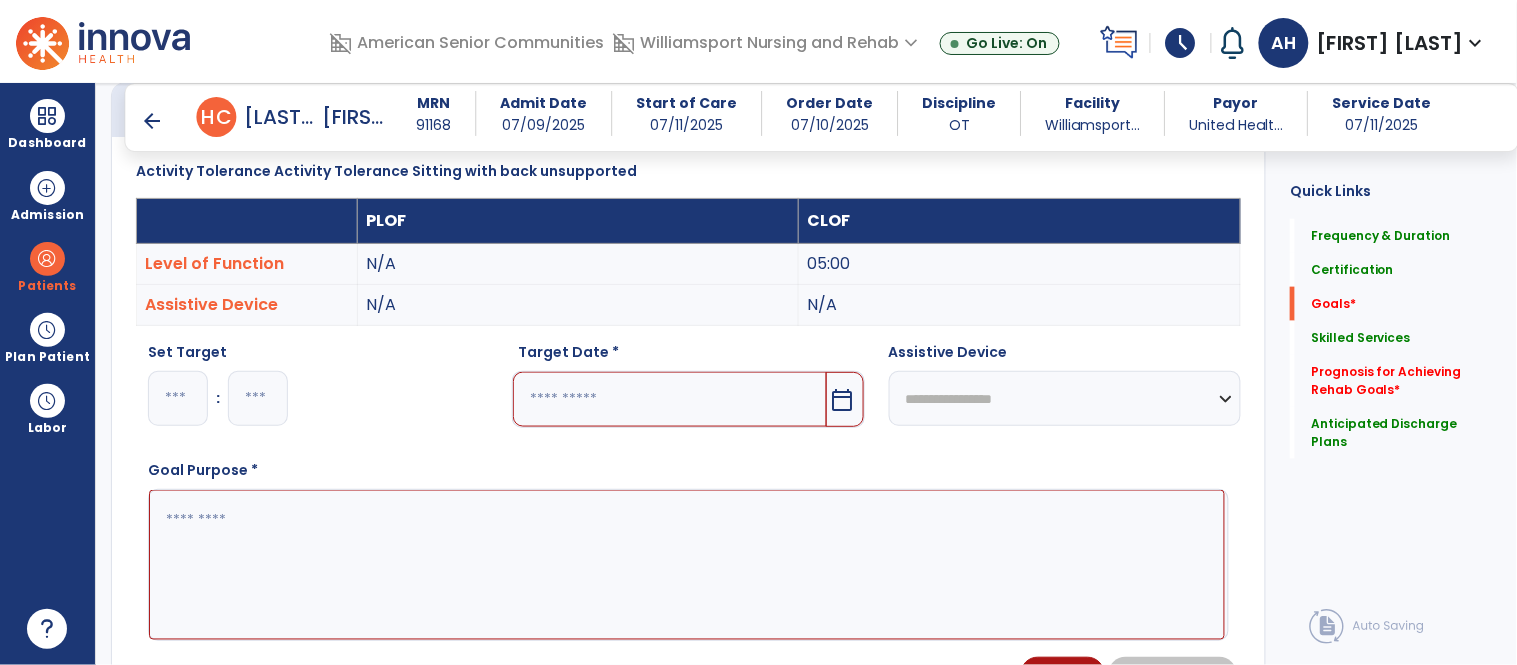 click at bounding box center (669, 399) 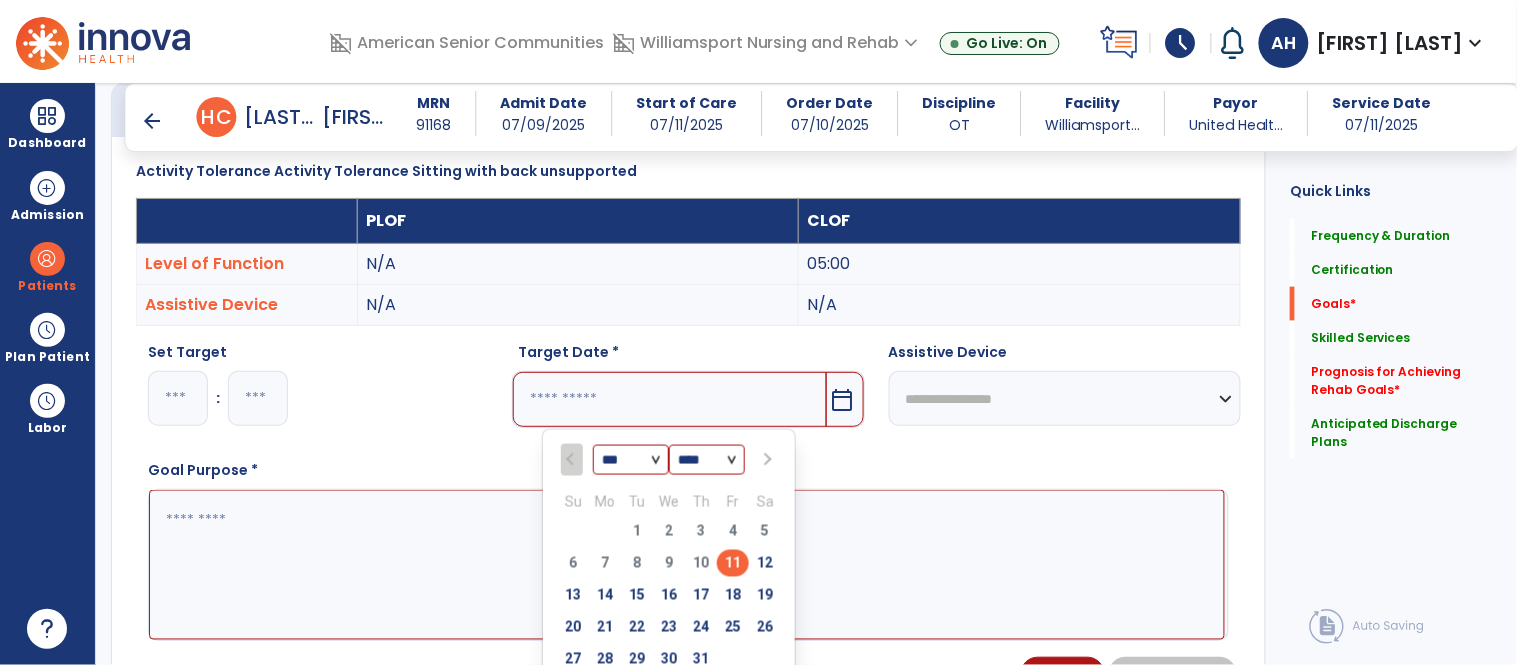 scroll, scrollTop: 630, scrollLeft: 0, axis: vertical 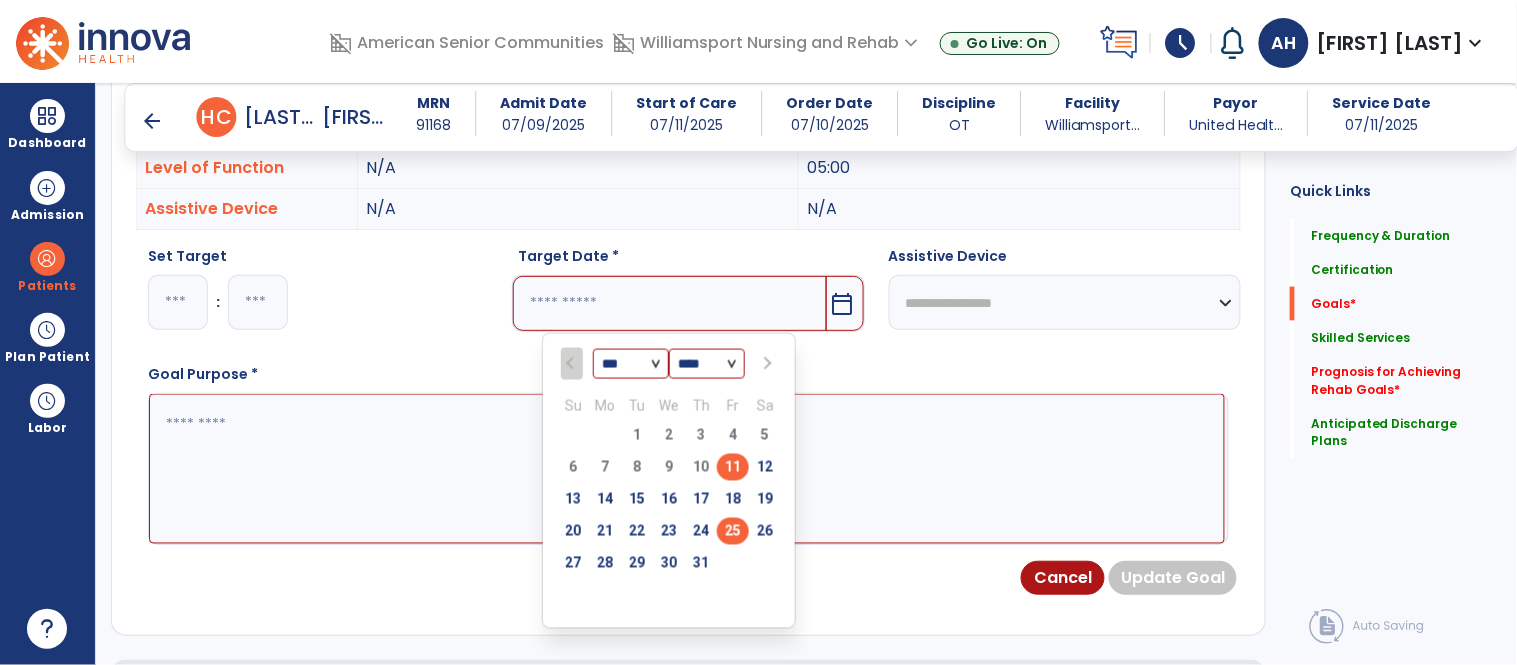 click on "25" at bounding box center (733, 531) 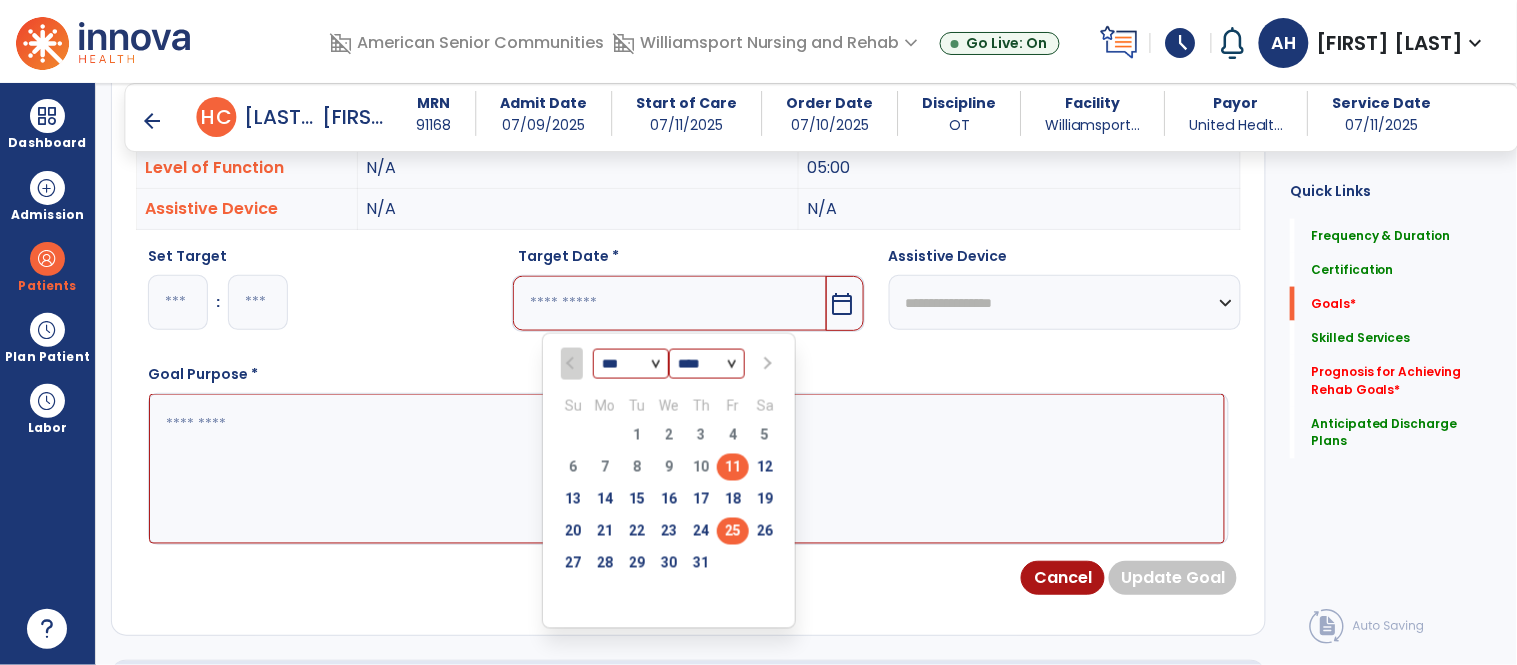 type on "*********" 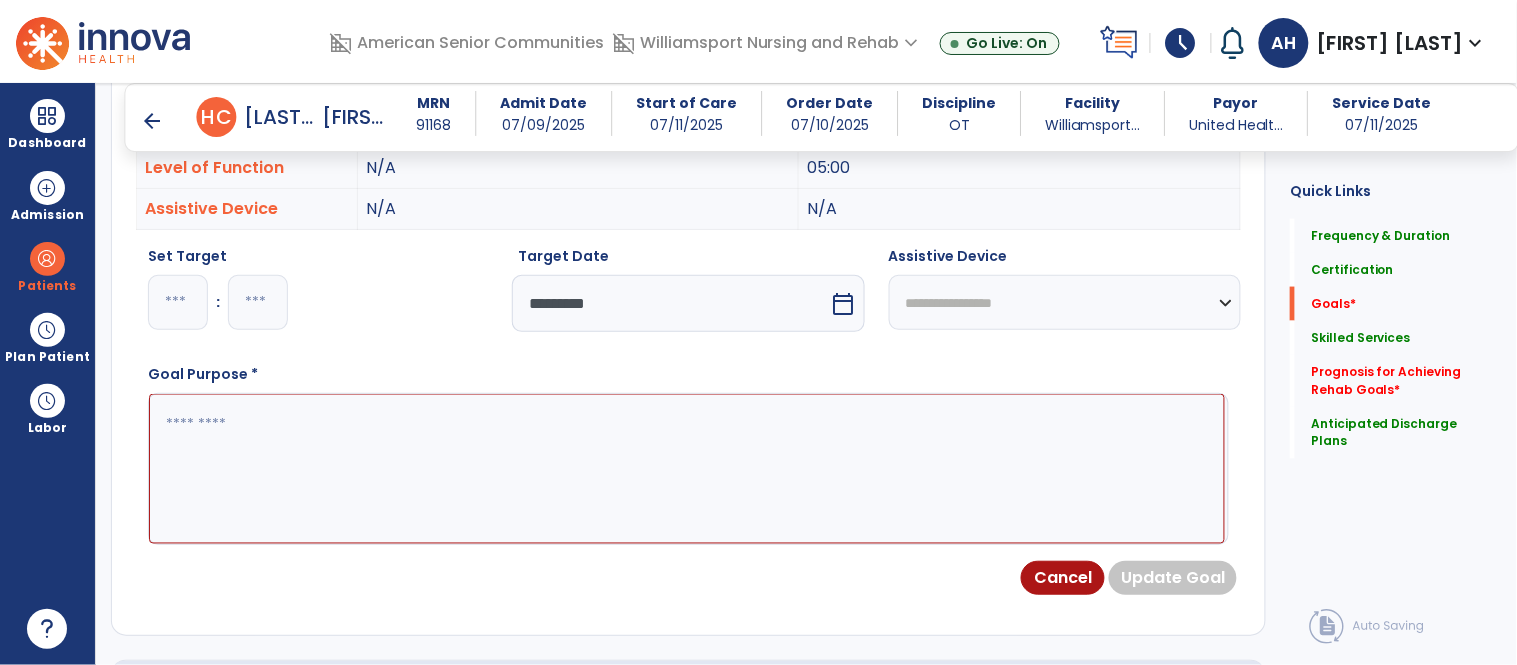click at bounding box center [687, 469] 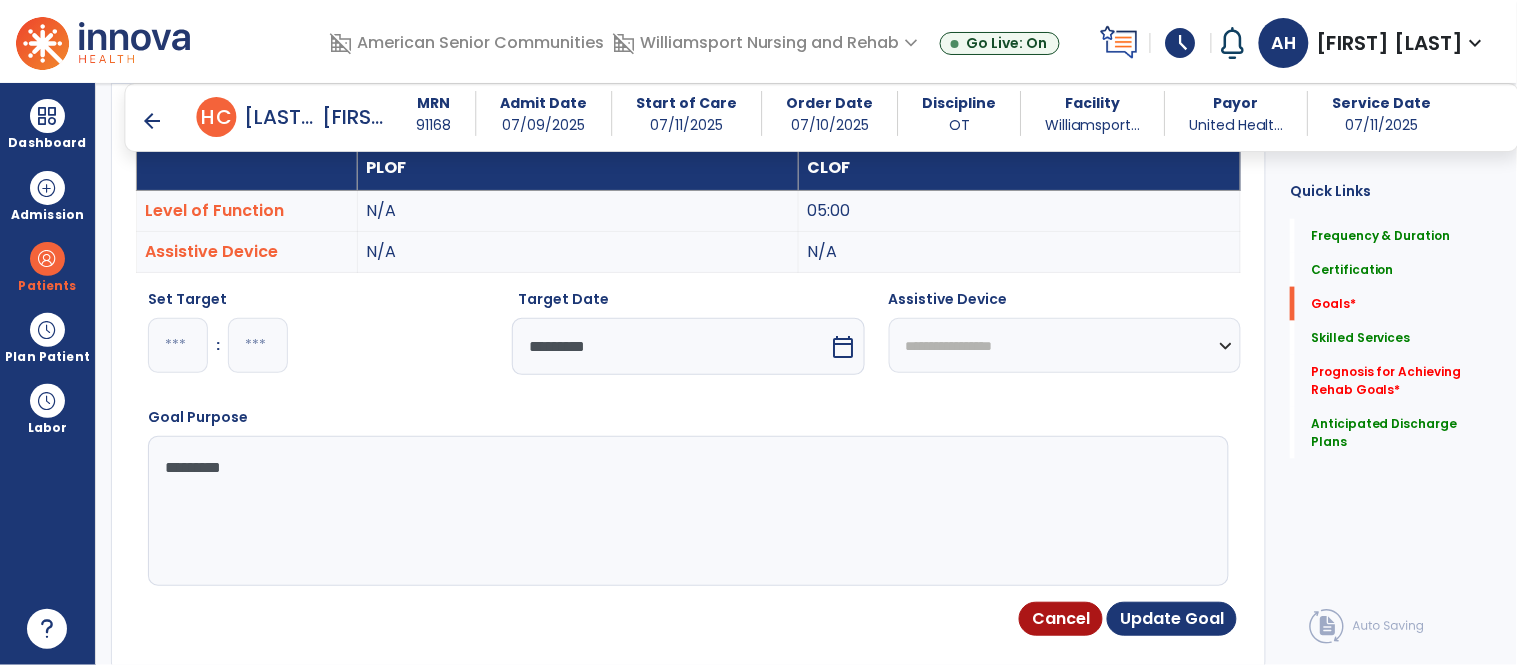 scroll, scrollTop: 575, scrollLeft: 0, axis: vertical 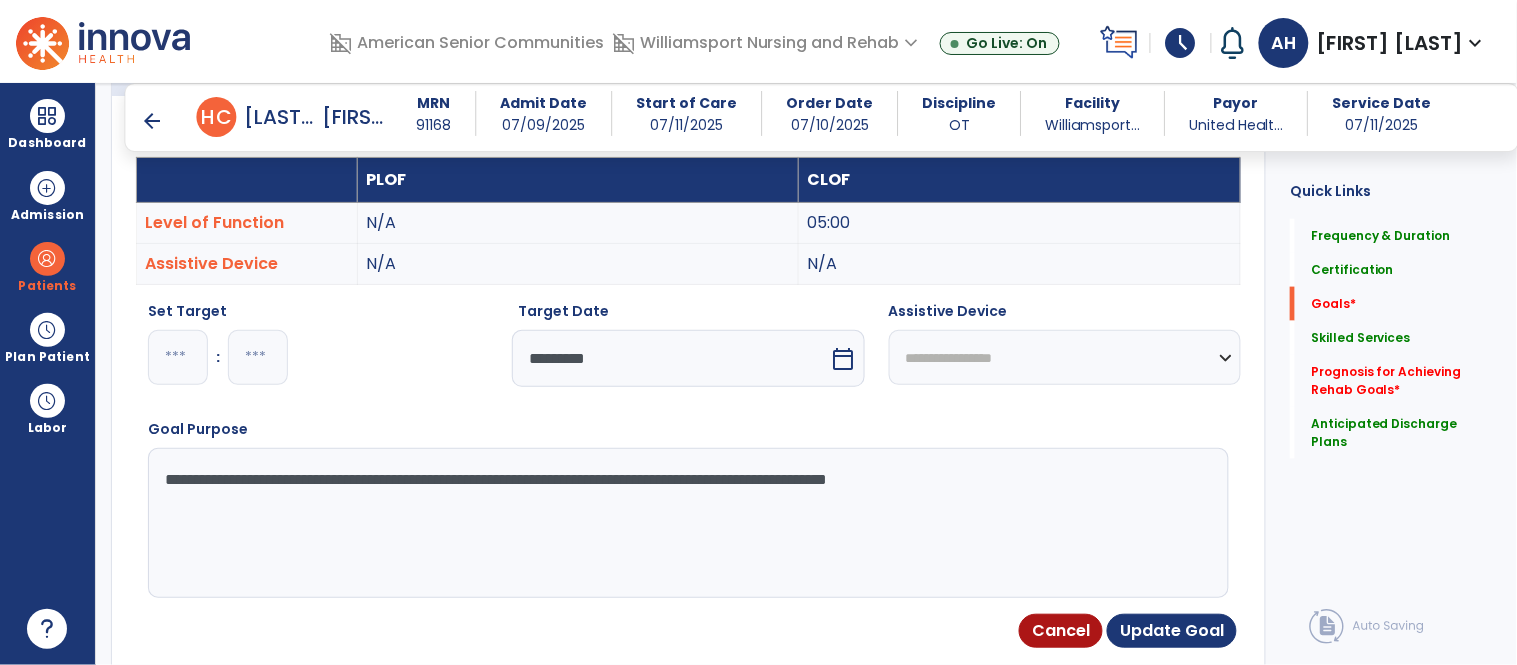 type on "**********" 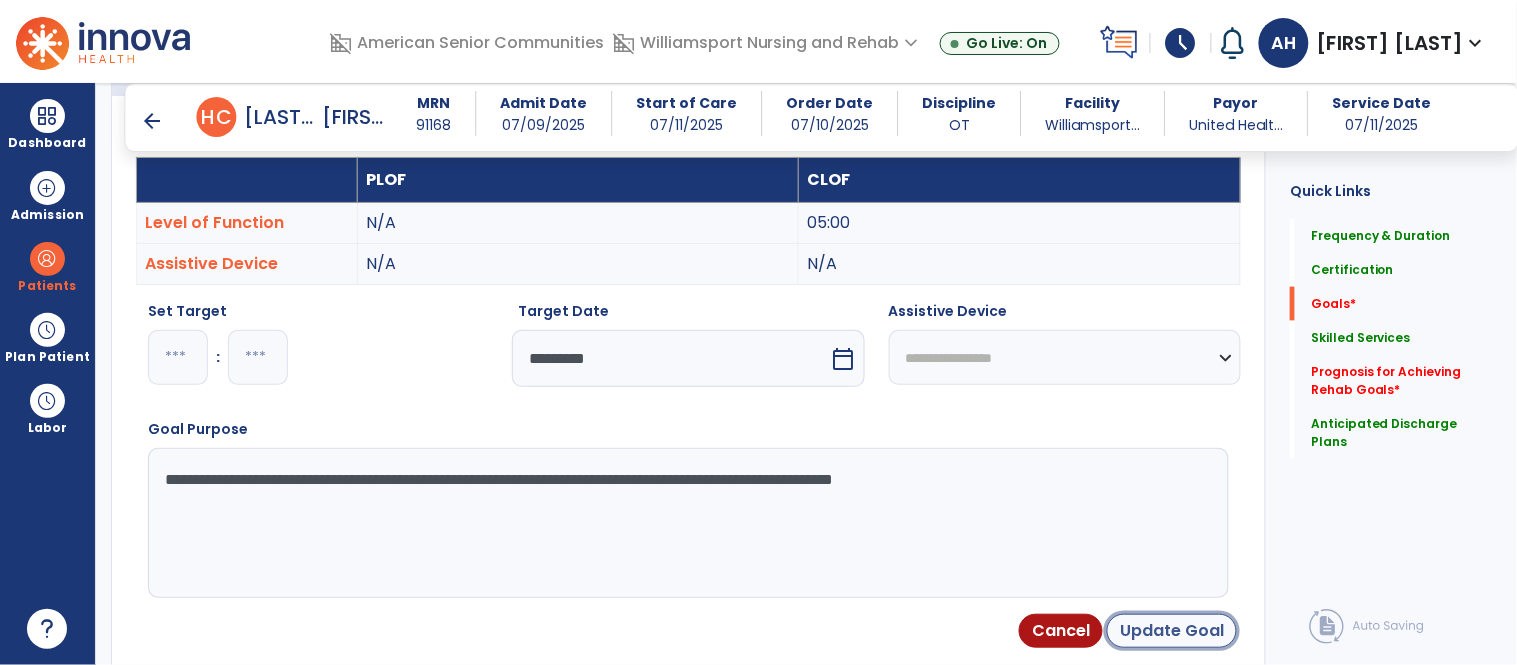 click on "Update Goal" at bounding box center (1172, 631) 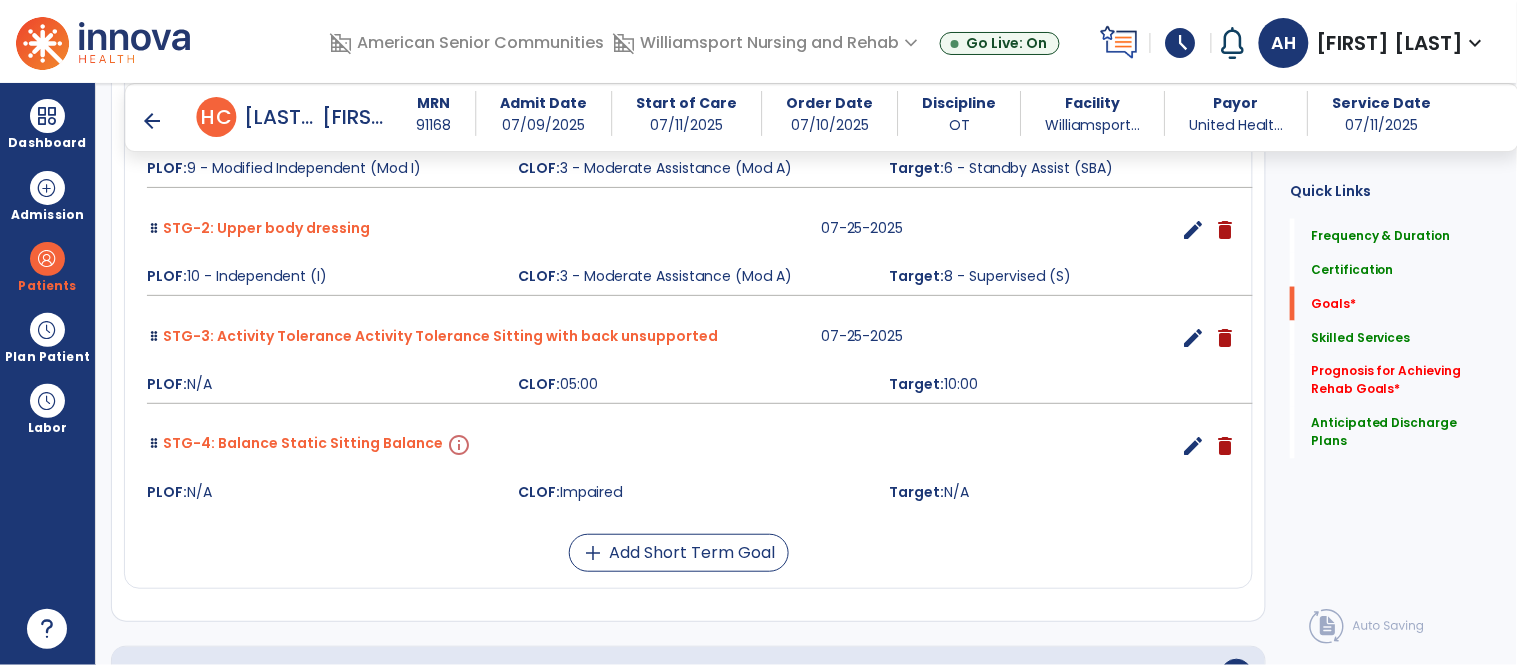 scroll, scrollTop: 705, scrollLeft: 0, axis: vertical 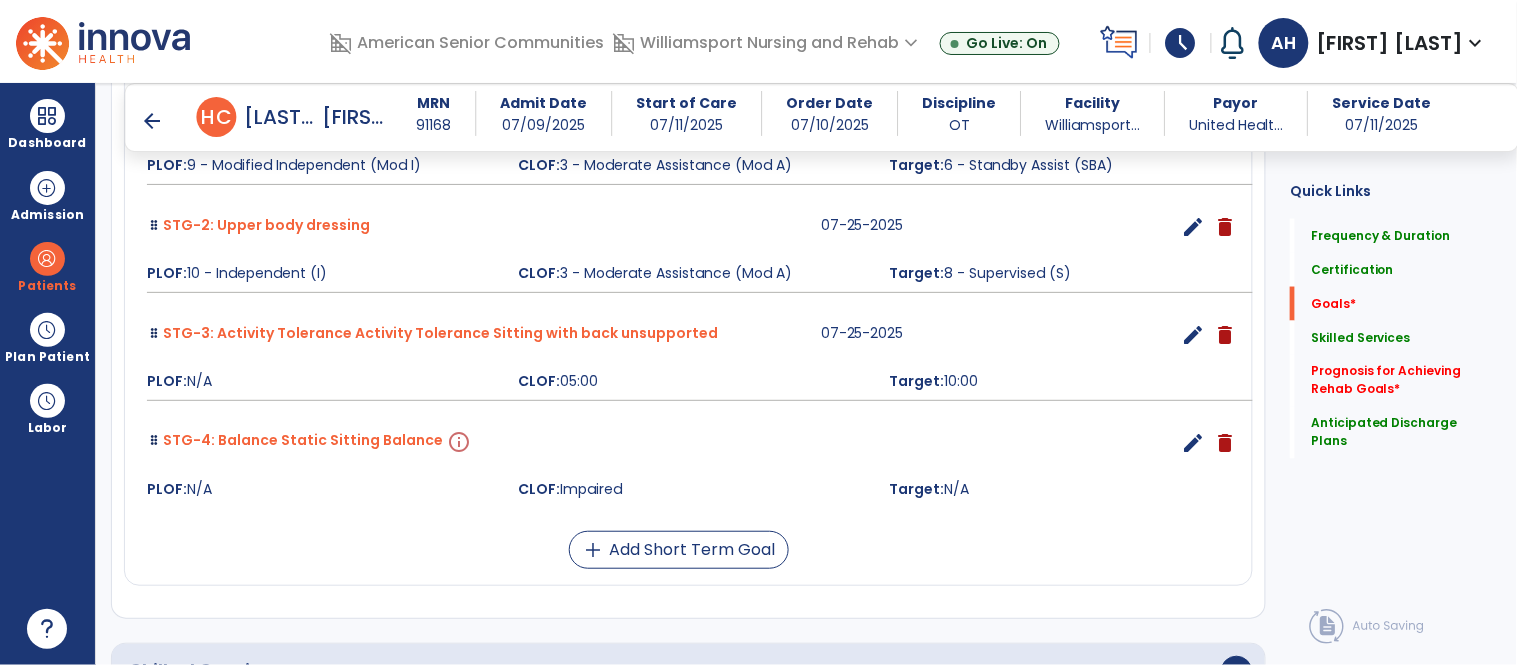 click on "info" at bounding box center [457, 443] 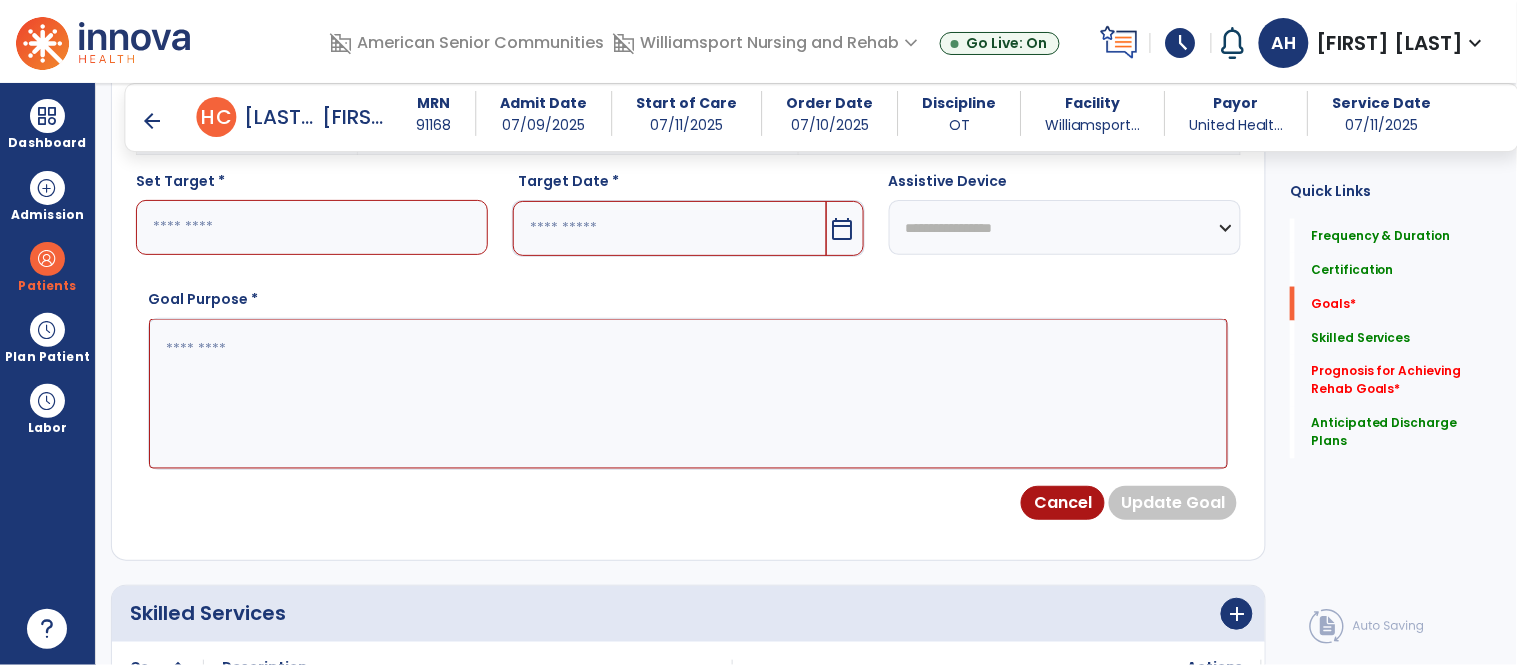 scroll, scrollTop: 534, scrollLeft: 0, axis: vertical 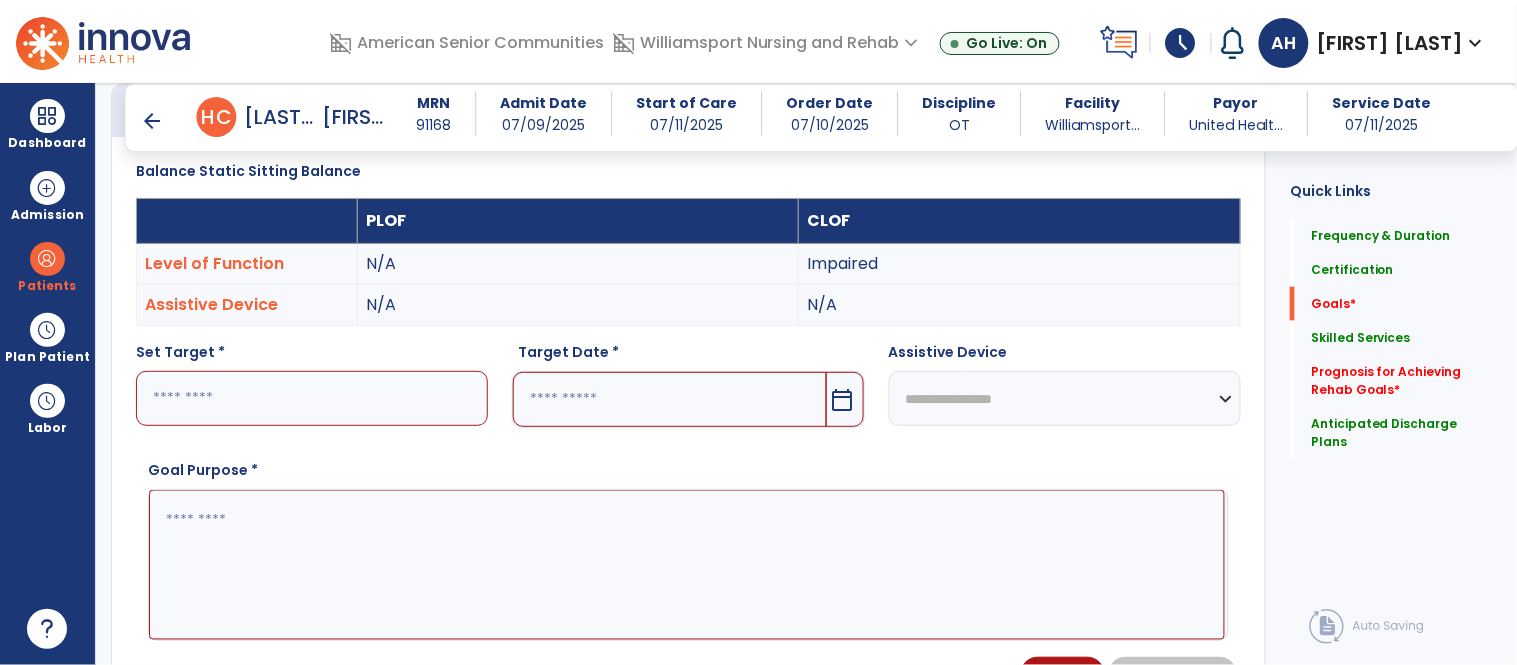click at bounding box center [312, 398] 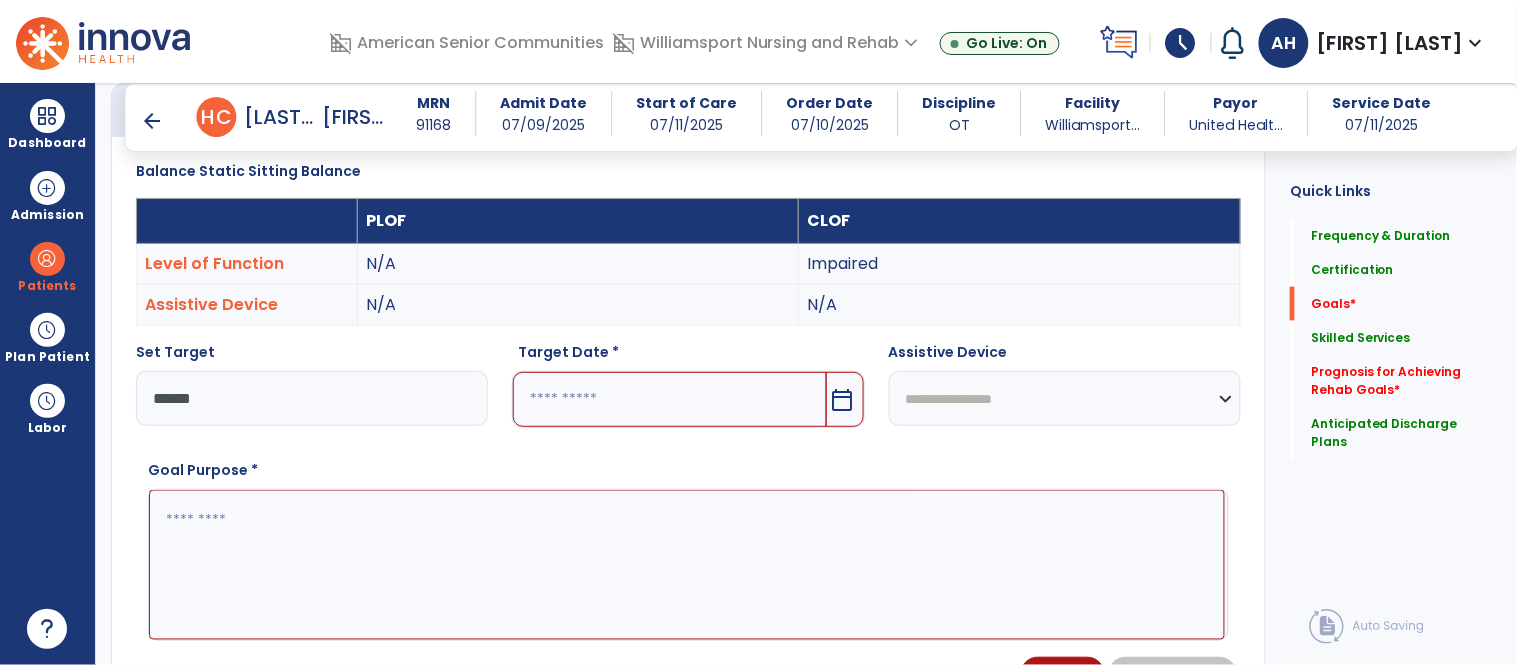 type on "******" 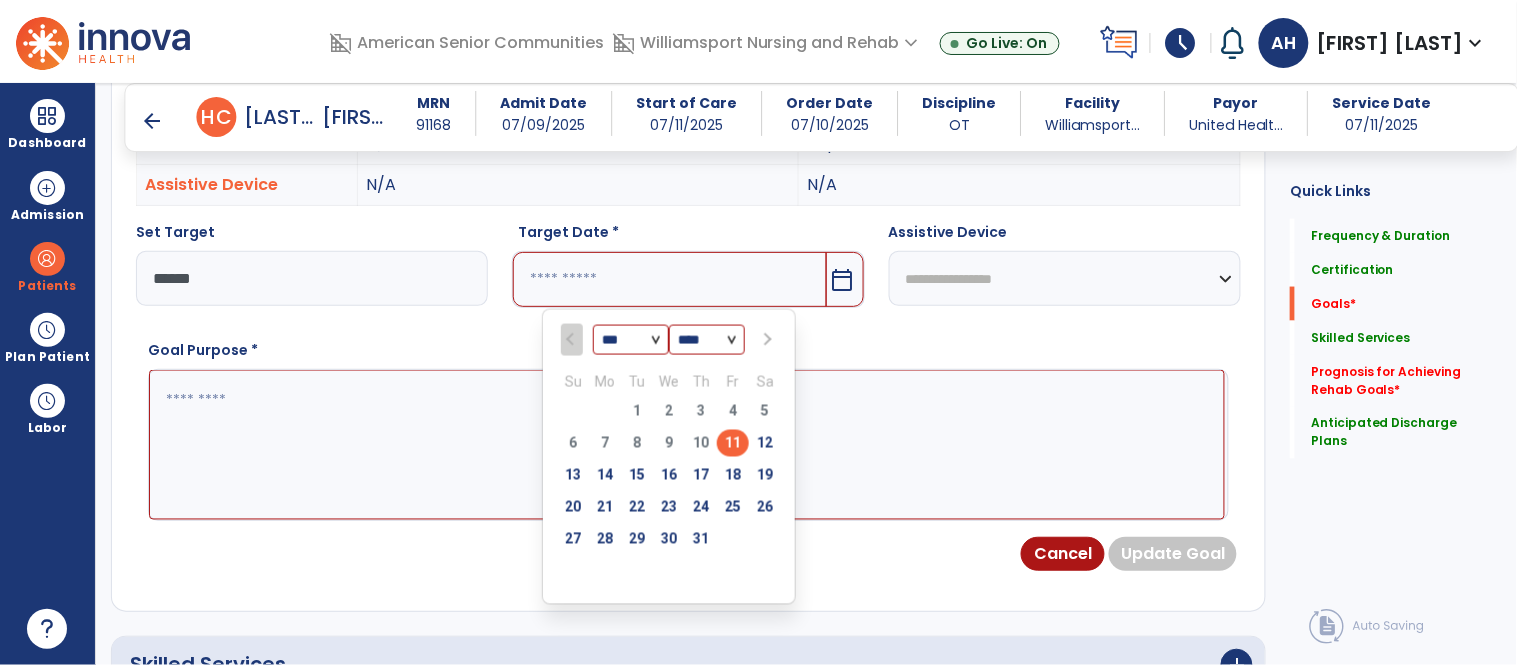scroll, scrollTop: 678, scrollLeft: 0, axis: vertical 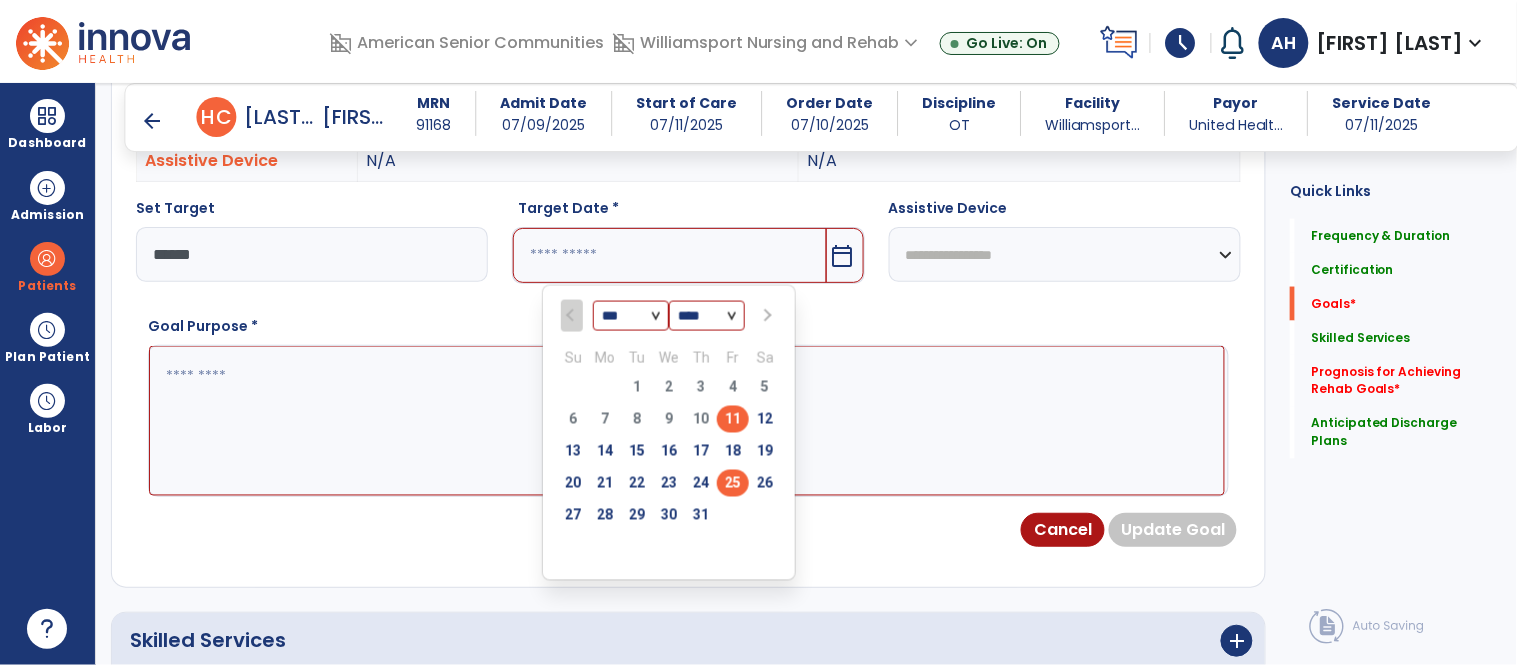 click on "25" at bounding box center [733, 483] 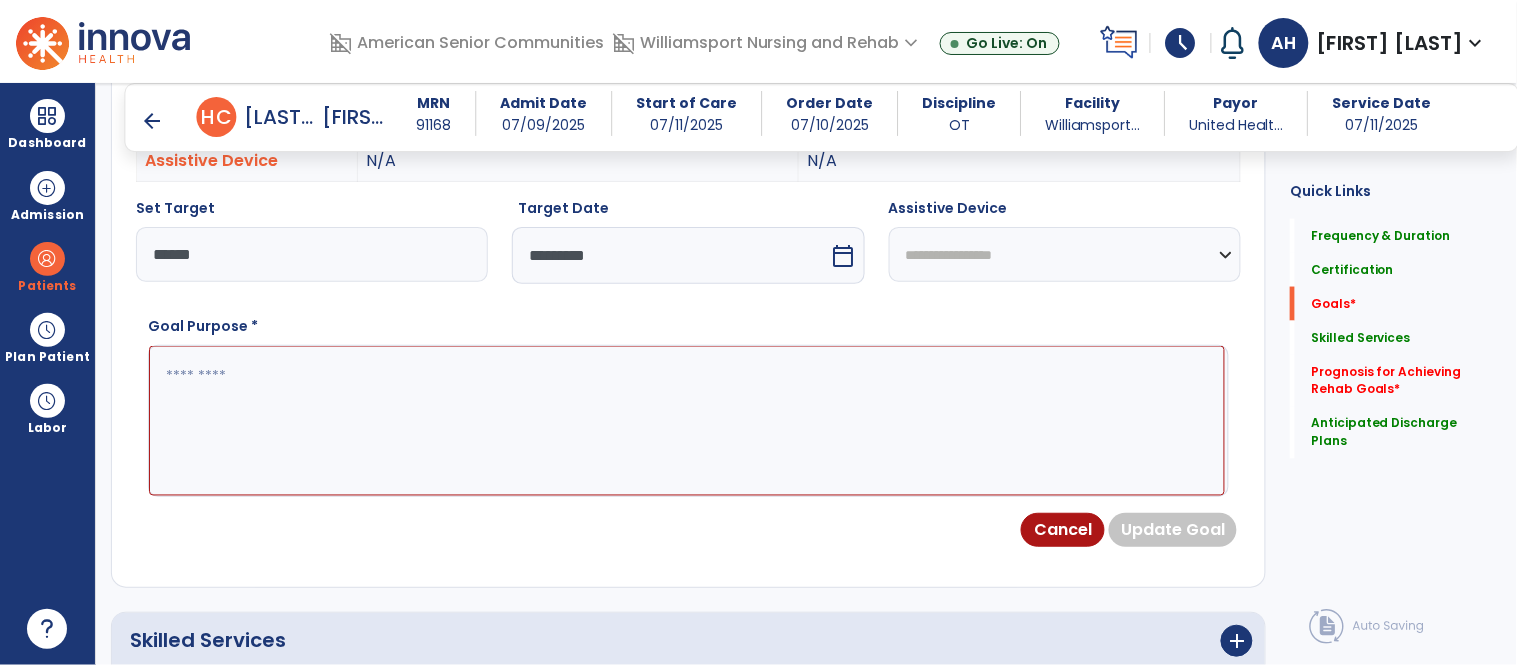 click at bounding box center [687, 421] 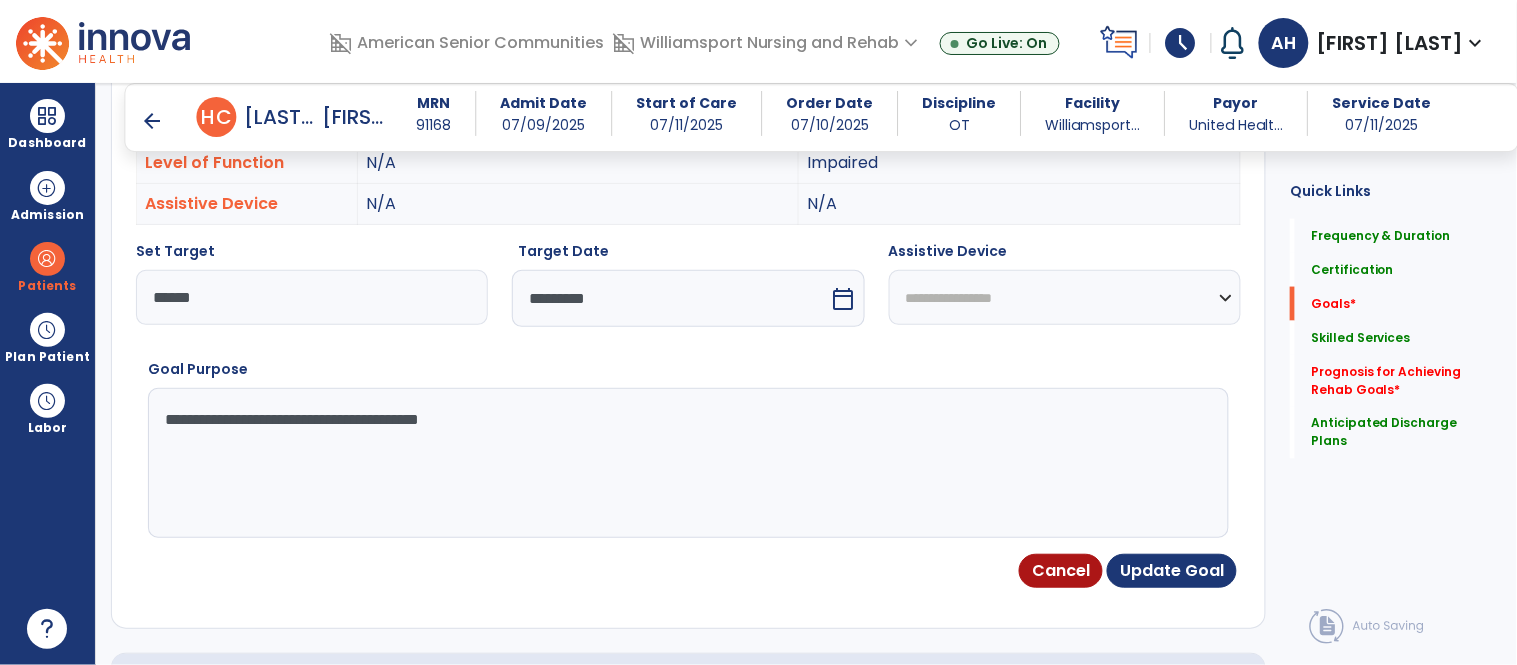 scroll, scrollTop: 634, scrollLeft: 0, axis: vertical 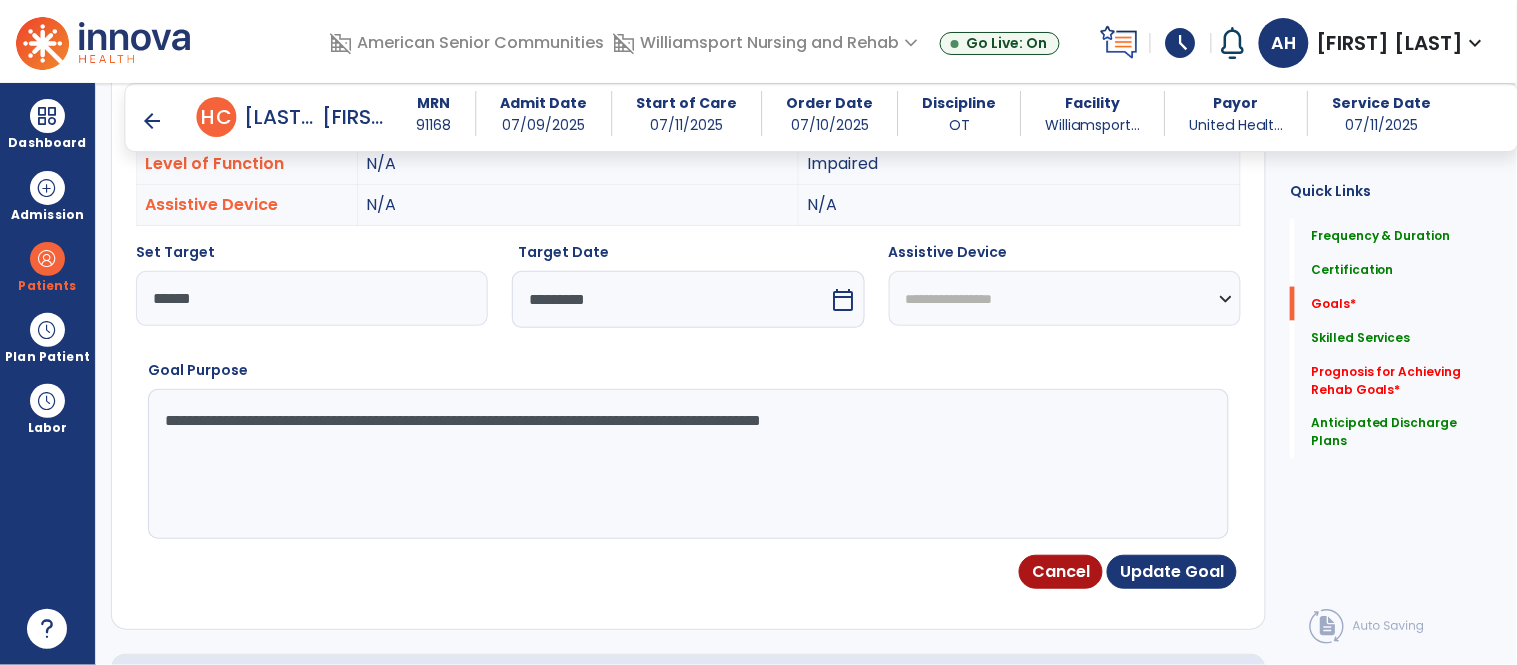 type on "**********" 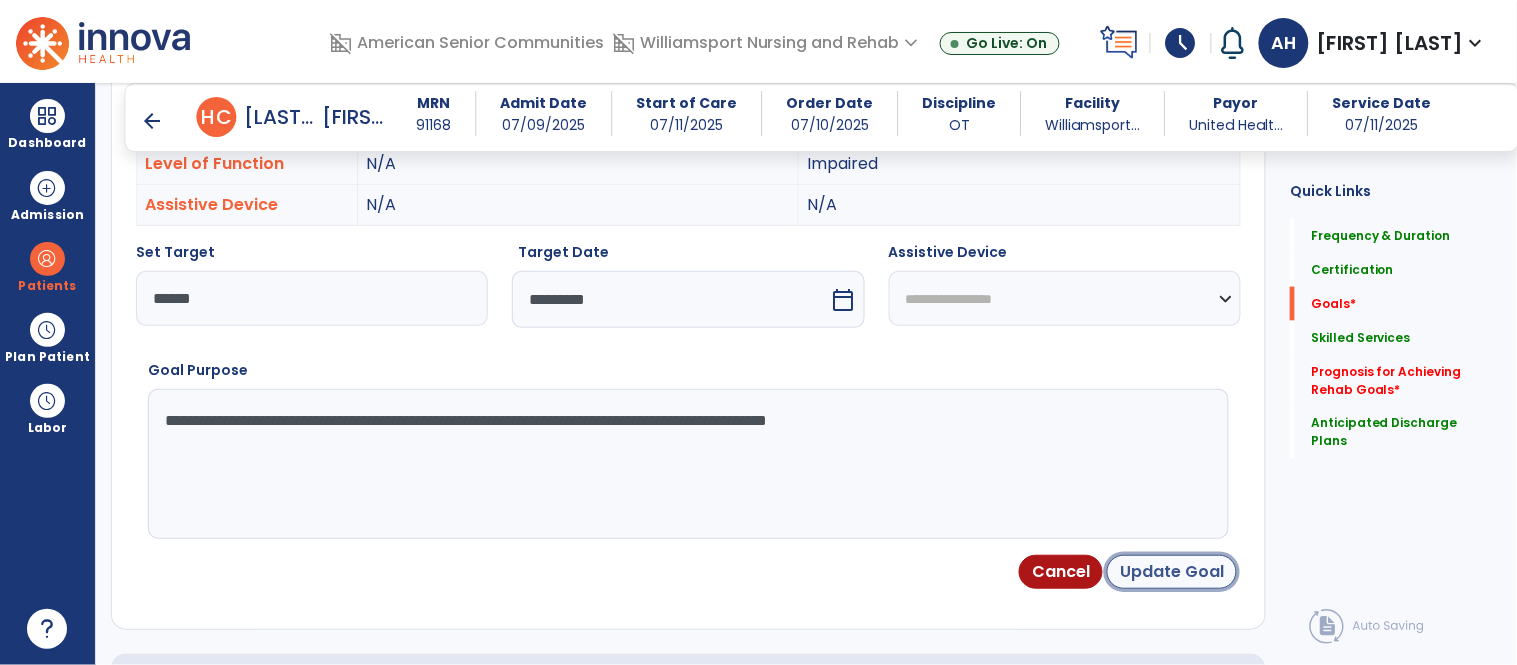 click on "Update Goal" at bounding box center (1172, 572) 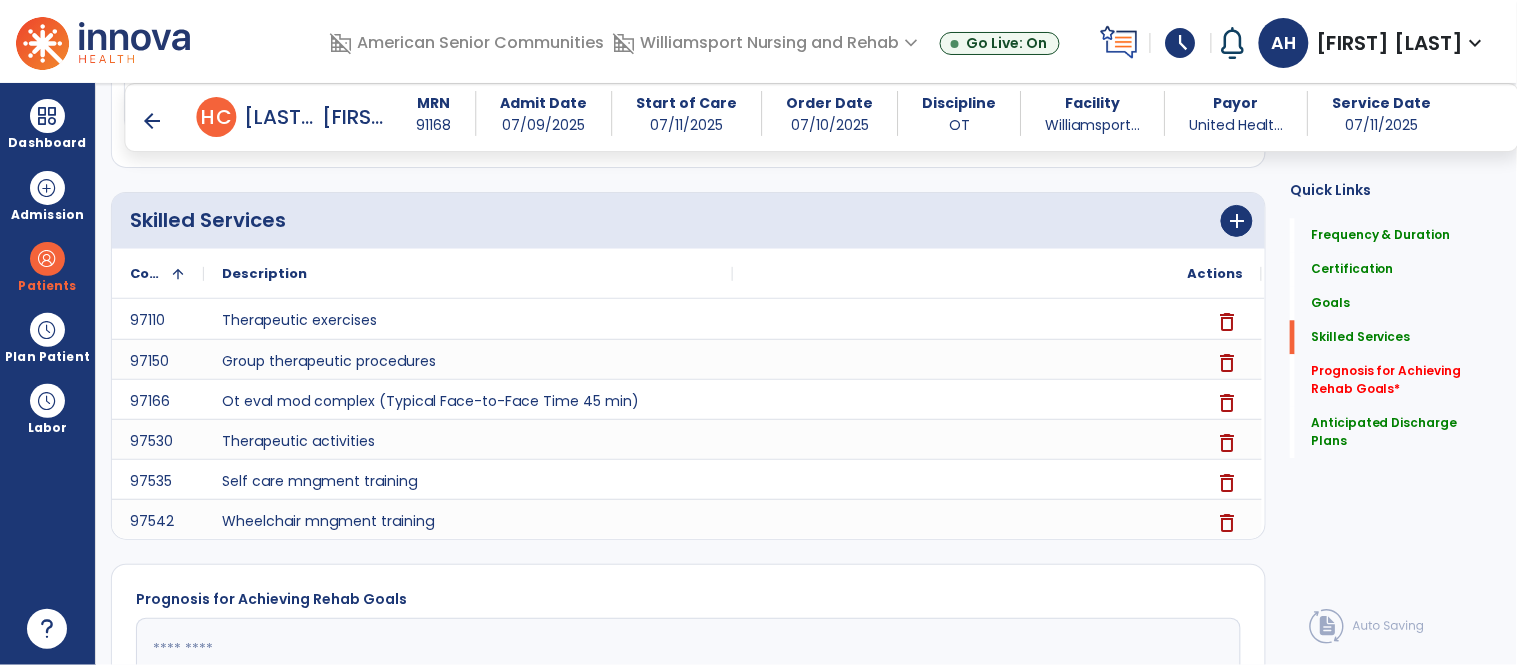 scroll, scrollTop: 1154, scrollLeft: 0, axis: vertical 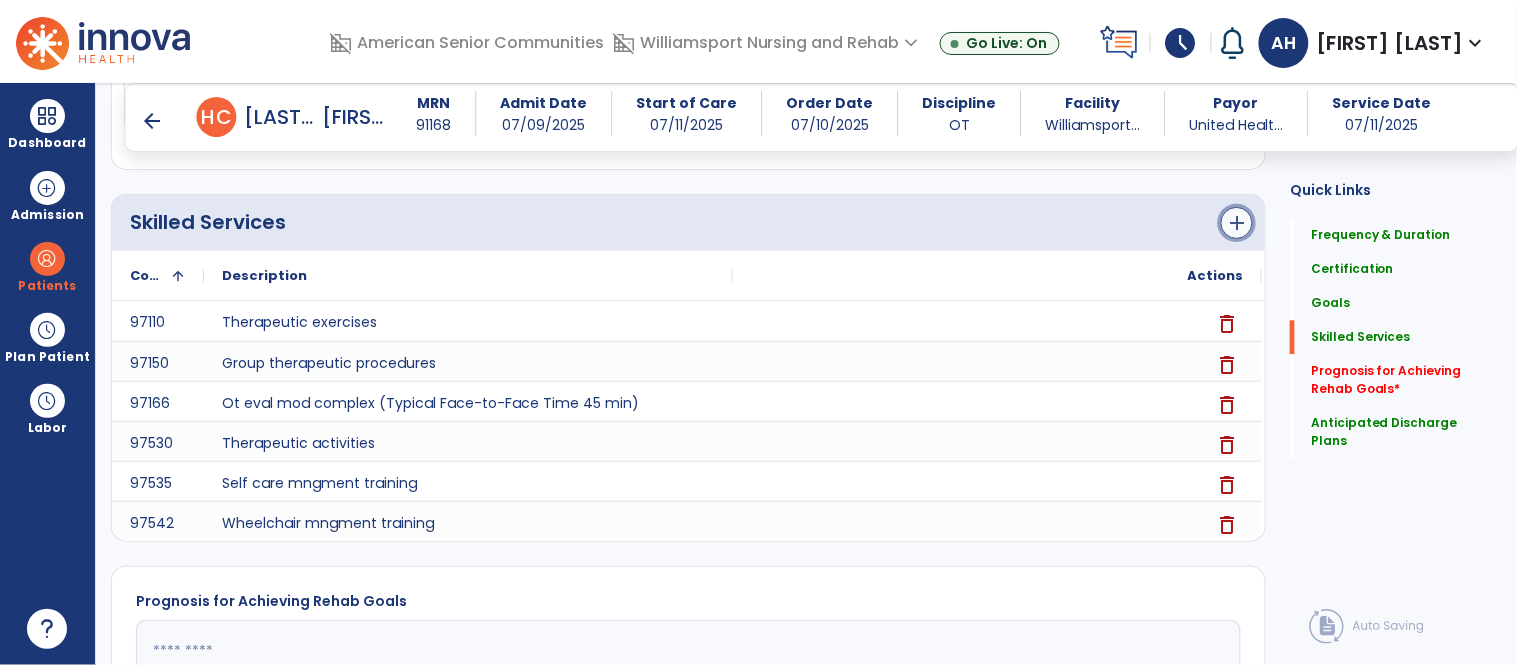 click on "add" 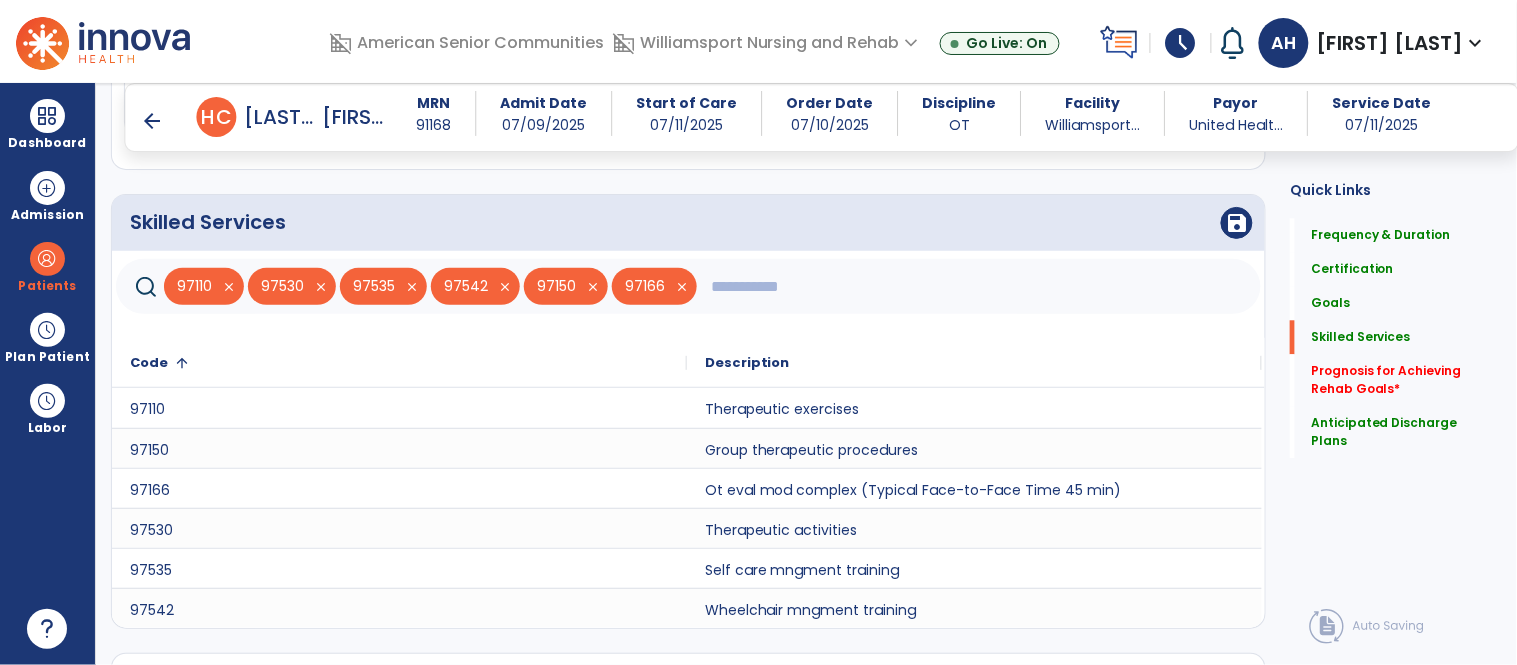 click 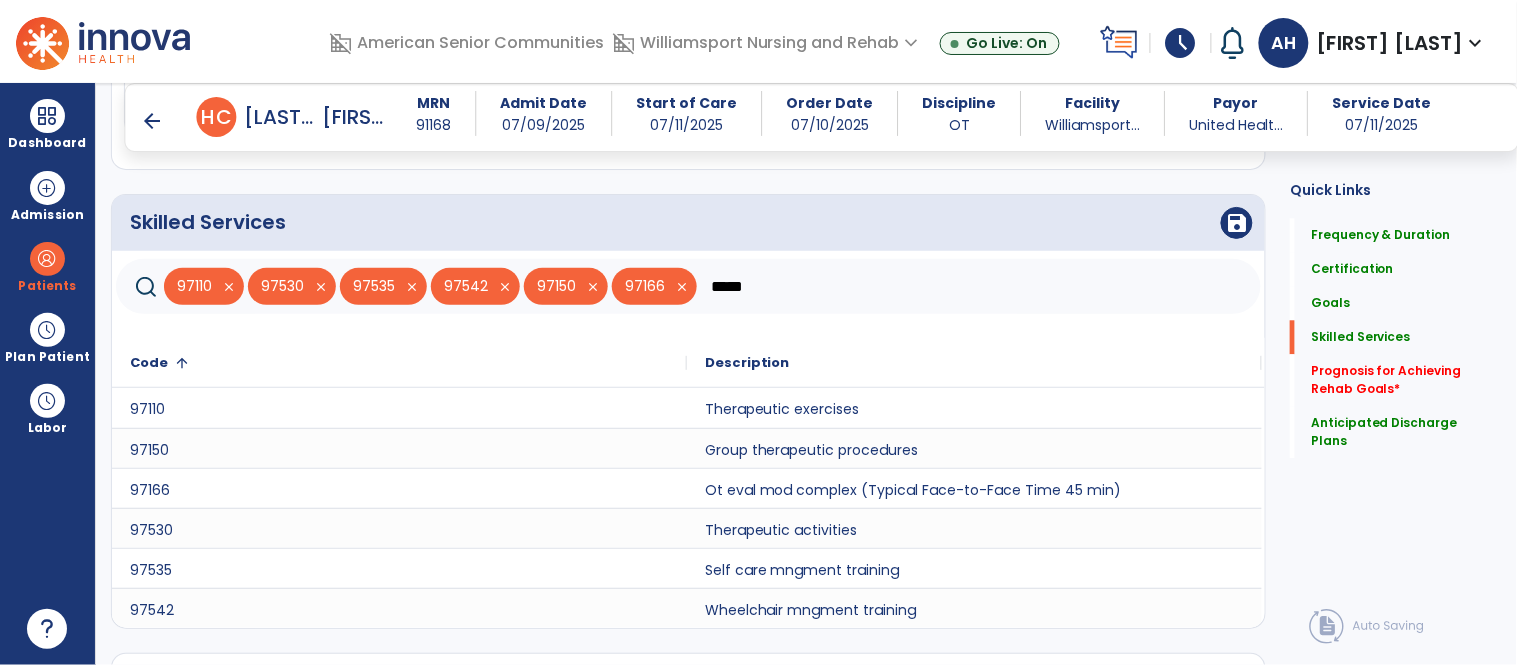 type on "*****" 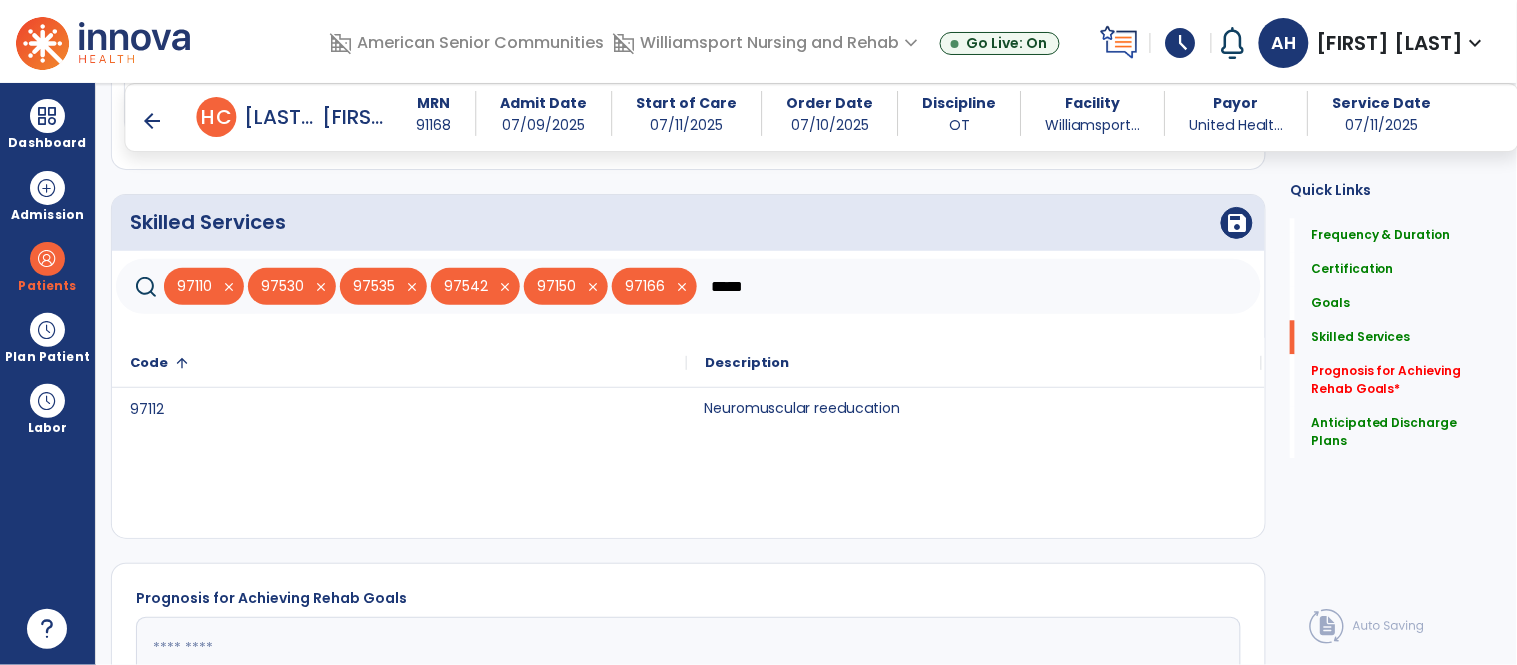 click on "Neuromuscular reeducation" 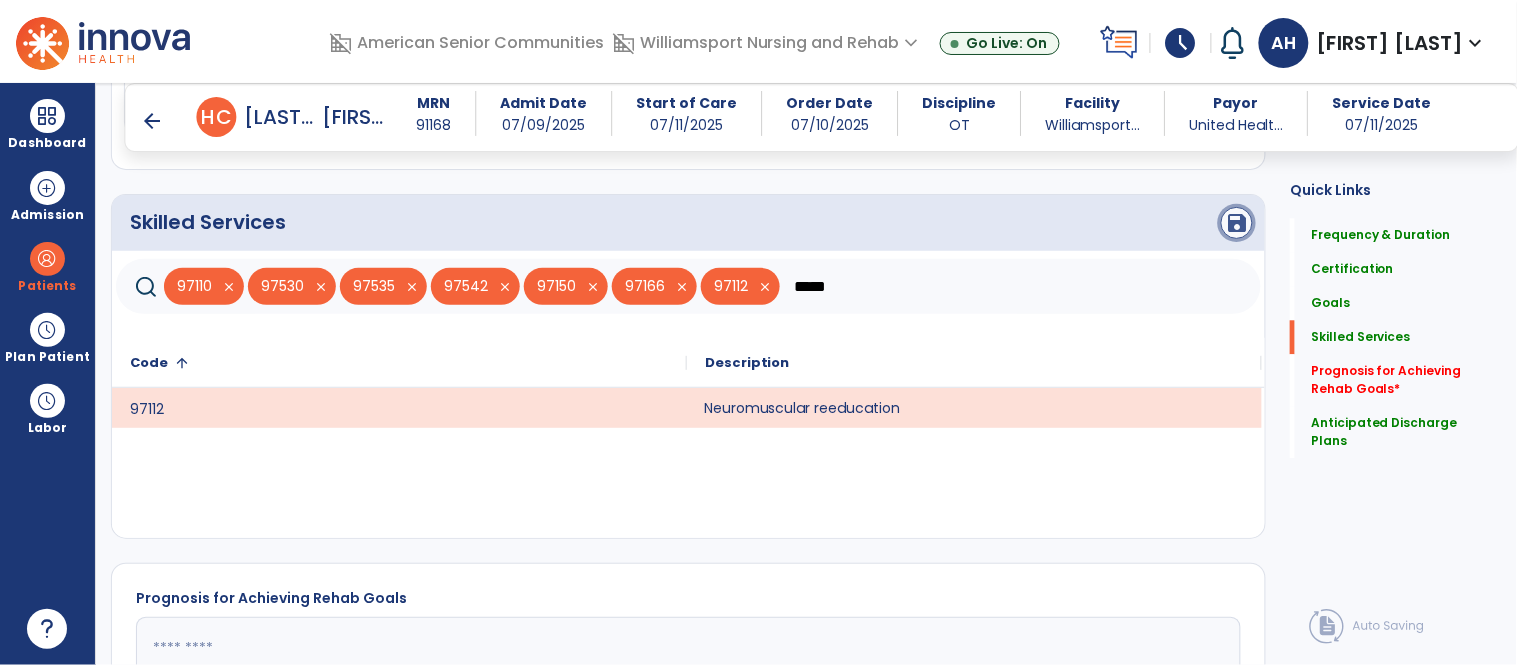 click on "save" 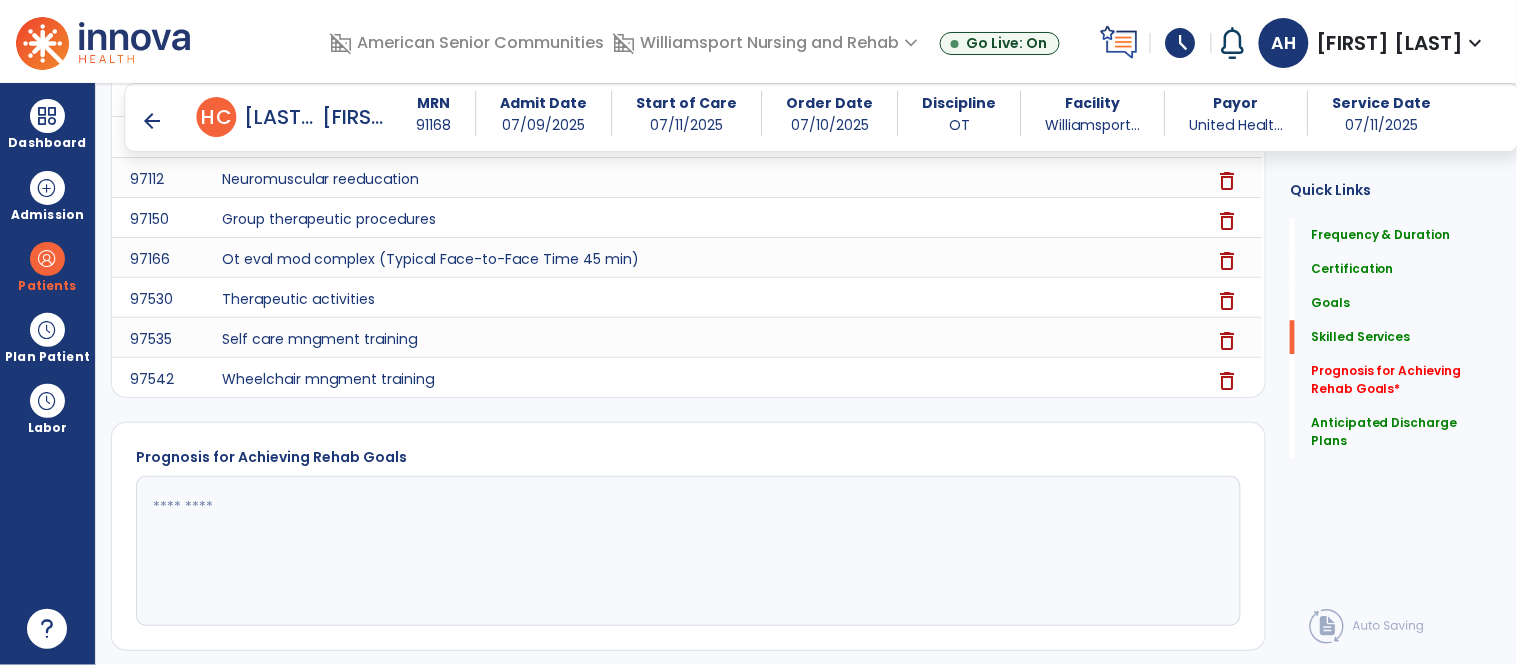 scroll, scrollTop: 1340, scrollLeft: 0, axis: vertical 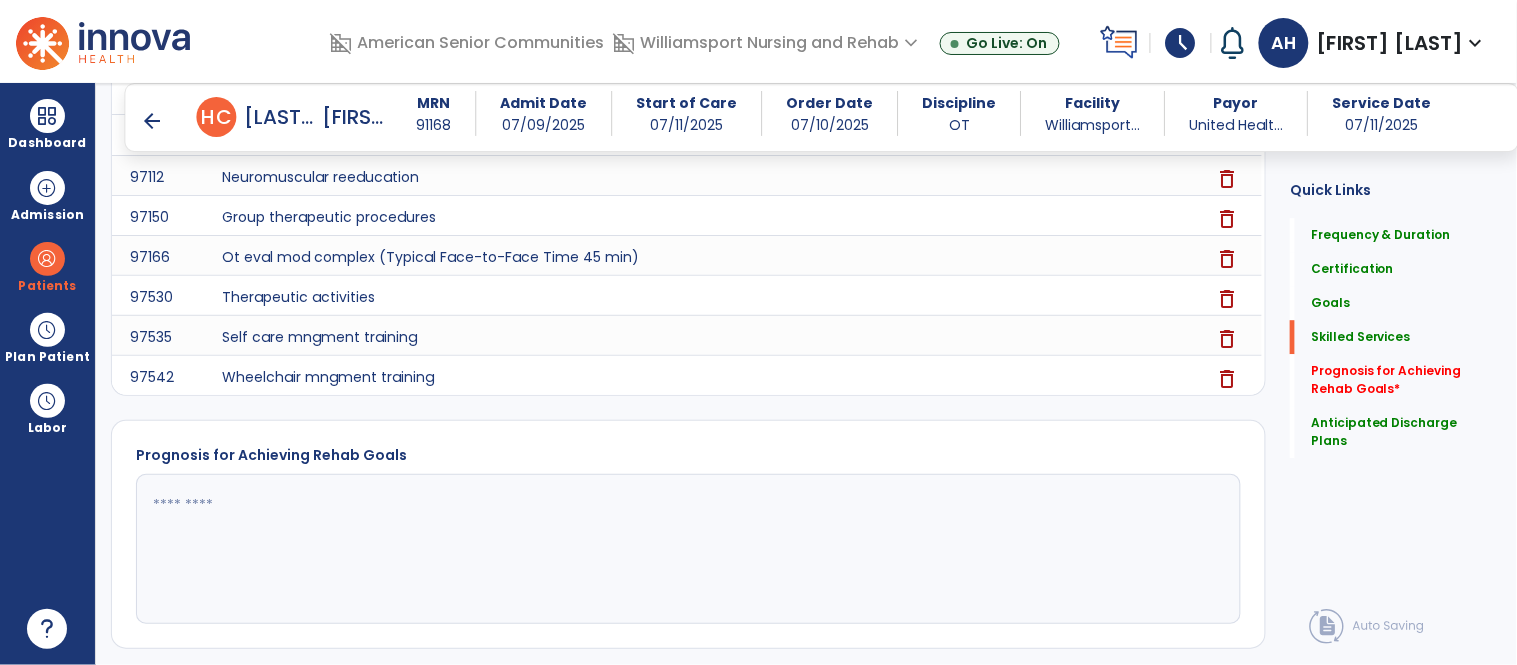 click 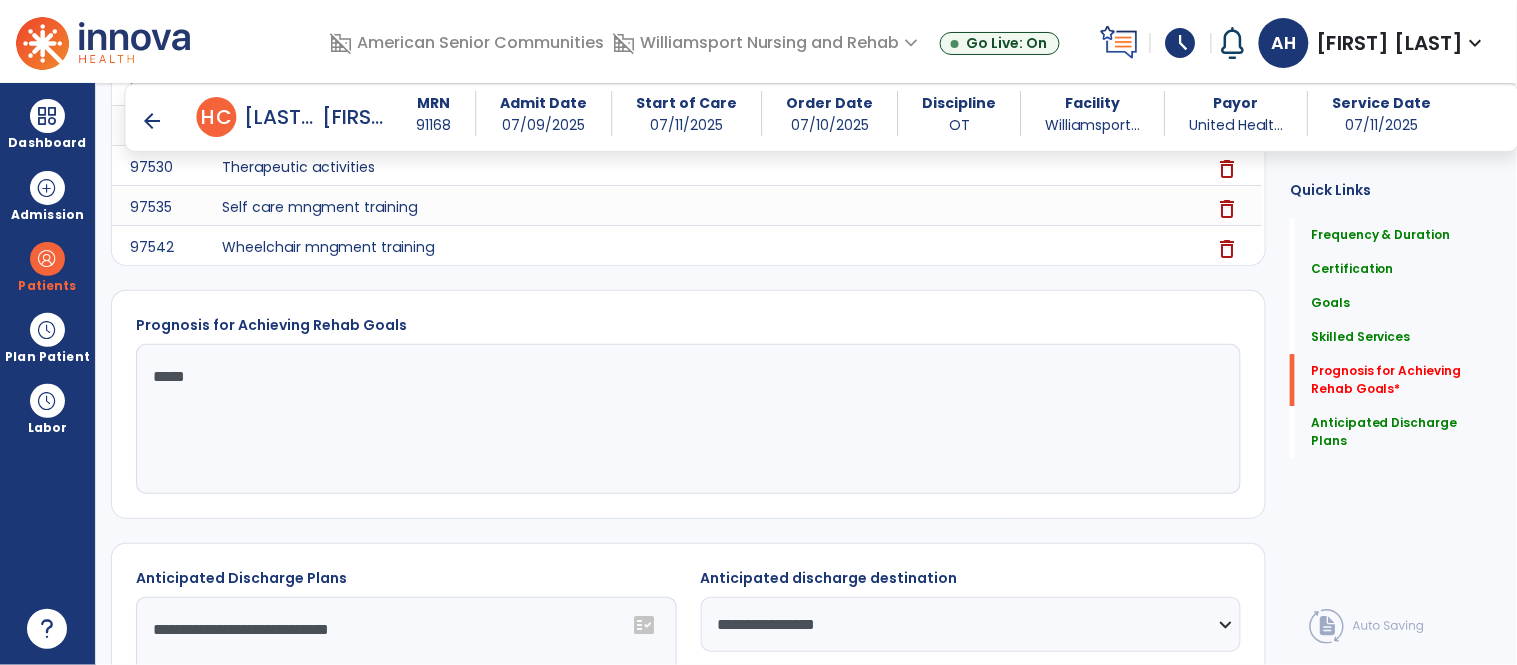 scroll, scrollTop: 1471, scrollLeft: 0, axis: vertical 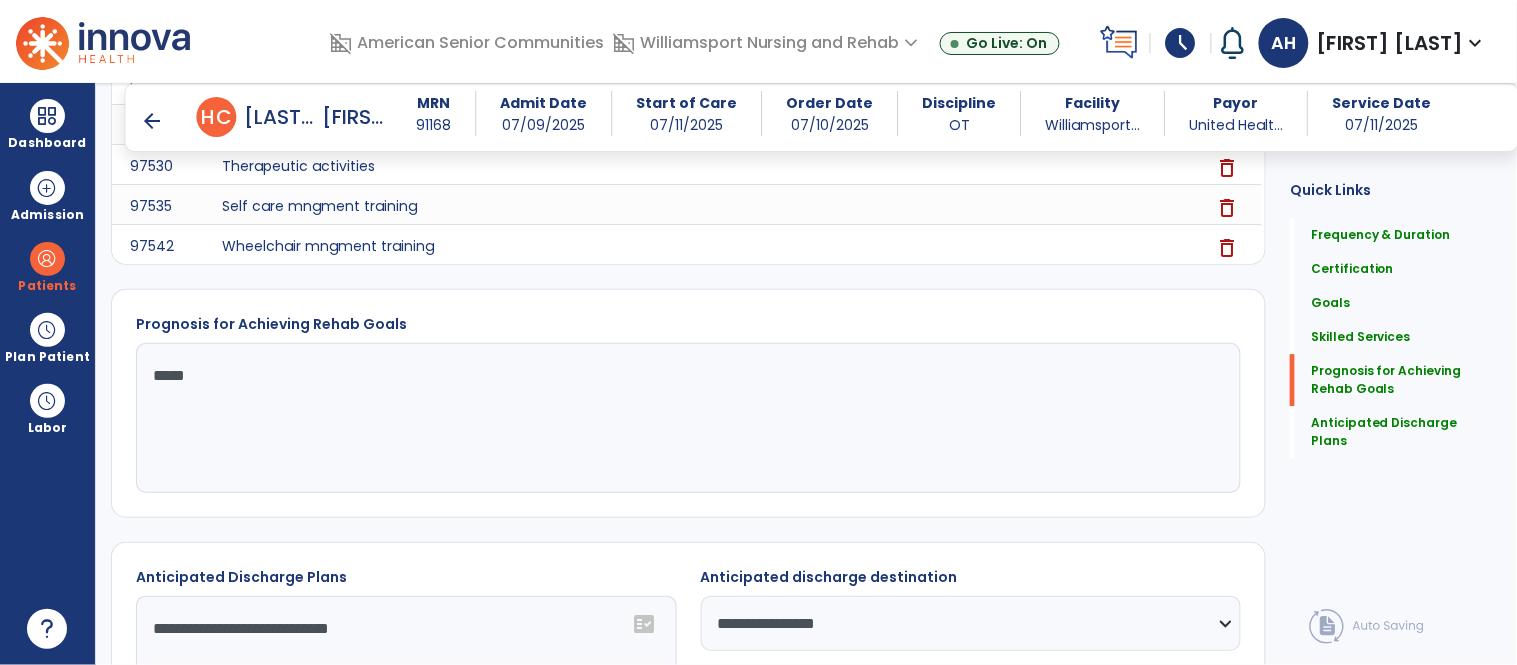 type on "****" 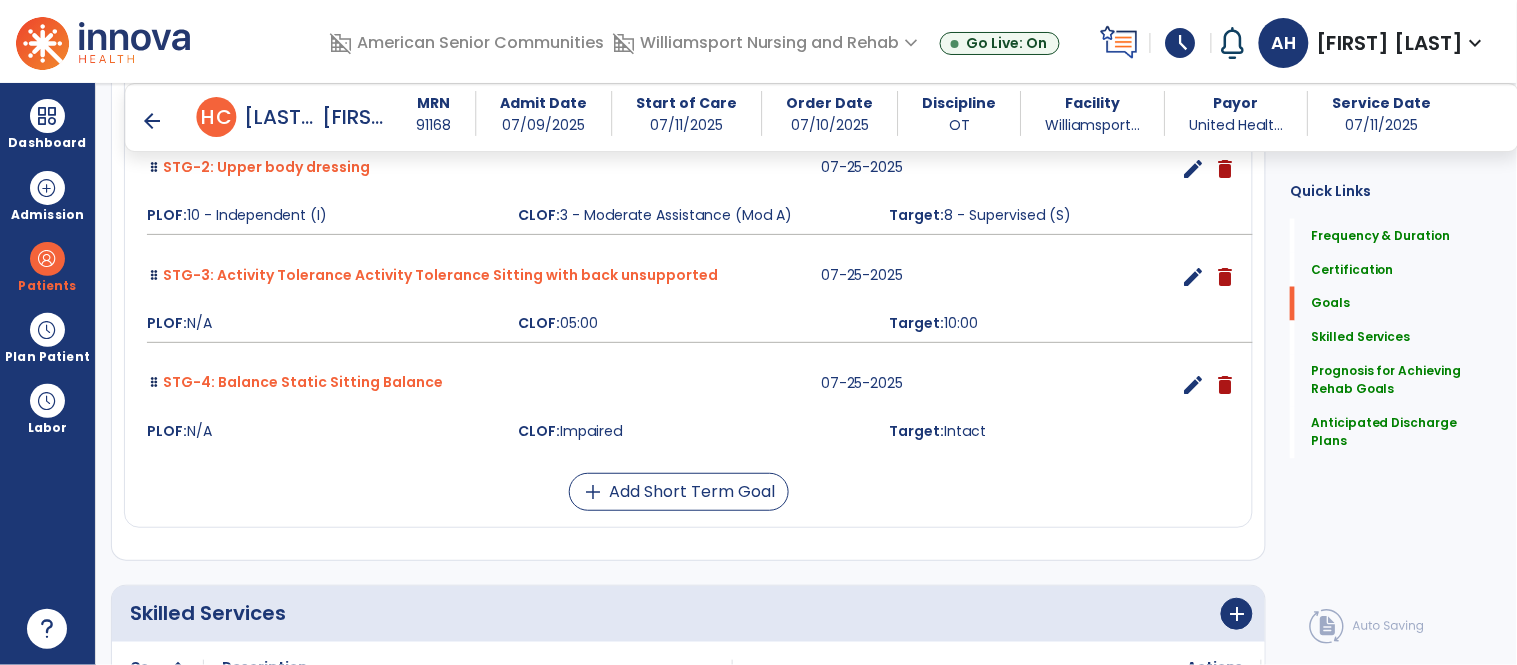 scroll, scrollTop: 0, scrollLeft: 0, axis: both 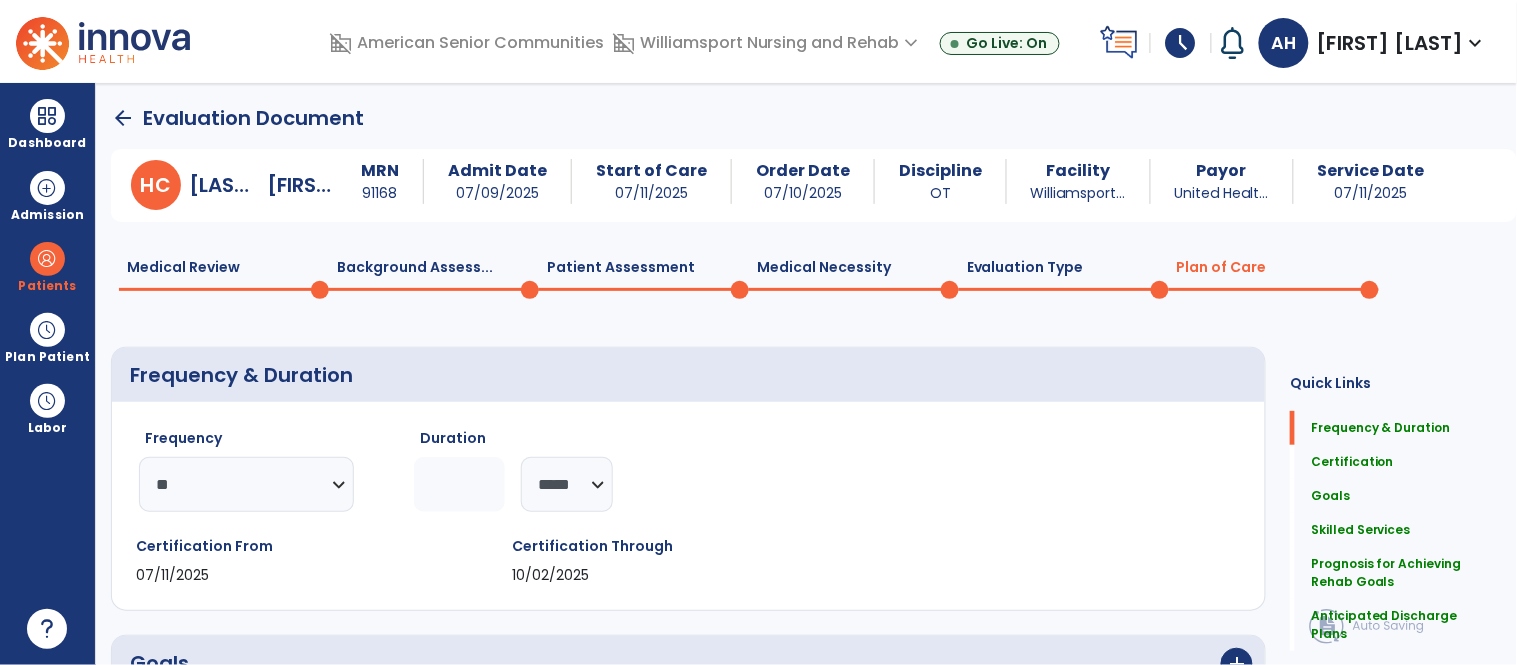 click 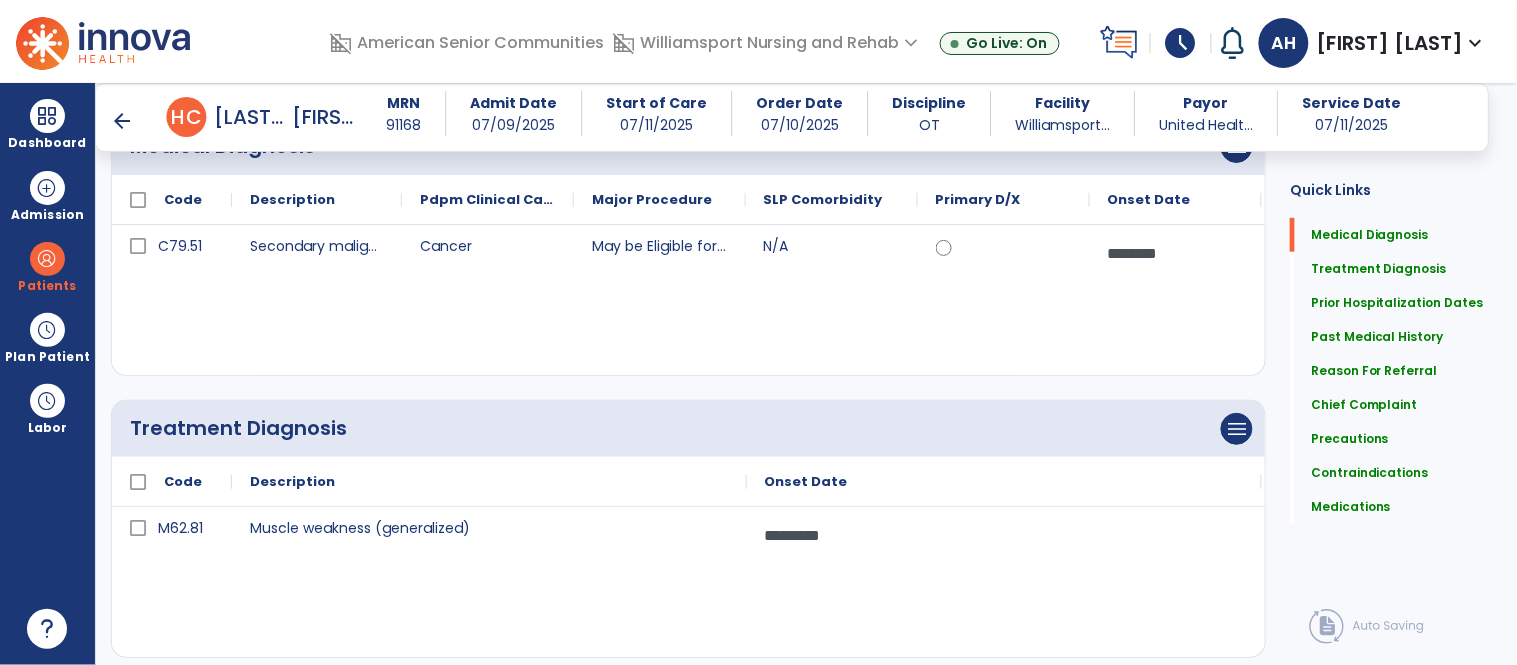 scroll, scrollTop: 212, scrollLeft: 0, axis: vertical 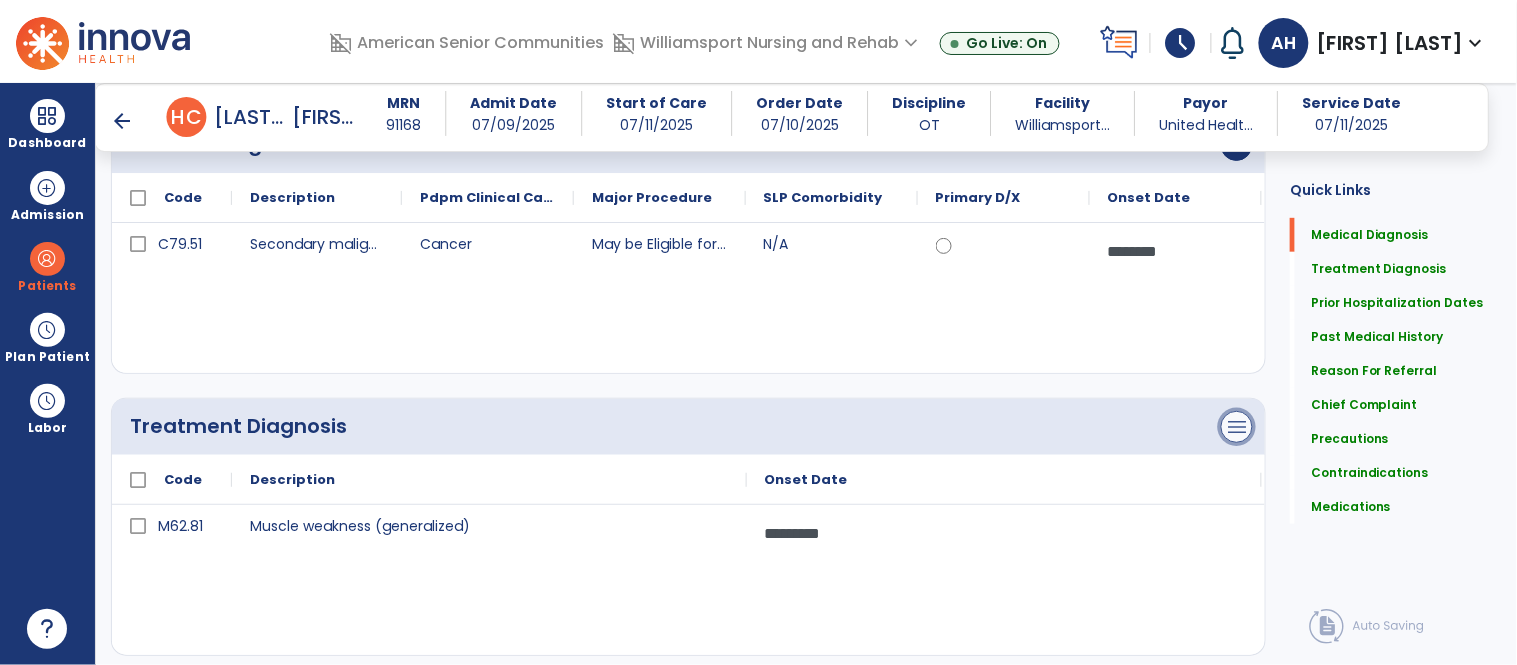 click on "menu" at bounding box center [1237, 145] 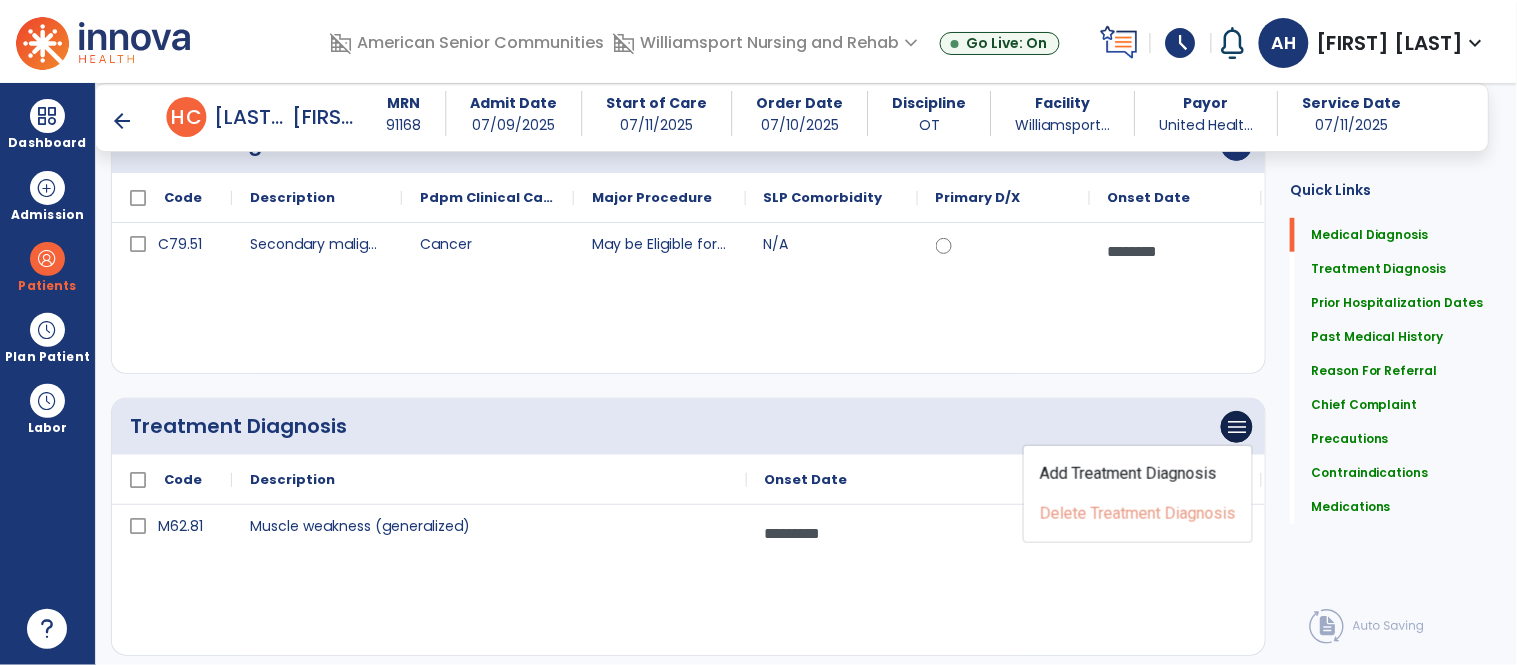 click on "Quick Links  Medical Diagnosis   Medical Diagnosis   Treatment Diagnosis   Treatment Diagnosis   Prior Hospitalization Dates   Prior Hospitalization Dates   Past Medical History   Past Medical History   Reason For Referral   Reason For Referral   Chief Complaint   Chief Complaint   Precautions   Precautions   Contraindications   Contraindications   Medications   Medications" 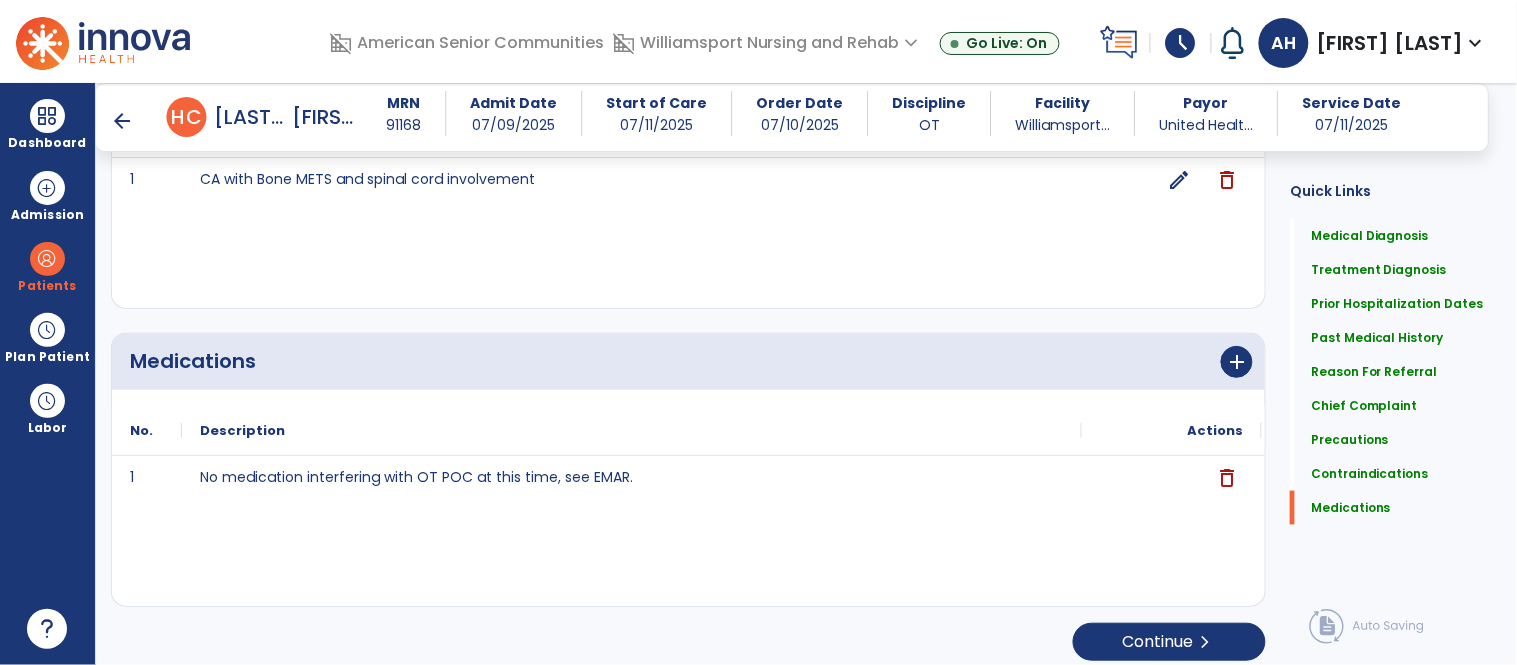 scroll, scrollTop: 2344, scrollLeft: 0, axis: vertical 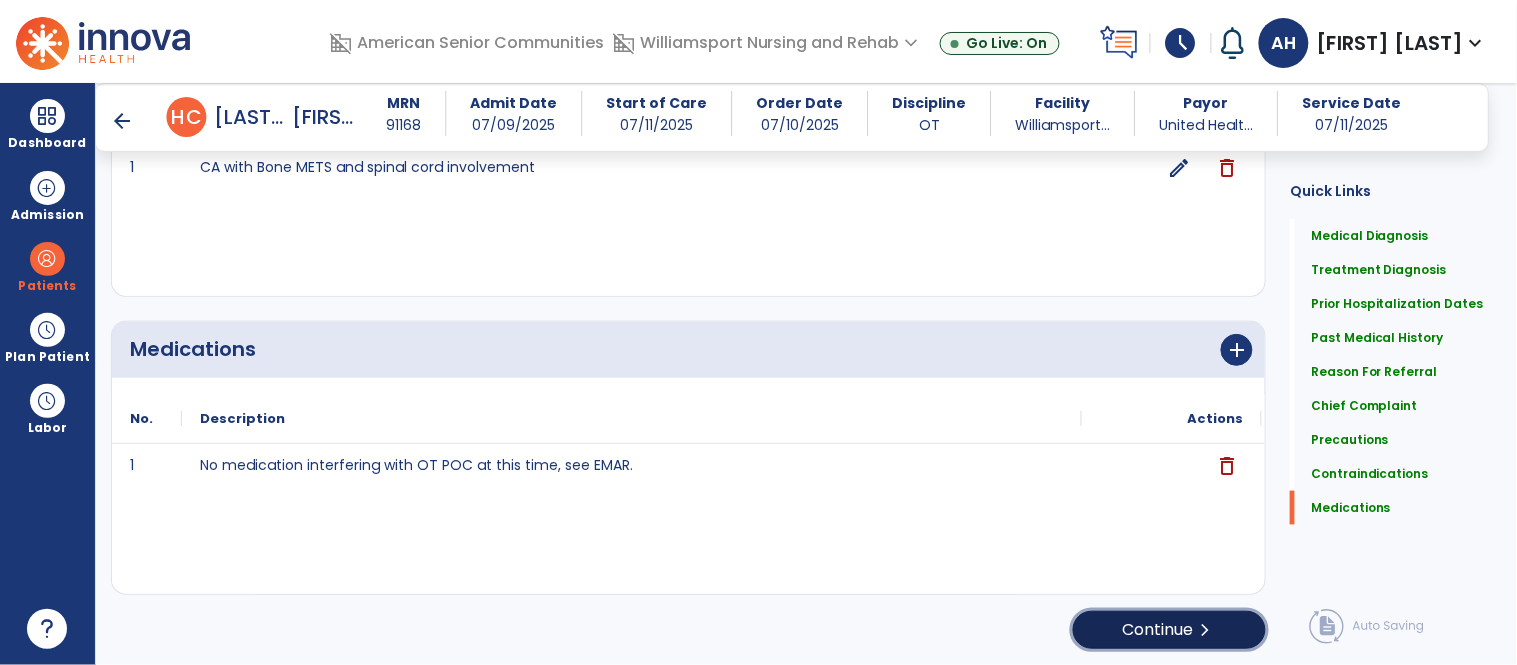click on "Continue  chevron_right" 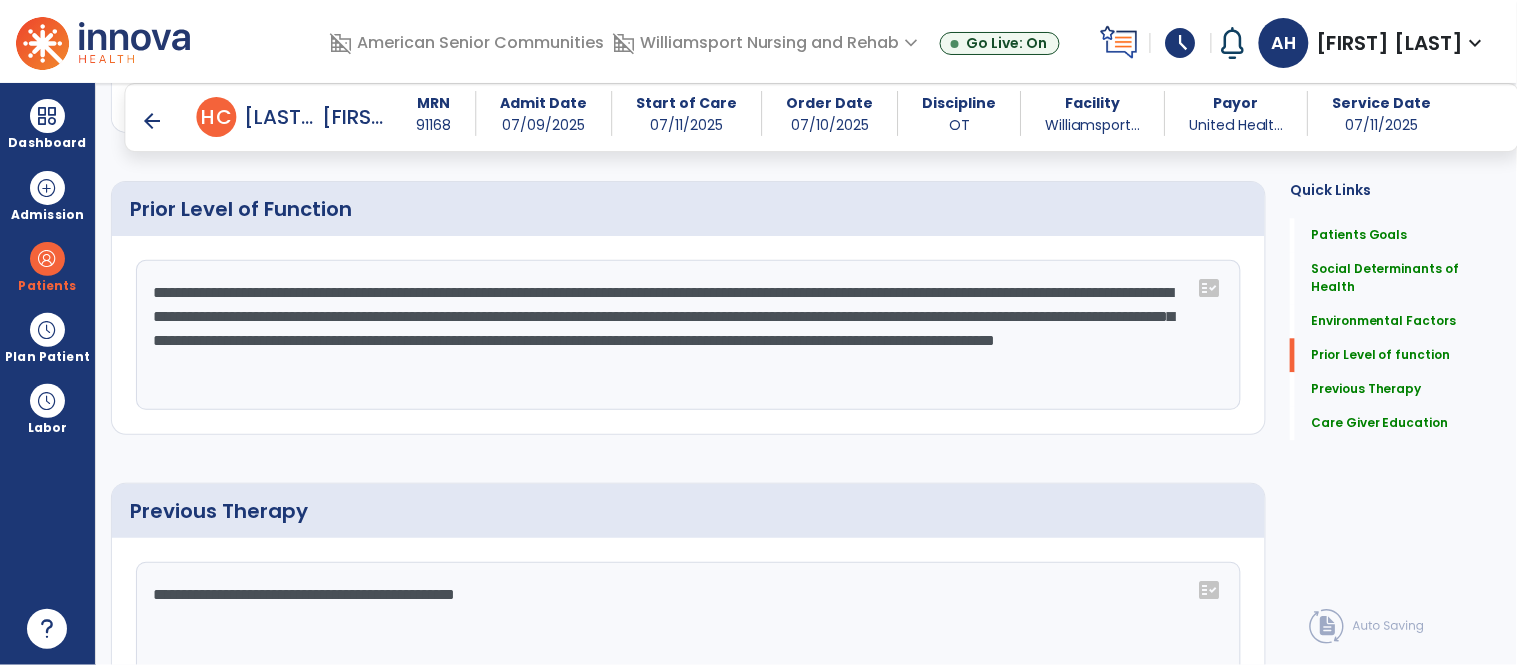 scroll, scrollTop: 1115, scrollLeft: 0, axis: vertical 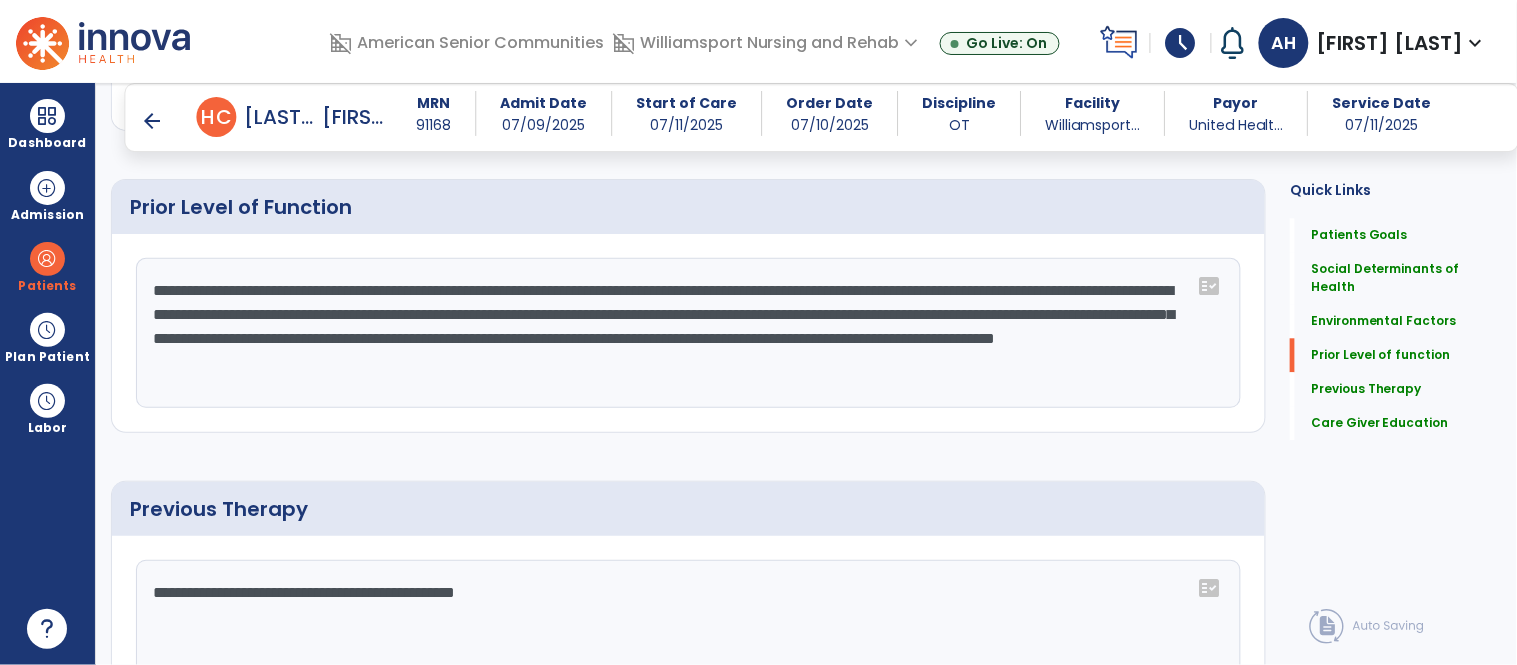 click on "**********" 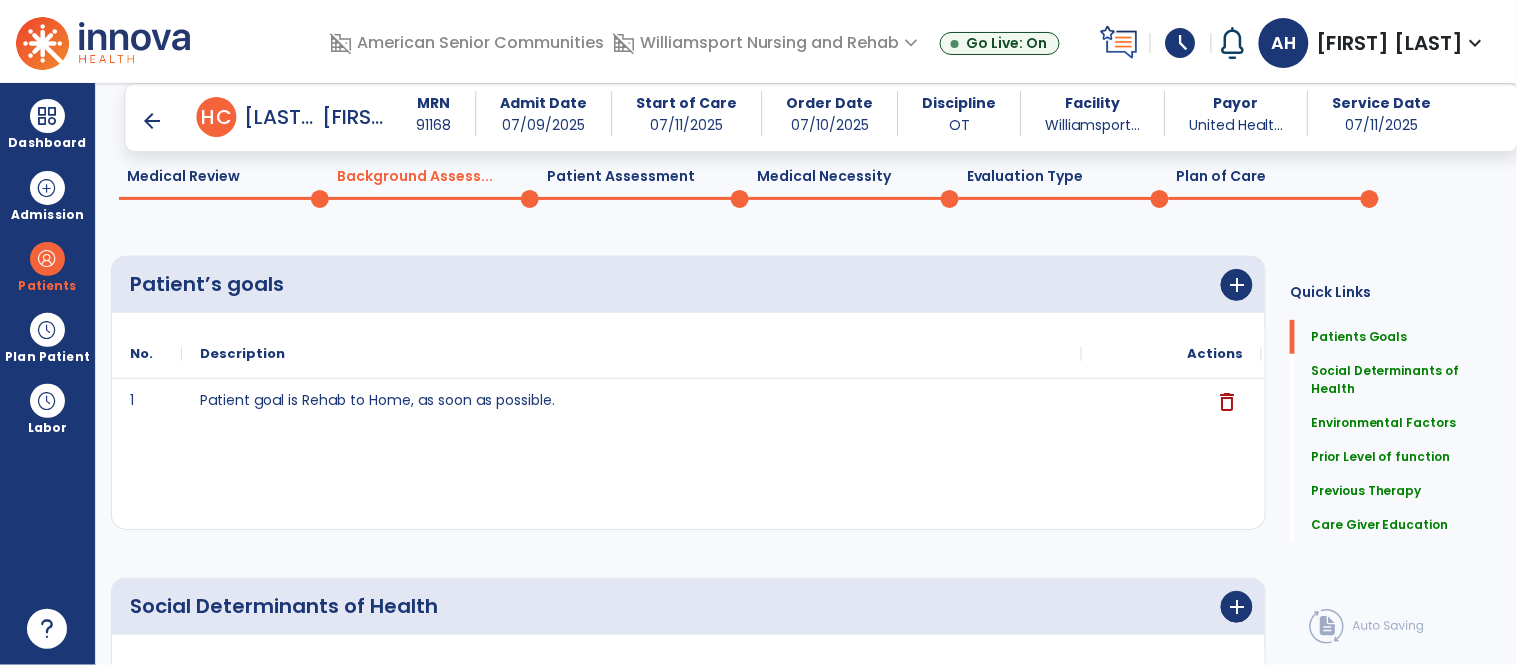 scroll, scrollTop: 0, scrollLeft: 0, axis: both 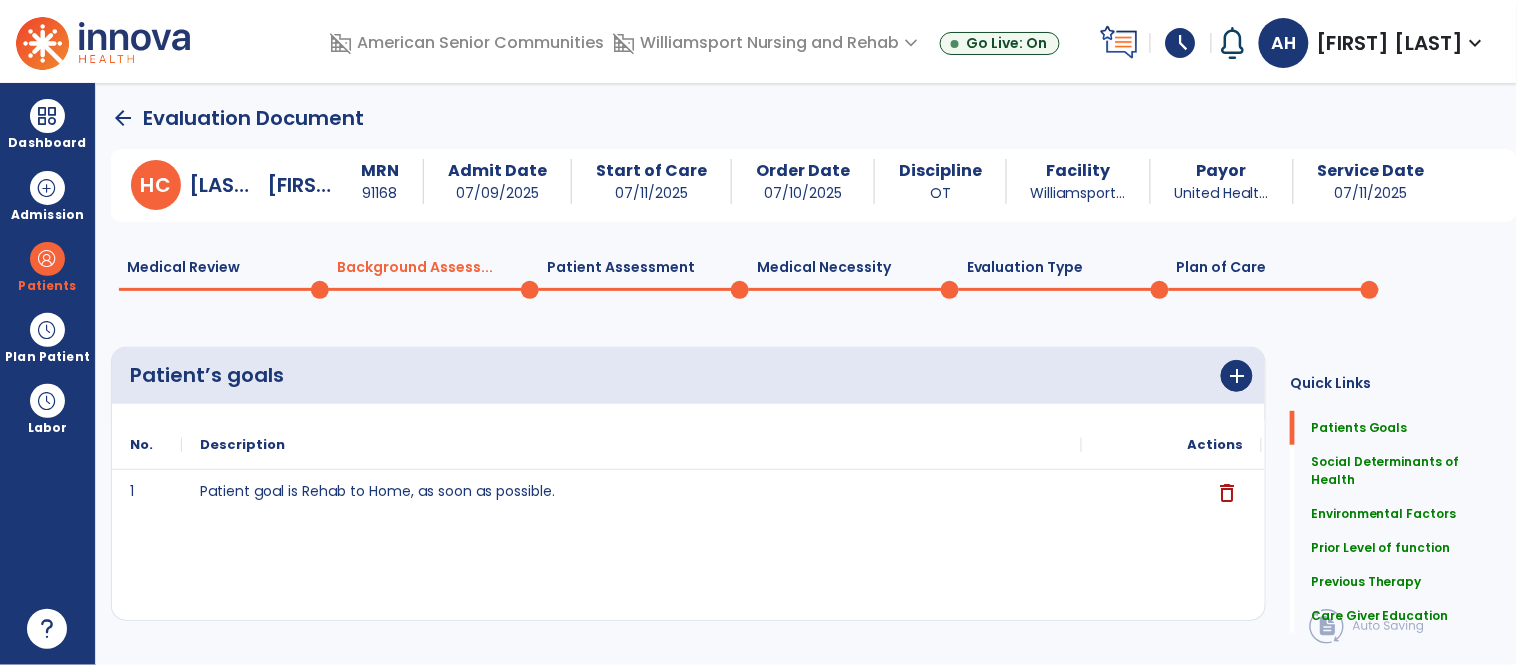 click 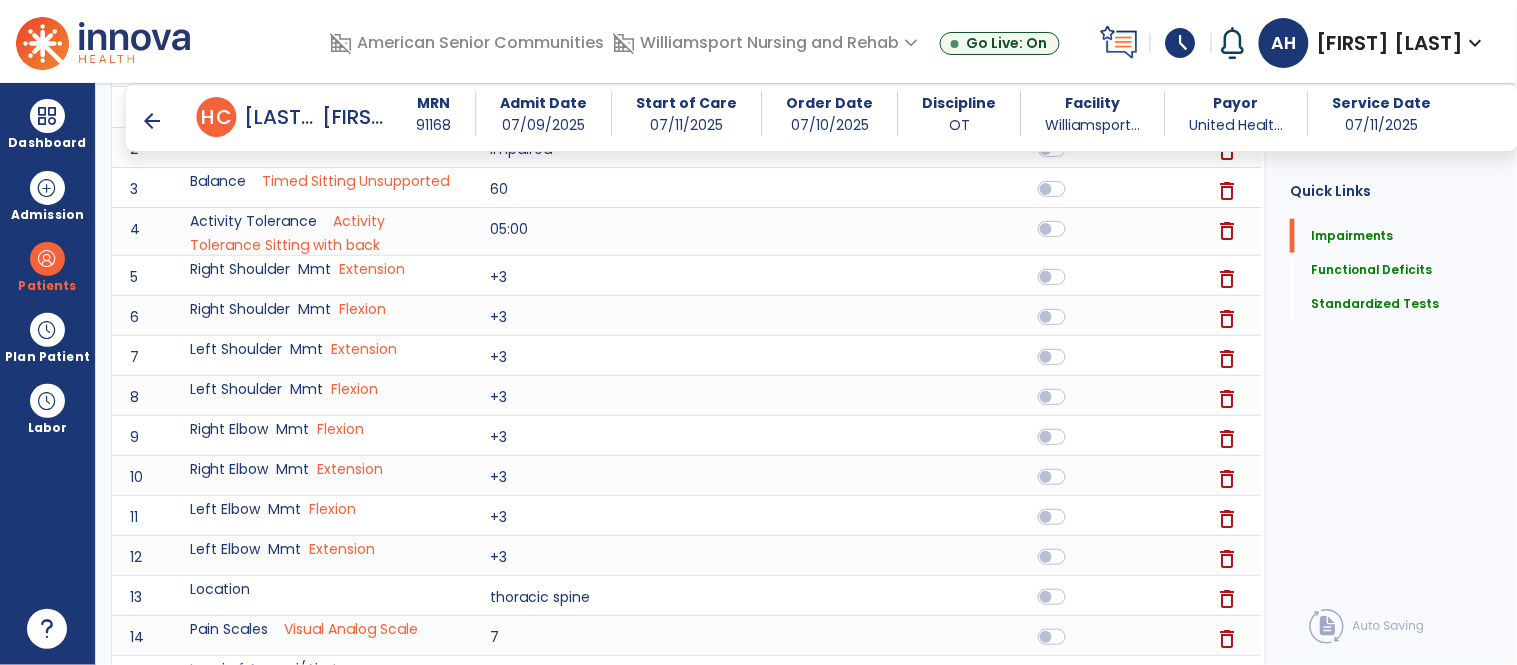 scroll, scrollTop: 0, scrollLeft: 0, axis: both 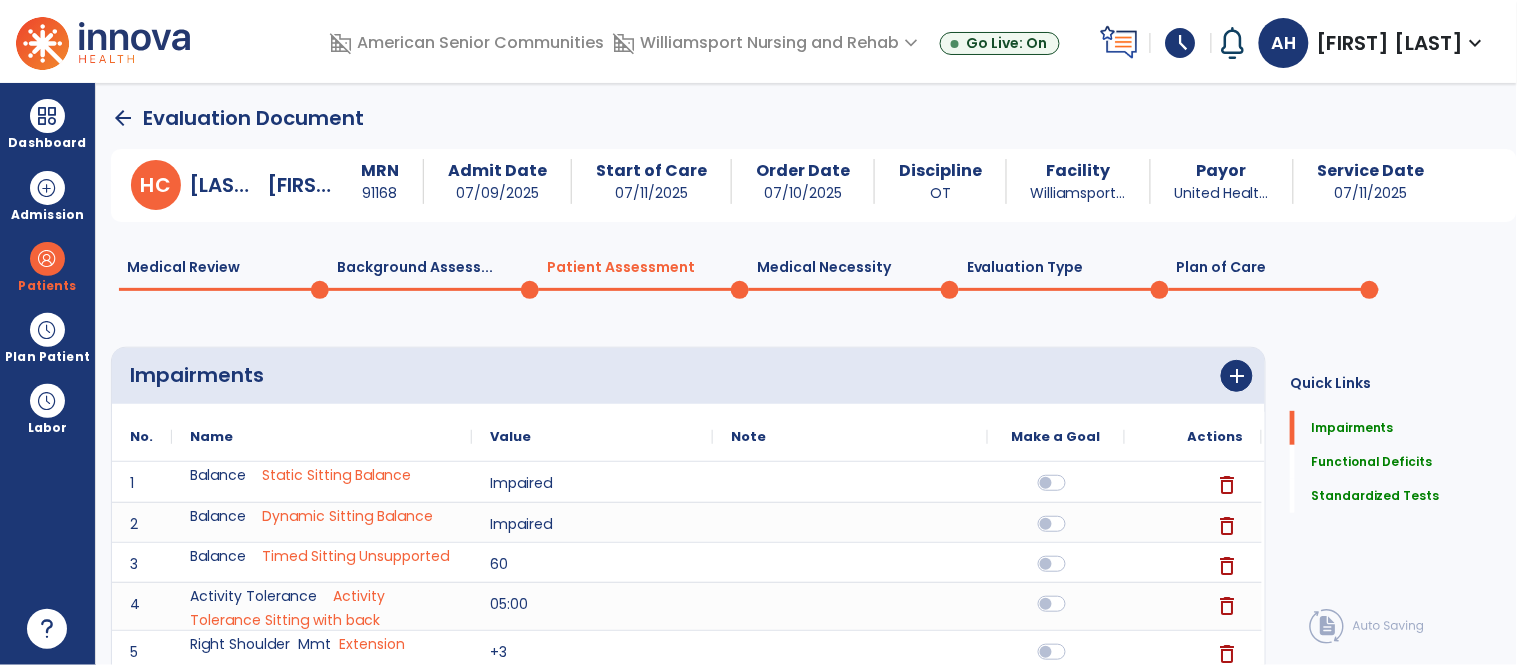 click on "Plan of Care  0" 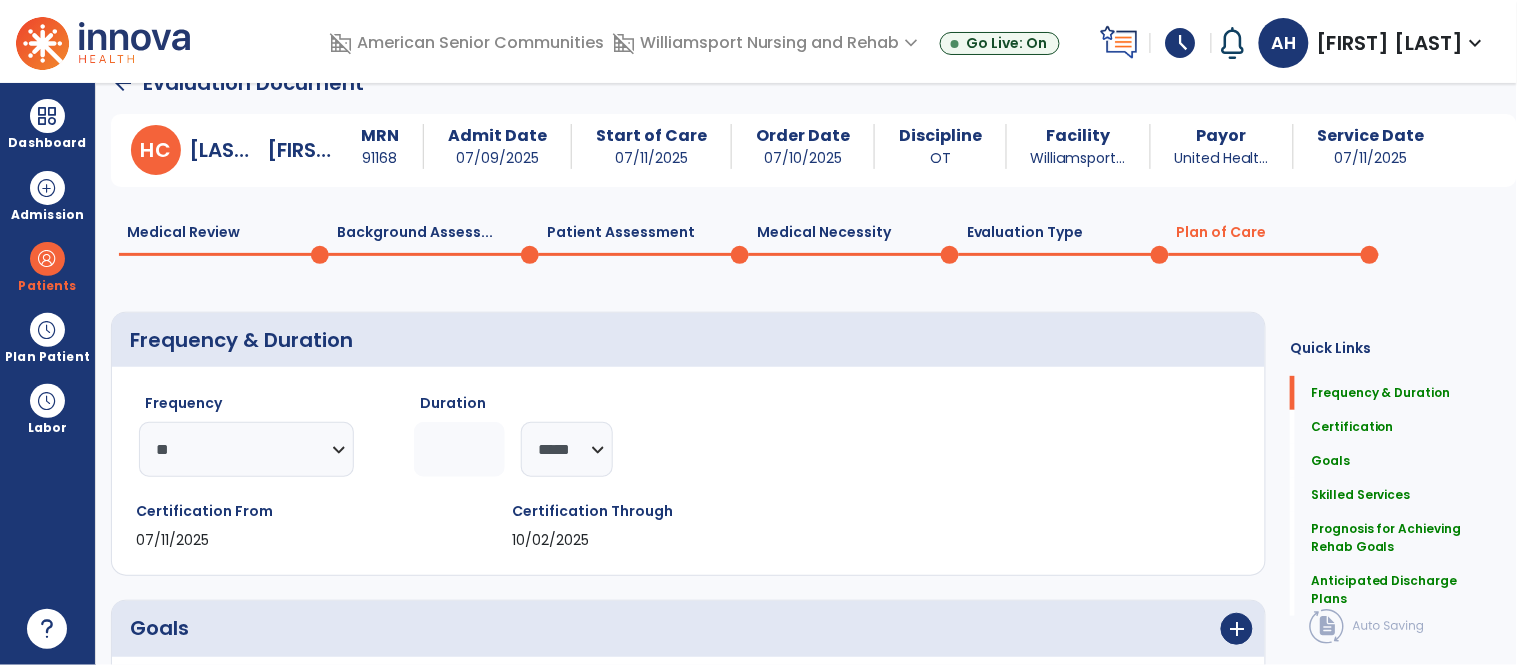 scroll, scrollTop: 0, scrollLeft: 0, axis: both 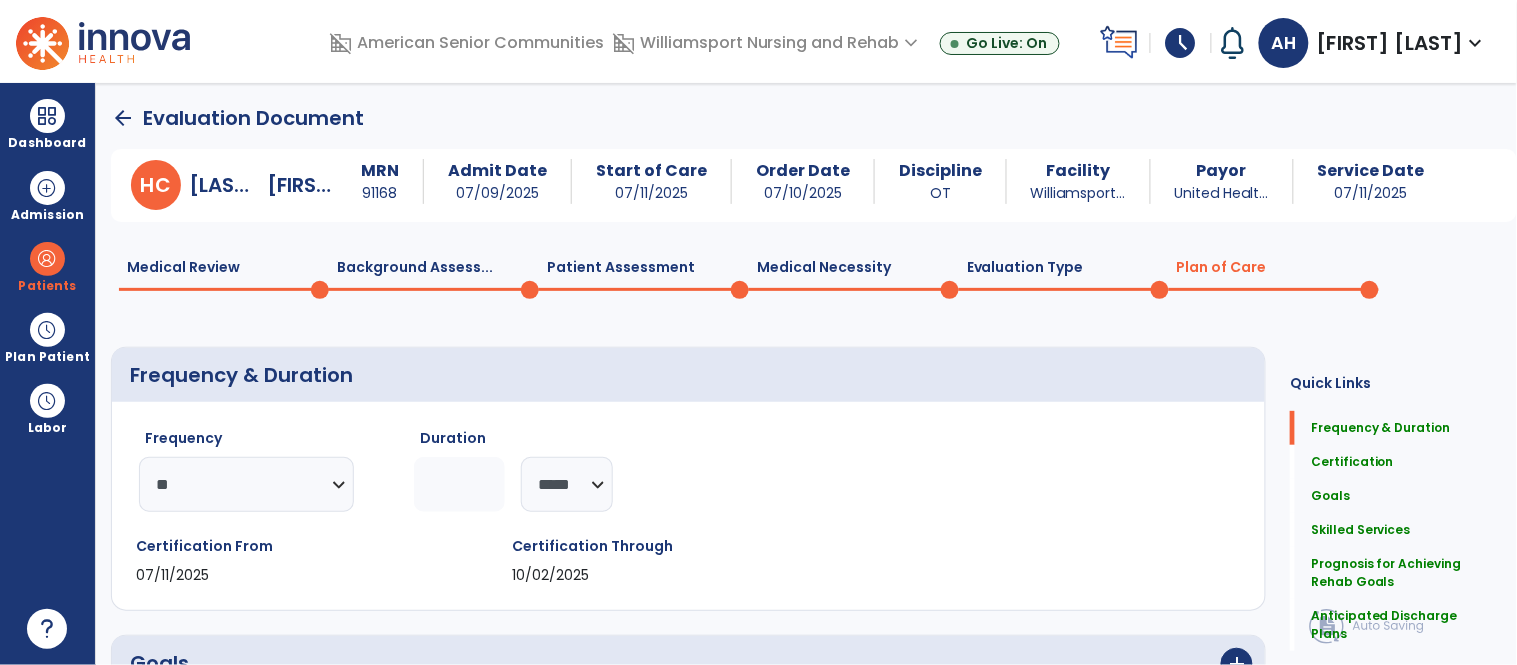 click on "arrow_back" 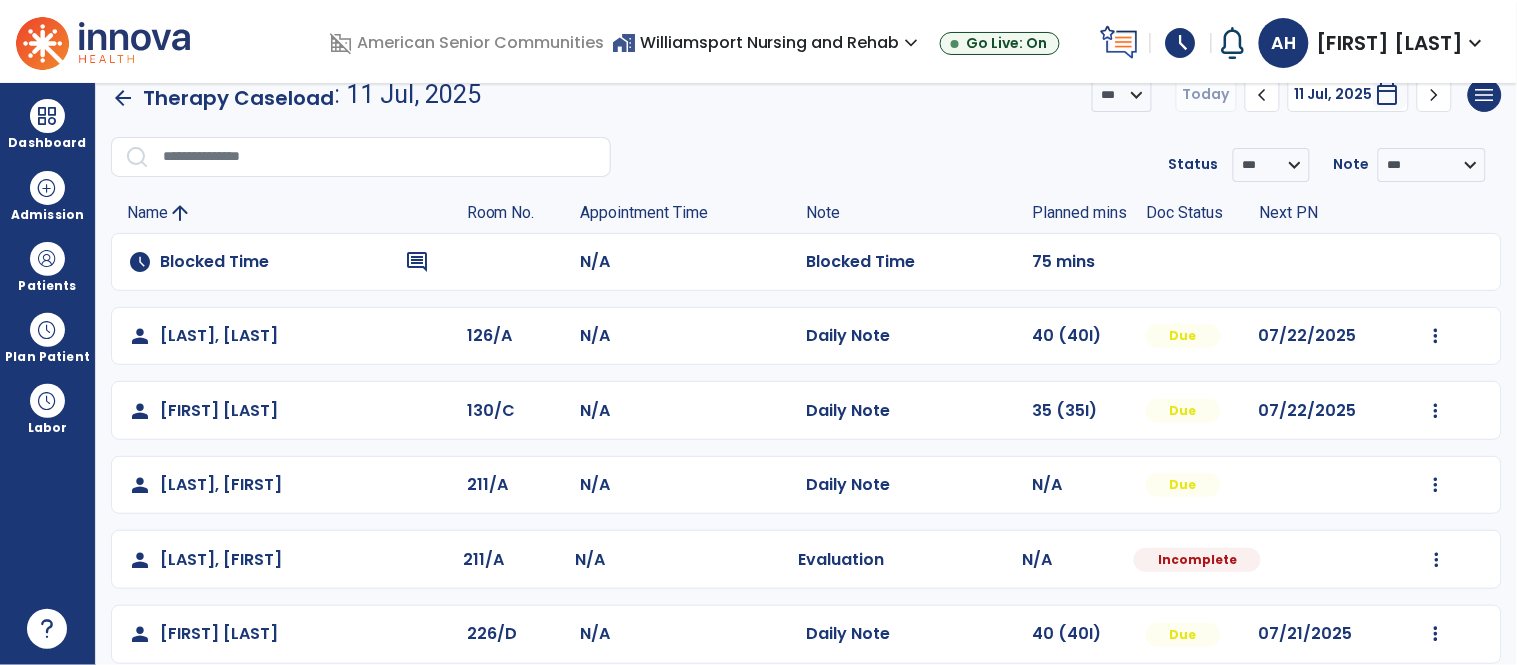 scroll, scrollTop: 43, scrollLeft: 0, axis: vertical 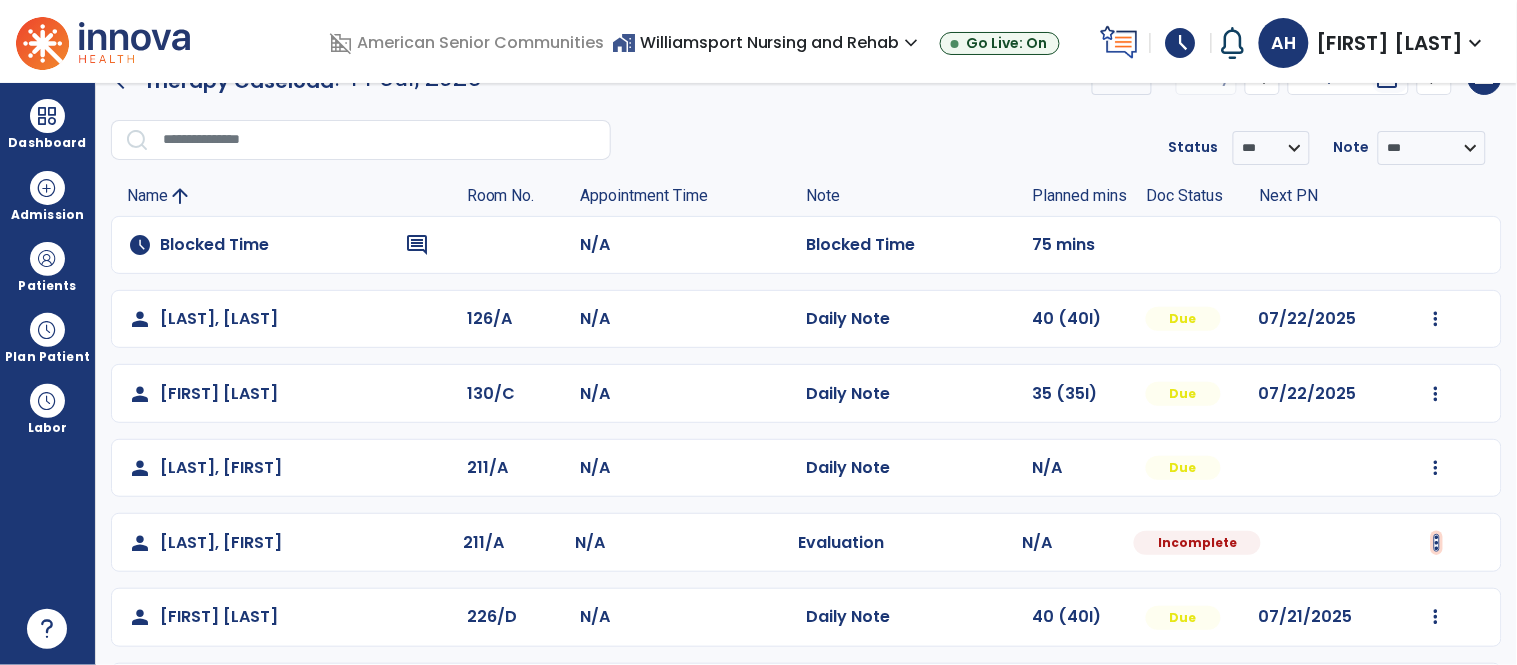 click at bounding box center (1436, 319) 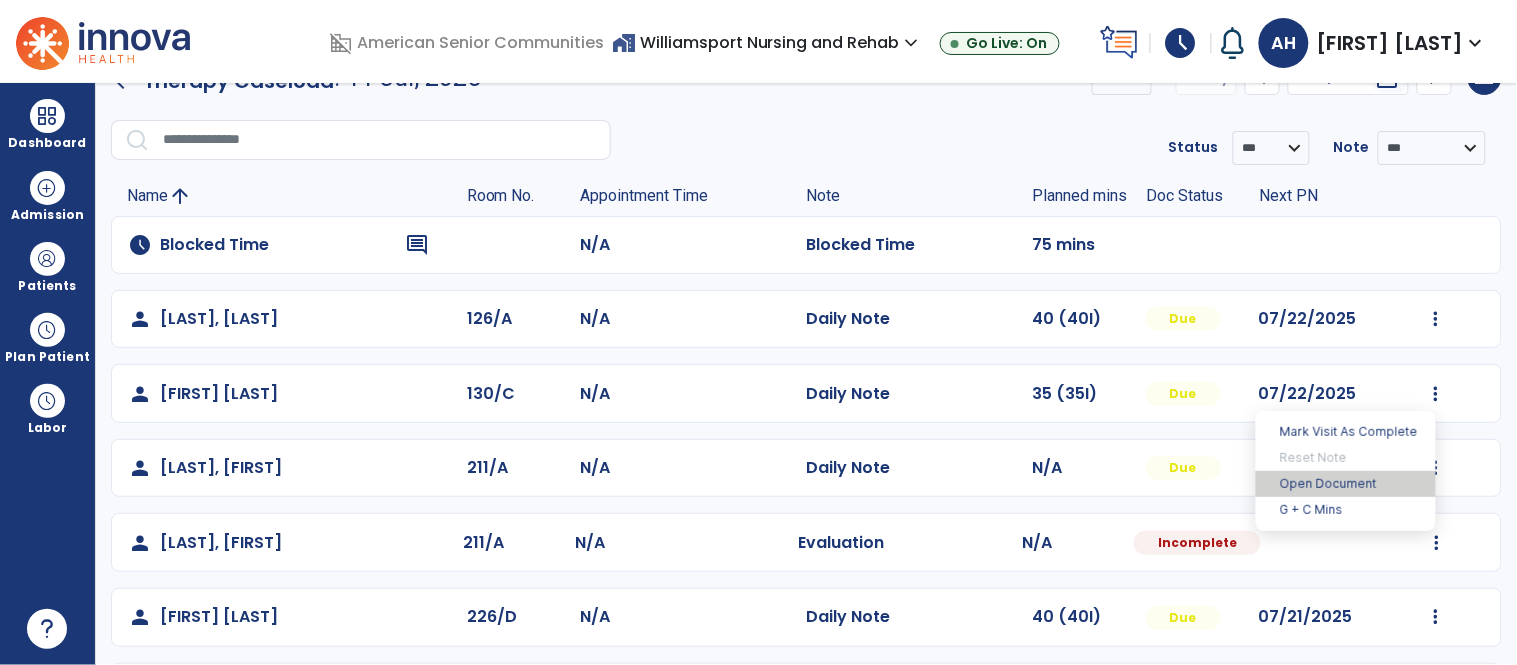 click on "Open Document" at bounding box center (1346, 484) 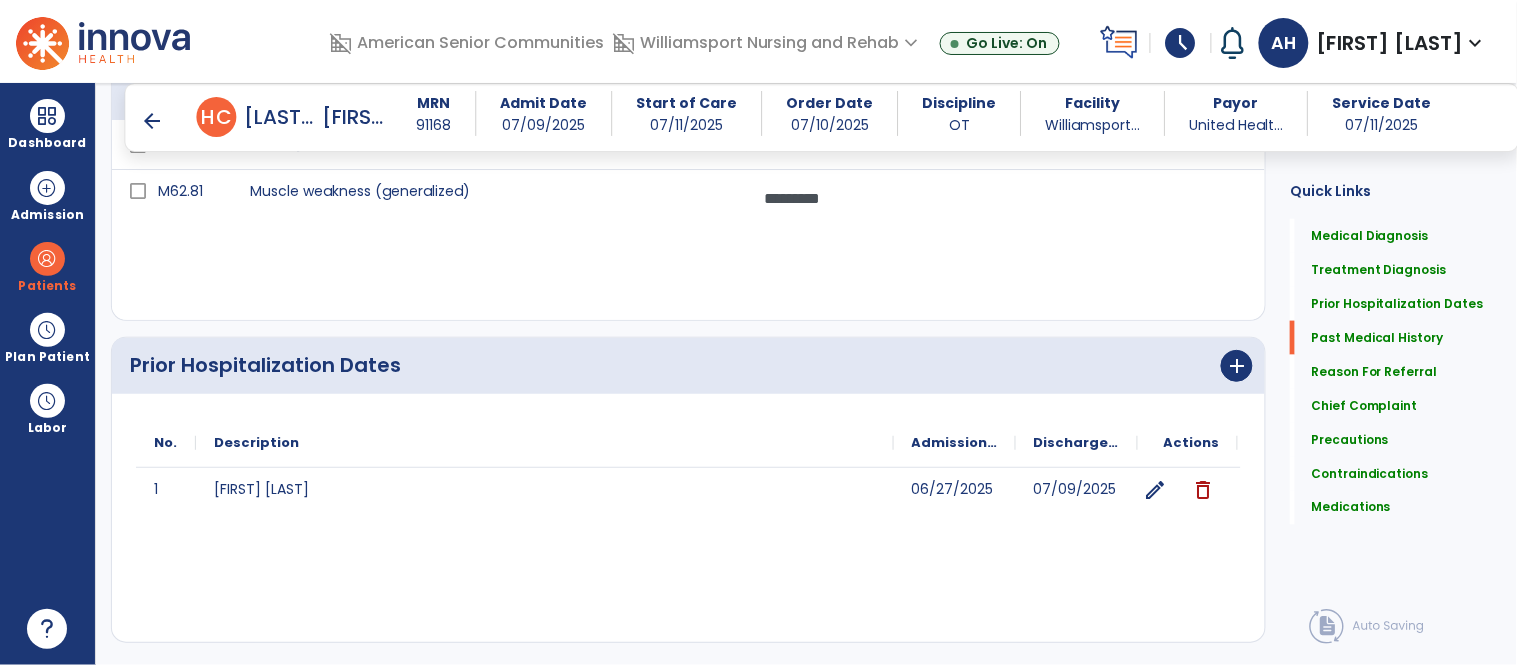 scroll, scrollTop: 0, scrollLeft: 0, axis: both 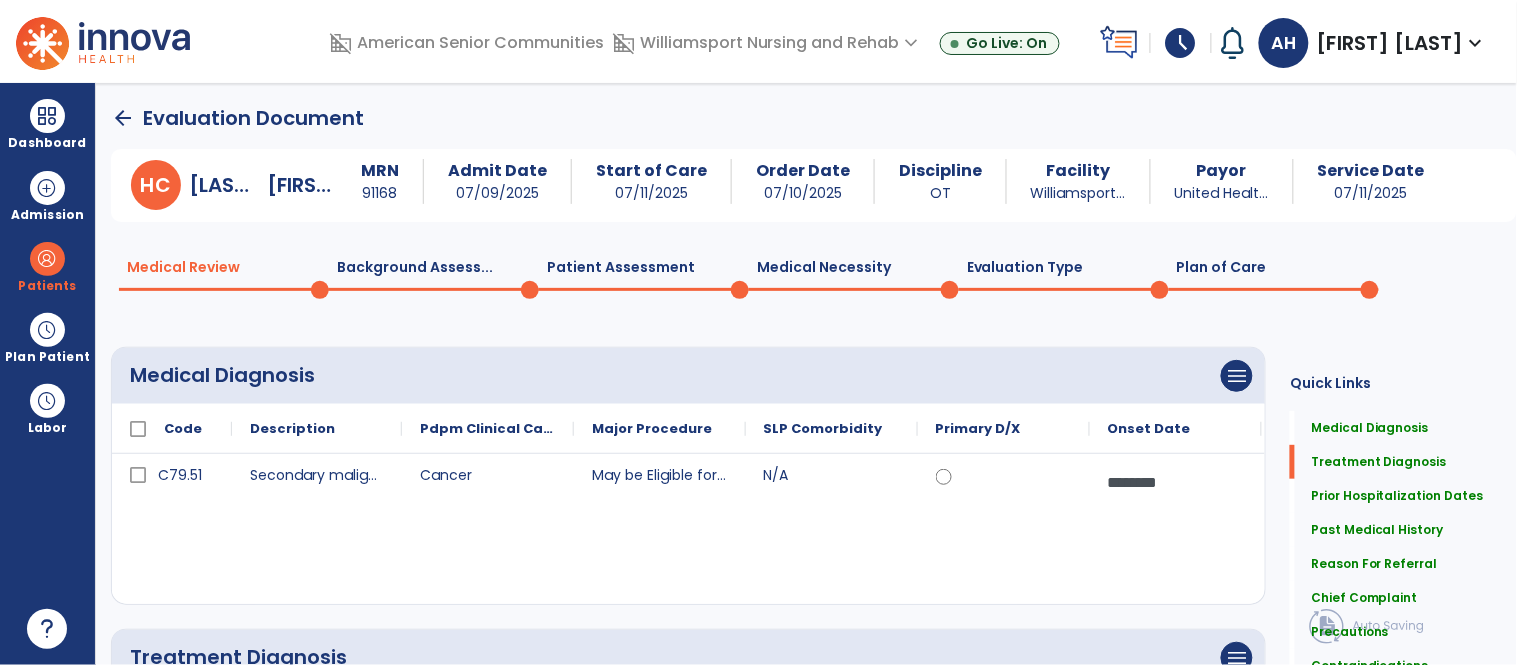 click 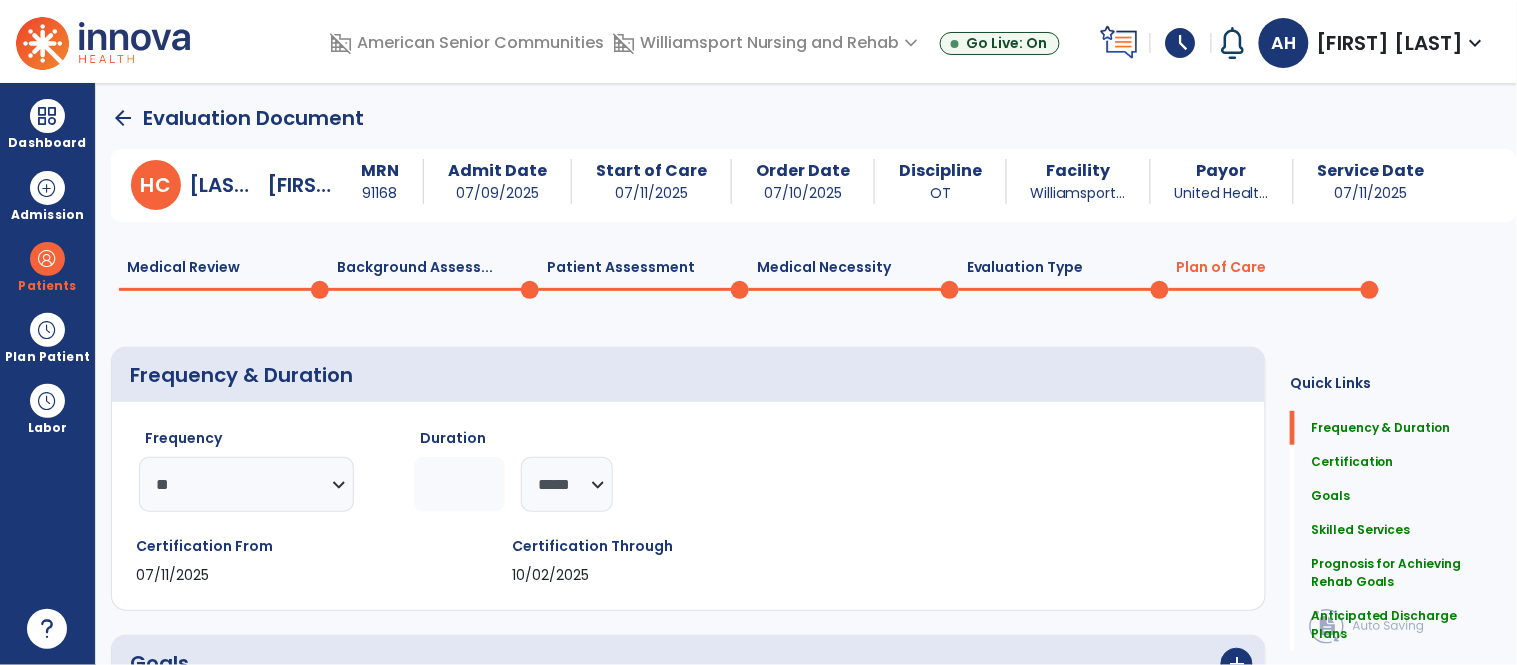 click on "Background Assess...  0" 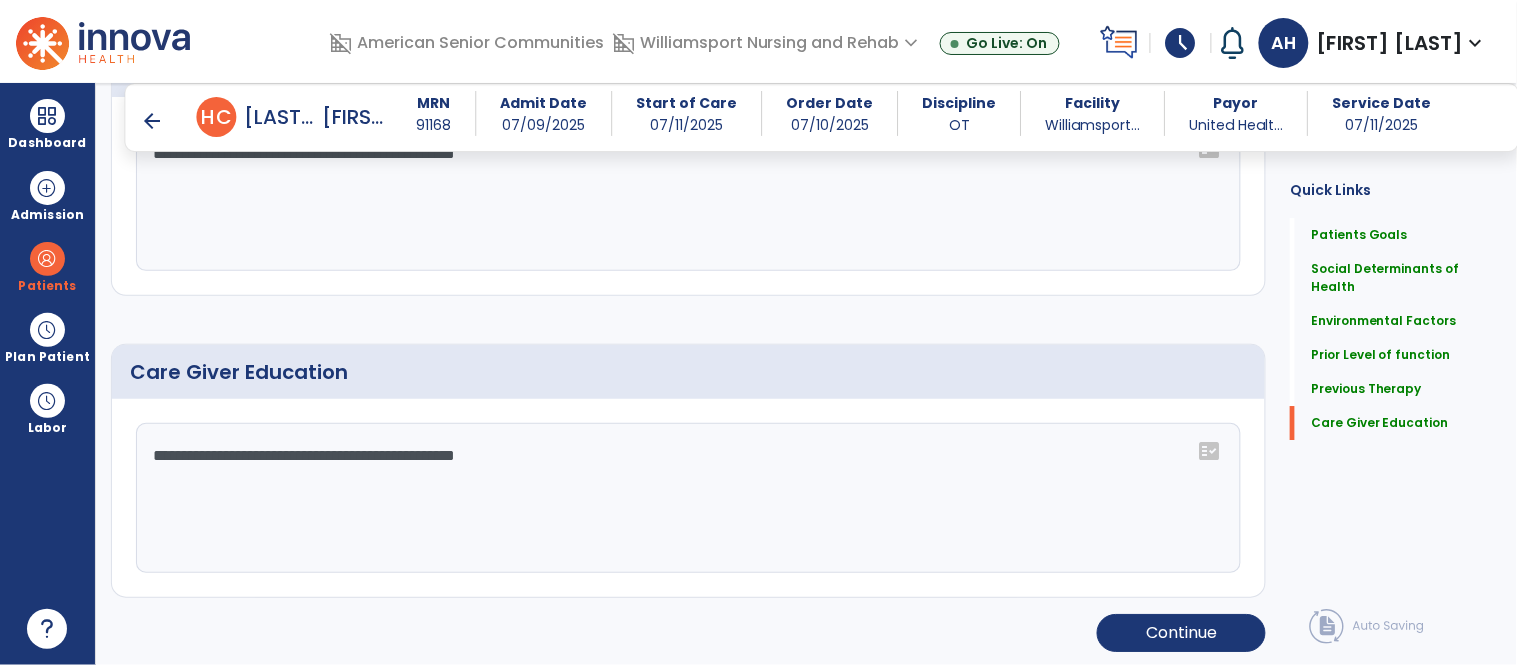 scroll, scrollTop: 1558, scrollLeft: 0, axis: vertical 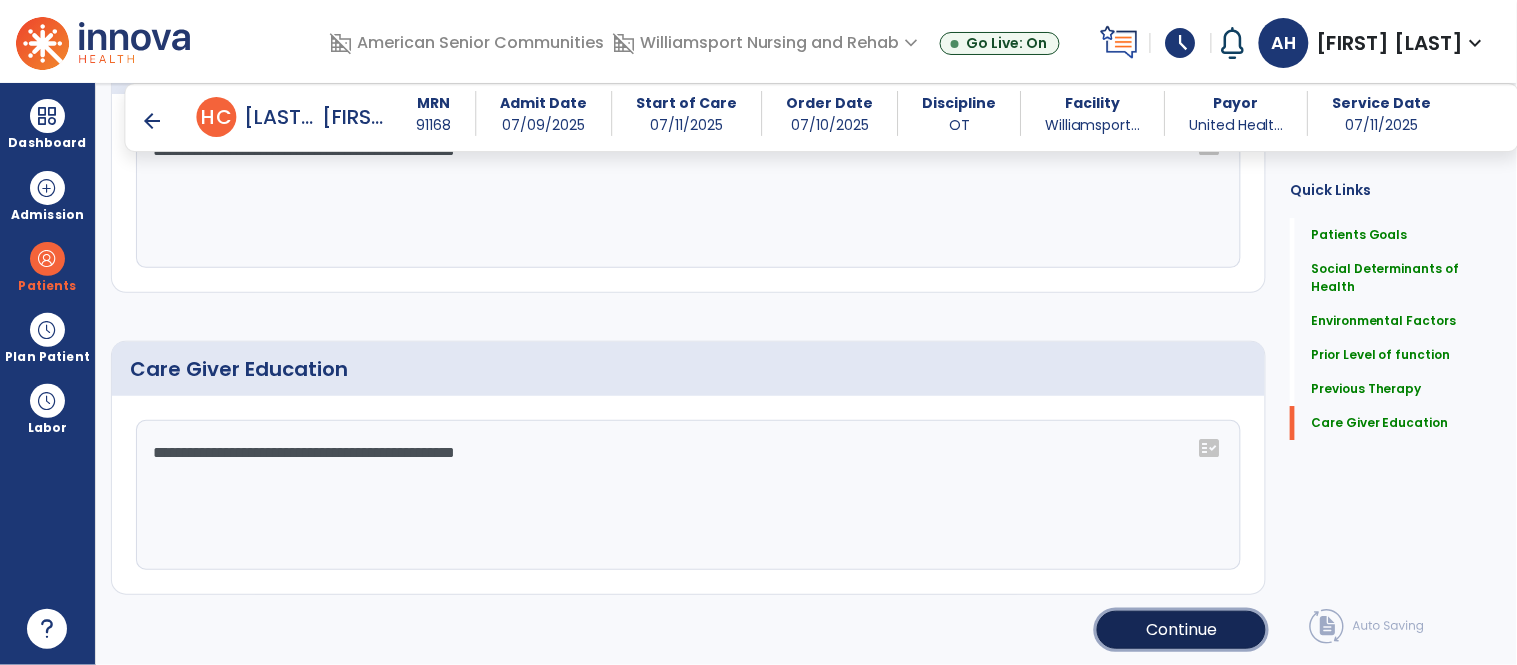 click on "Continue" 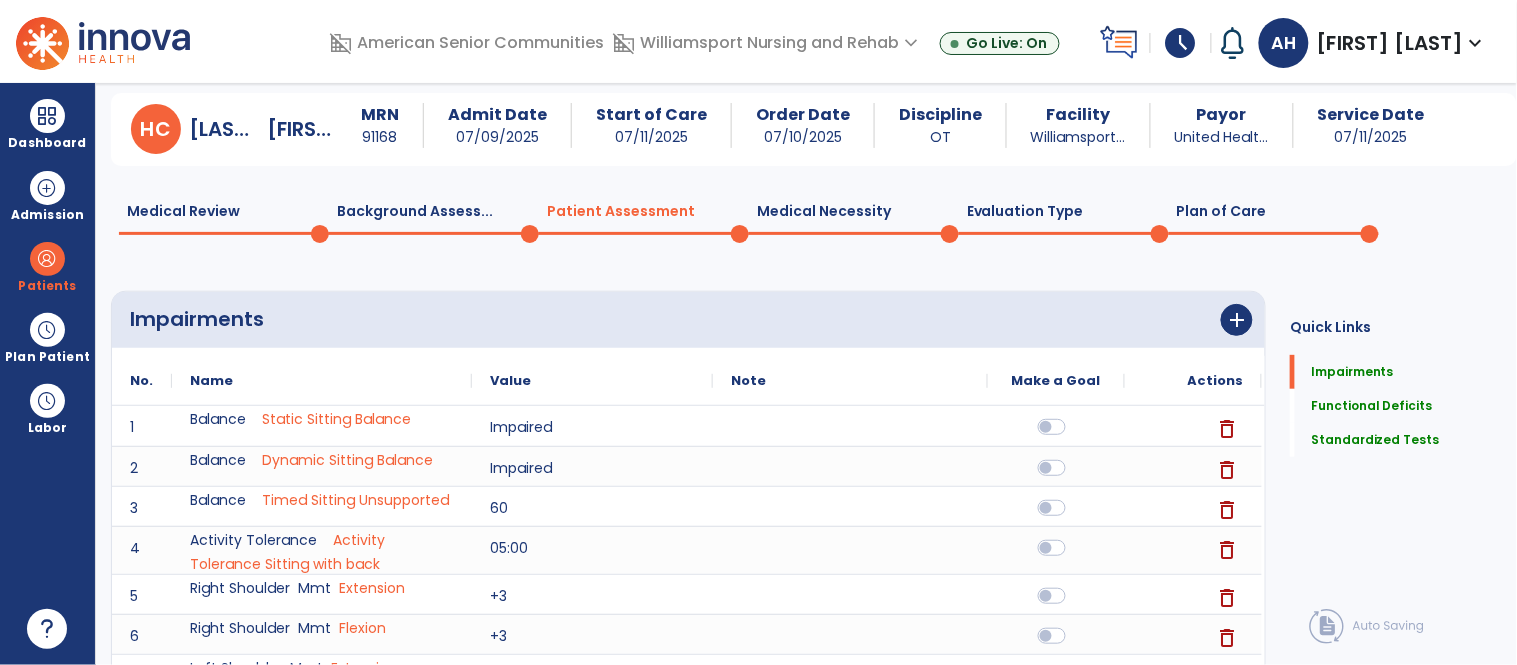 scroll, scrollTop: 0, scrollLeft: 0, axis: both 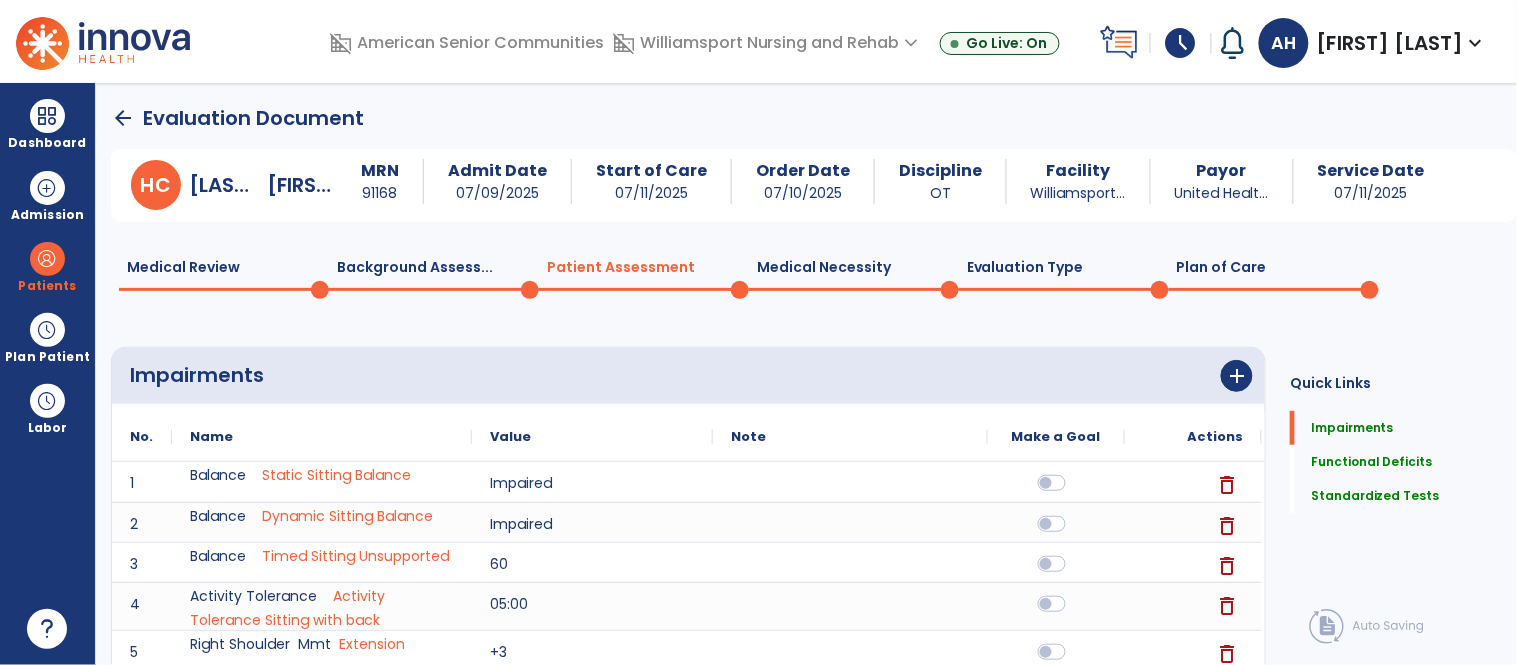 click on "Plan of Care  0" 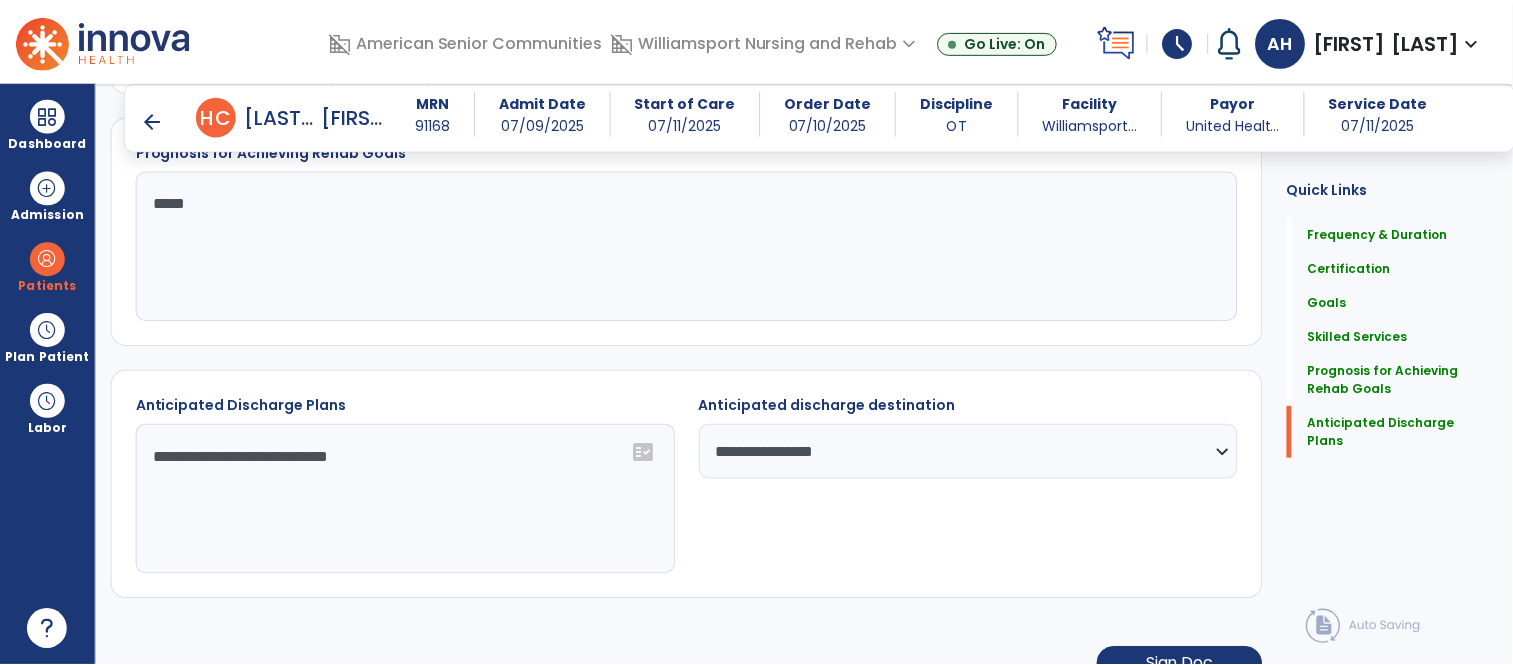 scroll, scrollTop: 1676, scrollLeft: 0, axis: vertical 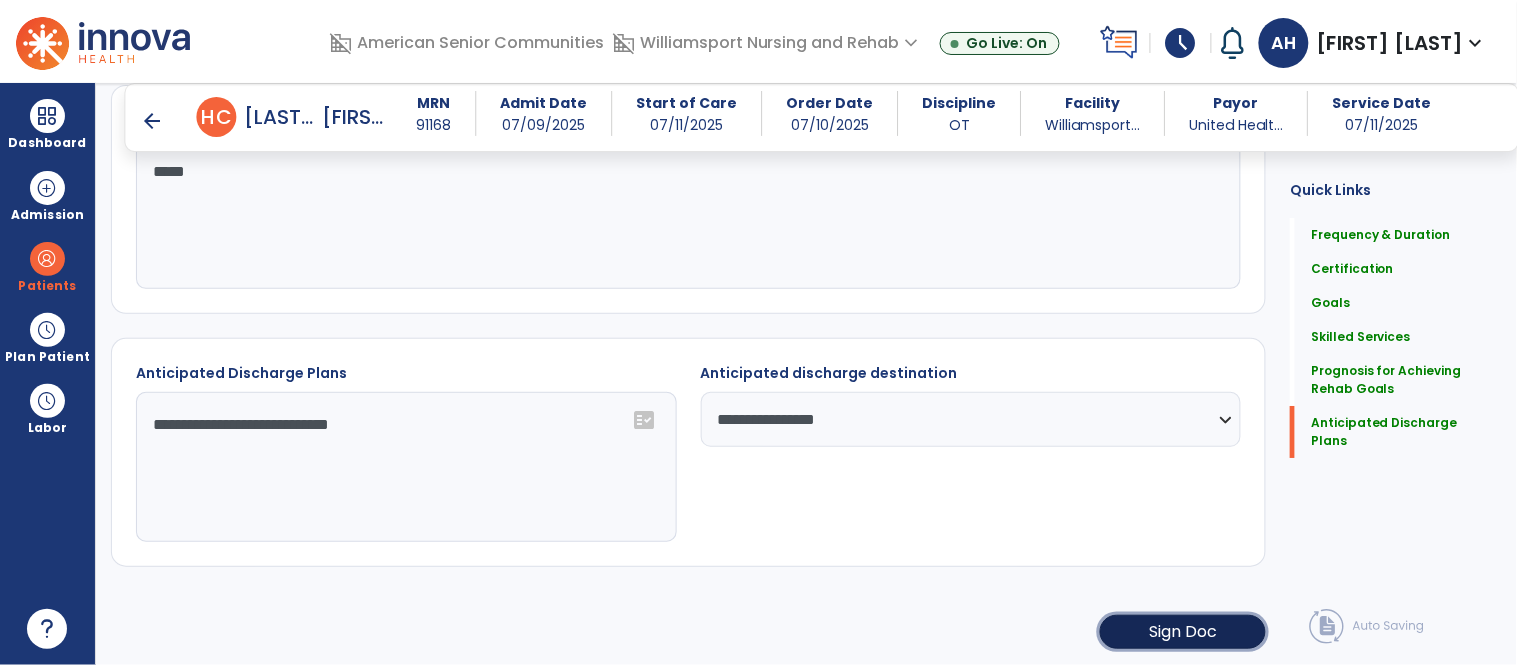 click on "Sign Doc" 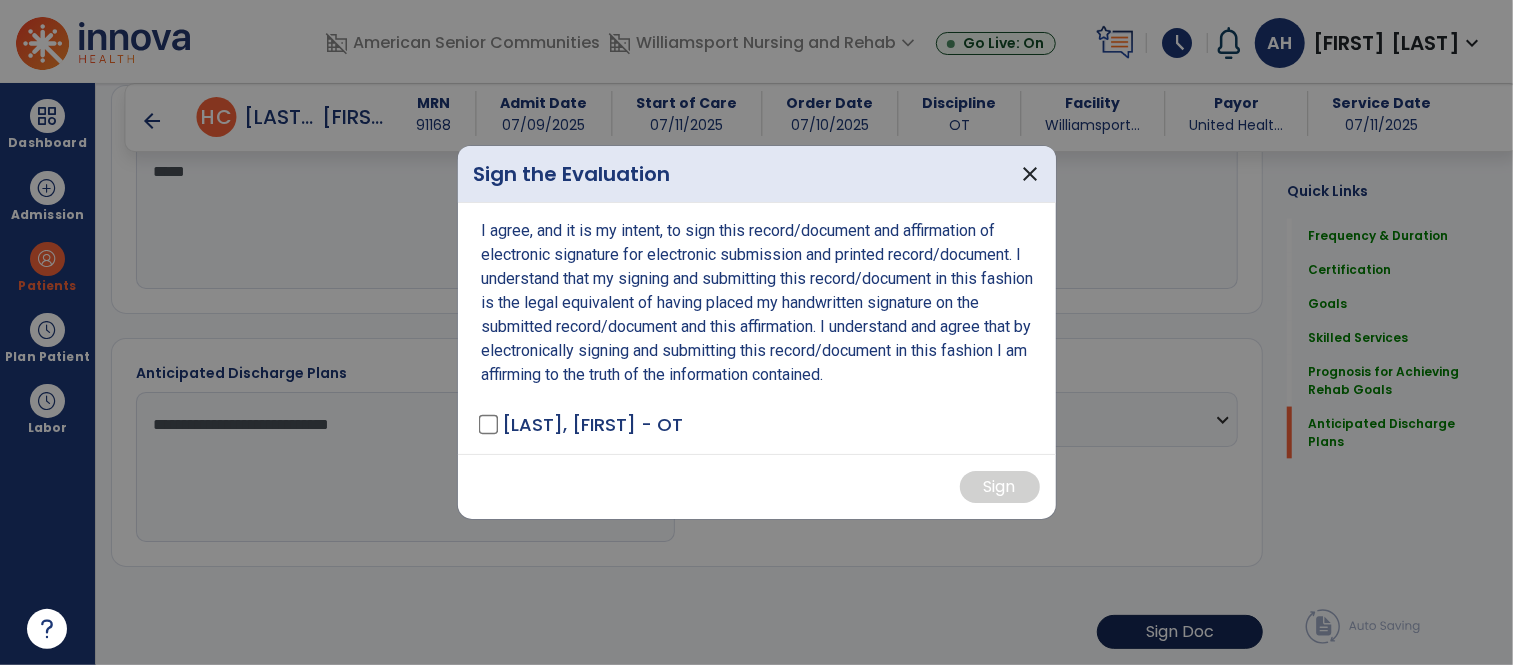 scroll, scrollTop: 1676, scrollLeft: 0, axis: vertical 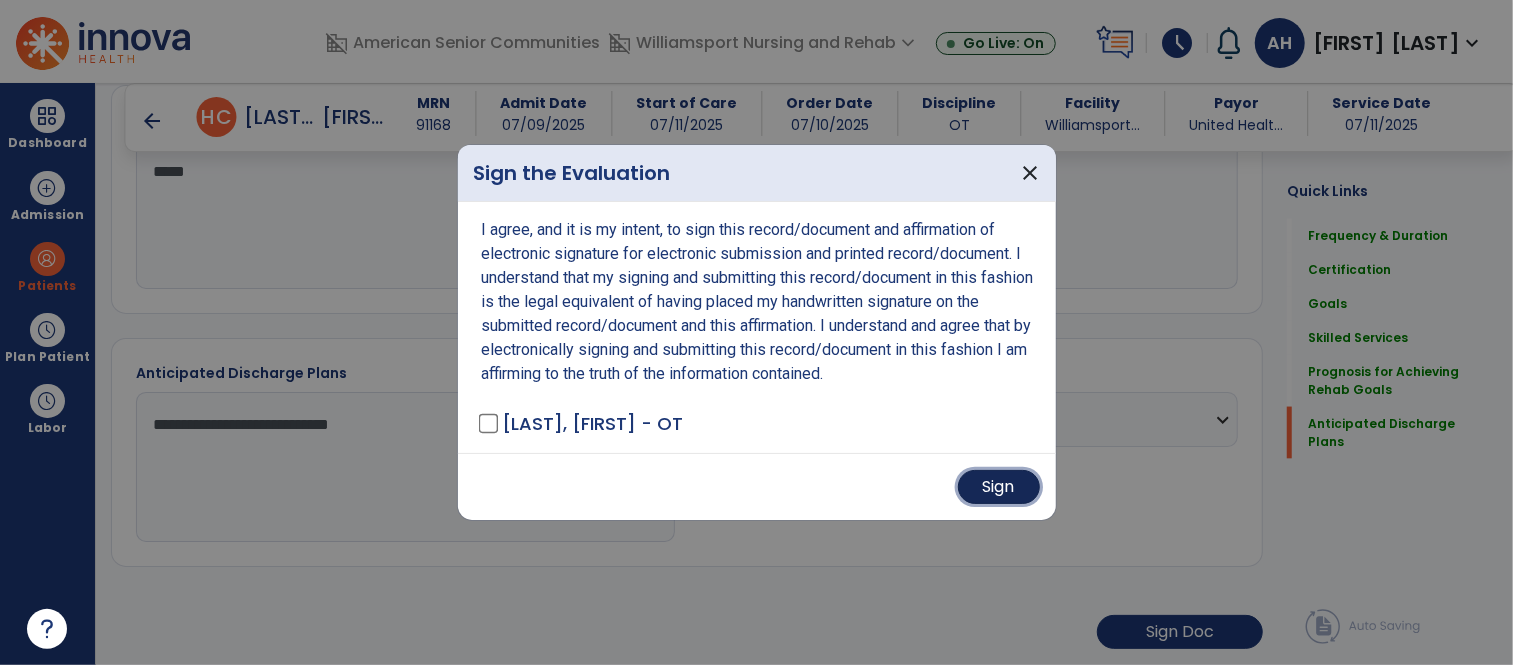 click on "Sign" at bounding box center [999, 487] 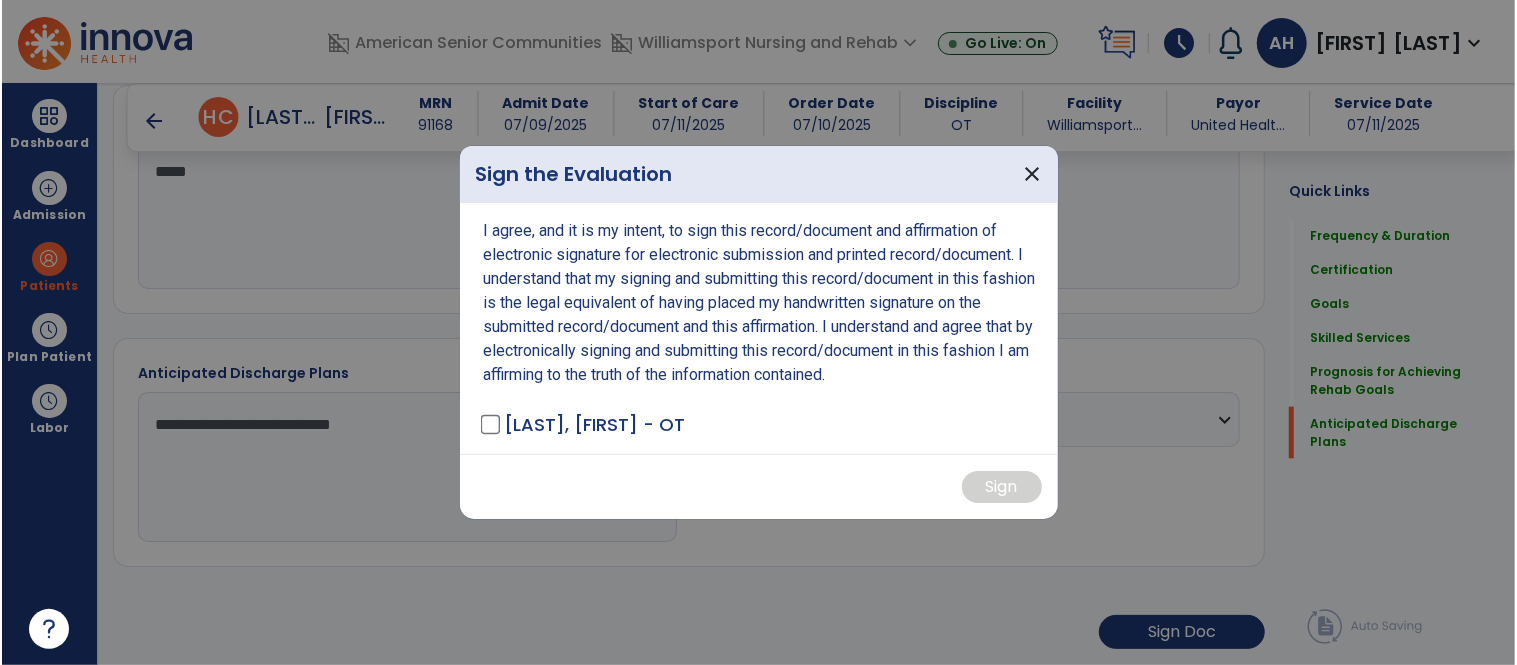 scroll, scrollTop: 1675, scrollLeft: 0, axis: vertical 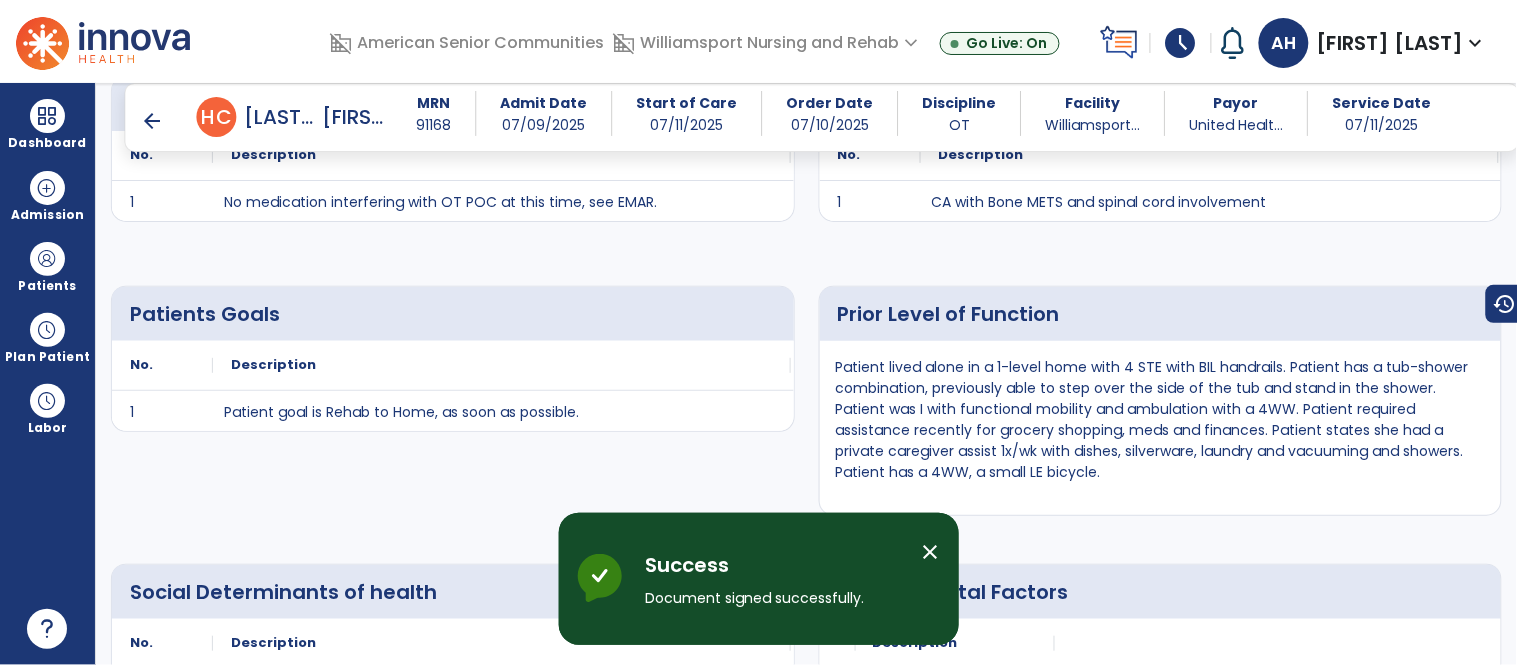 click on "close" at bounding box center (931, 552) 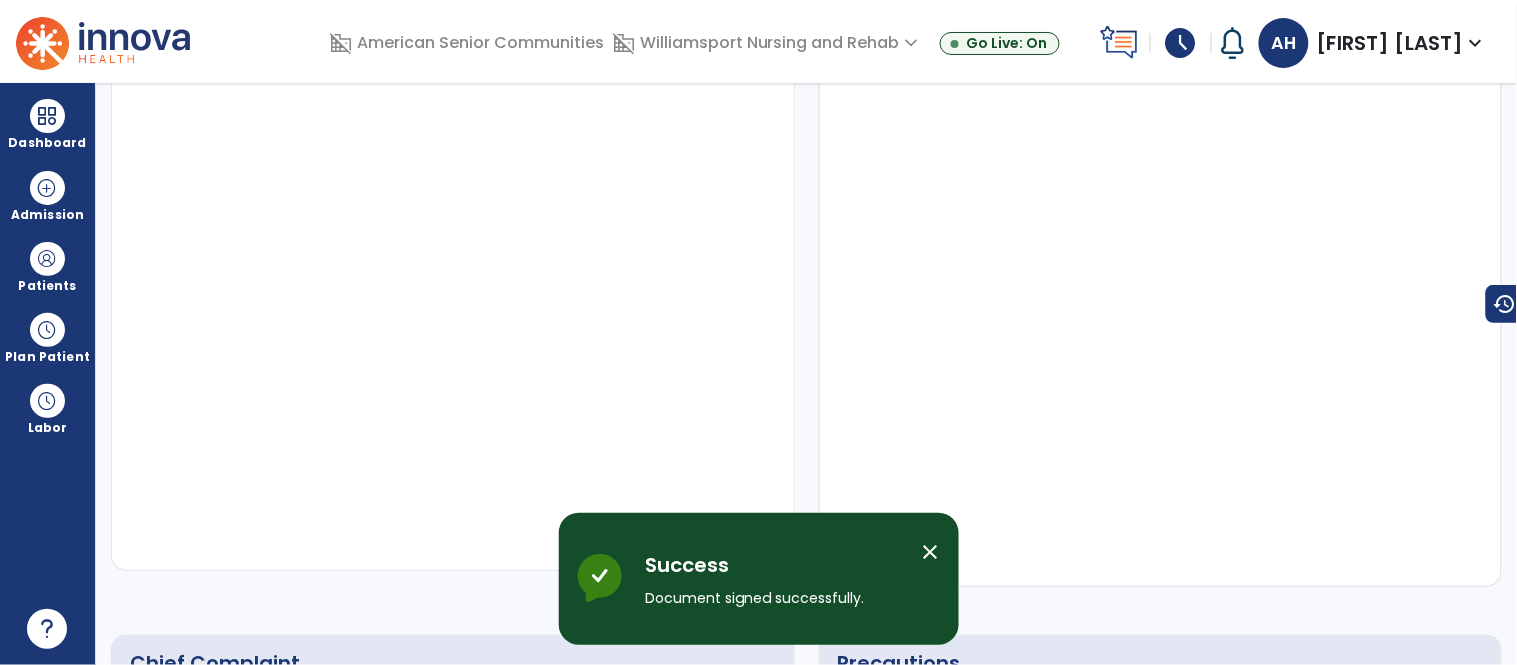 click on "arrow_back" 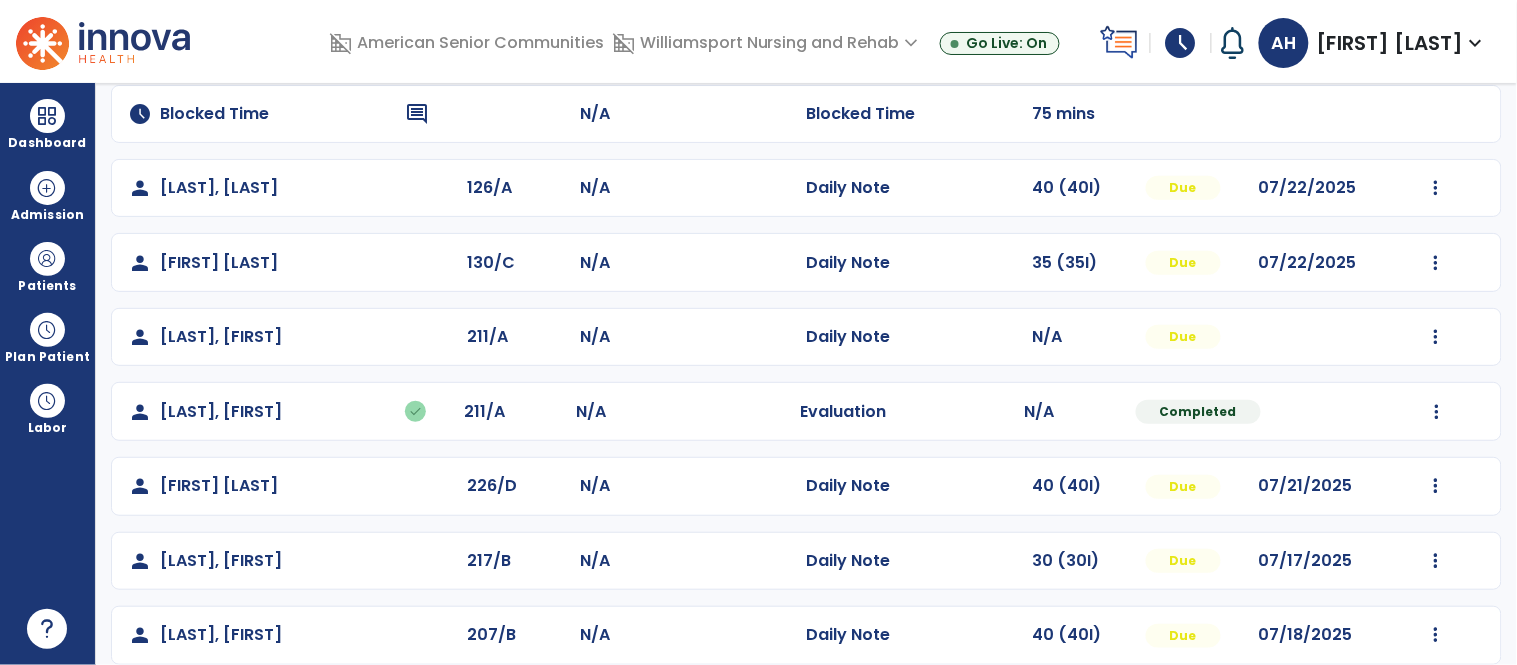 scroll, scrollTop: 175, scrollLeft: 0, axis: vertical 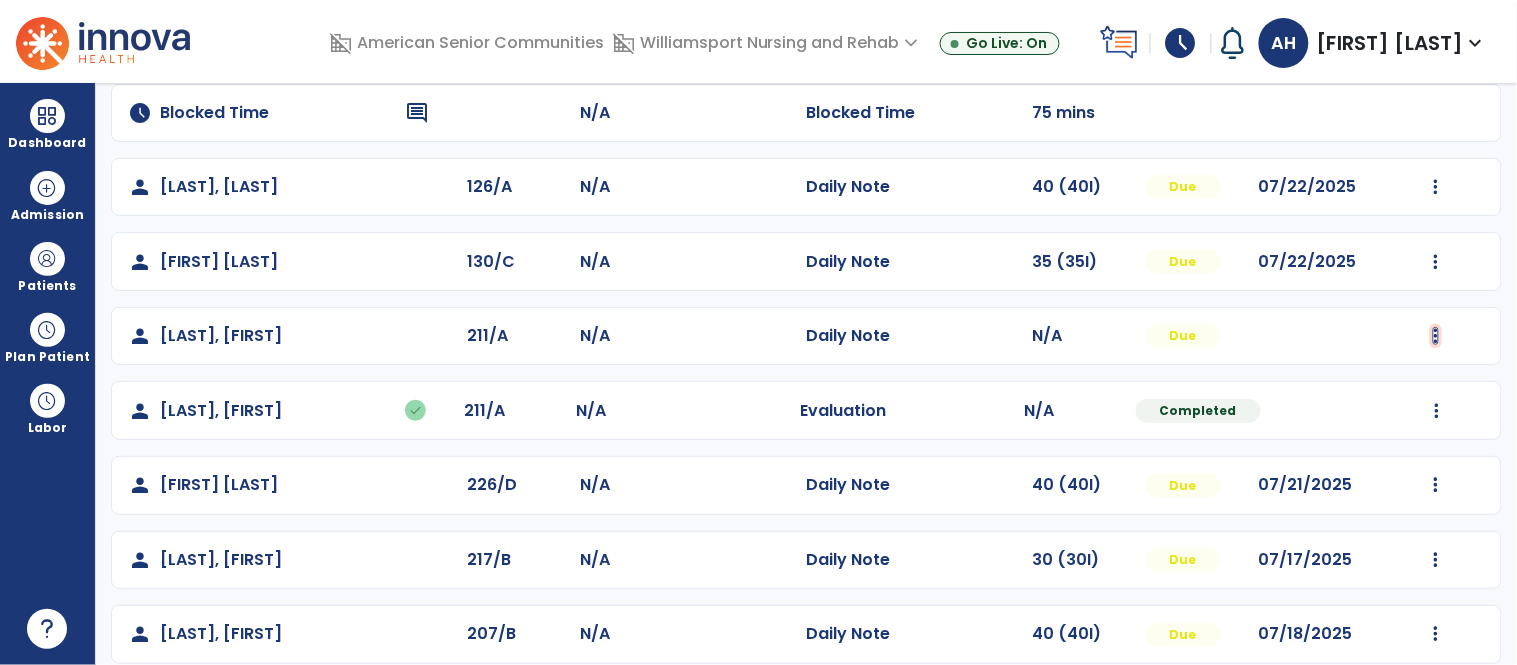 click at bounding box center (1436, 187) 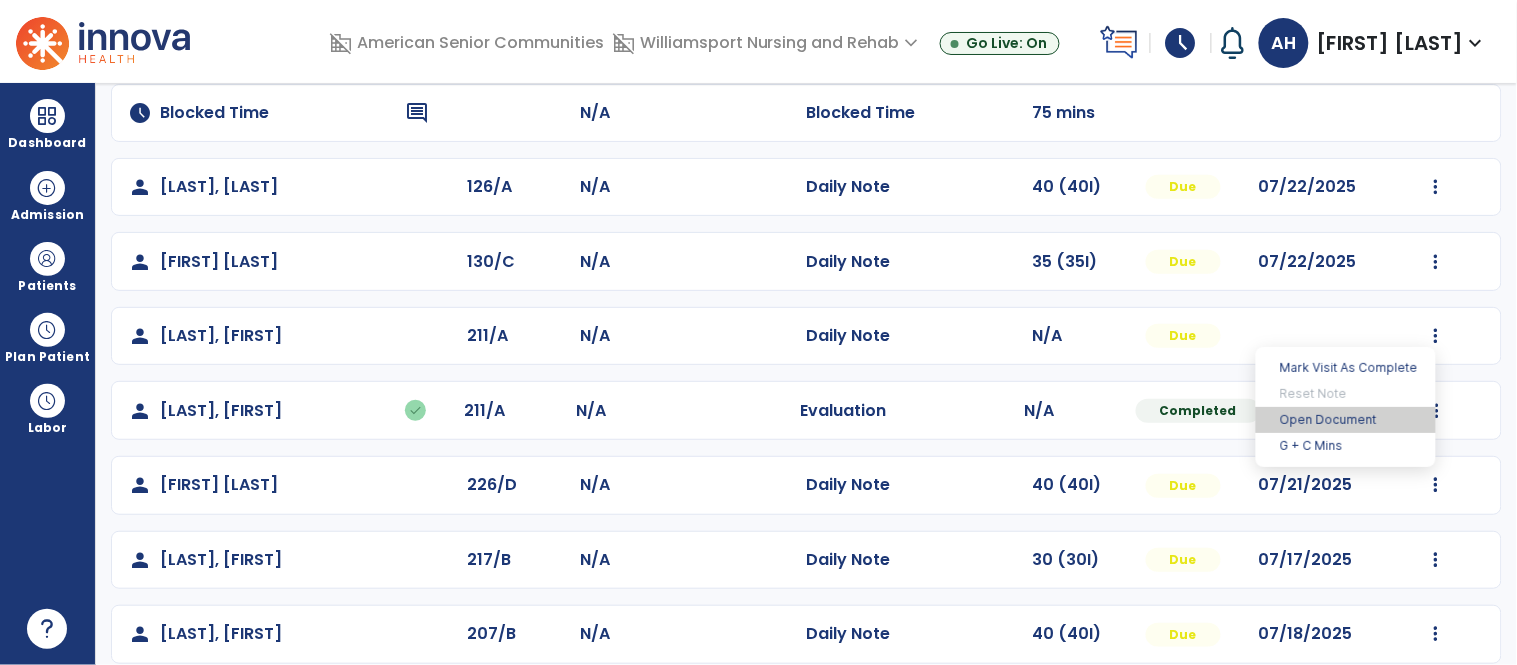click on "Open Document" at bounding box center (1346, 420) 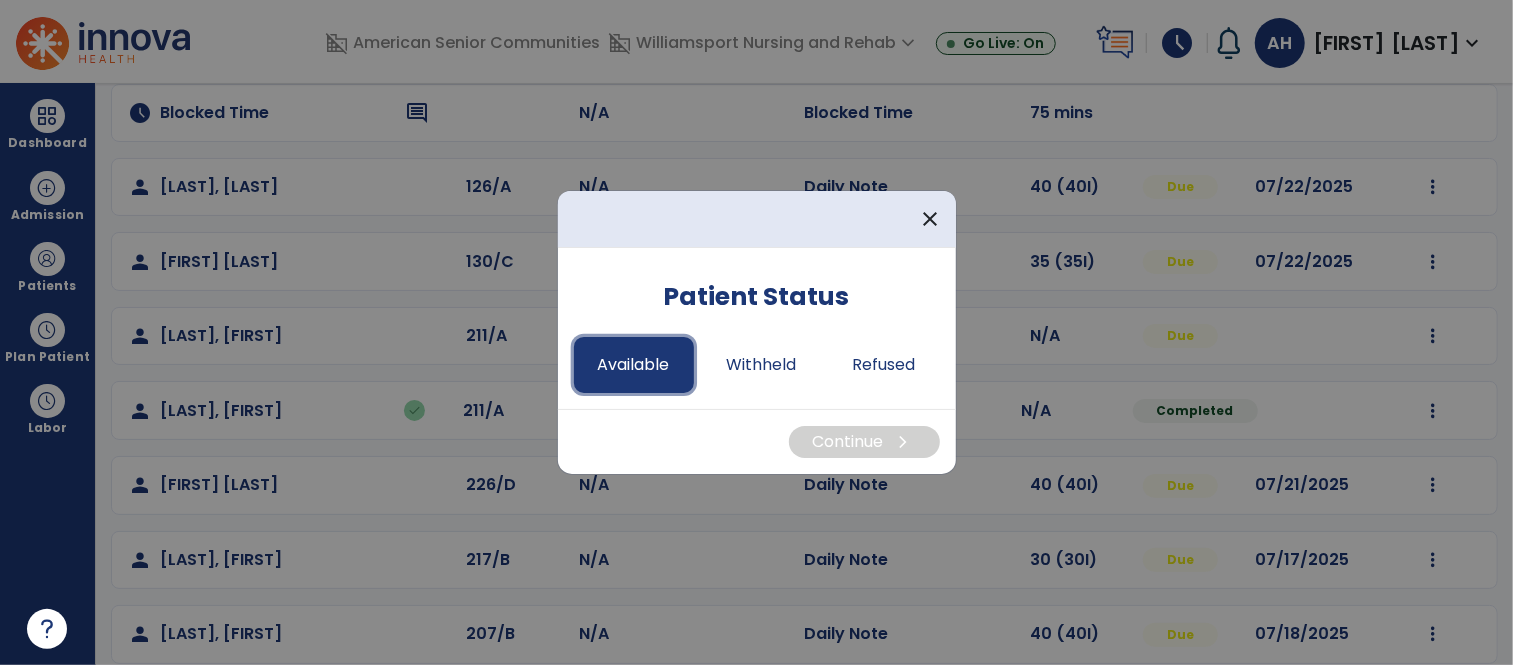 click on "Available" at bounding box center (634, 365) 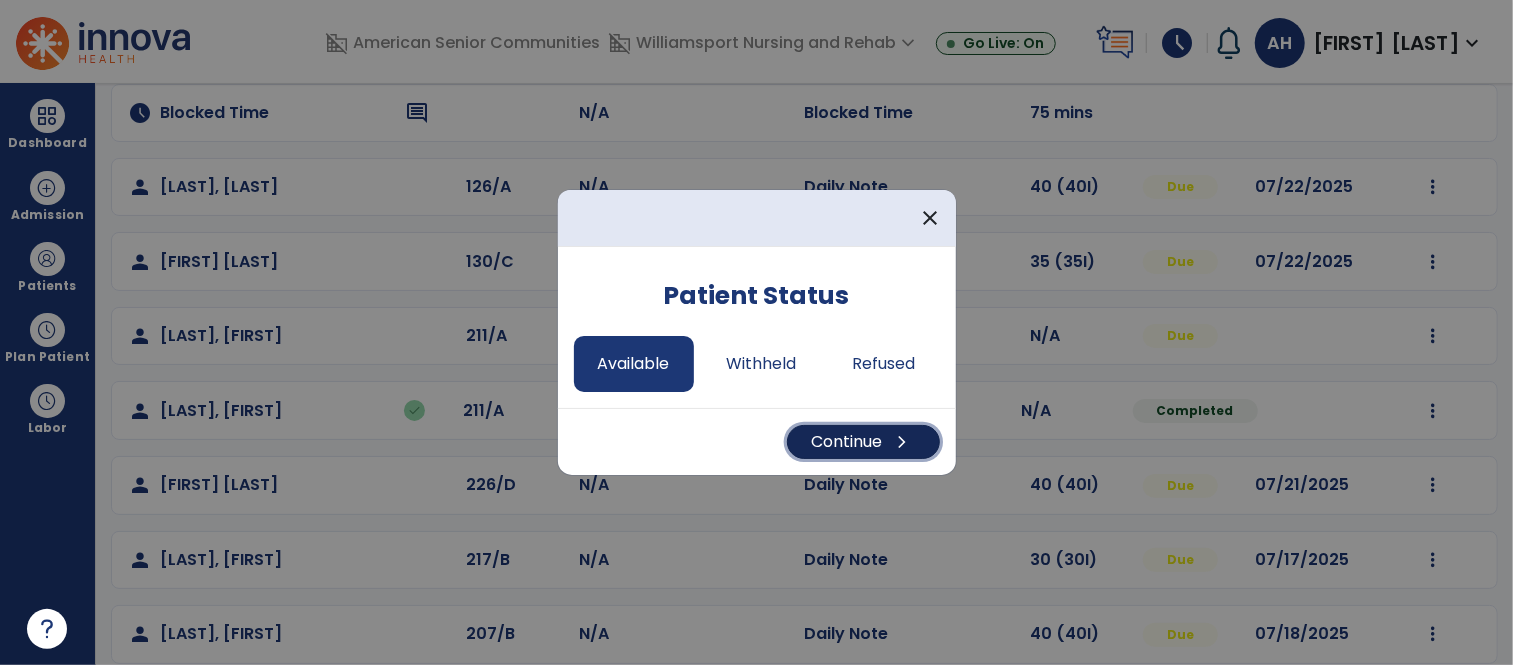 click on "chevron_right" at bounding box center [903, 442] 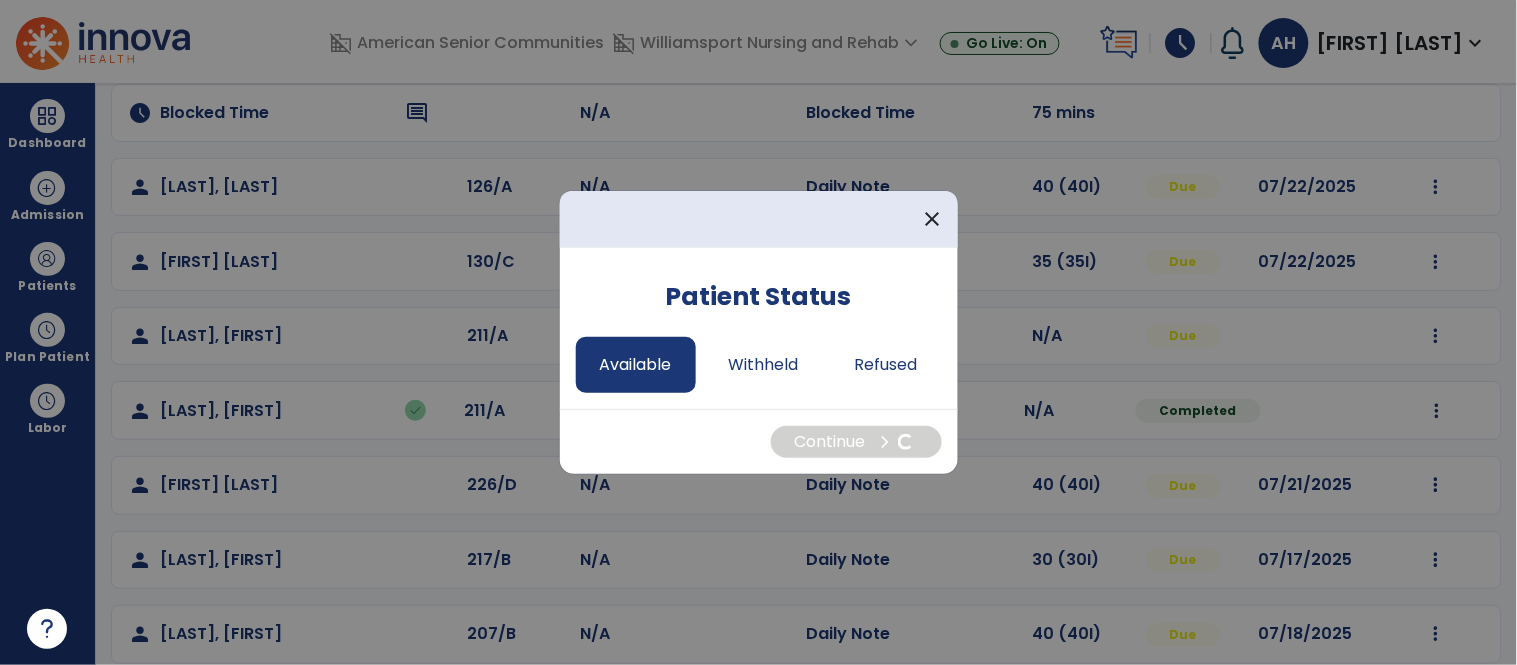 select on "*" 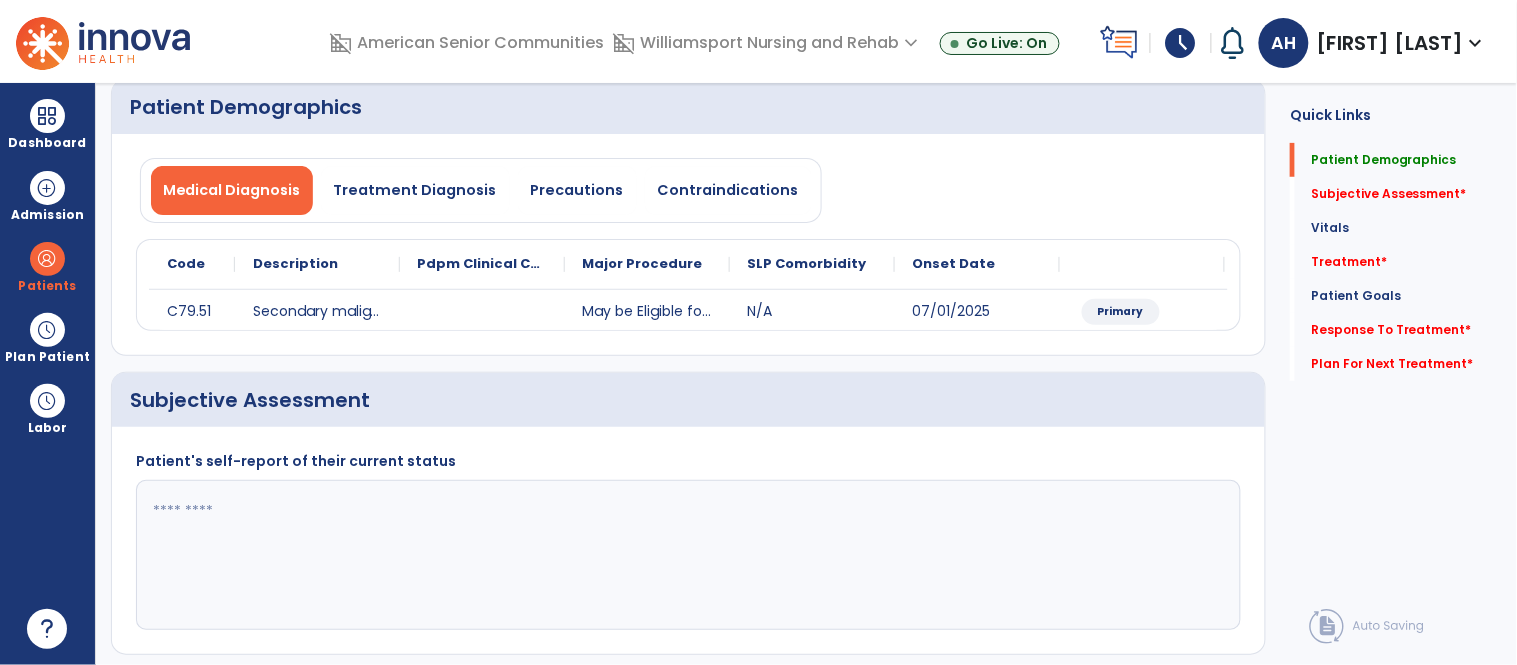 click 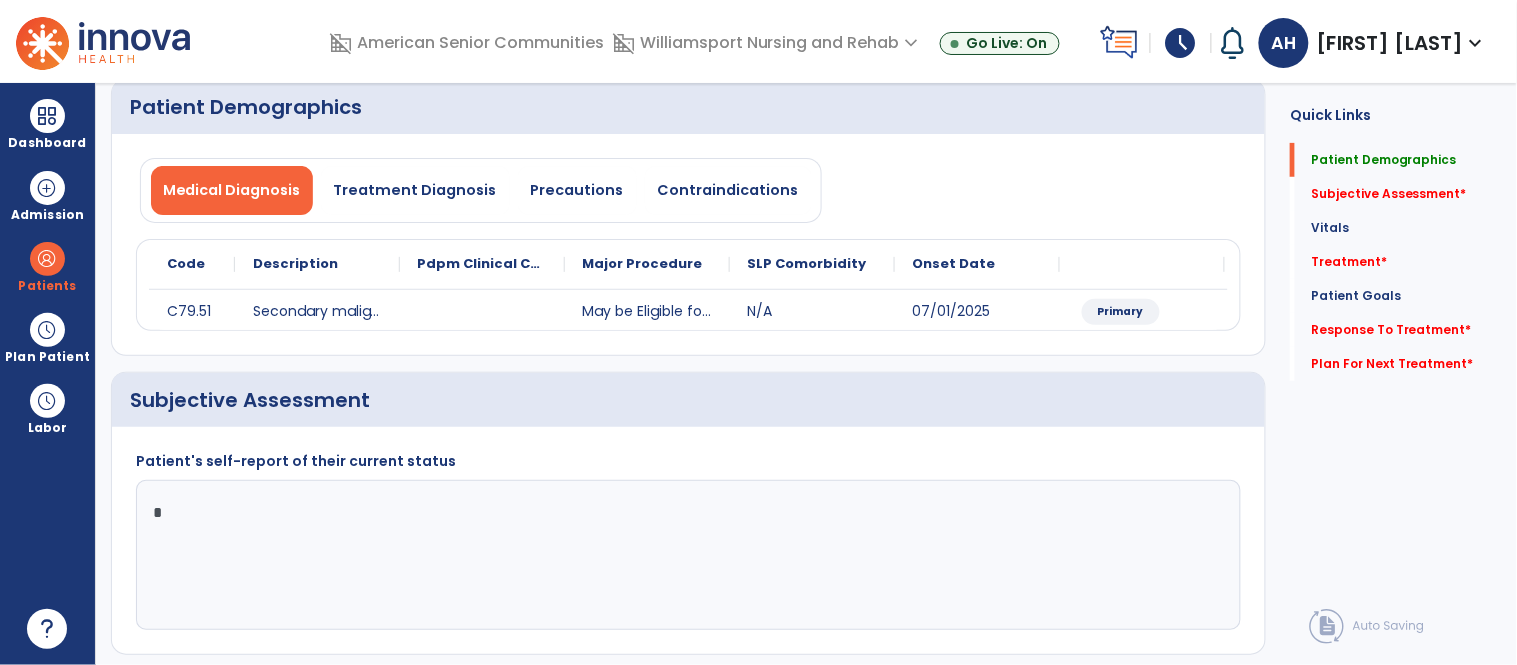 click 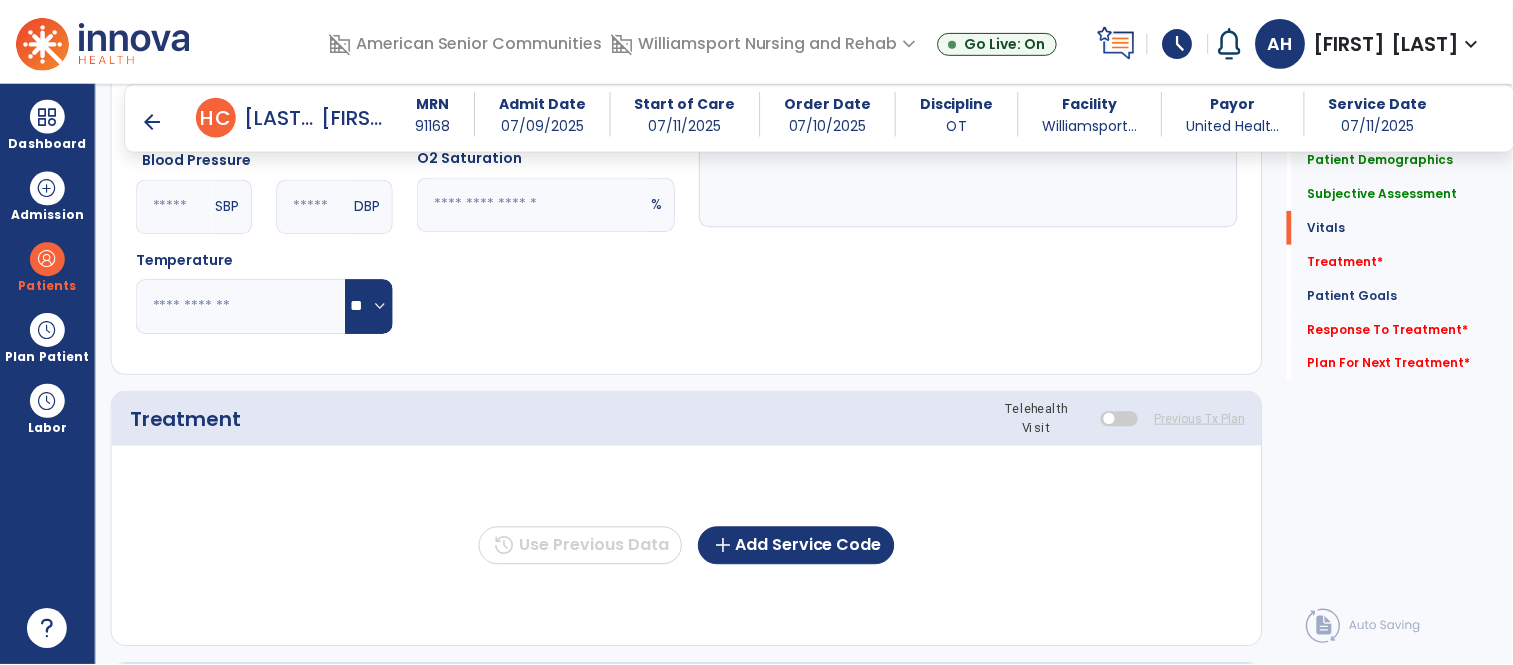 scroll, scrollTop: 867, scrollLeft: 0, axis: vertical 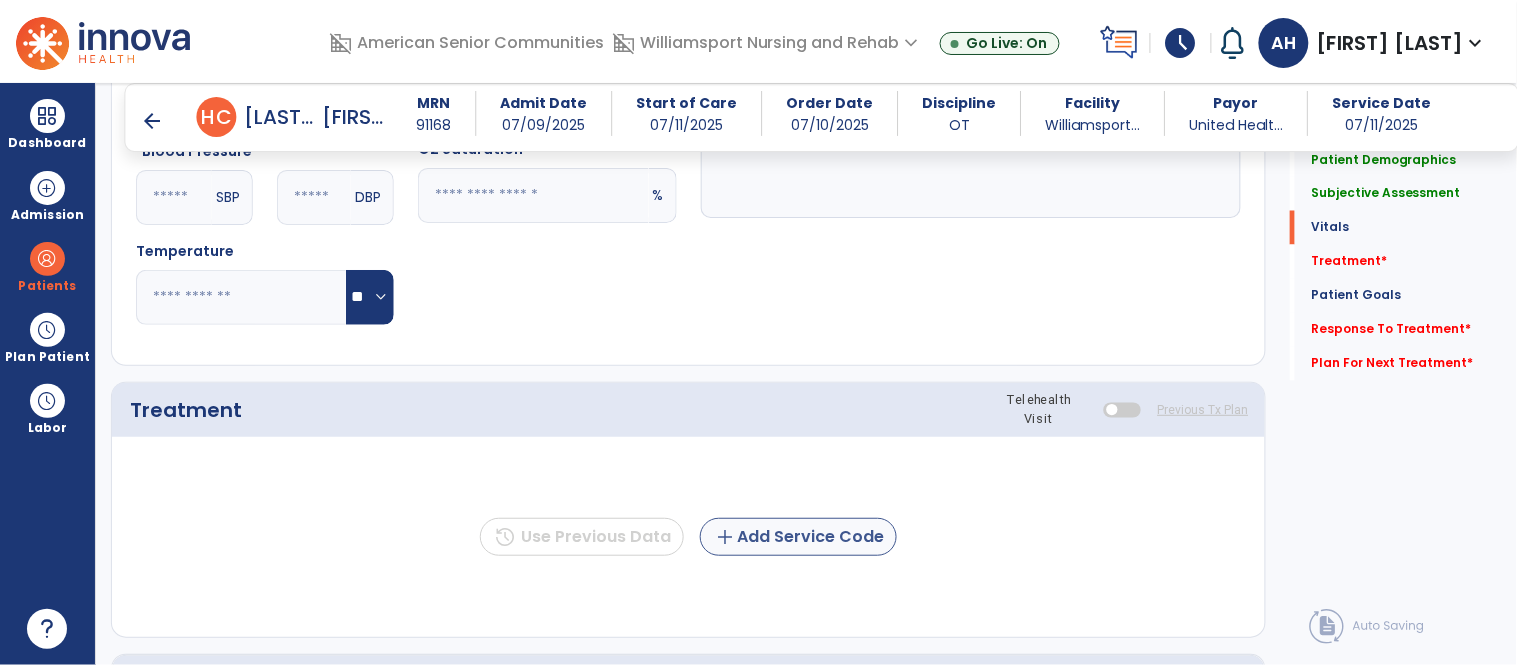 type on "**********" 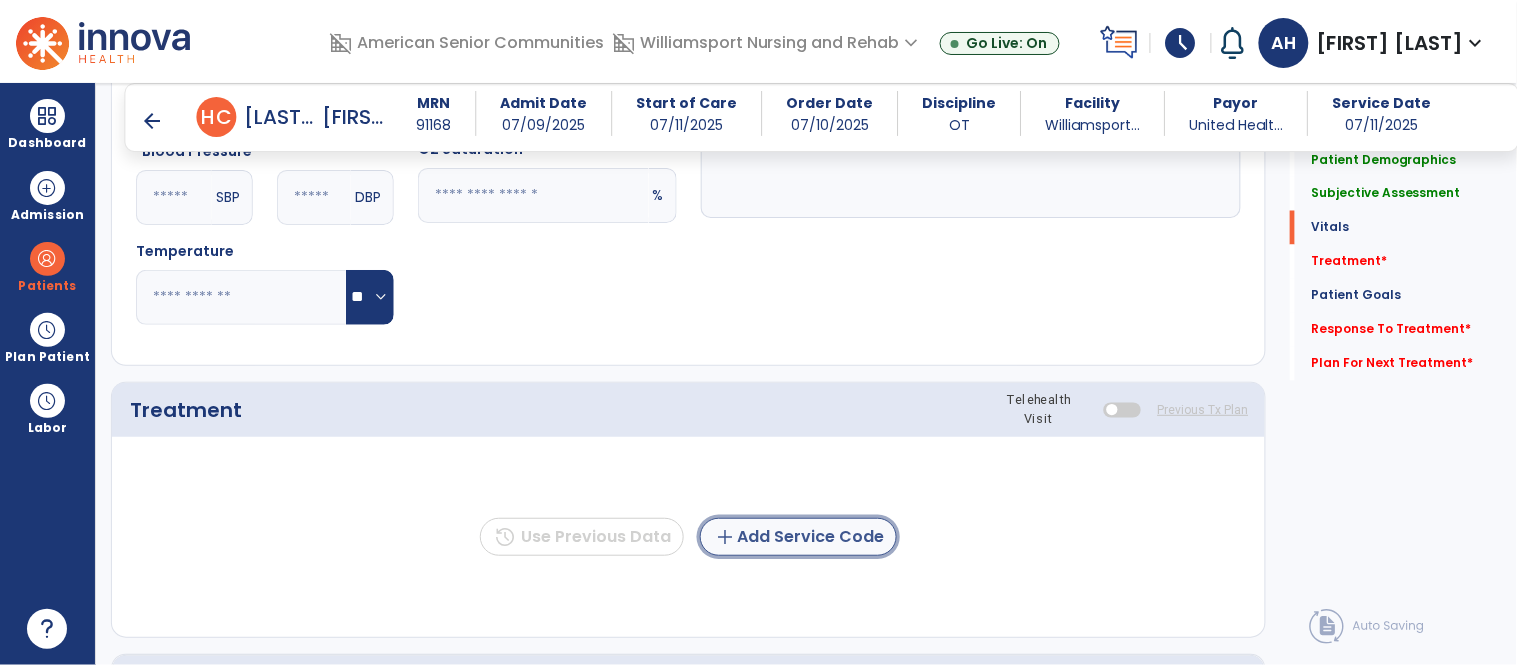 click on "add  Add Service Code" 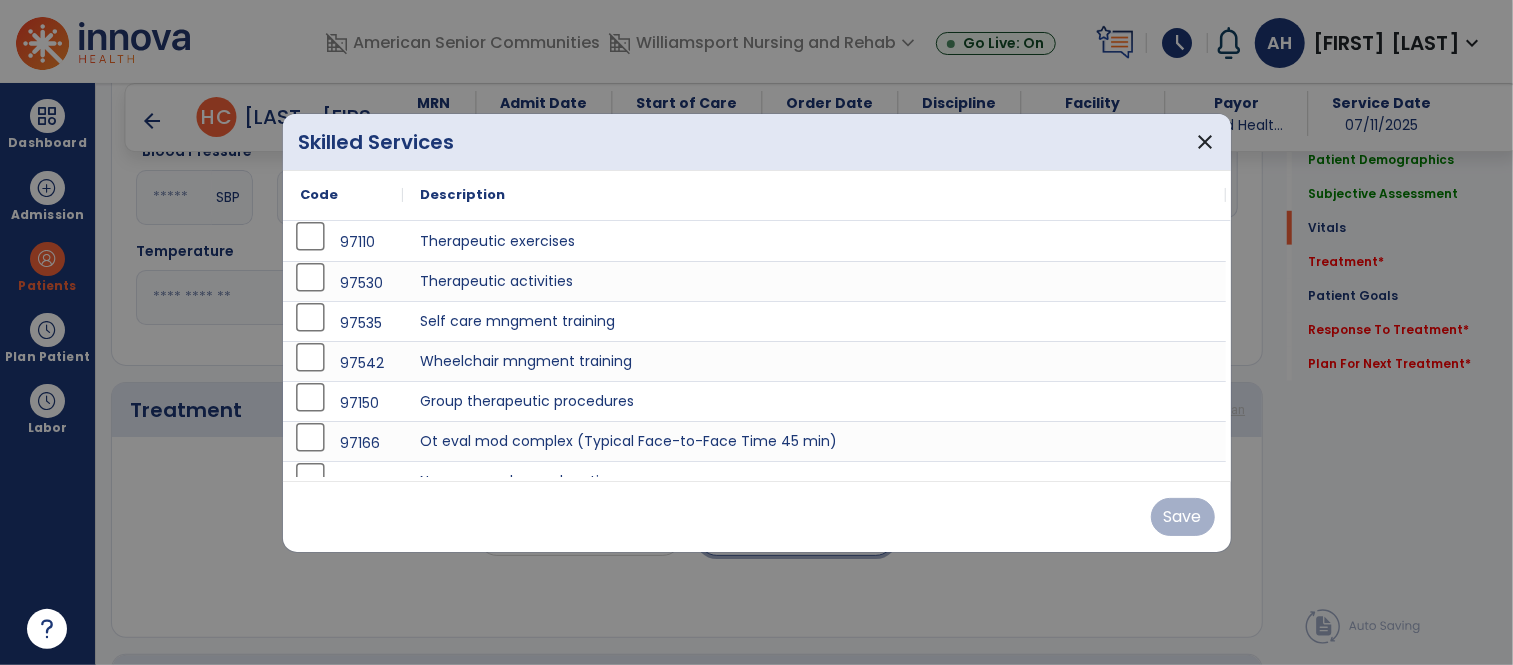 scroll, scrollTop: 867, scrollLeft: 0, axis: vertical 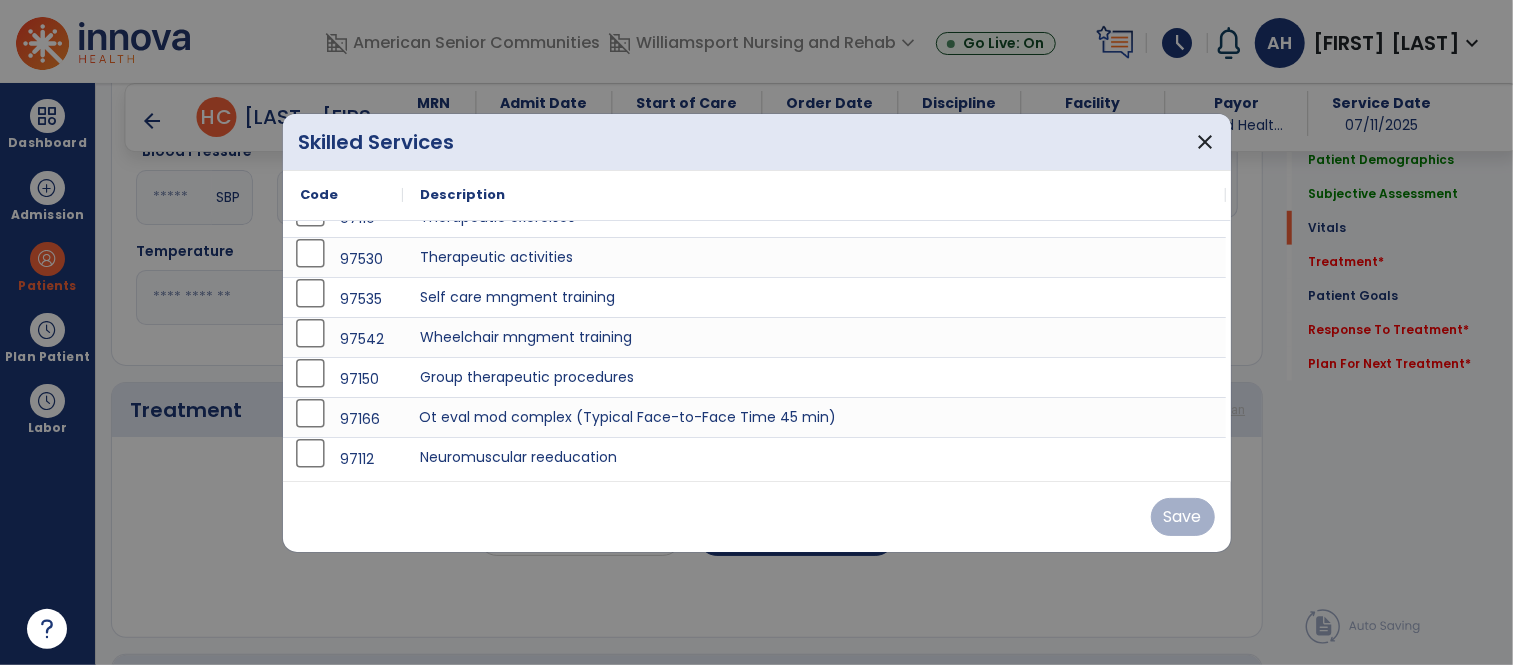 click on "Ot eval mod complex (Typical Face-to-Face Time 45 min)" at bounding box center [815, 417] 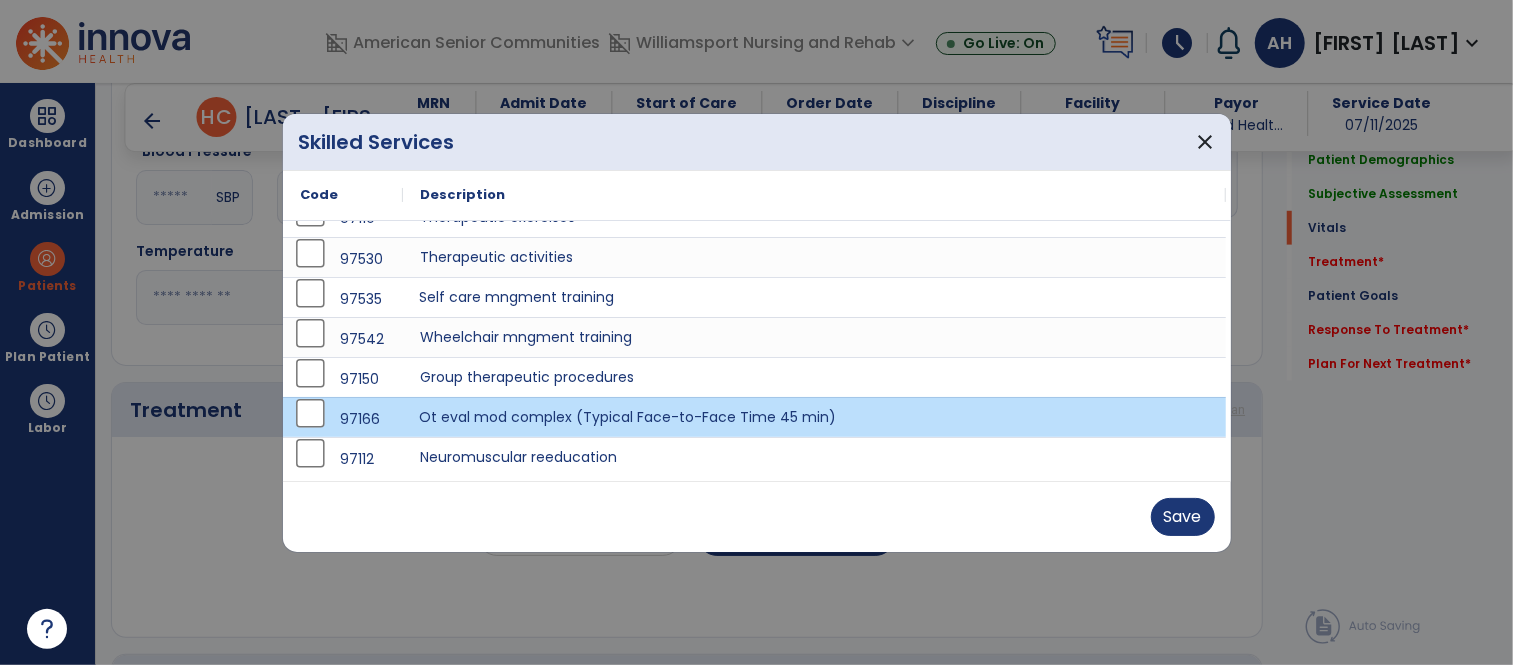 click on "Self care mngment training" at bounding box center (815, 297) 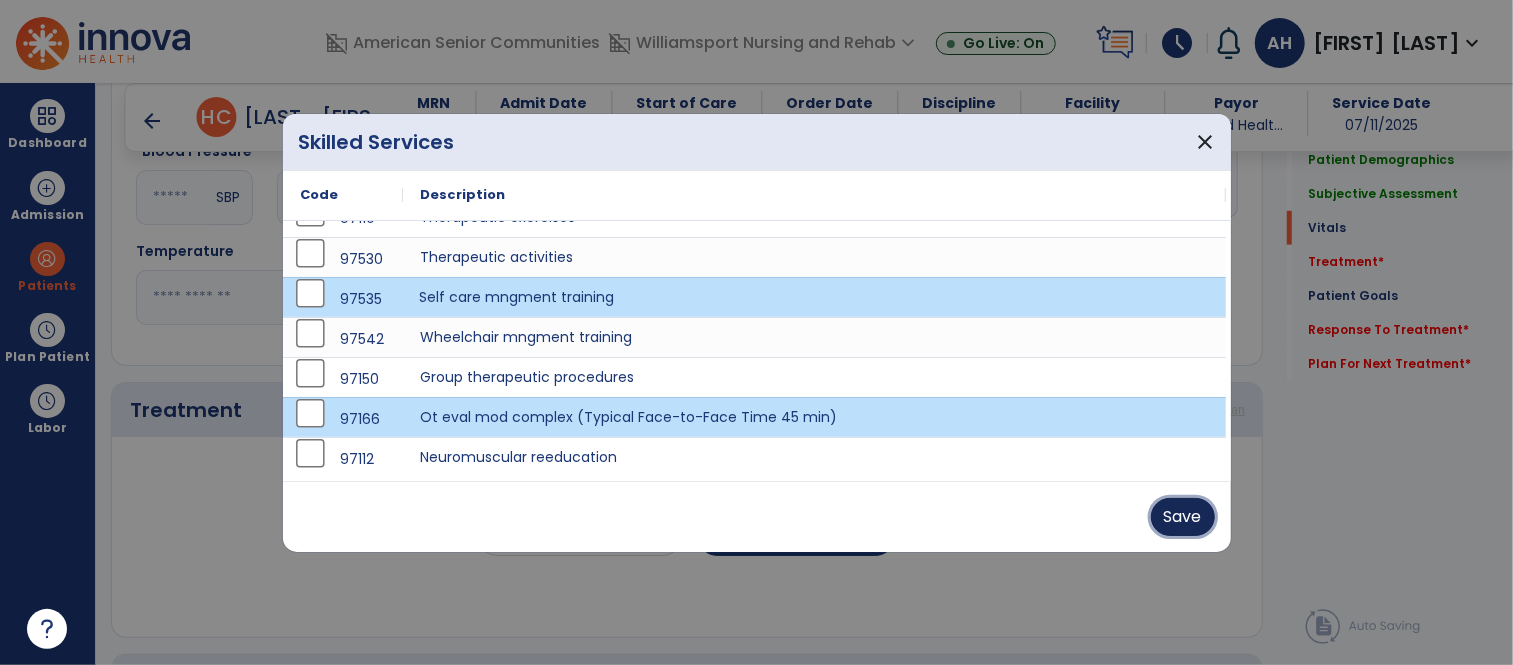 click on "Save" at bounding box center [1183, 517] 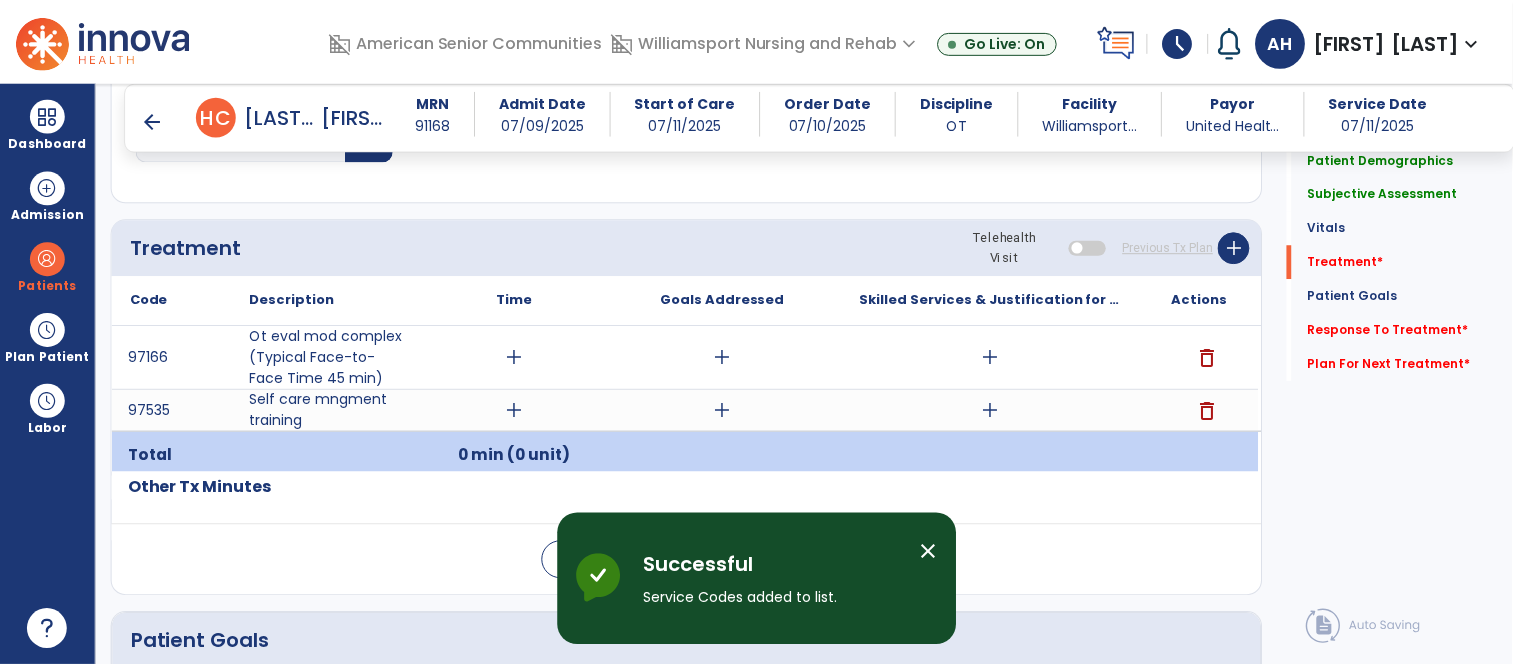 scroll, scrollTop: 1026, scrollLeft: 0, axis: vertical 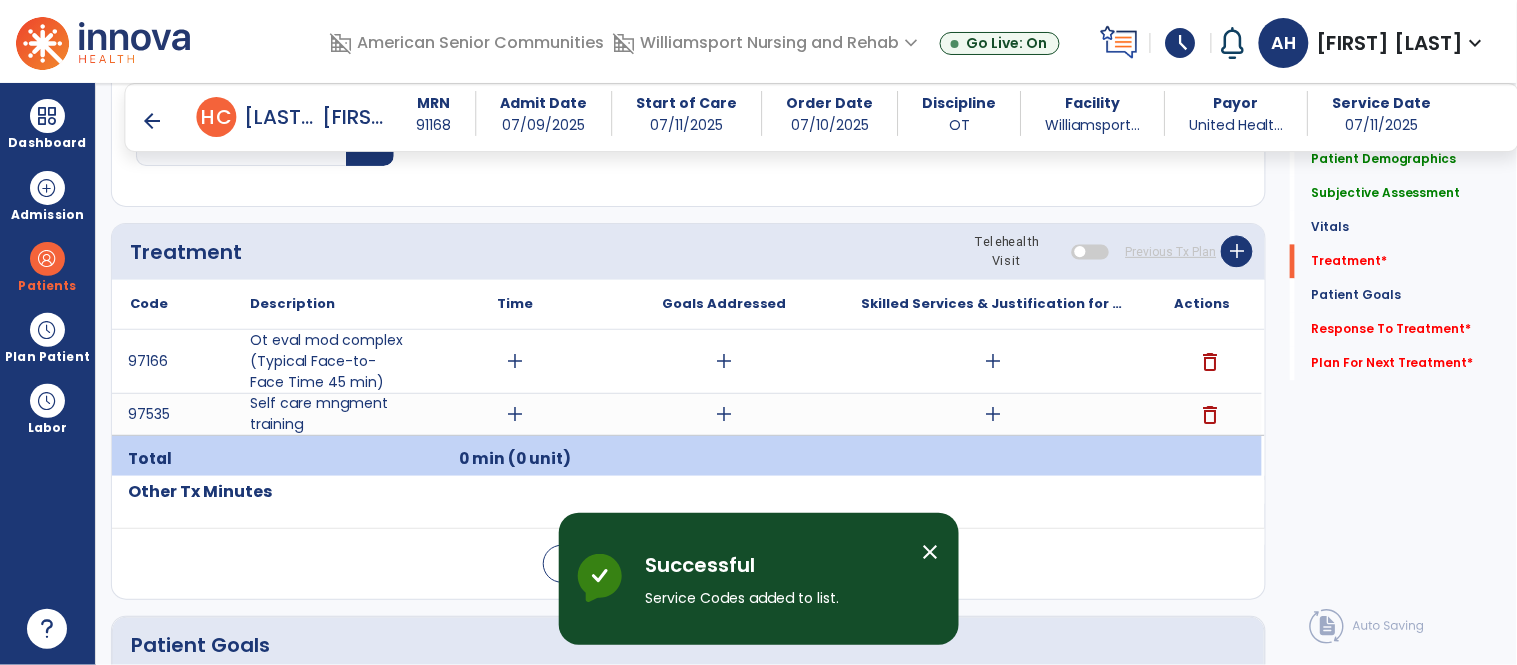click on "add" at bounding box center (515, 361) 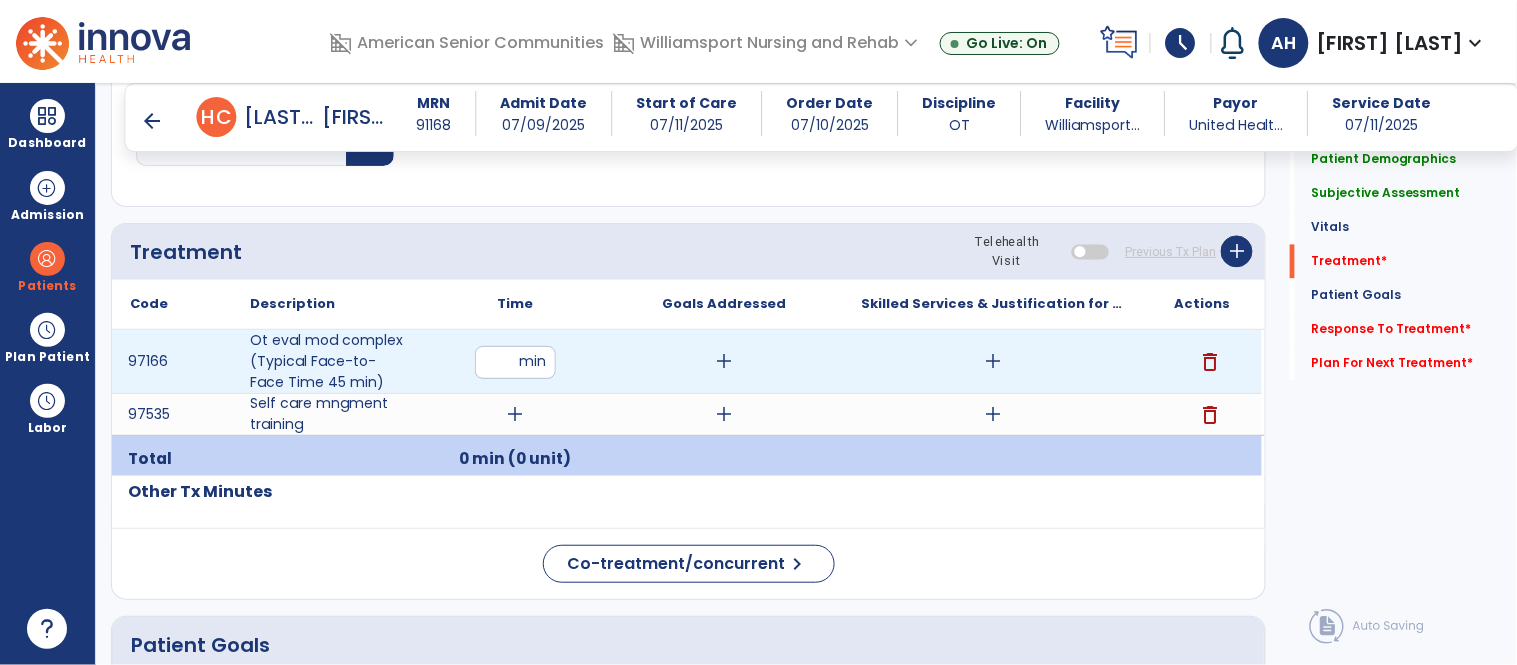 type on "**" 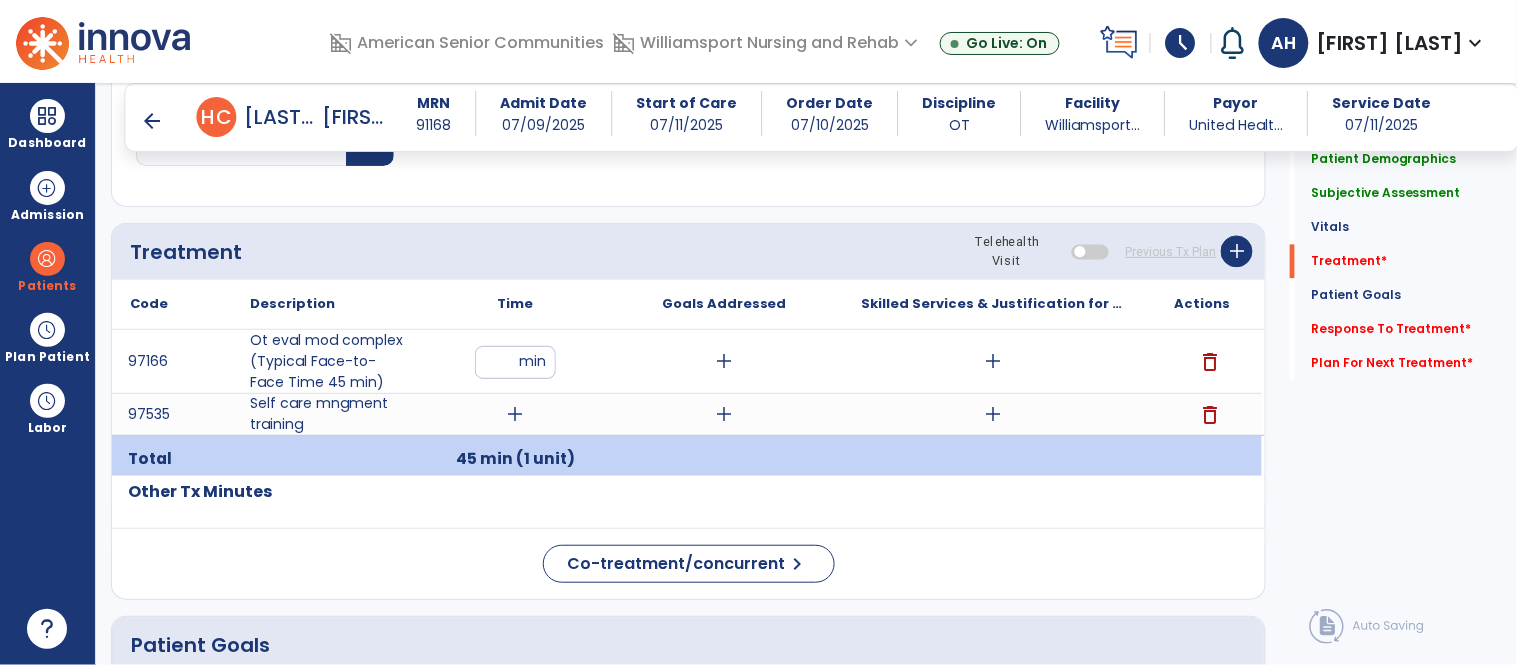 click on "add" at bounding box center [993, 361] 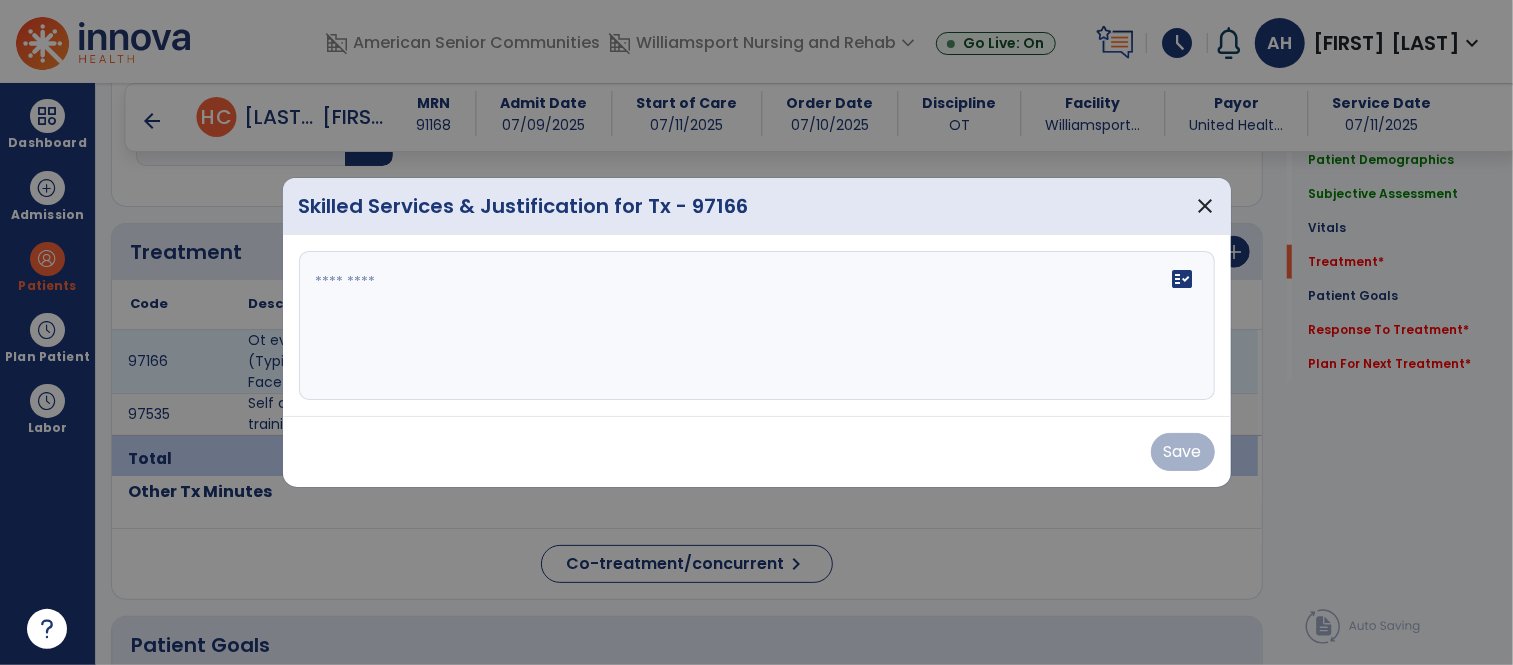 scroll, scrollTop: 1026, scrollLeft: 0, axis: vertical 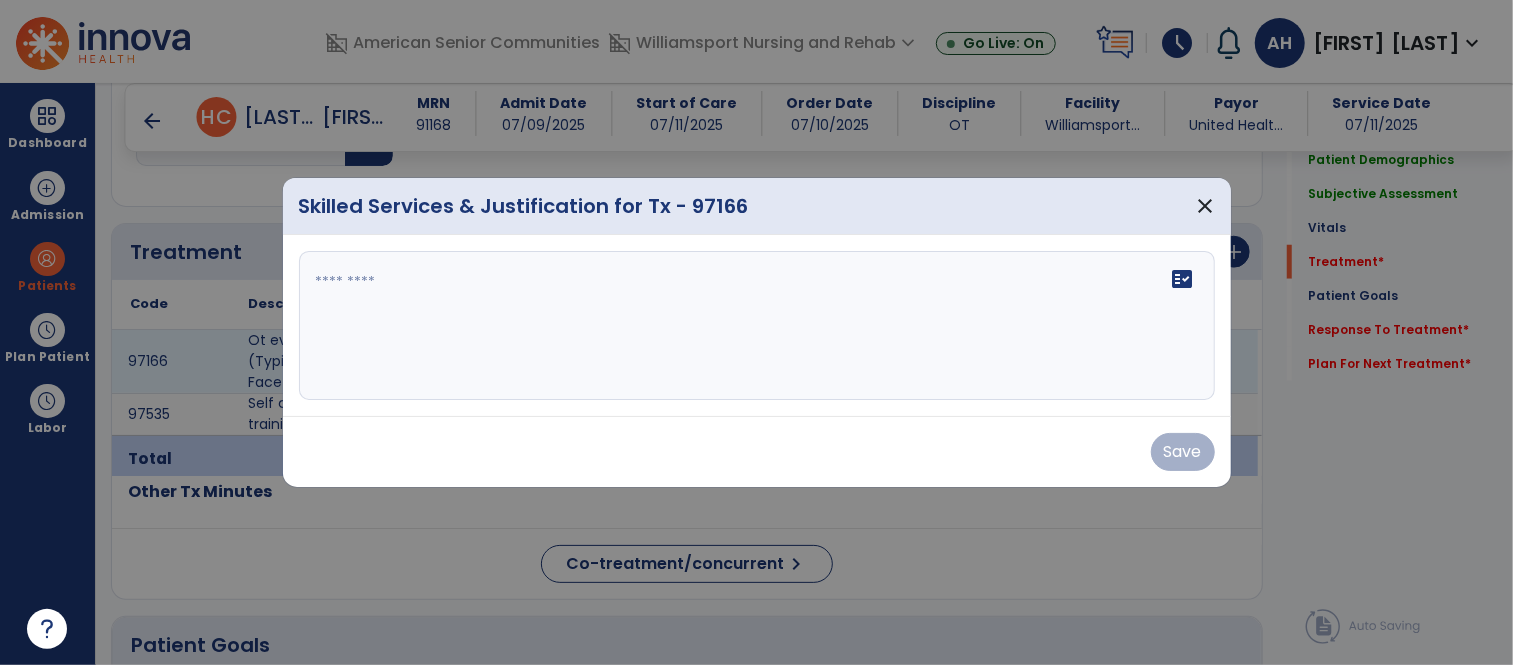 click at bounding box center [757, 326] 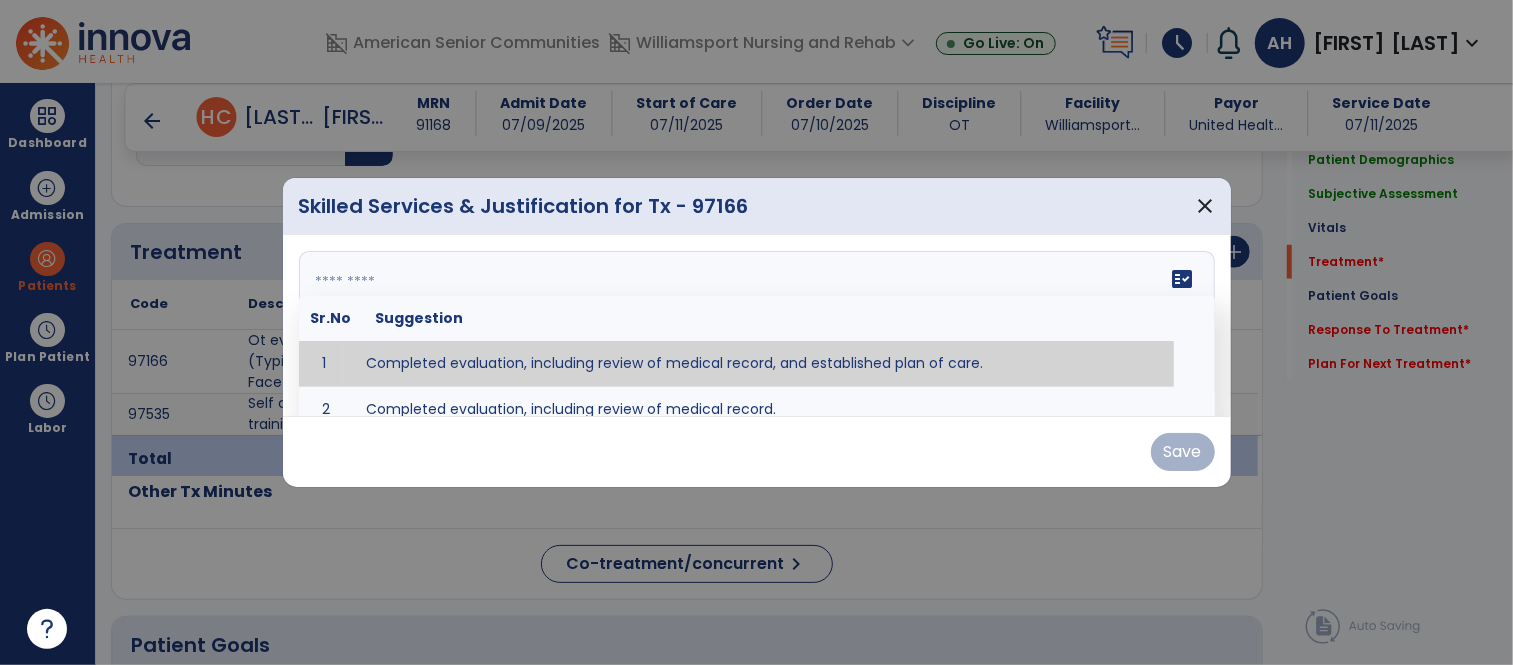 type on "**********" 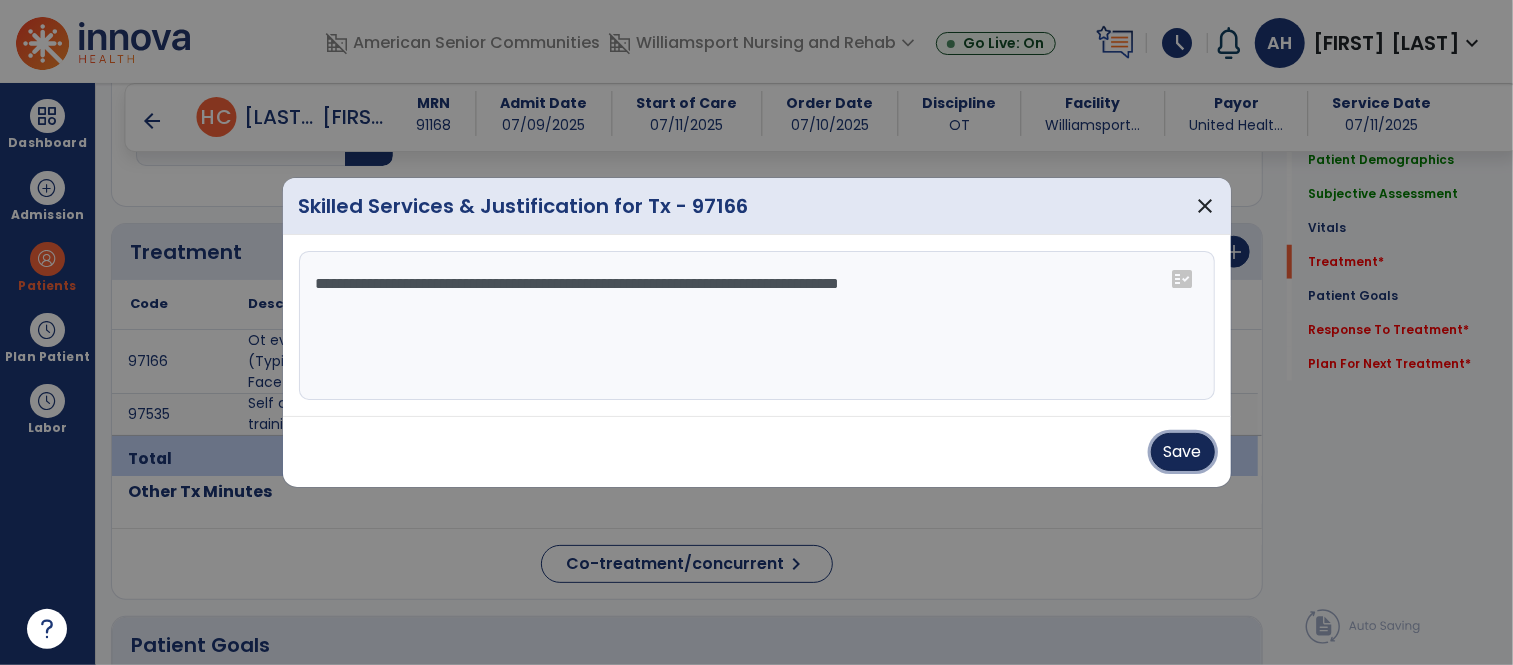 click on "Save" at bounding box center [1183, 452] 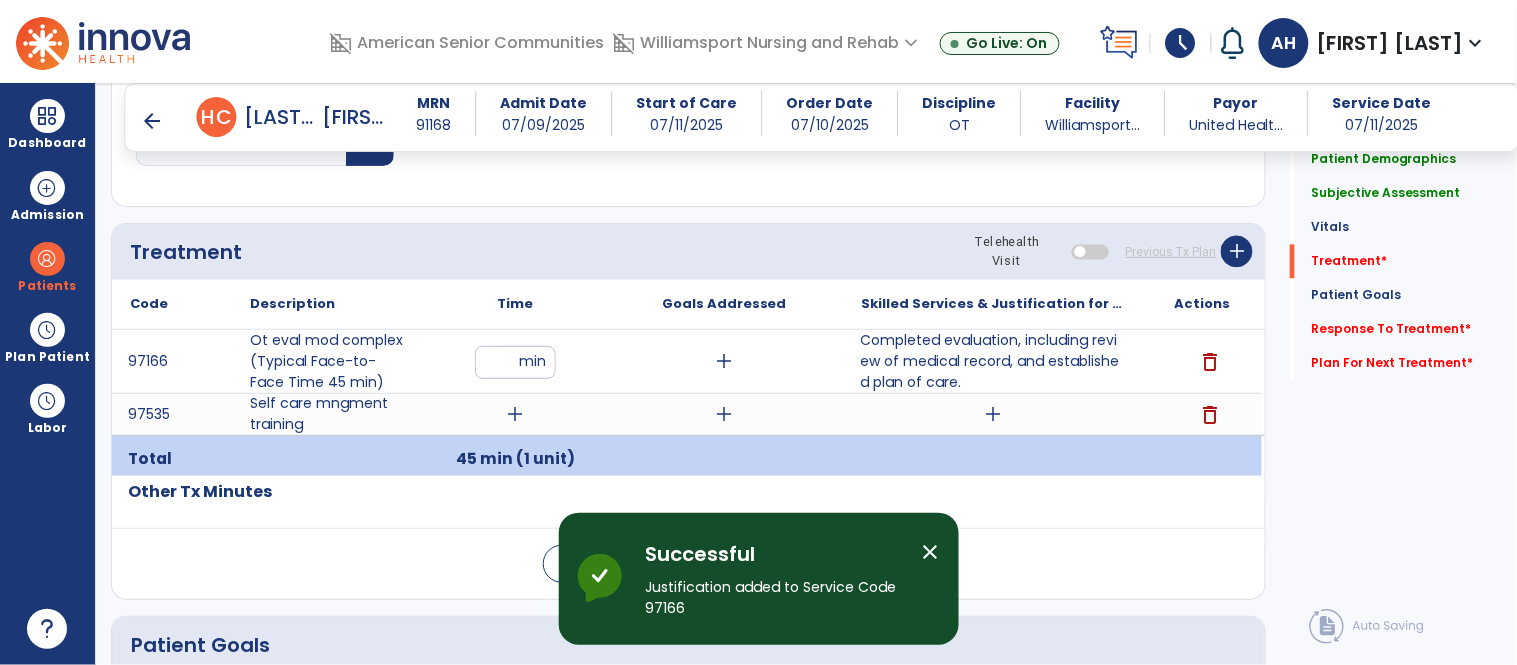 click on "add" at bounding box center [515, 414] 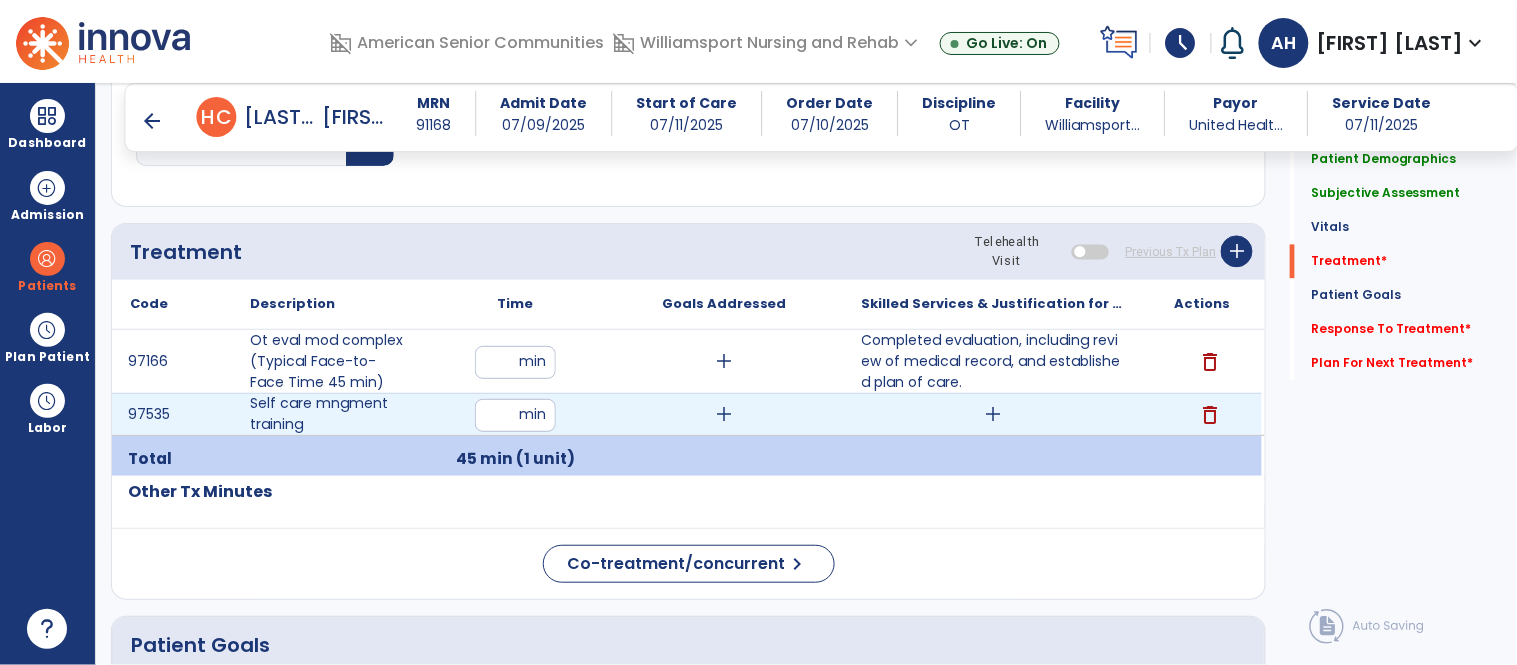 type on "**" 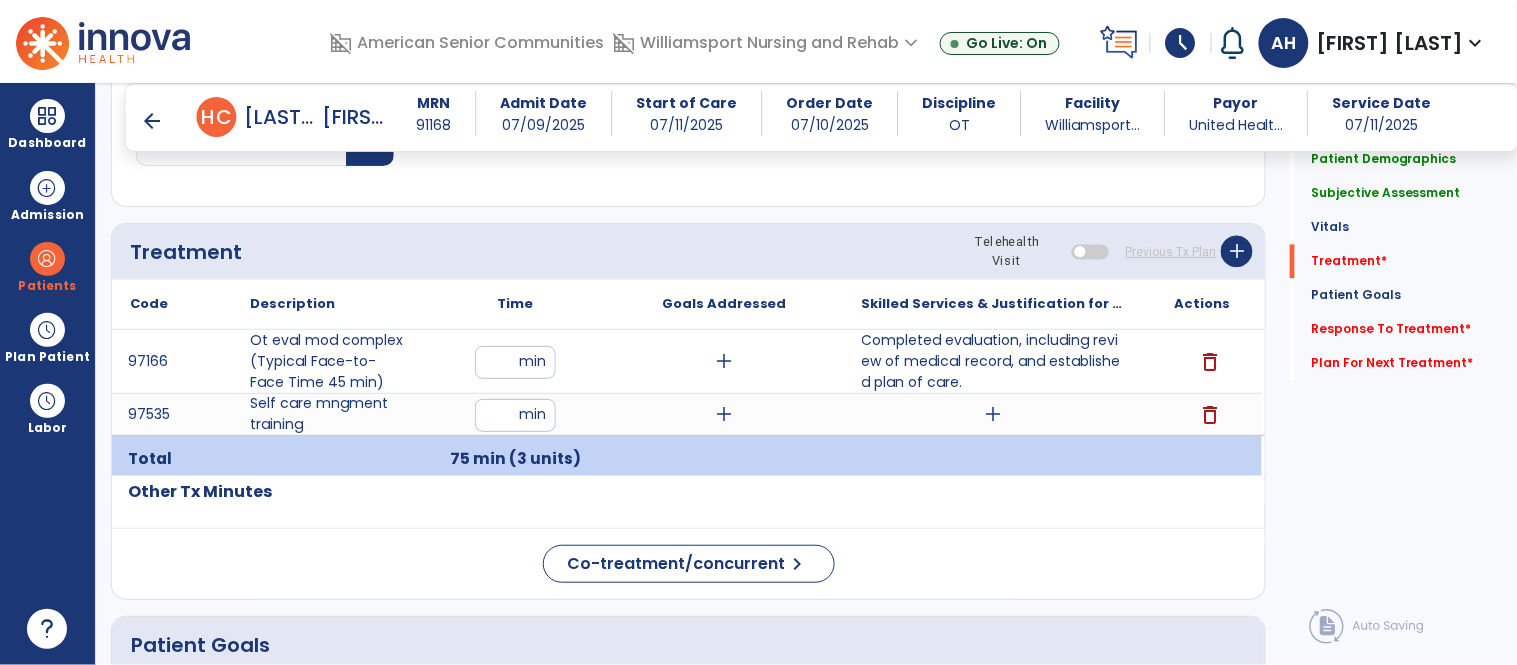click on "add" at bounding box center [993, 414] 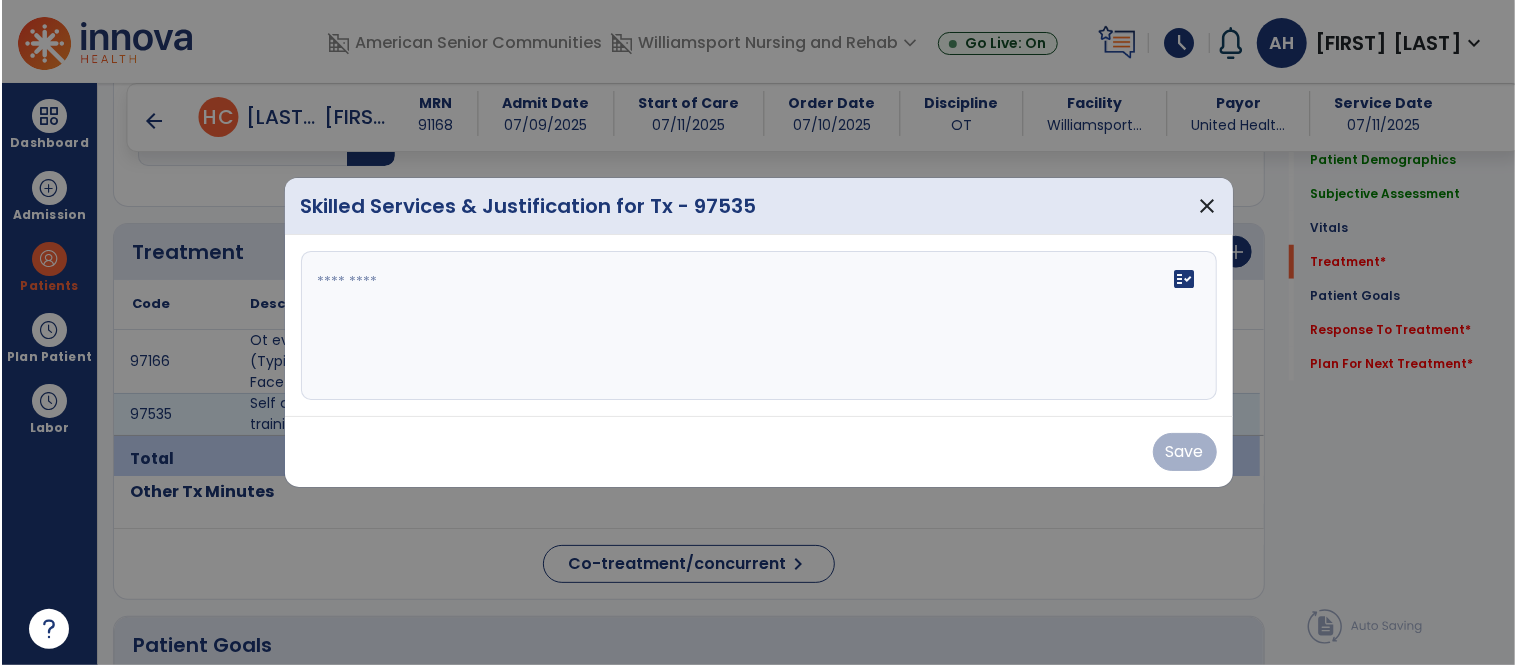 scroll, scrollTop: 1026, scrollLeft: 0, axis: vertical 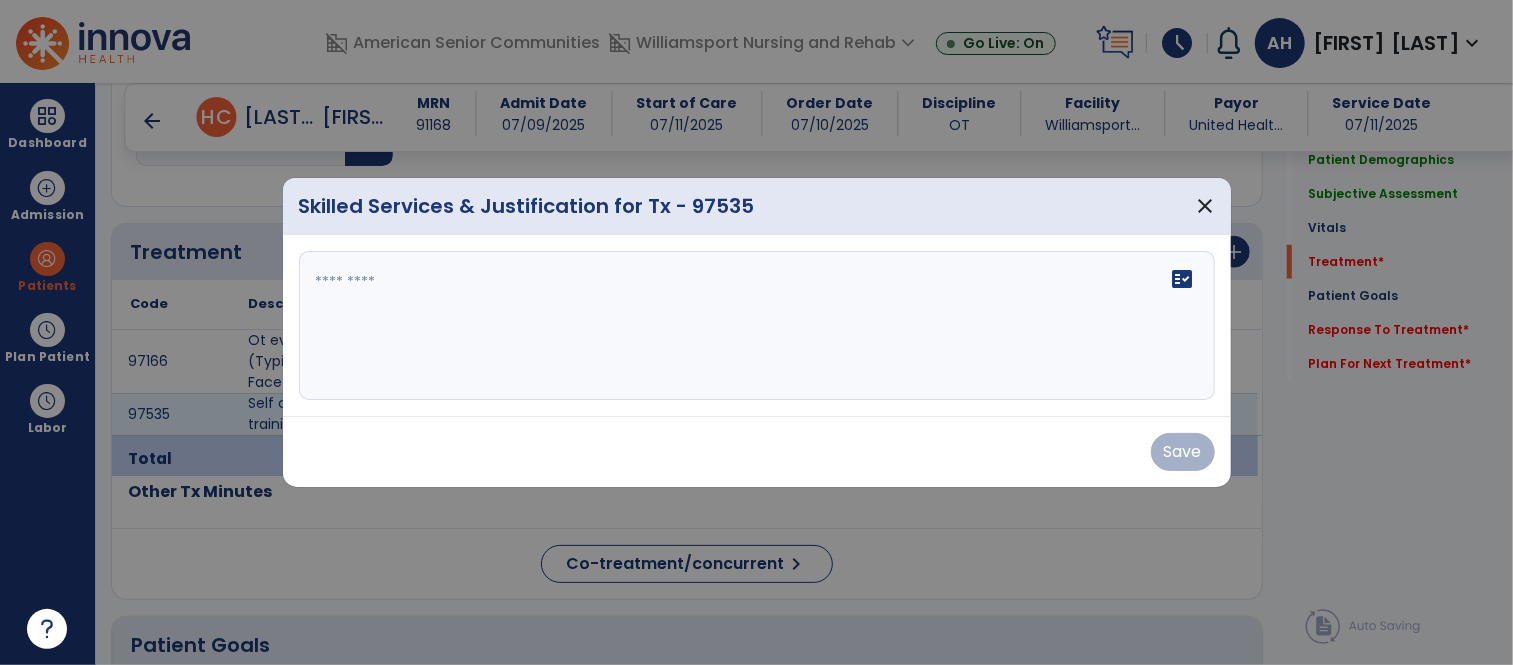 click at bounding box center (757, 326) 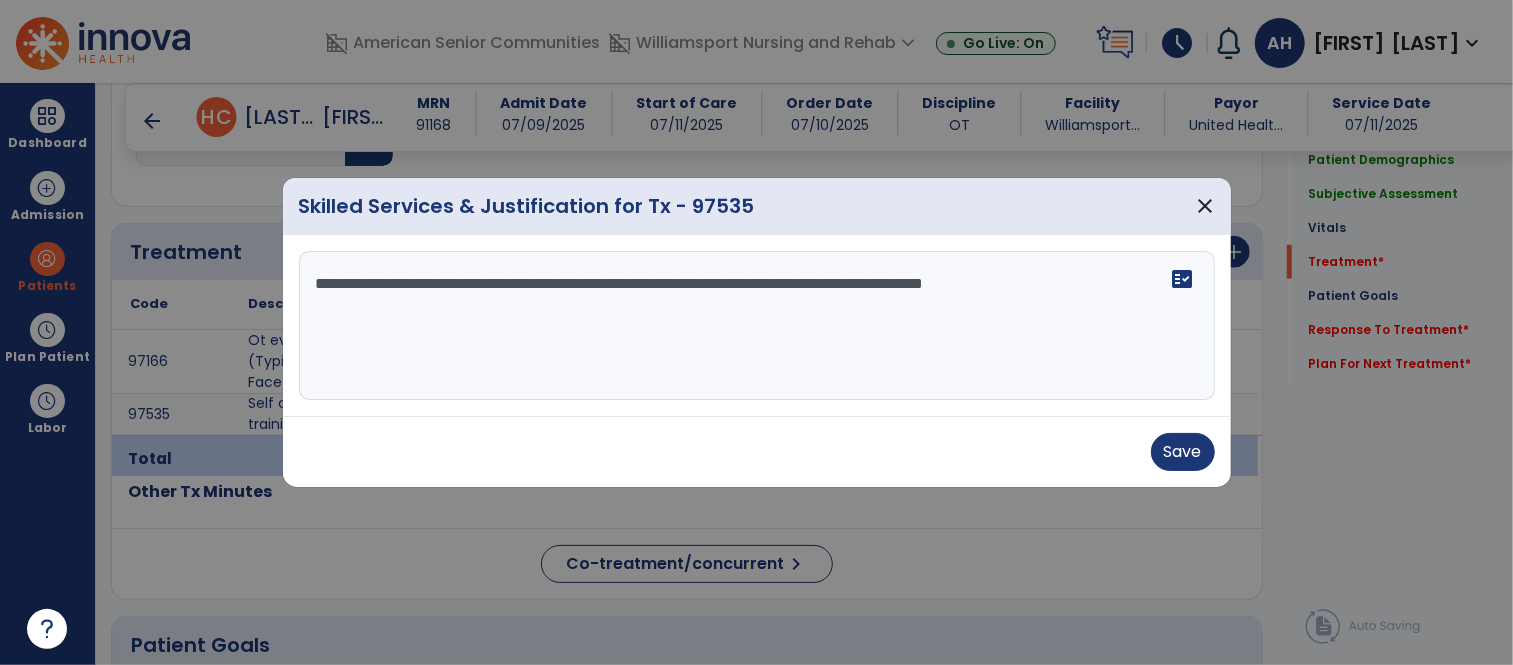 click on "**********" at bounding box center [757, 326] 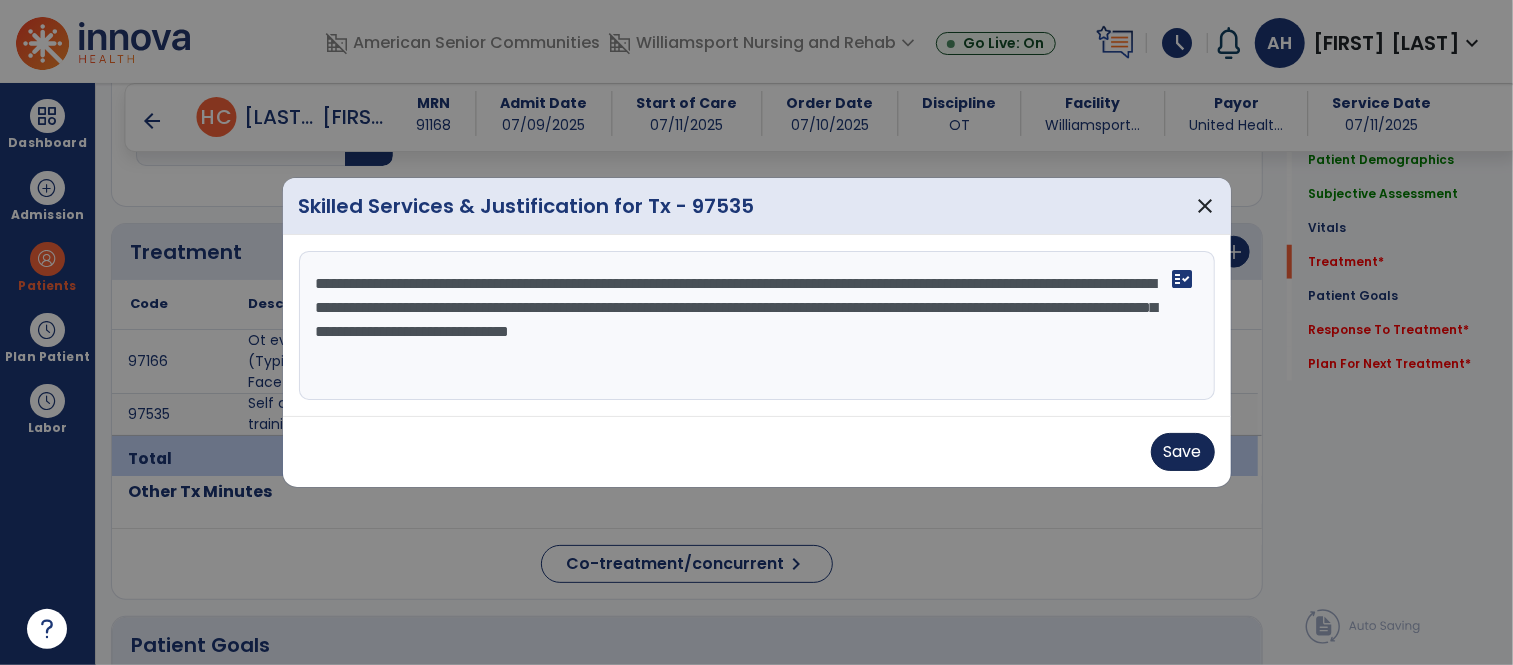 type on "**********" 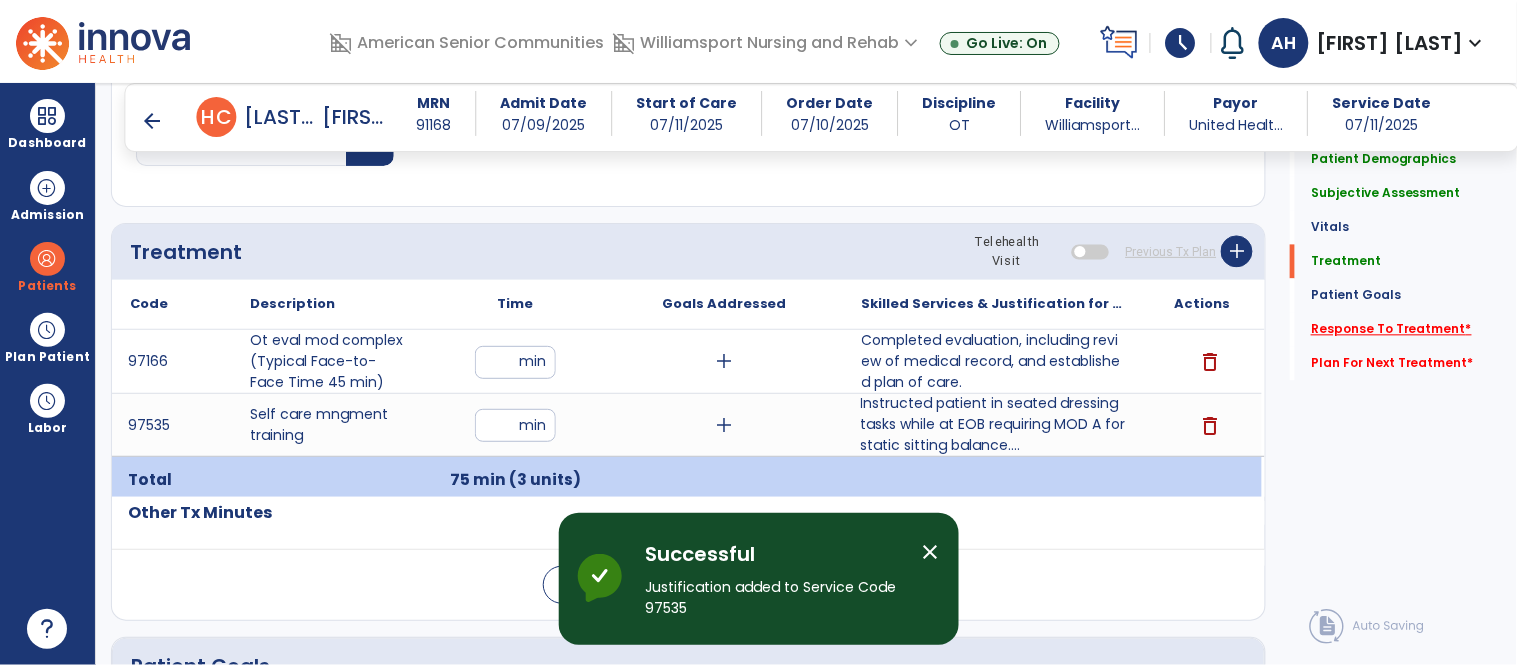 click on "Response To Treatment   *" 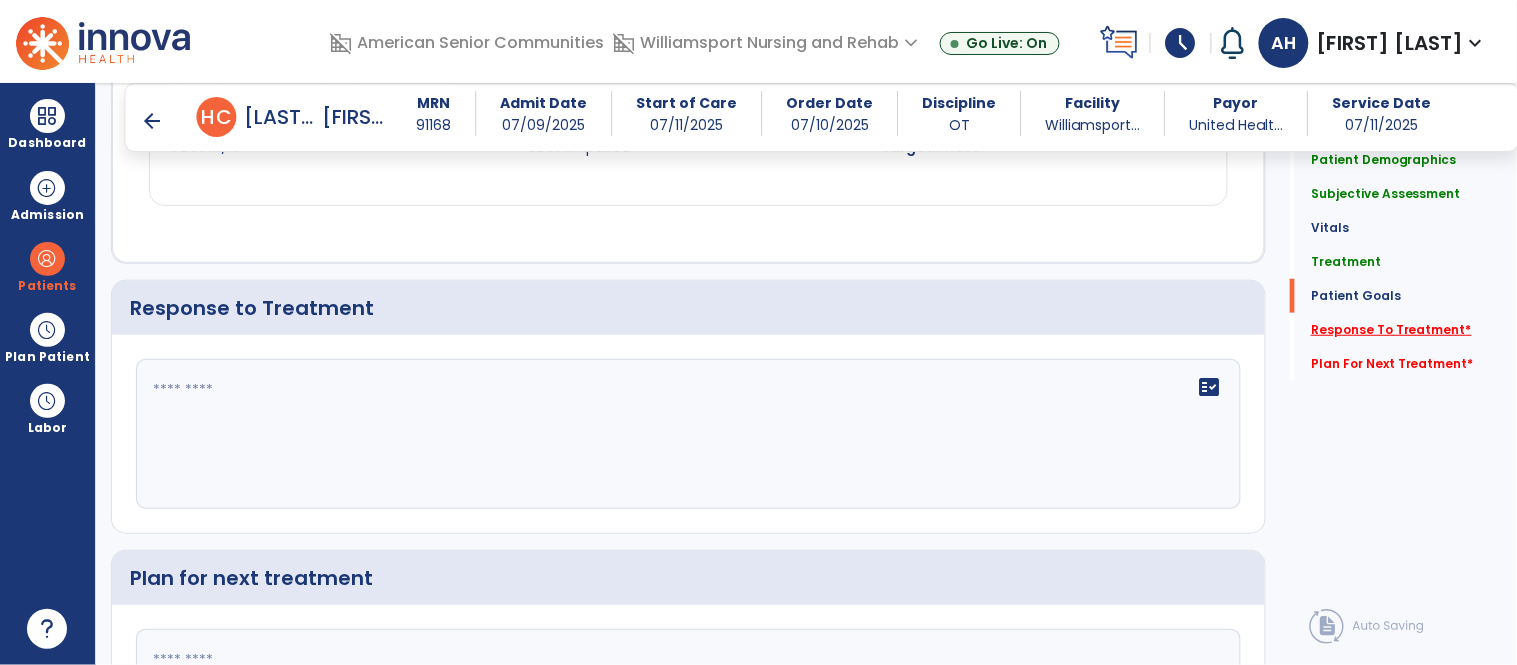 scroll, scrollTop: 2232, scrollLeft: 0, axis: vertical 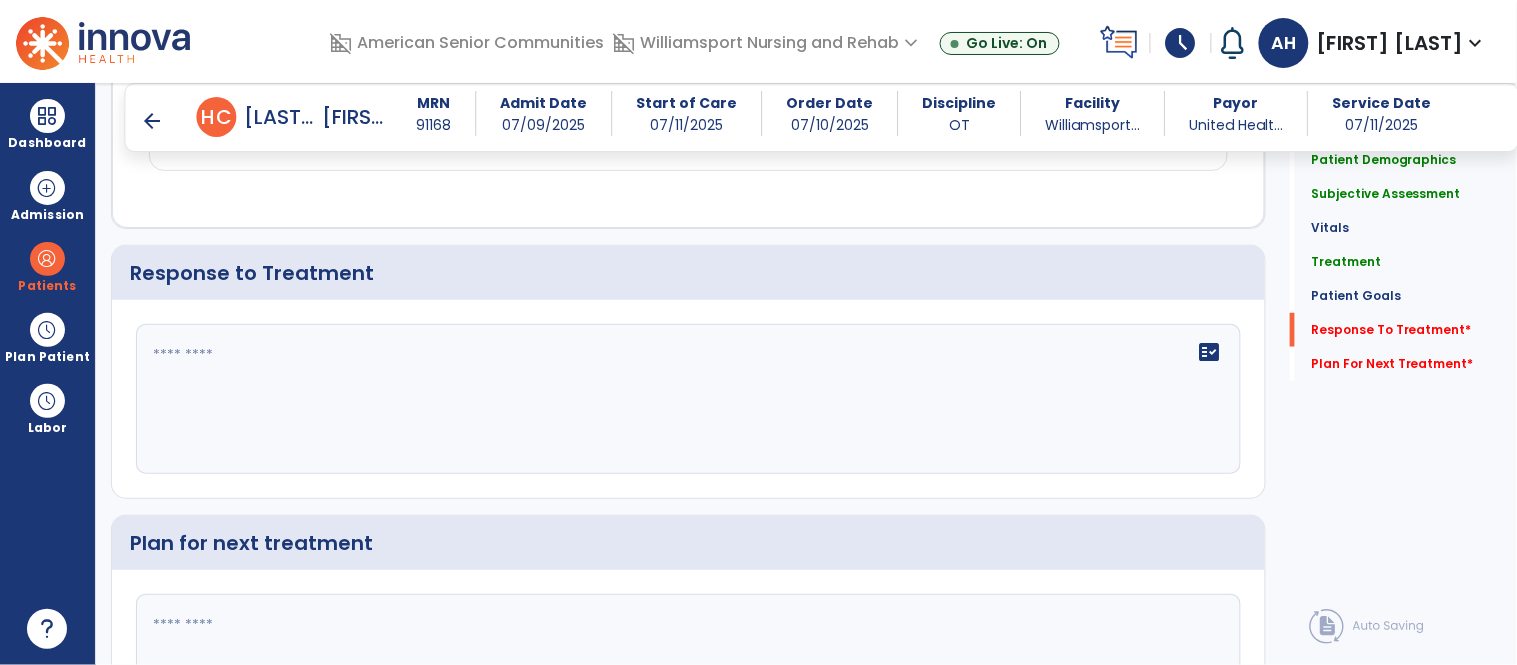 click on "fact_check" 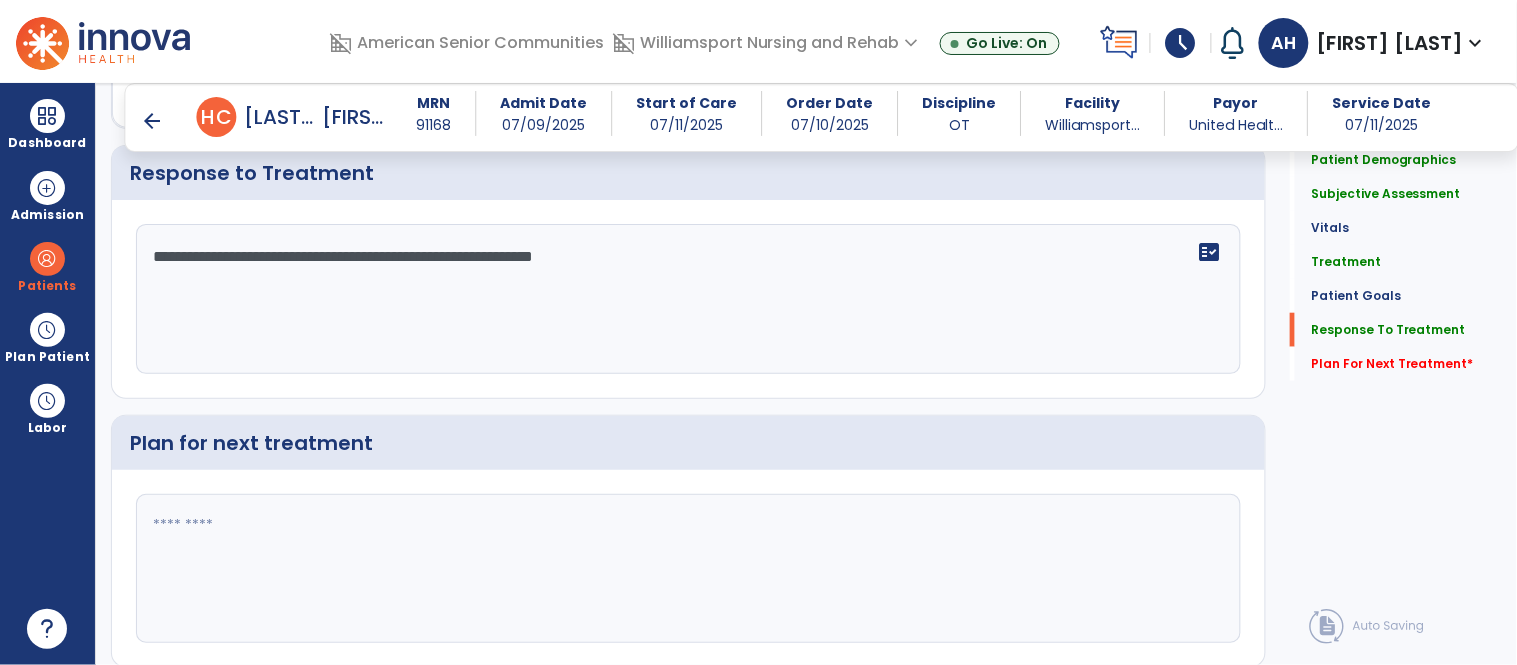 scroll, scrollTop: 2355, scrollLeft: 0, axis: vertical 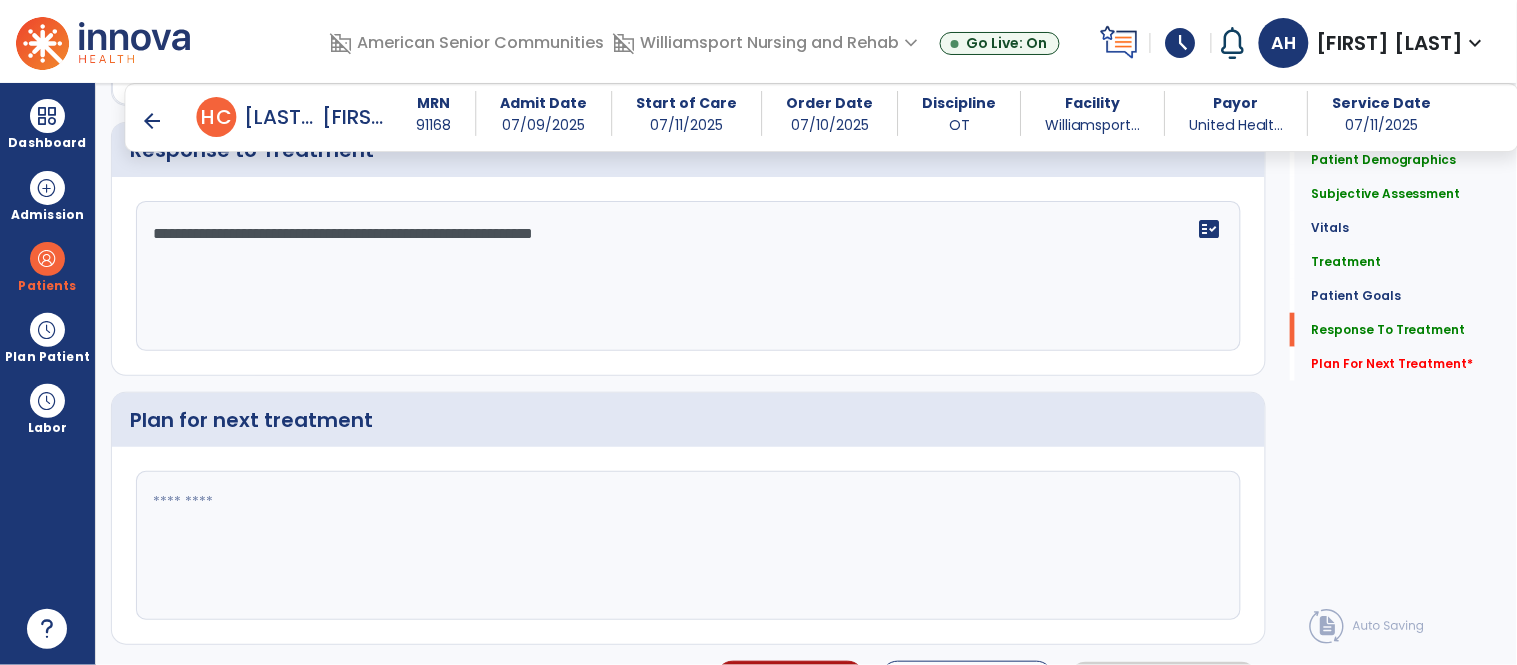 type on "**********" 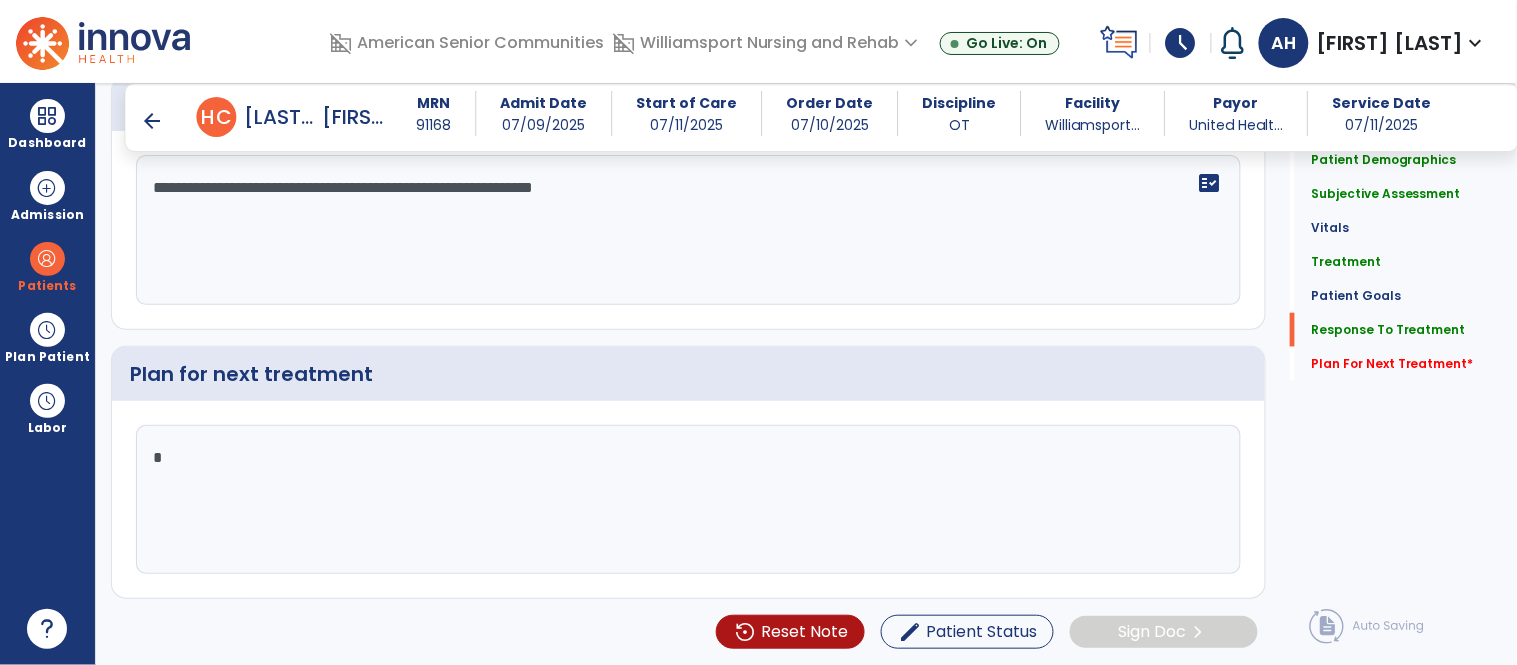 scroll, scrollTop: 2310, scrollLeft: 0, axis: vertical 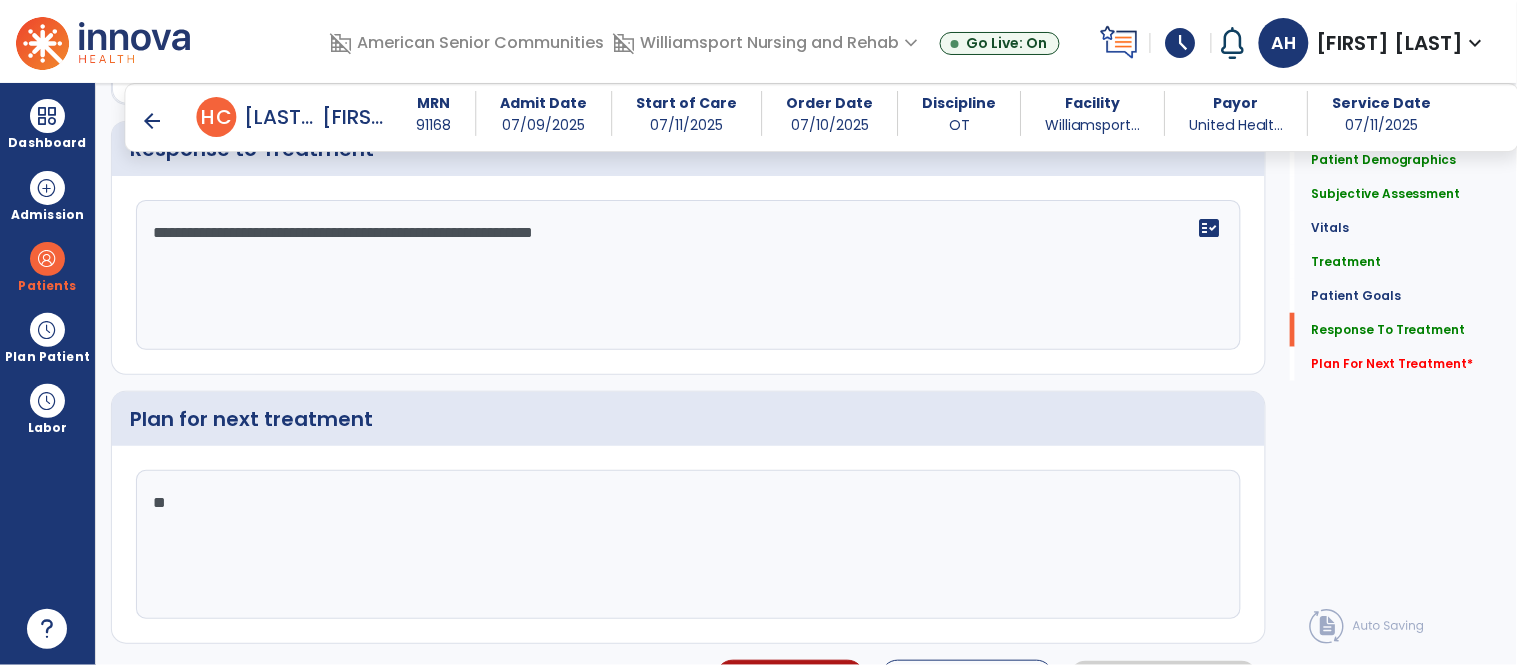 type on "*" 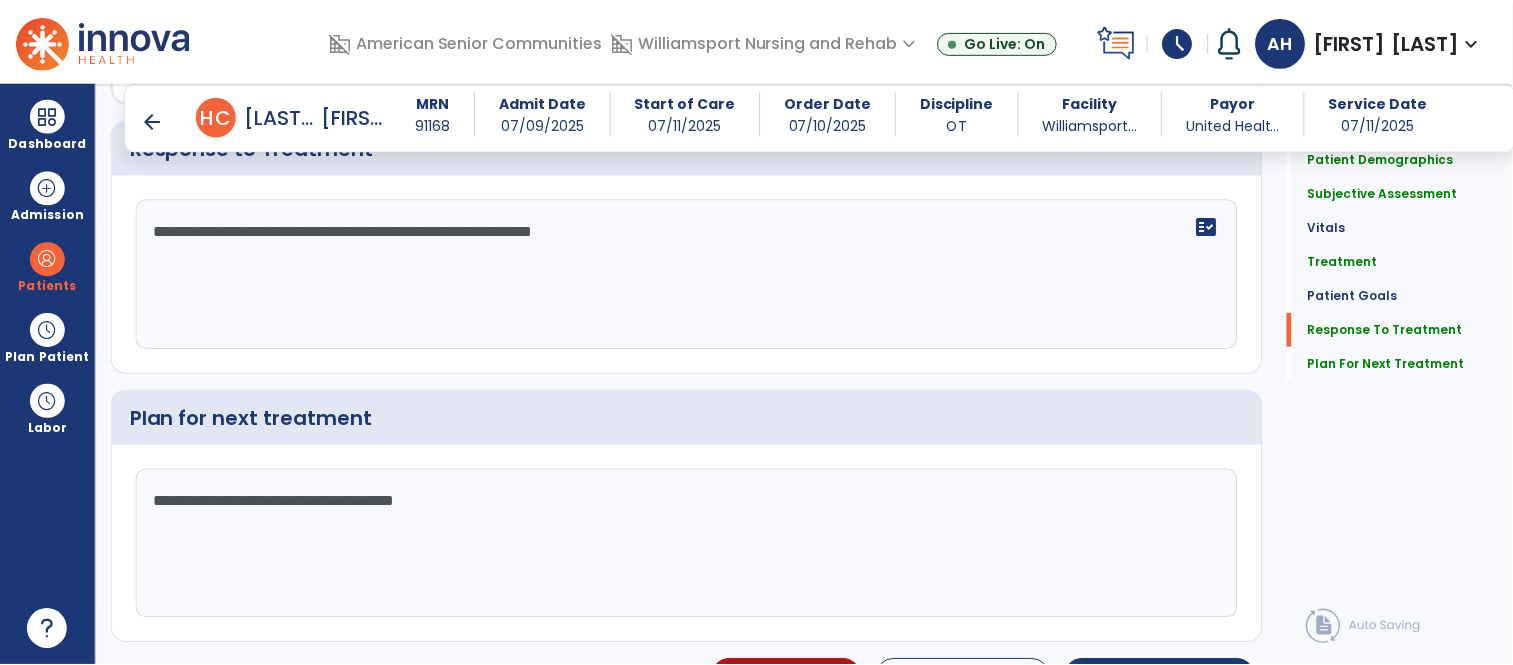 scroll, scrollTop: 2404, scrollLeft: 0, axis: vertical 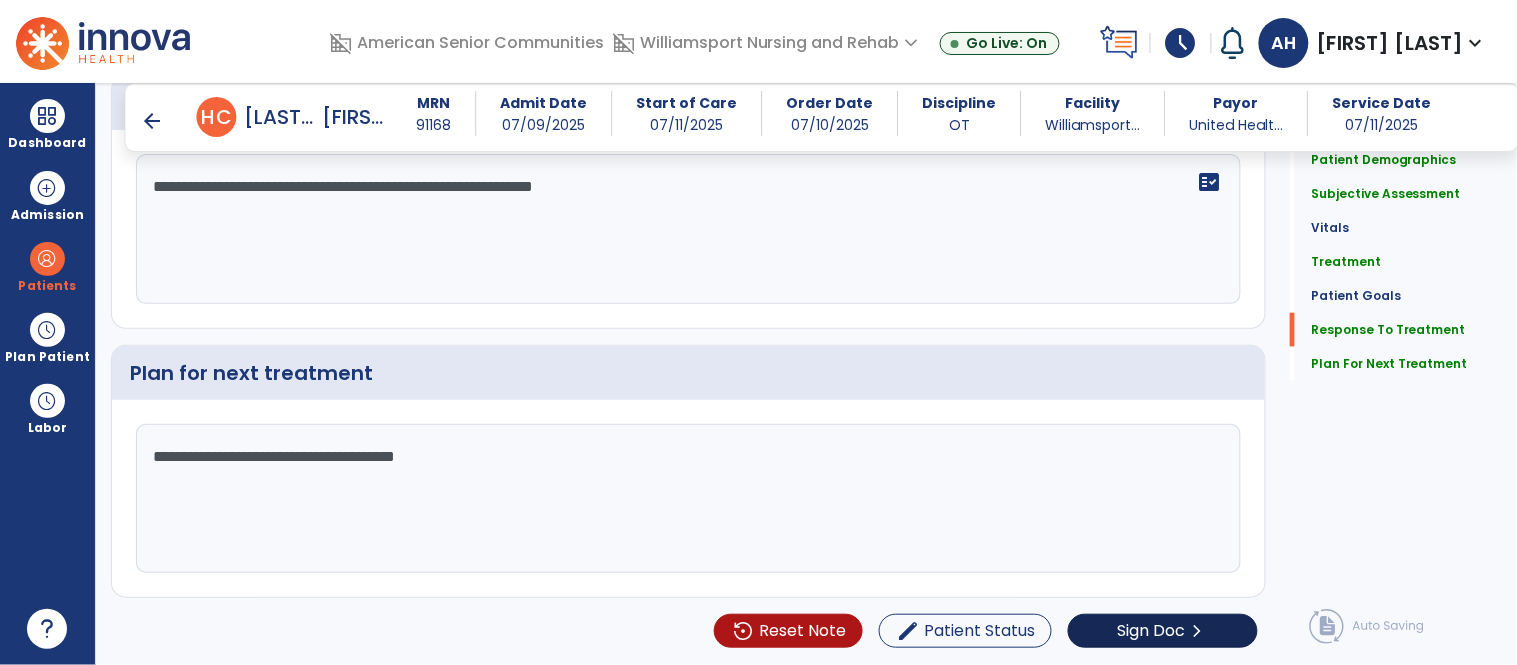 type on "**********" 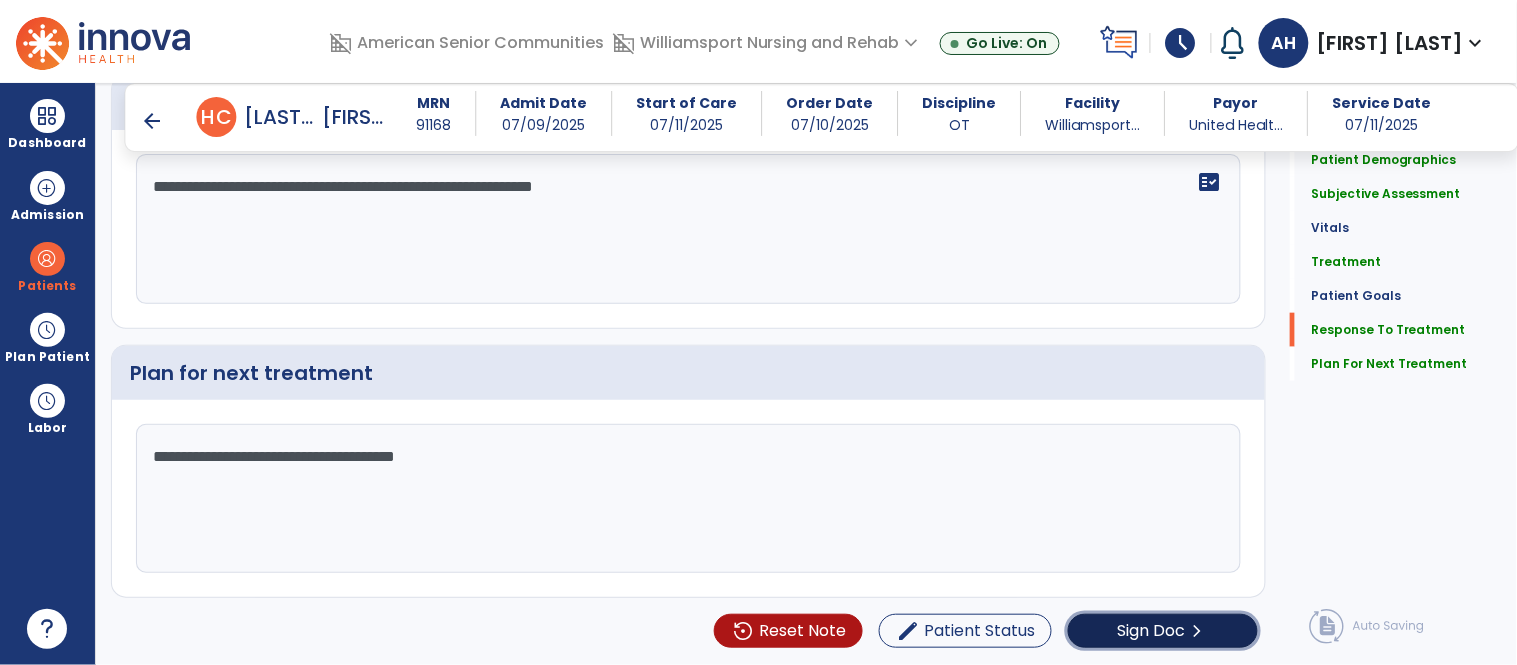 click on "Sign Doc  chevron_right" 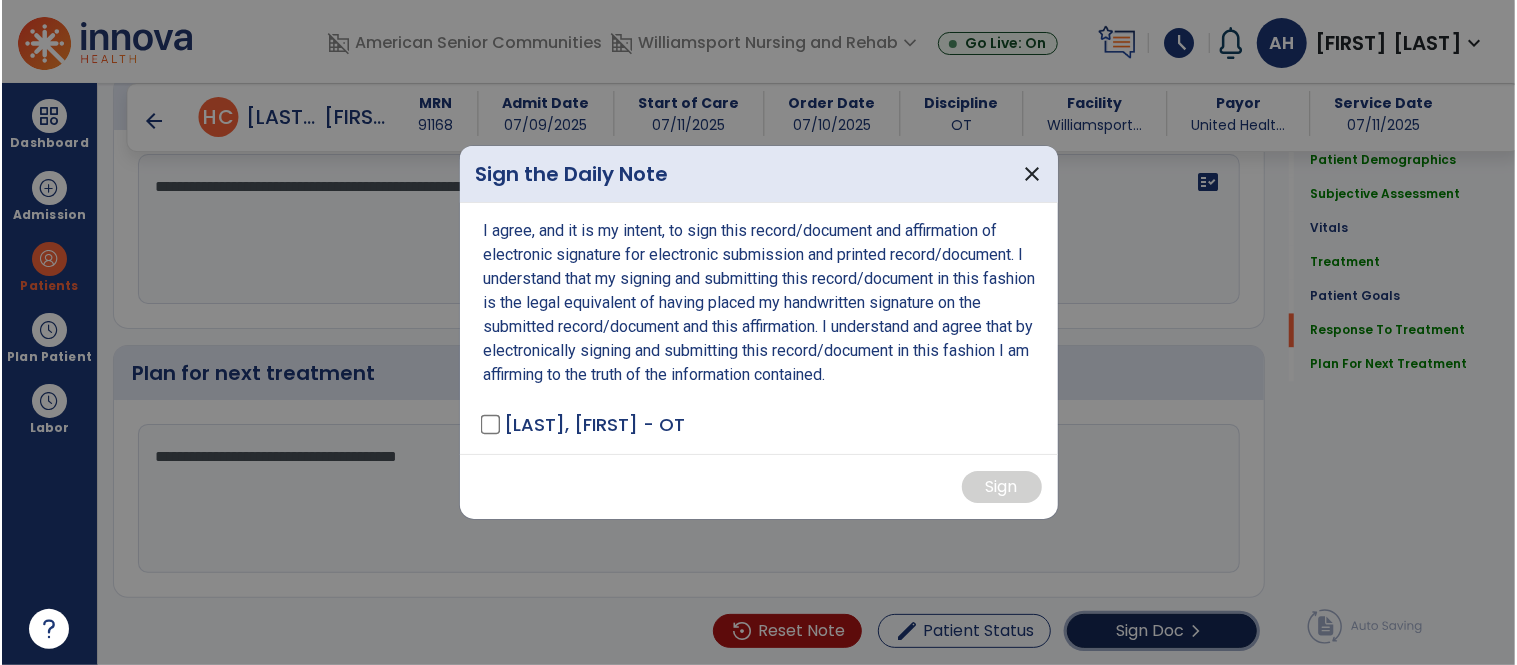 scroll, scrollTop: 2404, scrollLeft: 0, axis: vertical 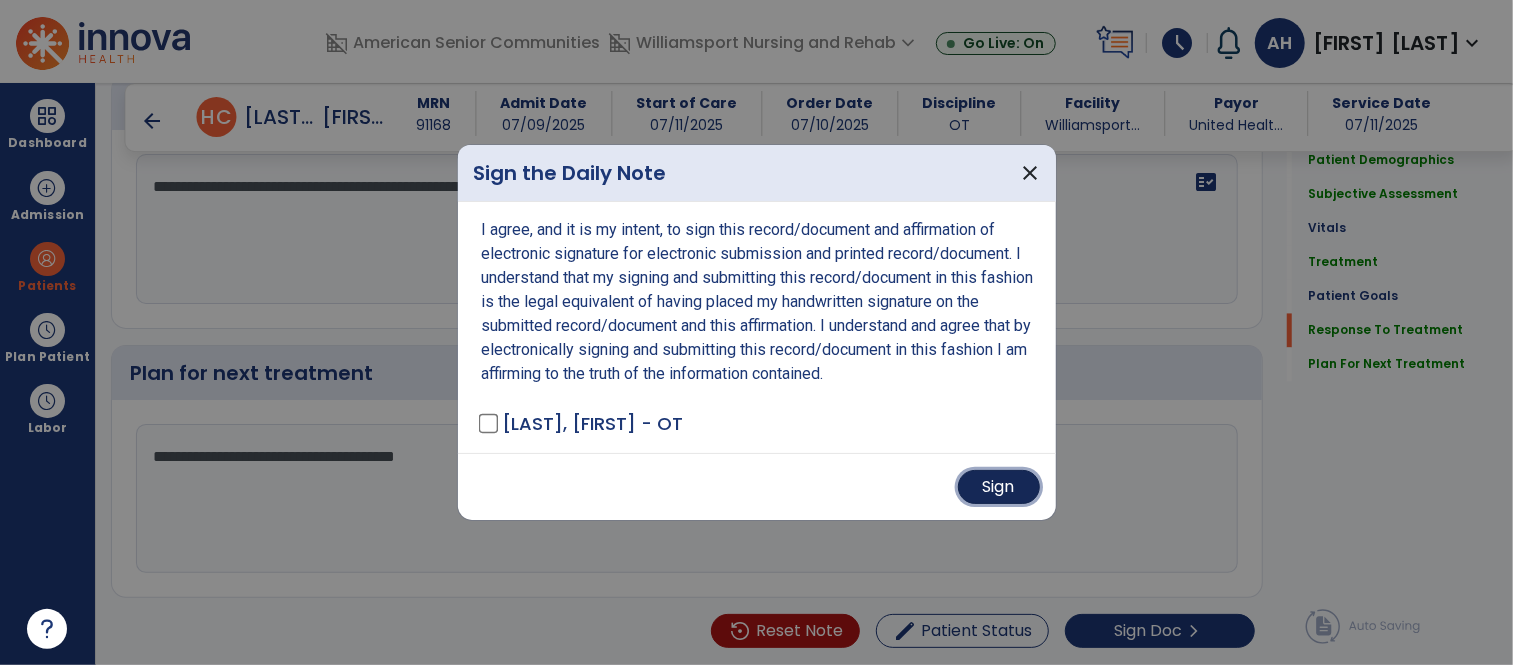 click on "Sign" at bounding box center [999, 487] 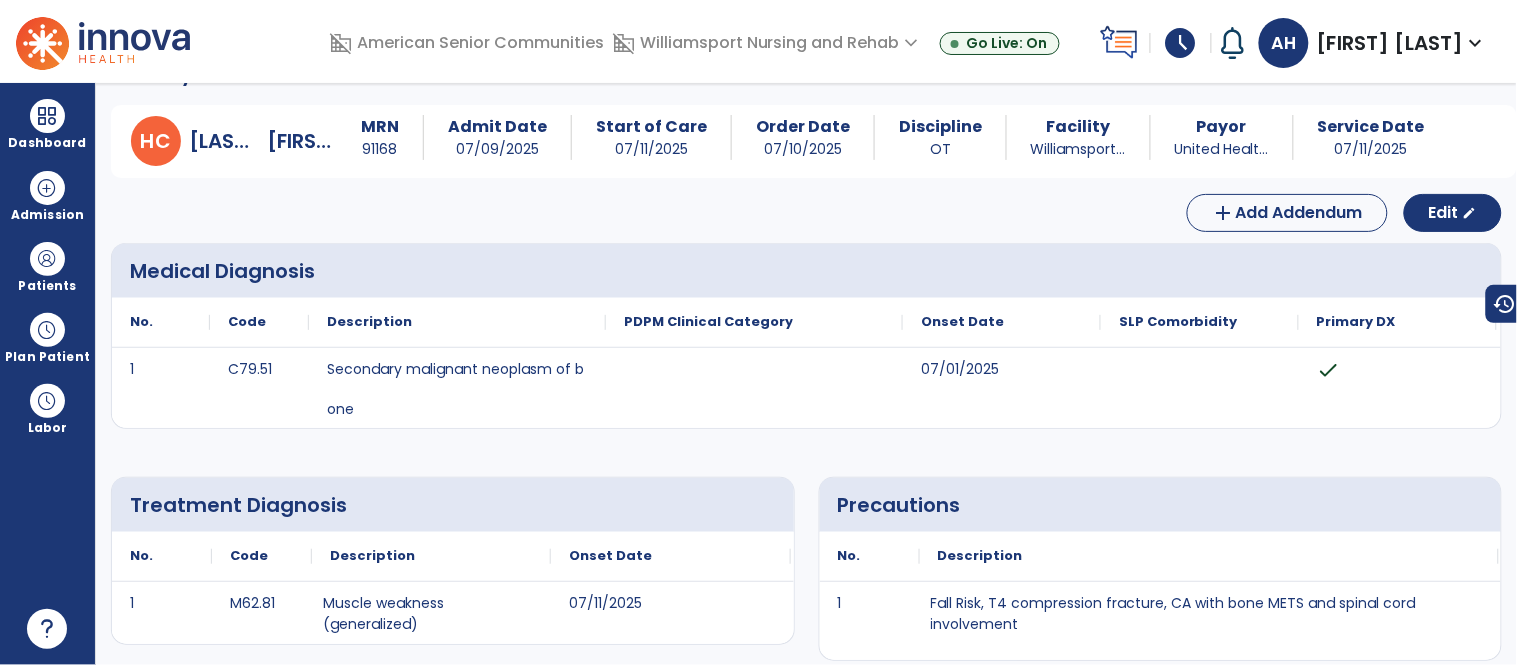 scroll, scrollTop: 0, scrollLeft: 0, axis: both 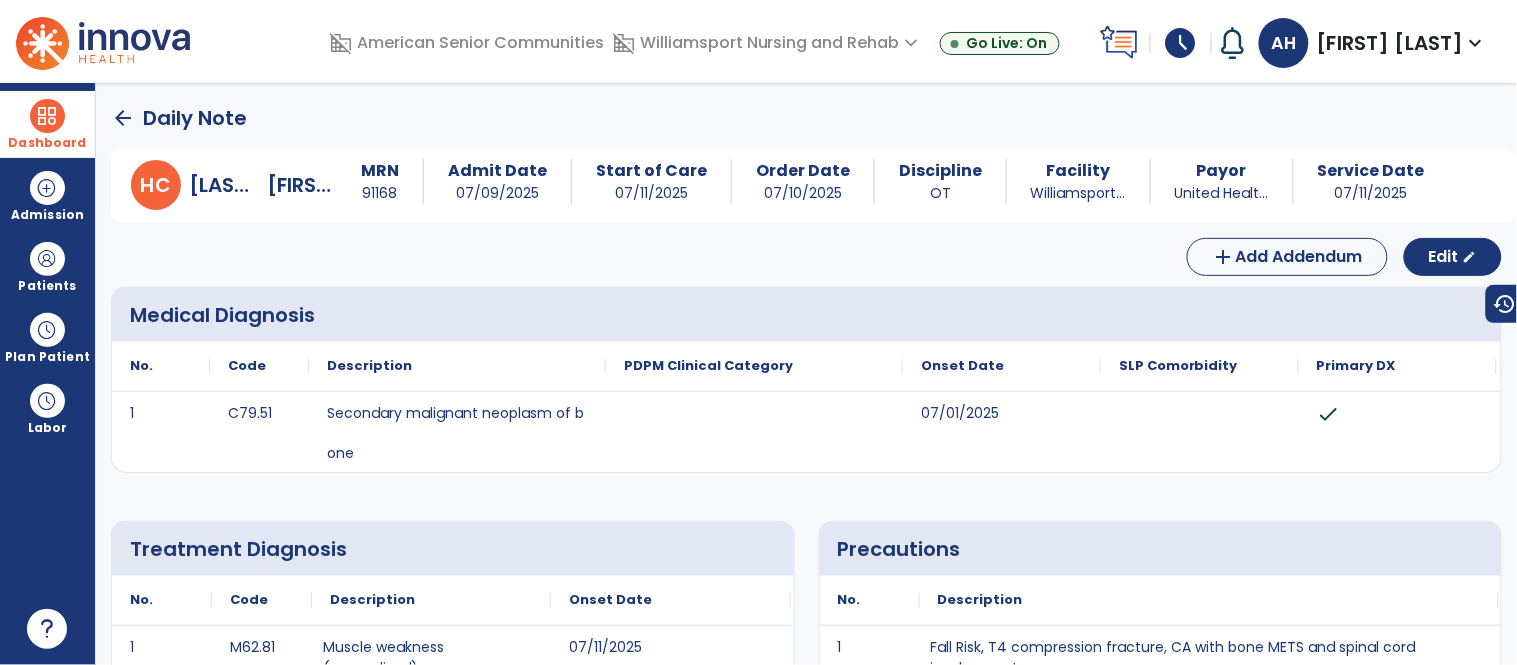 click at bounding box center (47, 116) 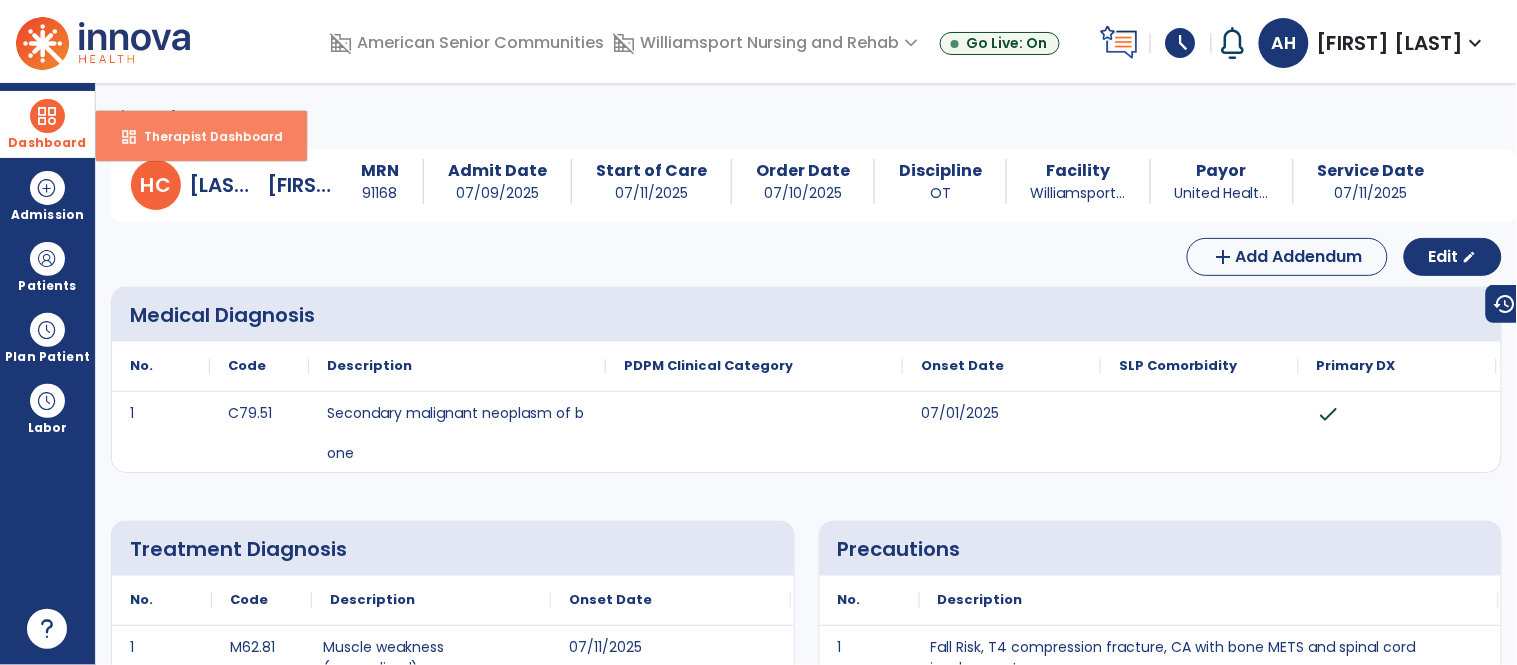 click on "Therapist Dashboard" at bounding box center [205, 136] 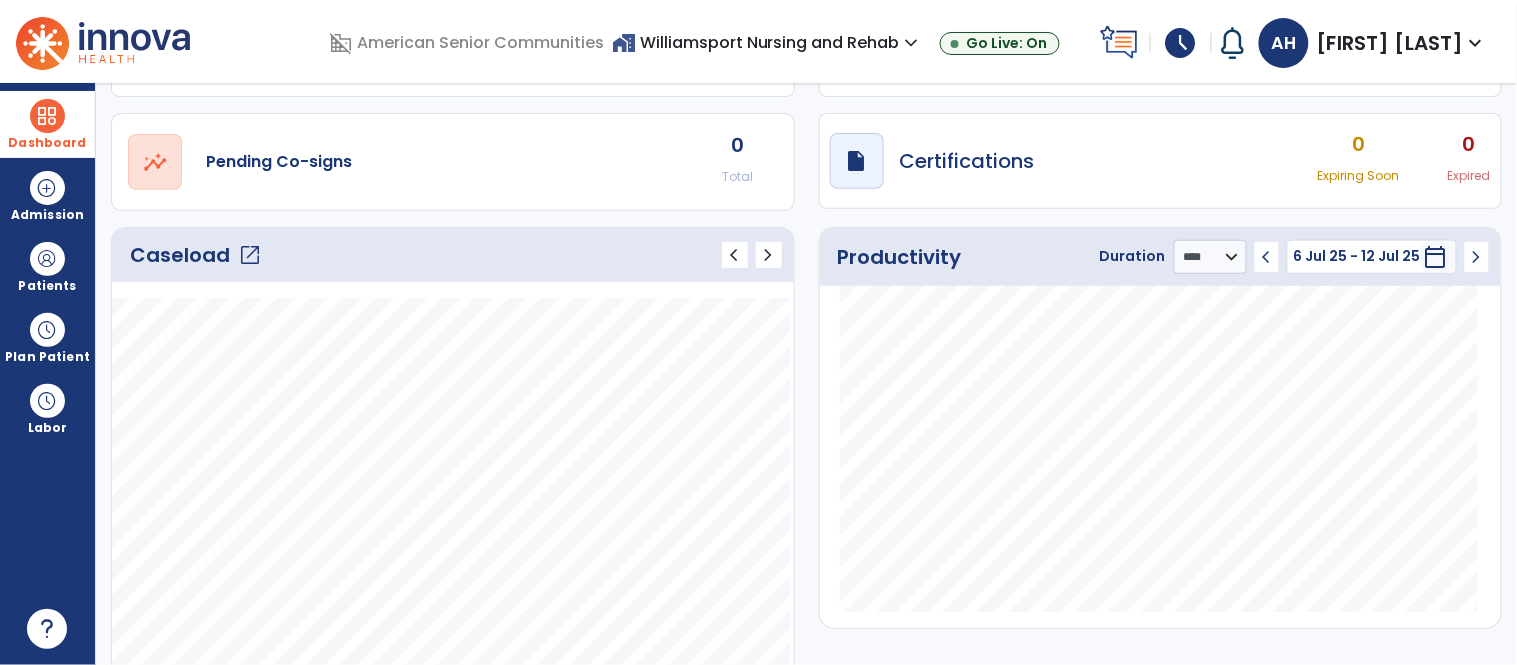 scroll, scrollTop: 0, scrollLeft: 0, axis: both 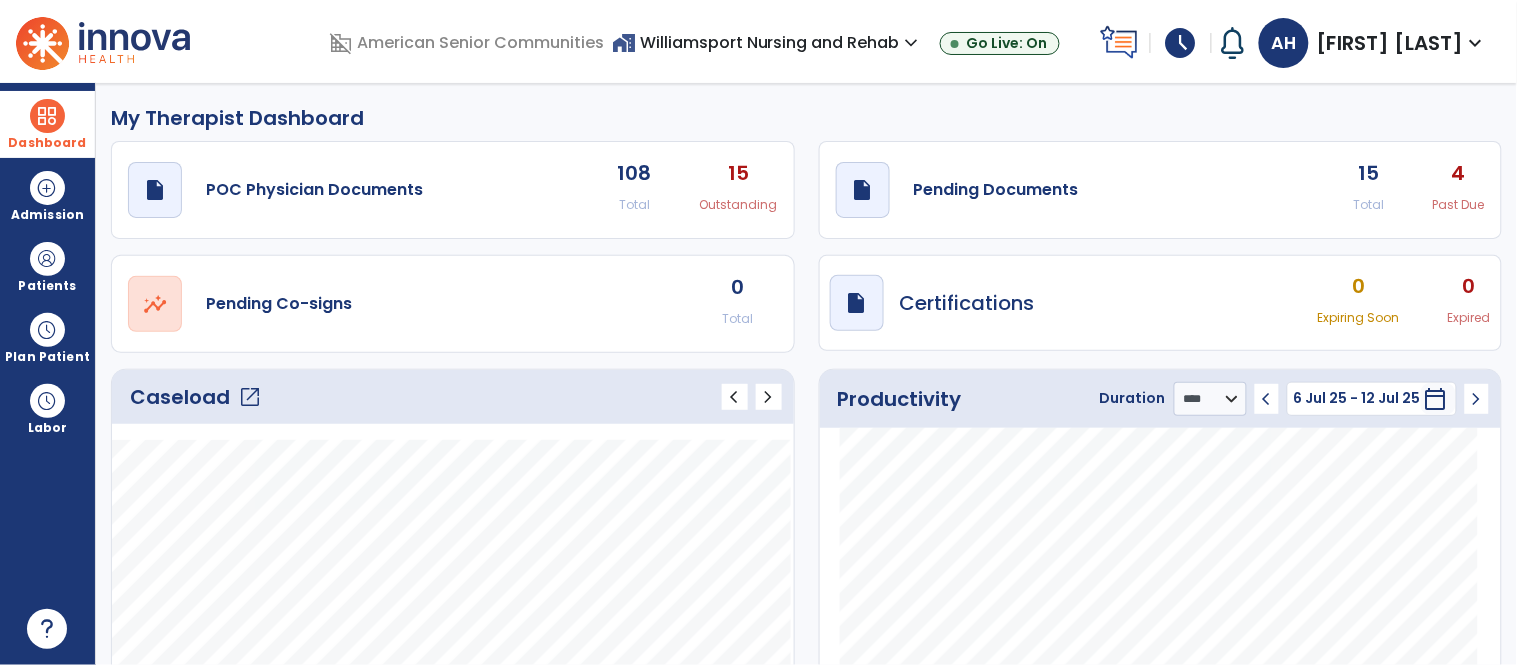 click on "draft   open_in_new  Pending Documents 15 Total 4 Past Due" 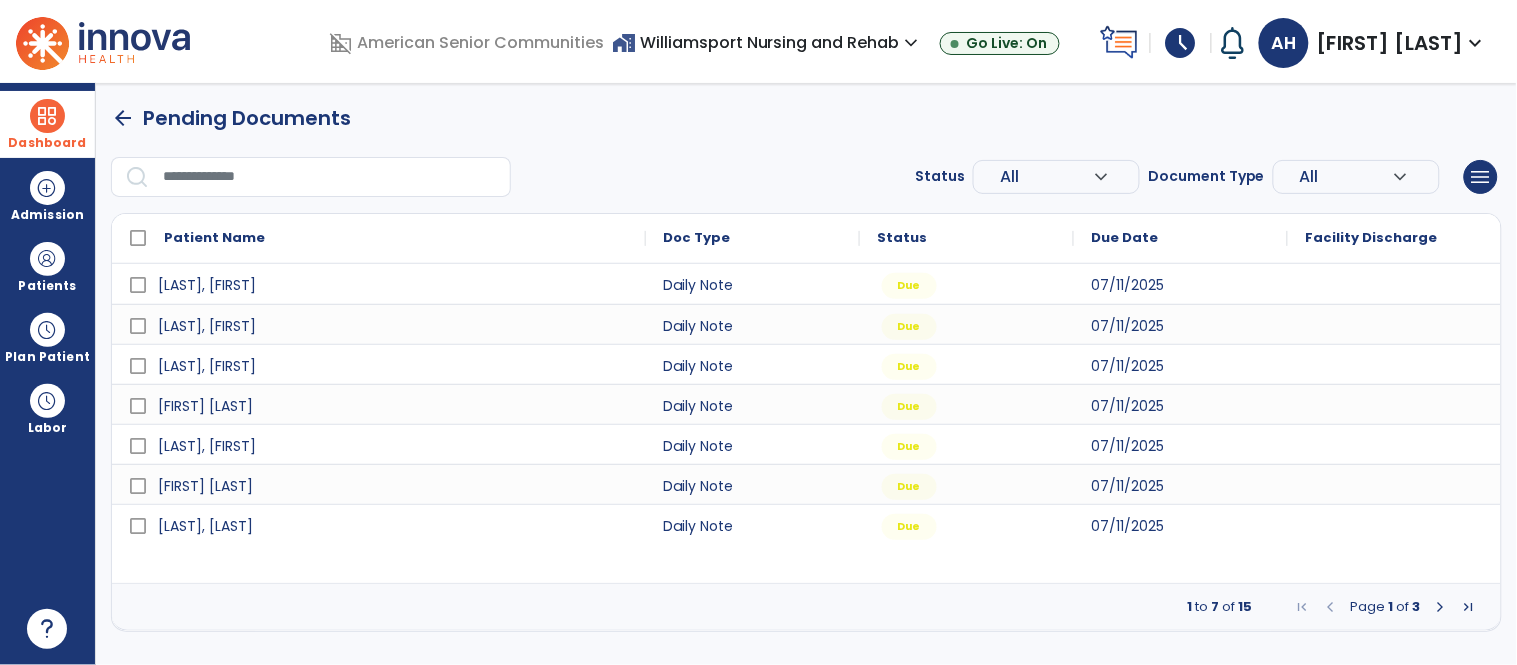 click at bounding box center (1441, 607) 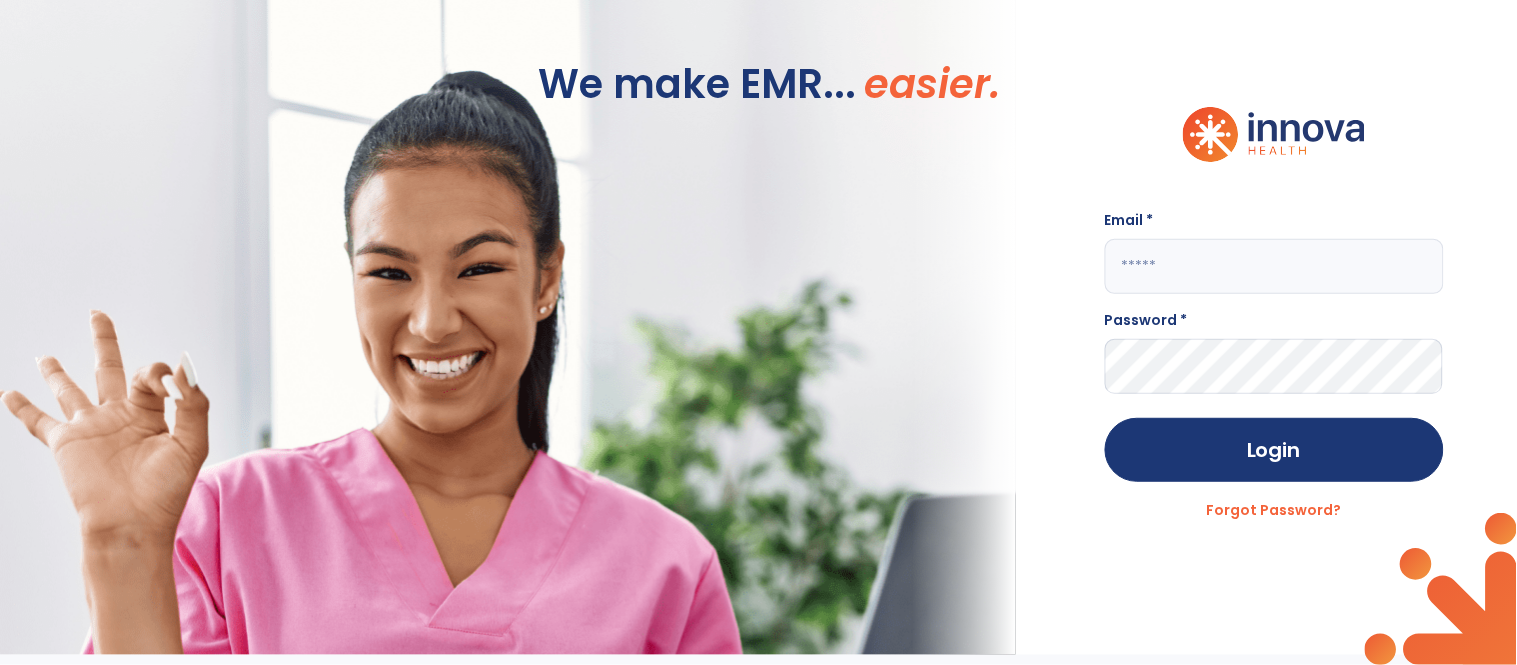 click 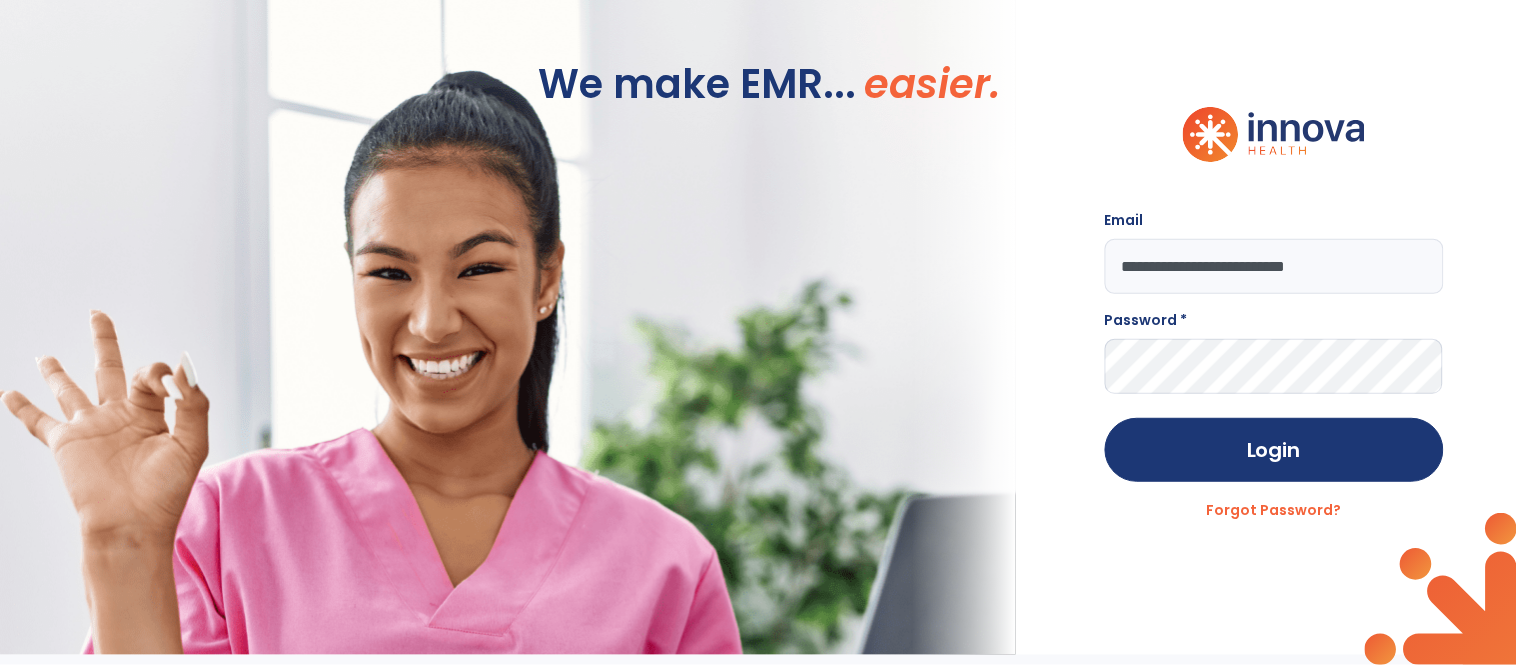 type on "**********" 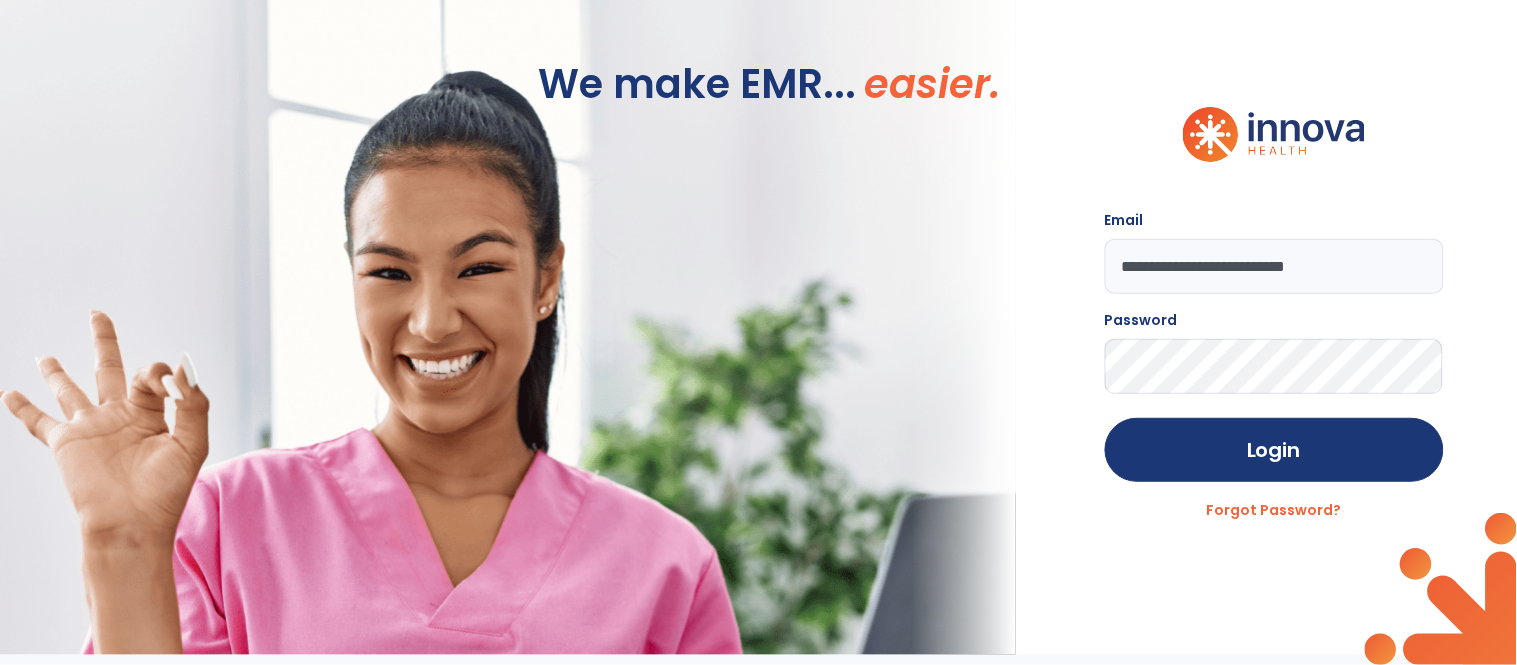 click on "Login" 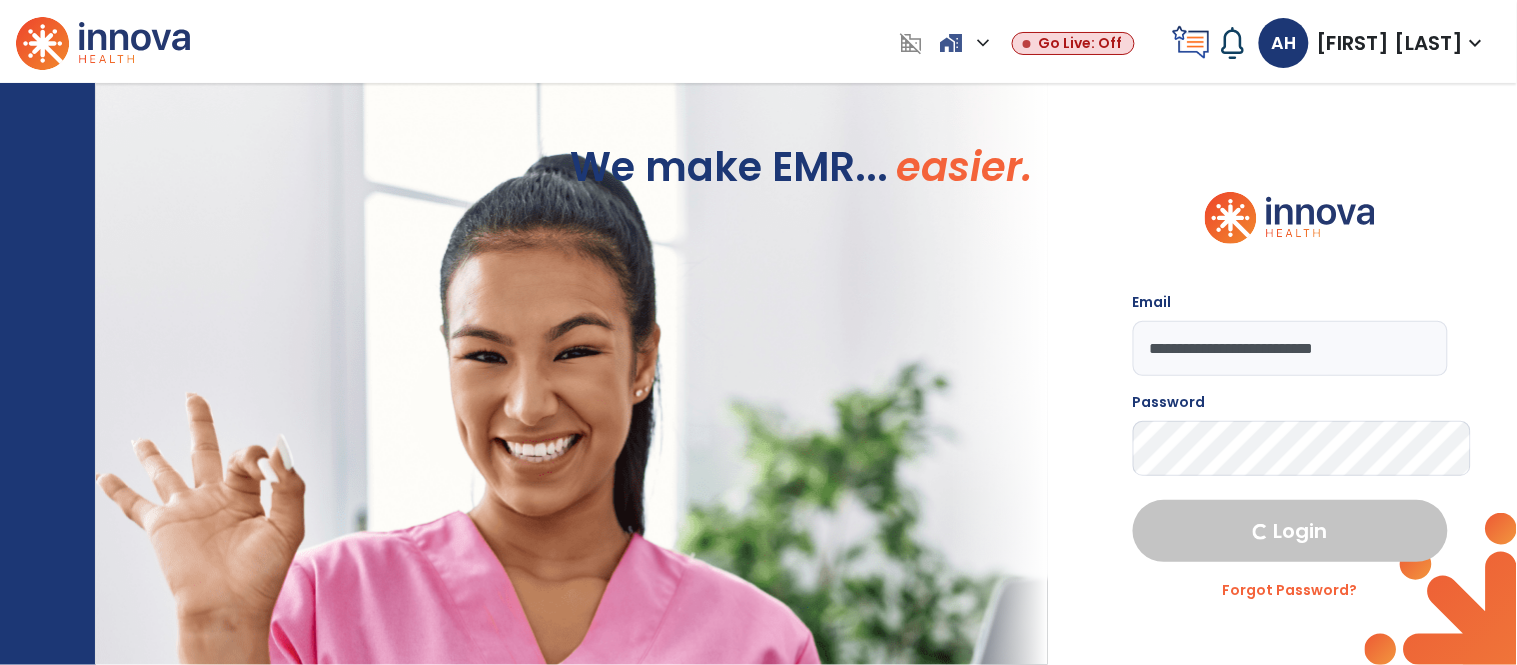 select on "****" 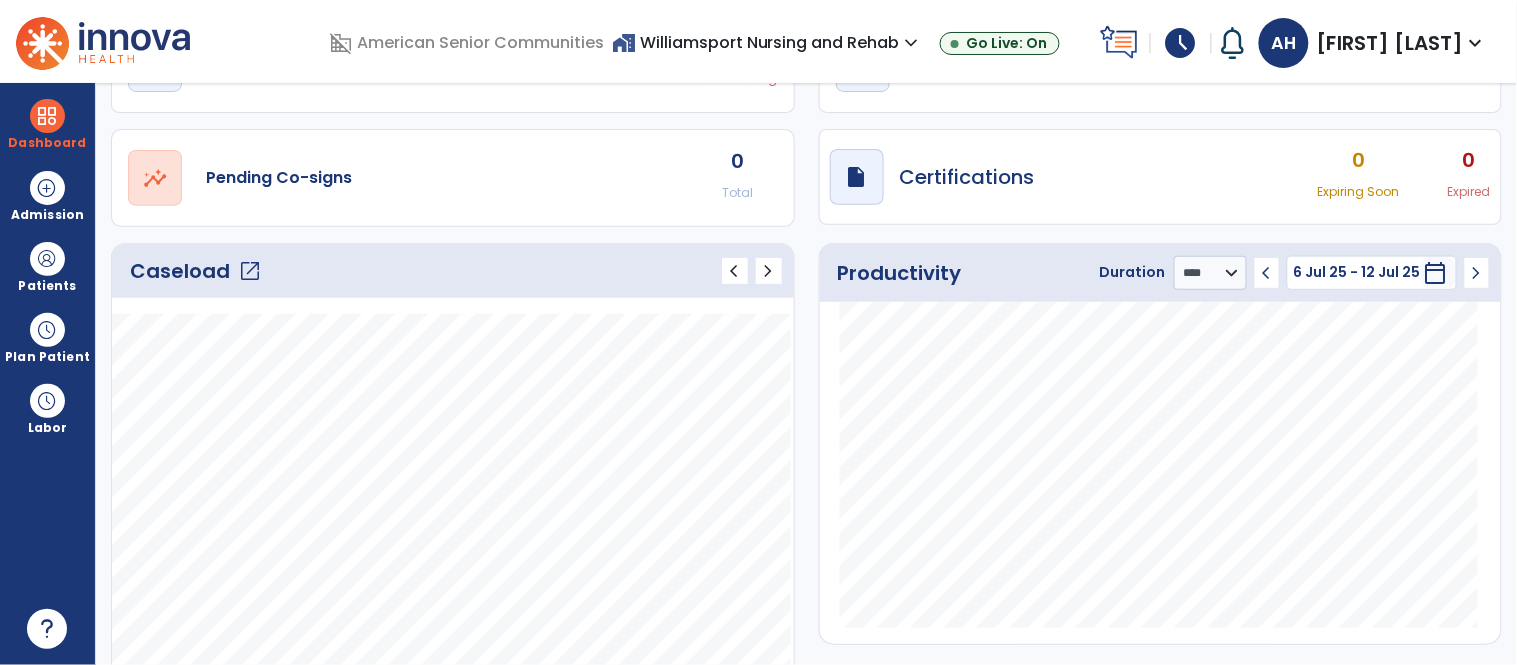 click on "Caseload   open_in_new" 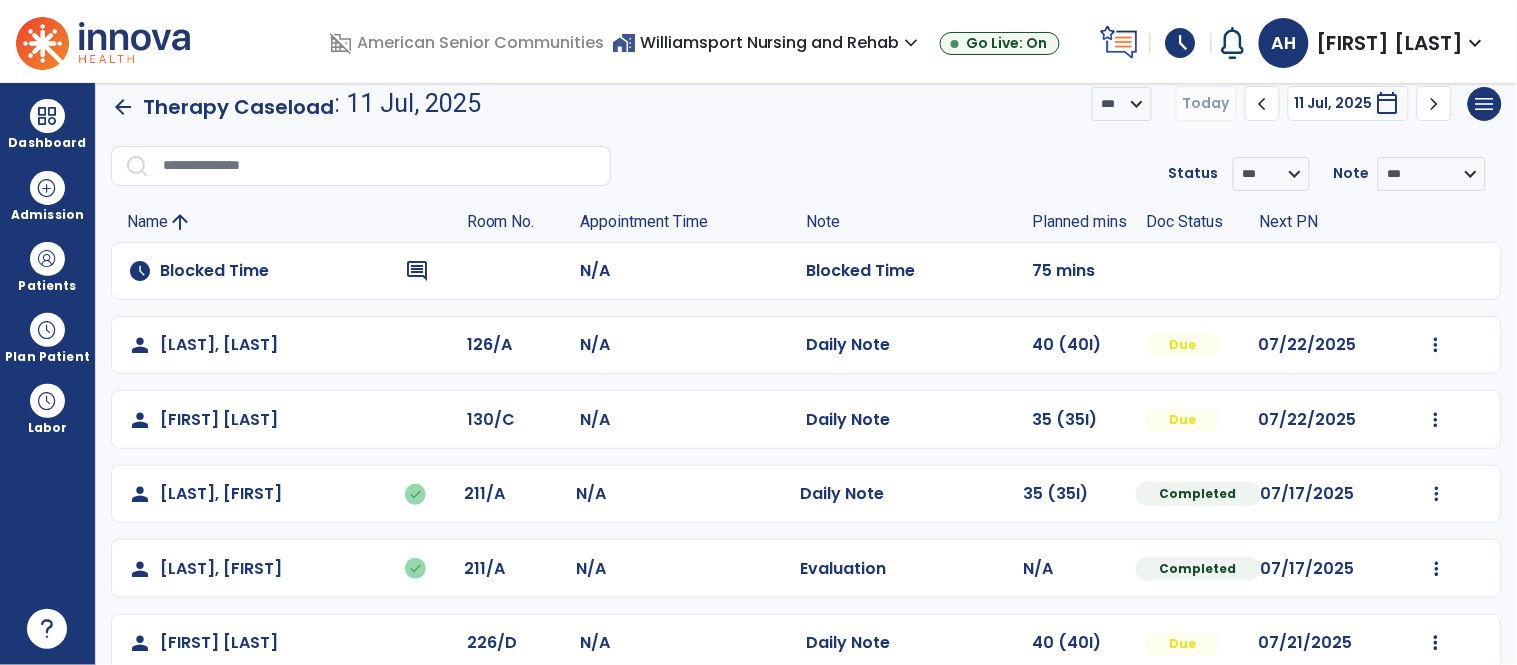 scroll, scrollTop: 13, scrollLeft: 0, axis: vertical 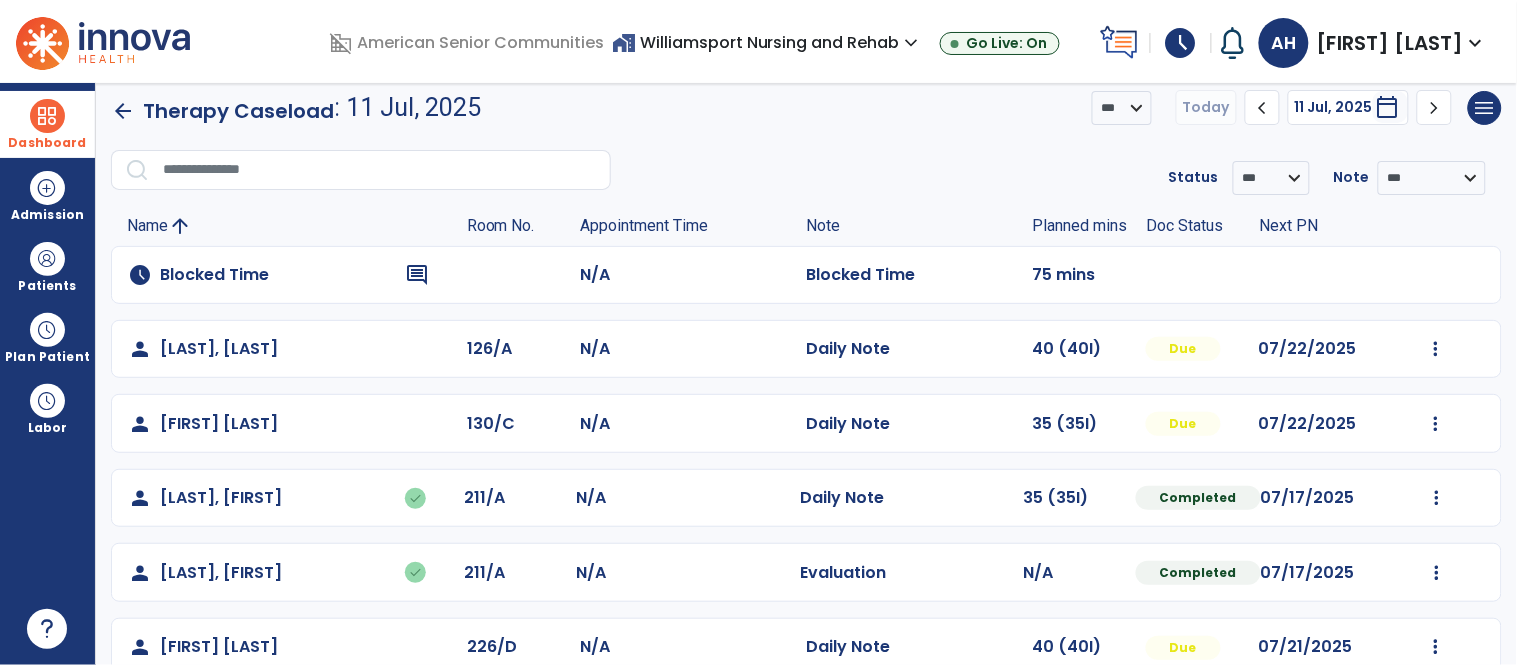 click on "Dashboard" at bounding box center [47, 124] 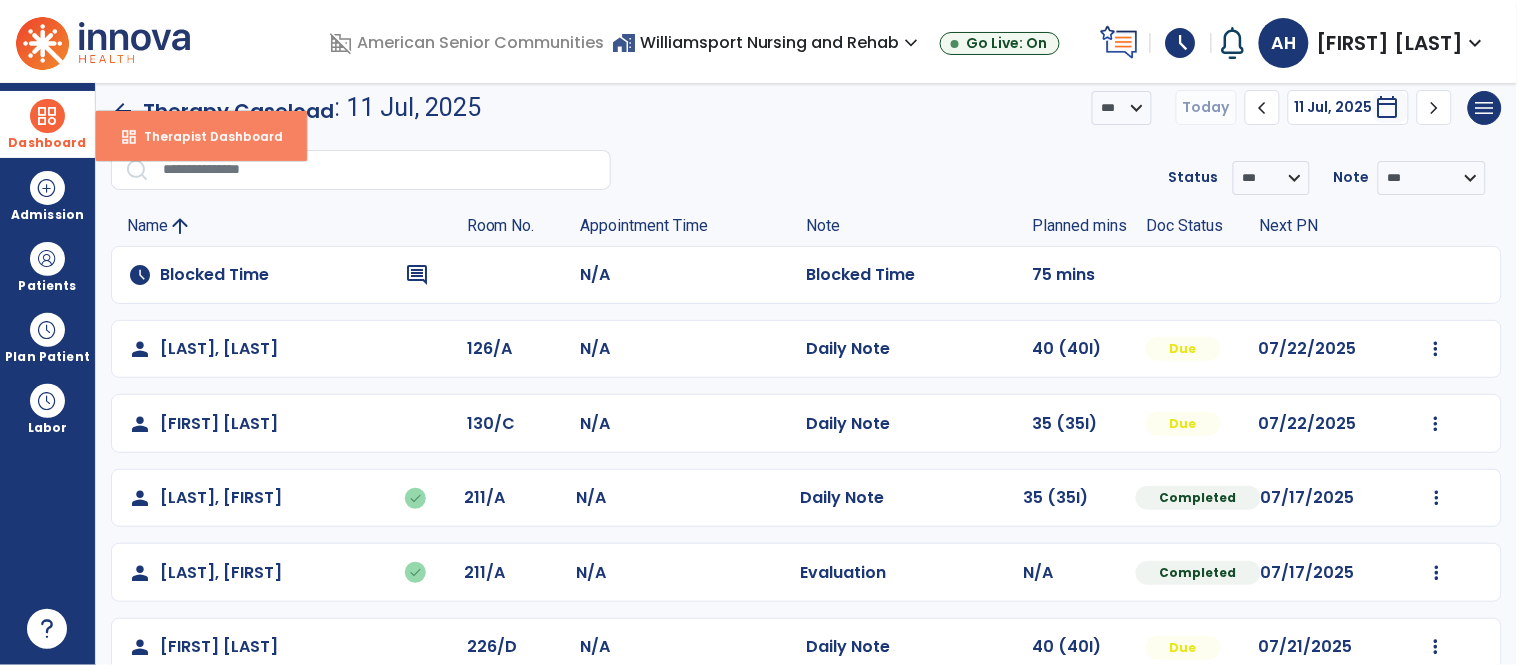 click on "dashboard  Therapist Dashboard" at bounding box center (201, 136) 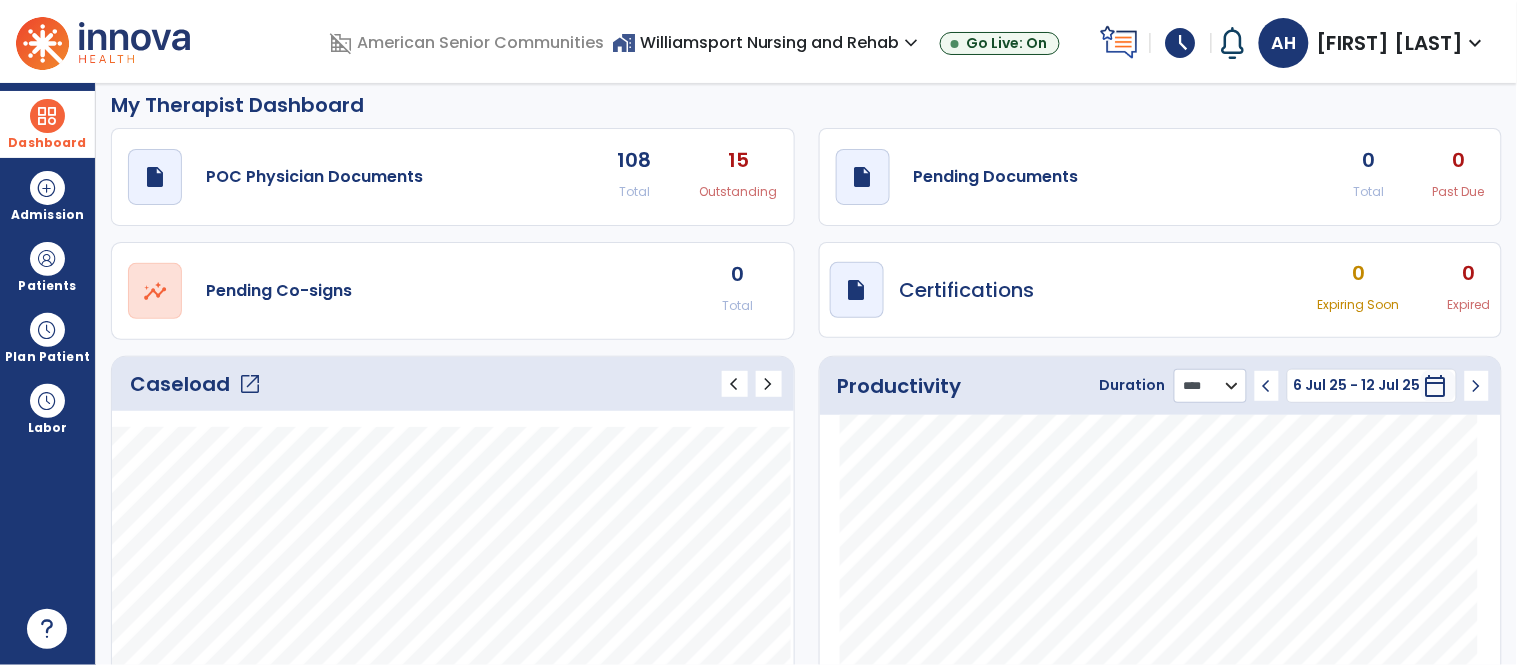 click on "******** **** ***" 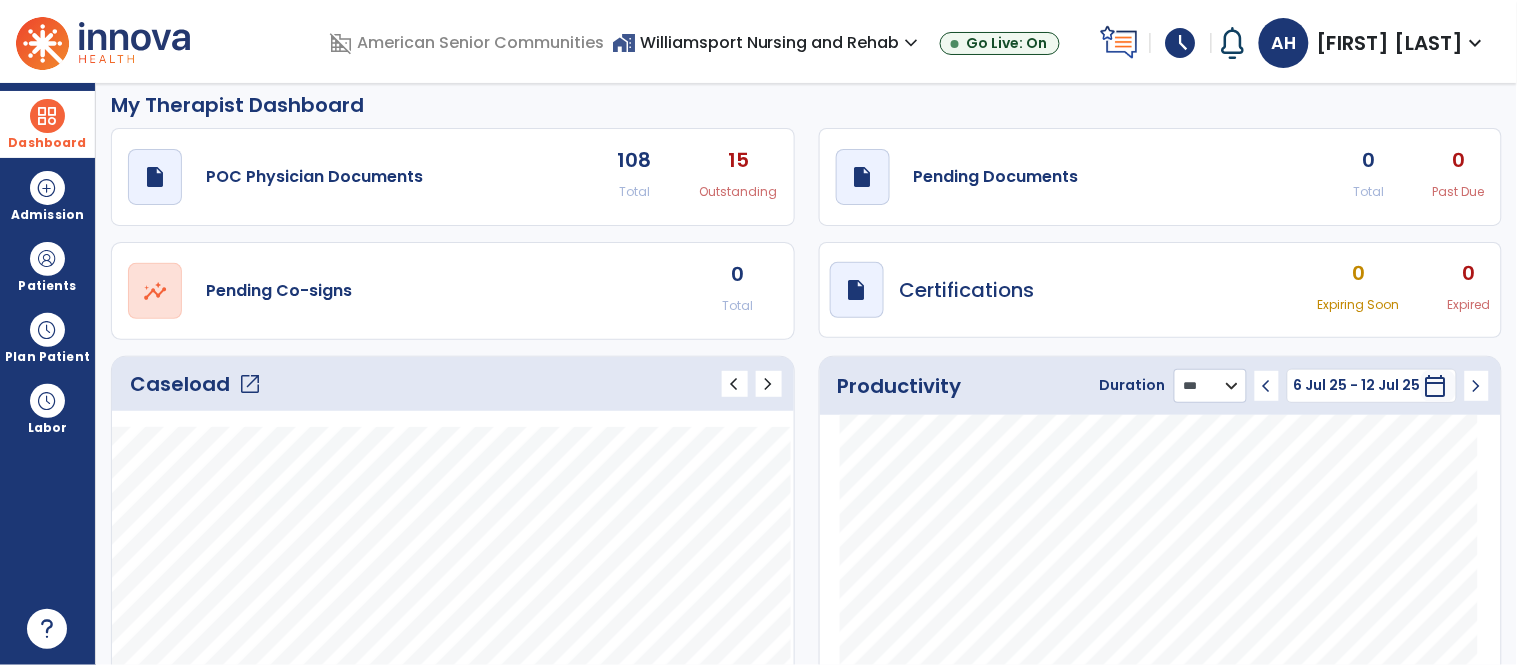 click on "******** **** ***" 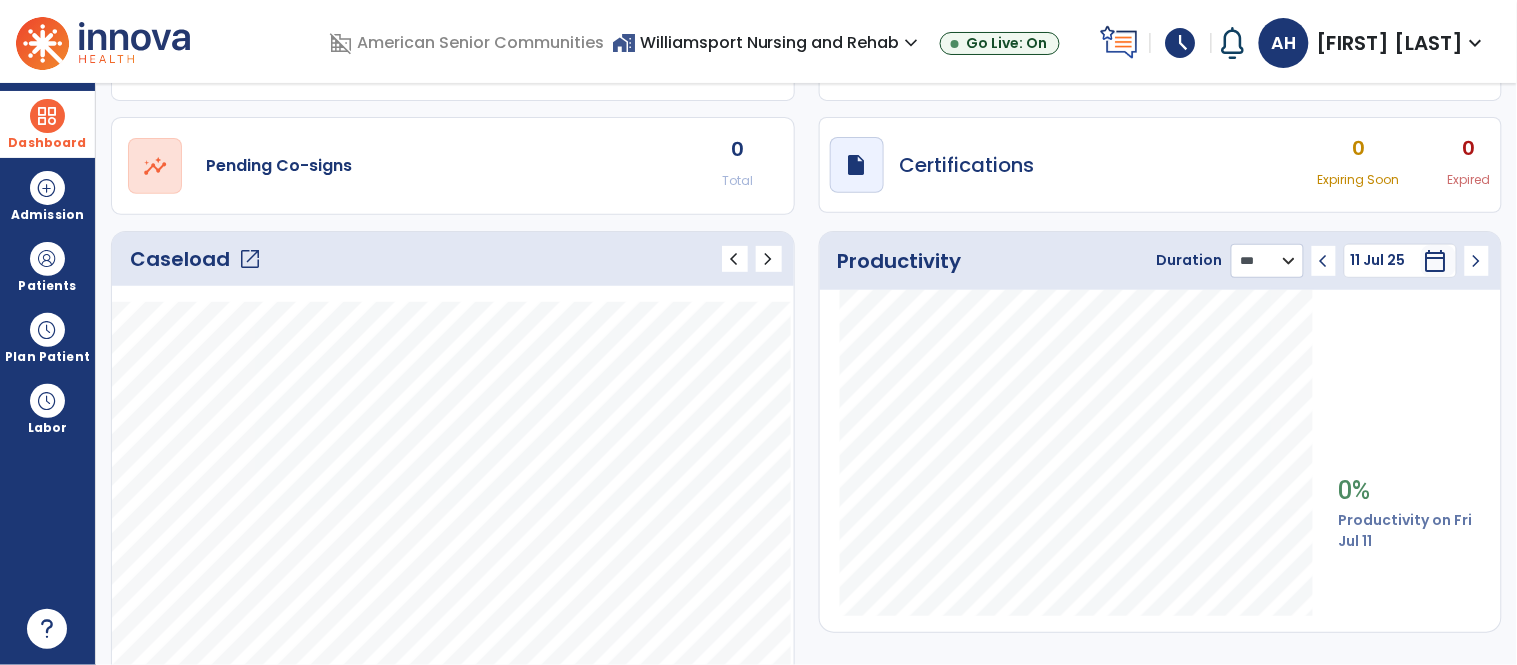 scroll, scrollTop: 133, scrollLeft: 0, axis: vertical 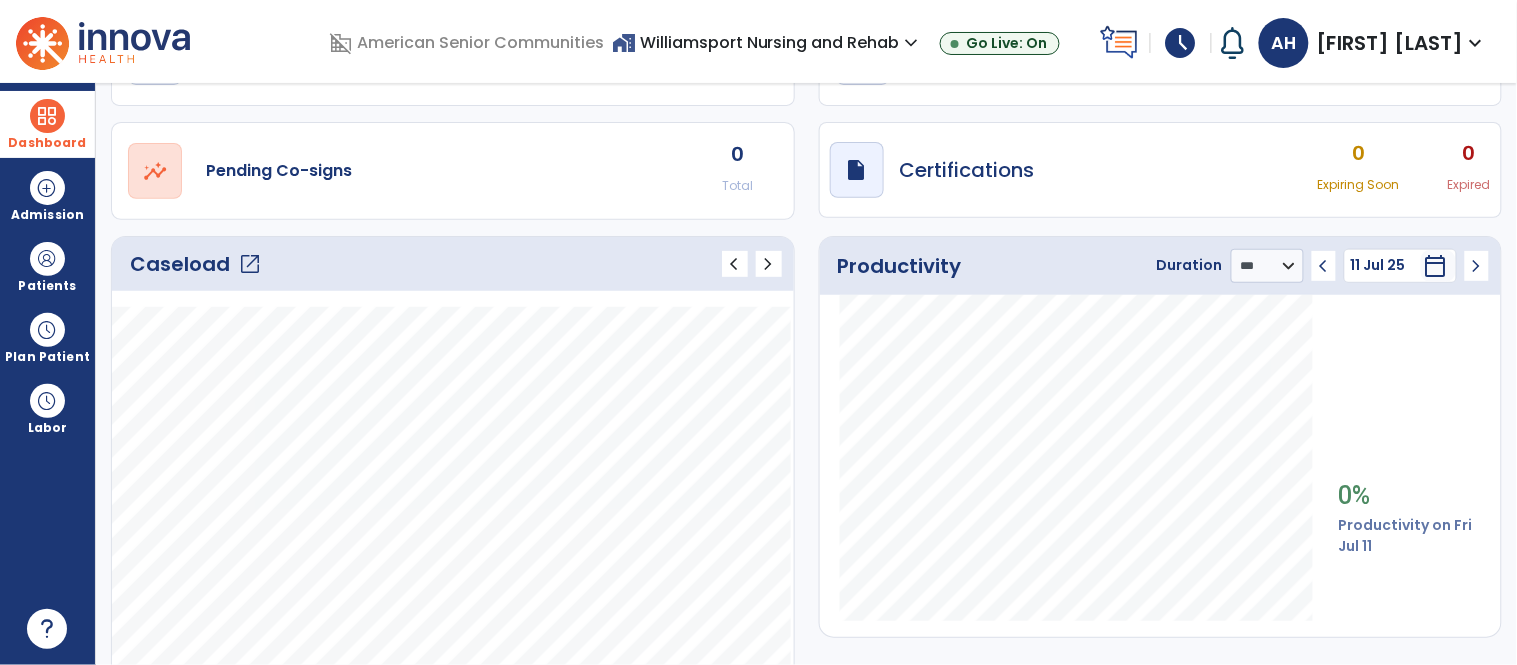 click on "calendar_today" at bounding box center [1436, 266] 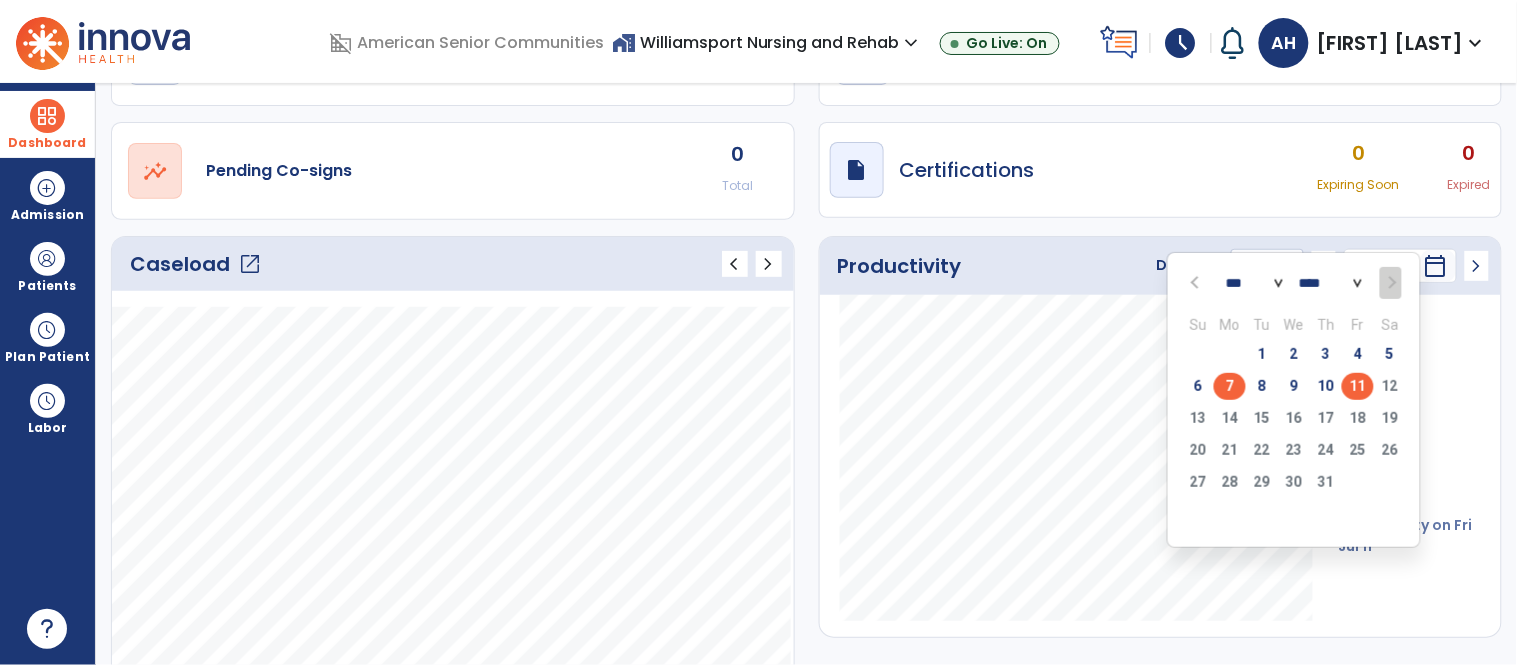 click on "7" at bounding box center (1230, 386) 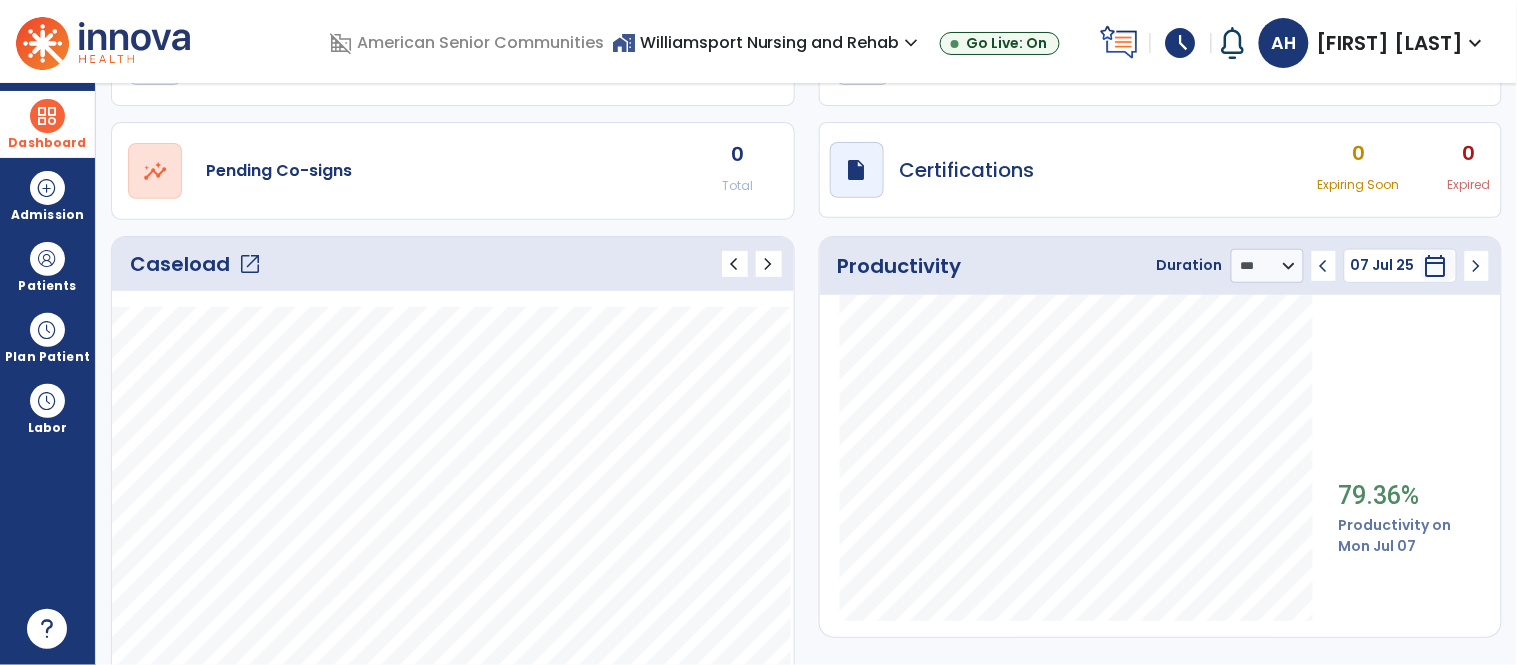 click on "calendar_today" at bounding box center [1436, 266] 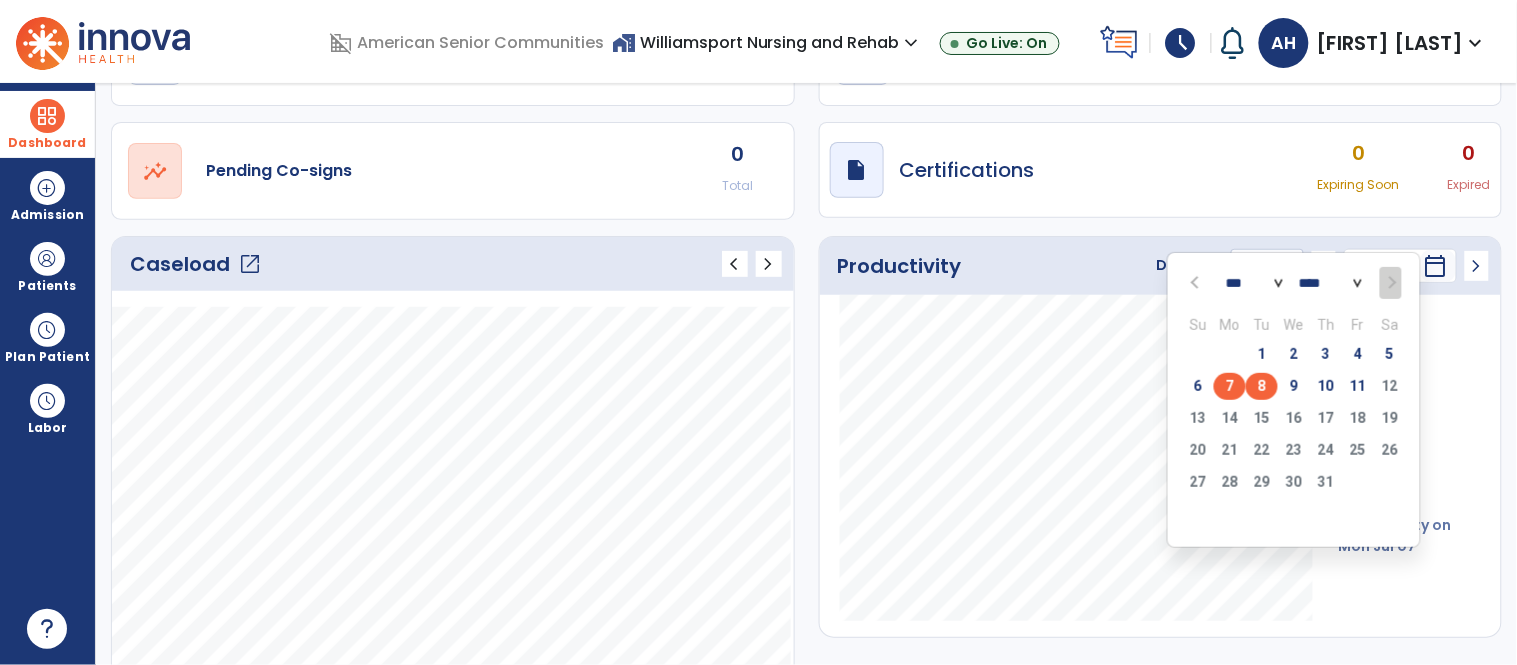 click on "8" at bounding box center [1262, 386] 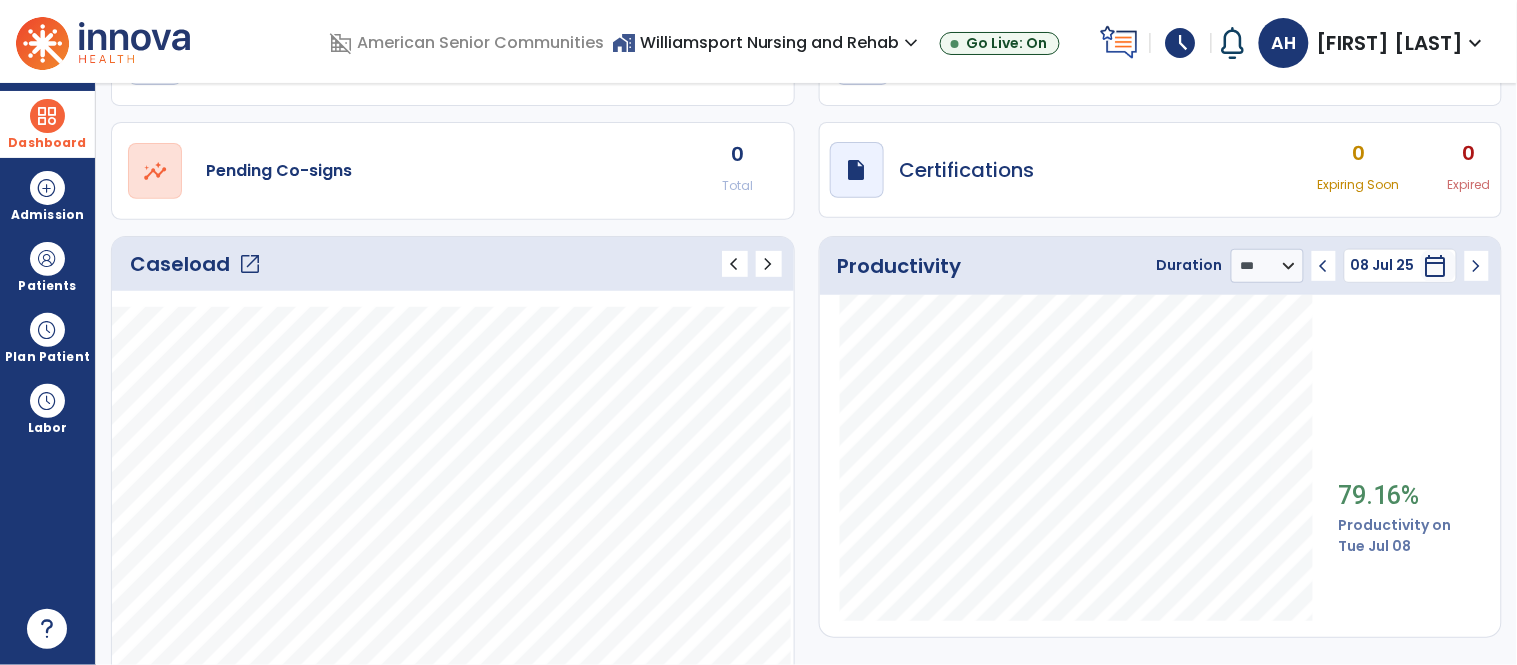 click on "calendar_today" at bounding box center [1436, 266] 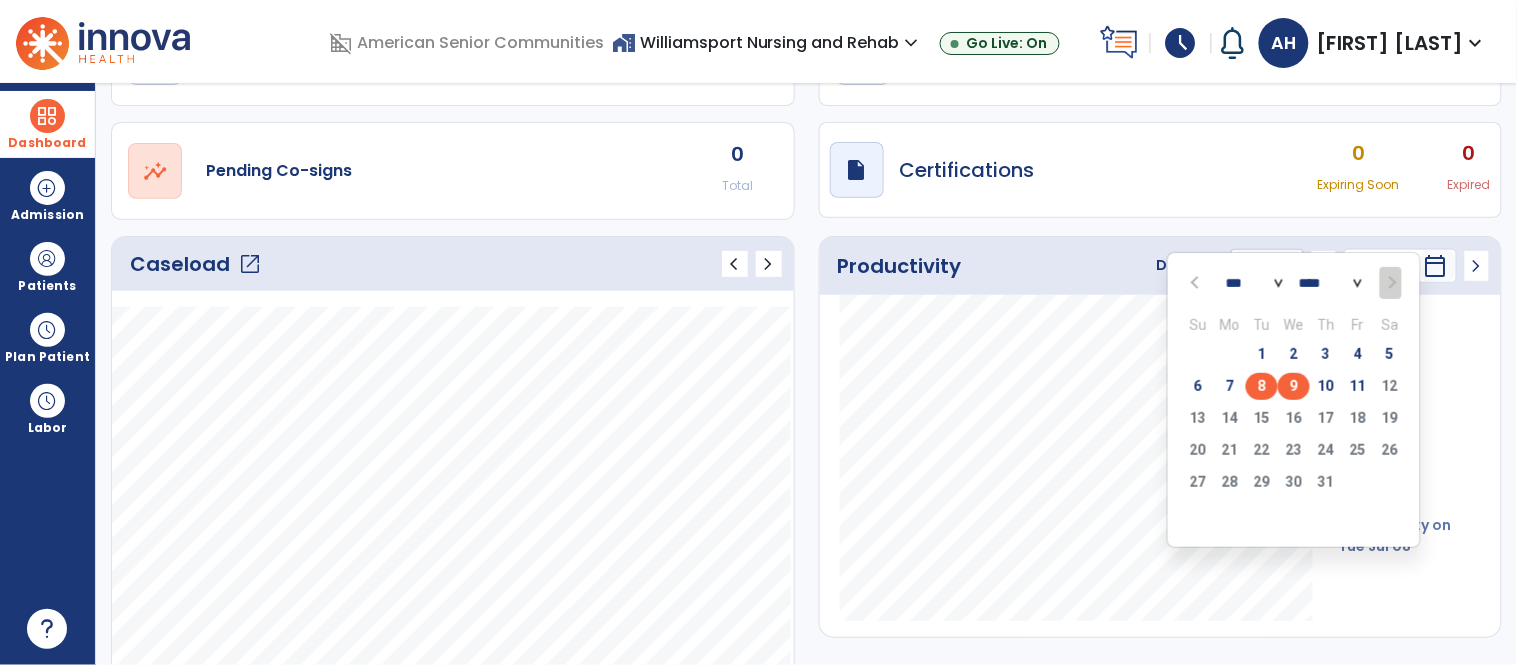 click on "9" at bounding box center [1294, 386] 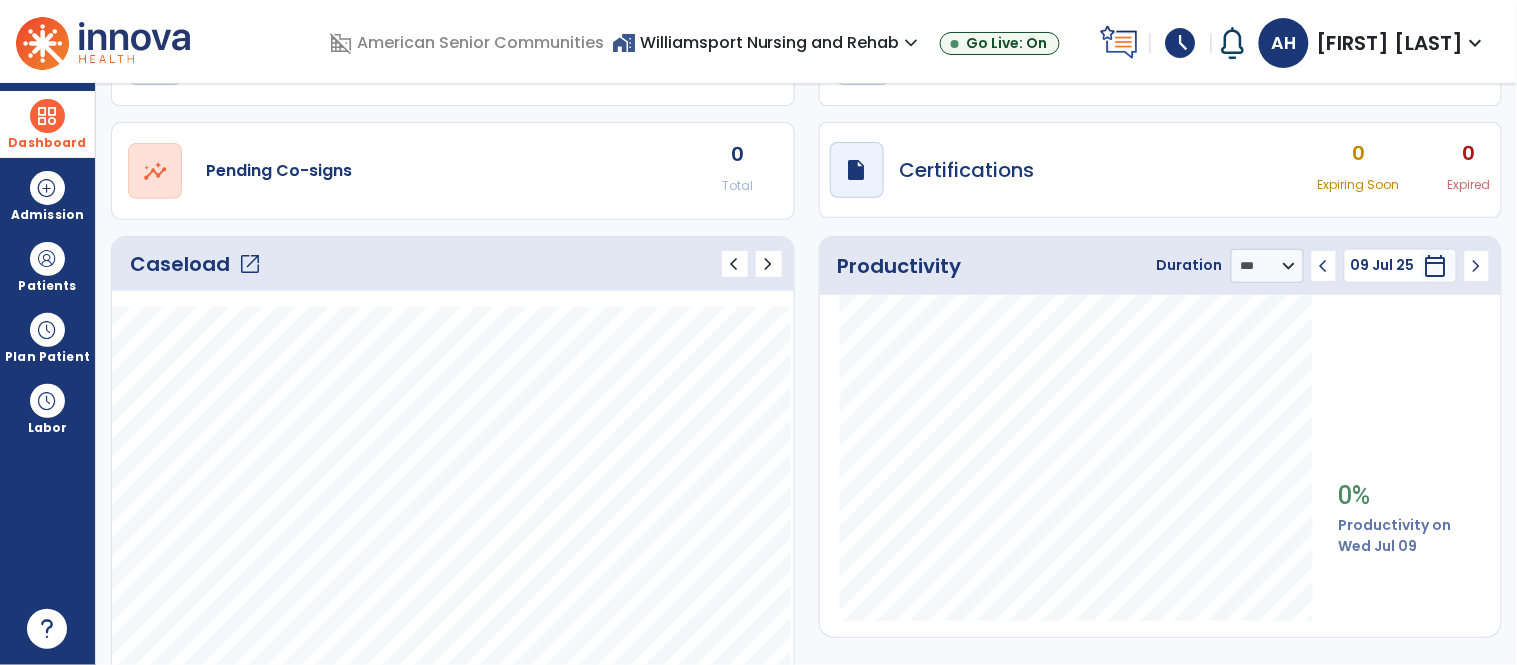 click on "calendar_today" at bounding box center [1436, 266] 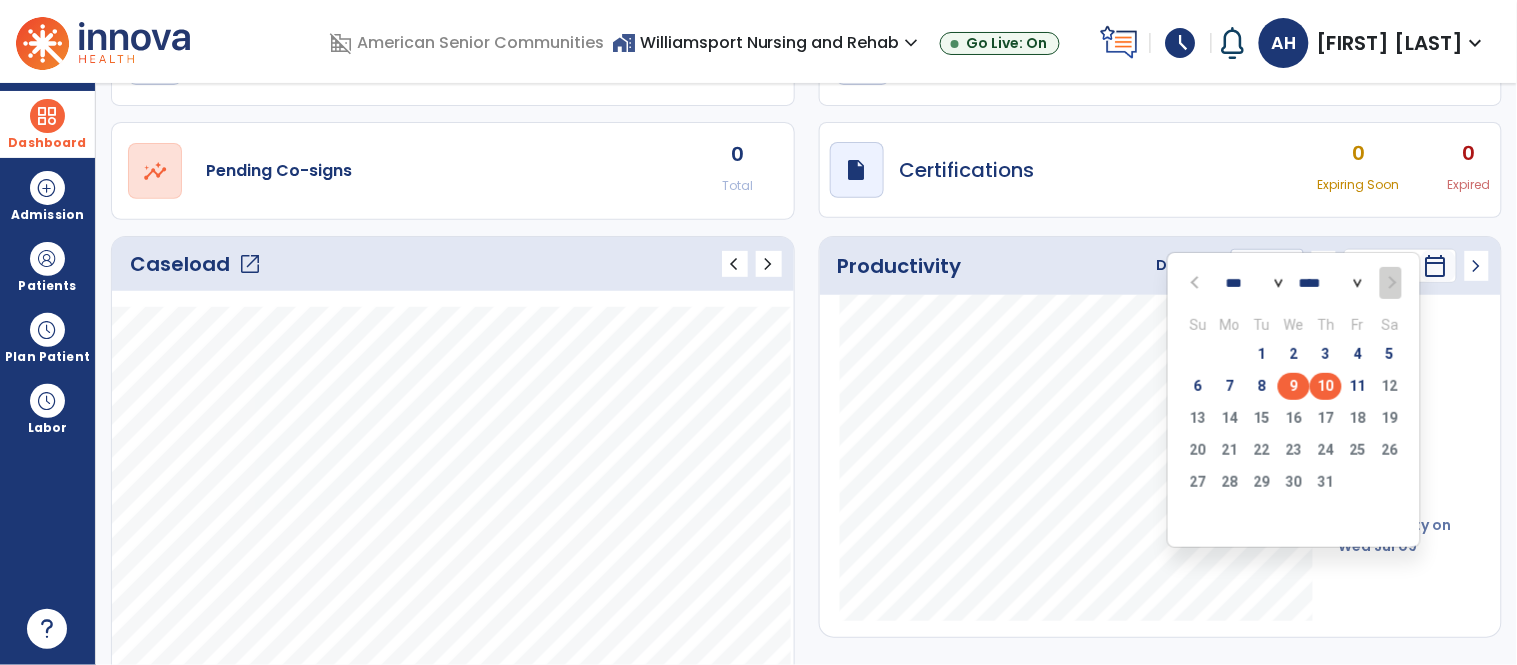 click on "10" at bounding box center [1326, 386] 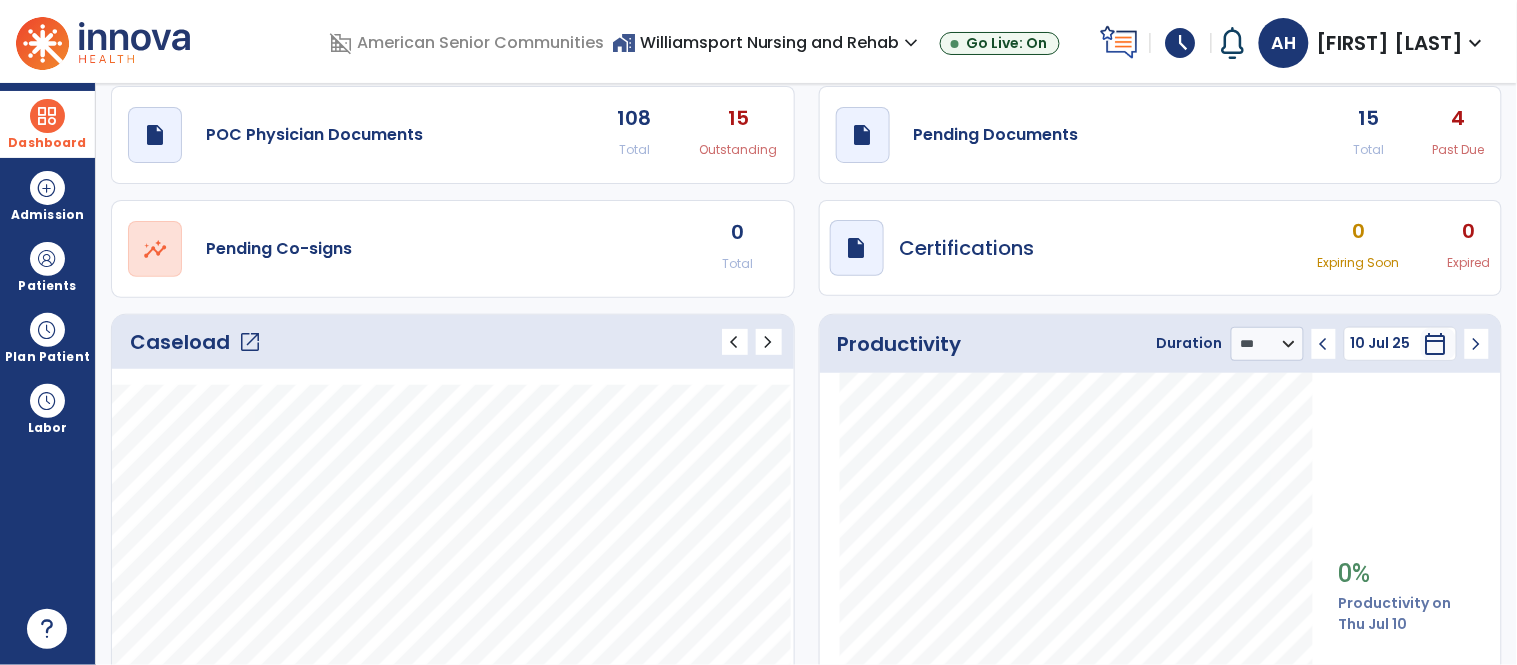 scroll, scrollTop: 0, scrollLeft: 0, axis: both 